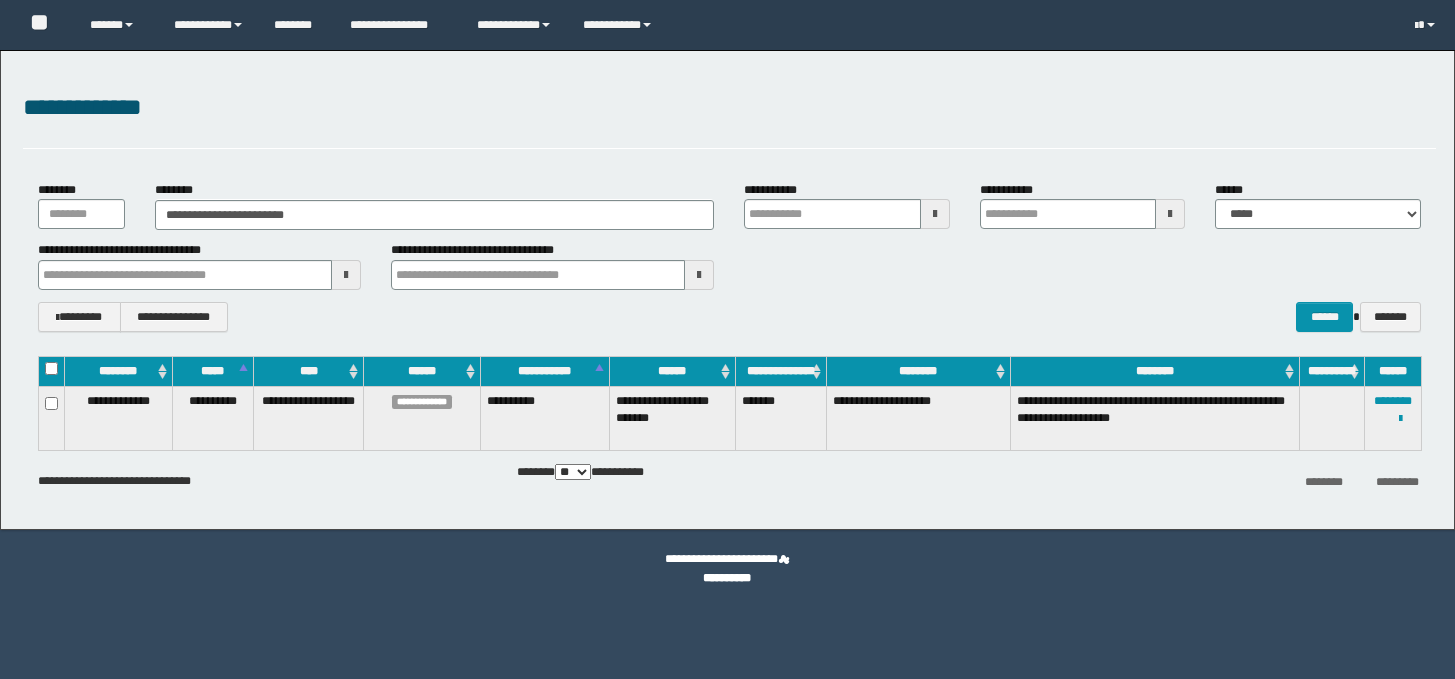scroll, scrollTop: 0, scrollLeft: 0, axis: both 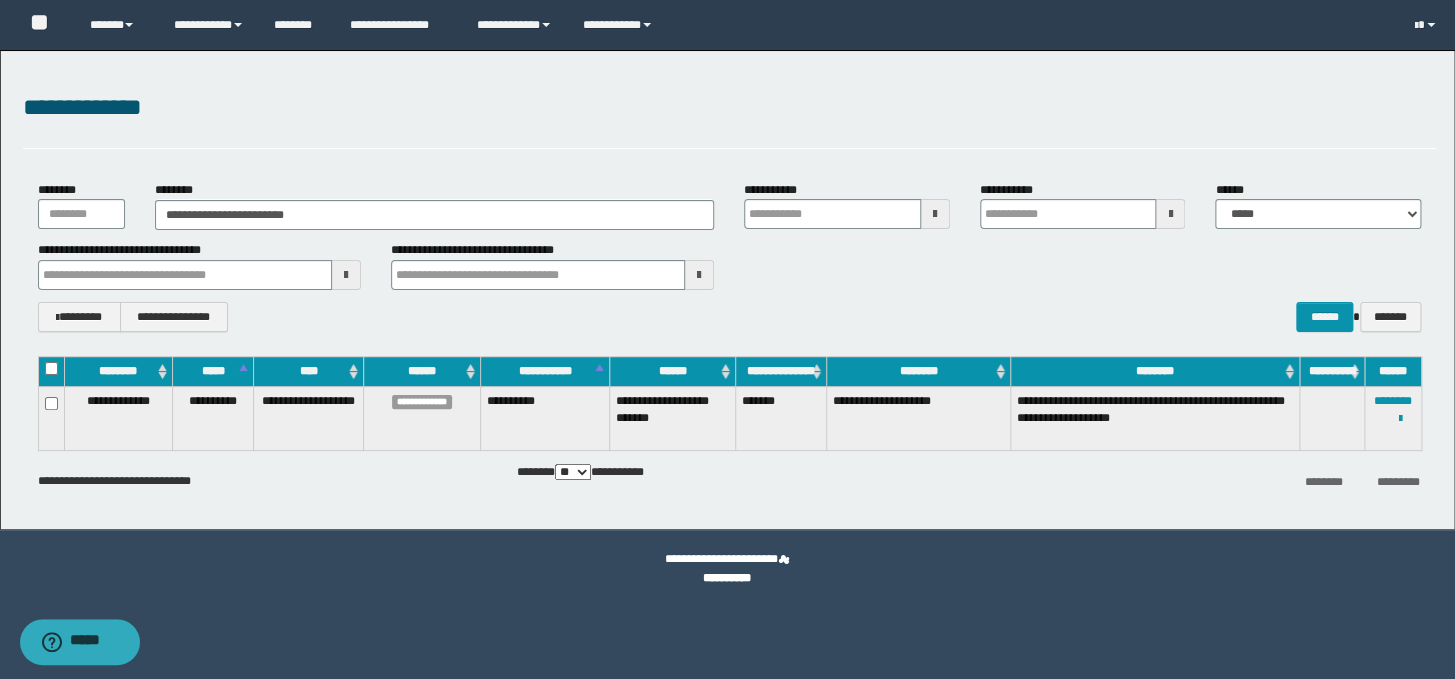type on "**********" 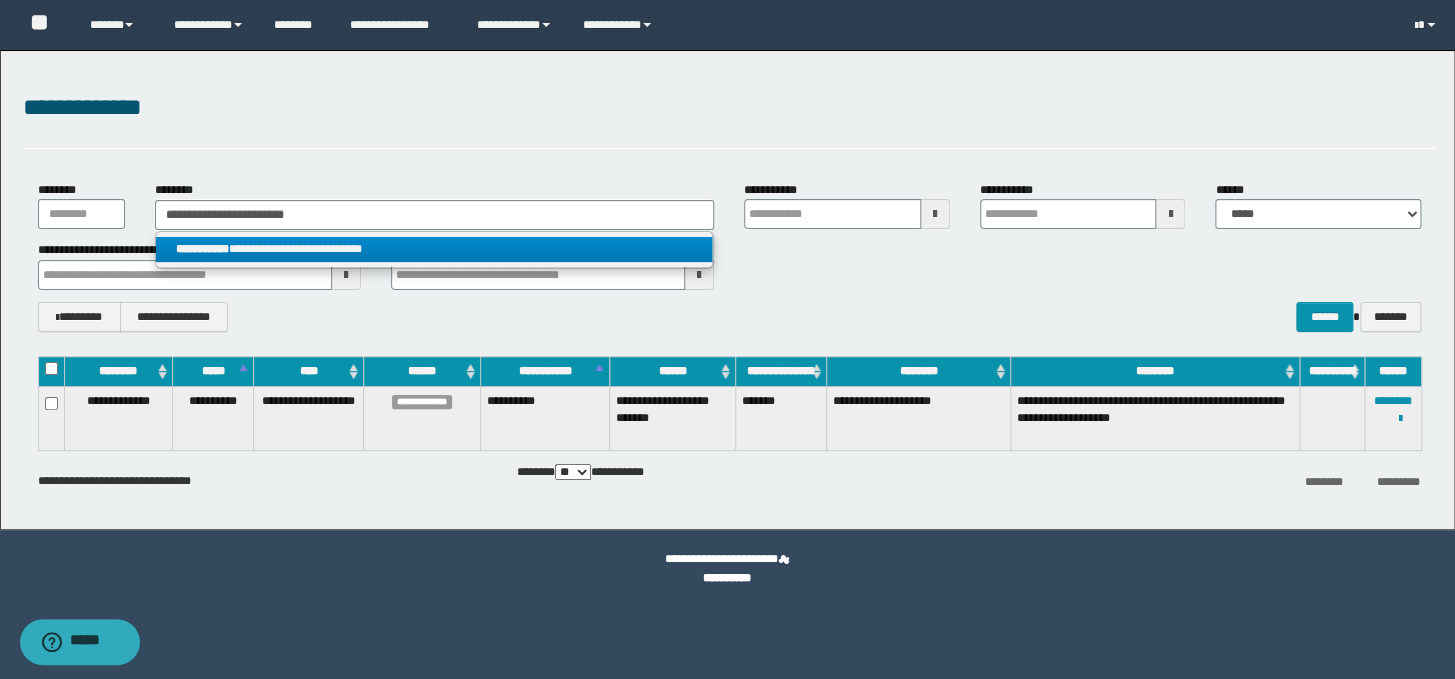 type on "**********" 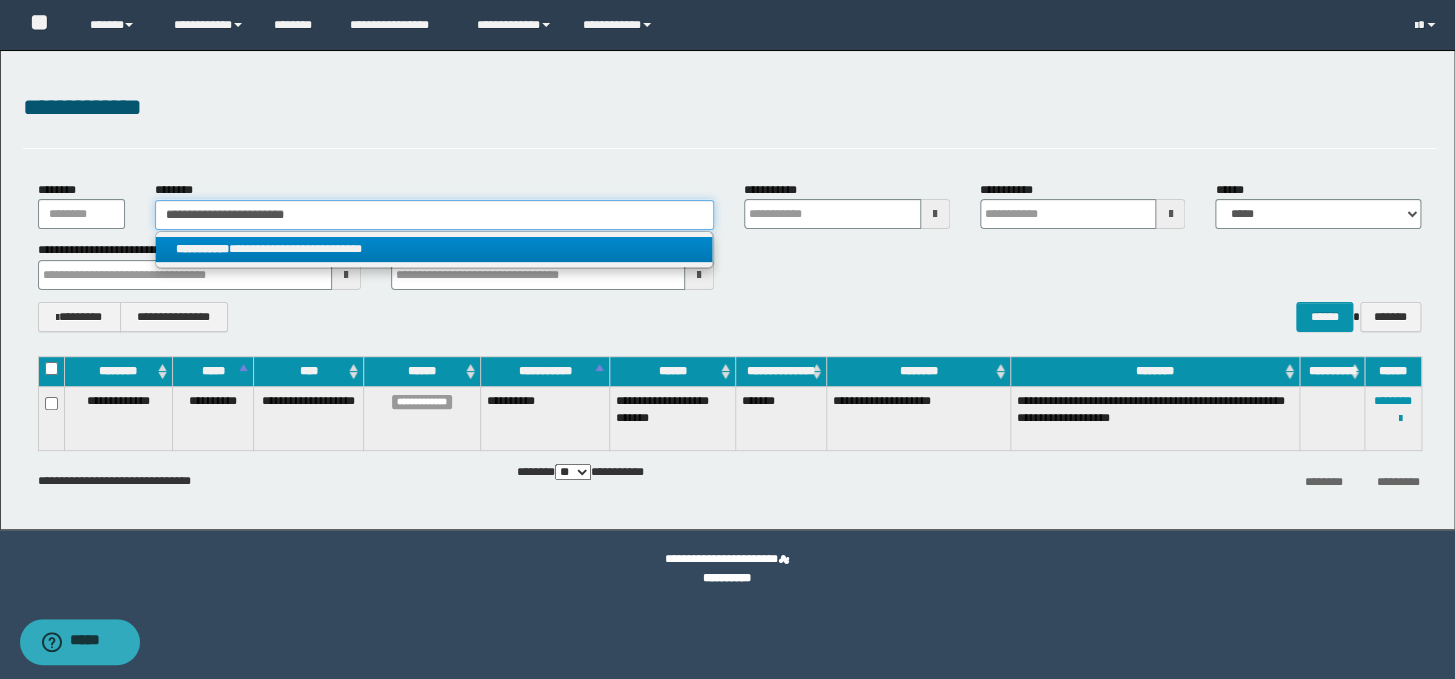 type 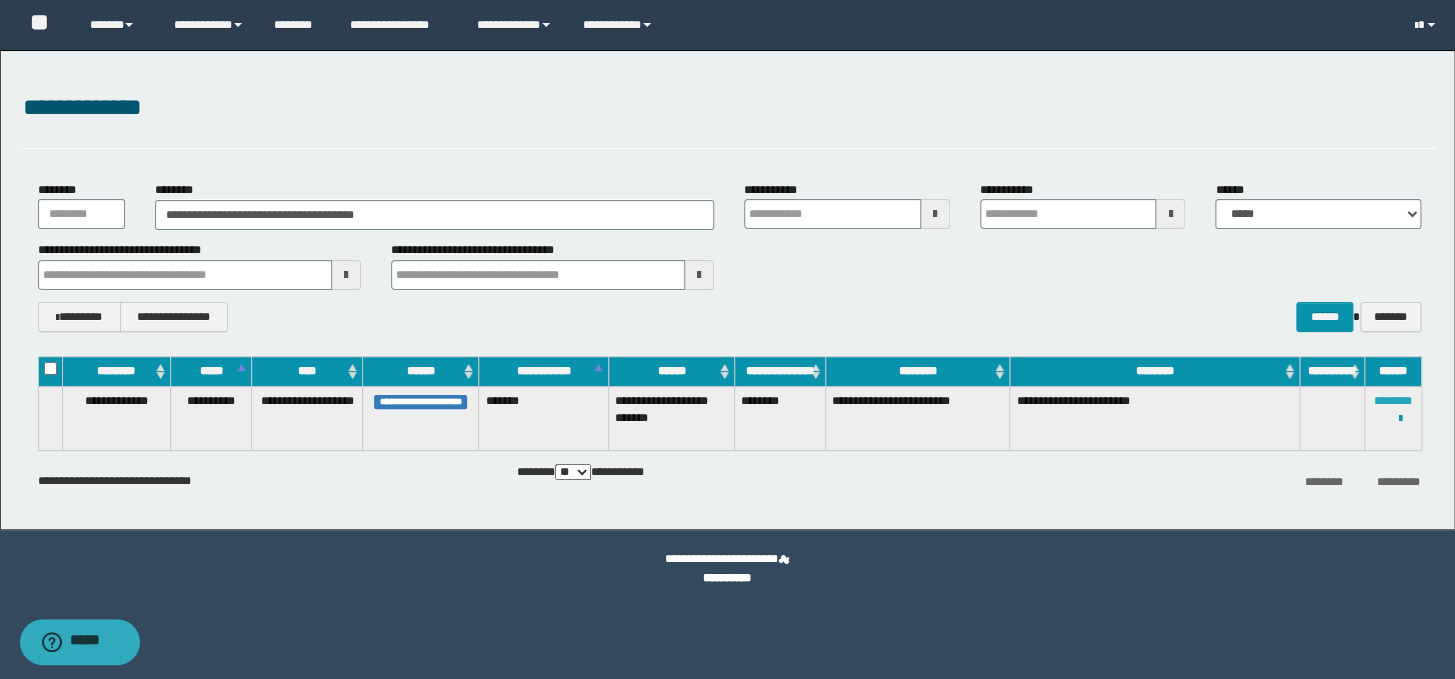 click on "********" at bounding box center (1393, 401) 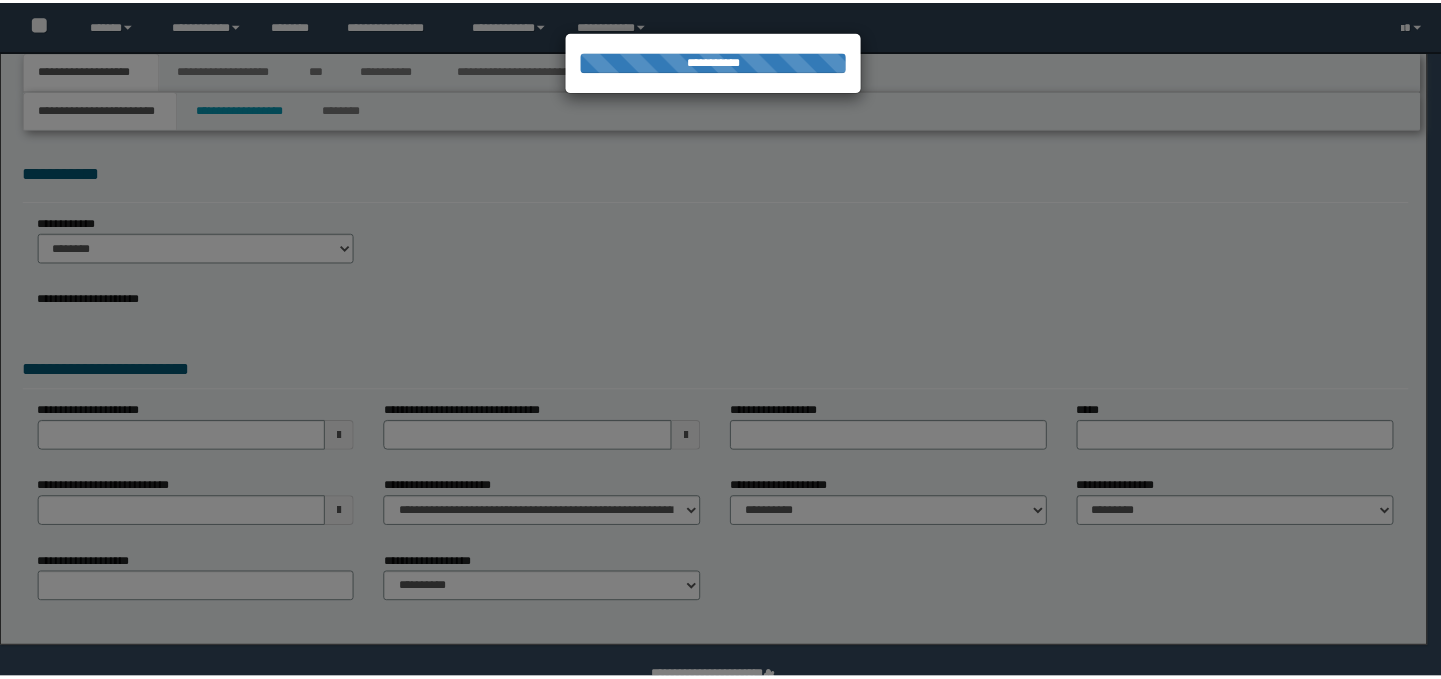 scroll, scrollTop: 0, scrollLeft: 0, axis: both 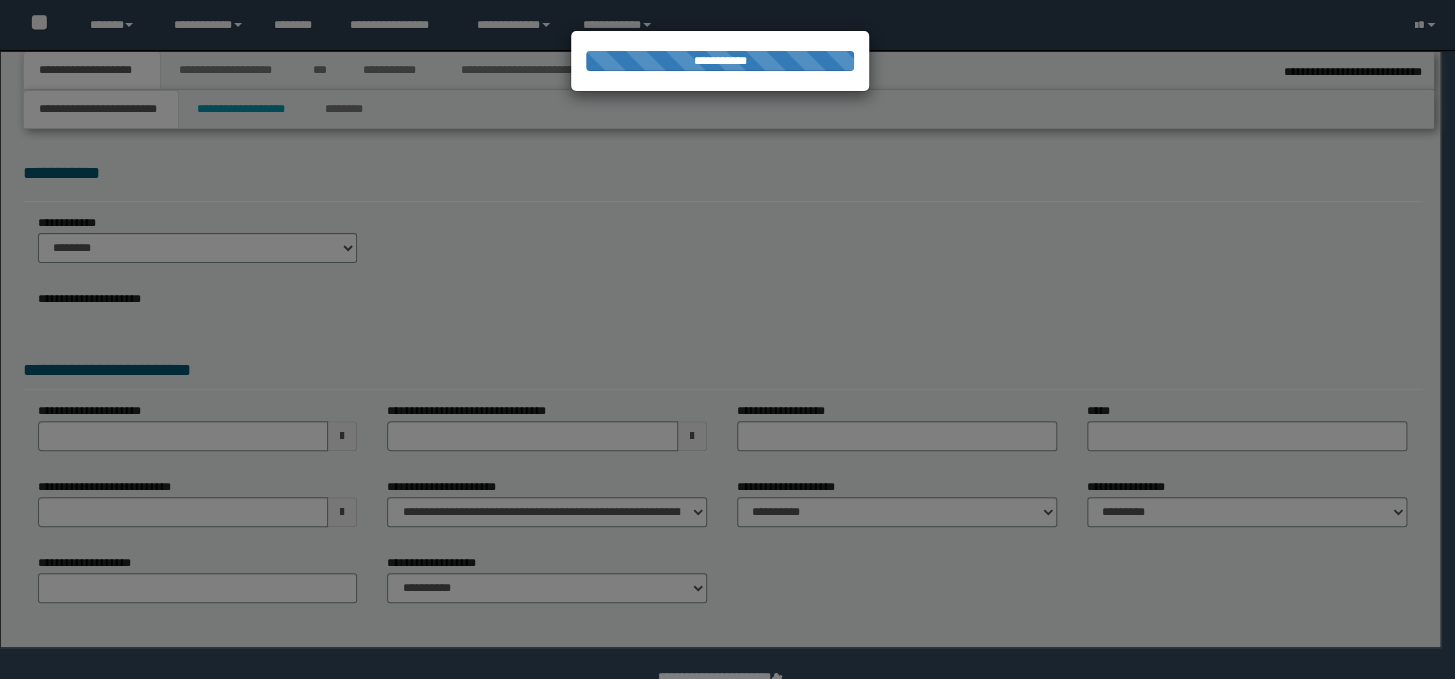 select on "*" 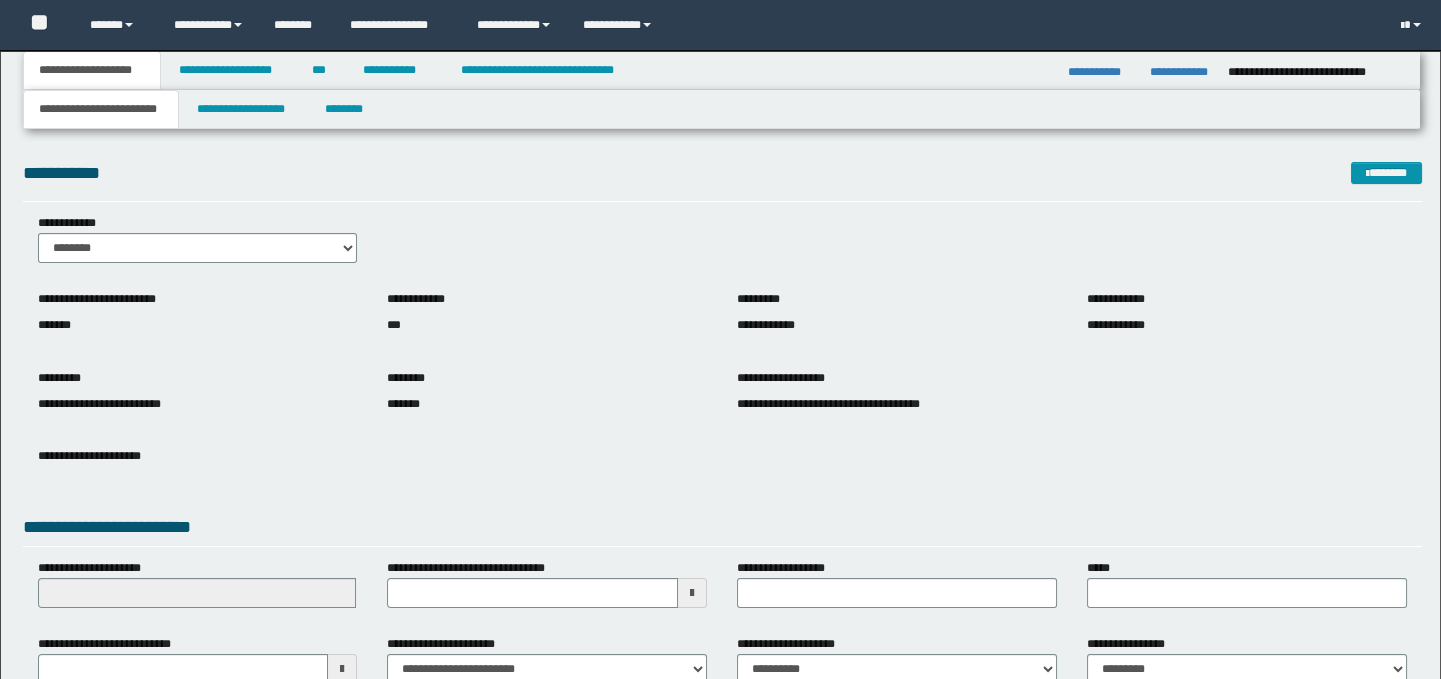 scroll, scrollTop: 0, scrollLeft: 0, axis: both 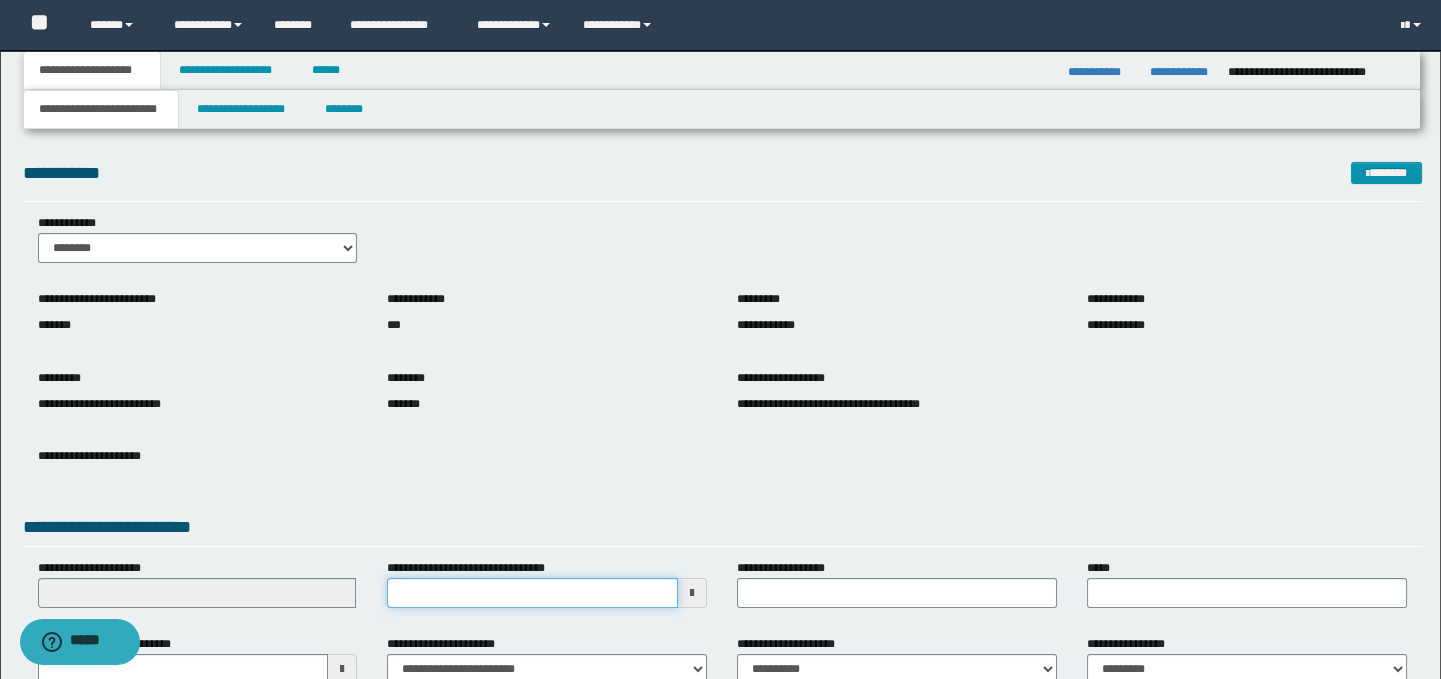 click on "**********" at bounding box center [532, 593] 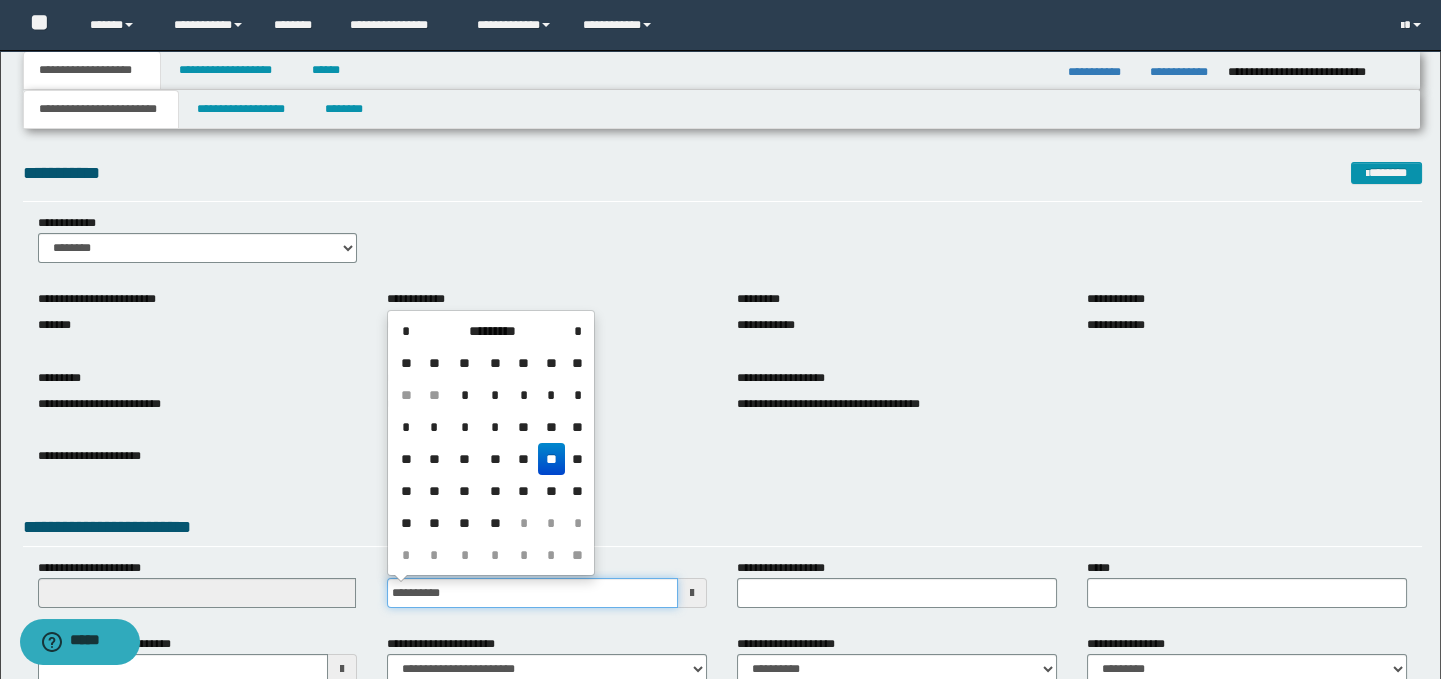 type on "**********" 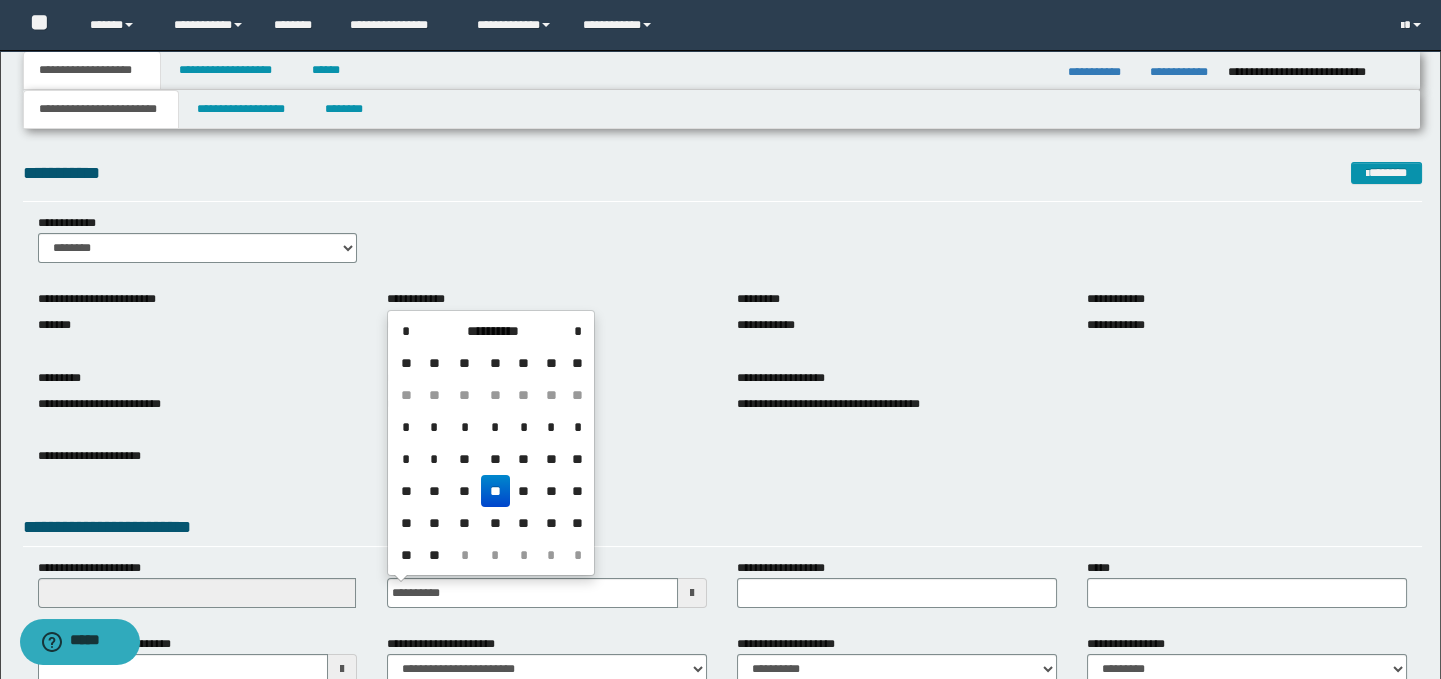 click on "**" at bounding box center (495, 491) 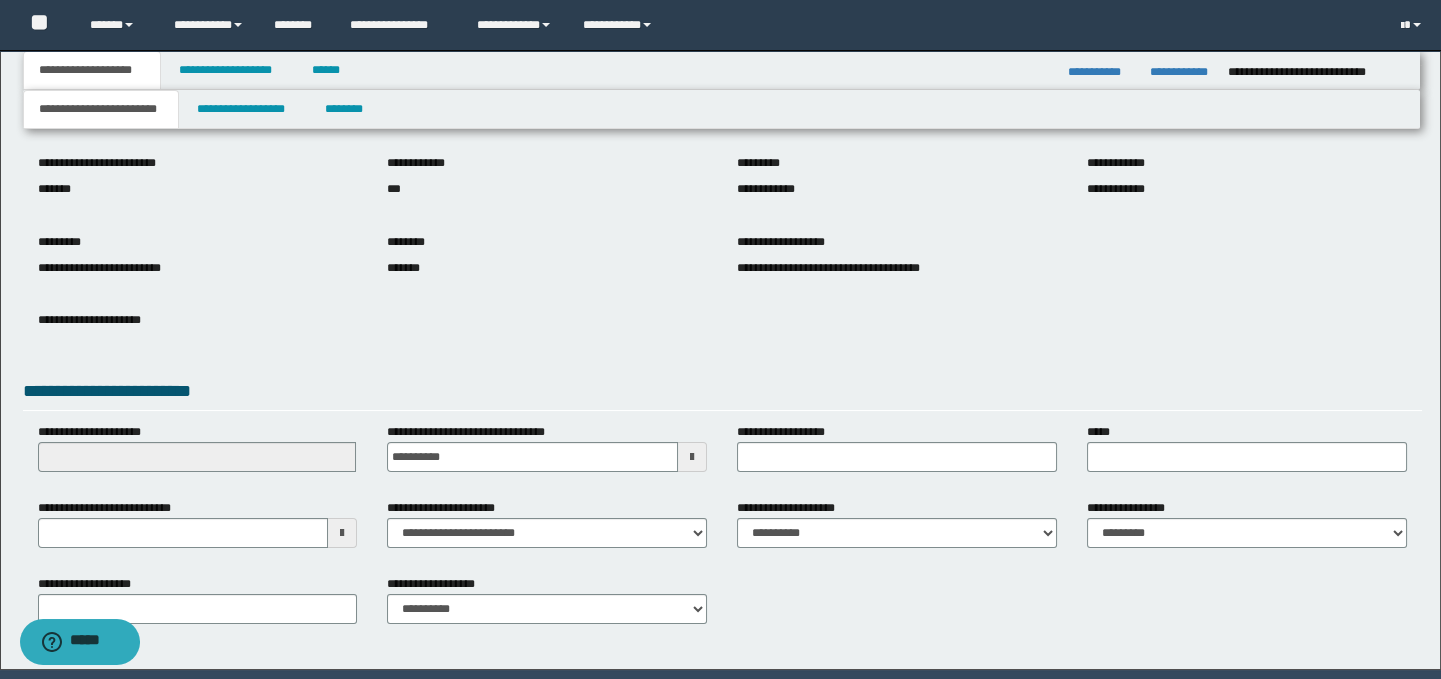 scroll, scrollTop: 204, scrollLeft: 0, axis: vertical 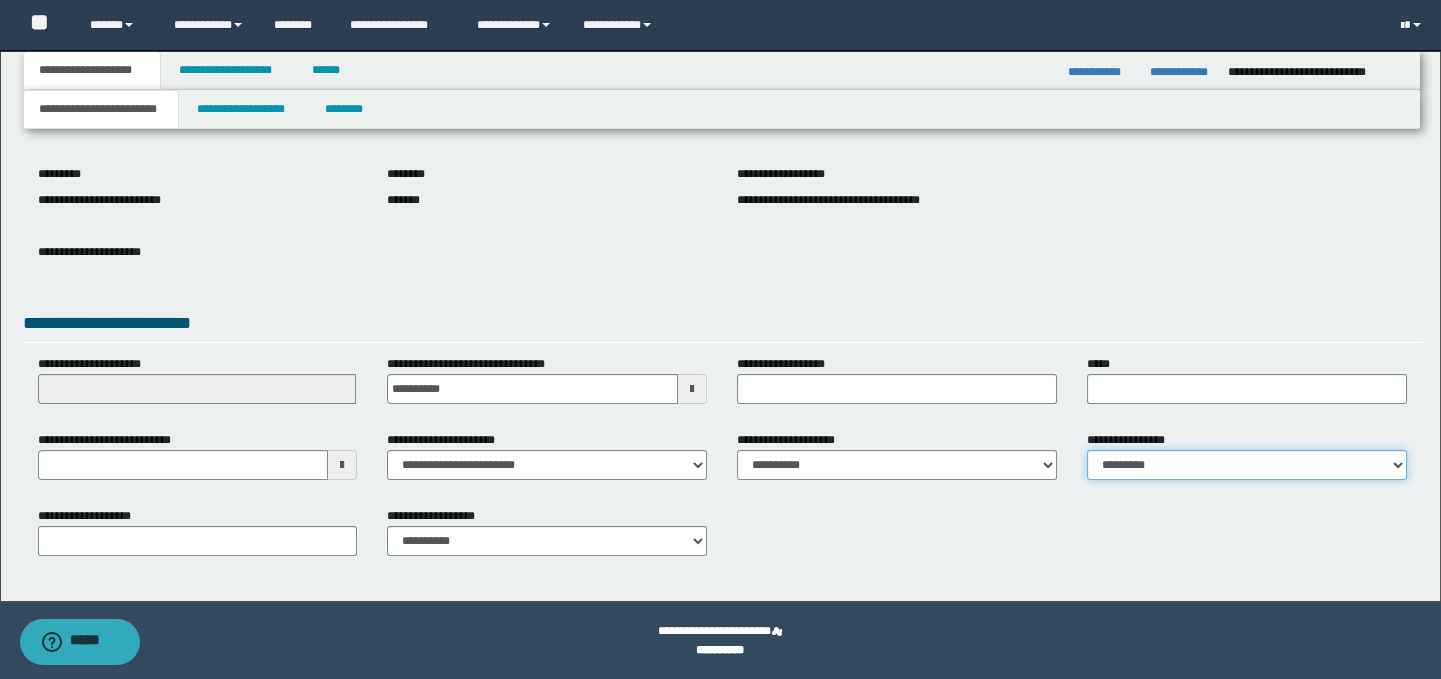 click on "**********" at bounding box center (1247, 465) 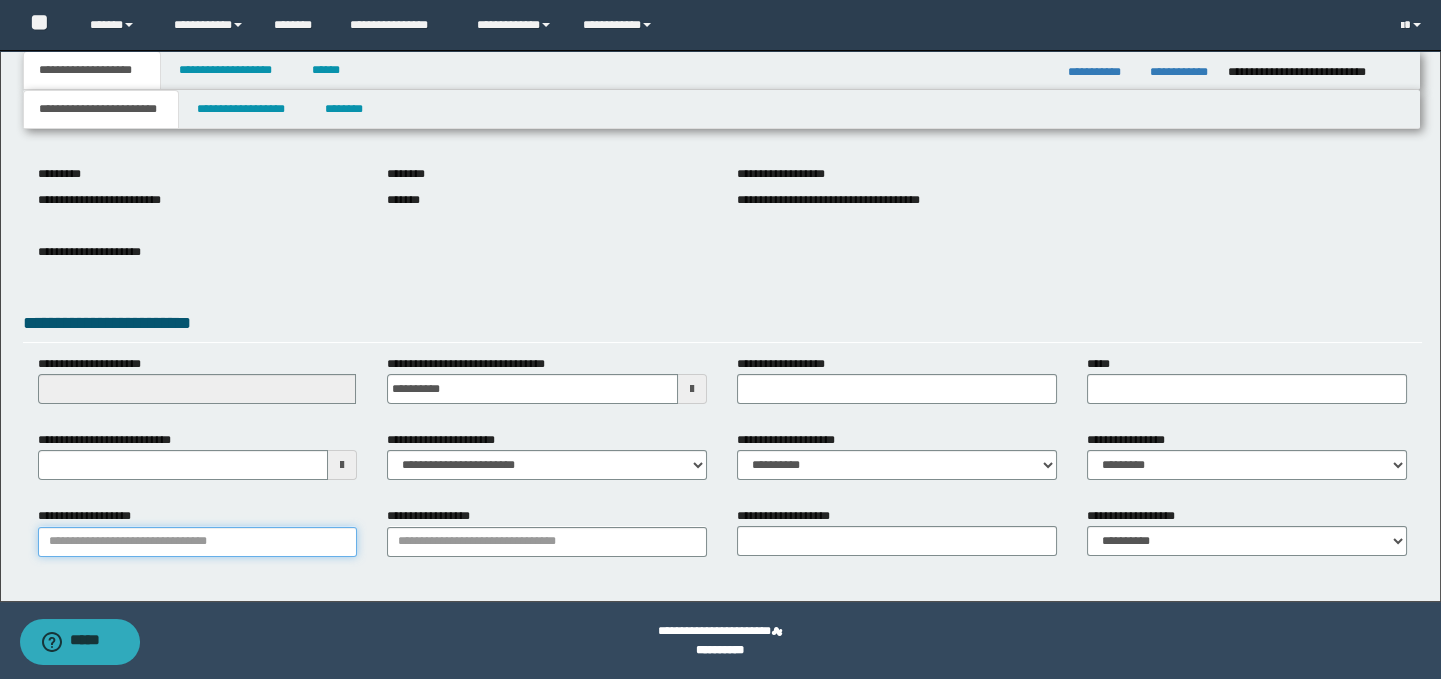 click on "**********" at bounding box center (198, 542) 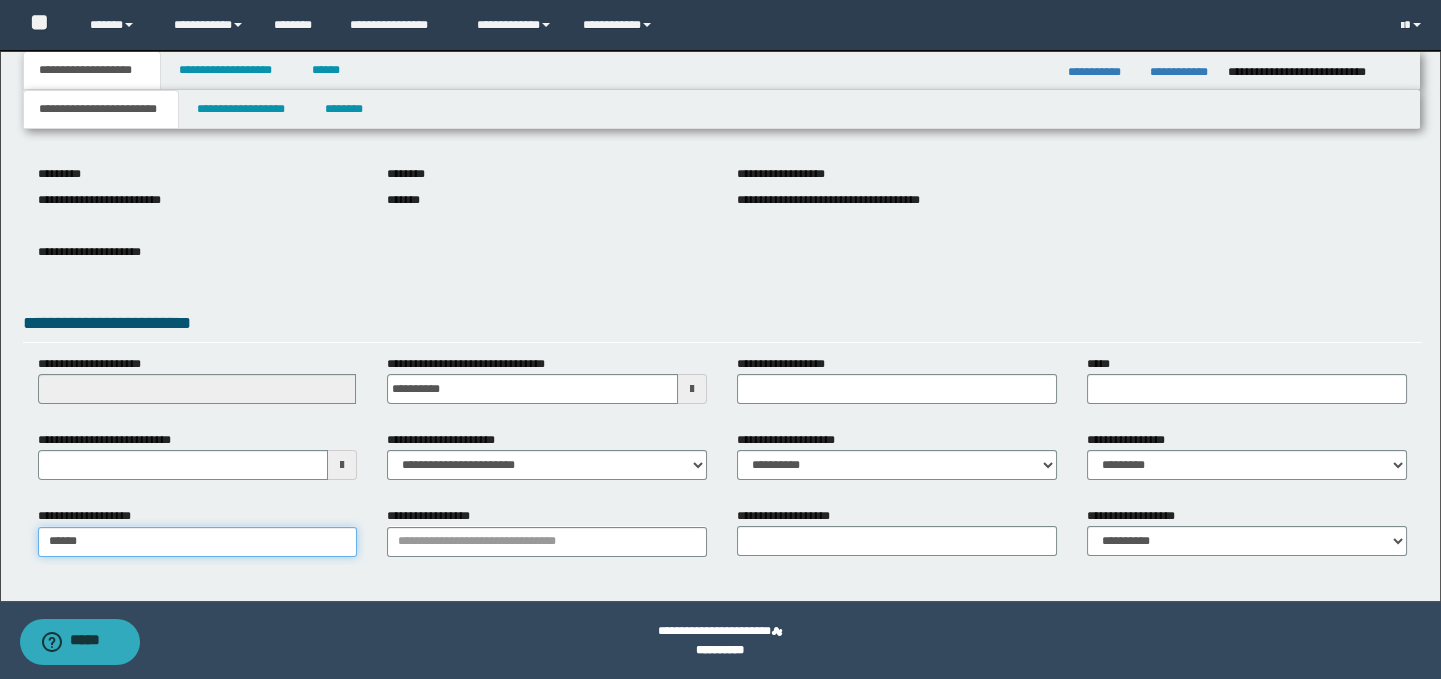 type on "*******" 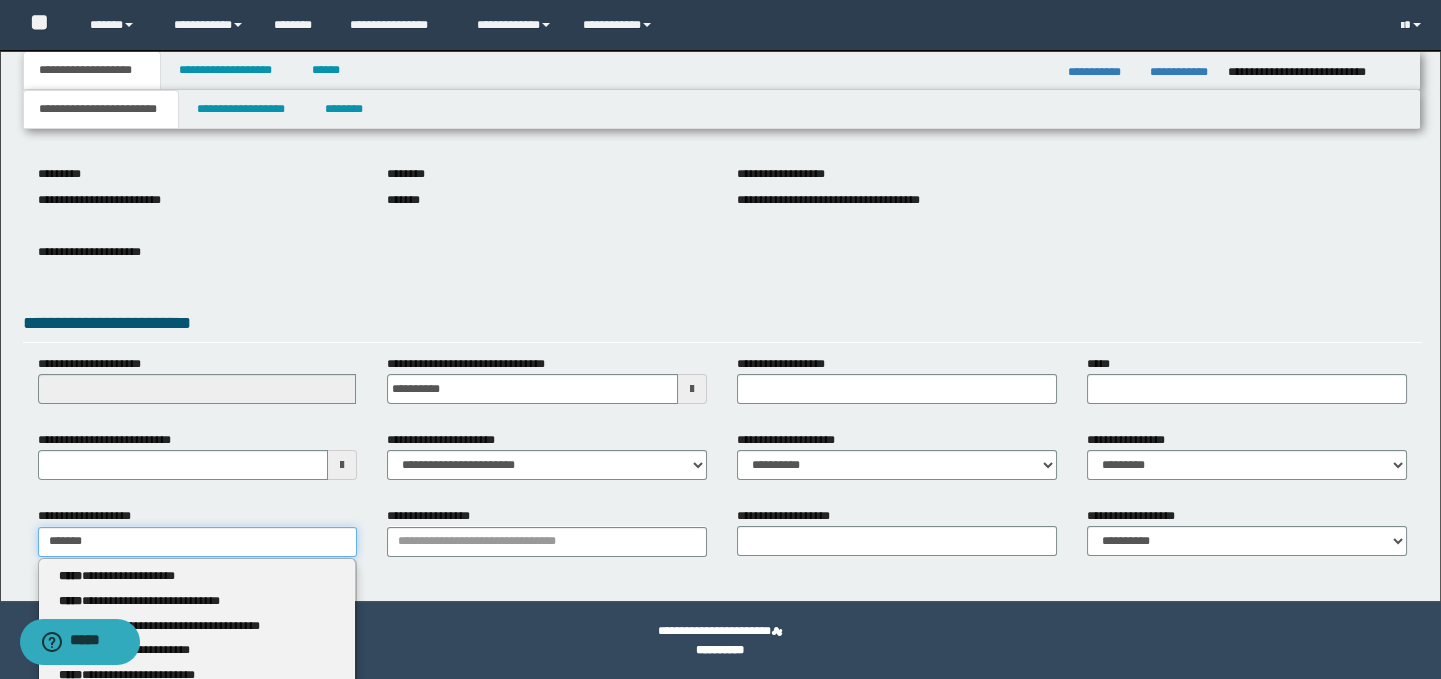 type on "*******" 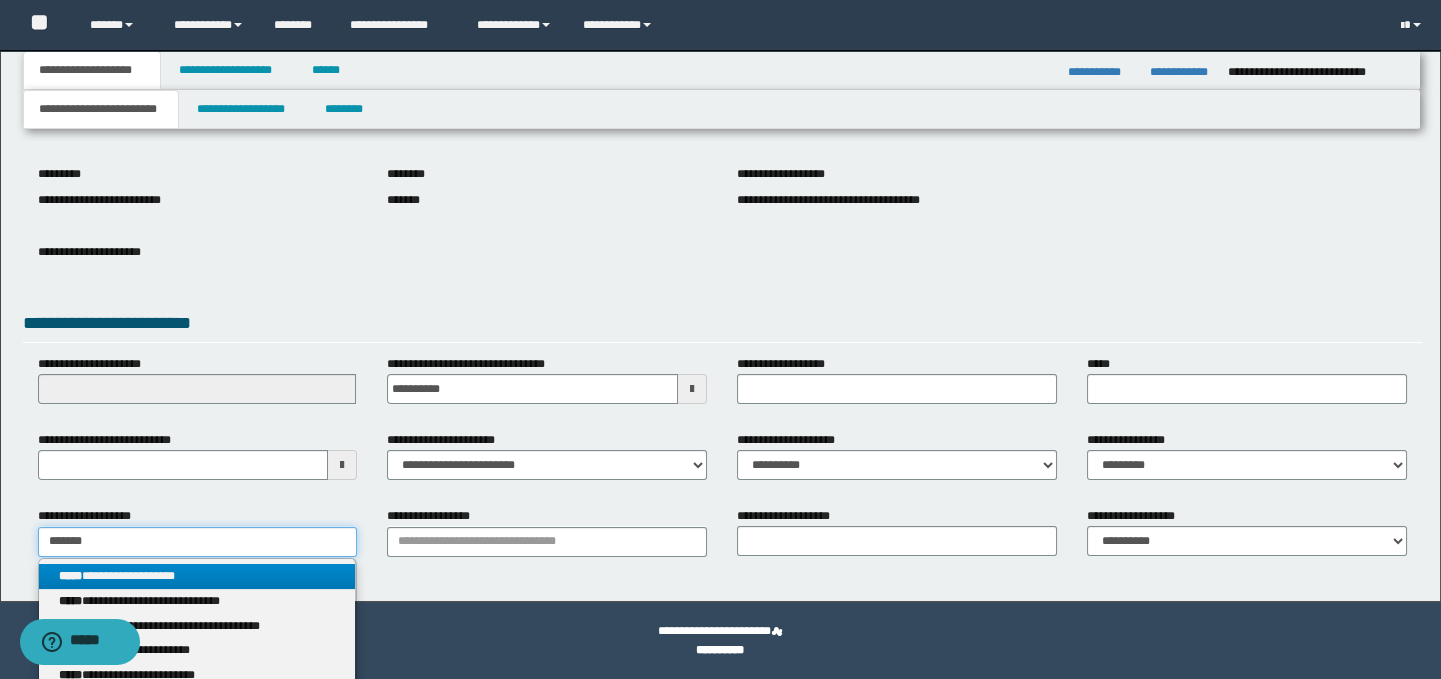 type on "*******" 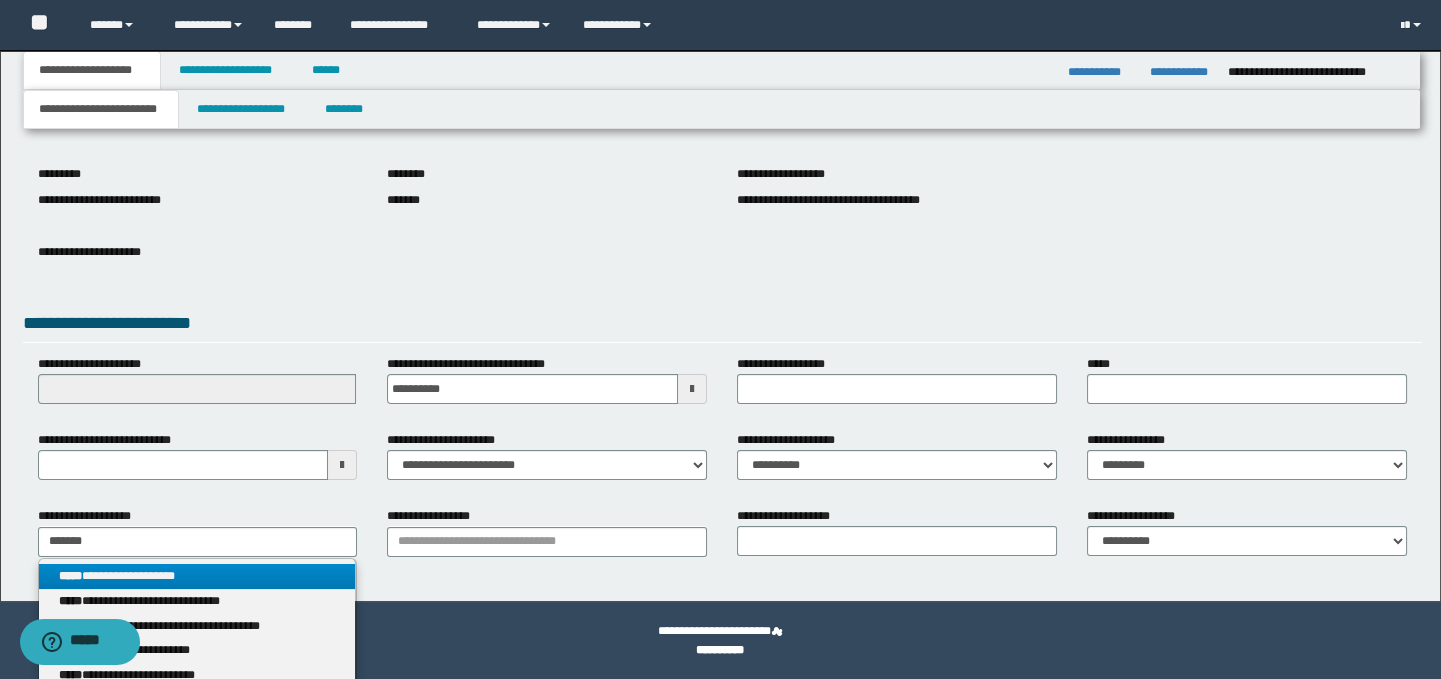 click on "**********" at bounding box center [197, 576] 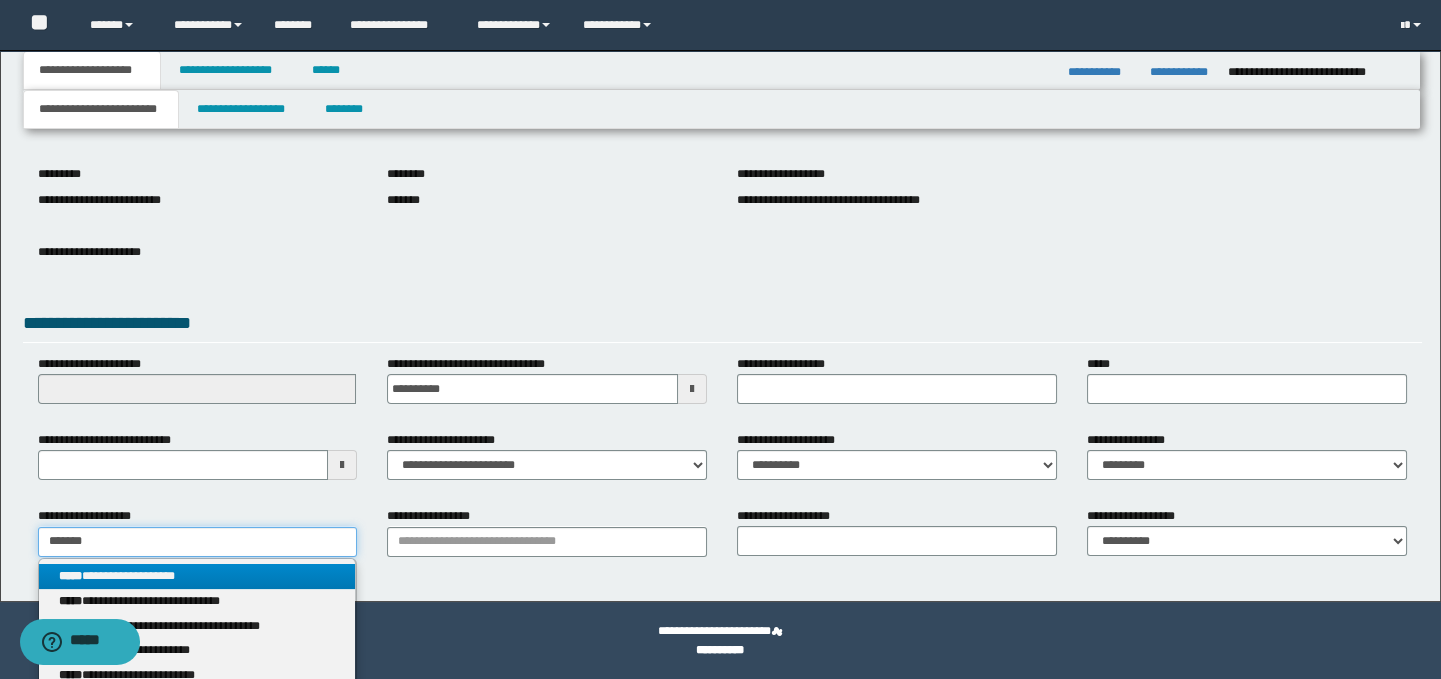 type 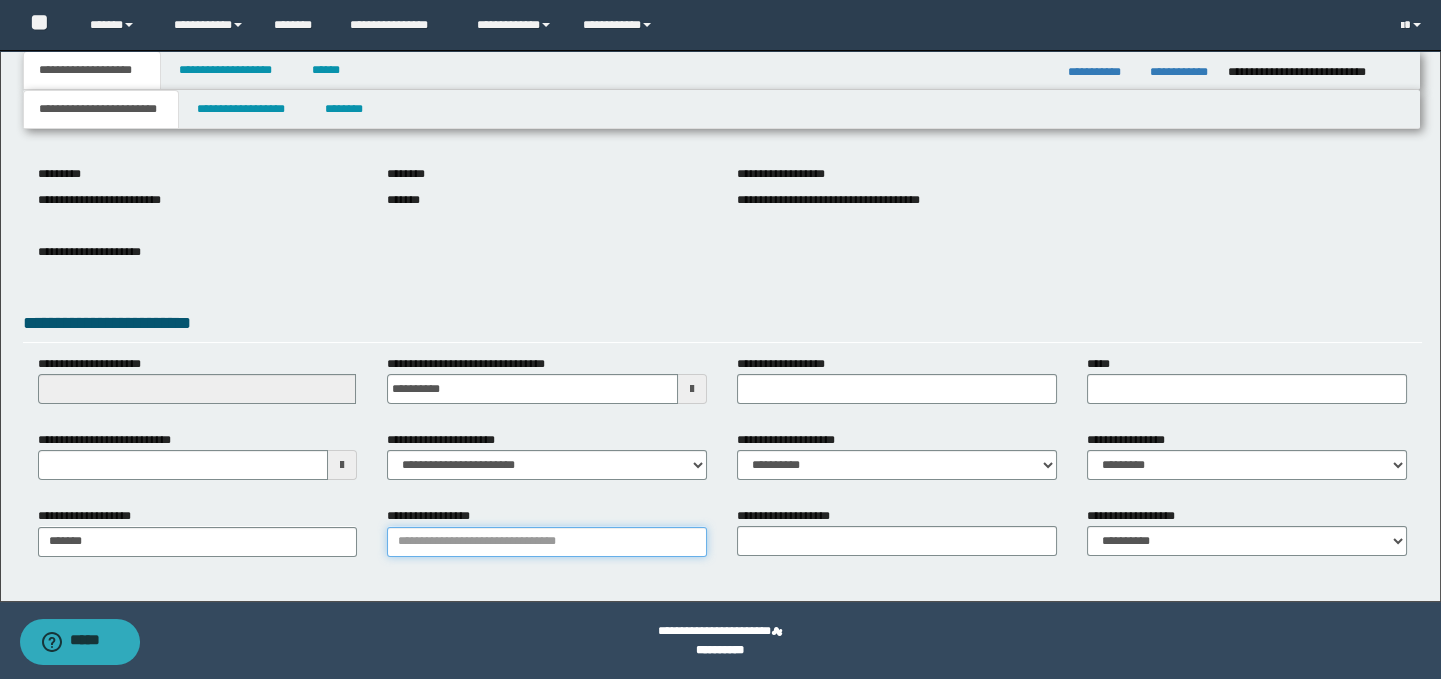 click on "**********" at bounding box center [547, 542] 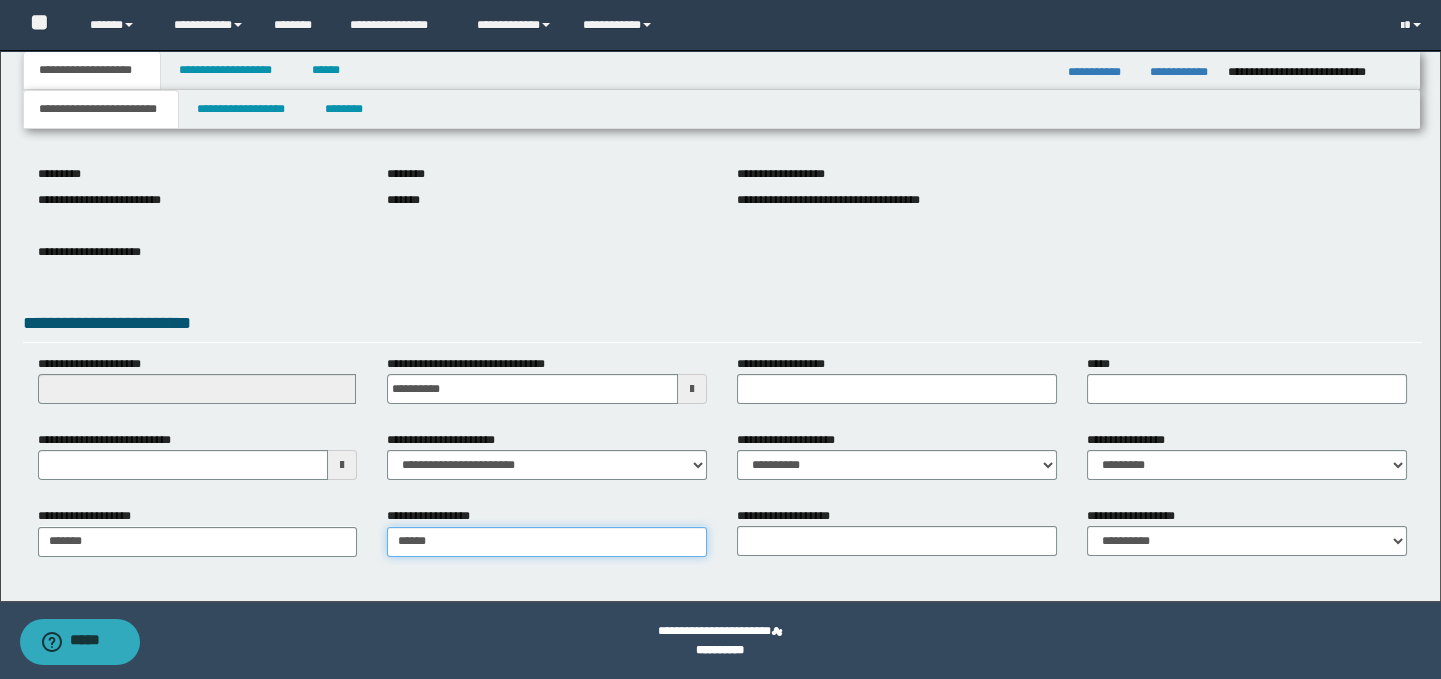 type on "*****" 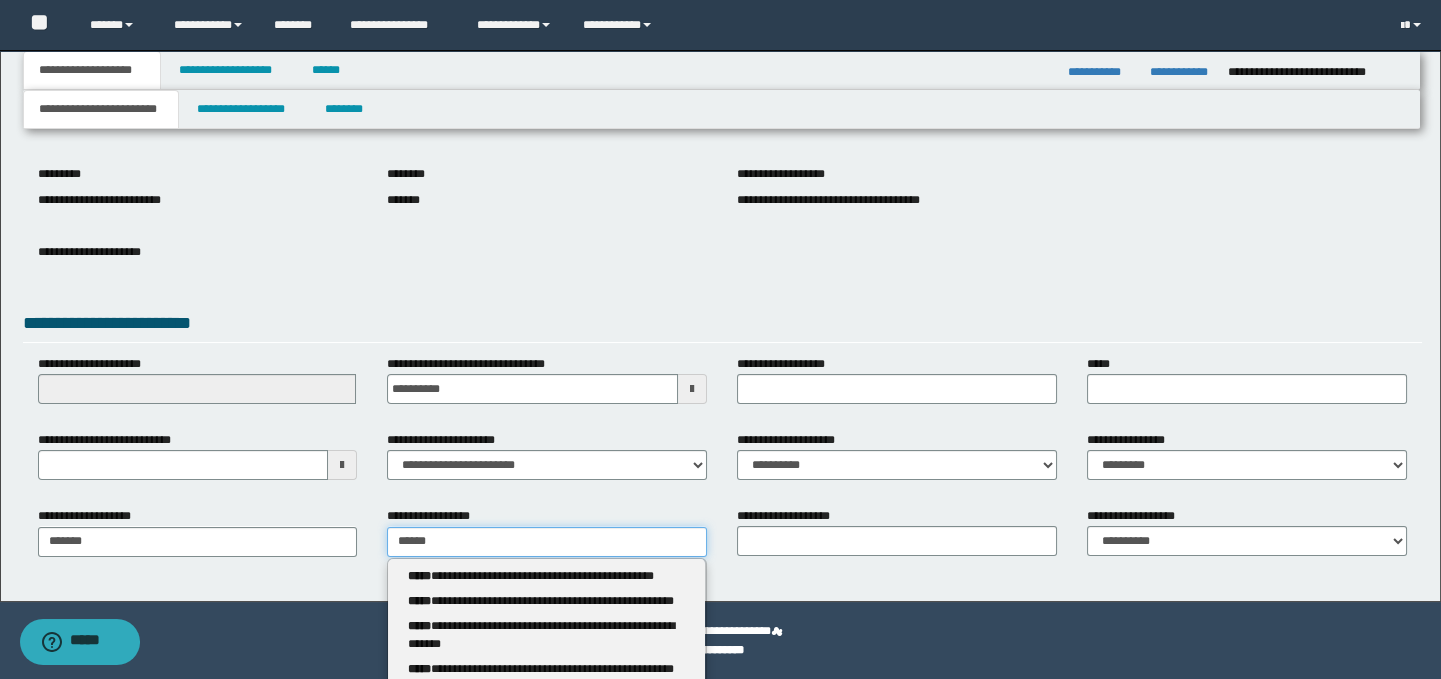 type on "**********" 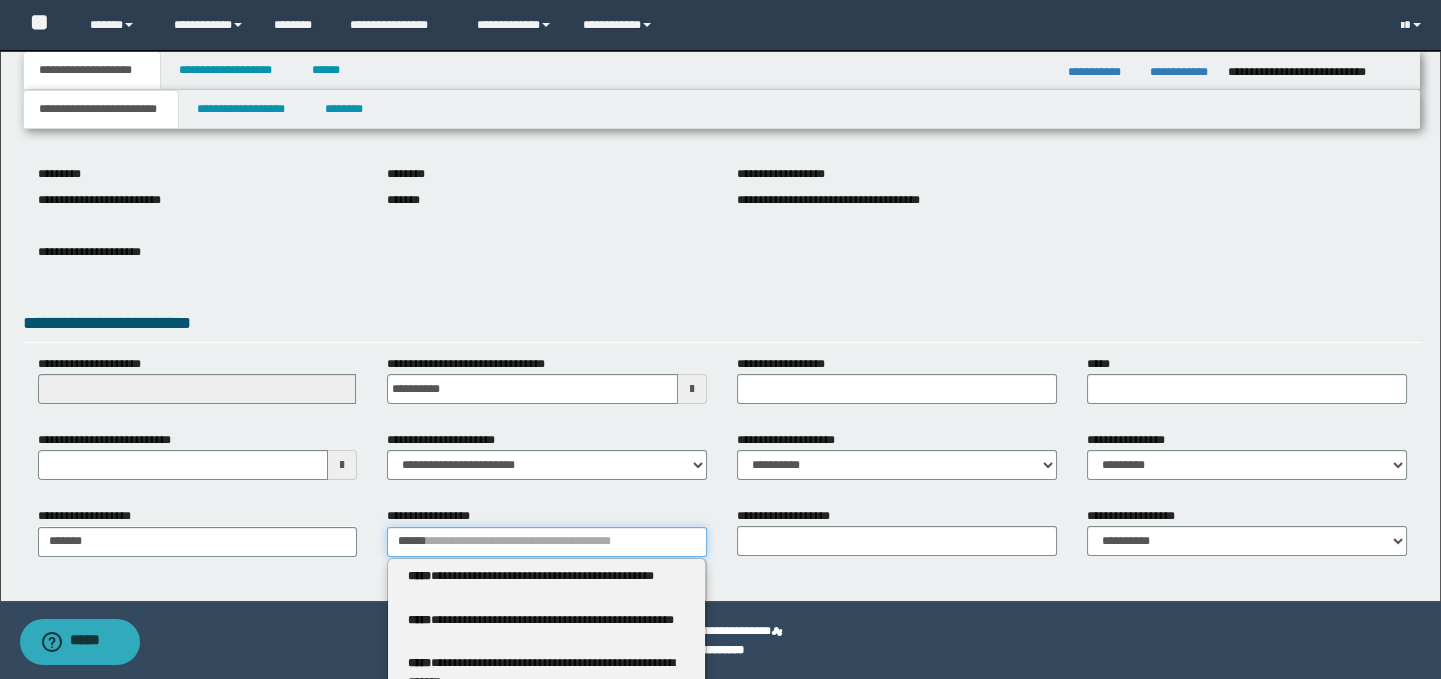type 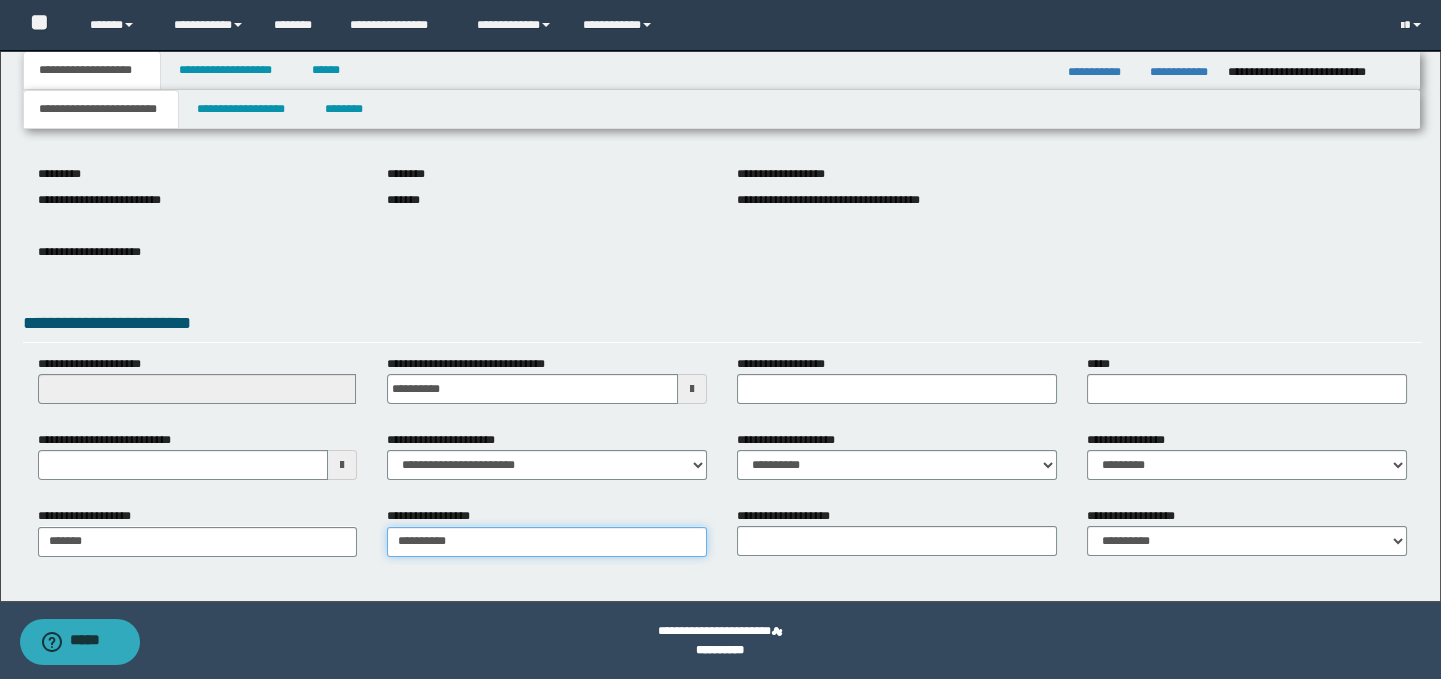 type on "**********" 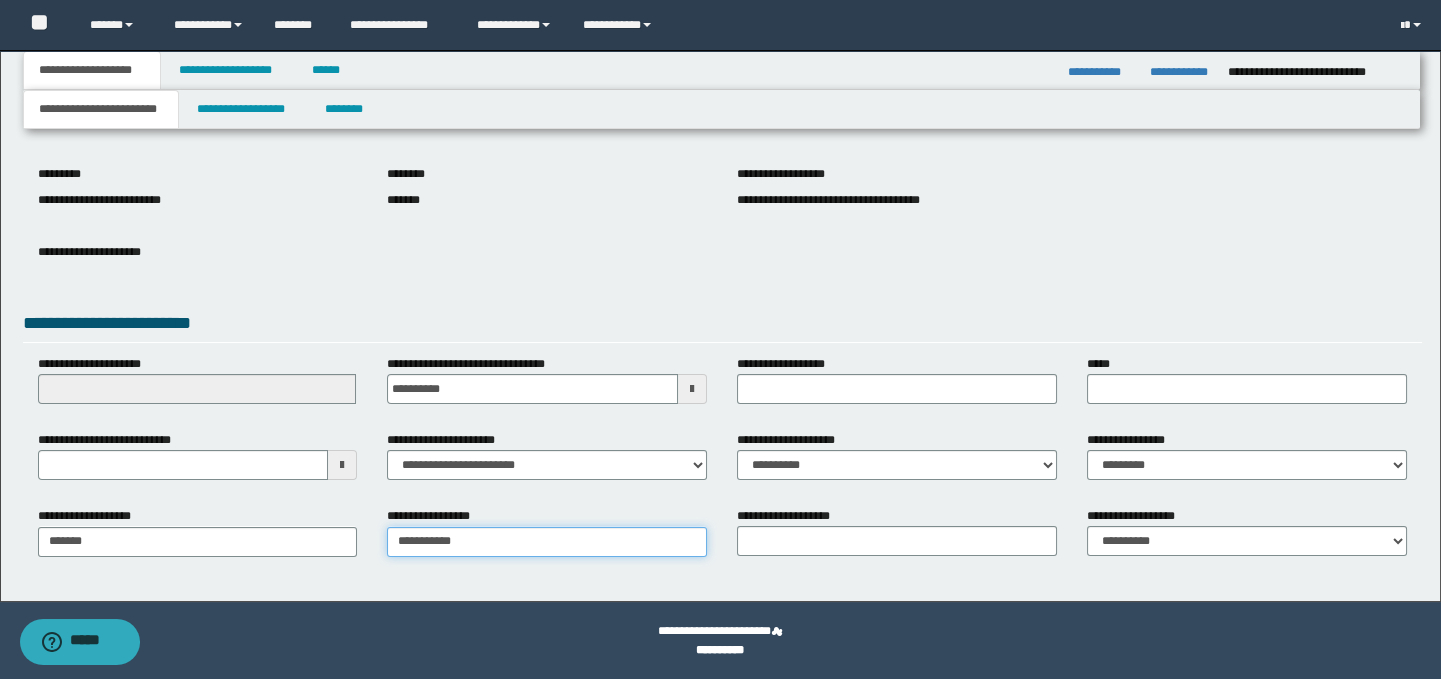 type on "**********" 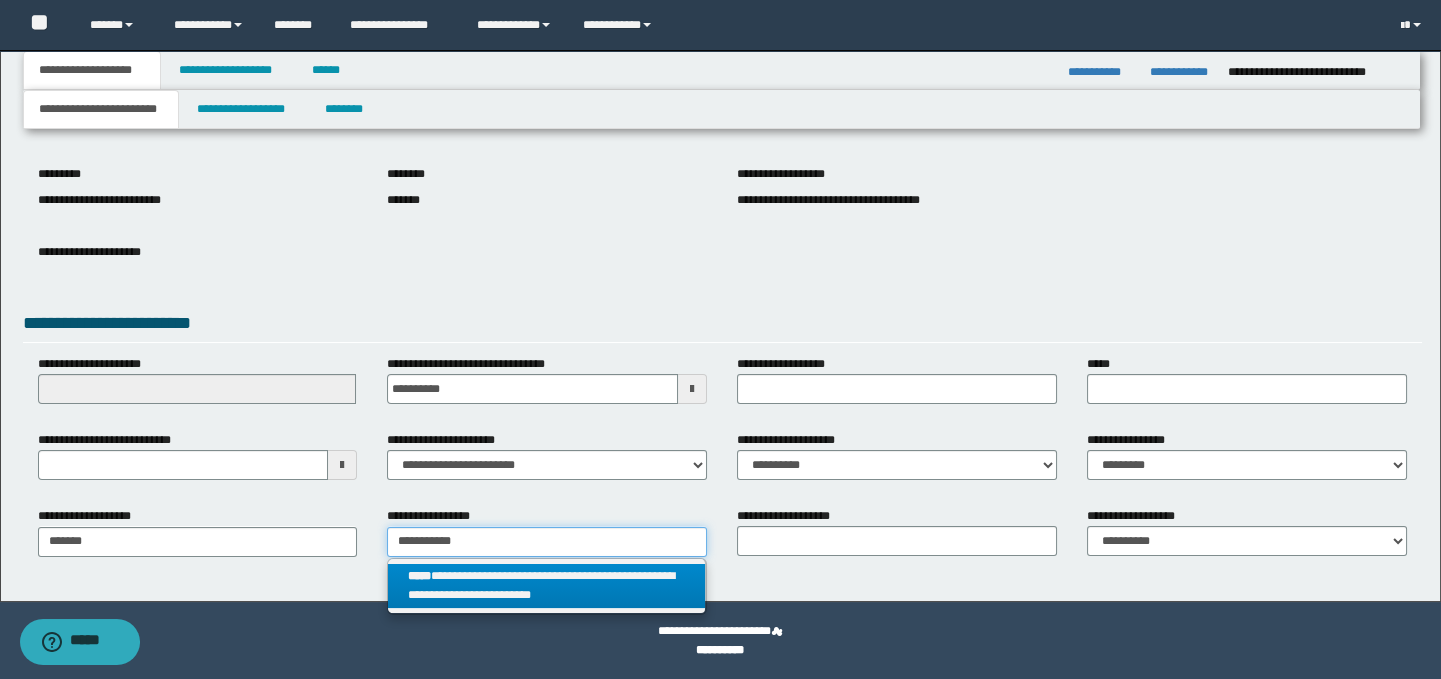 type on "**********" 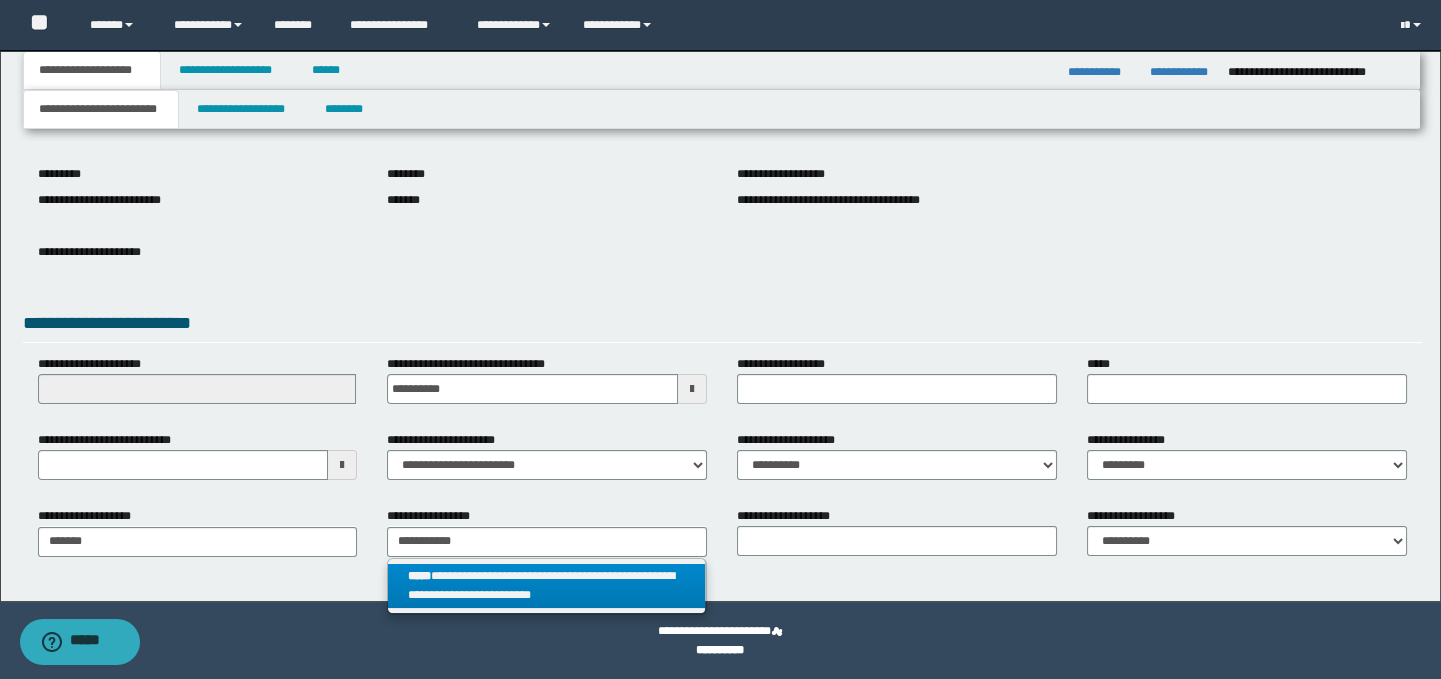 click on "**********" at bounding box center (546, 586) 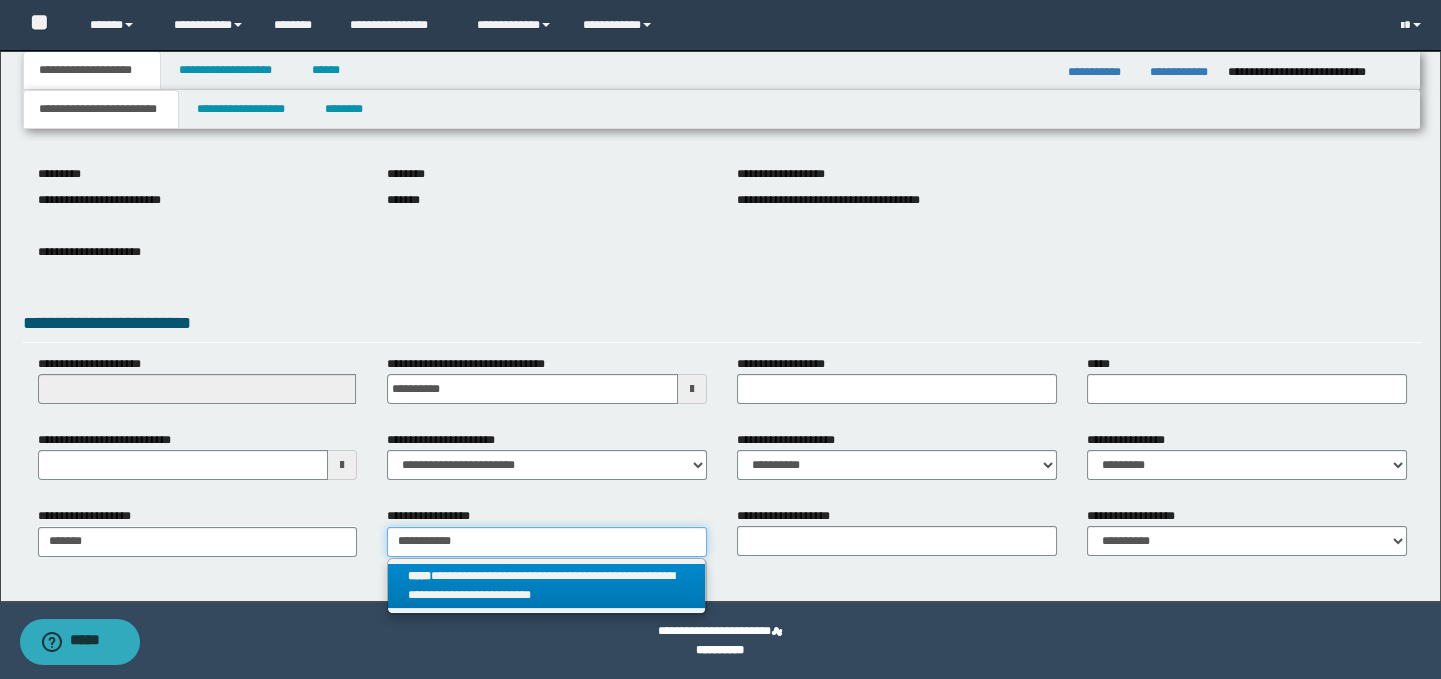 type 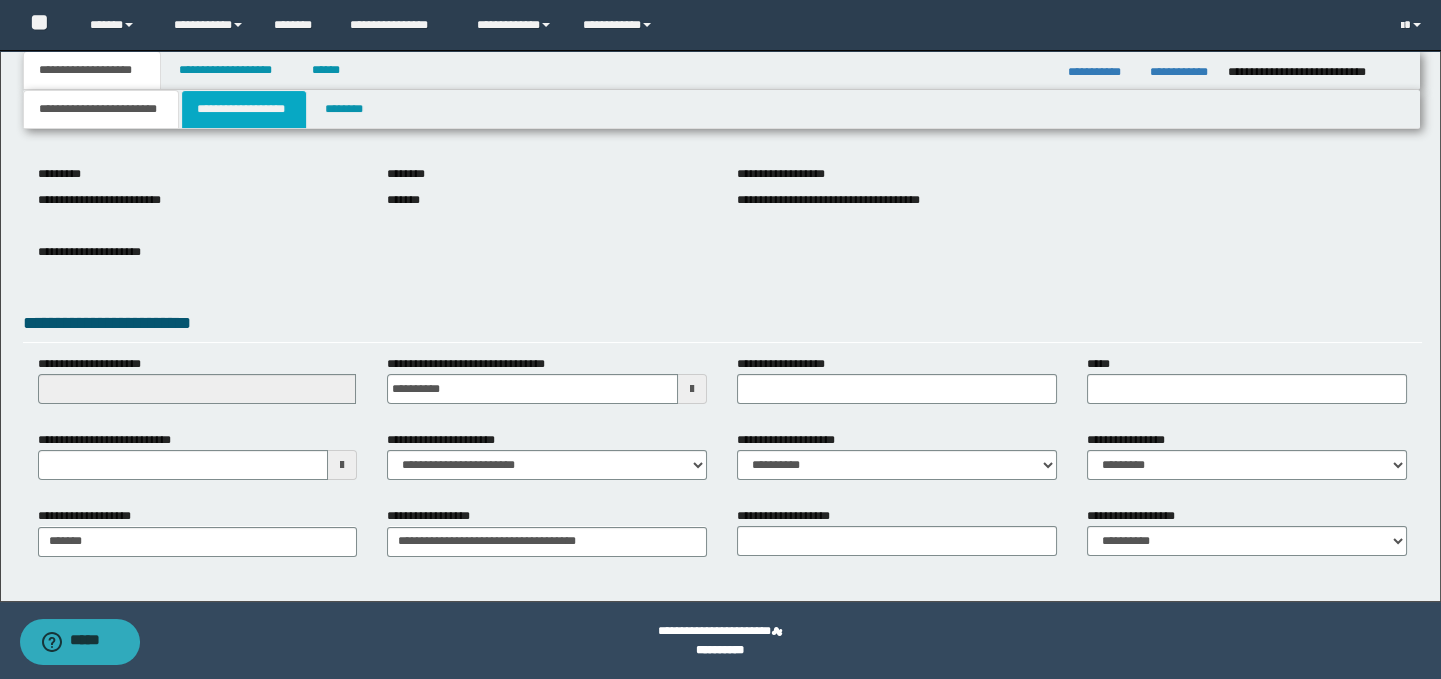 click on "**********" at bounding box center [244, 109] 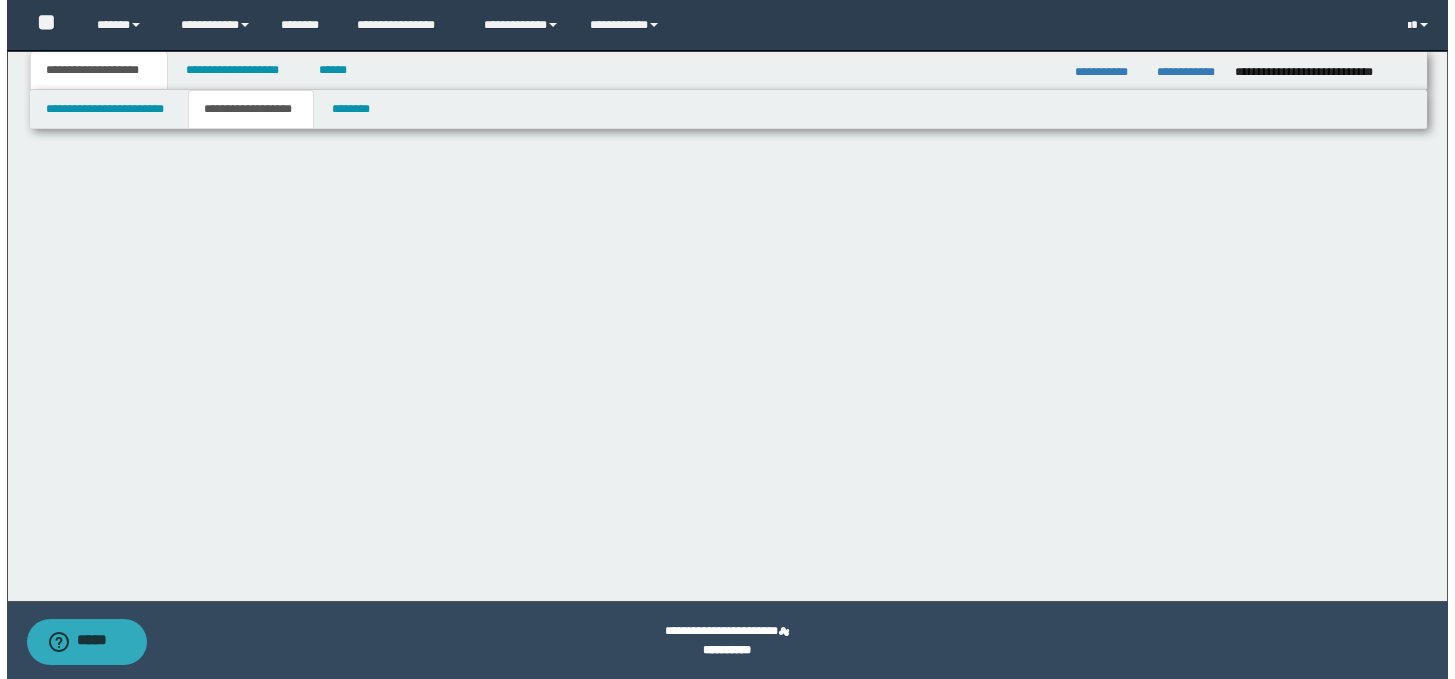 scroll, scrollTop: 0, scrollLeft: 0, axis: both 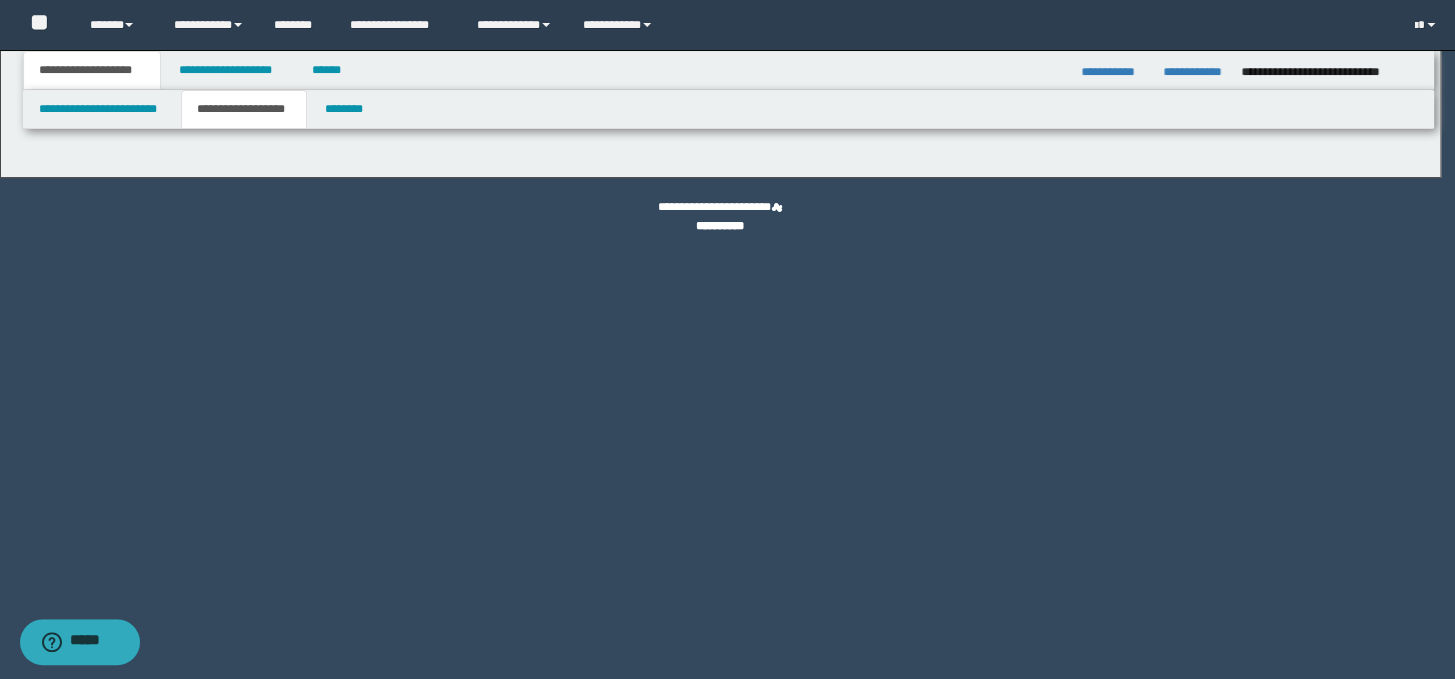 type on "********" 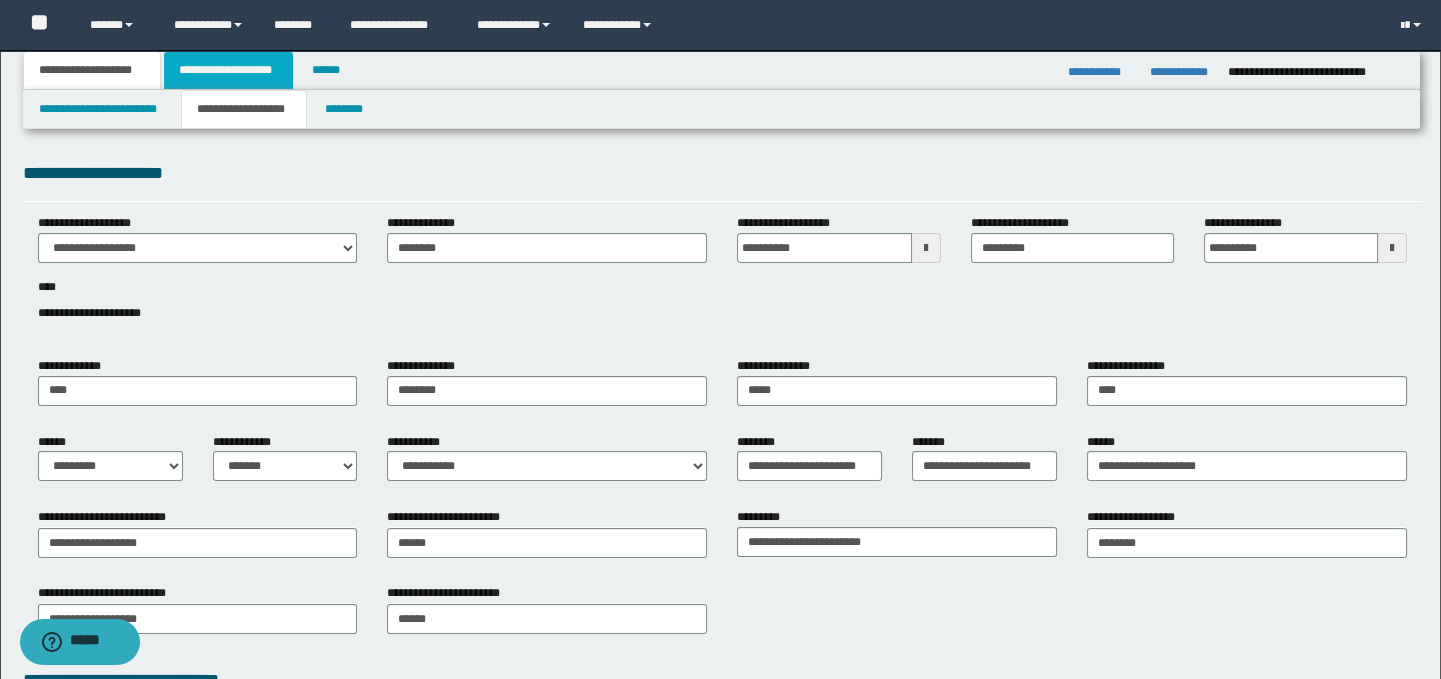 click on "**********" at bounding box center [228, 70] 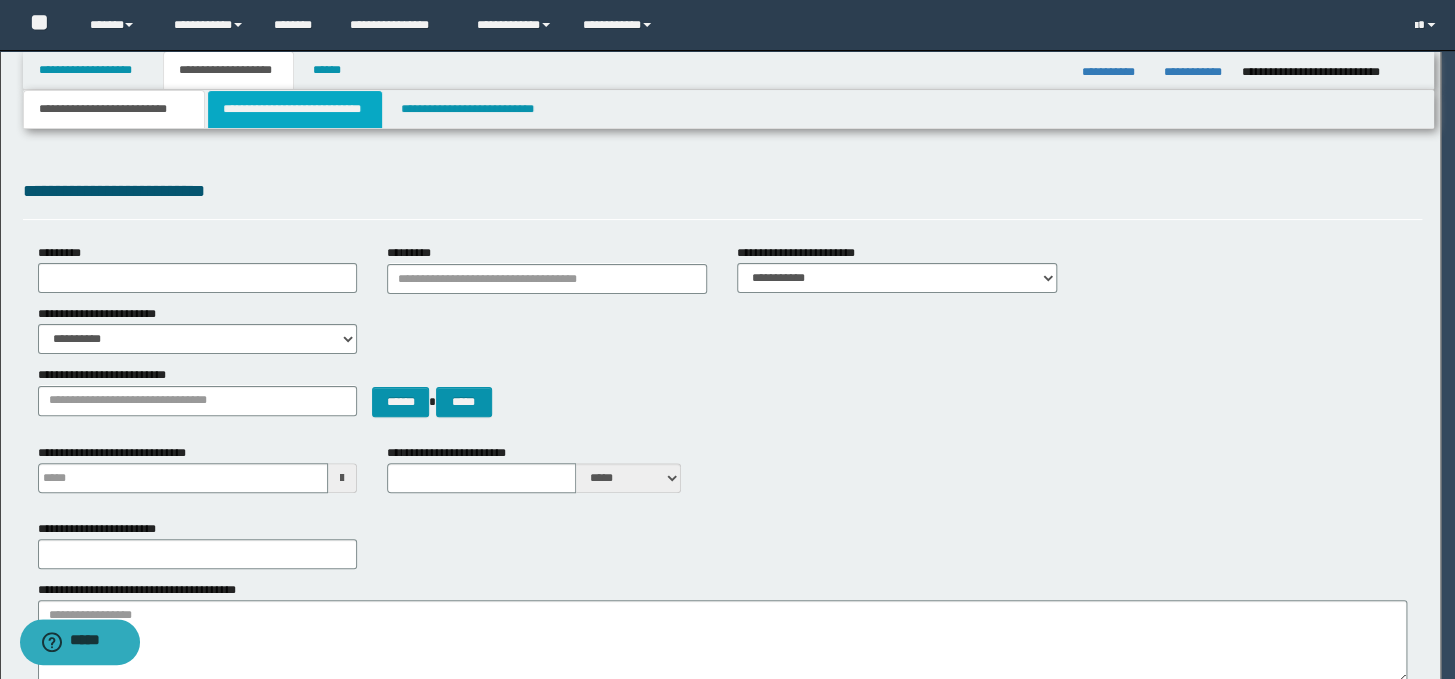 click on "**********" at bounding box center [294, 109] 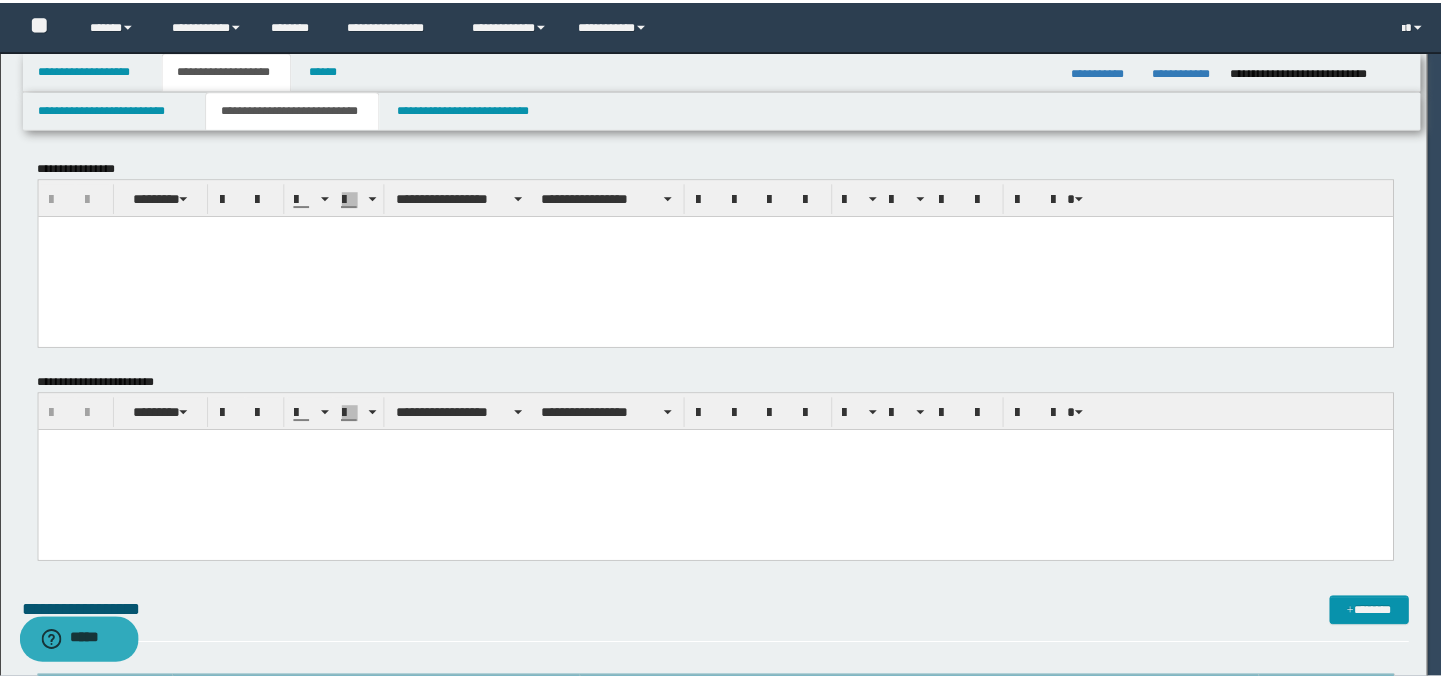 scroll, scrollTop: 0, scrollLeft: 0, axis: both 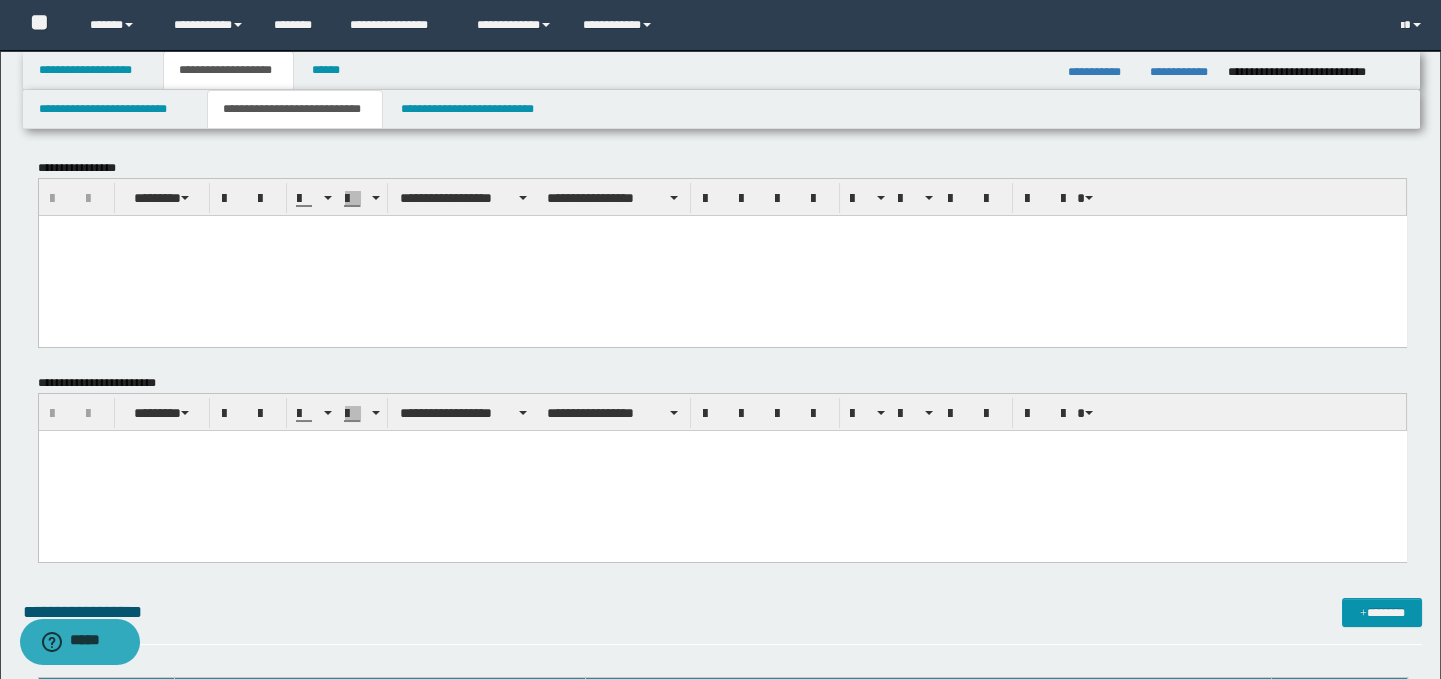 click at bounding box center (722, 255) 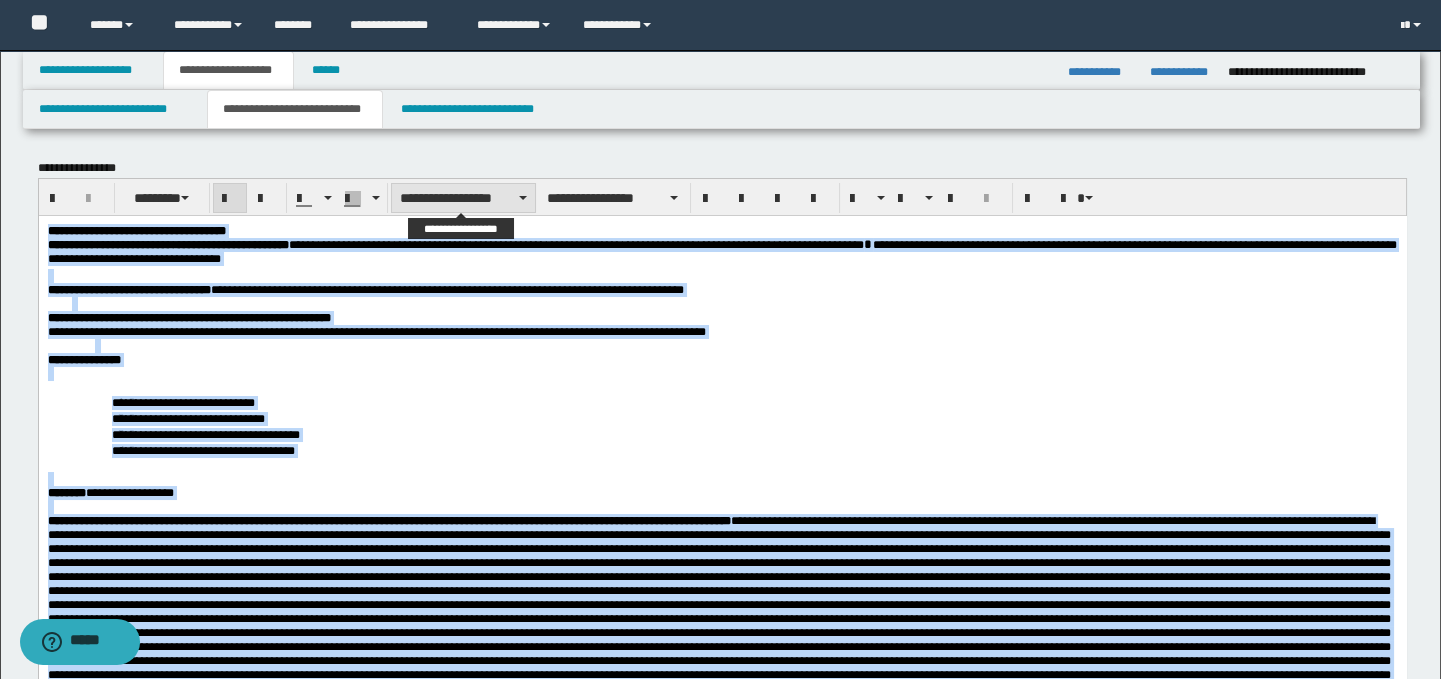 click on "**********" at bounding box center [463, 198] 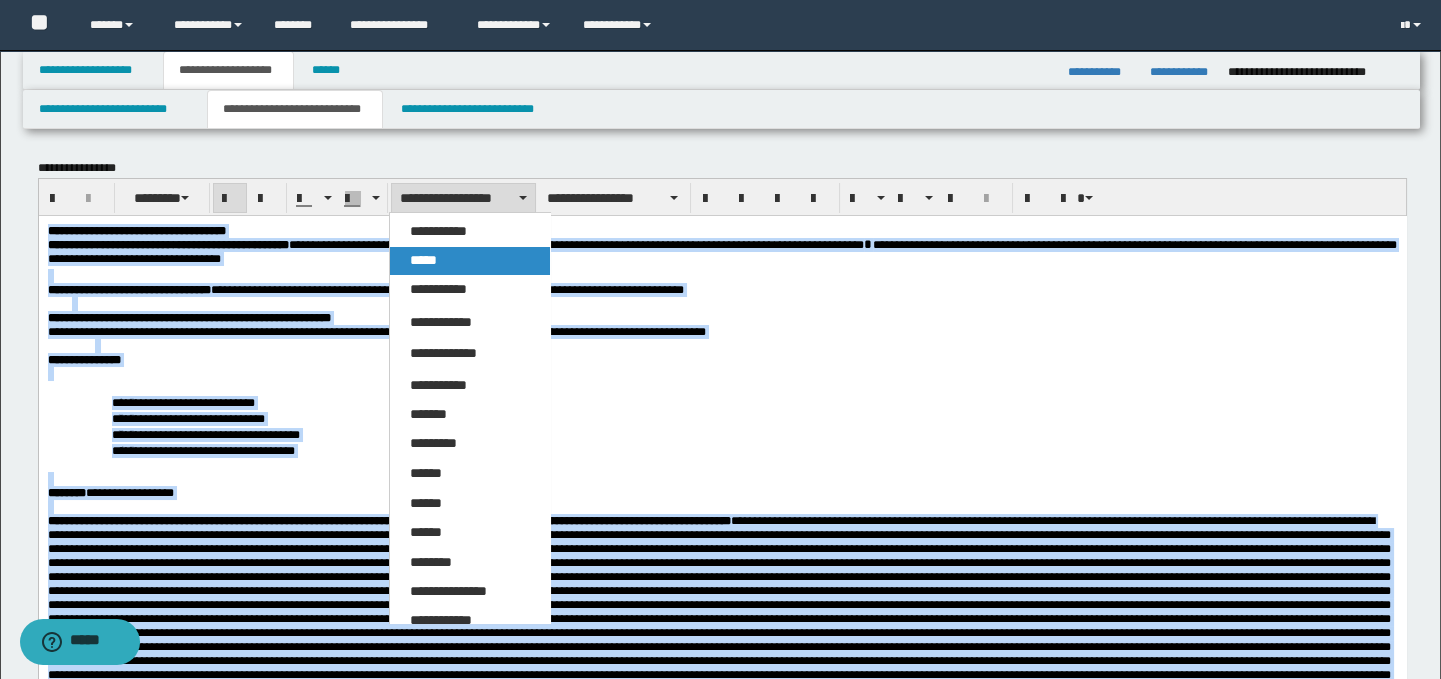 click on "*****" at bounding box center (423, 260) 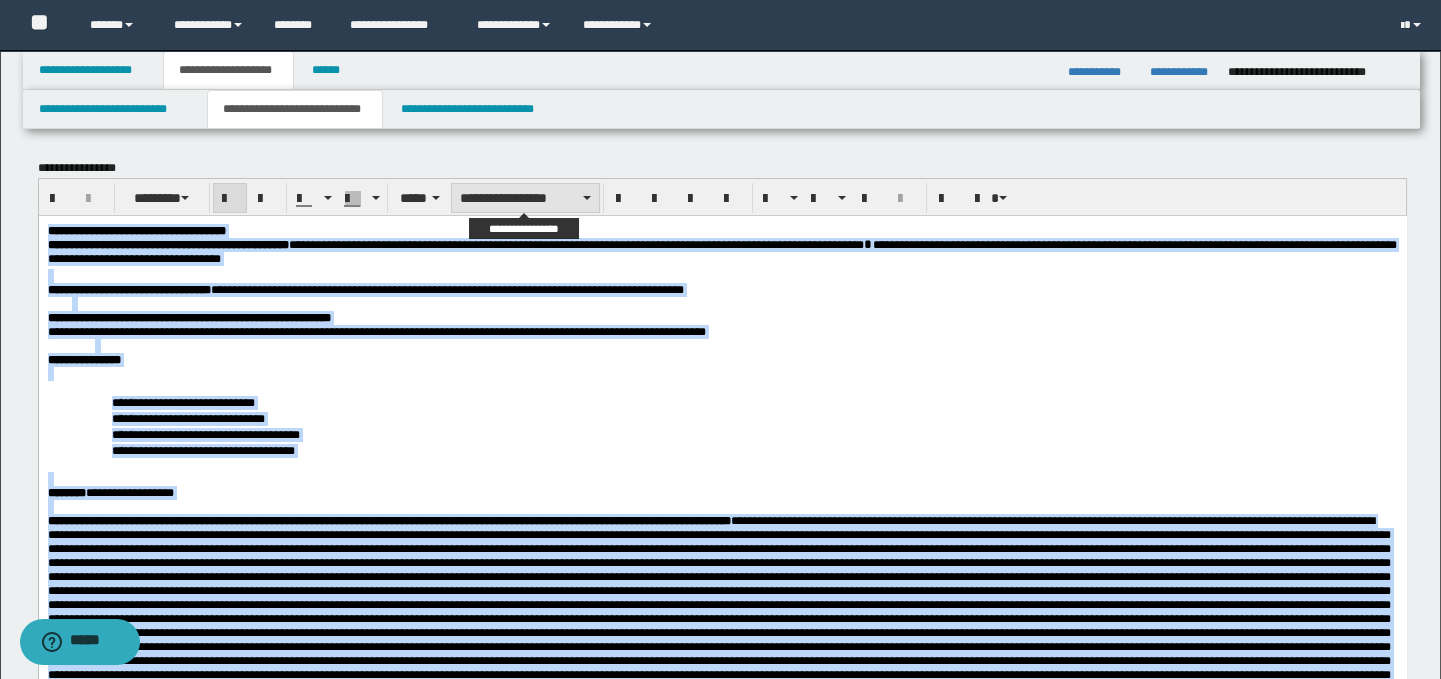 click on "**********" at bounding box center [525, 198] 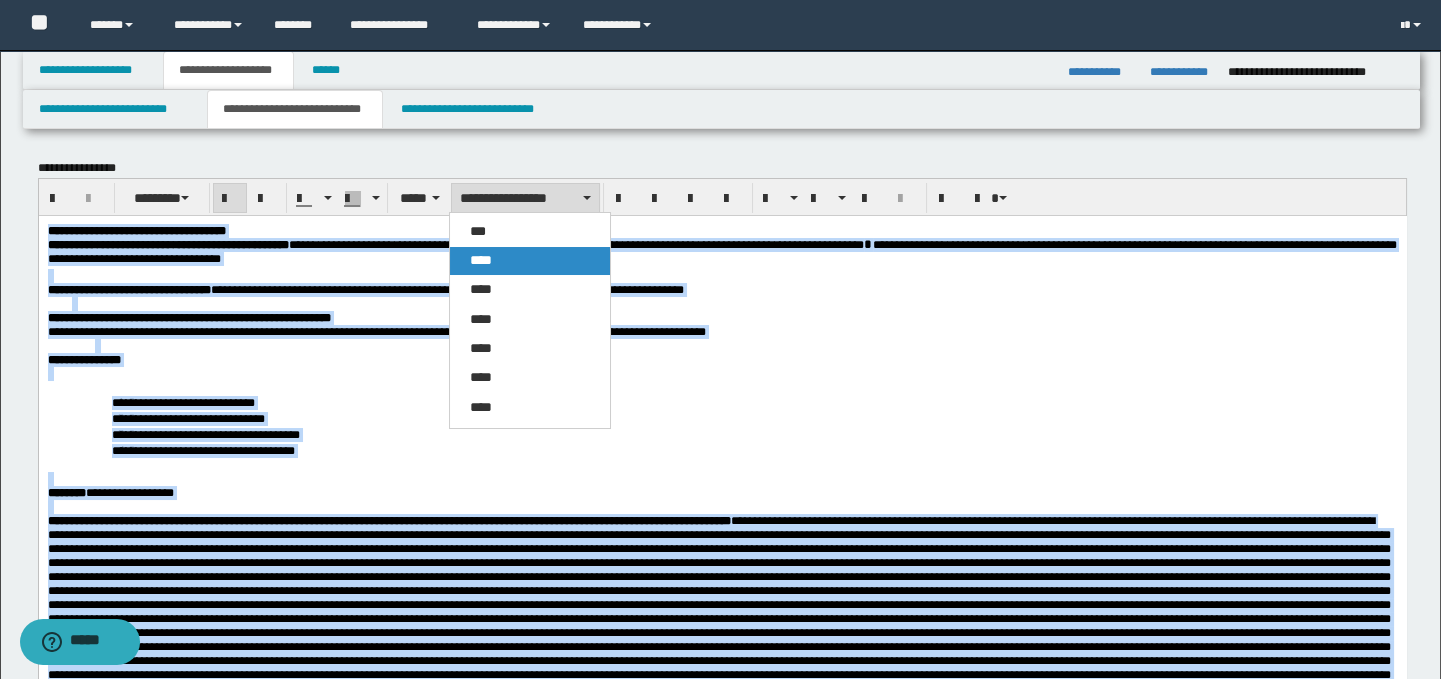 click on "****" at bounding box center [481, 260] 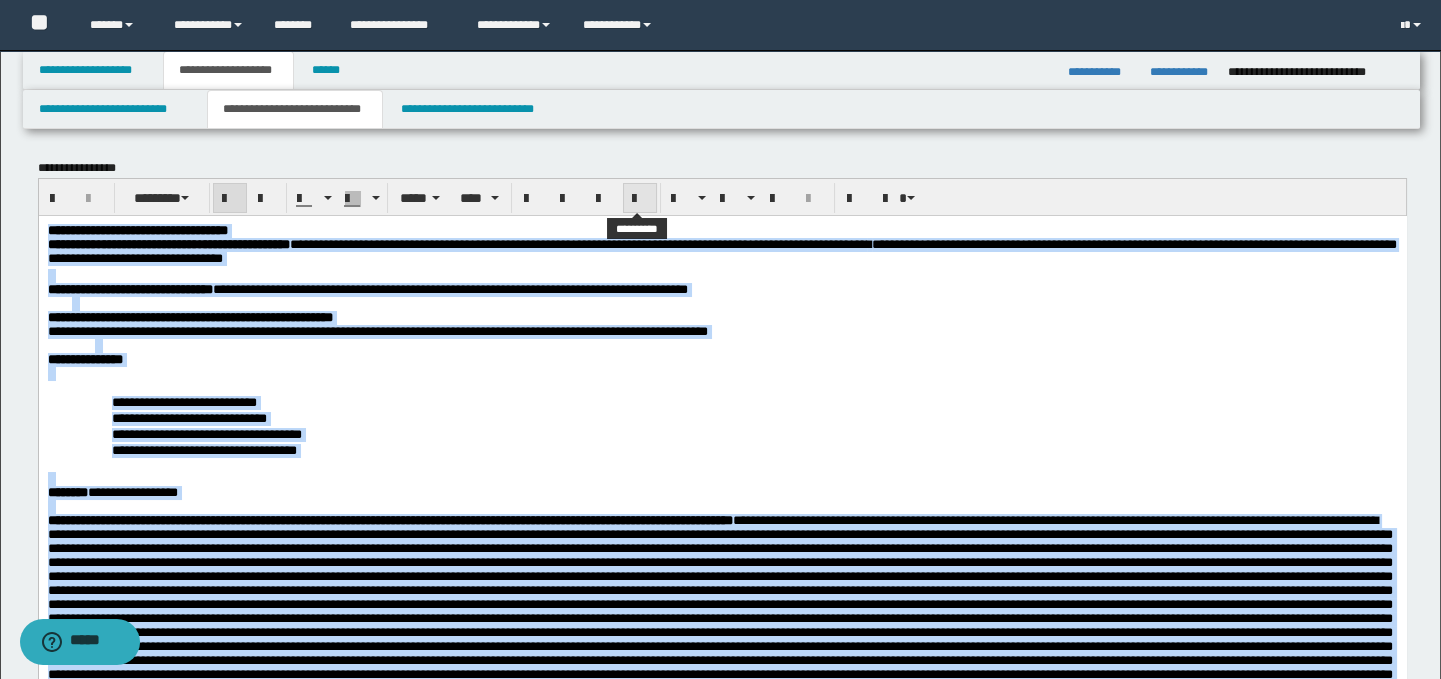 click at bounding box center [640, 199] 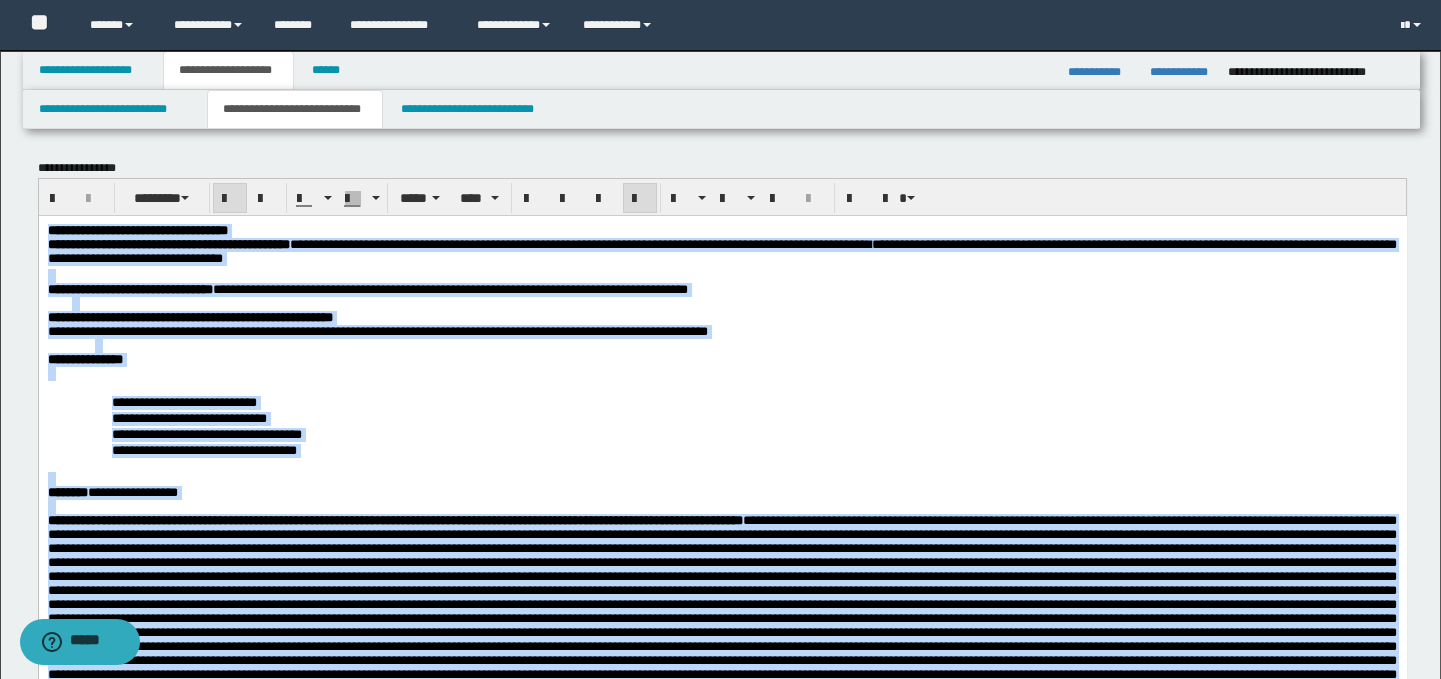 click at bounding box center (745, 345) 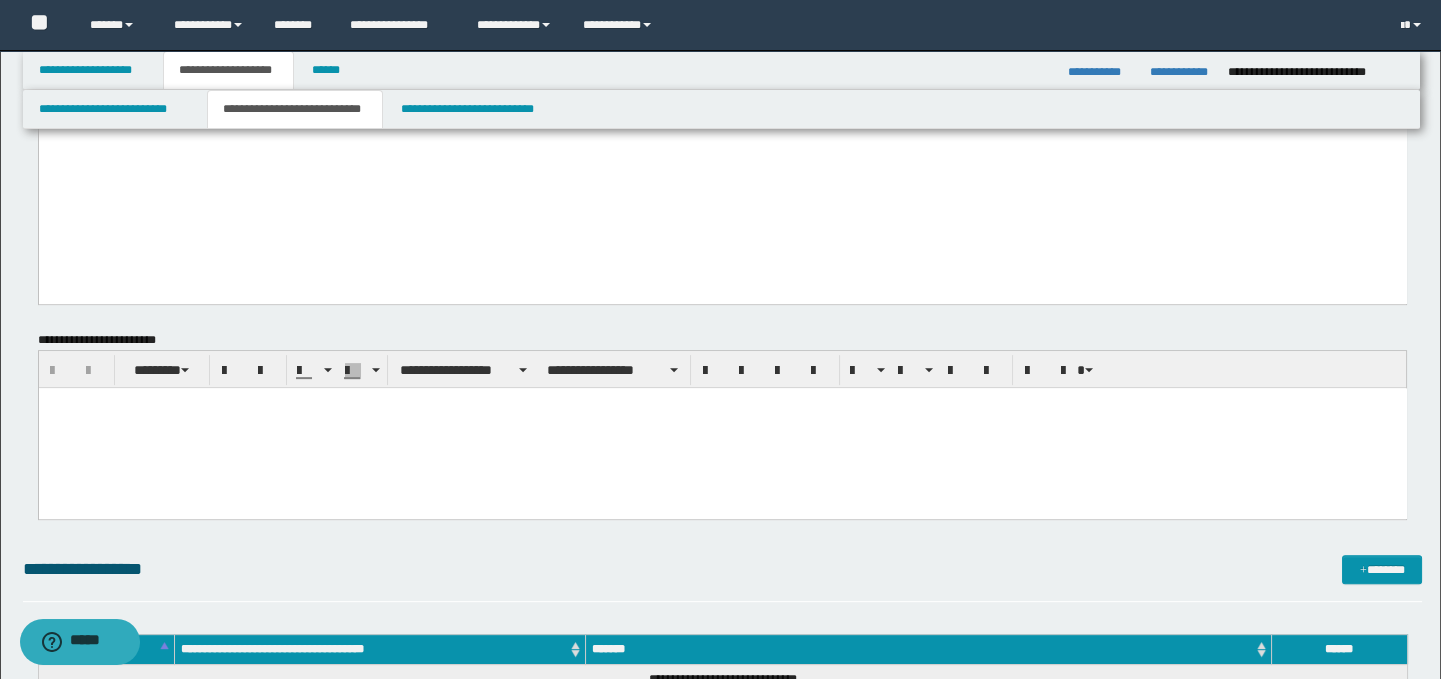 scroll, scrollTop: 1745, scrollLeft: 0, axis: vertical 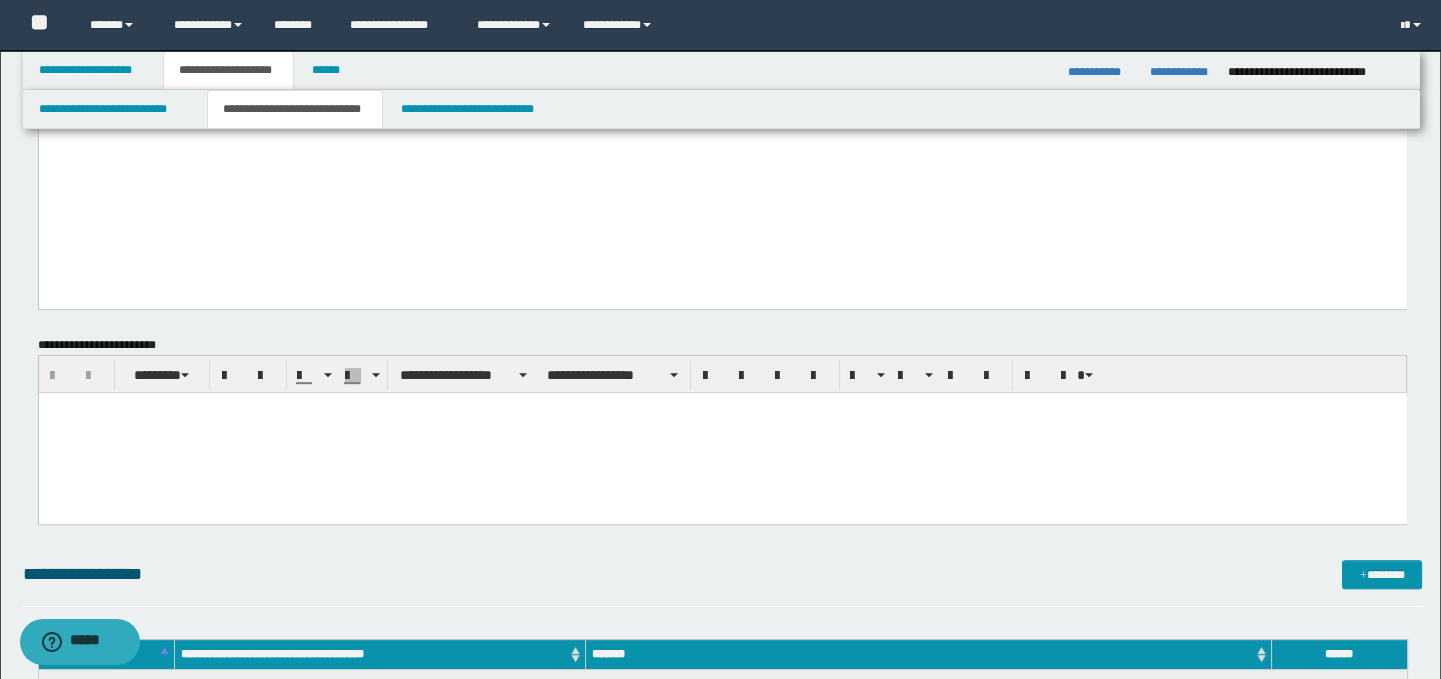 click at bounding box center (722, 433) 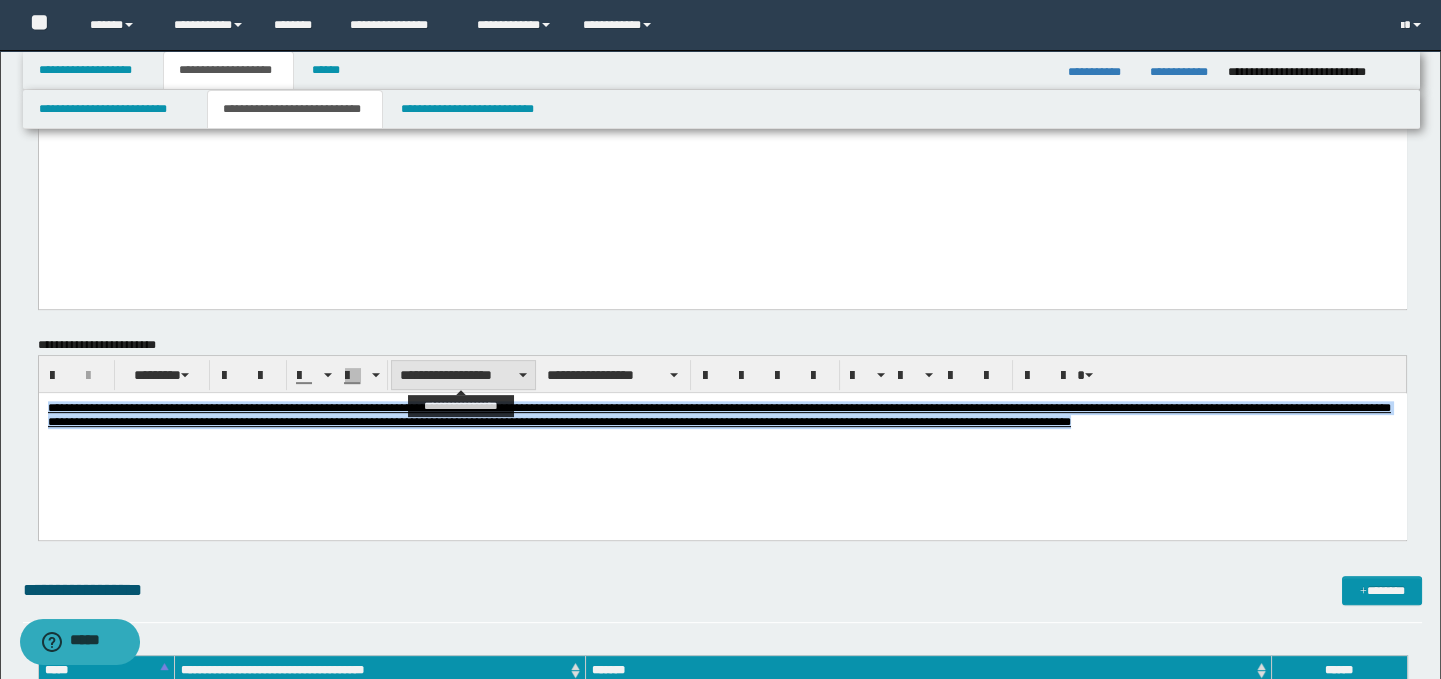 click on "**********" at bounding box center (463, 375) 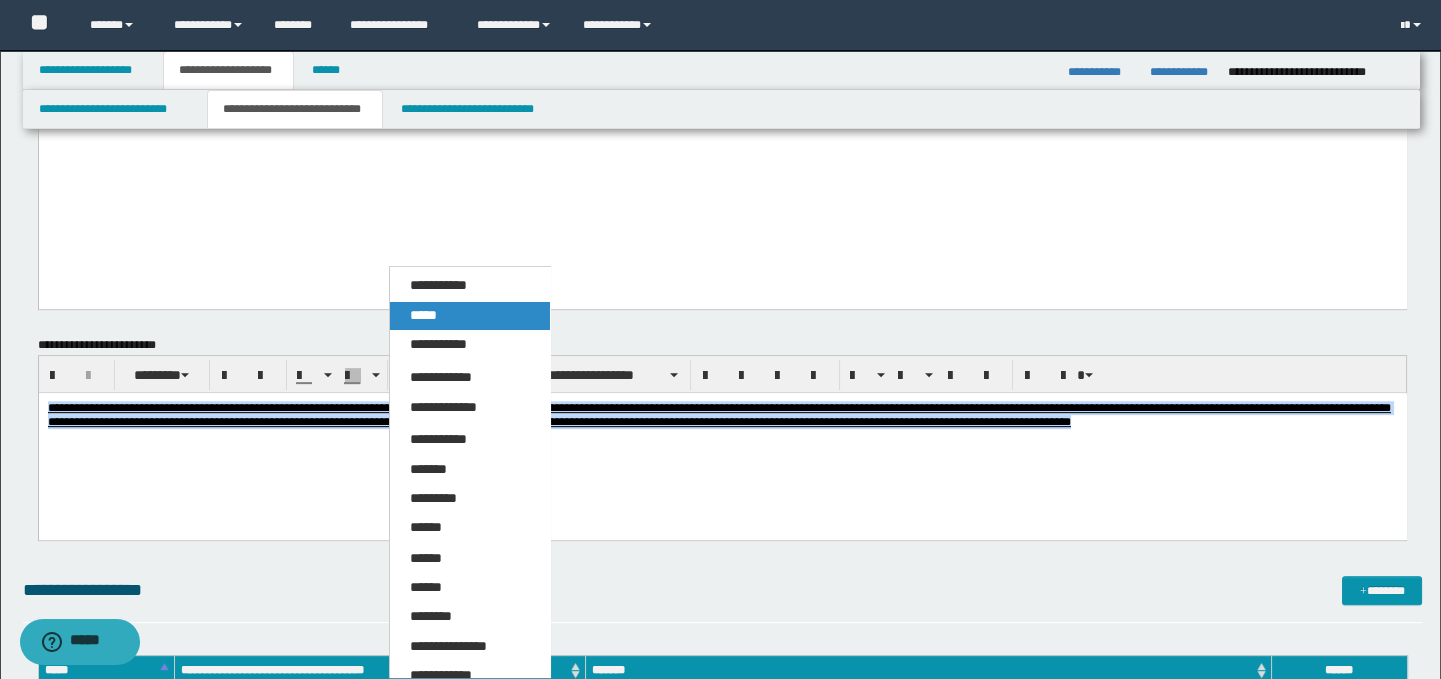 click on "*****" at bounding box center (470, 316) 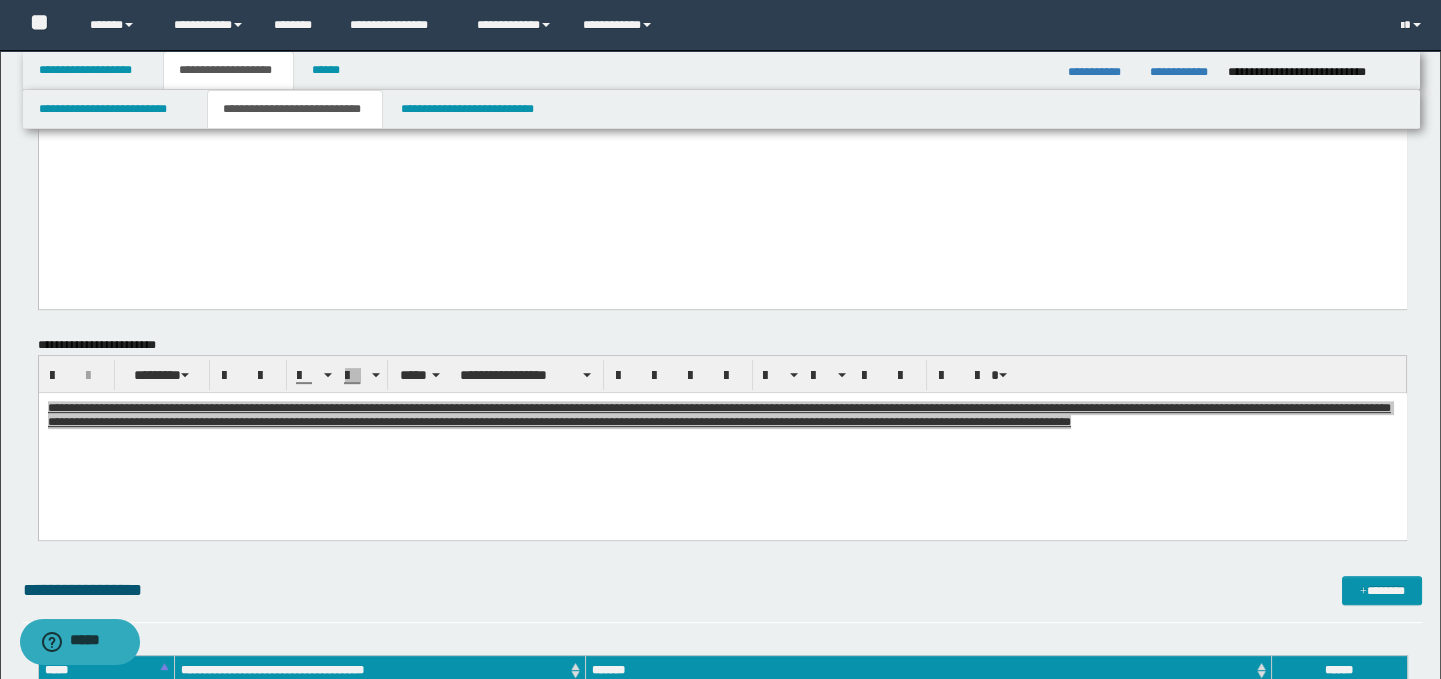 click at bounding box center (723, 466) 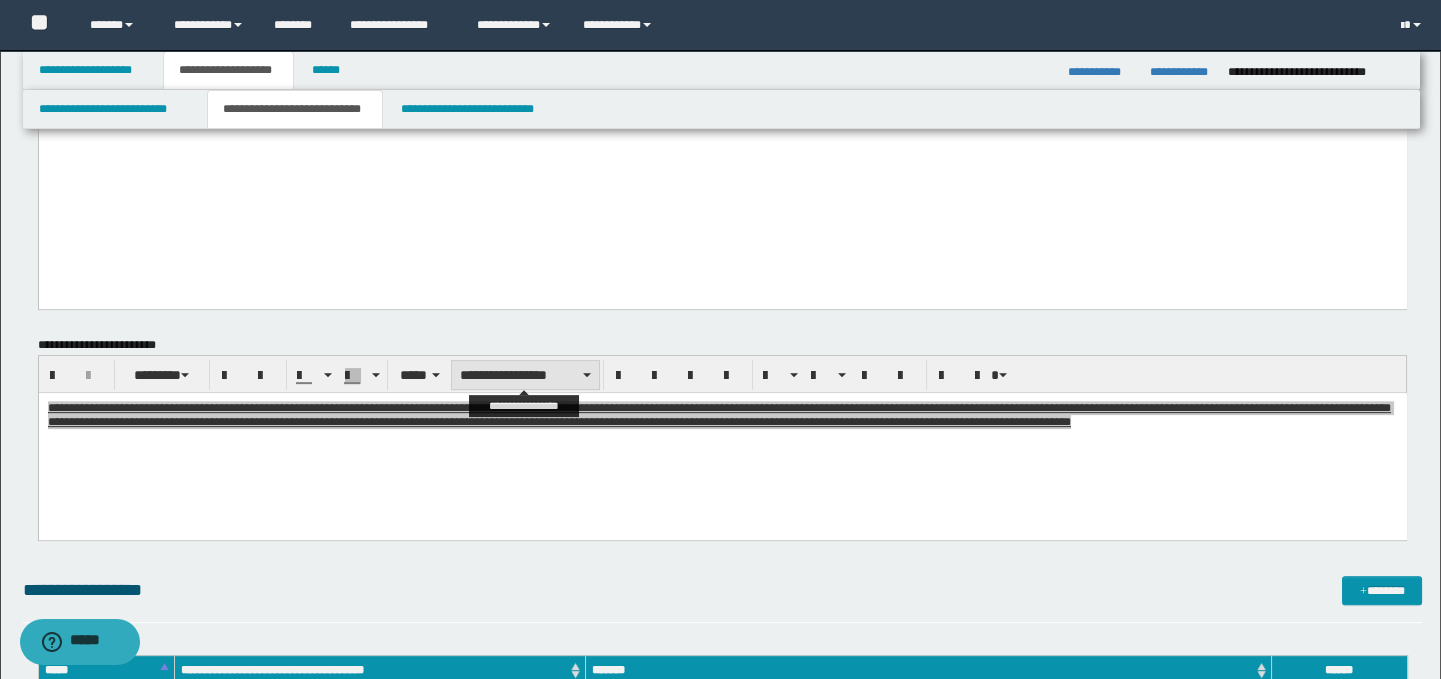 click on "**********" at bounding box center (525, 375) 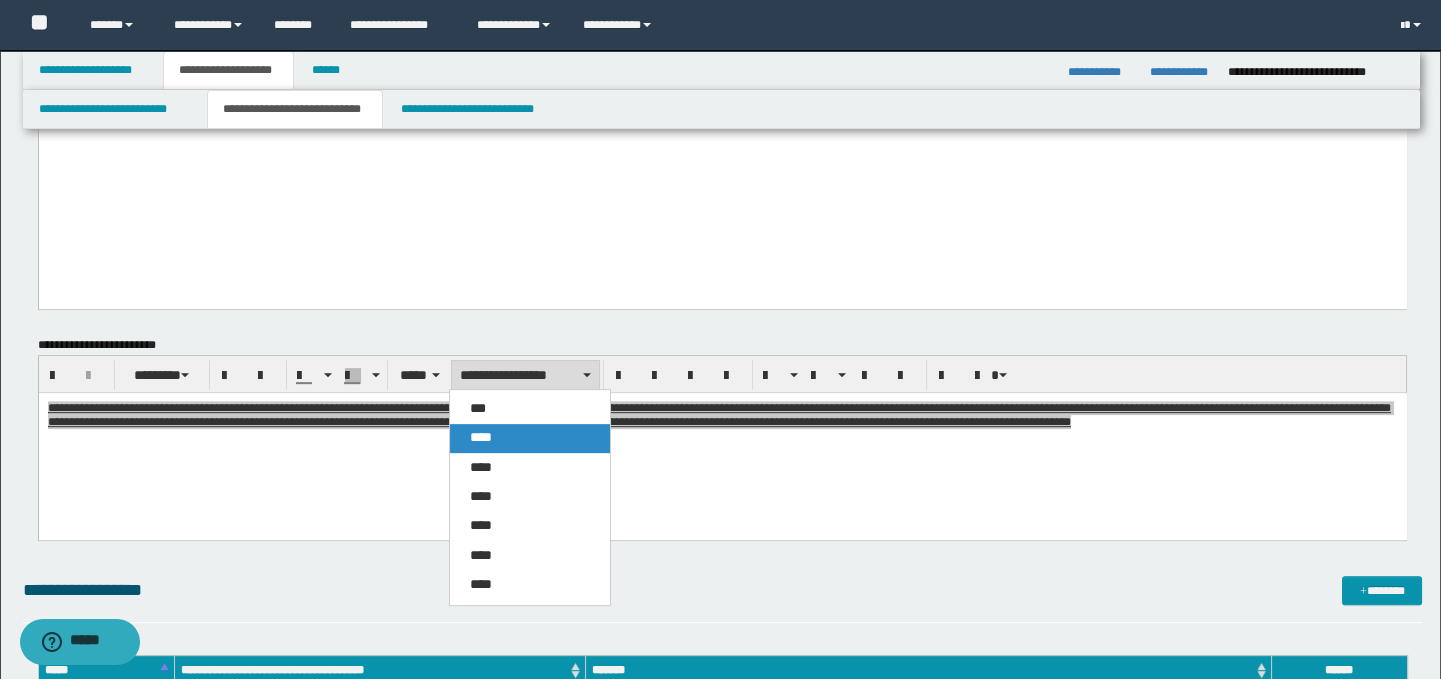 click on "****" at bounding box center [530, 438] 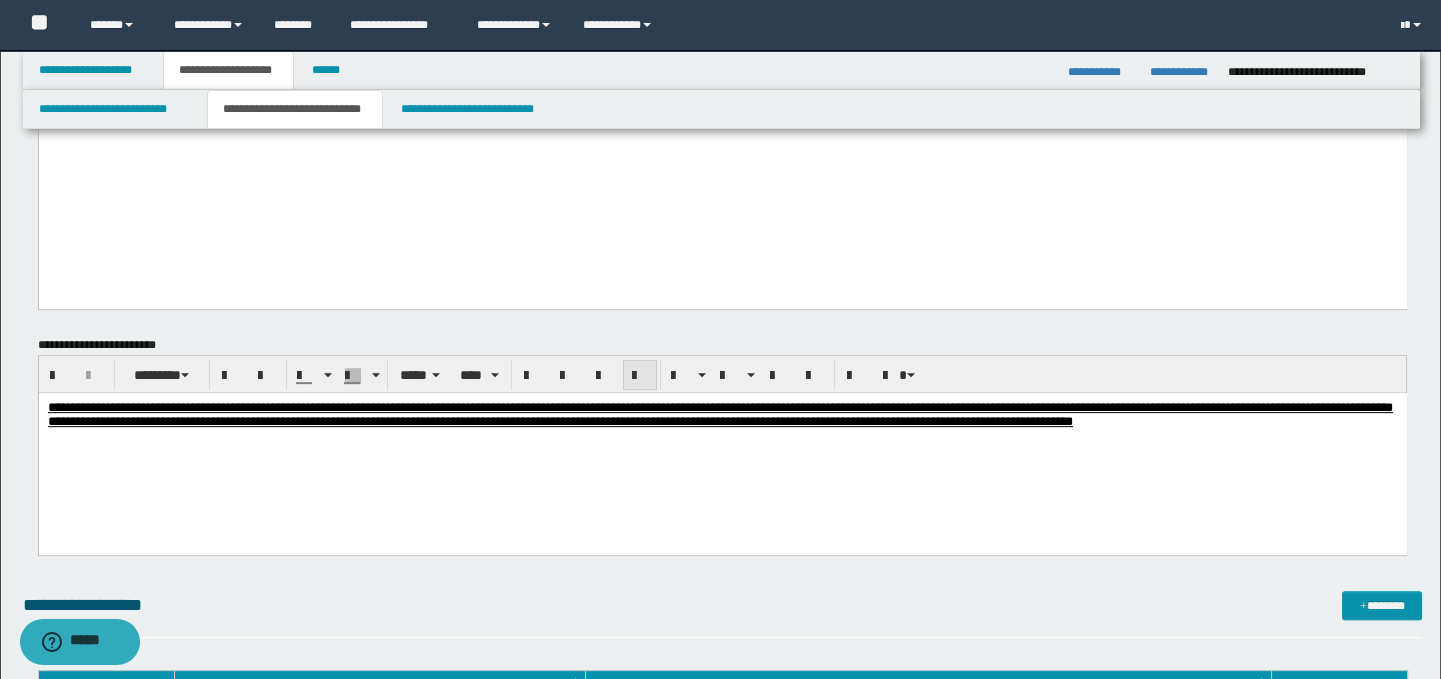 click at bounding box center [640, 376] 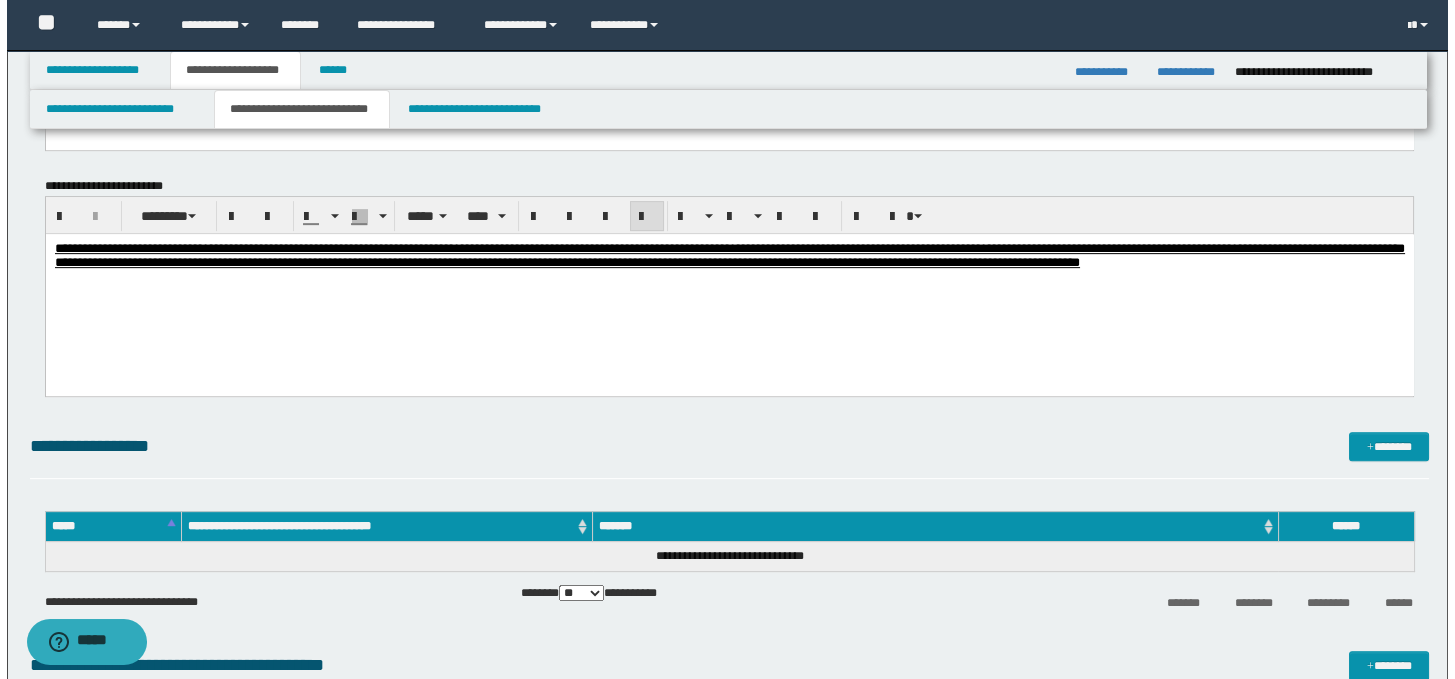 scroll, scrollTop: 2033, scrollLeft: 0, axis: vertical 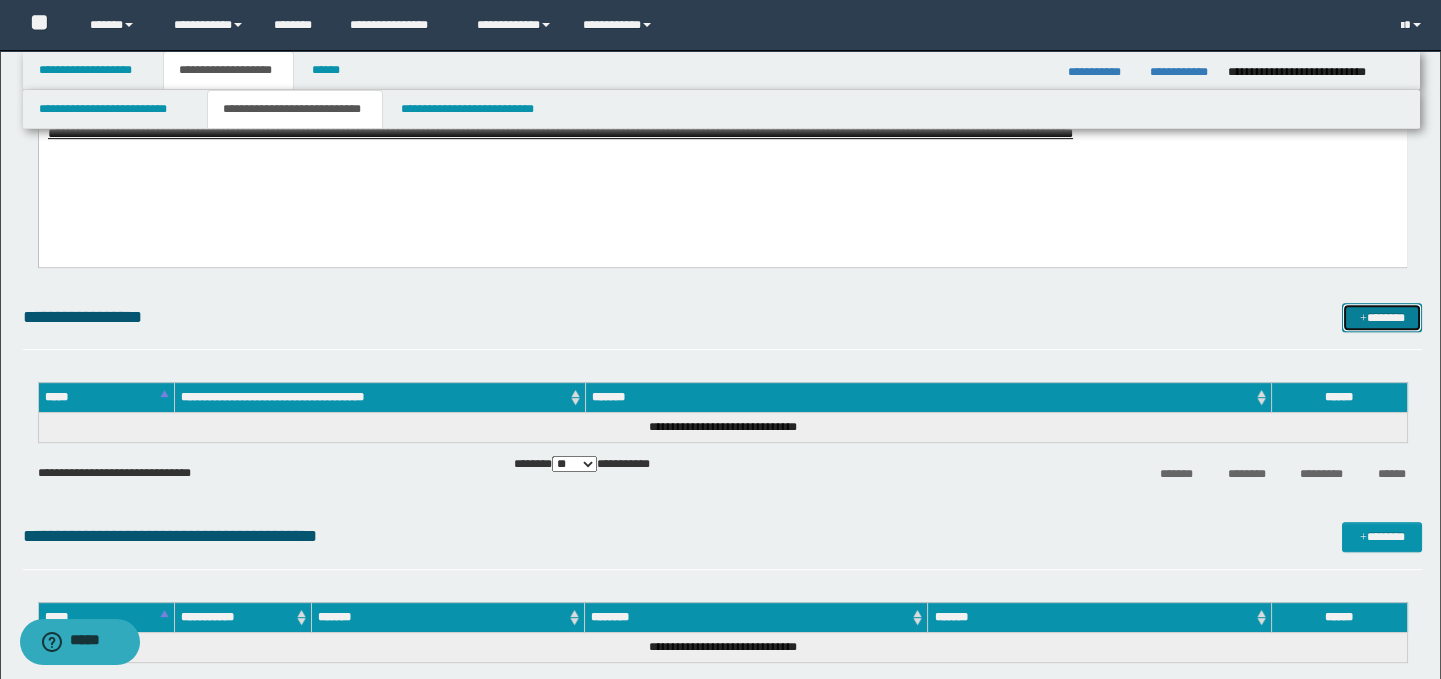 click on "*******" at bounding box center (1382, 318) 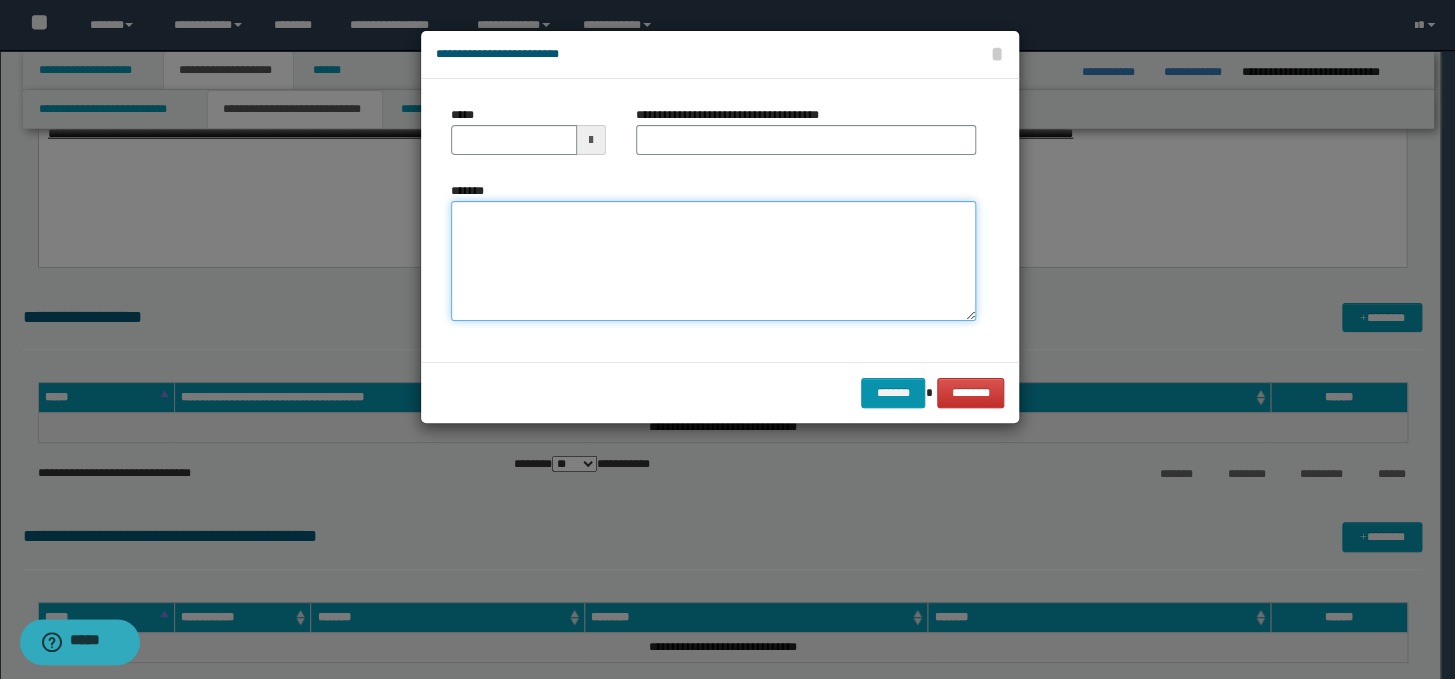 click on "*******" at bounding box center (713, 261) 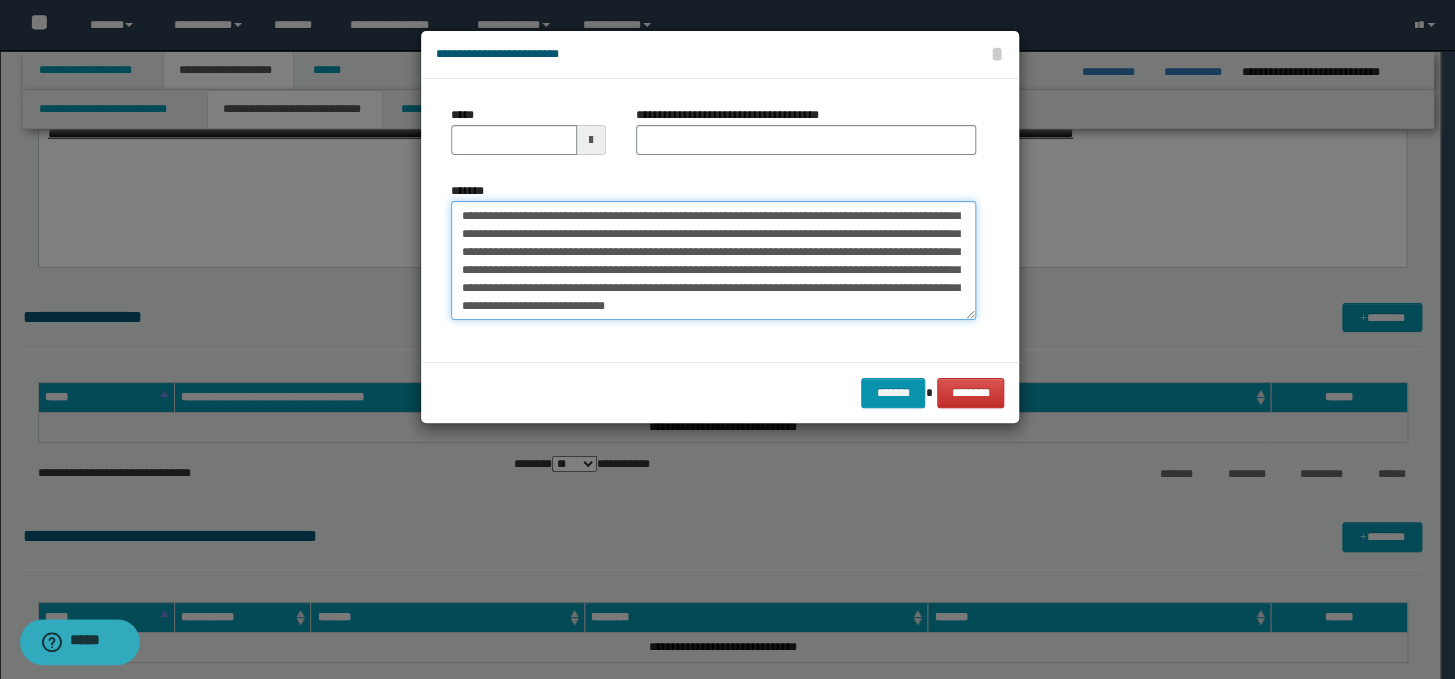 scroll, scrollTop: 0, scrollLeft: 0, axis: both 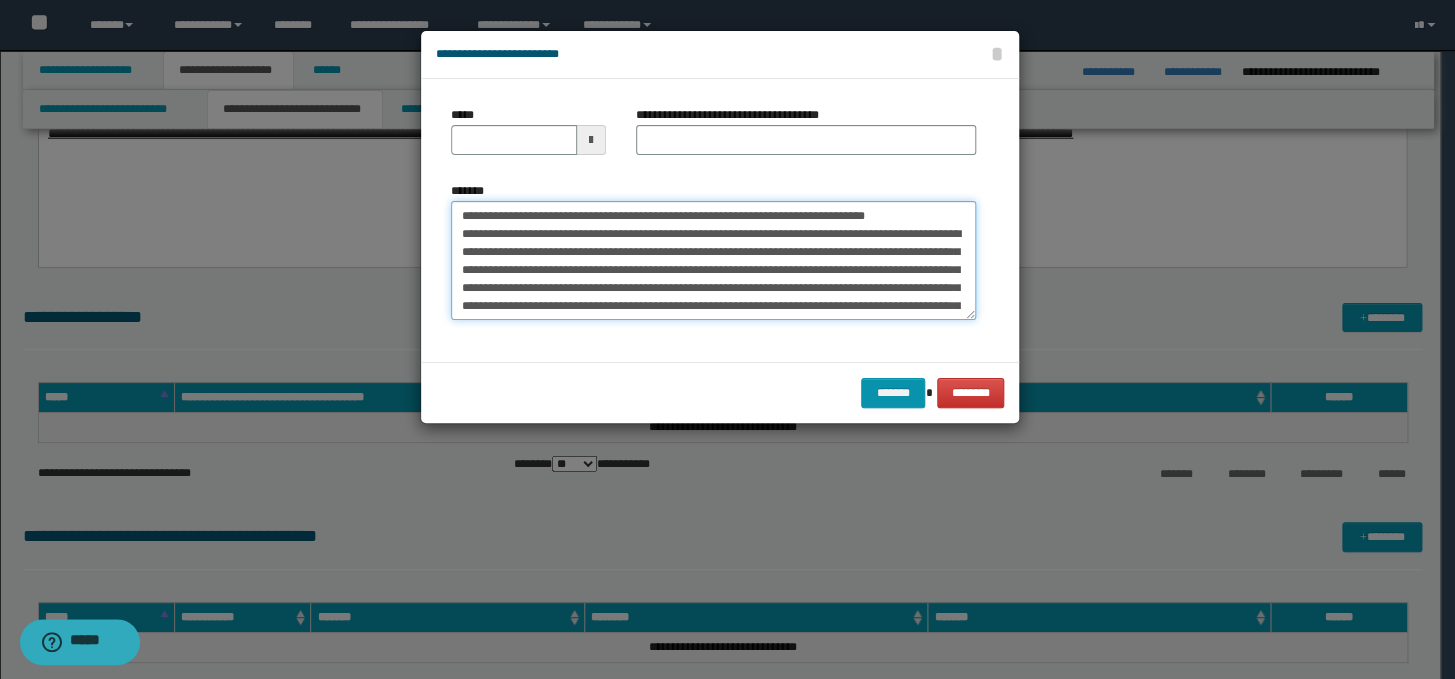 drag, startPoint x: 499, startPoint y: 234, endPoint x: 456, endPoint y: 220, distance: 45.221676 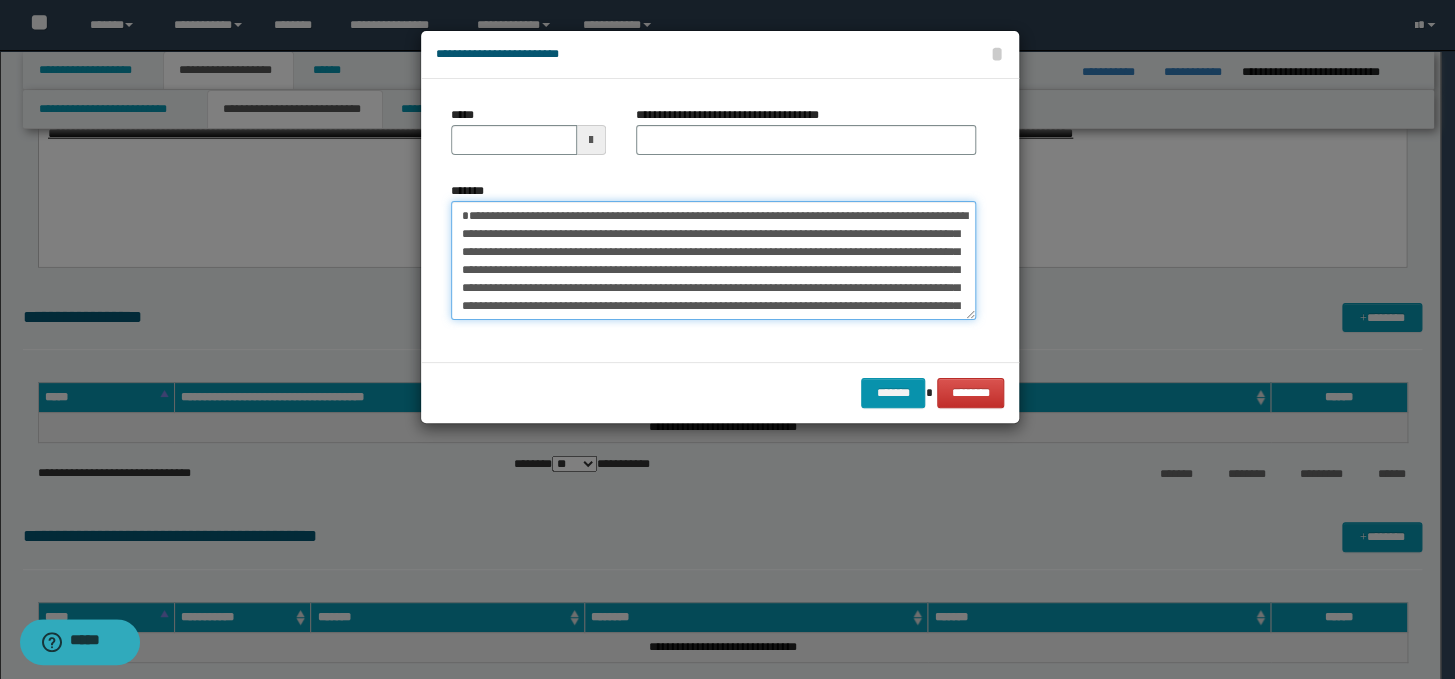 type on "**********" 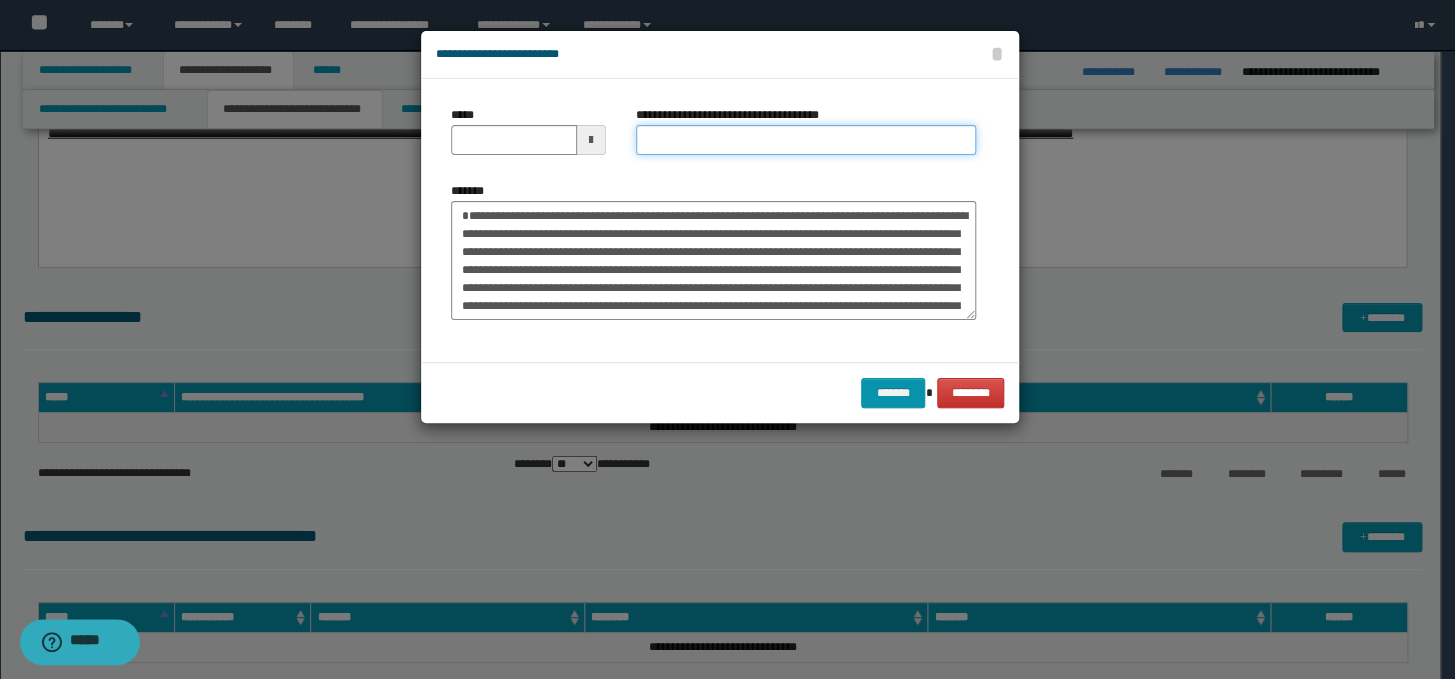 click on "**********" at bounding box center [806, 140] 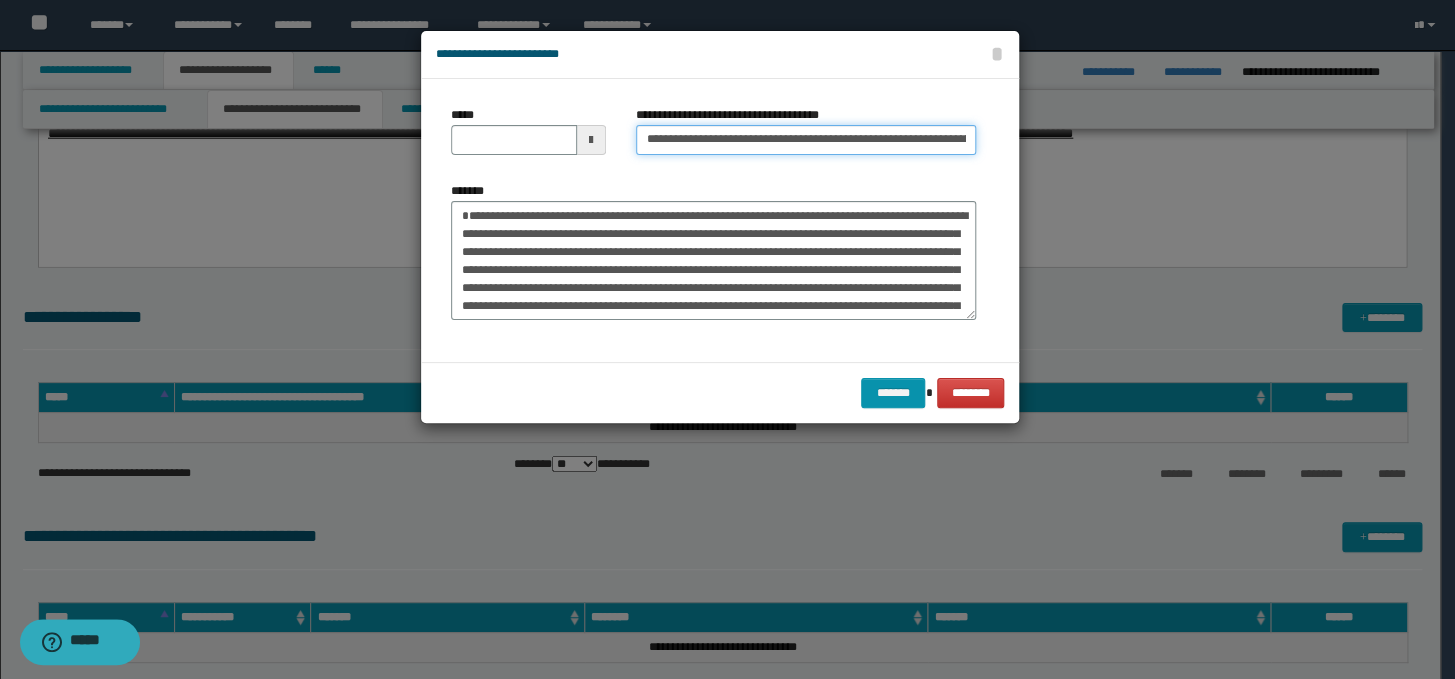 scroll, scrollTop: 0, scrollLeft: 190, axis: horizontal 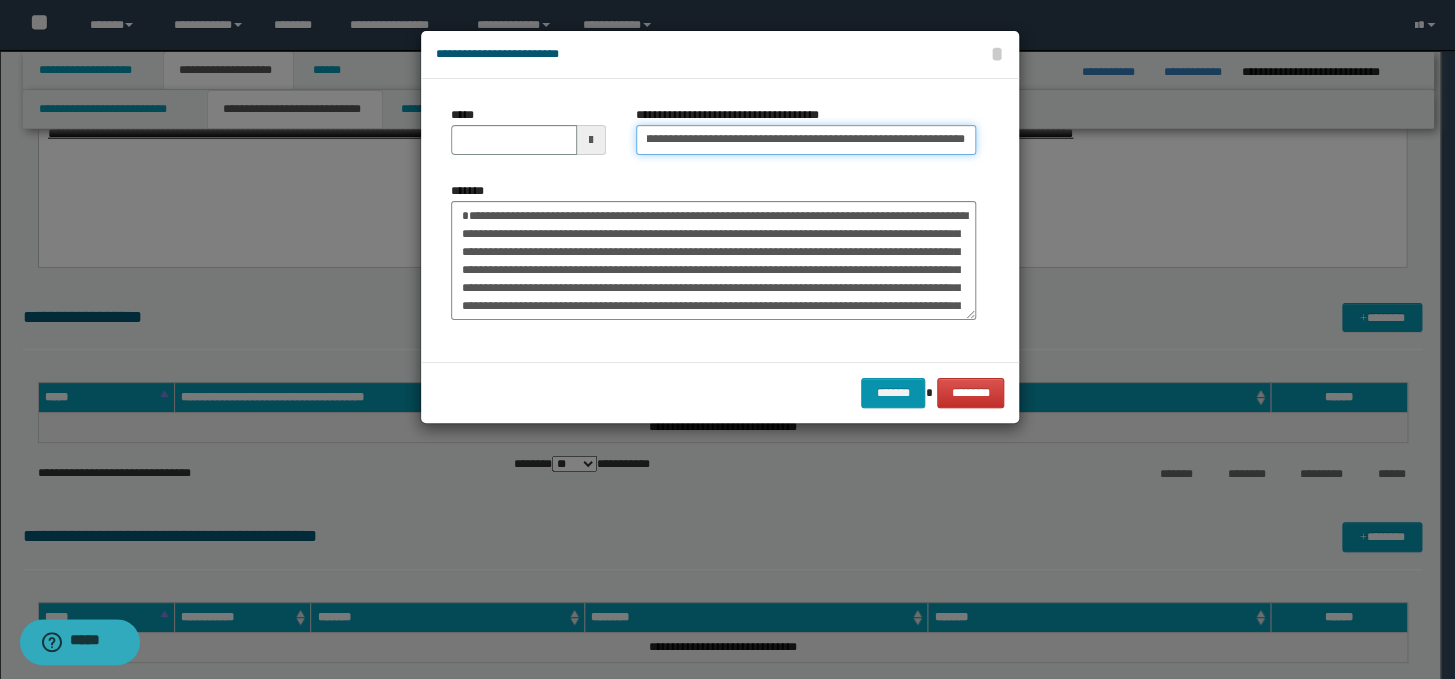 click on "**********" at bounding box center [806, 140] 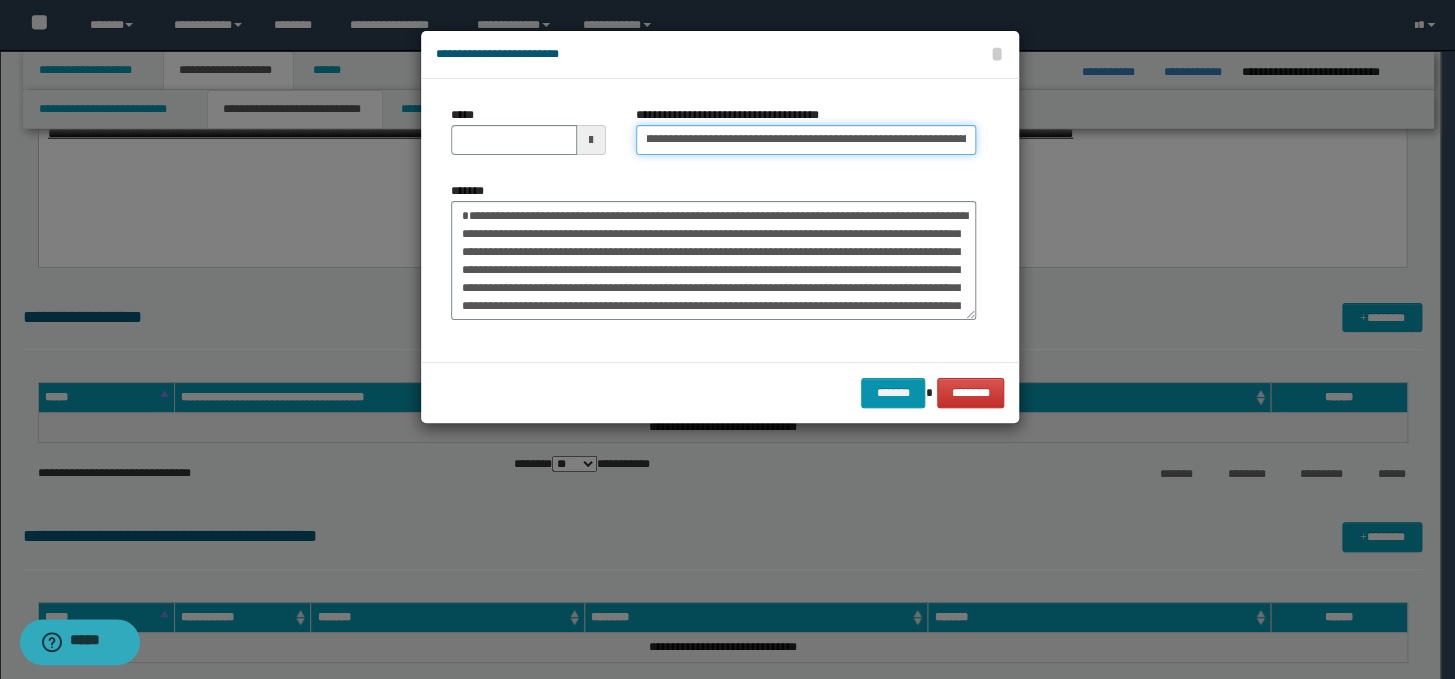 scroll, scrollTop: 0, scrollLeft: 0, axis: both 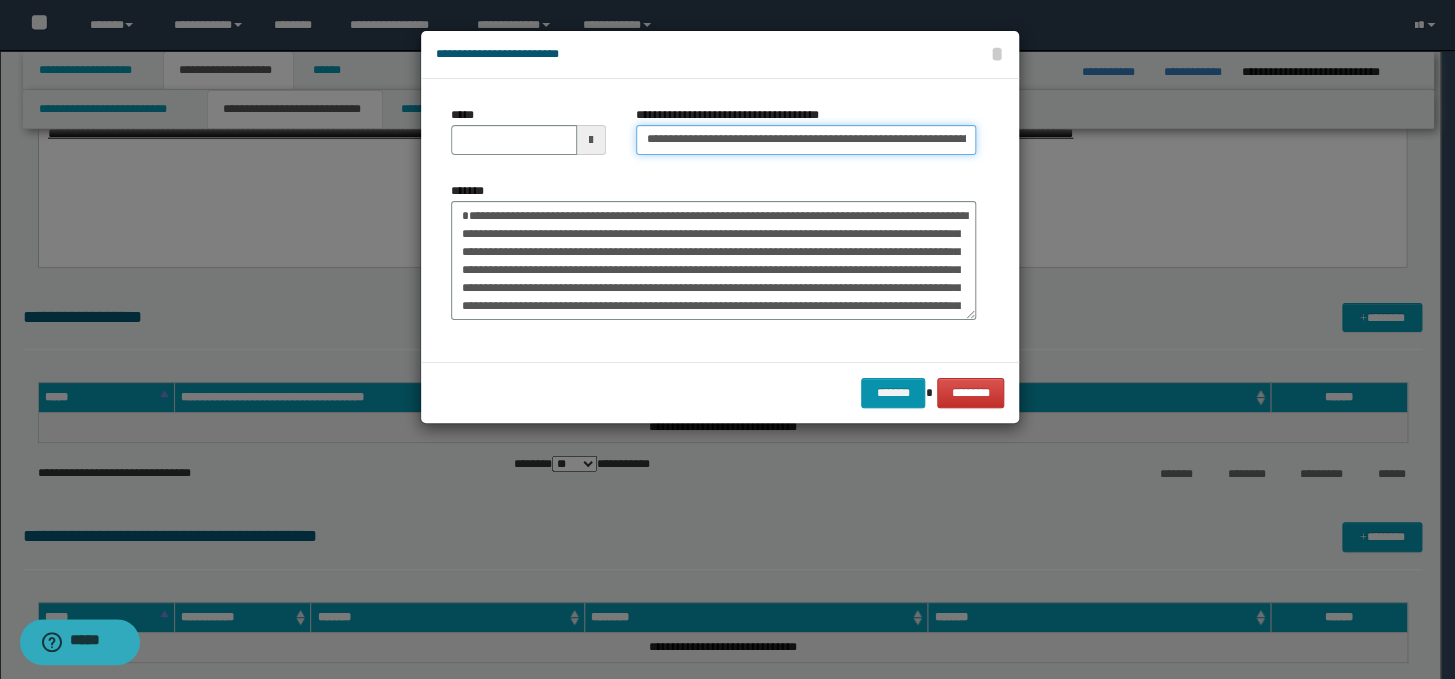 drag, startPoint x: 710, startPoint y: 139, endPoint x: 638, endPoint y: 140, distance: 72.00694 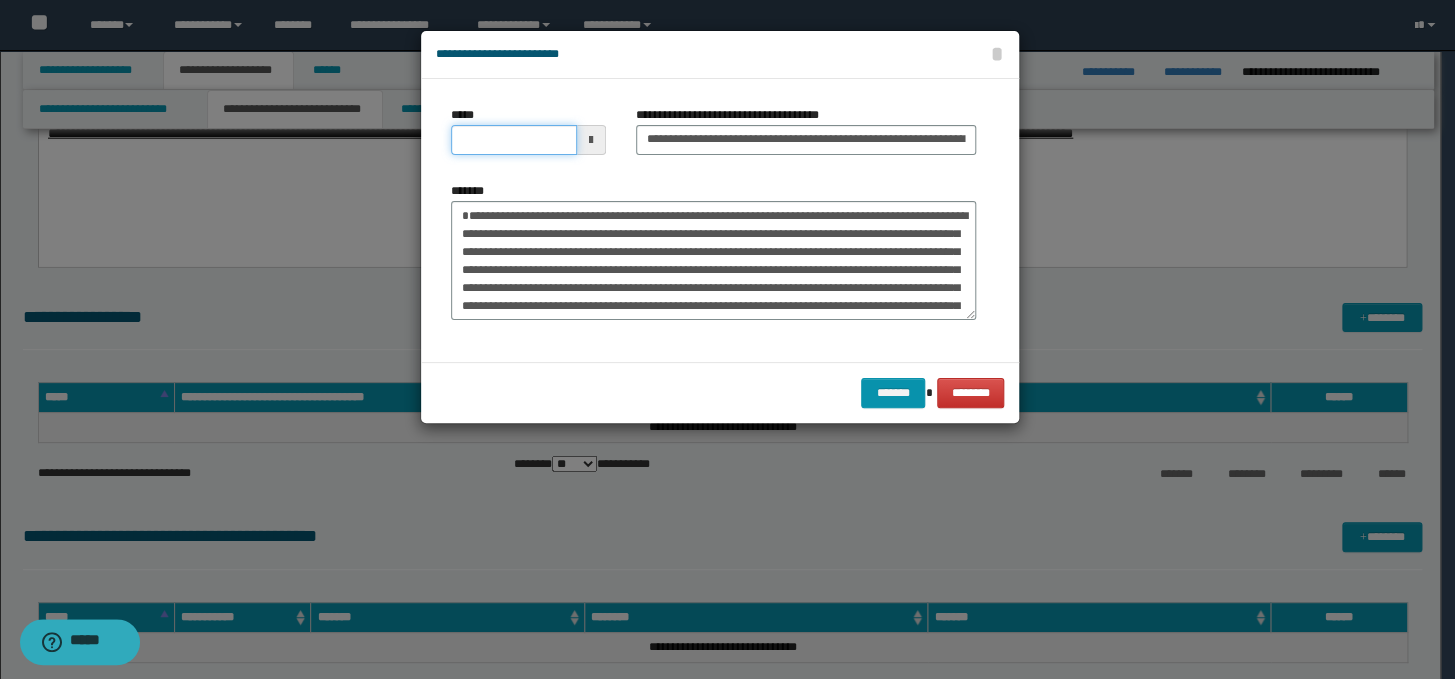 click on "*****" at bounding box center [514, 140] 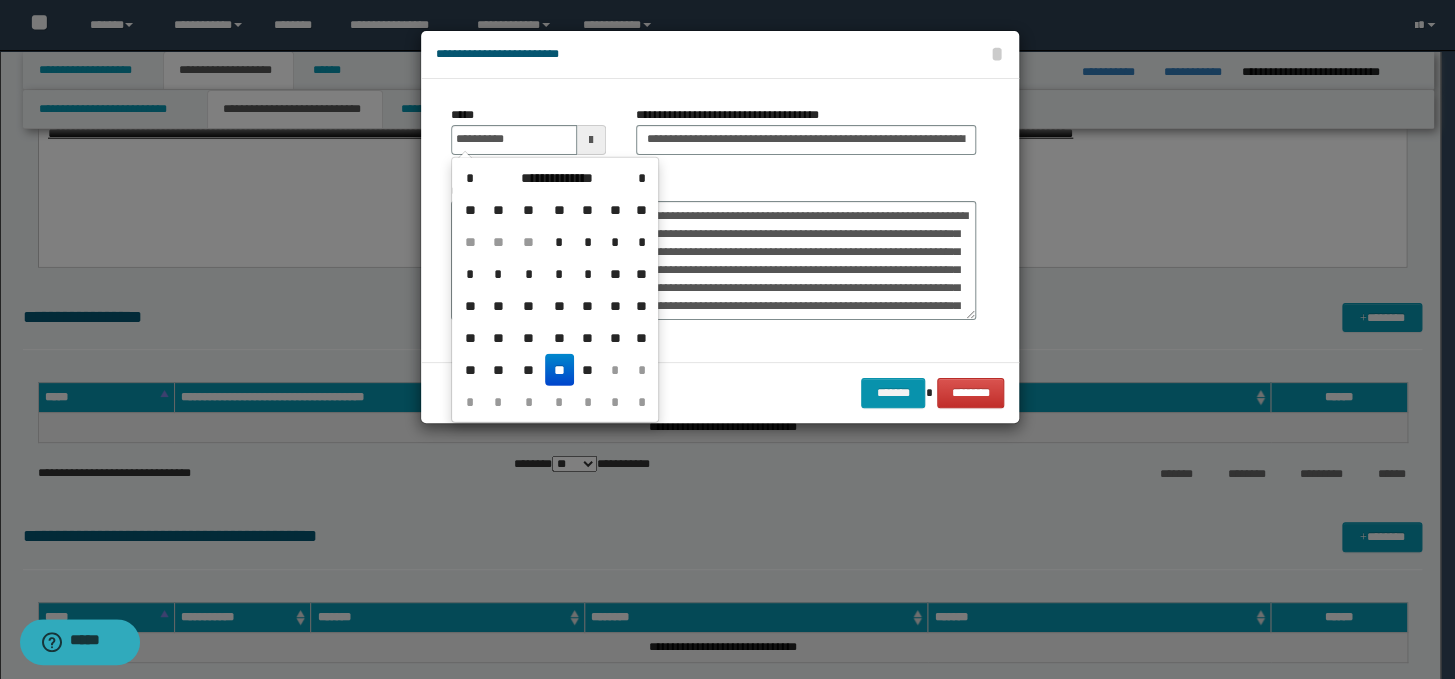 click on "**" at bounding box center (559, 370) 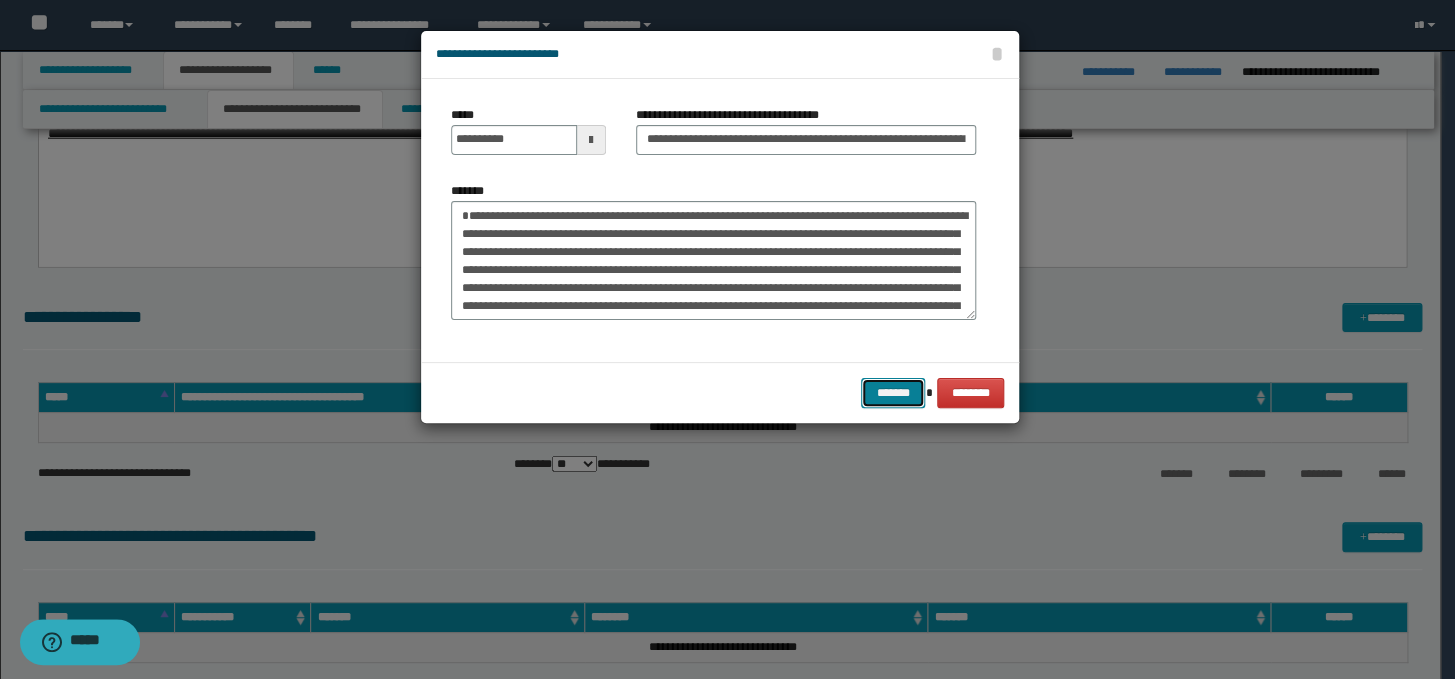 click on "*******" at bounding box center (893, 393) 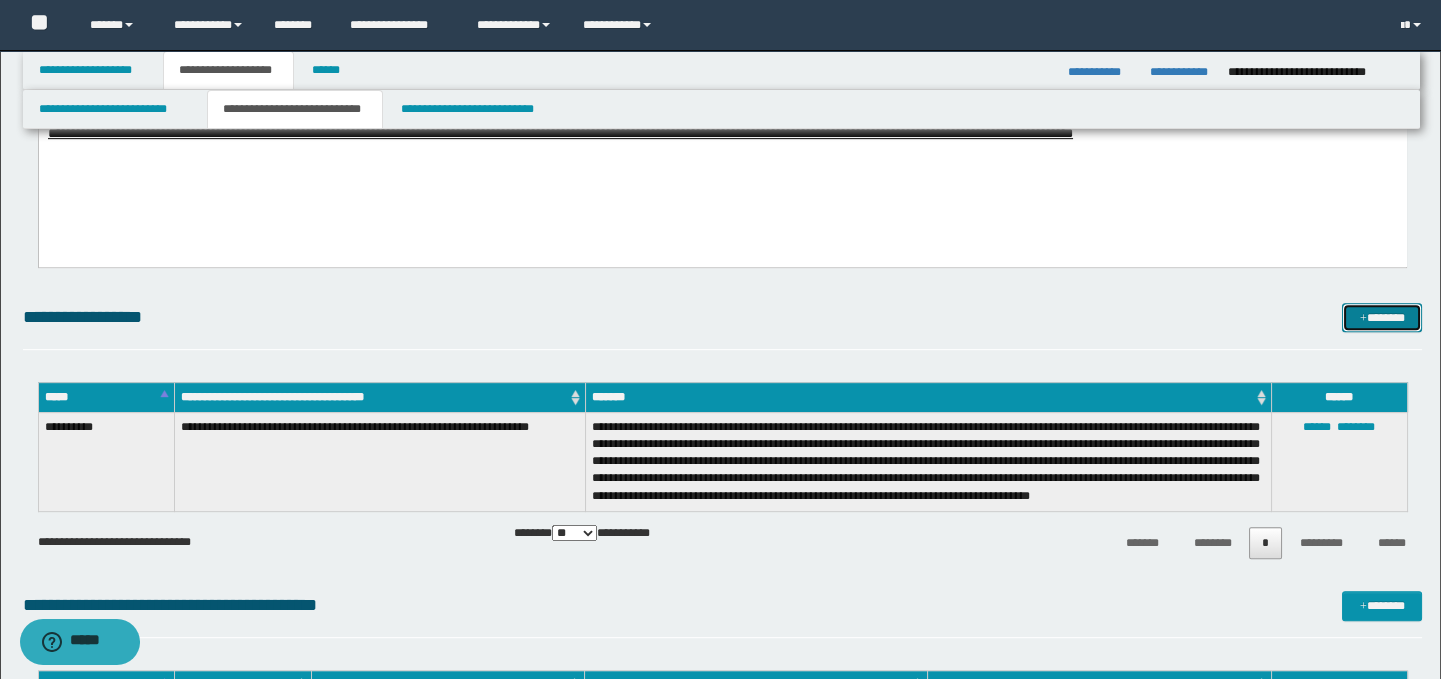 click on "*******" at bounding box center (1382, 318) 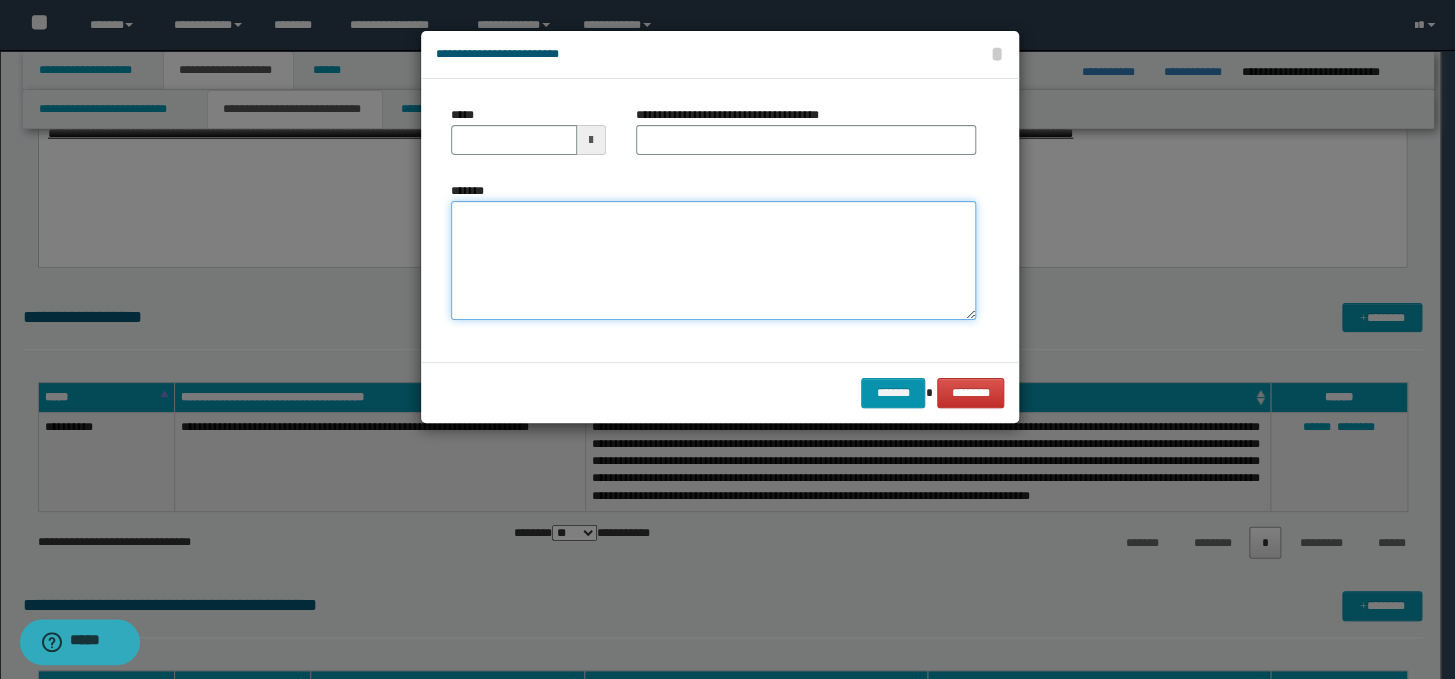 click on "*******" at bounding box center (713, 261) 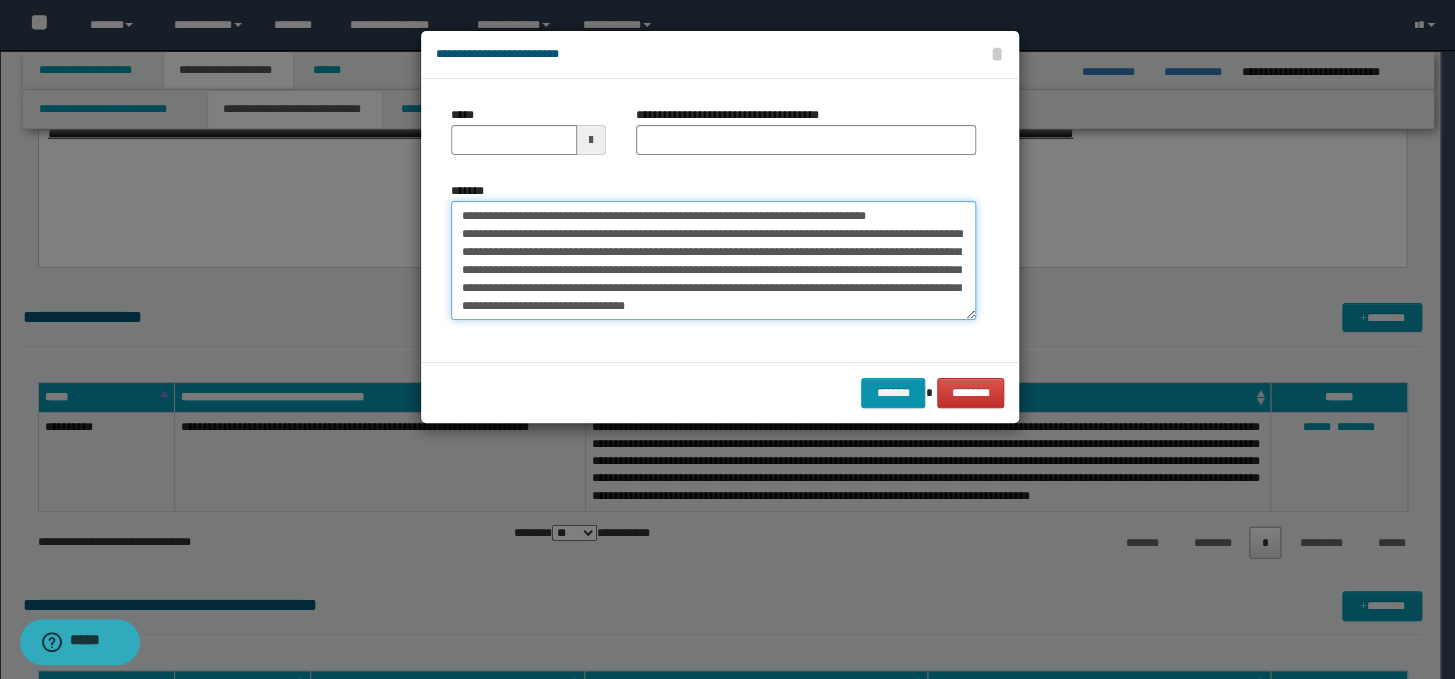 scroll, scrollTop: 0, scrollLeft: 0, axis: both 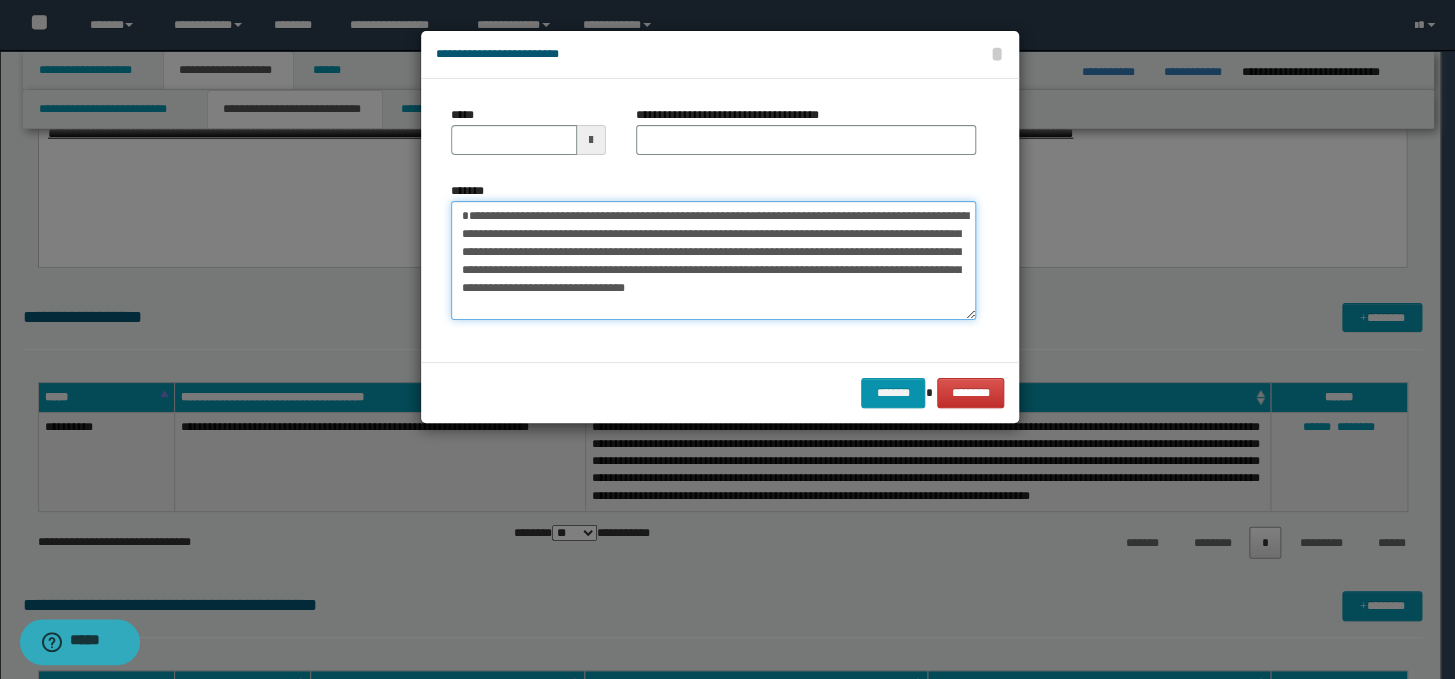 type on "**********" 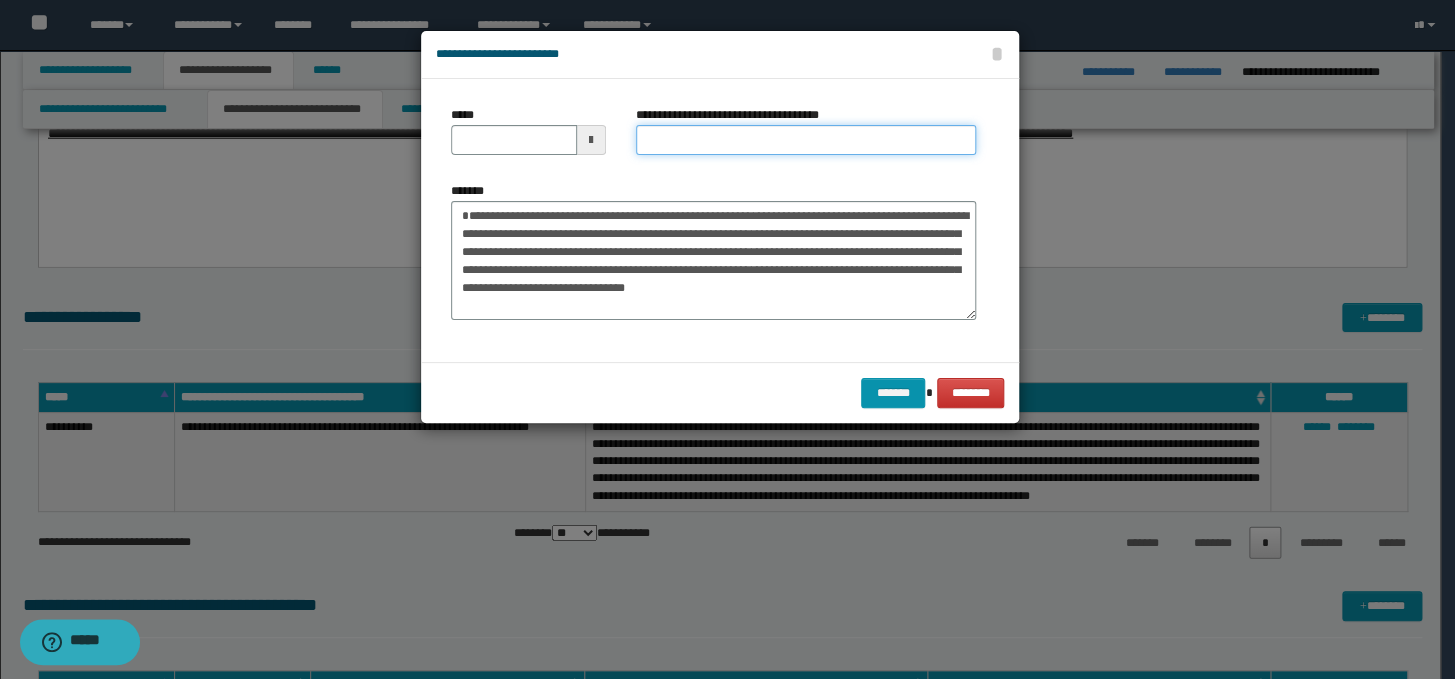 click on "**********" at bounding box center [806, 140] 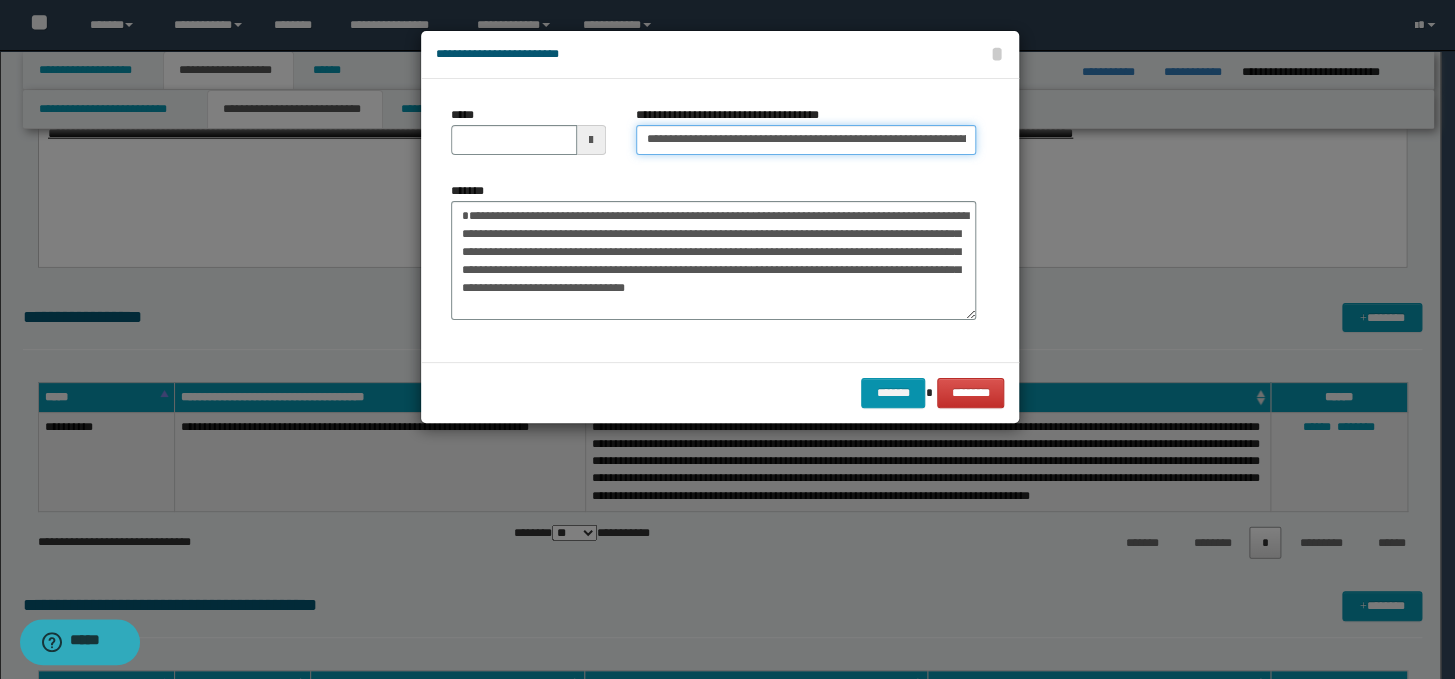 scroll, scrollTop: 0, scrollLeft: 190, axis: horizontal 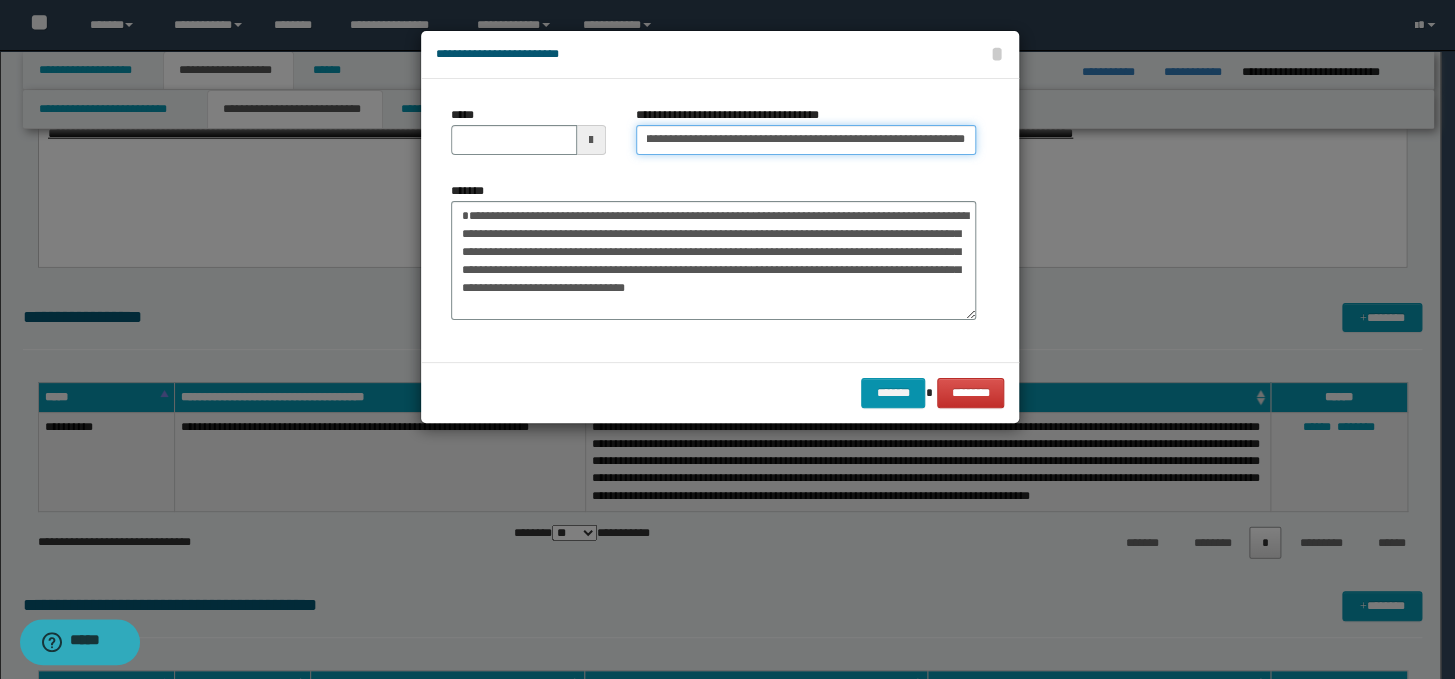 click on "**********" at bounding box center (806, 140) 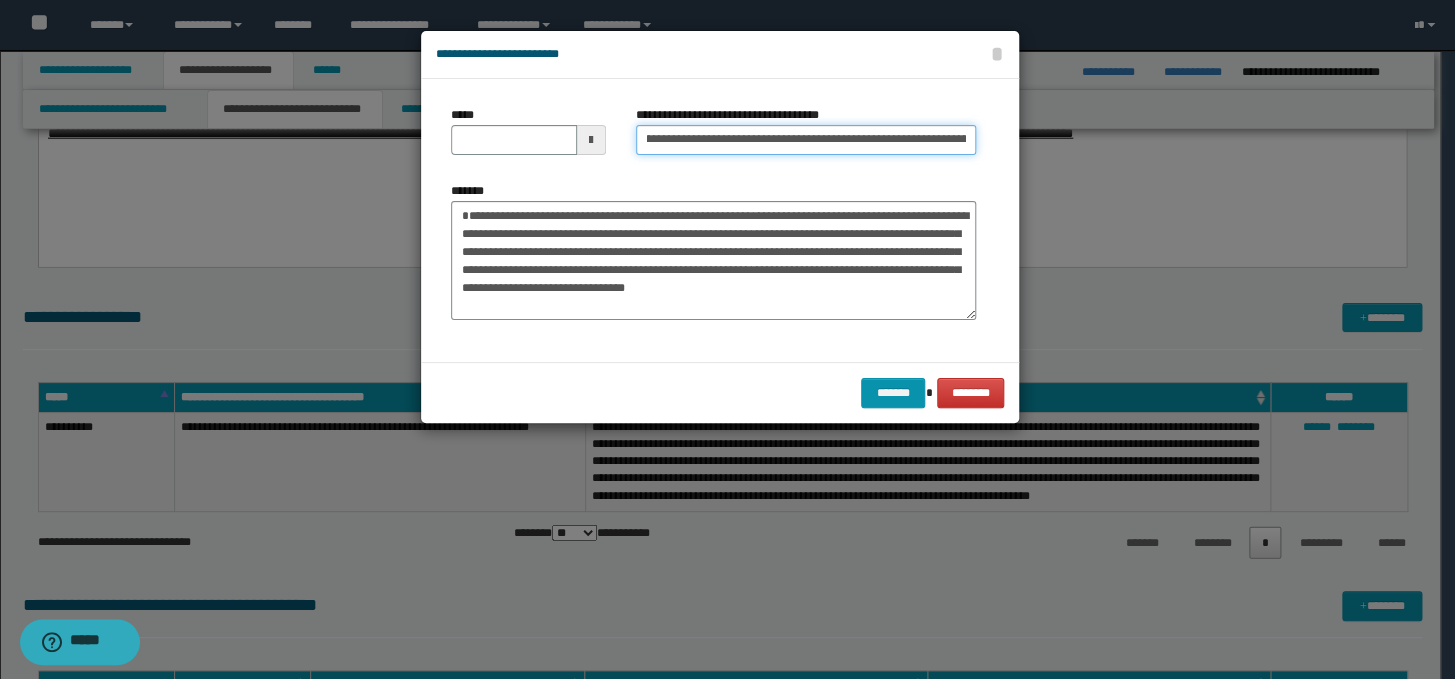 scroll, scrollTop: 0, scrollLeft: 0, axis: both 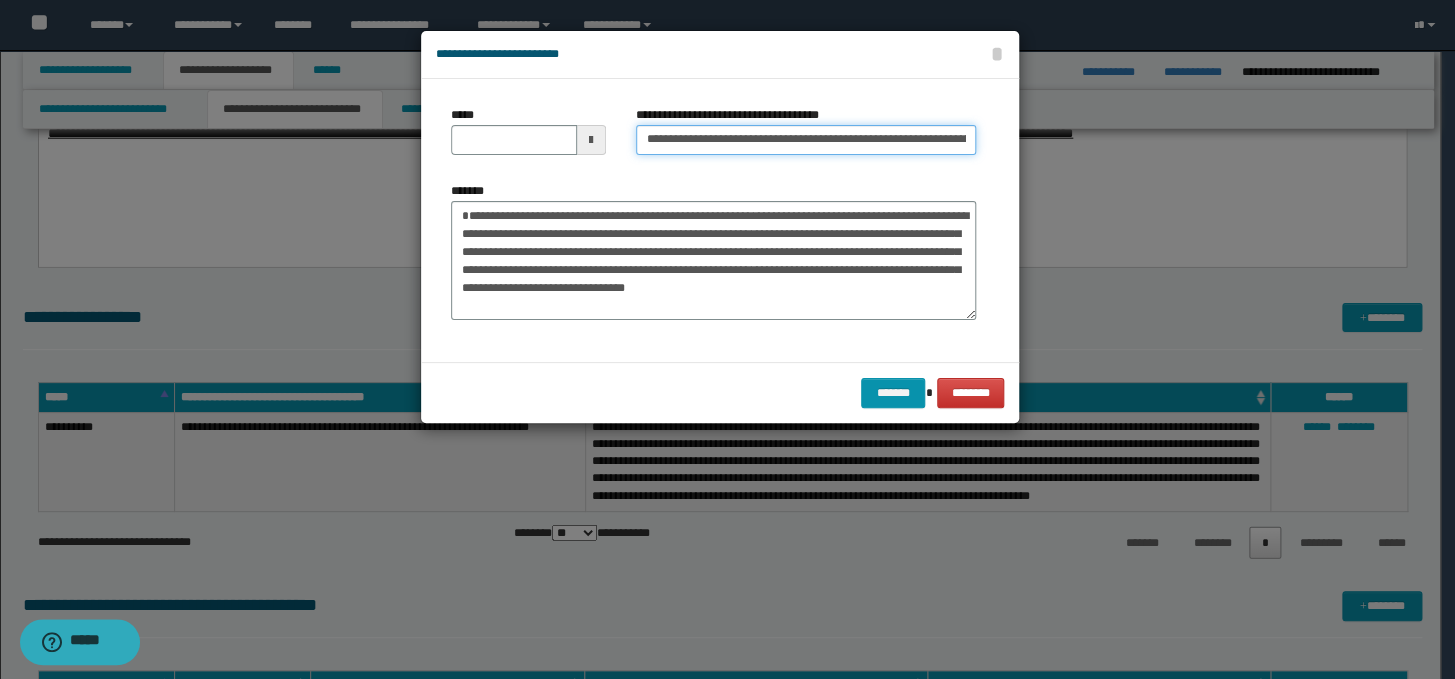 drag, startPoint x: 710, startPoint y: 149, endPoint x: 640, endPoint y: 136, distance: 71.19691 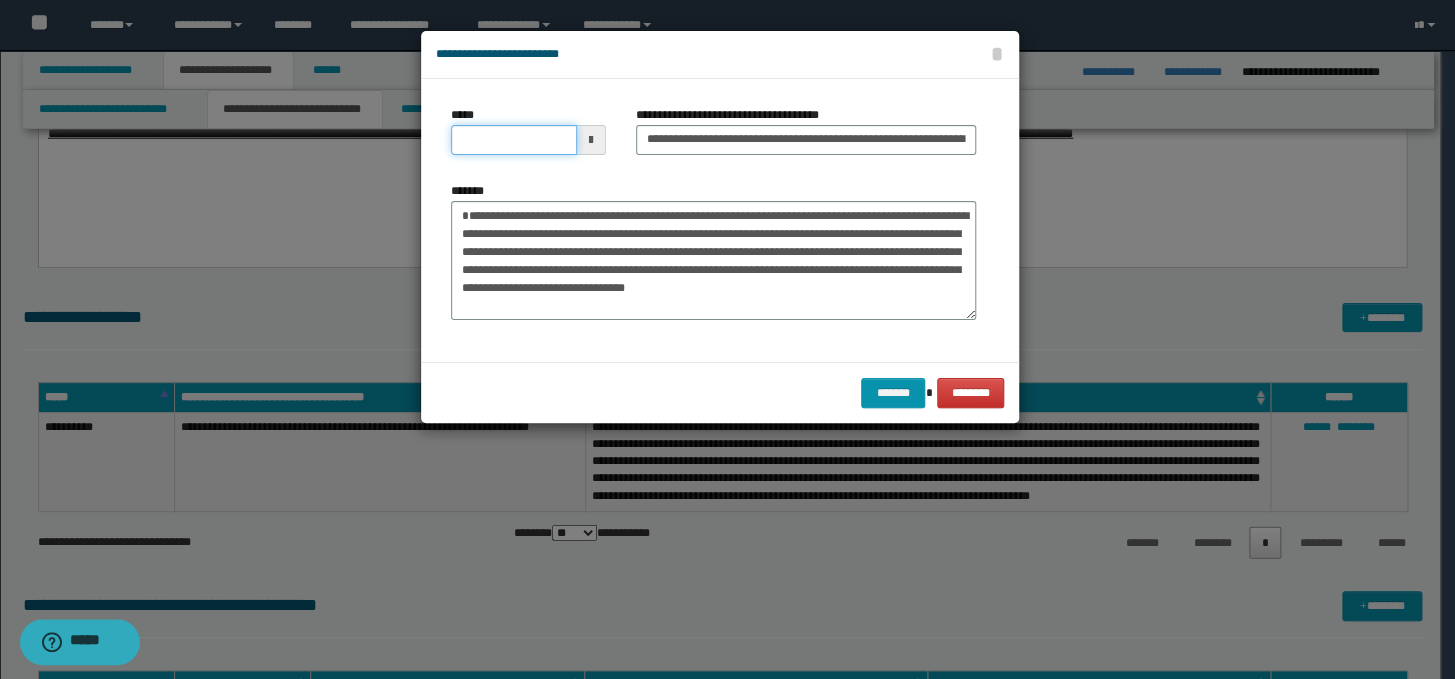 click on "*****" at bounding box center [514, 140] 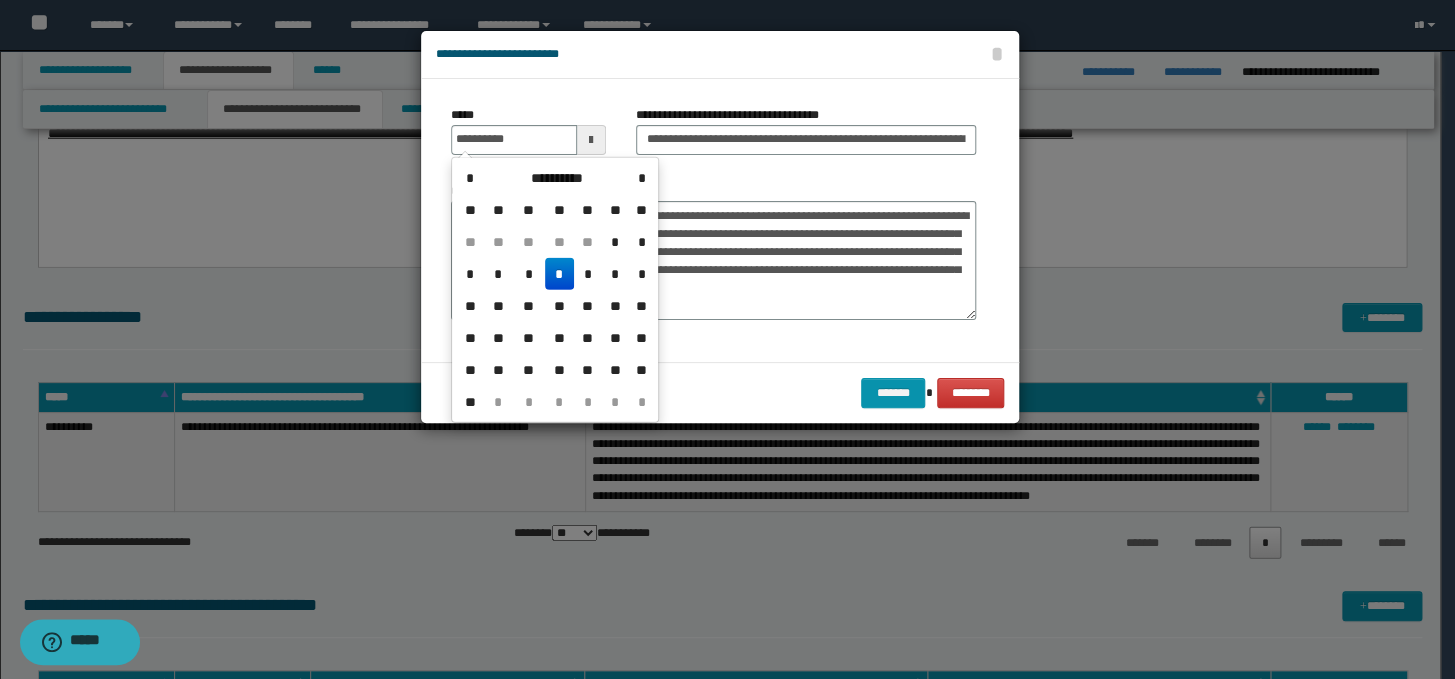 click on "*" at bounding box center [559, 274] 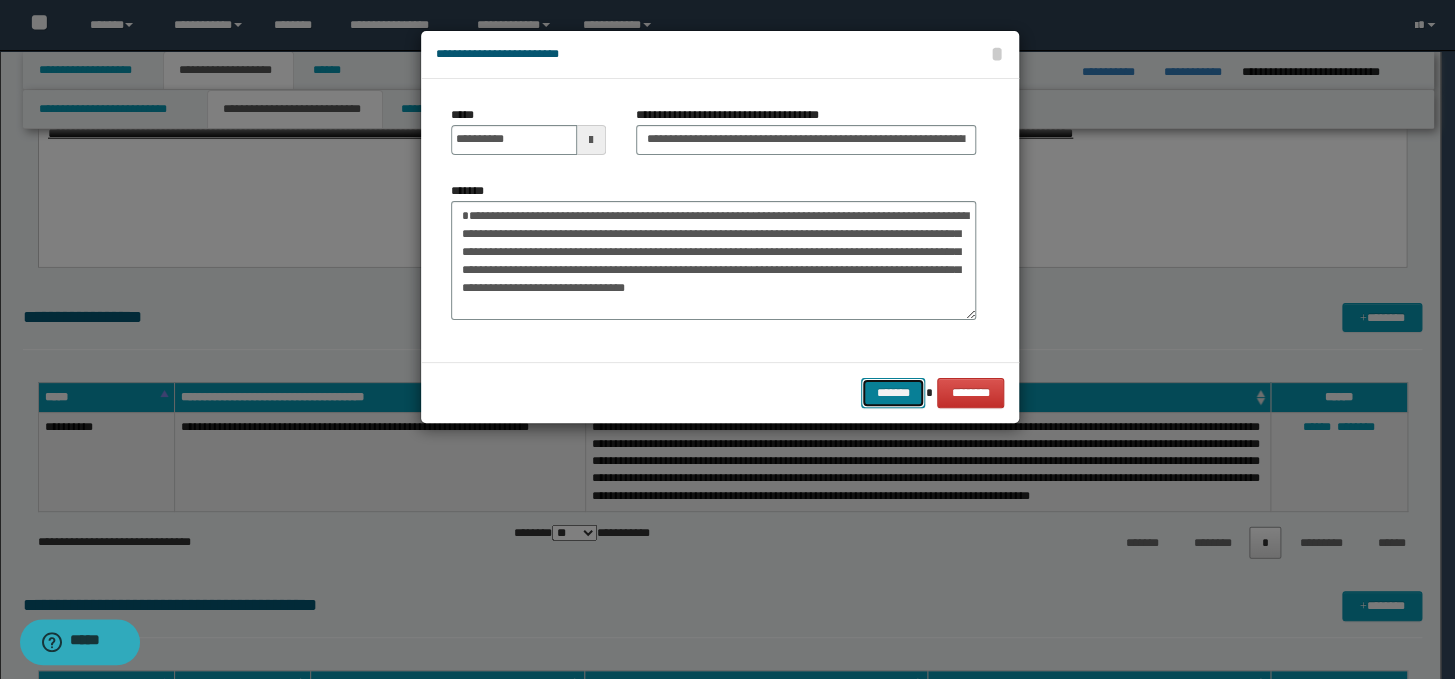 click on "*******" at bounding box center [893, 393] 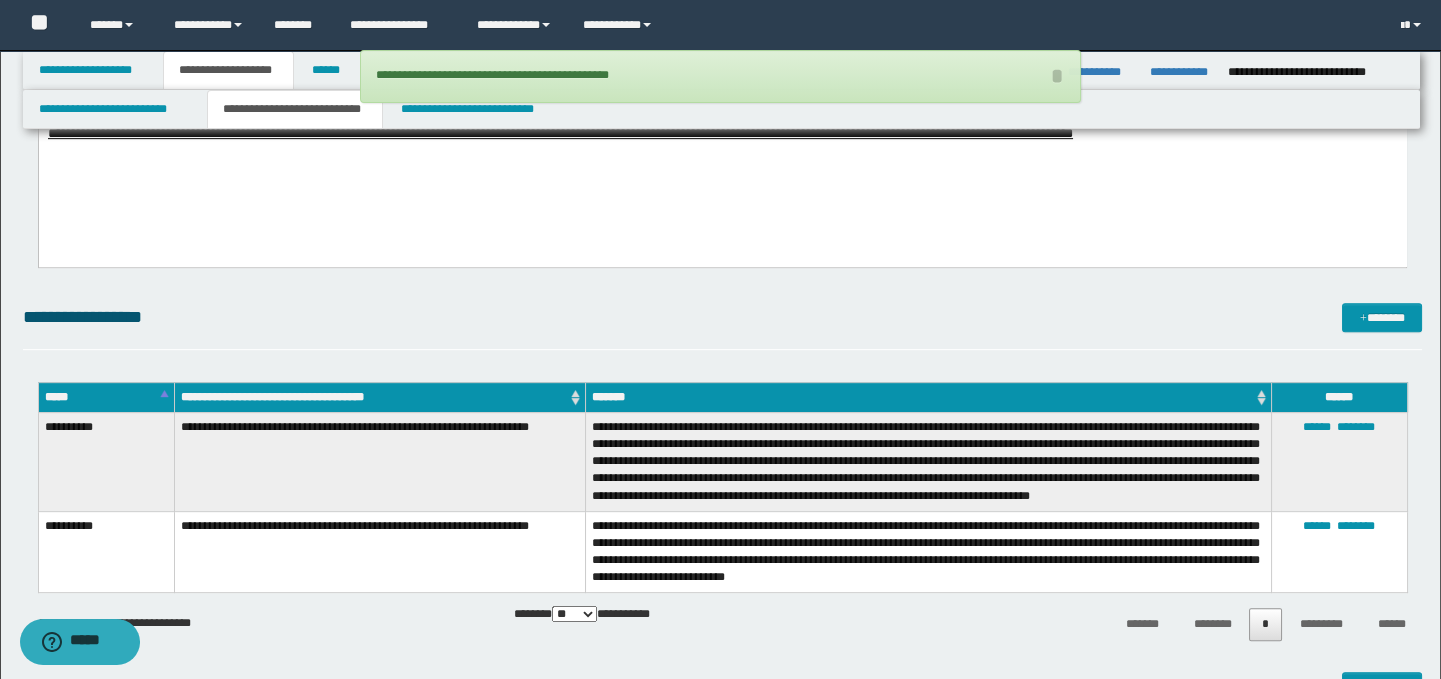 click on "**********" at bounding box center [723, -227] 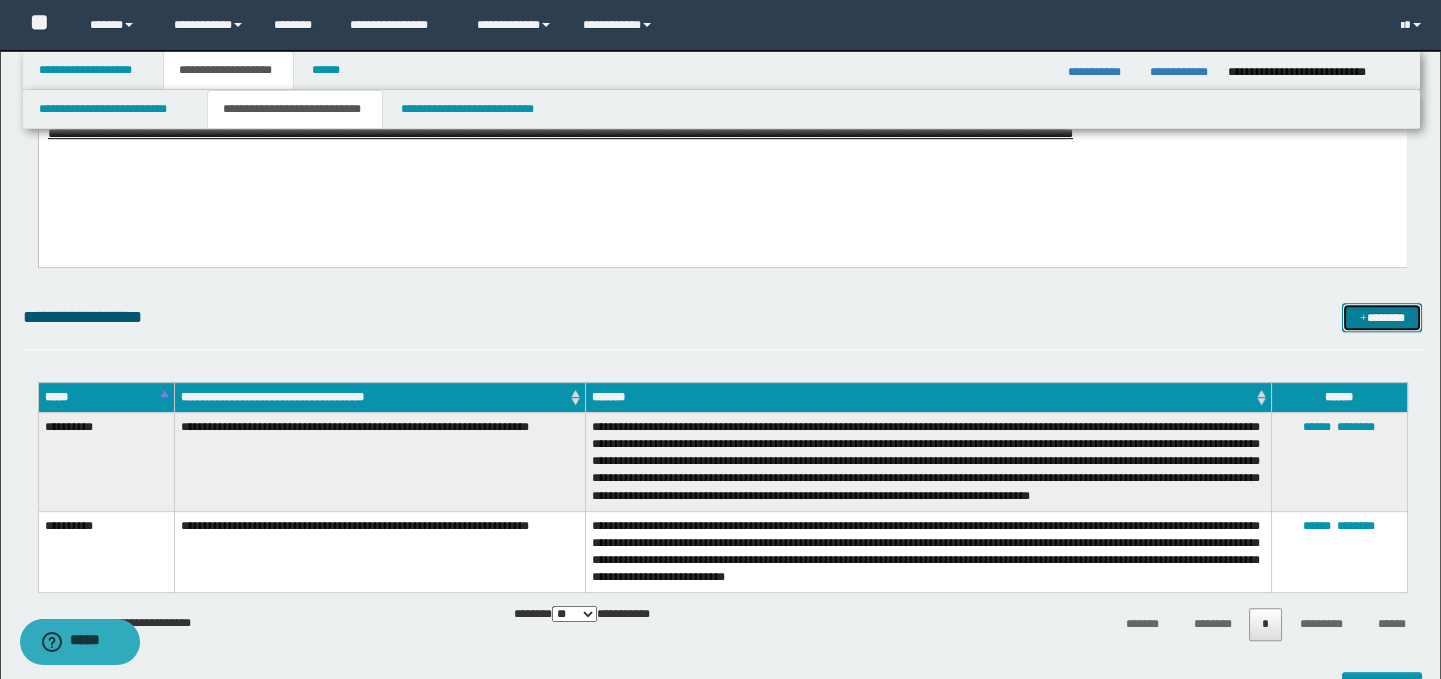 click on "*******" at bounding box center (1382, 318) 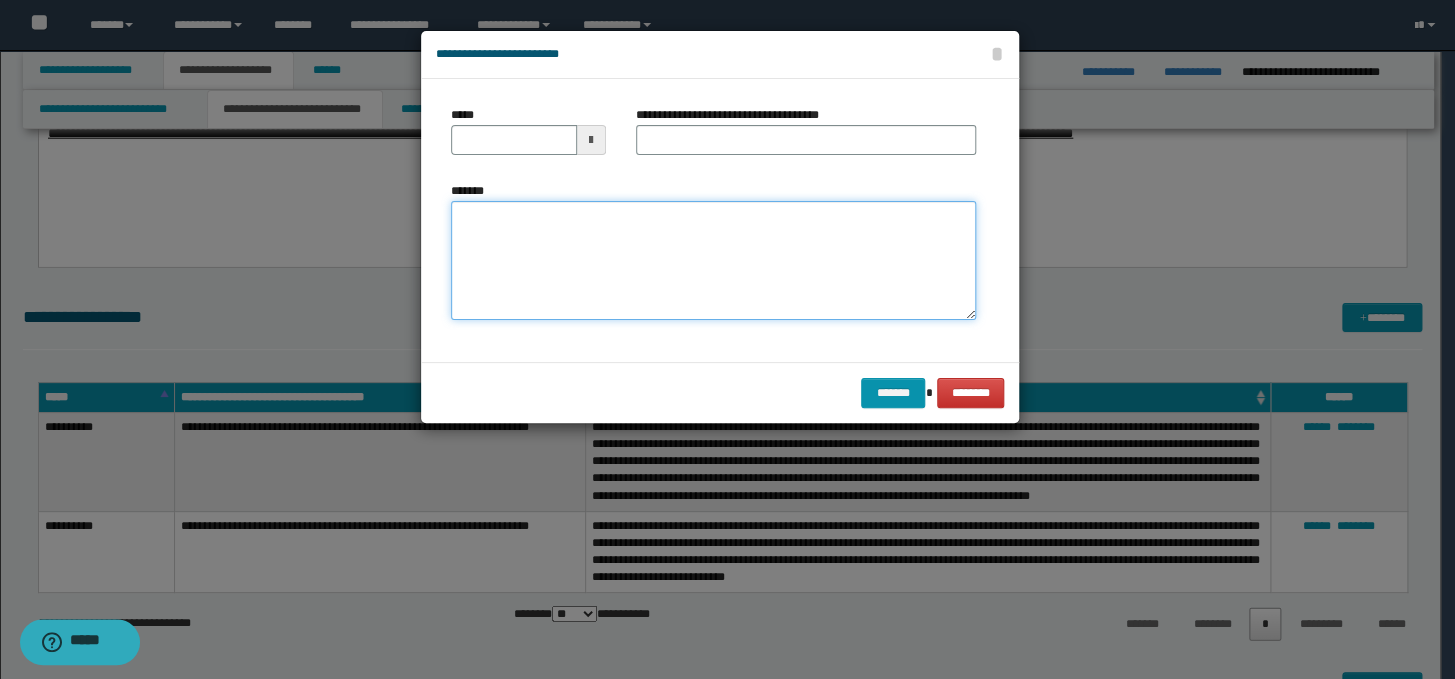 click on "*******" at bounding box center [713, 261] 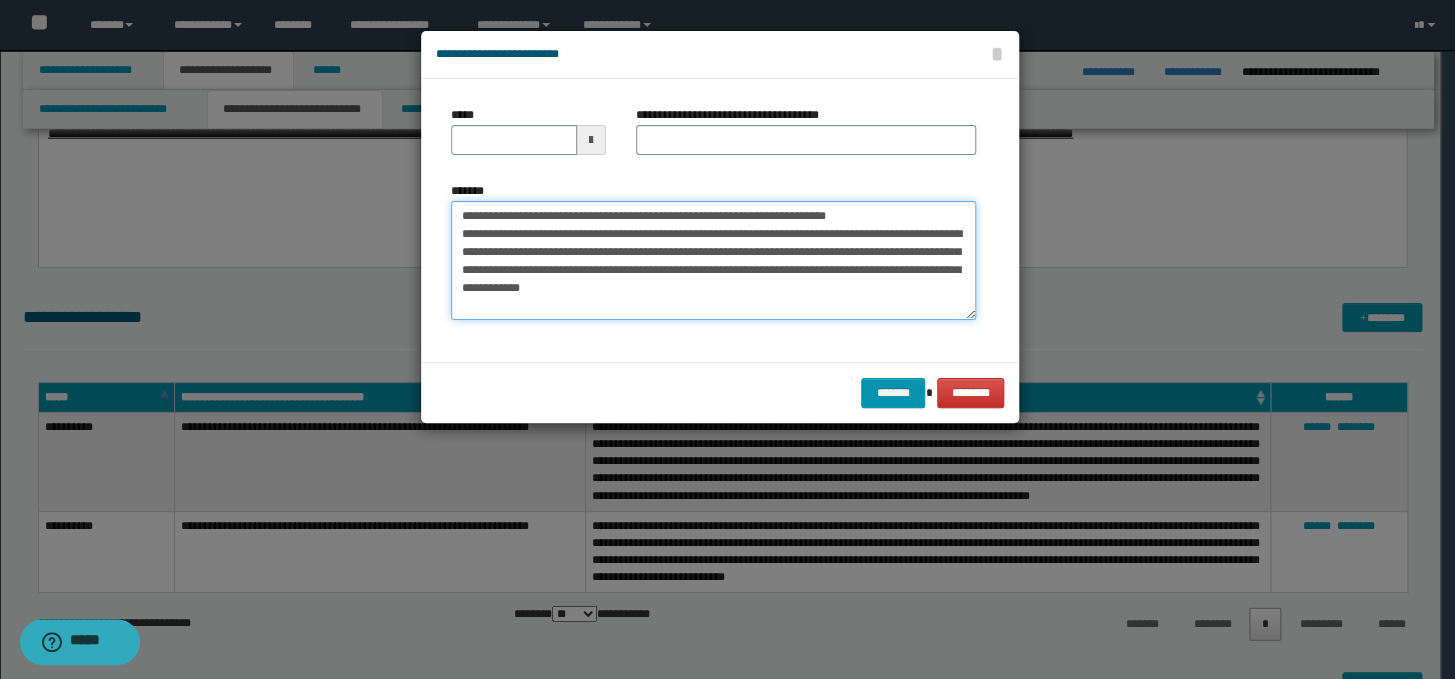 drag, startPoint x: 921, startPoint y: 214, endPoint x: 454, endPoint y: 217, distance: 467.00964 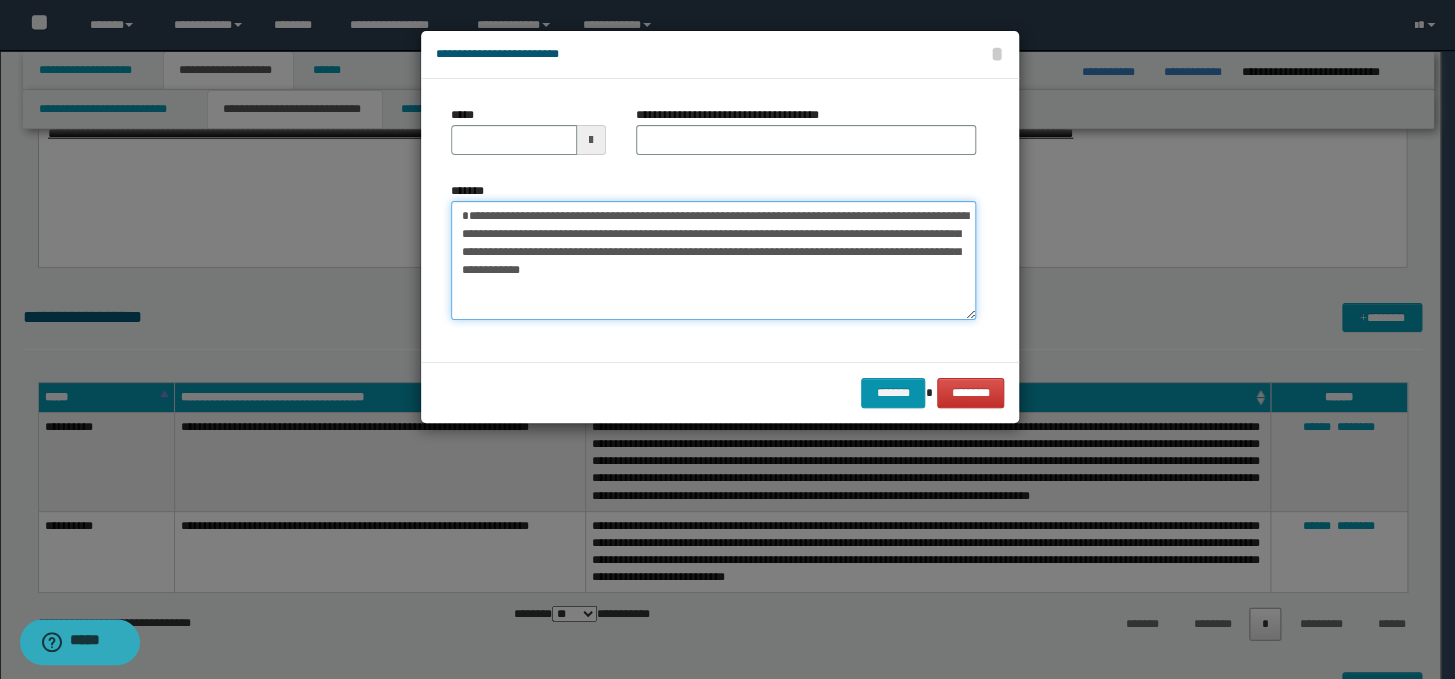 type on "**********" 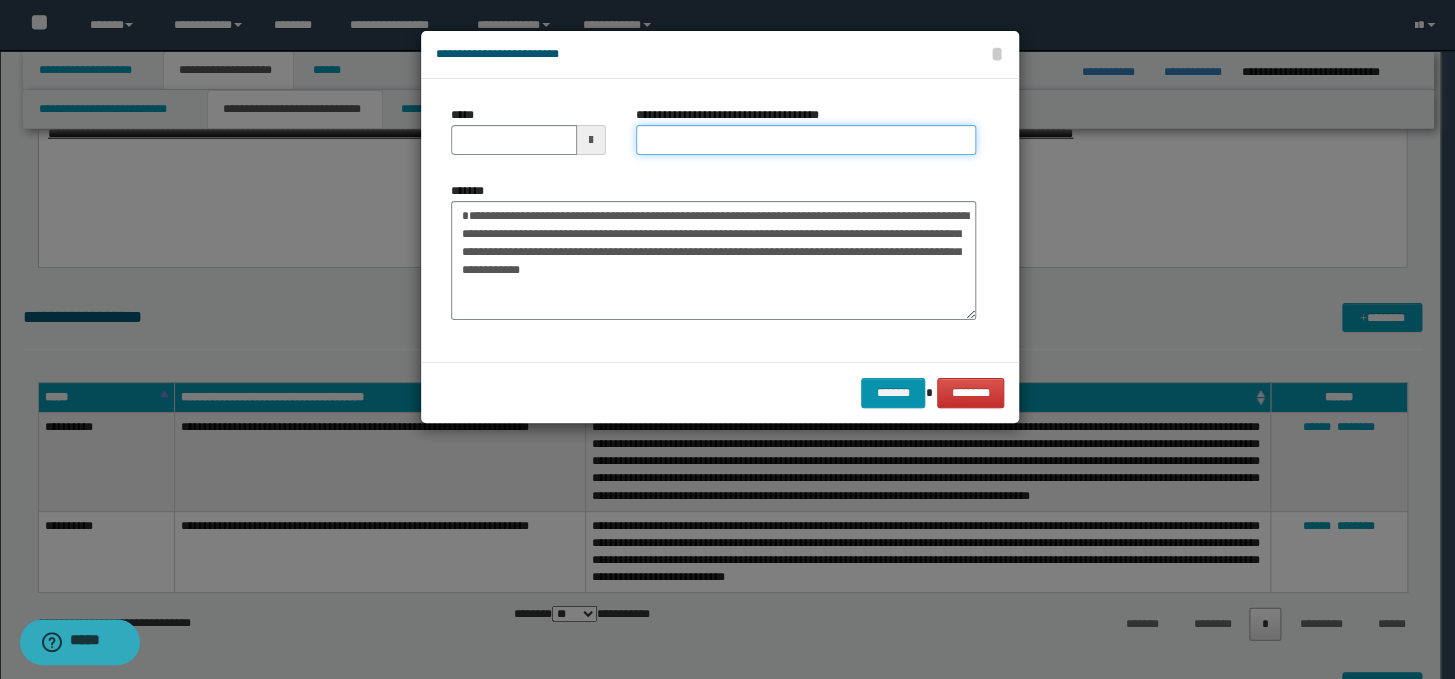 click on "**********" at bounding box center (806, 140) 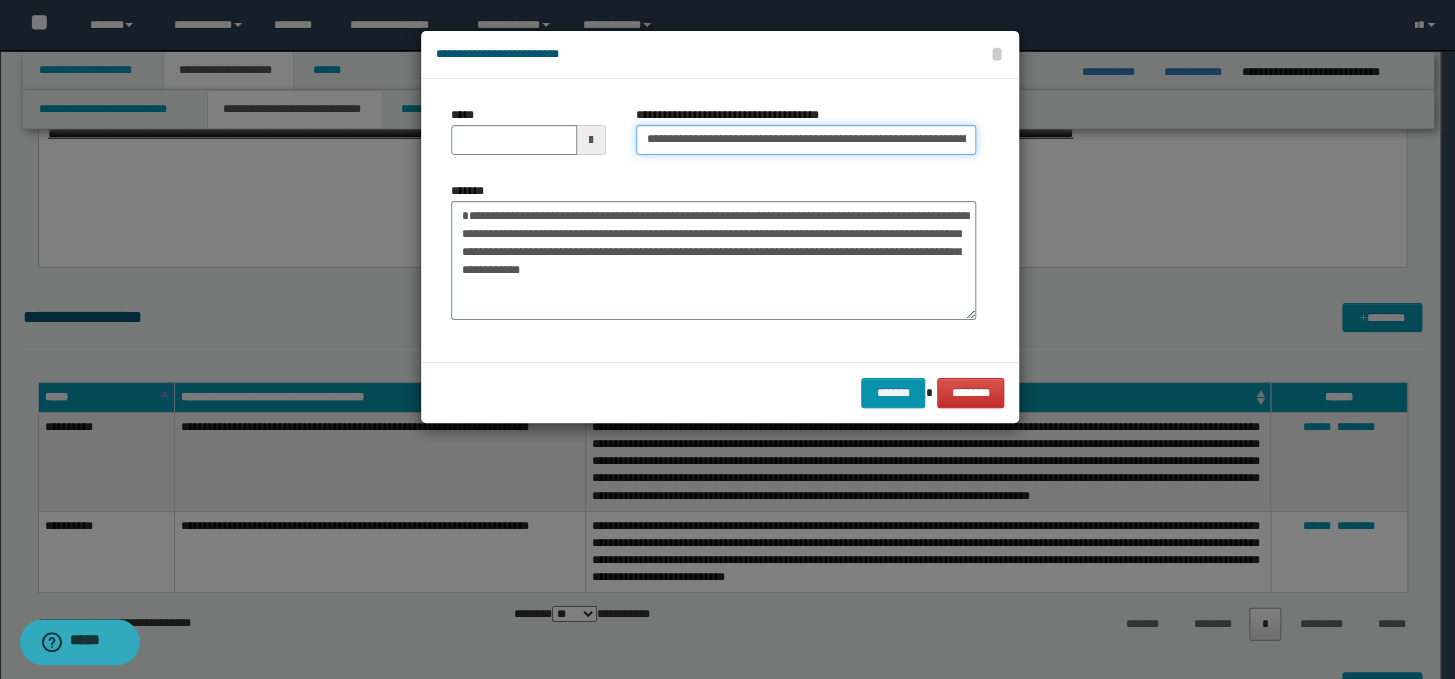 scroll, scrollTop: 0, scrollLeft: 138, axis: horizontal 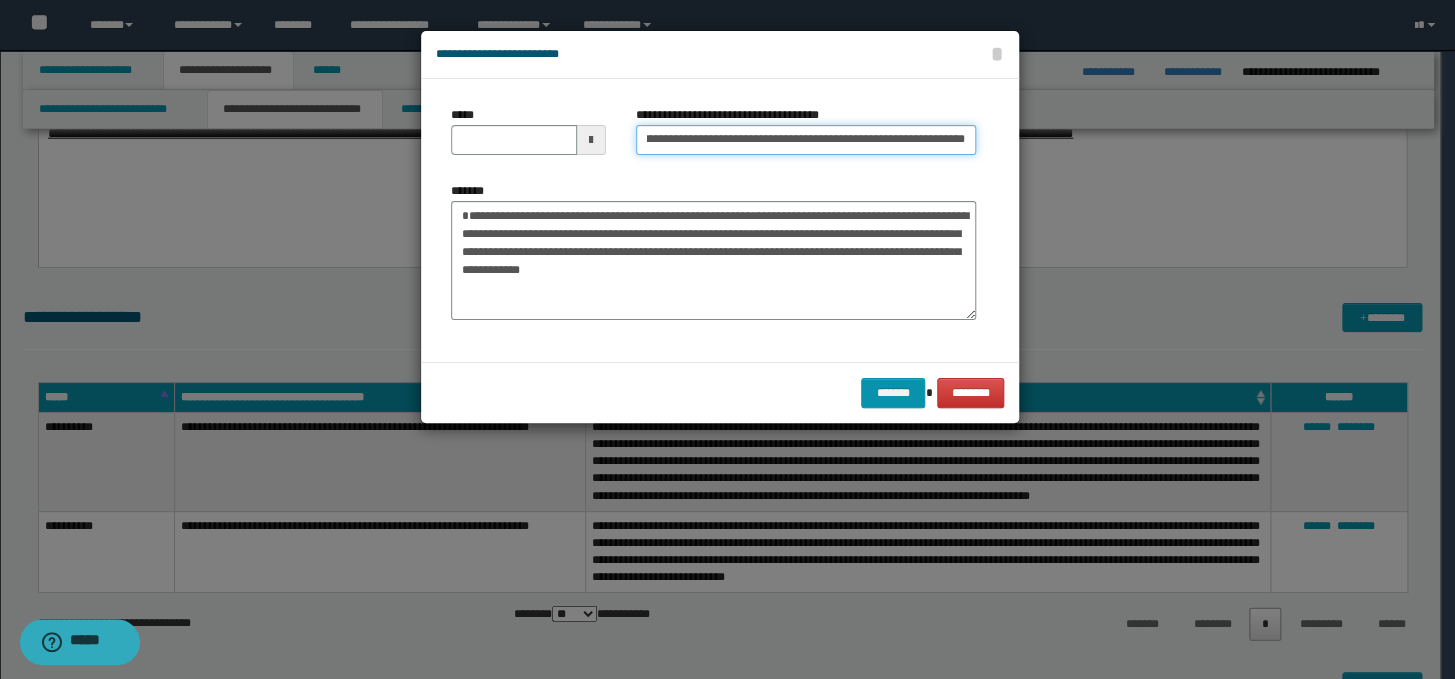 click on "**********" at bounding box center [806, 140] 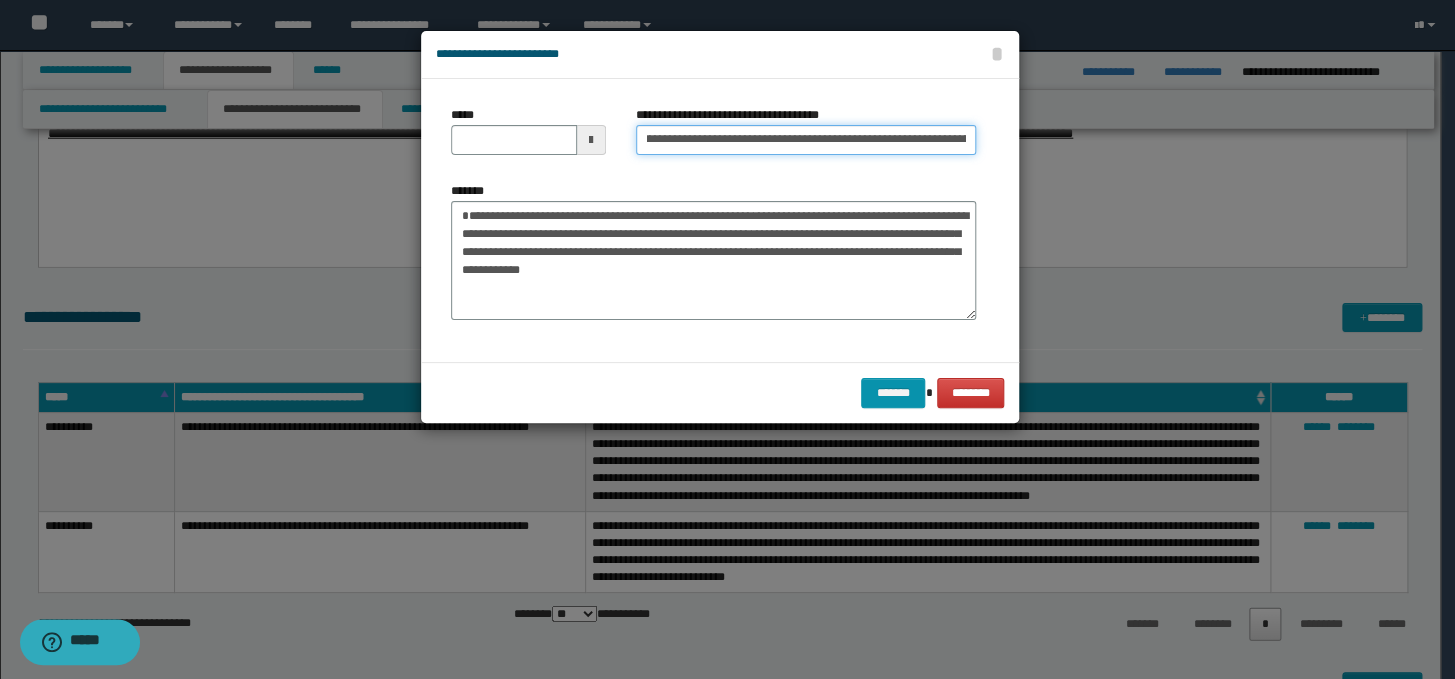 scroll, scrollTop: 0, scrollLeft: 0, axis: both 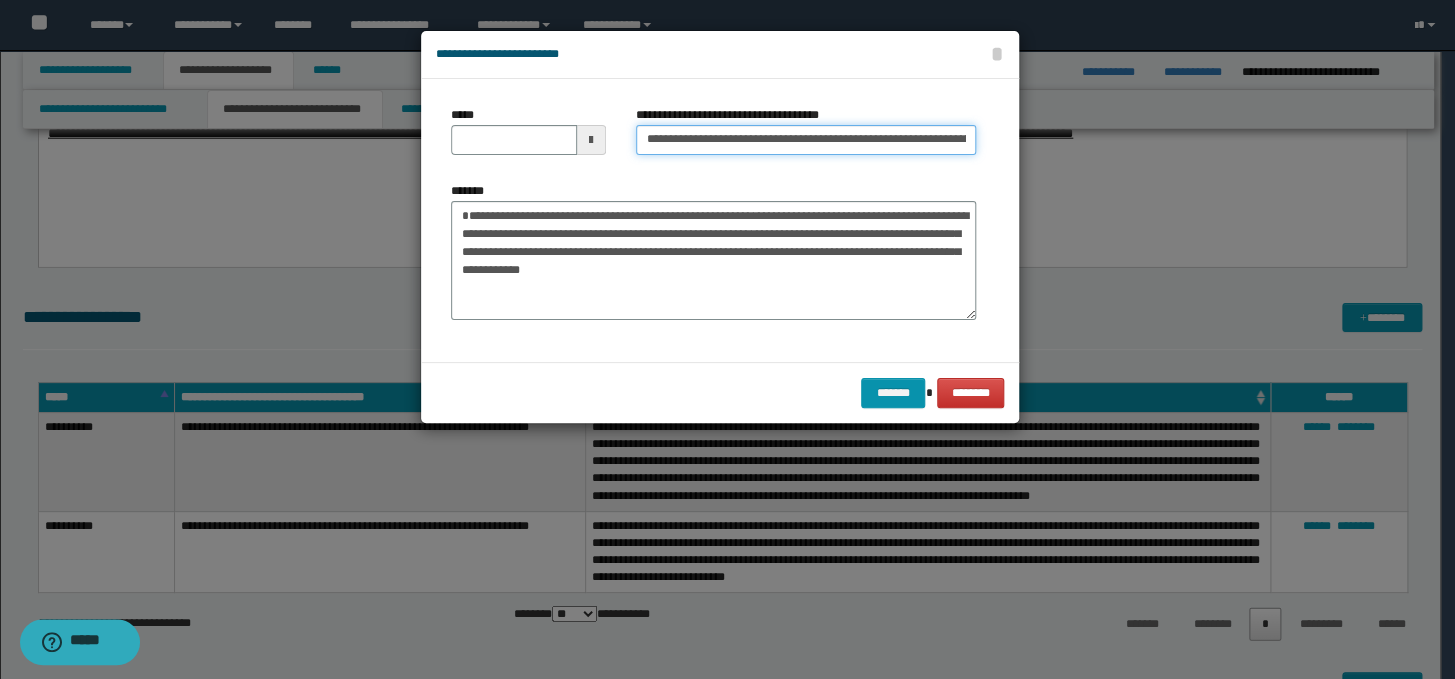 drag, startPoint x: 707, startPoint y: 133, endPoint x: 626, endPoint y: 144, distance: 81.7435 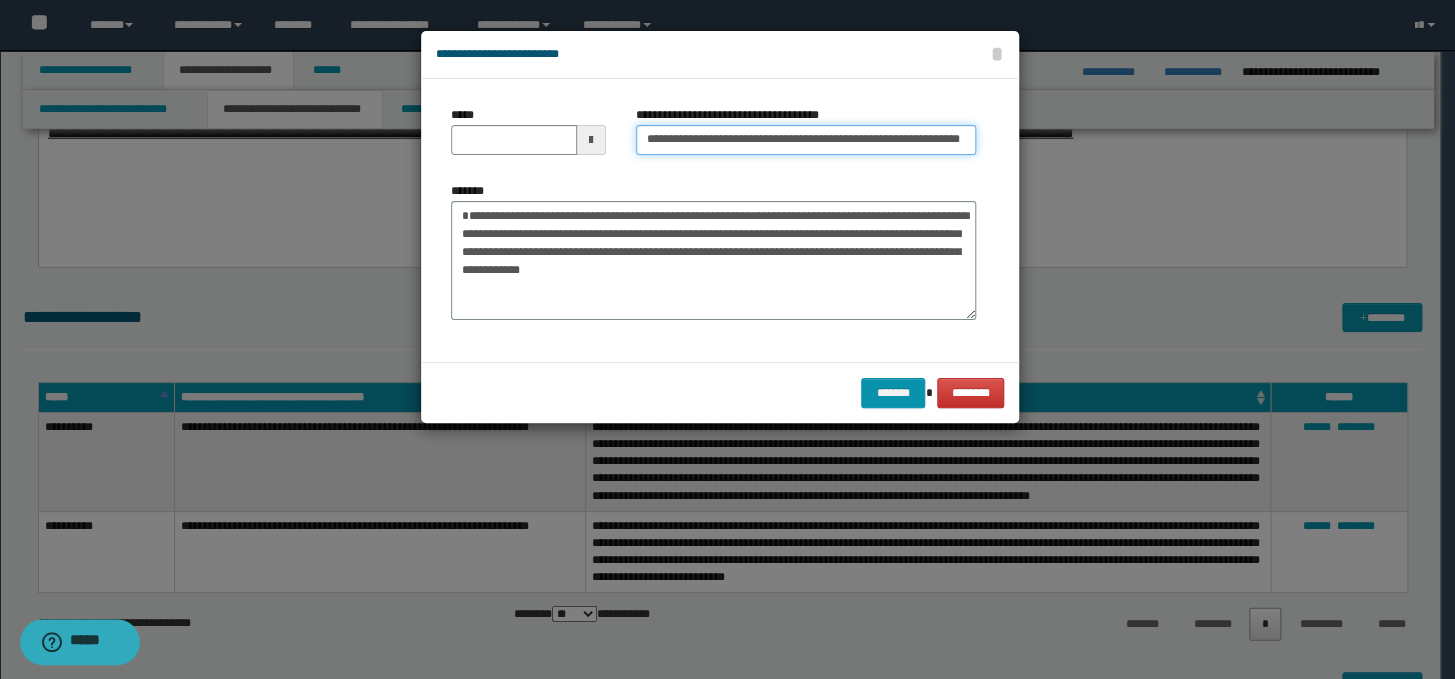 type 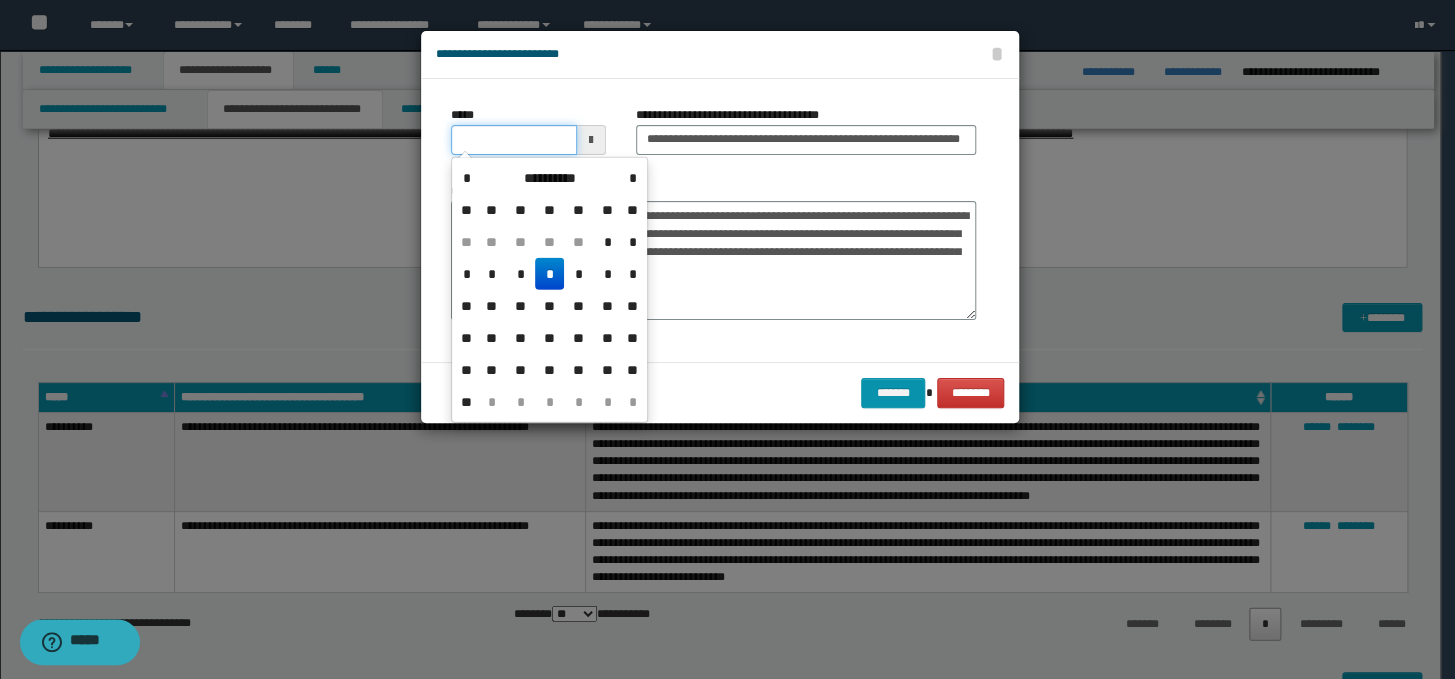 click on "*****" at bounding box center (514, 140) 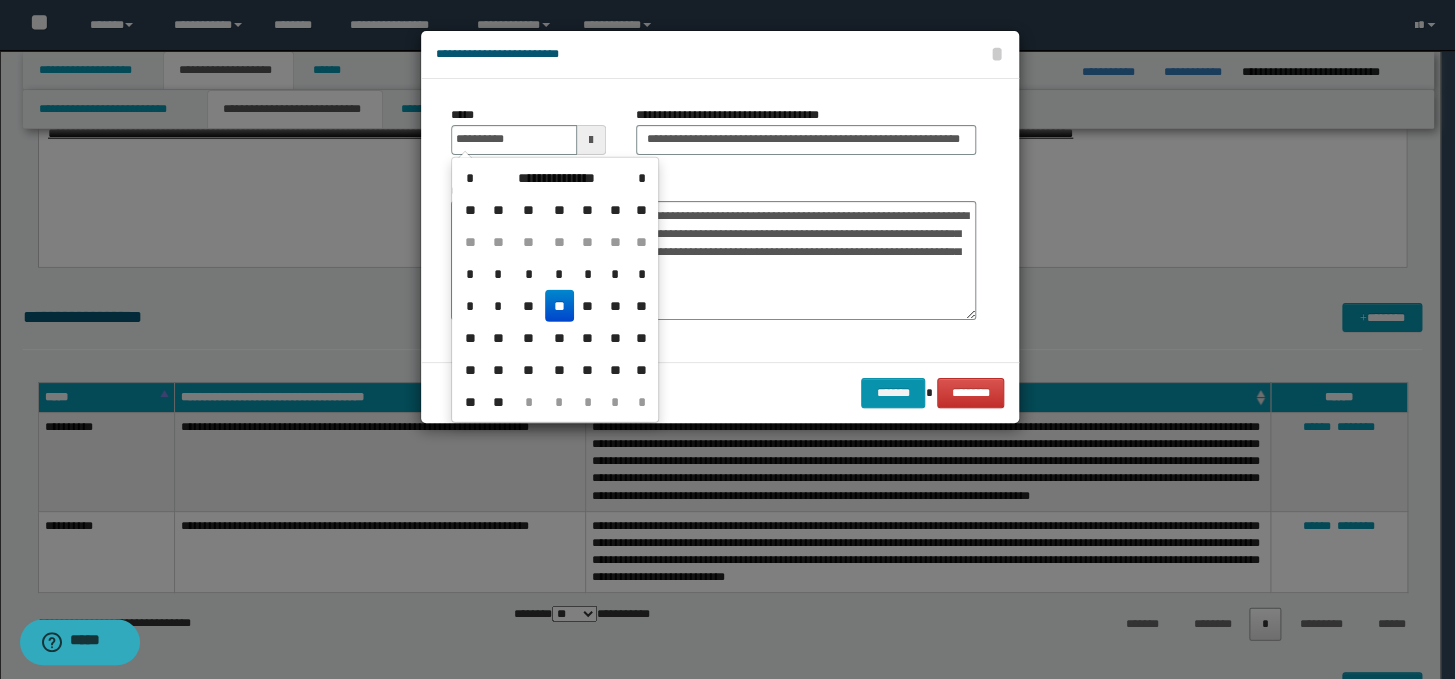 click on "**" at bounding box center [559, 306] 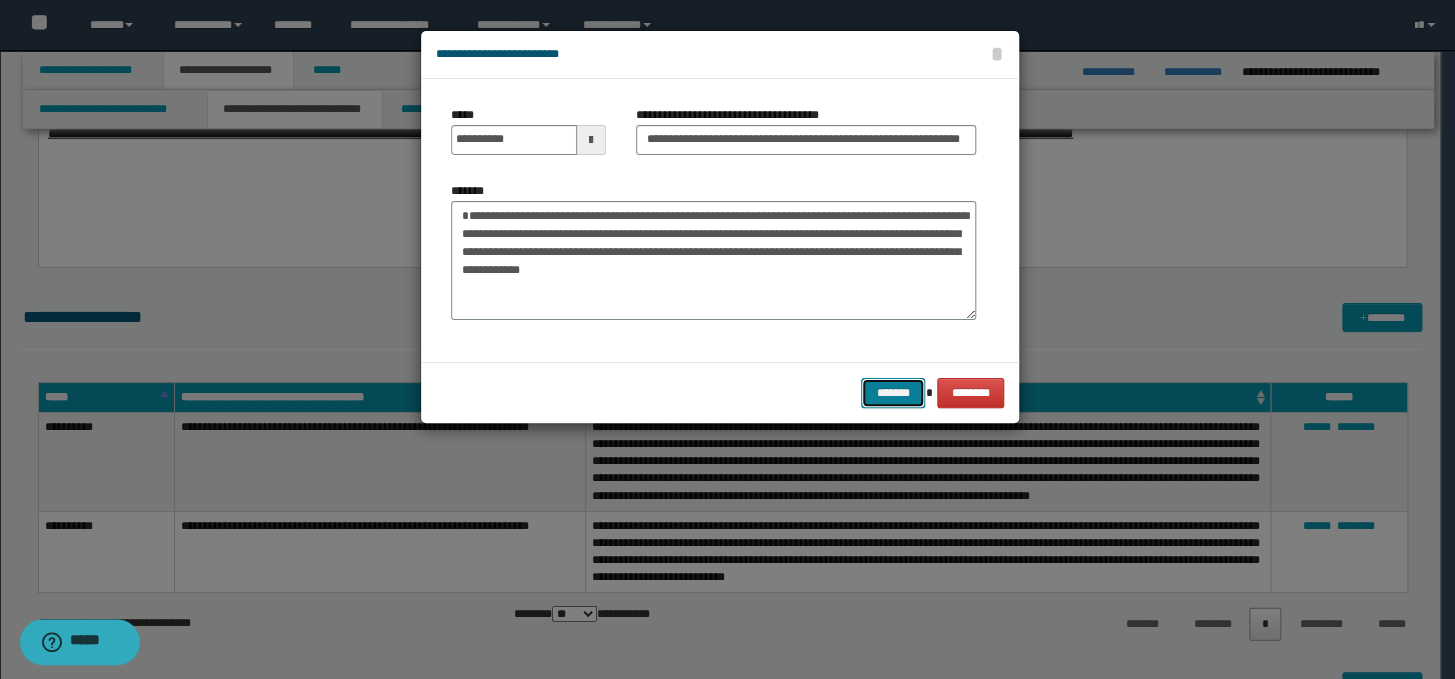 click on "*******" at bounding box center (893, 393) 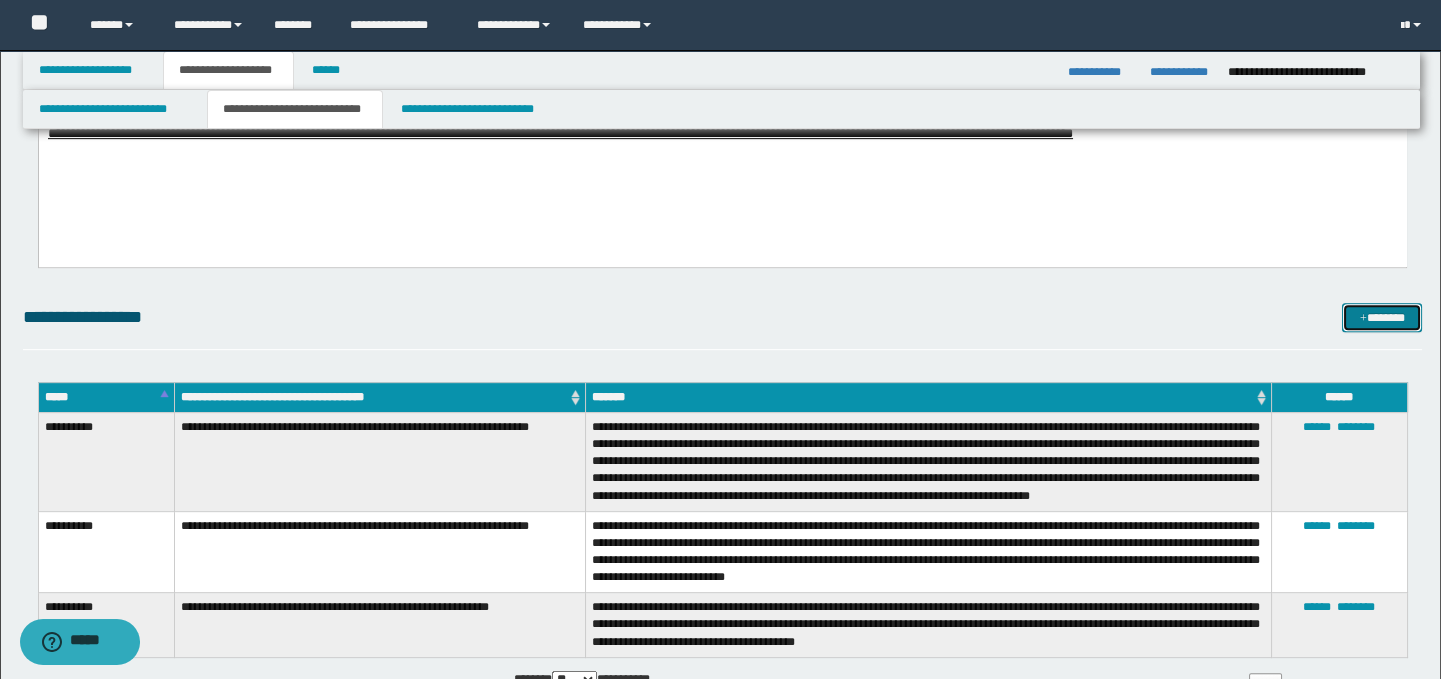 click at bounding box center [1363, 319] 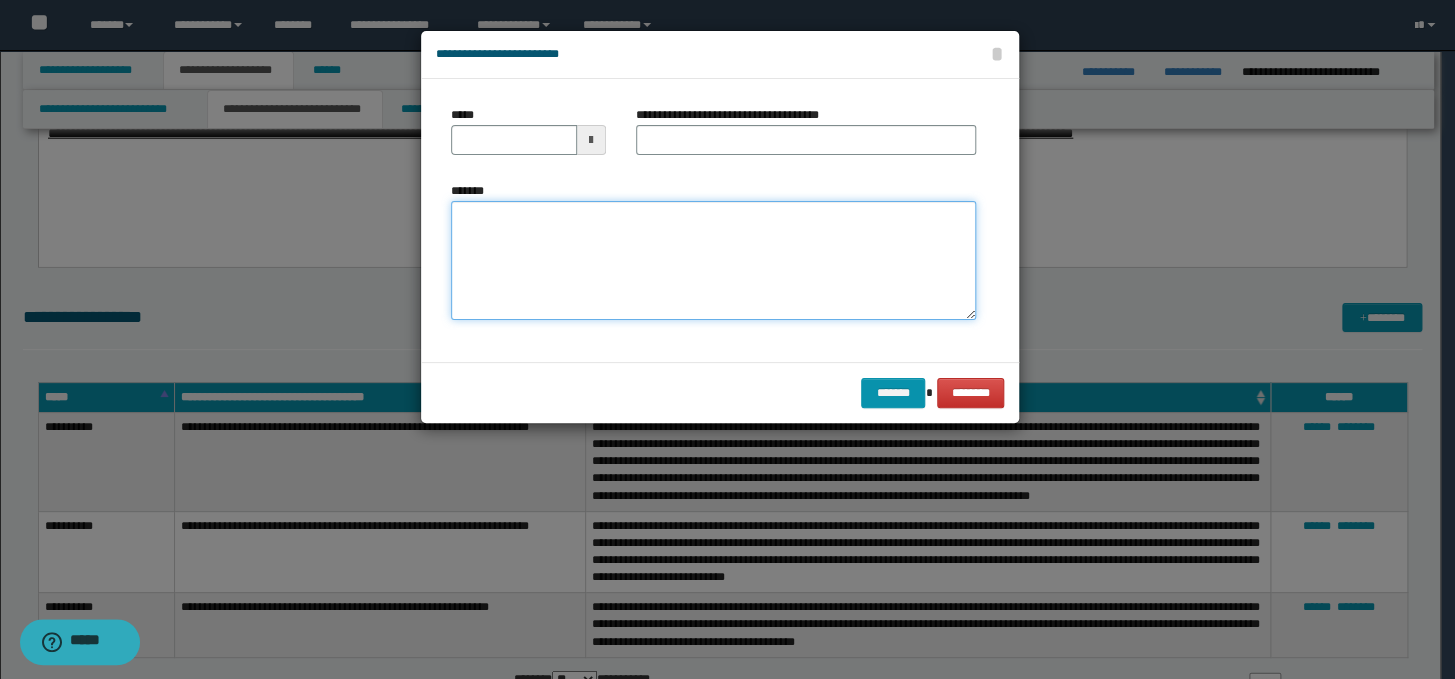 click on "*******" at bounding box center [713, 261] 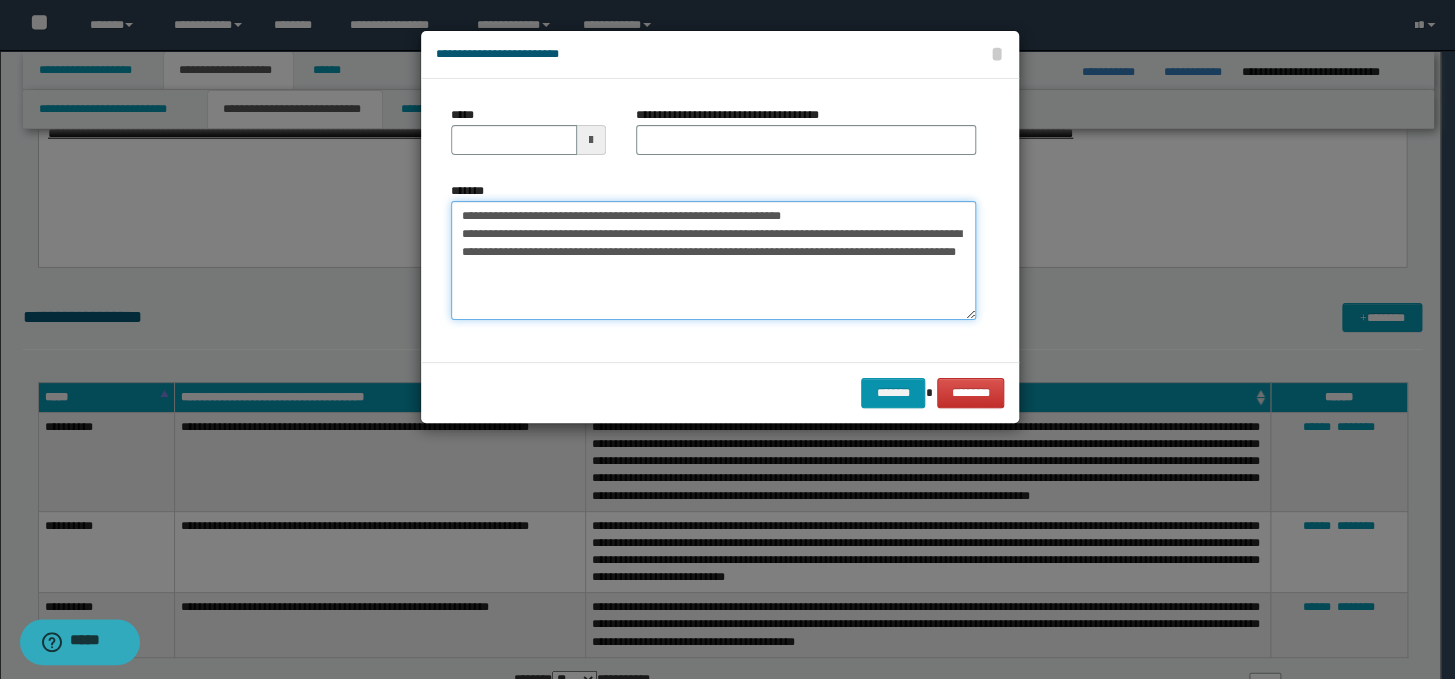 drag, startPoint x: 882, startPoint y: 214, endPoint x: 461, endPoint y: 205, distance: 421.0962 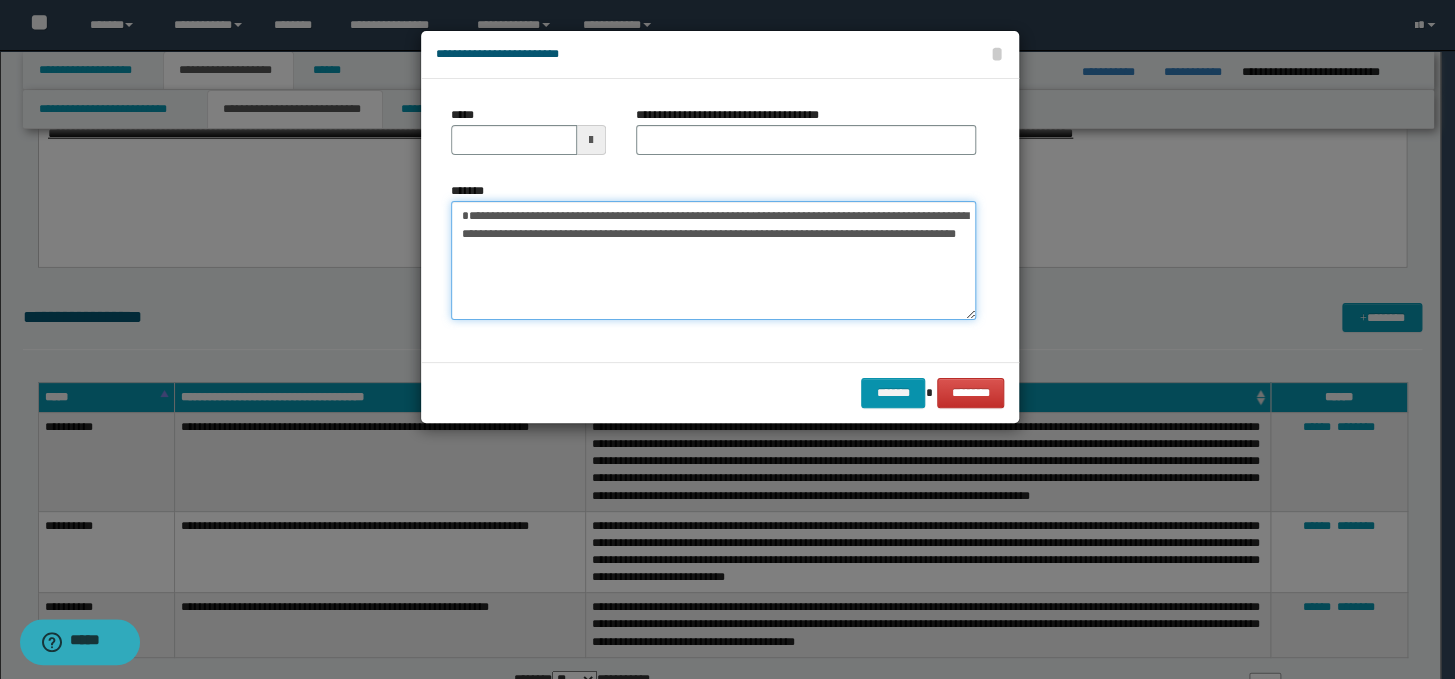 type on "**********" 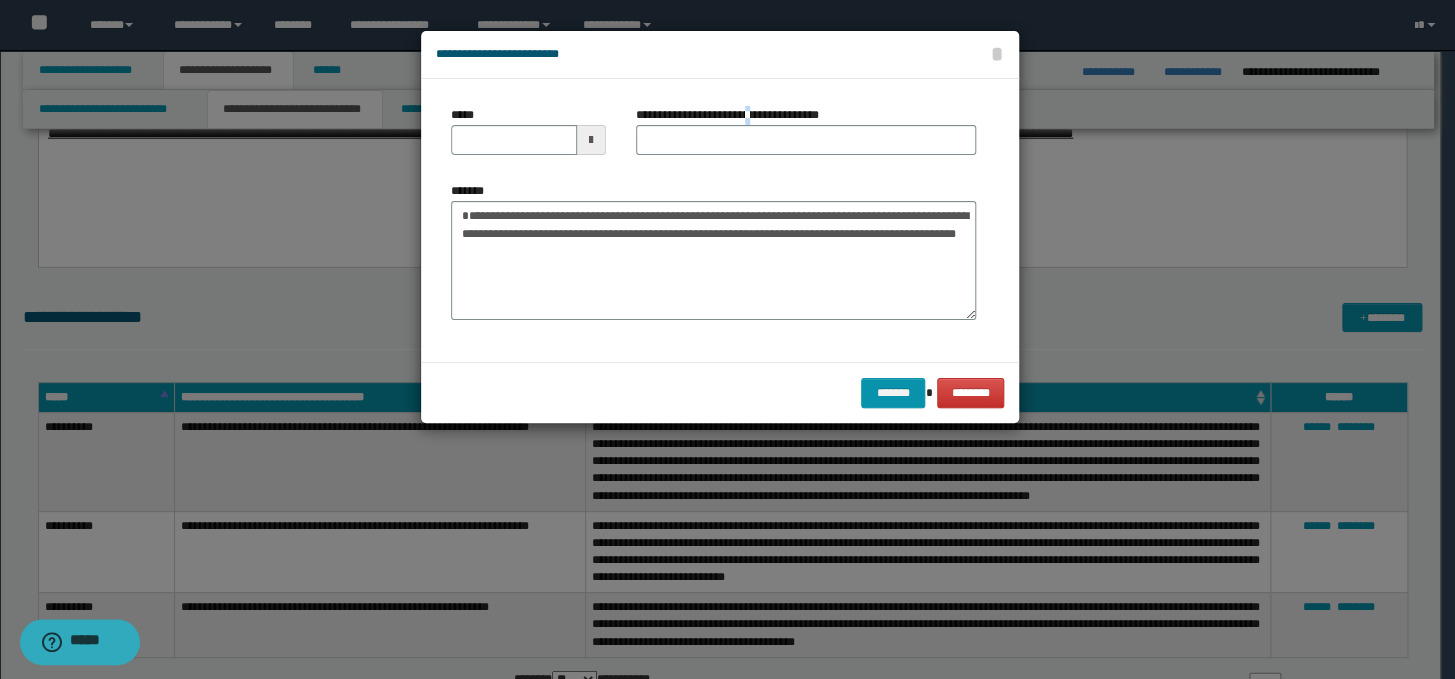 click on "**********" at bounding box center (735, 115) 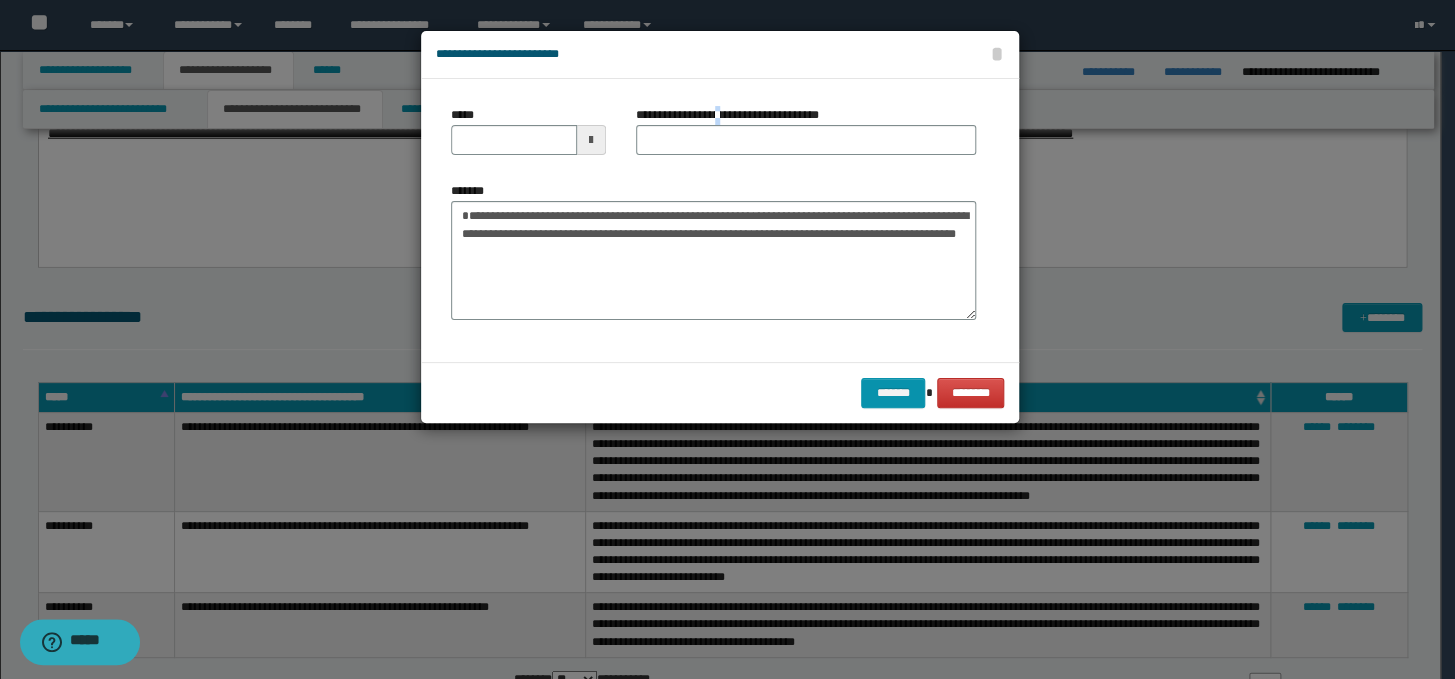click on "**********" at bounding box center [735, 115] 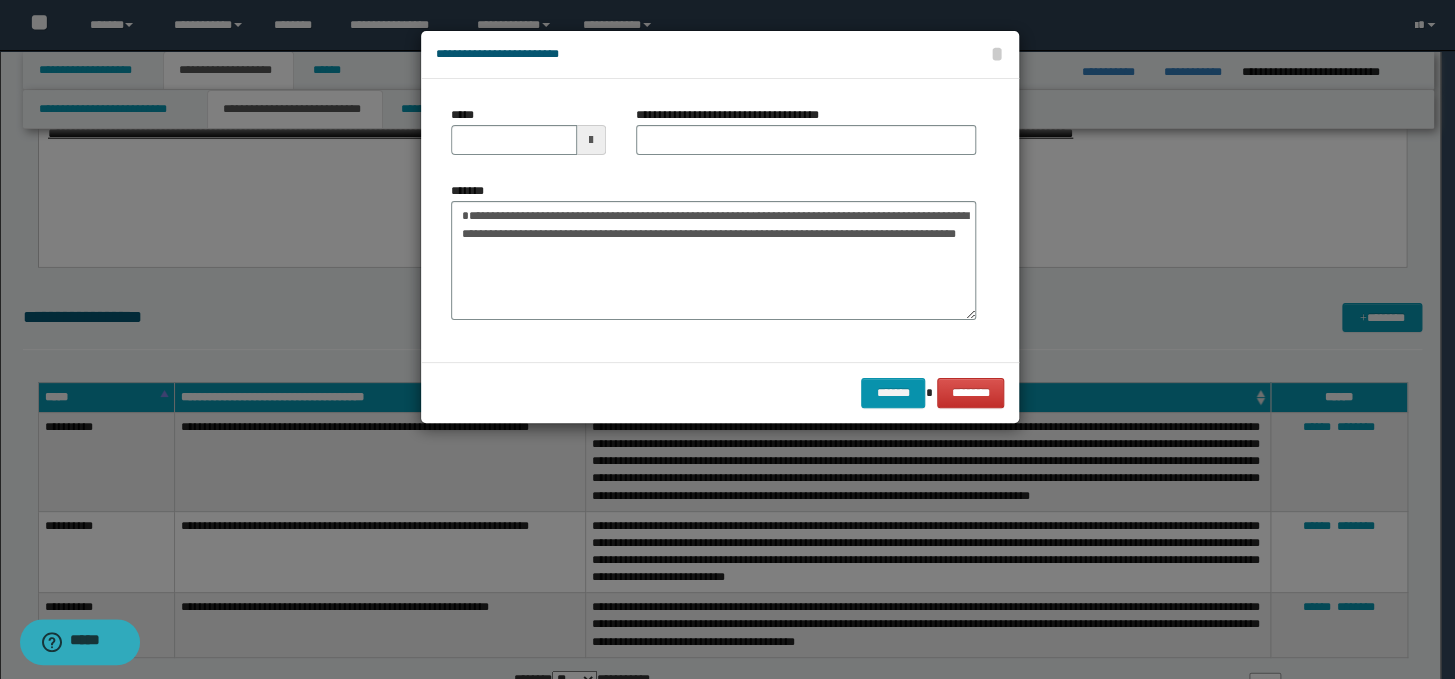 click on "**********" at bounding box center (806, 138) 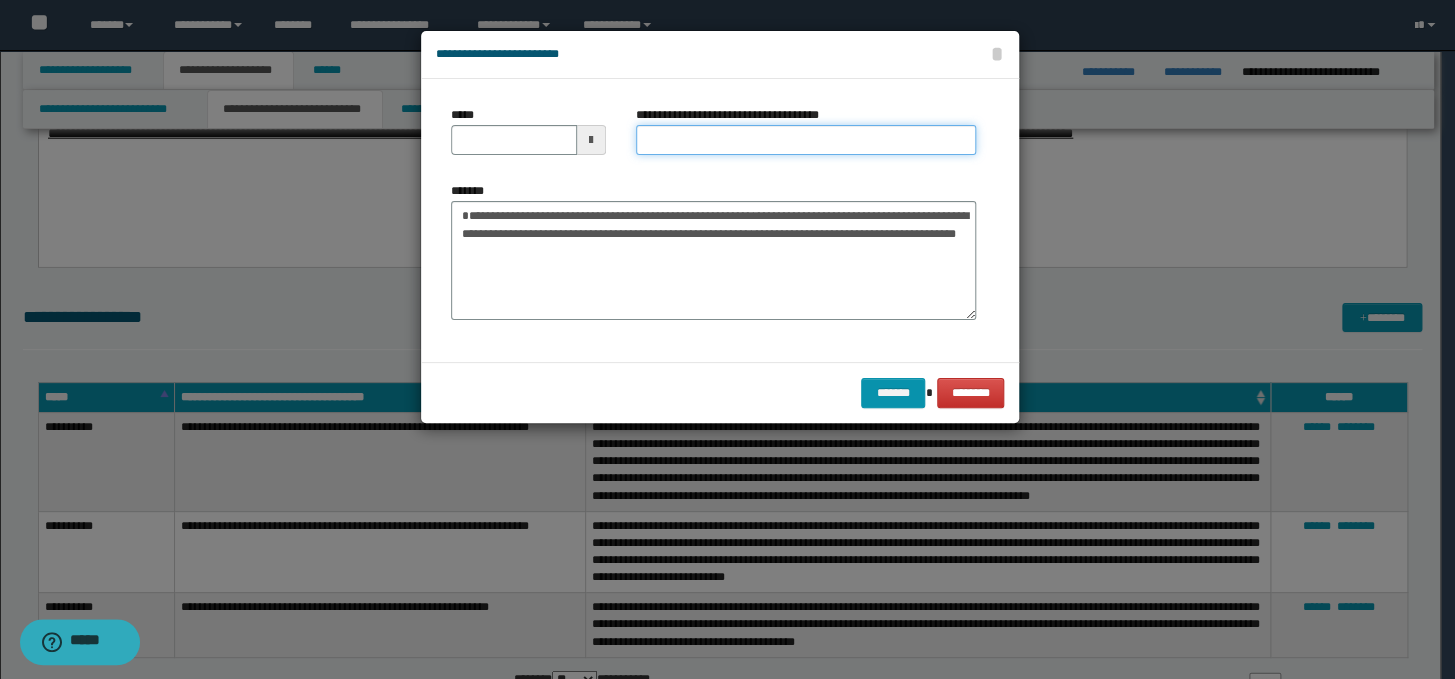 click on "**********" at bounding box center (806, 140) 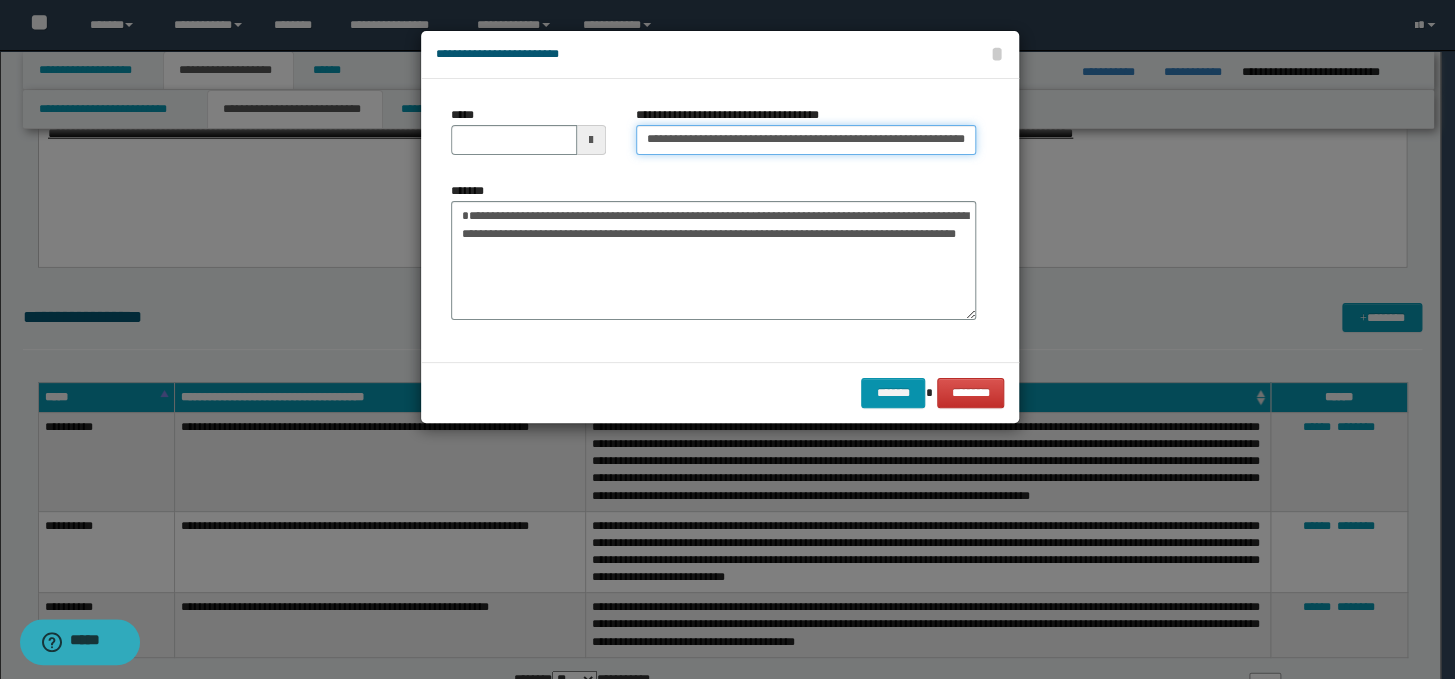 scroll, scrollTop: 0, scrollLeft: 89, axis: horizontal 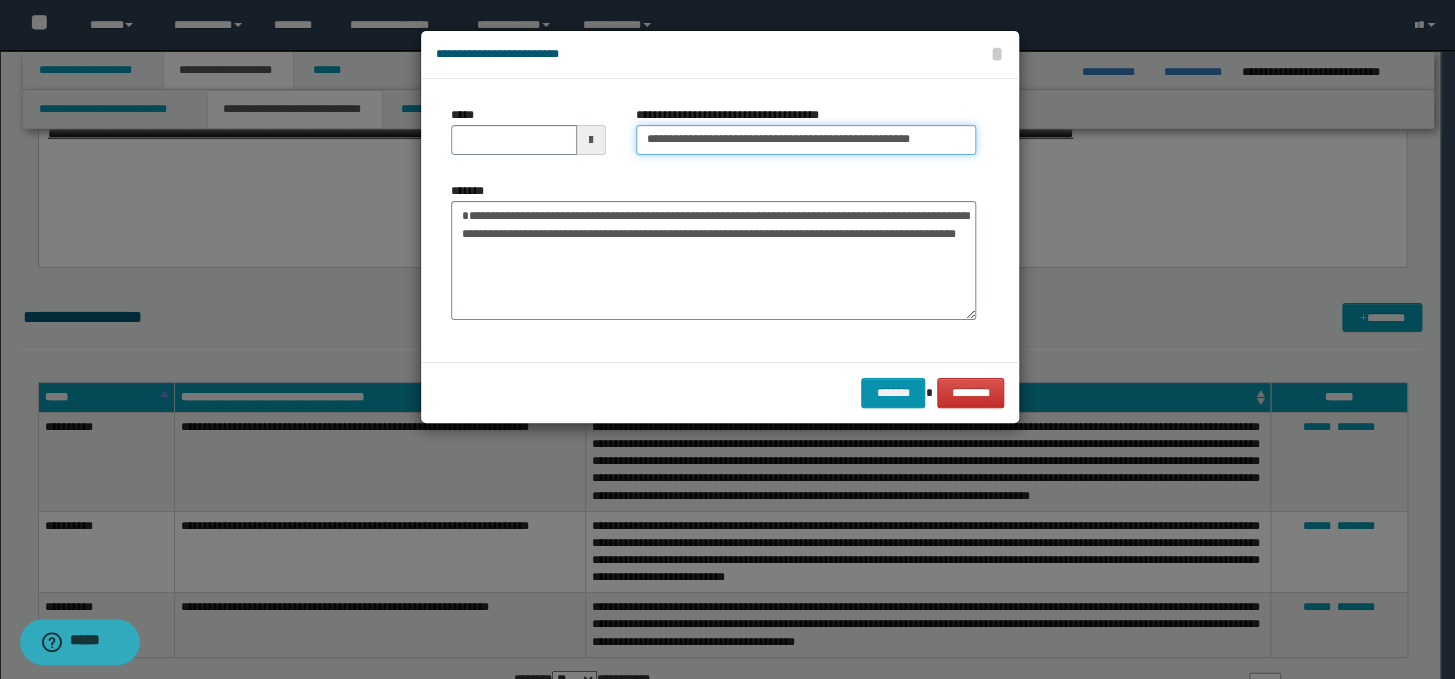 type 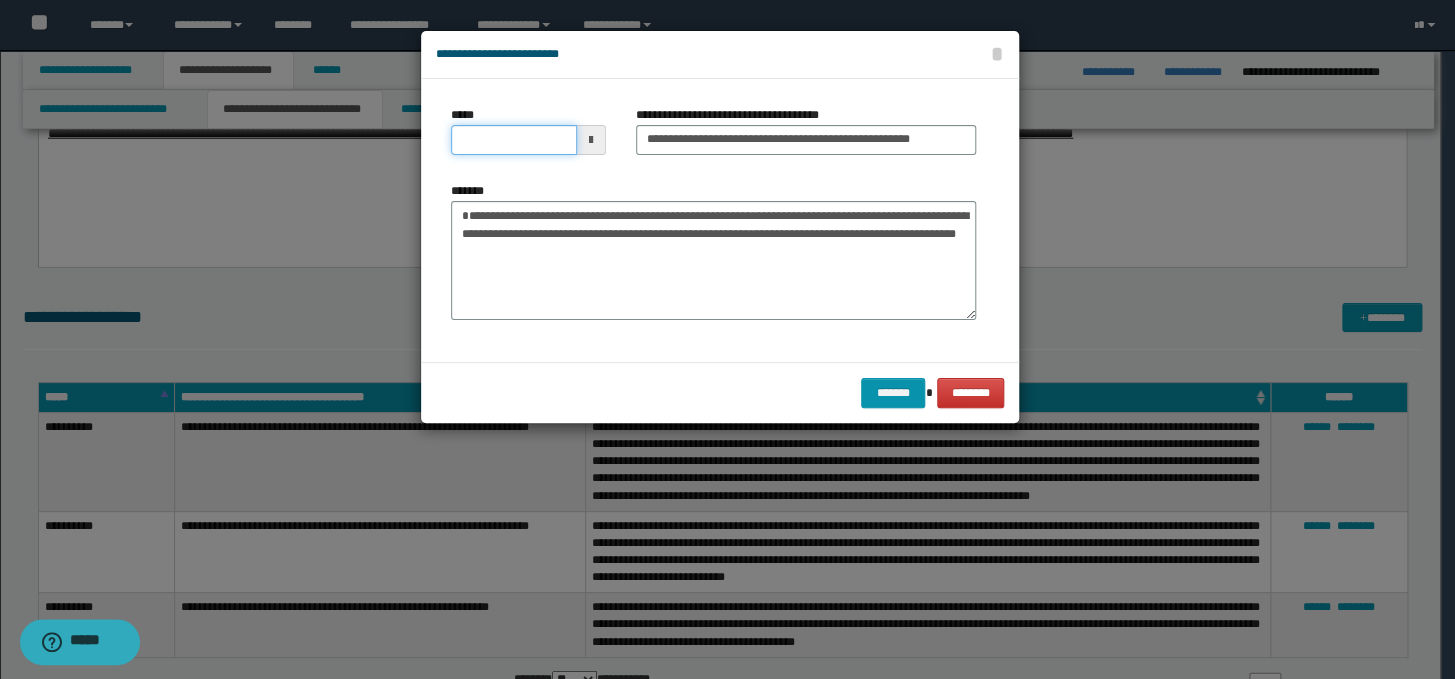 click on "*****" at bounding box center [514, 140] 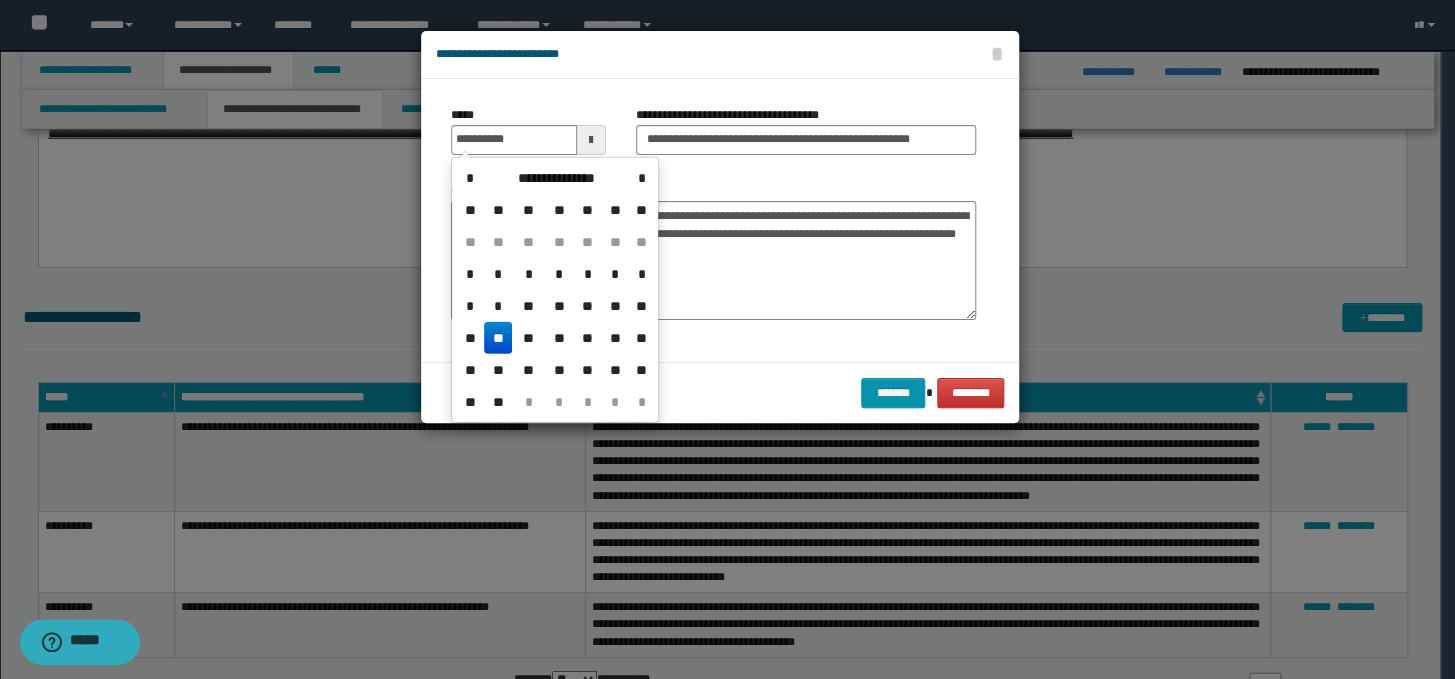 click on "**" at bounding box center [498, 338] 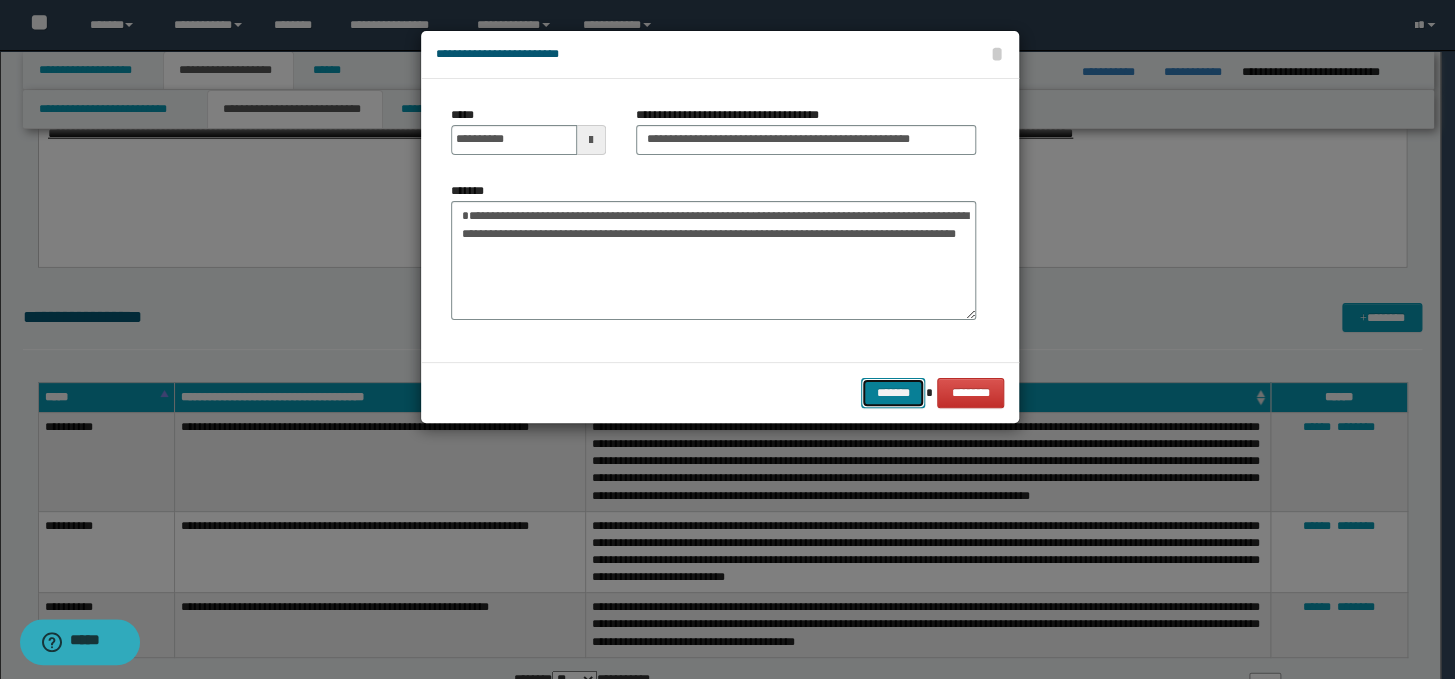 click on "*******" at bounding box center [893, 393] 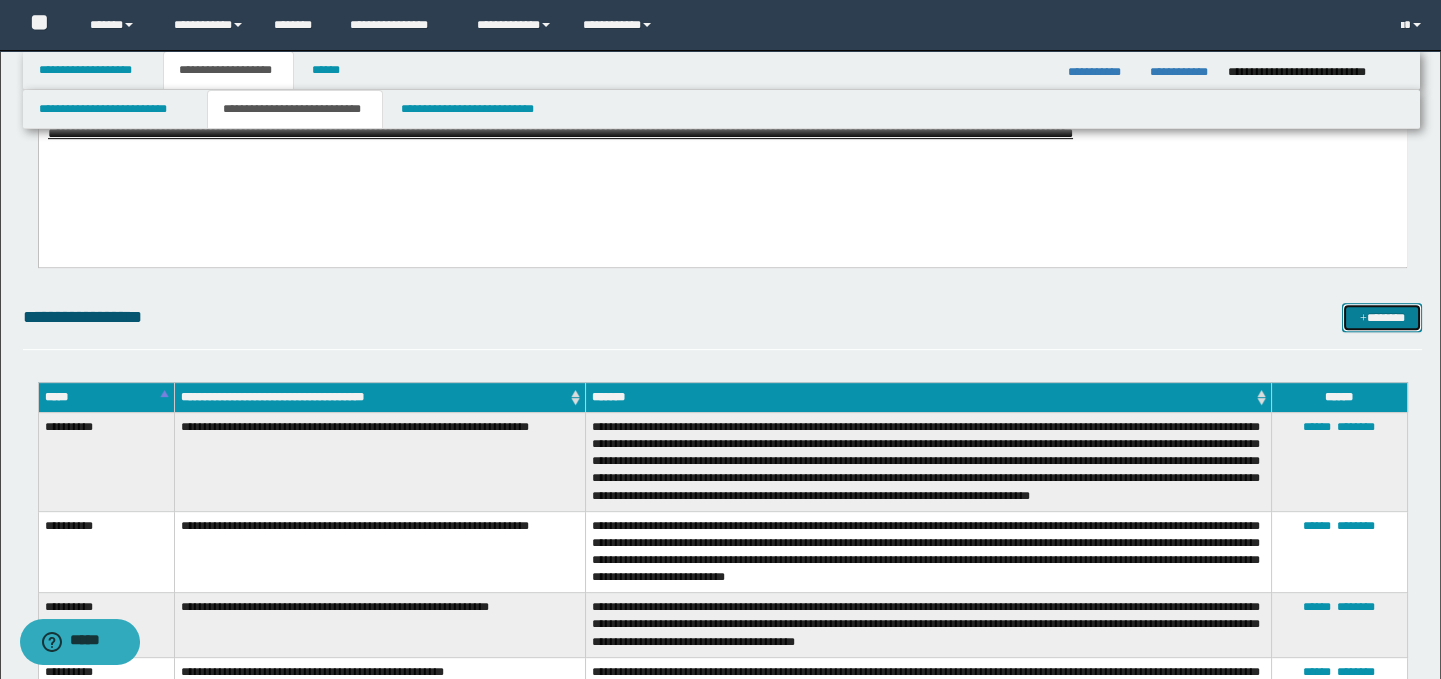 click at bounding box center (1363, 319) 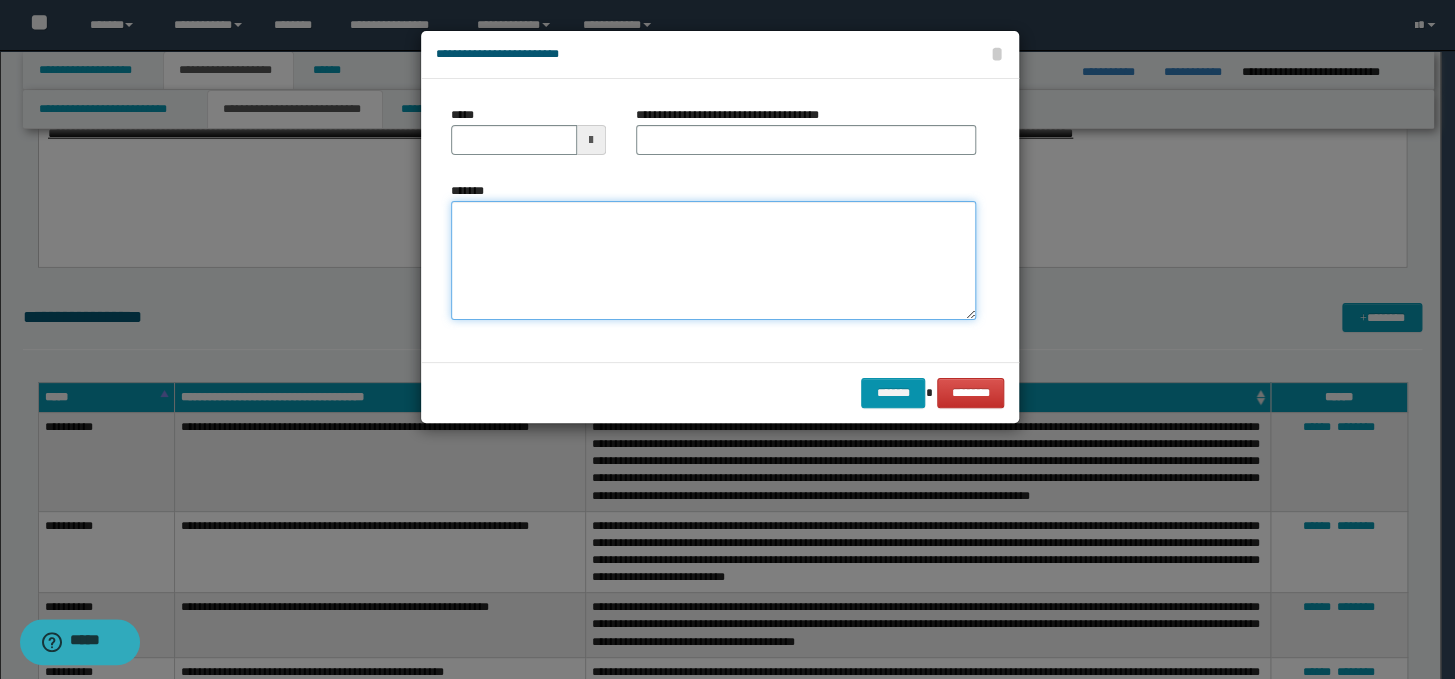 click on "*******" at bounding box center [713, 261] 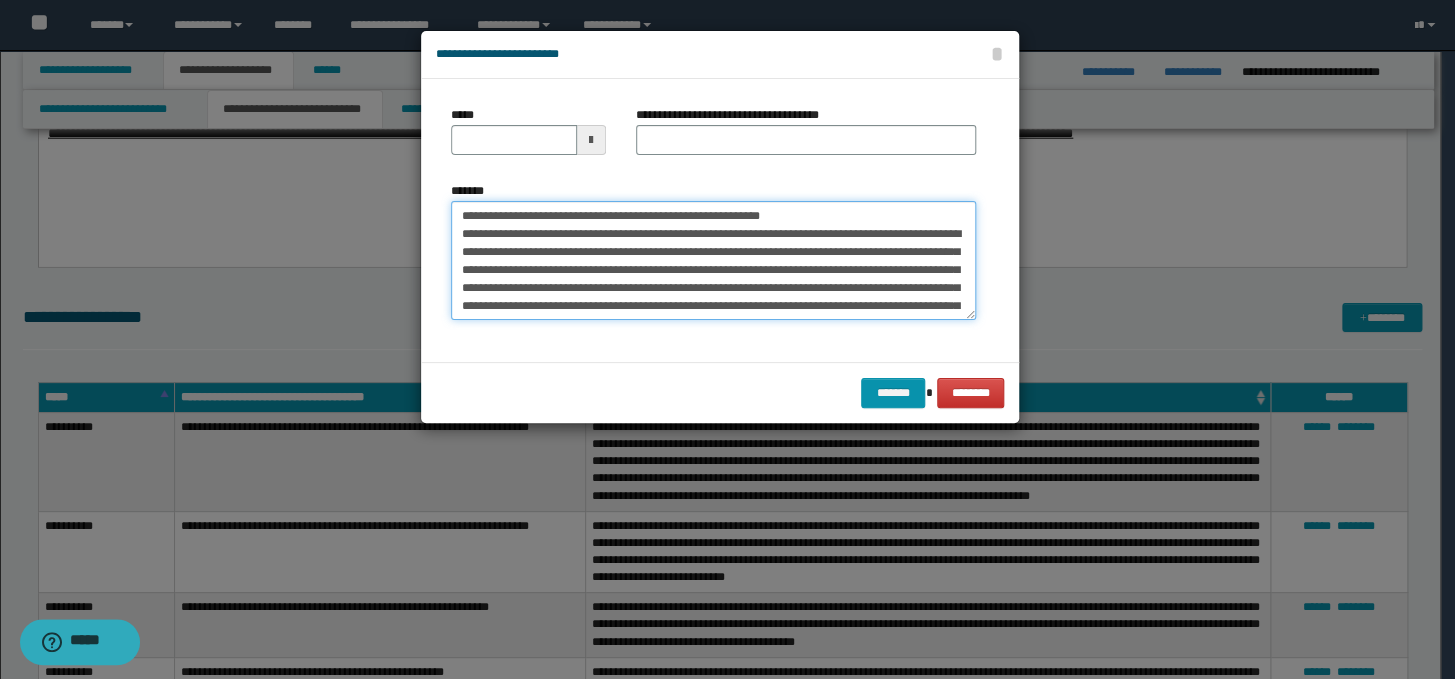 scroll, scrollTop: 30, scrollLeft: 0, axis: vertical 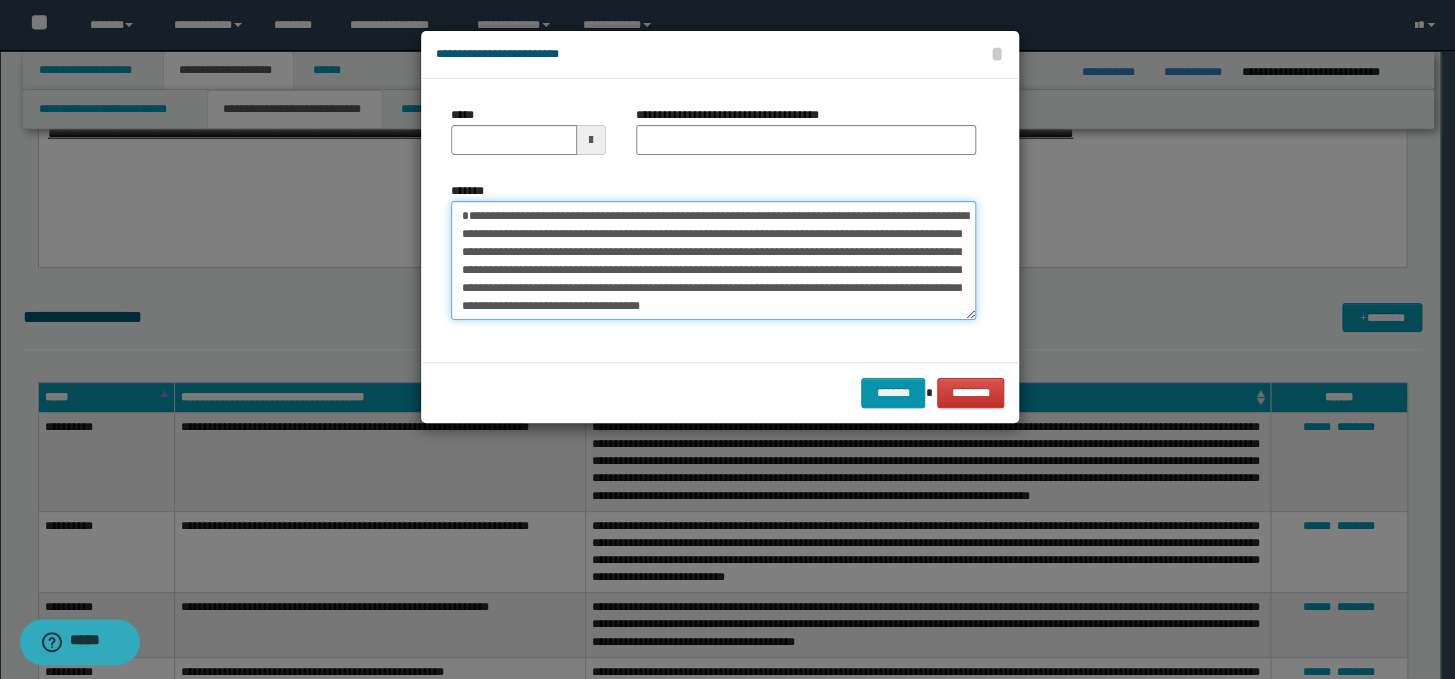 type on "**********" 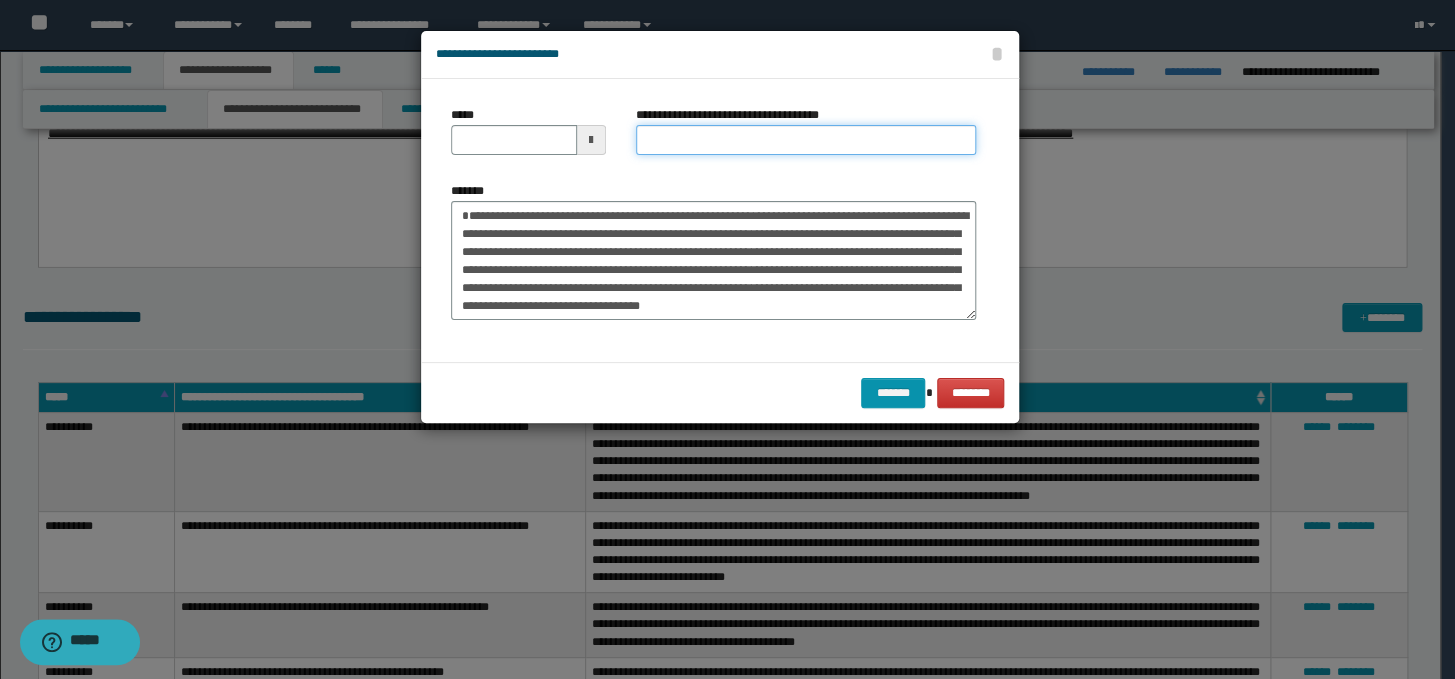 click on "**********" at bounding box center (806, 140) 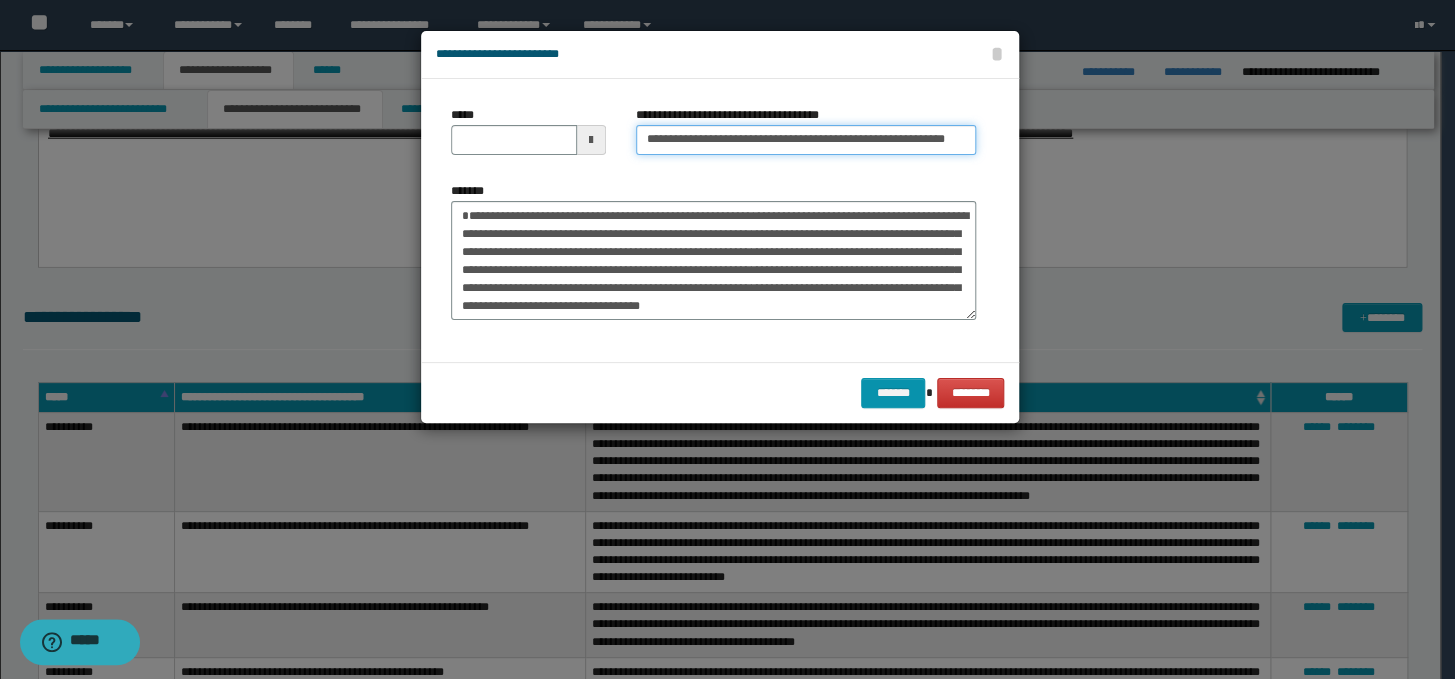 scroll, scrollTop: 0, scrollLeft: 57, axis: horizontal 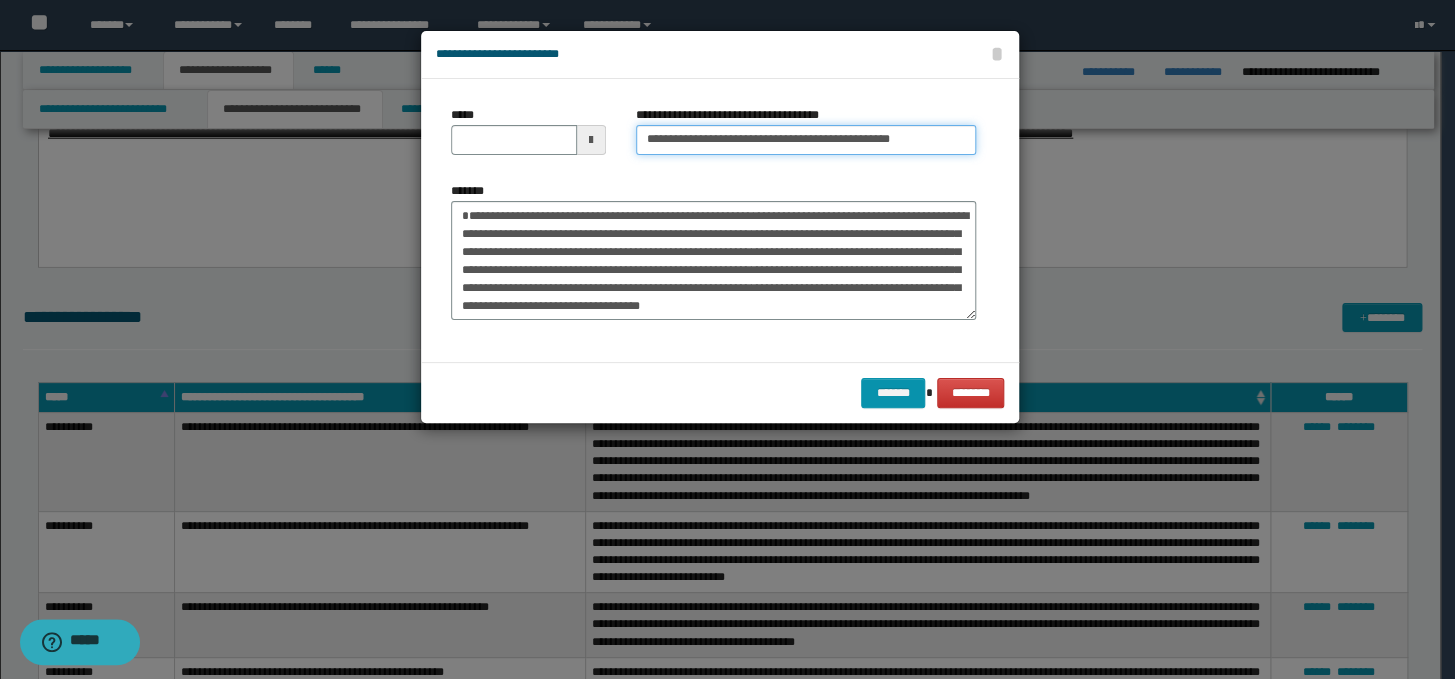 type 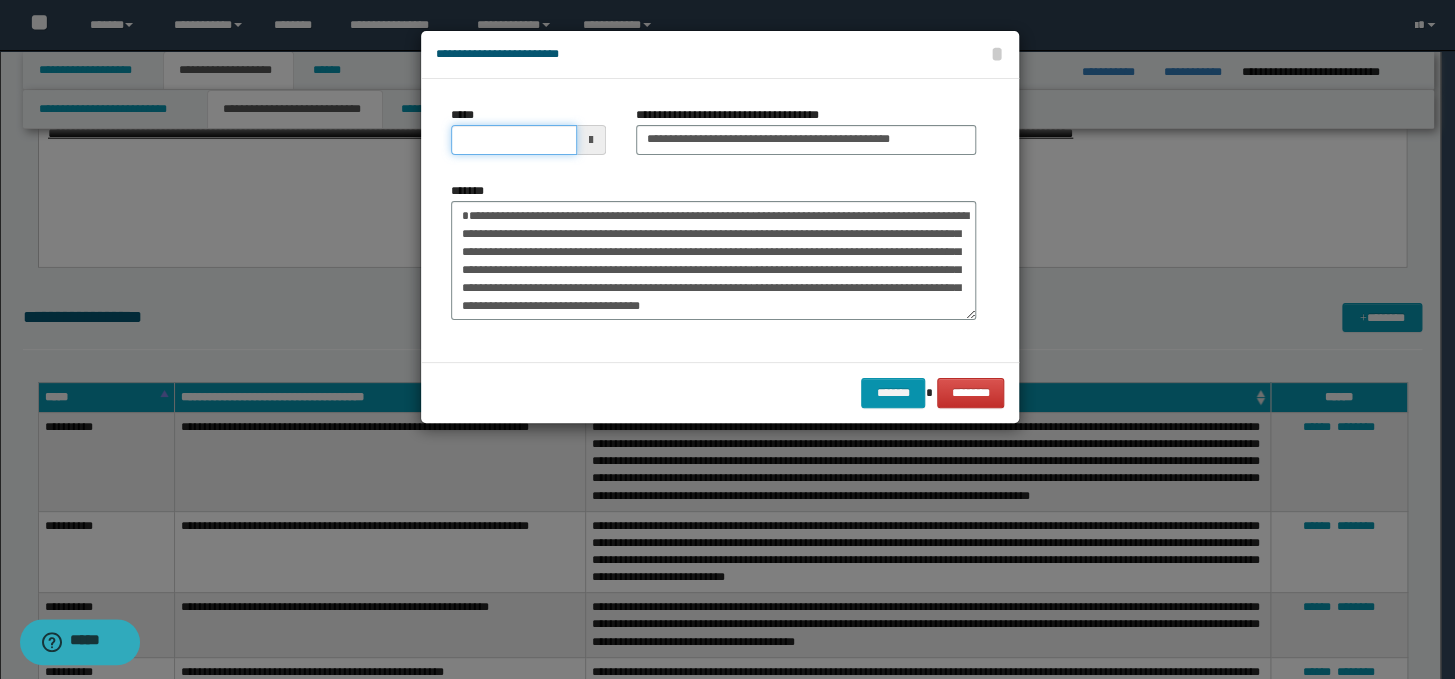 click on "*****" at bounding box center (514, 140) 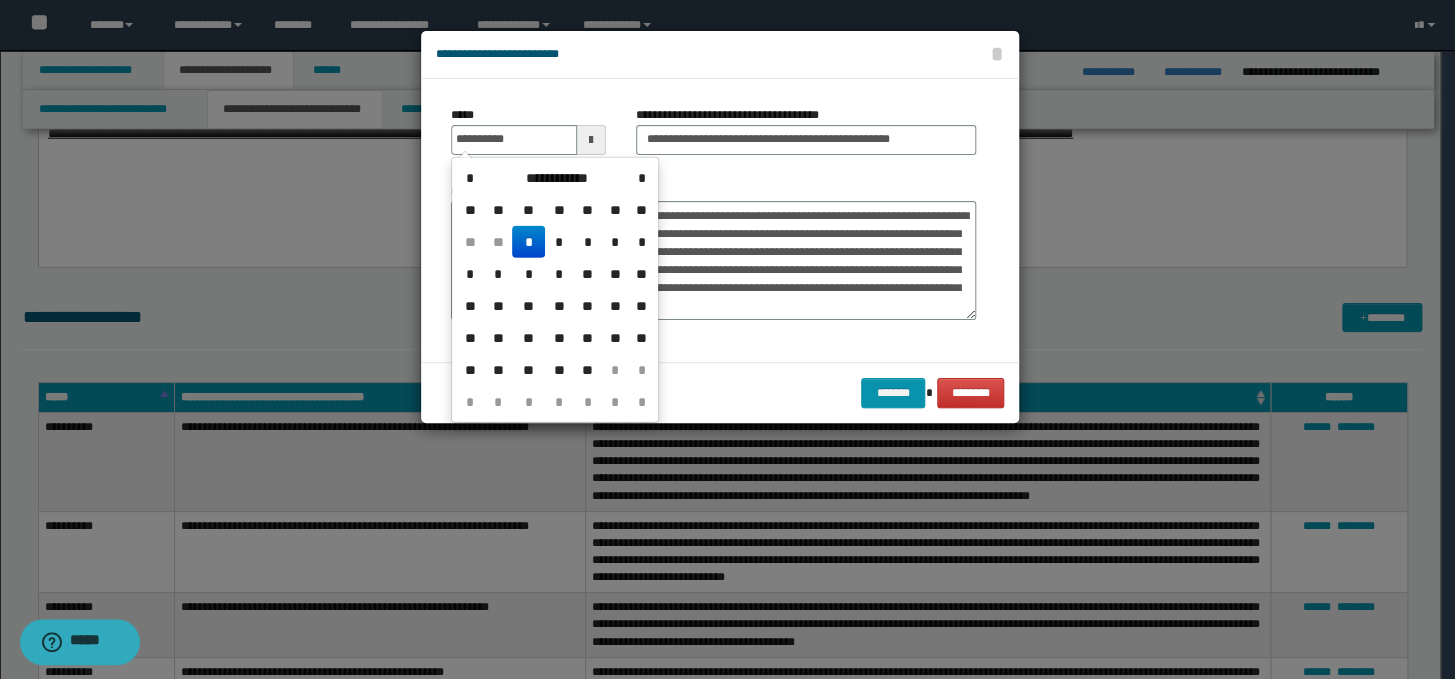 click on "*" at bounding box center [528, 242] 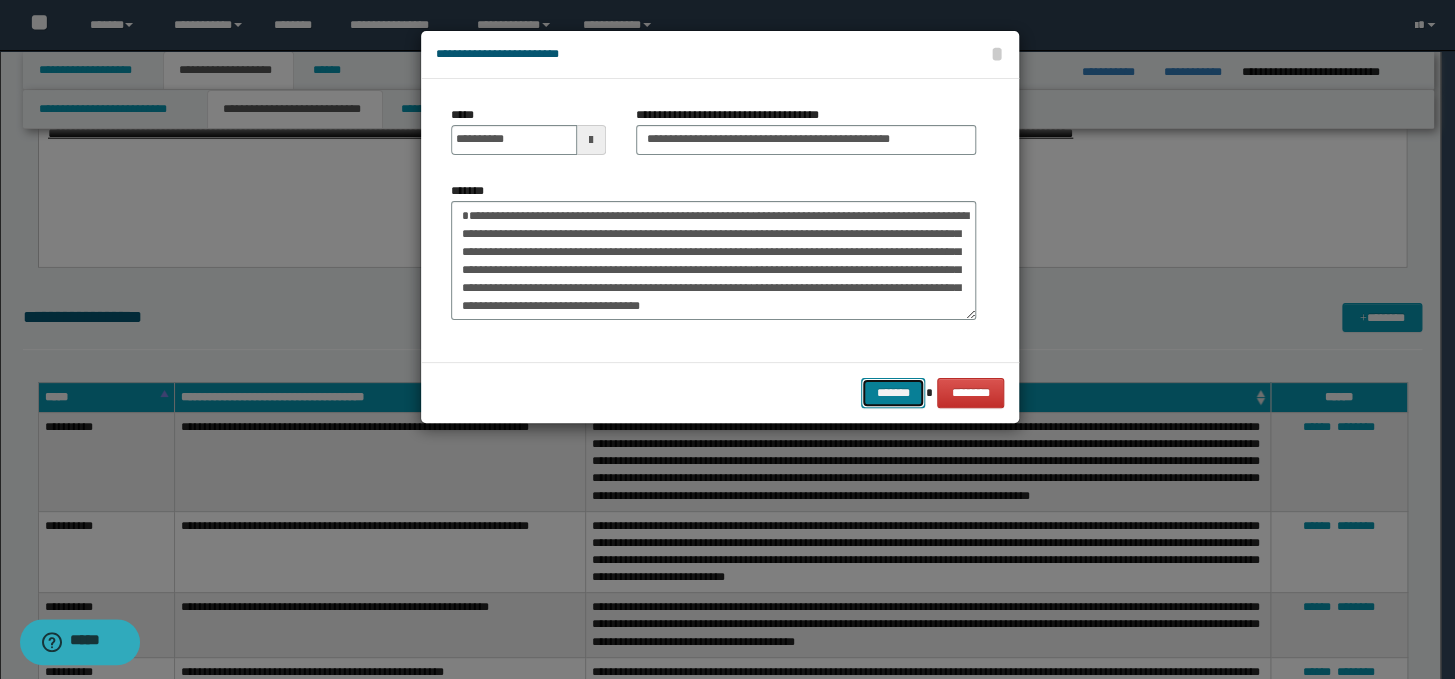 click on "*******" at bounding box center [893, 393] 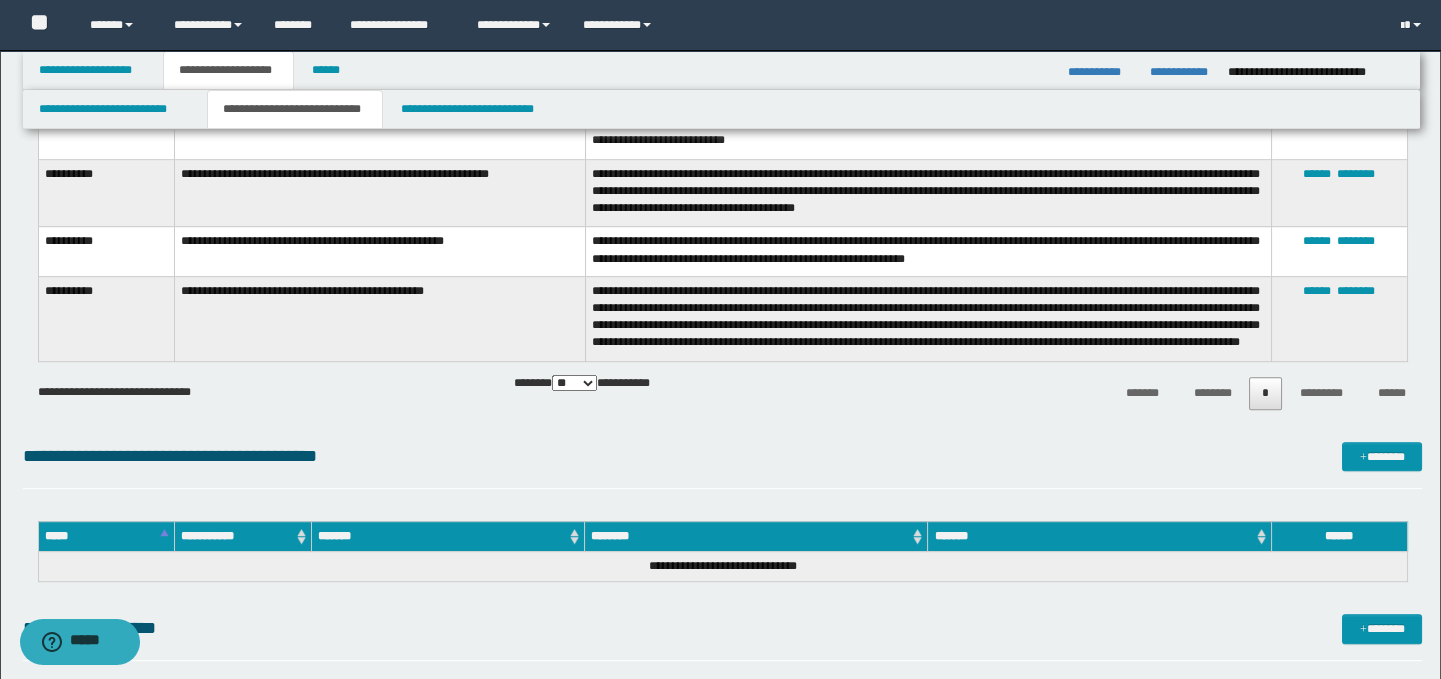 scroll, scrollTop: 2469, scrollLeft: 0, axis: vertical 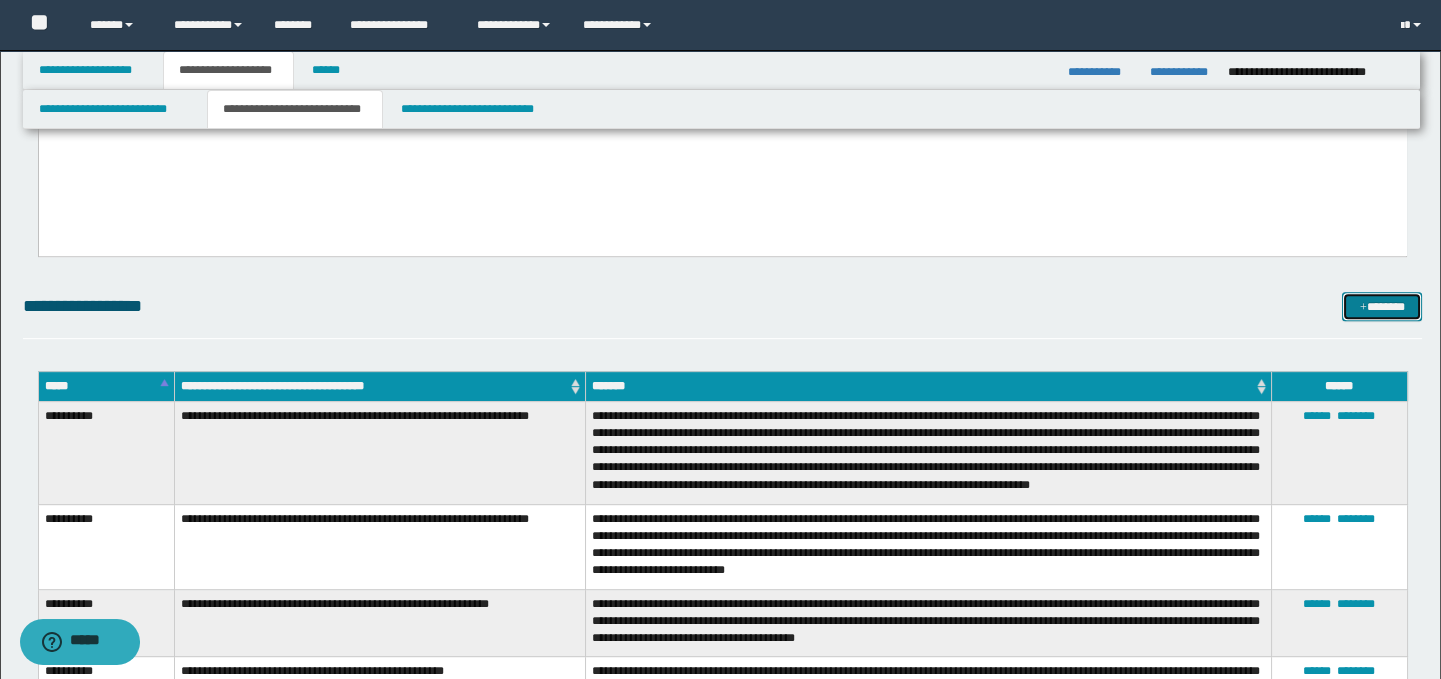 click on "*******" at bounding box center [1382, 307] 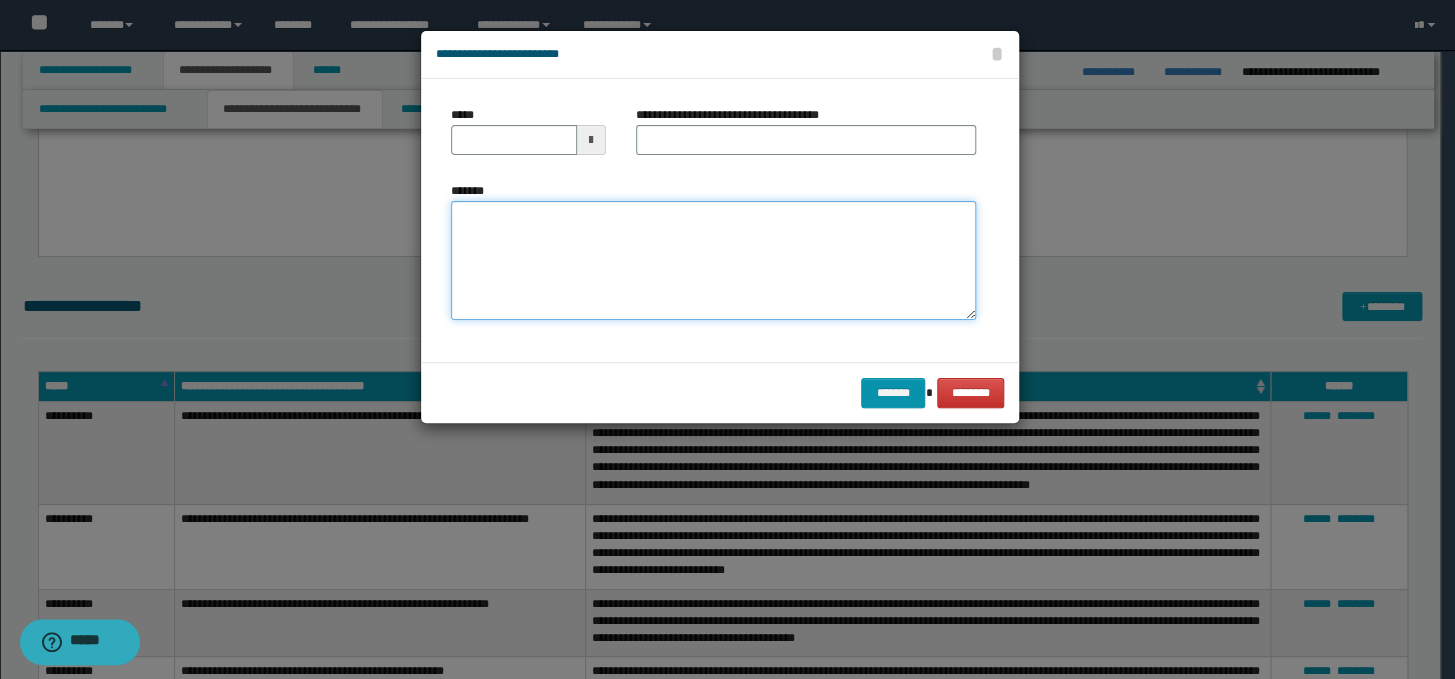 click on "*******" at bounding box center [713, 261] 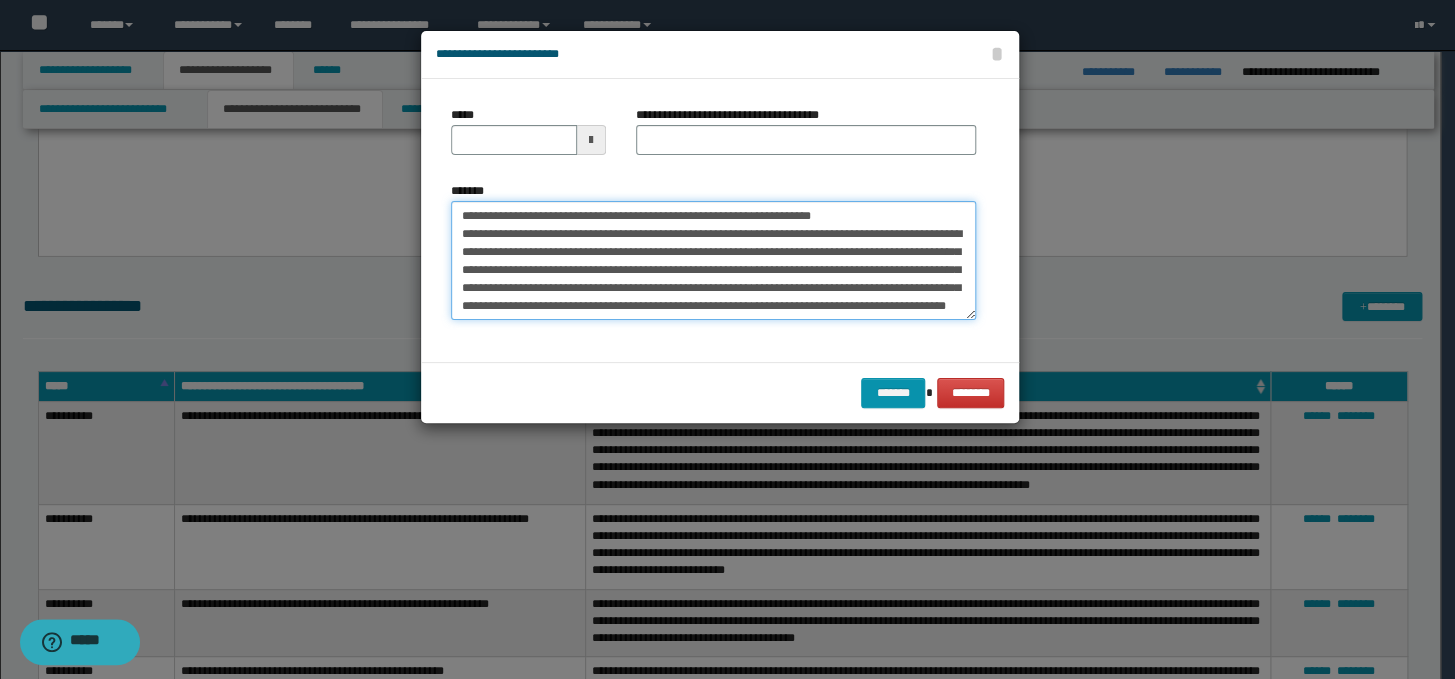scroll, scrollTop: 30, scrollLeft: 0, axis: vertical 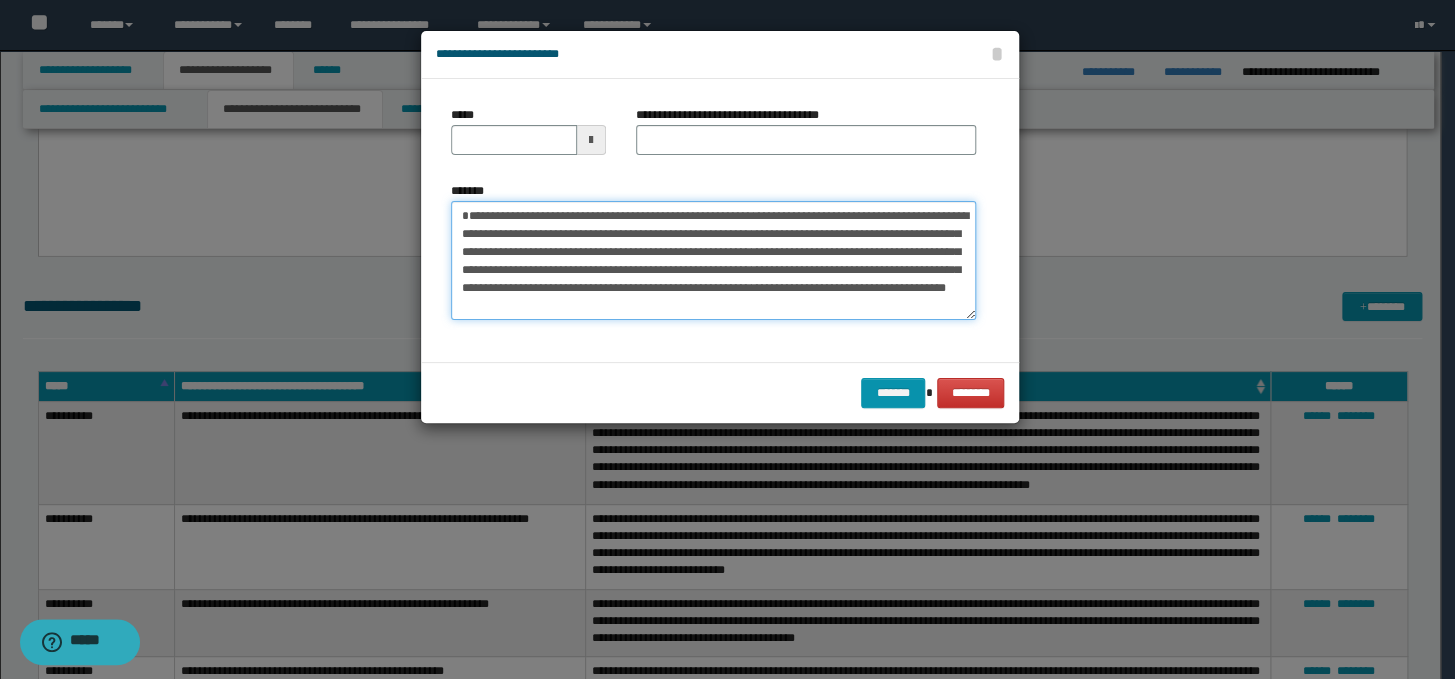 type on "**********" 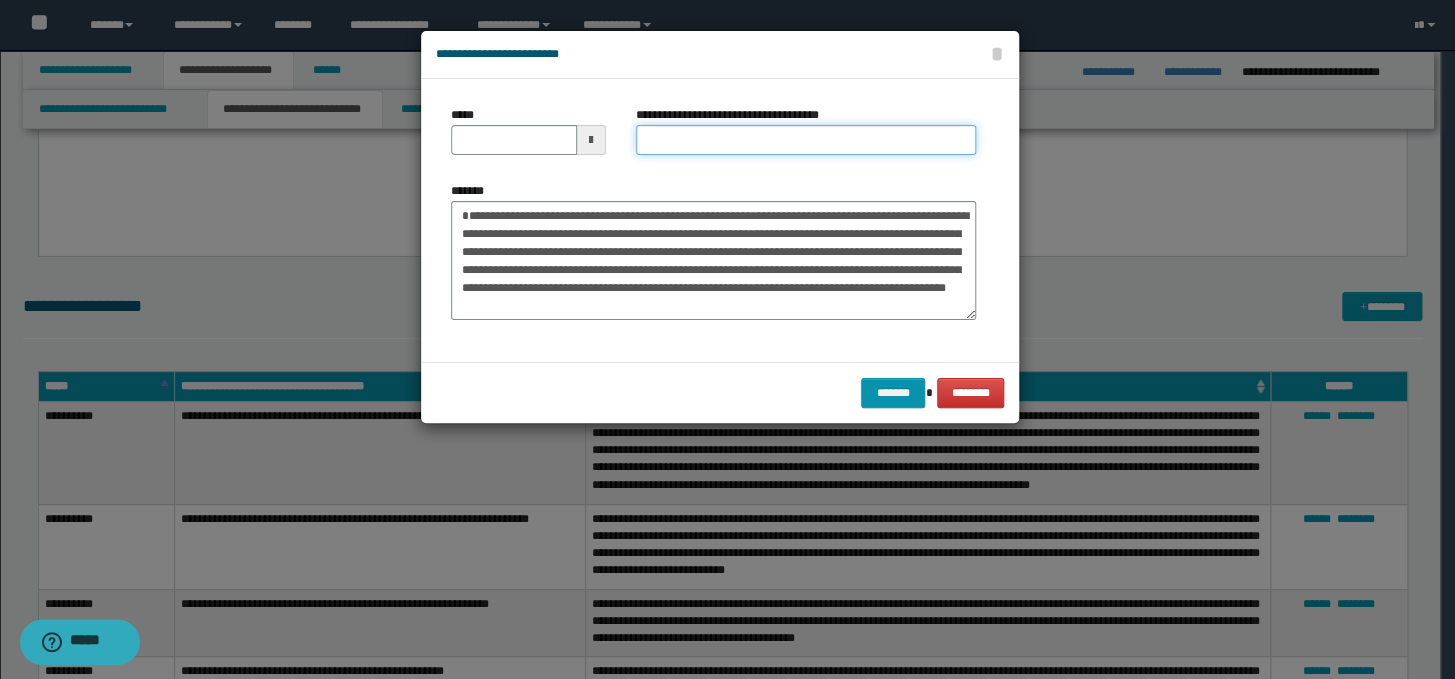 click on "**********" at bounding box center [806, 140] 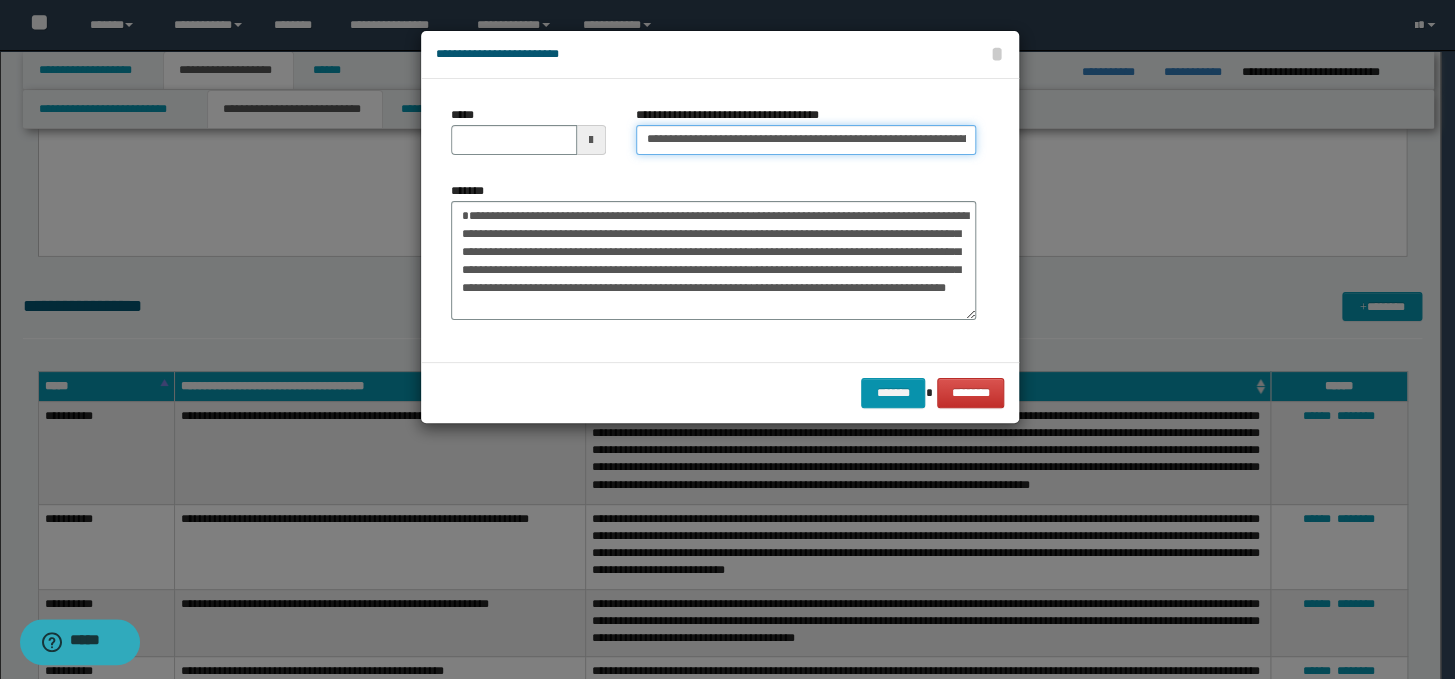 scroll, scrollTop: 0, scrollLeft: 127, axis: horizontal 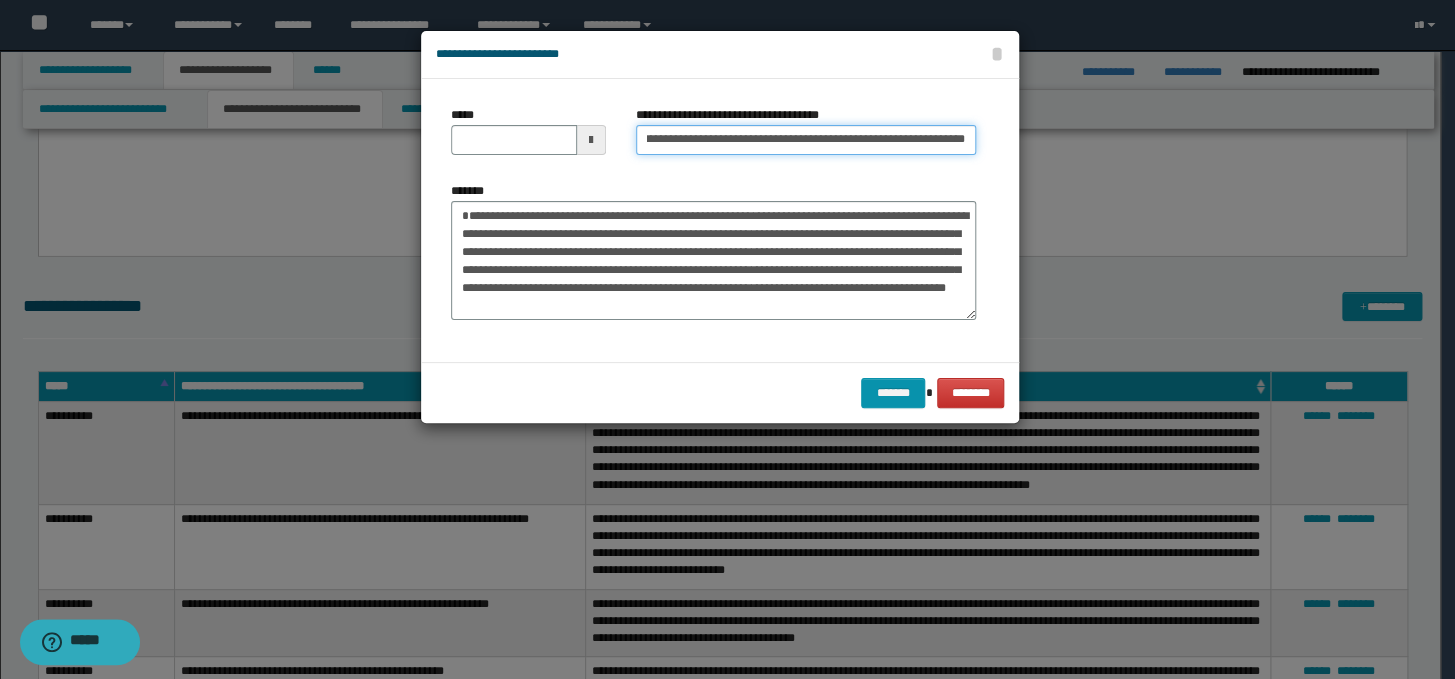 click on "**********" at bounding box center [806, 140] 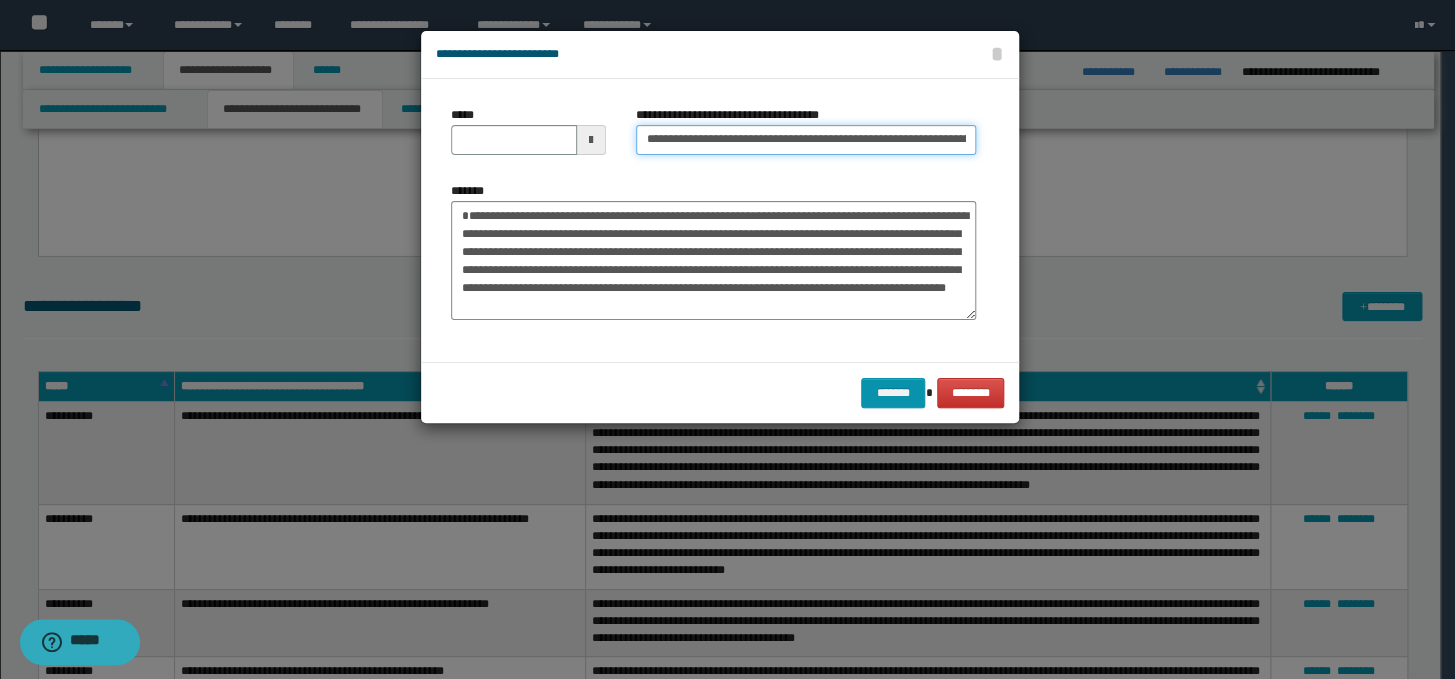 drag, startPoint x: 707, startPoint y: 143, endPoint x: 645, endPoint y: 139, distance: 62.1289 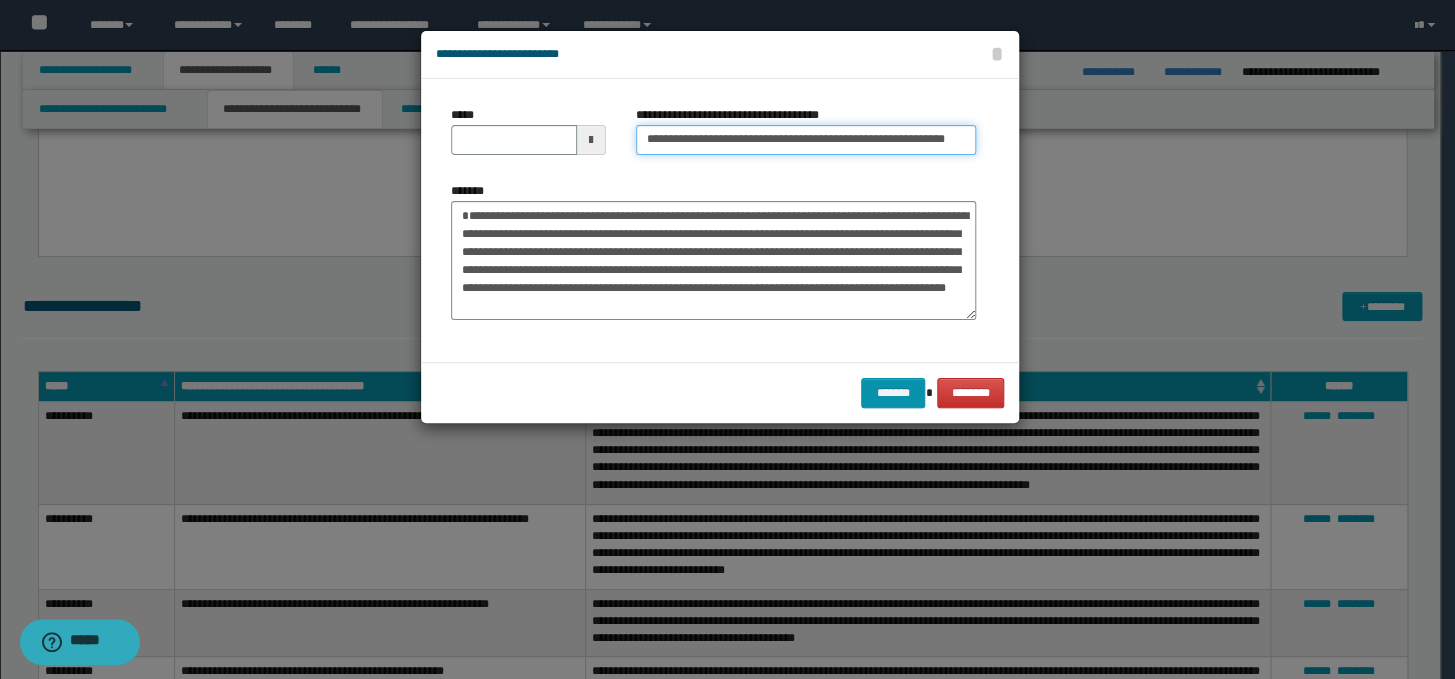 type on "**********" 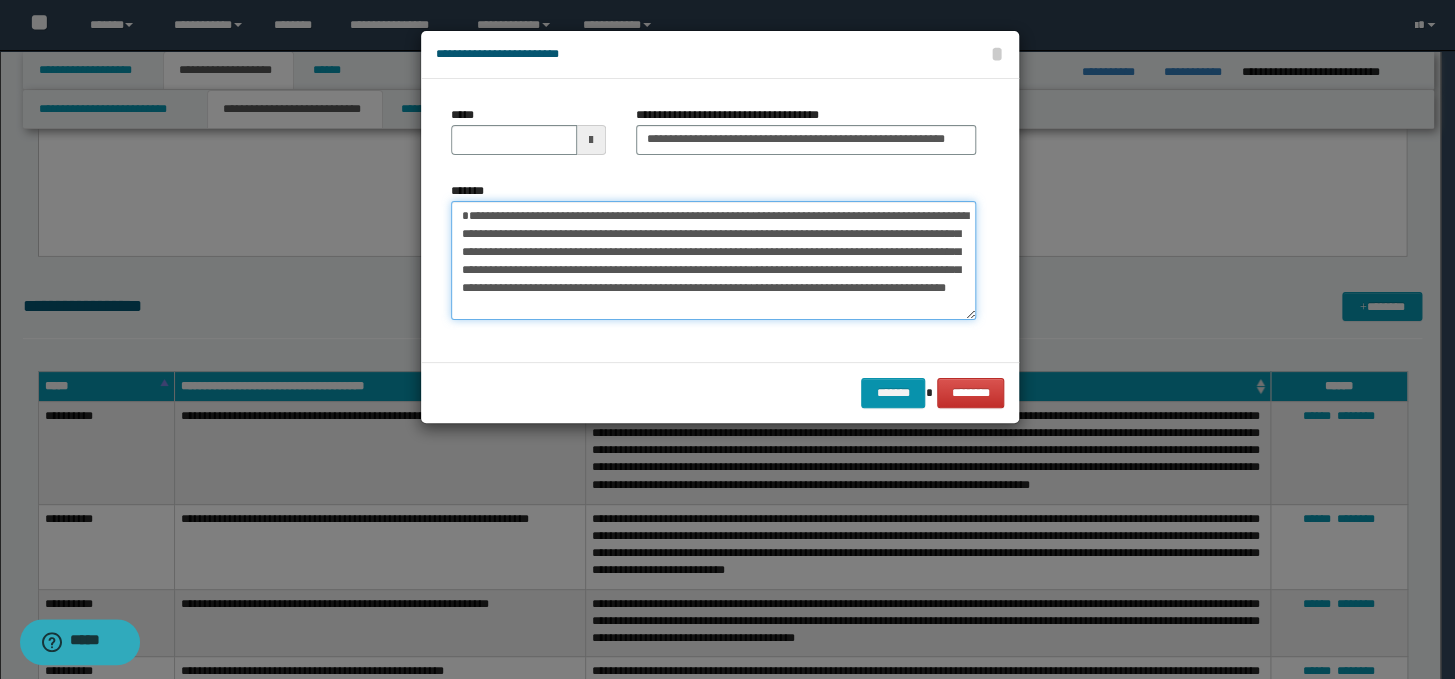 click on "**********" at bounding box center [713, 261] 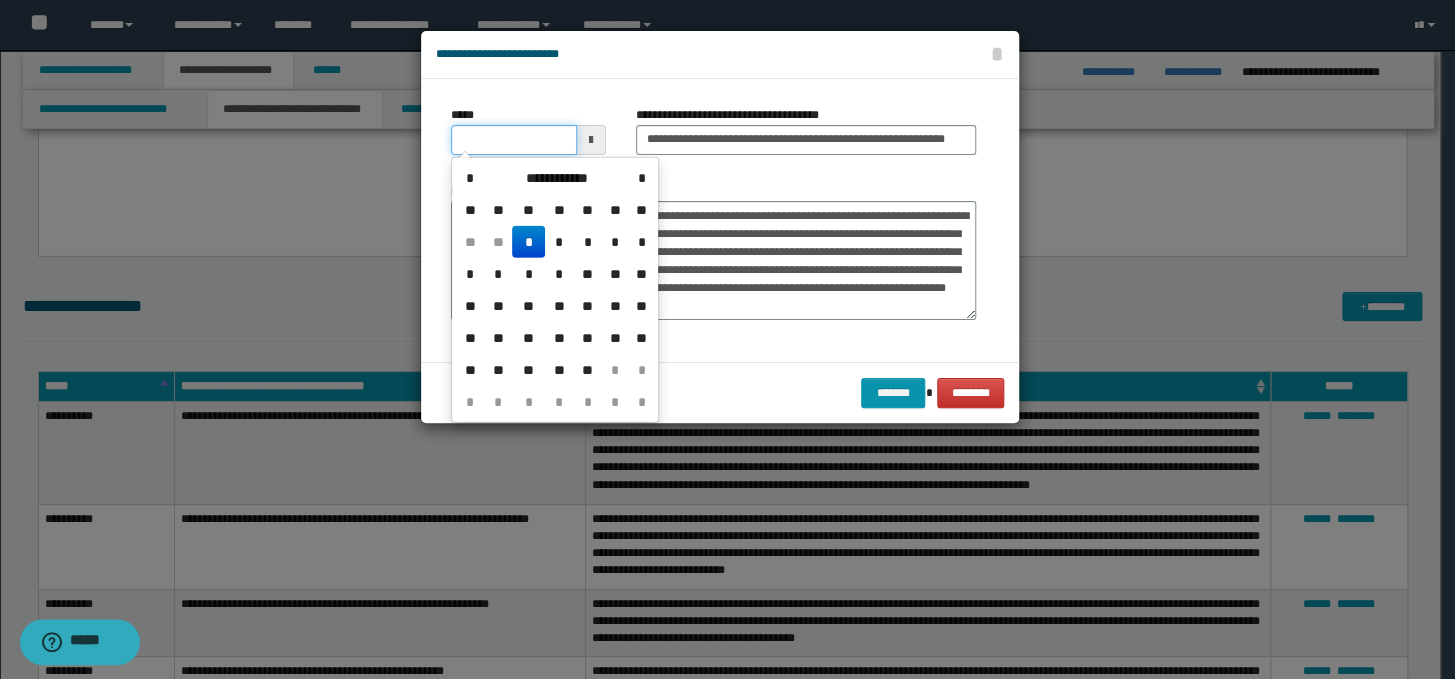 click on "*****" at bounding box center (514, 140) 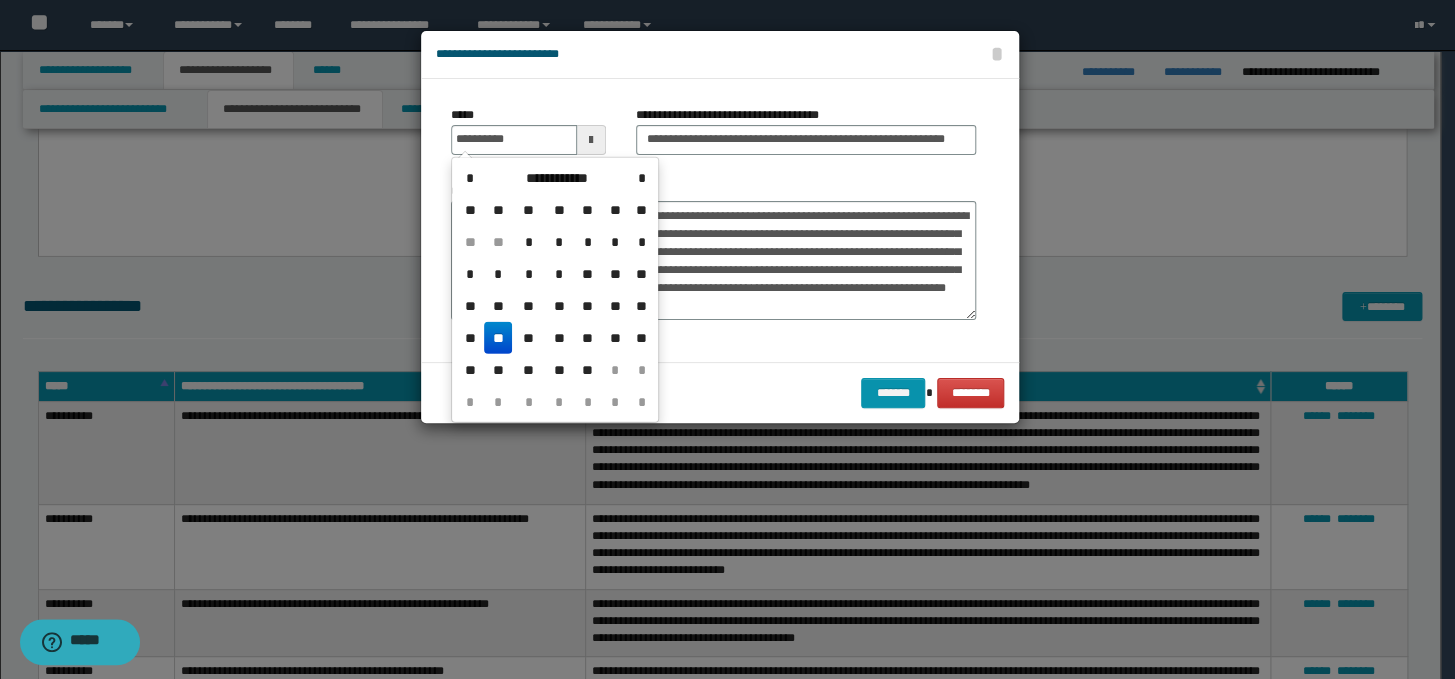 click on "**" at bounding box center [498, 338] 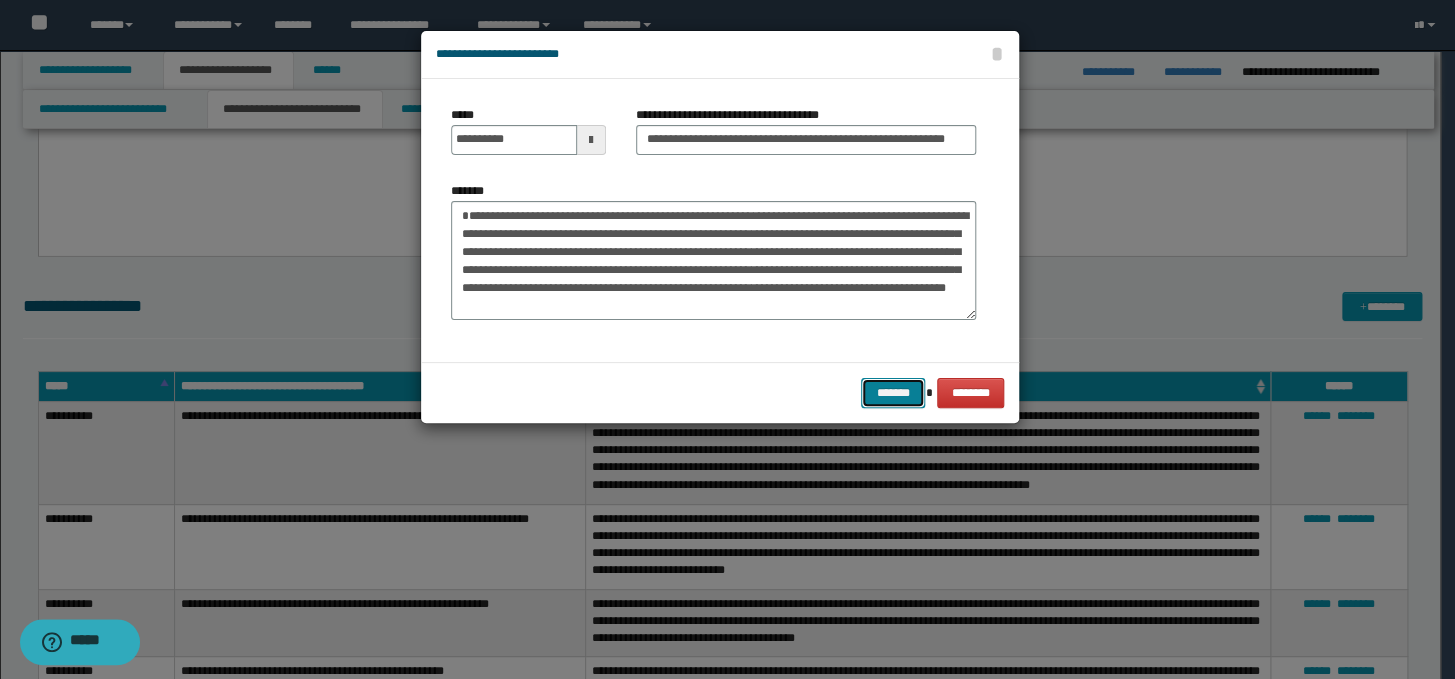 click on "*******" at bounding box center [893, 393] 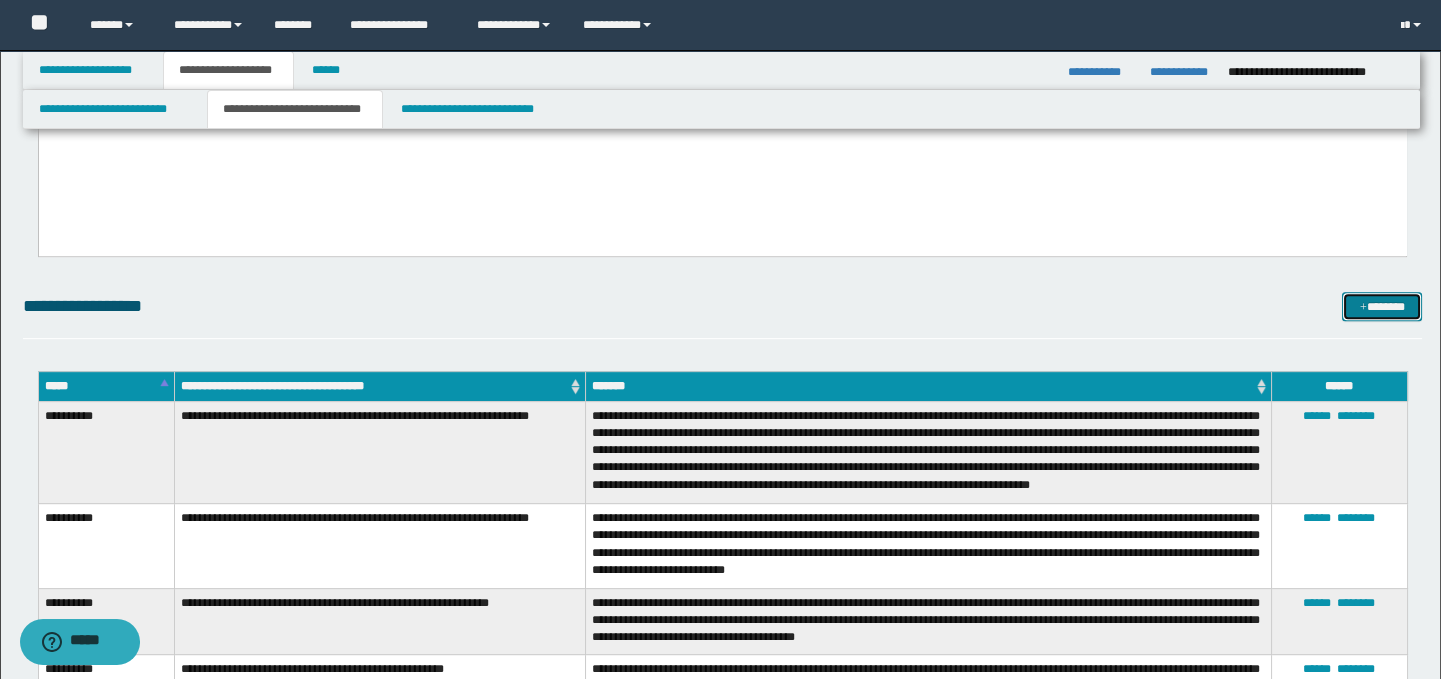 click on "*******" at bounding box center [1382, 307] 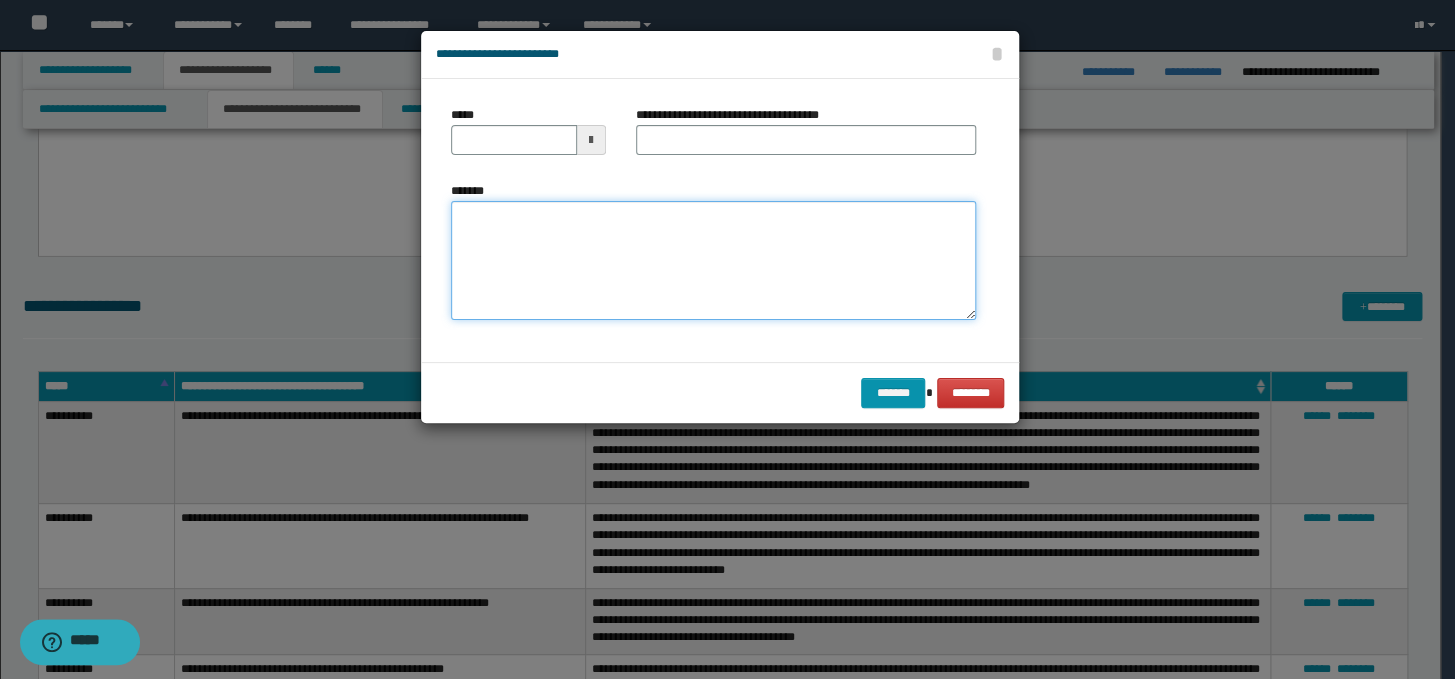 click on "*******" at bounding box center [713, 261] 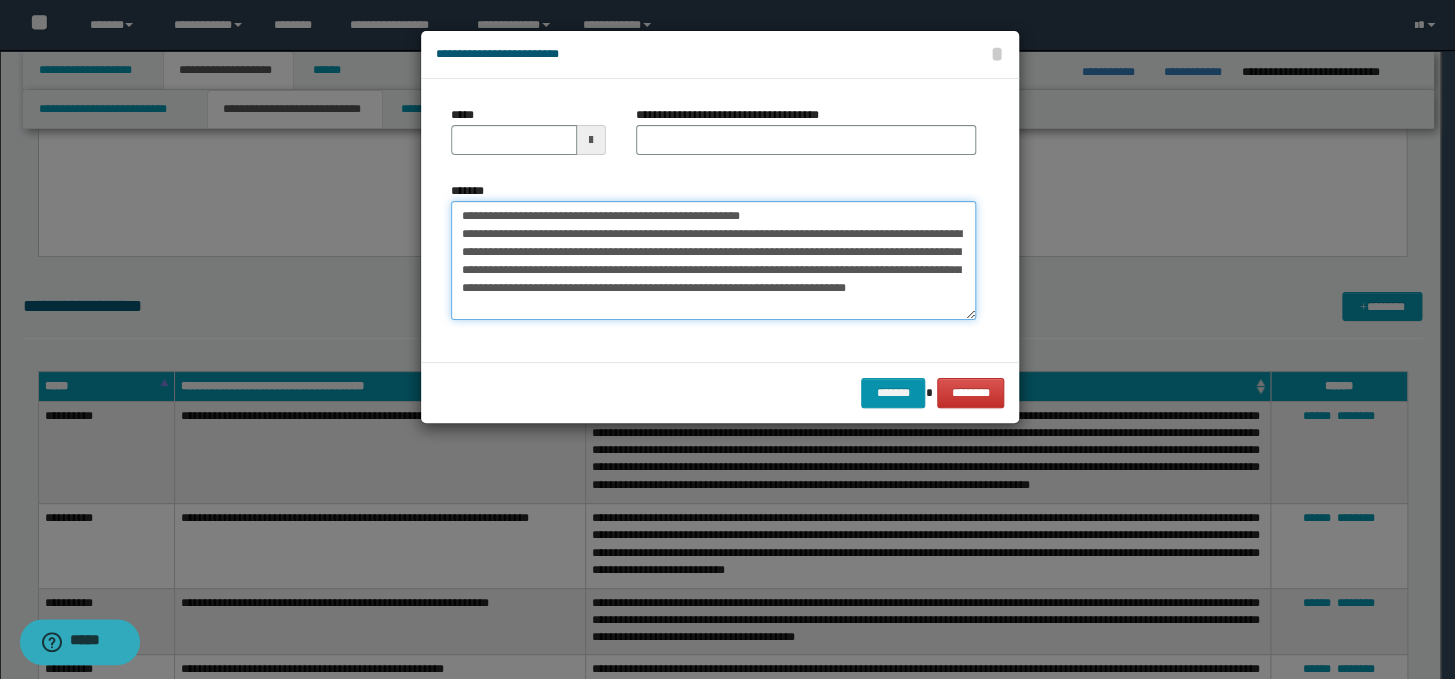 scroll, scrollTop: 11, scrollLeft: 0, axis: vertical 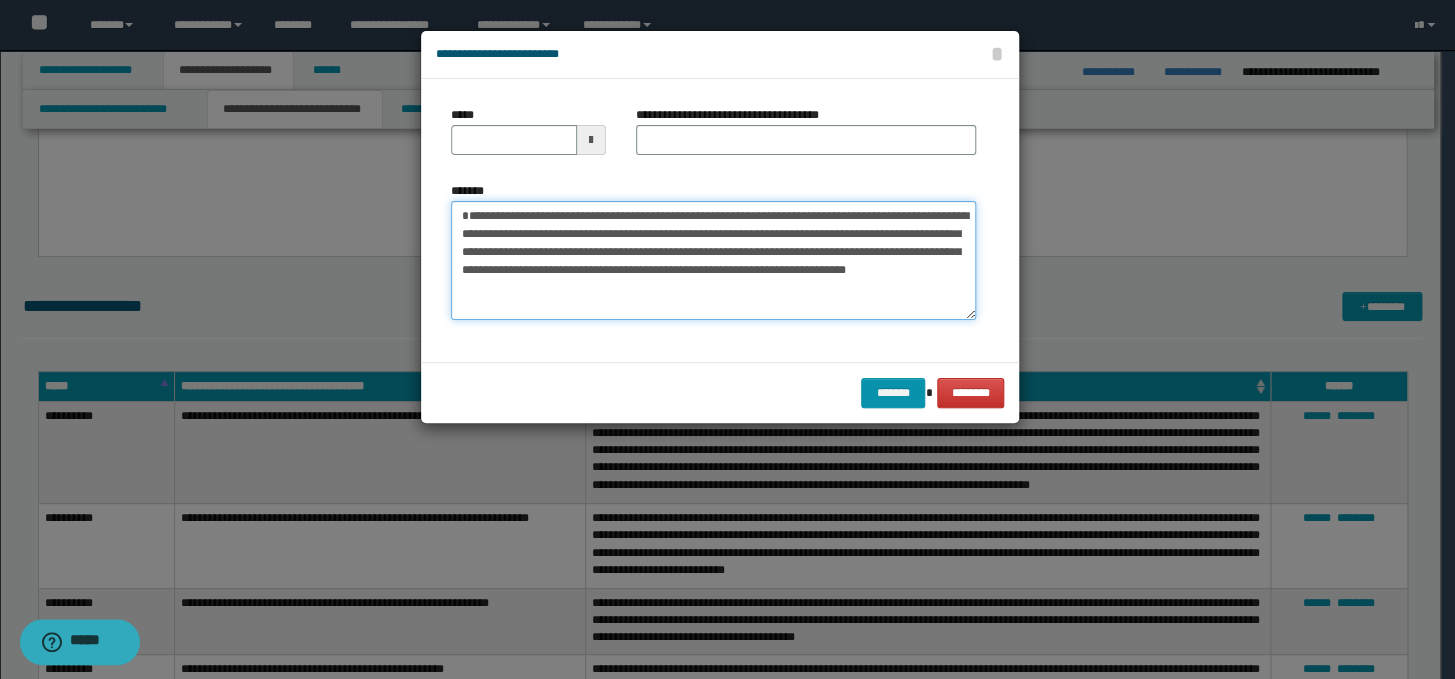 type on "**********" 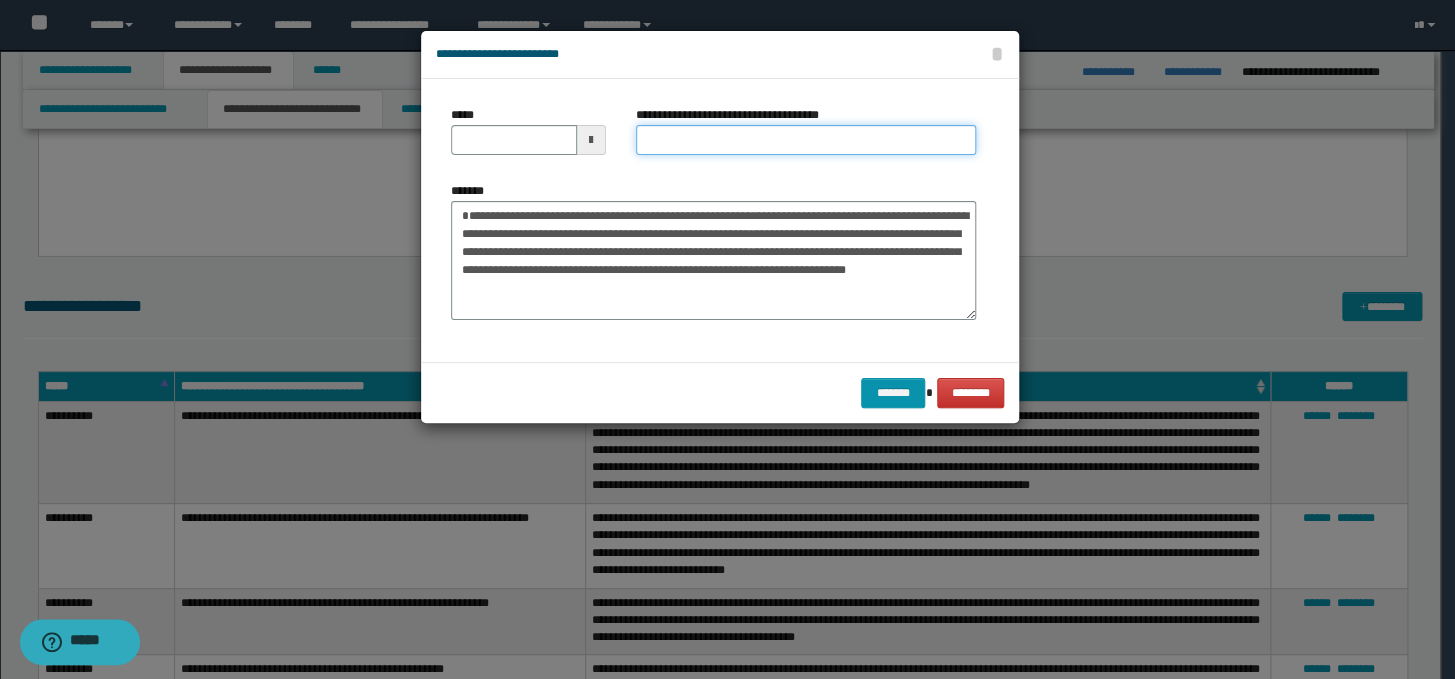 click on "**********" at bounding box center (806, 140) 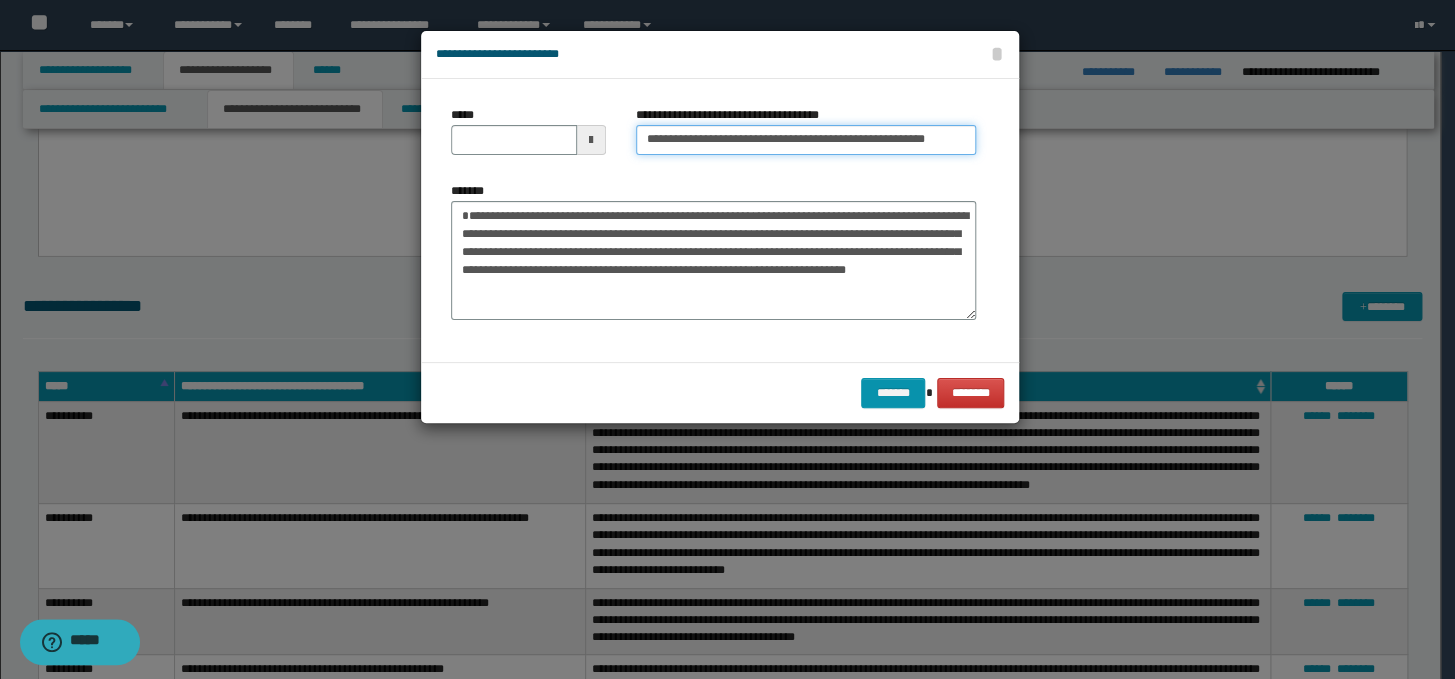 scroll, scrollTop: 0, scrollLeft: 27, axis: horizontal 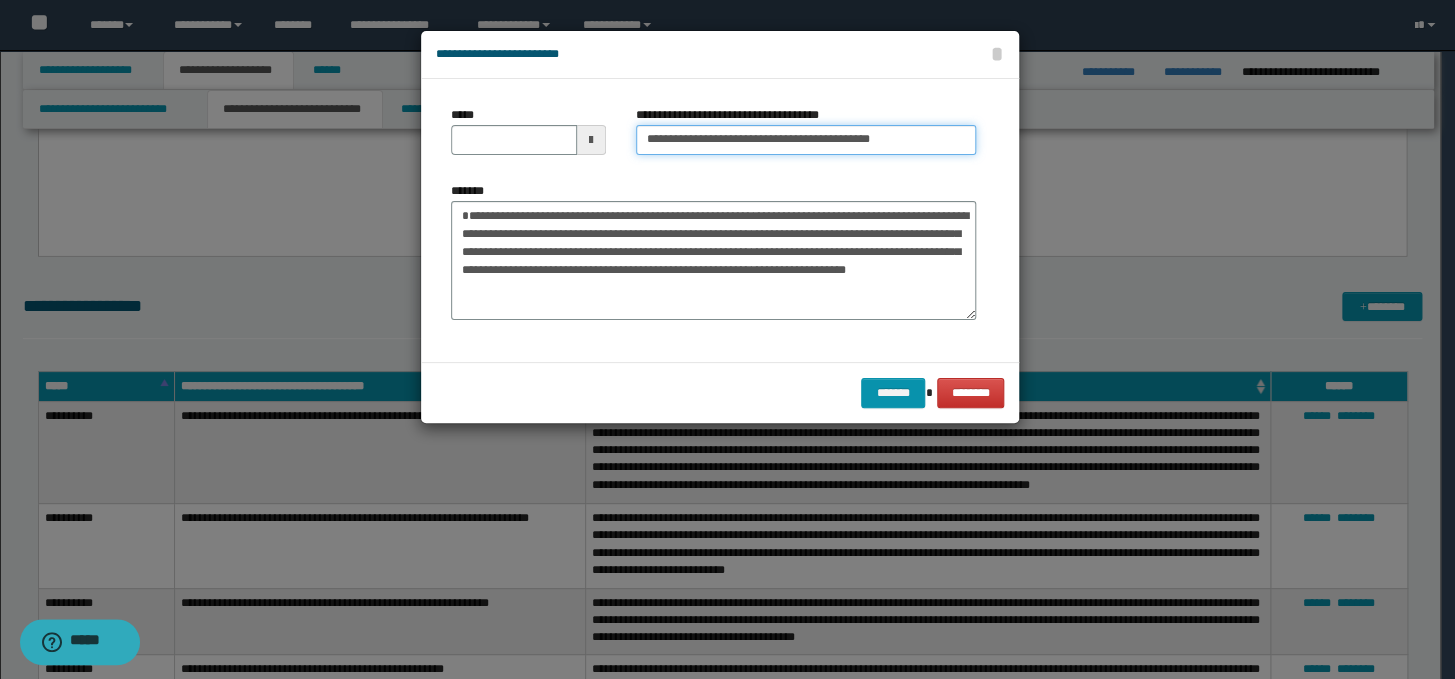 type 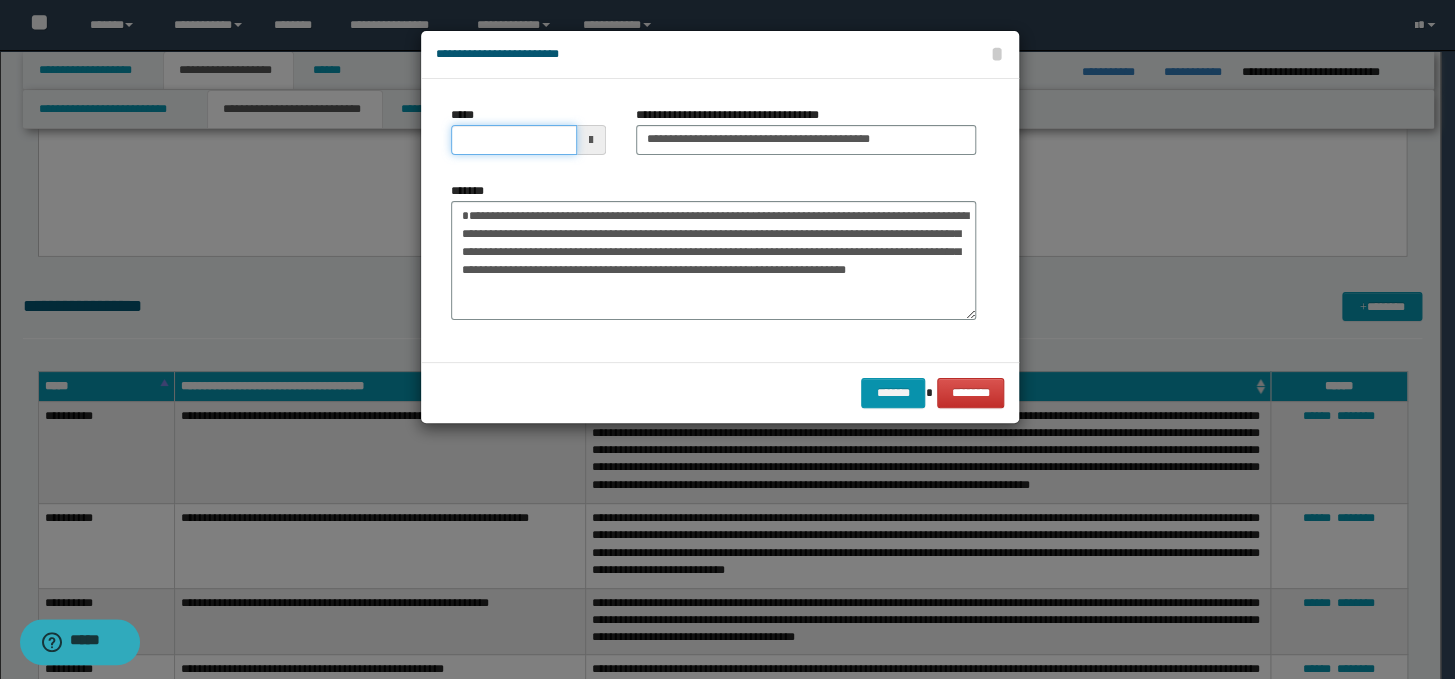 click on "*****" at bounding box center [514, 140] 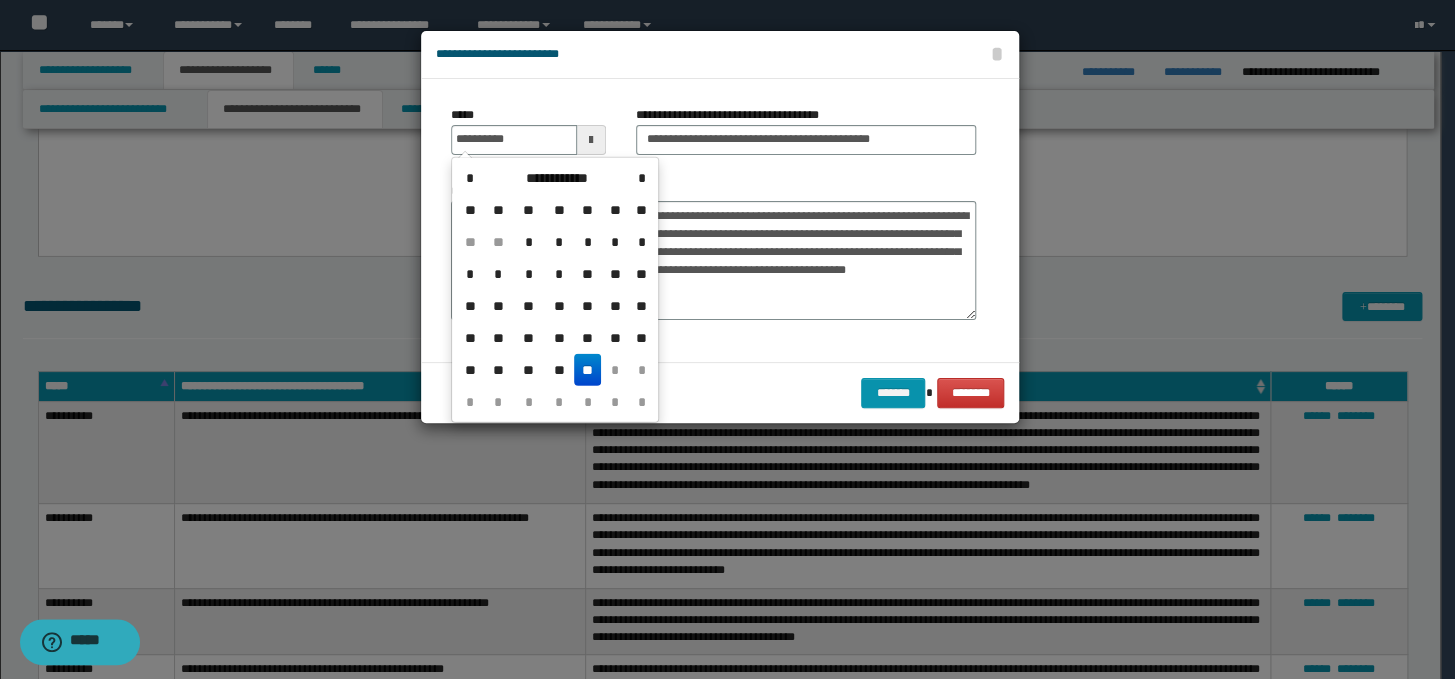 click on "**" at bounding box center [588, 370] 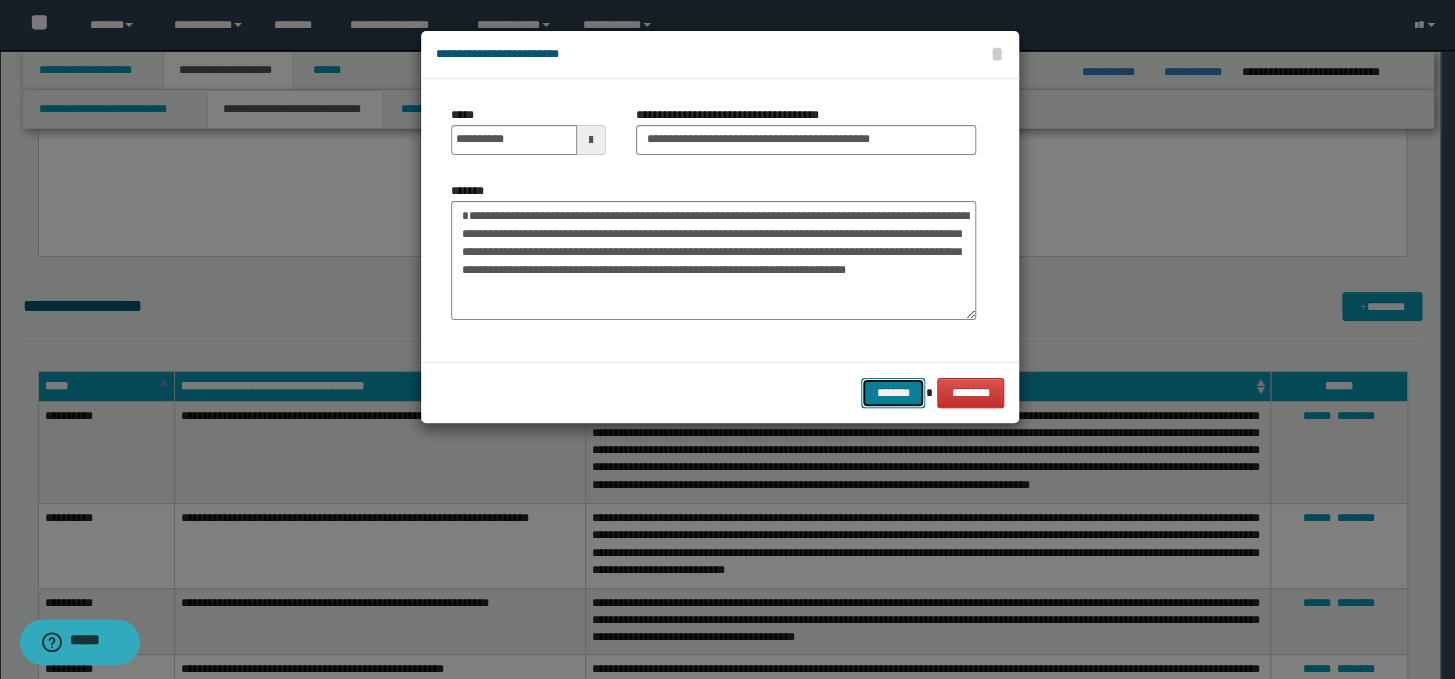 click on "*******" at bounding box center (893, 393) 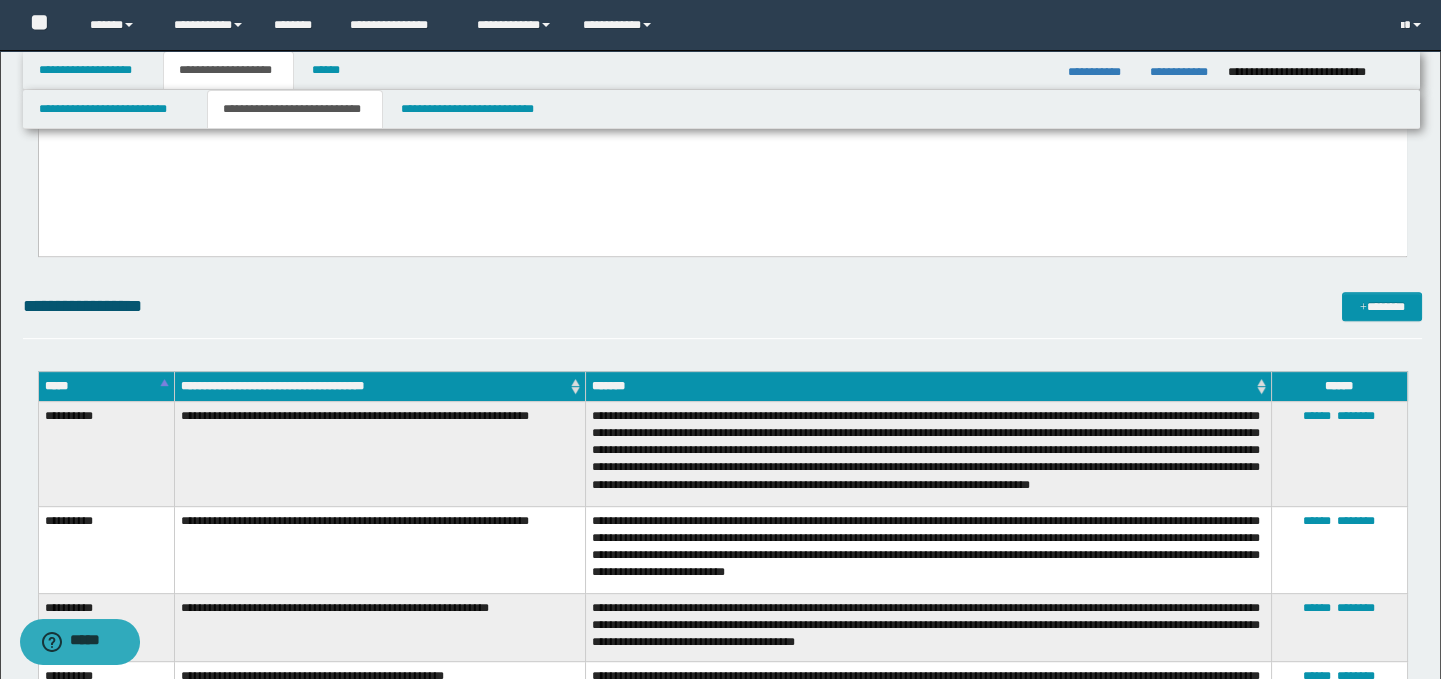 click on "**********" at bounding box center (929, 453) 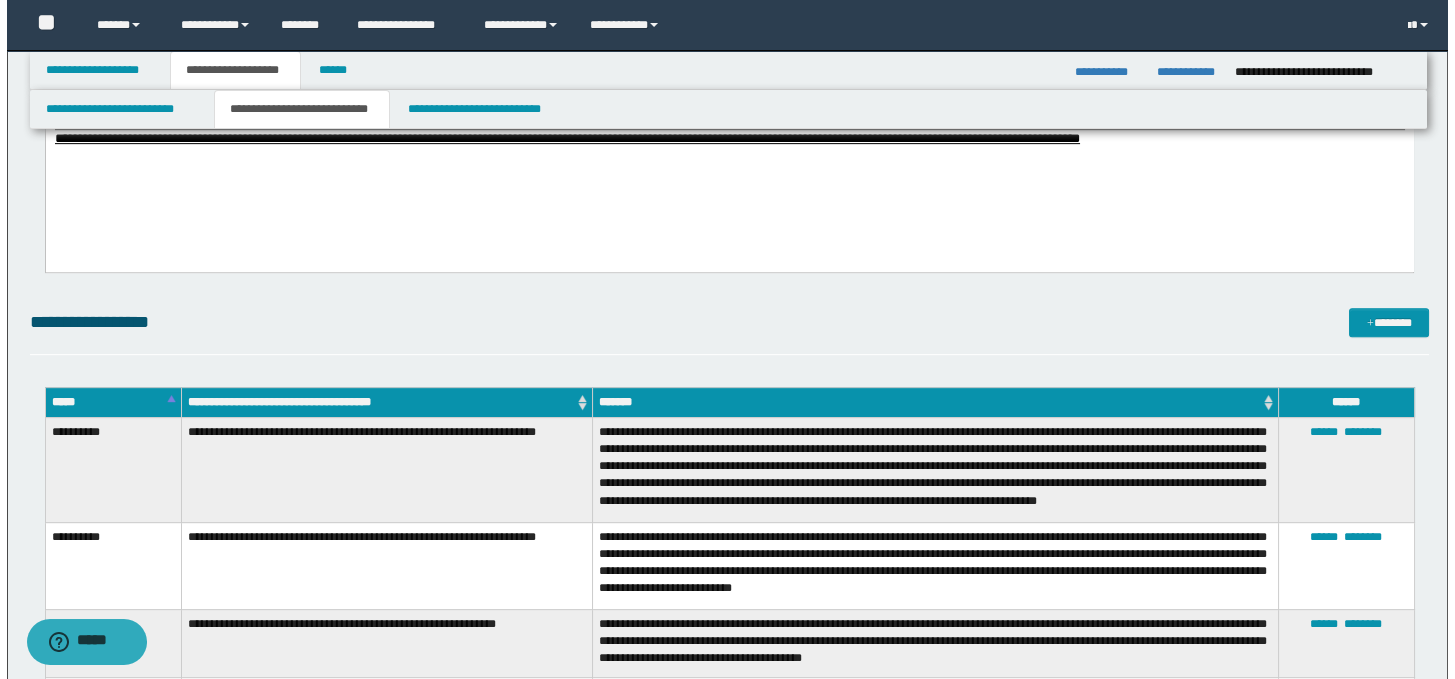 scroll, scrollTop: 2016, scrollLeft: 0, axis: vertical 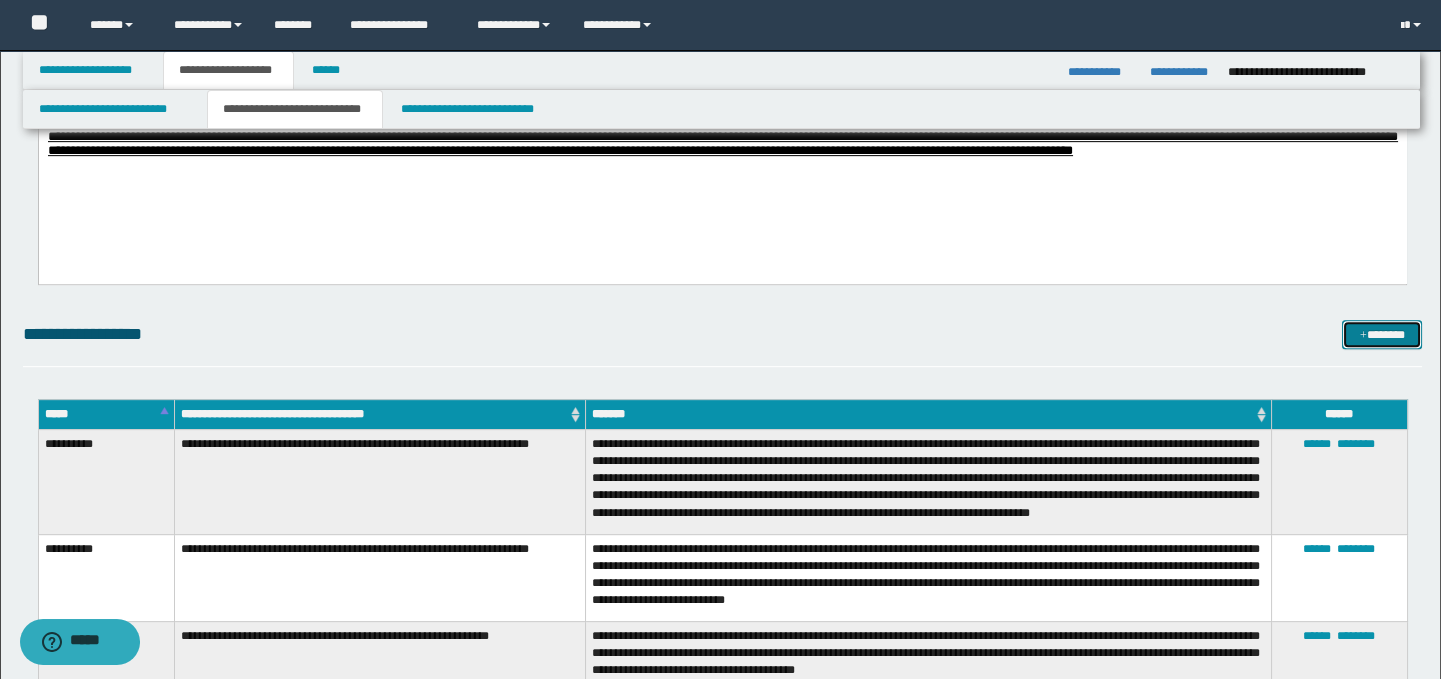 click on "*******" at bounding box center [1382, 335] 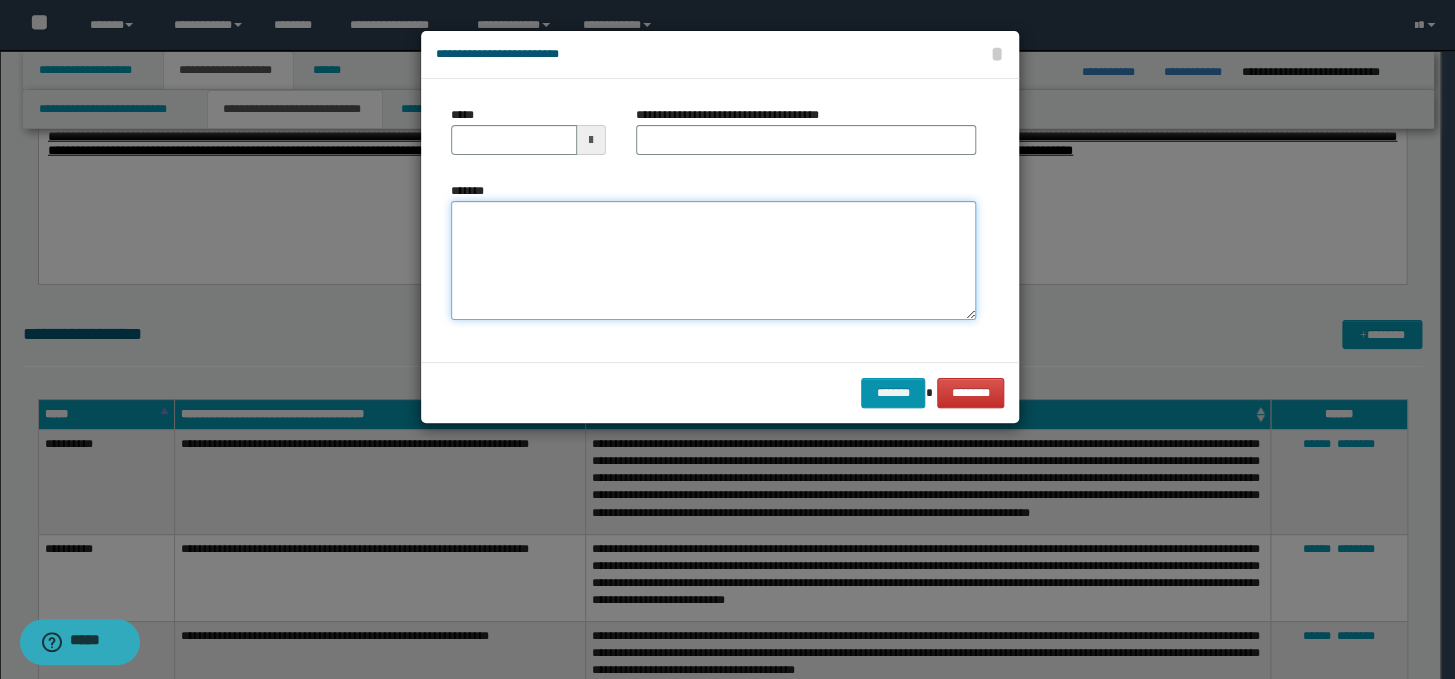click on "*******" at bounding box center (713, 261) 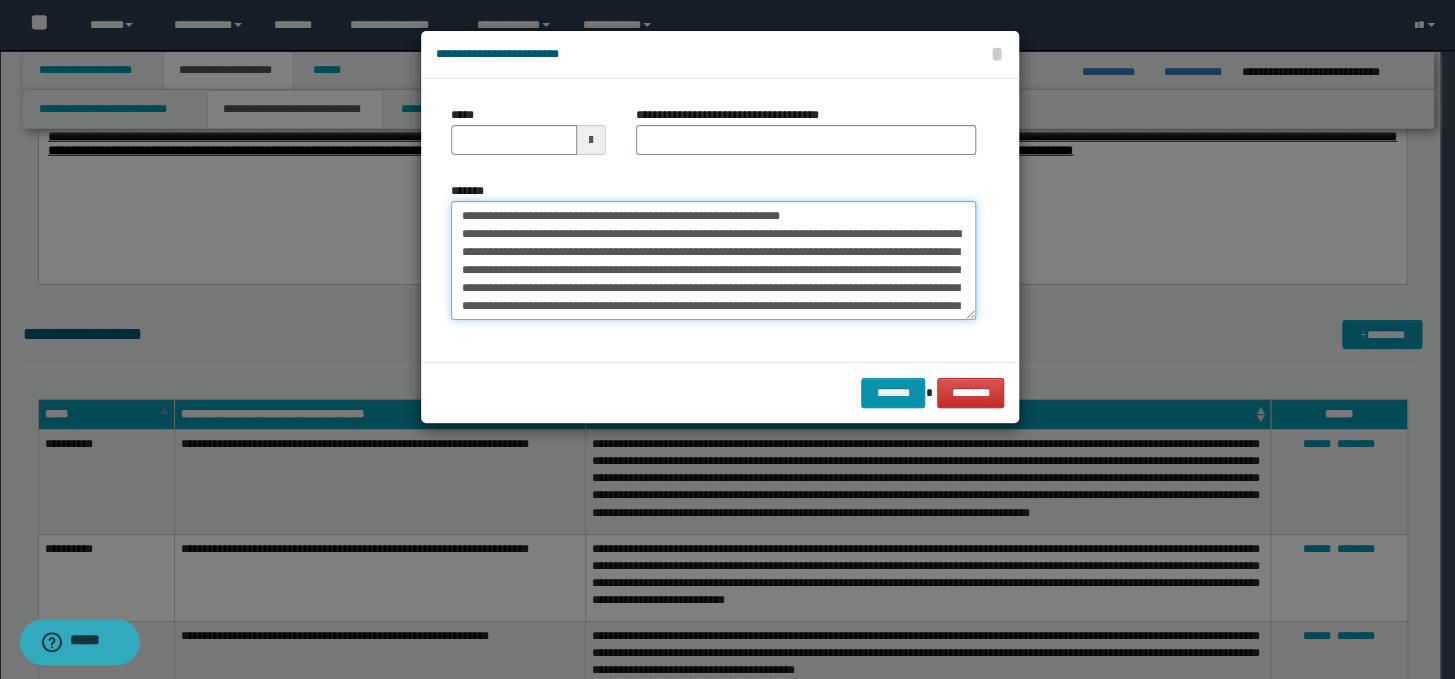 scroll, scrollTop: 48, scrollLeft: 0, axis: vertical 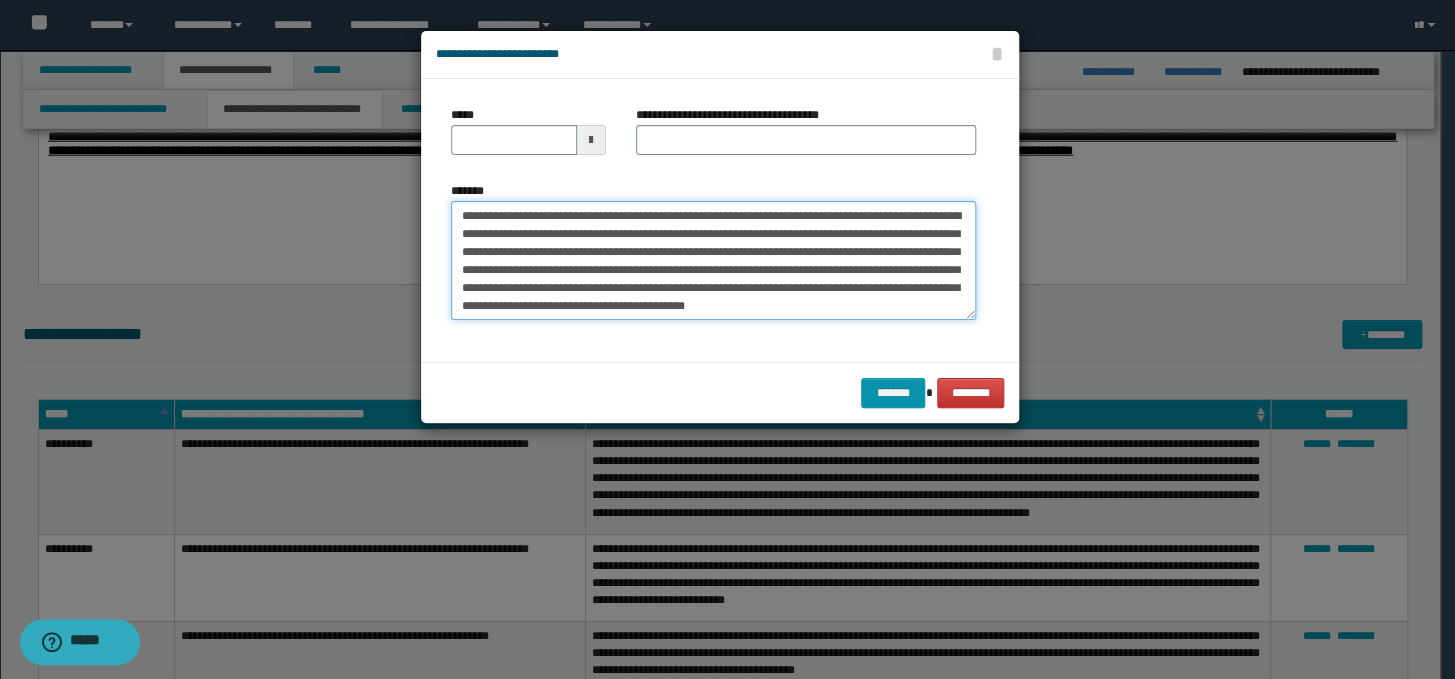 drag, startPoint x: 975, startPoint y: 258, endPoint x: 969, endPoint y: 239, distance: 19.924858 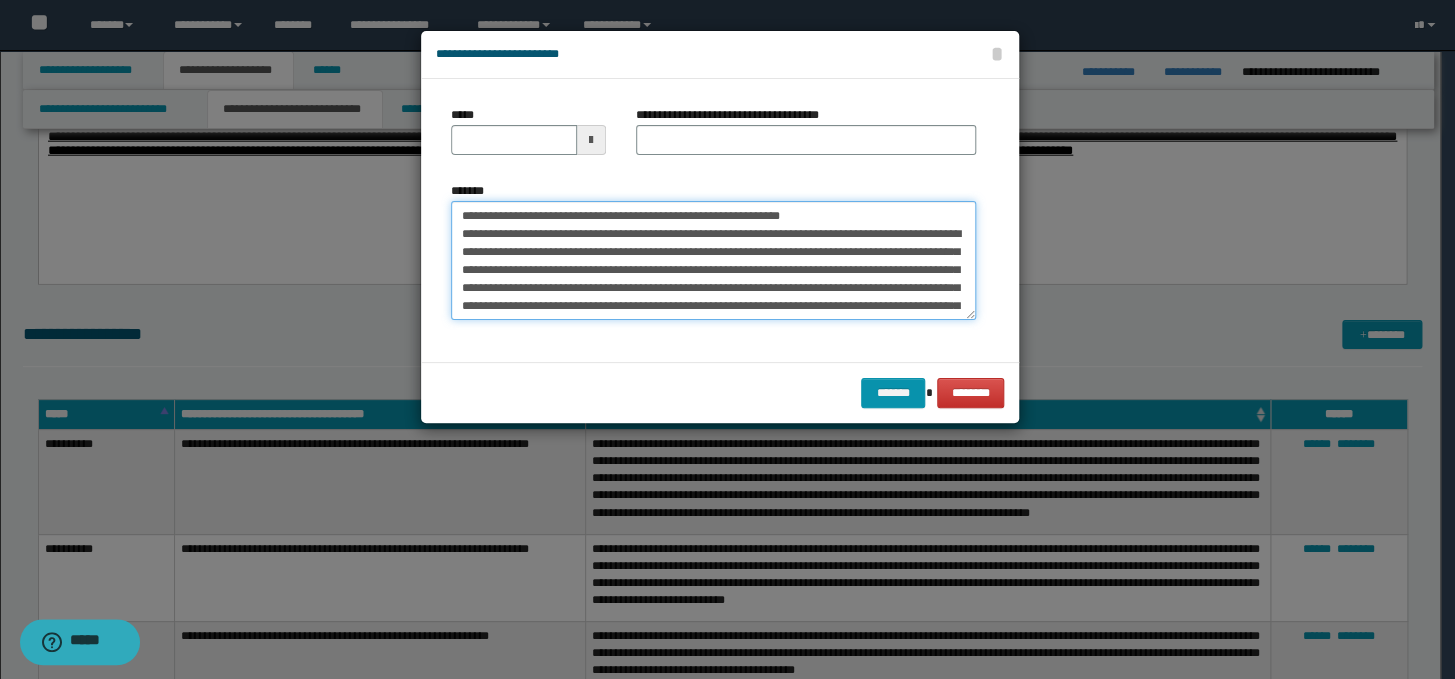 drag, startPoint x: 864, startPoint y: 208, endPoint x: 447, endPoint y: 214, distance: 417.04315 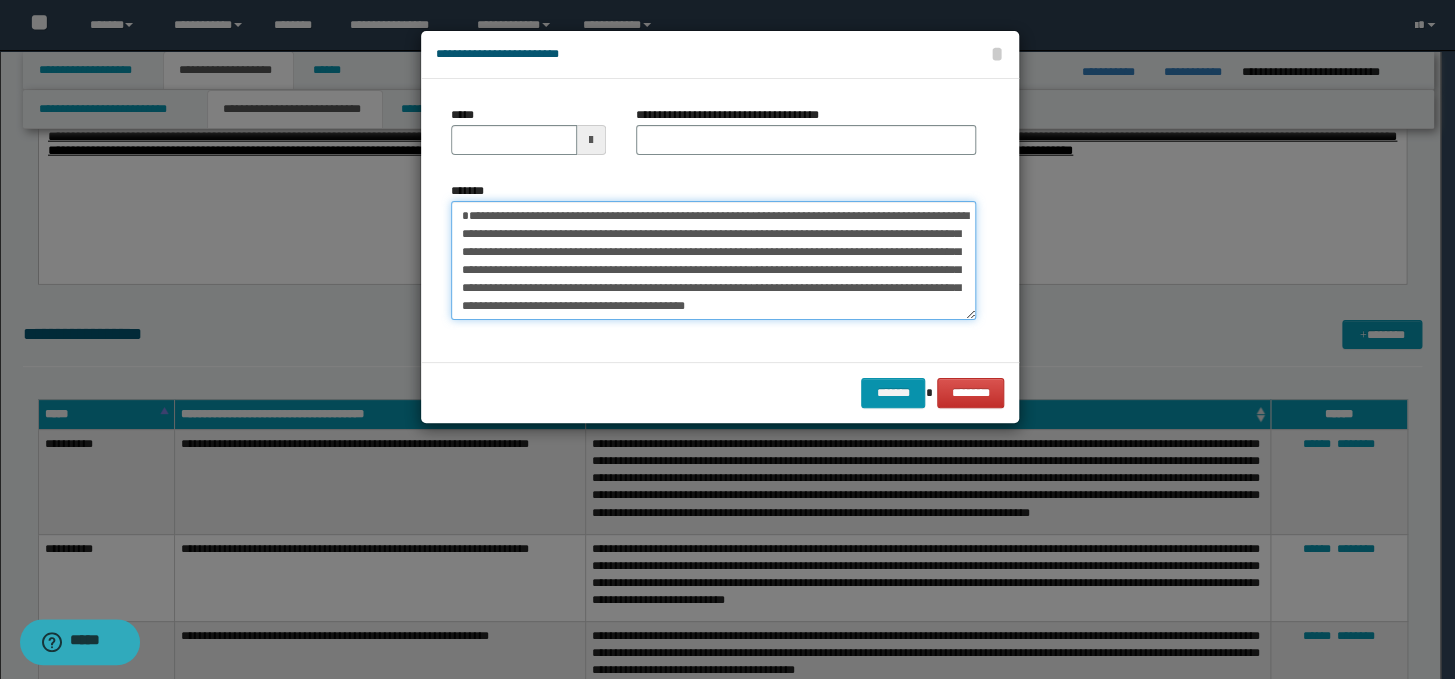 type on "**********" 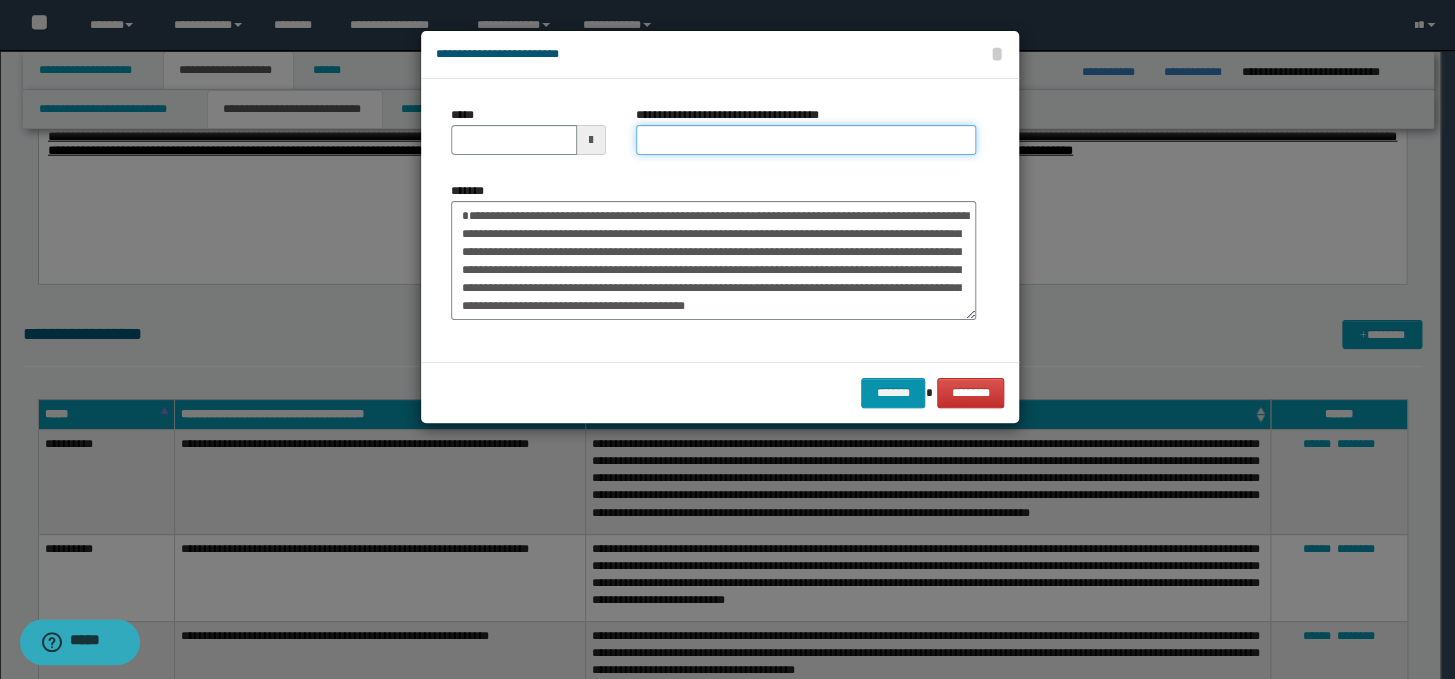 click on "**********" at bounding box center (806, 140) 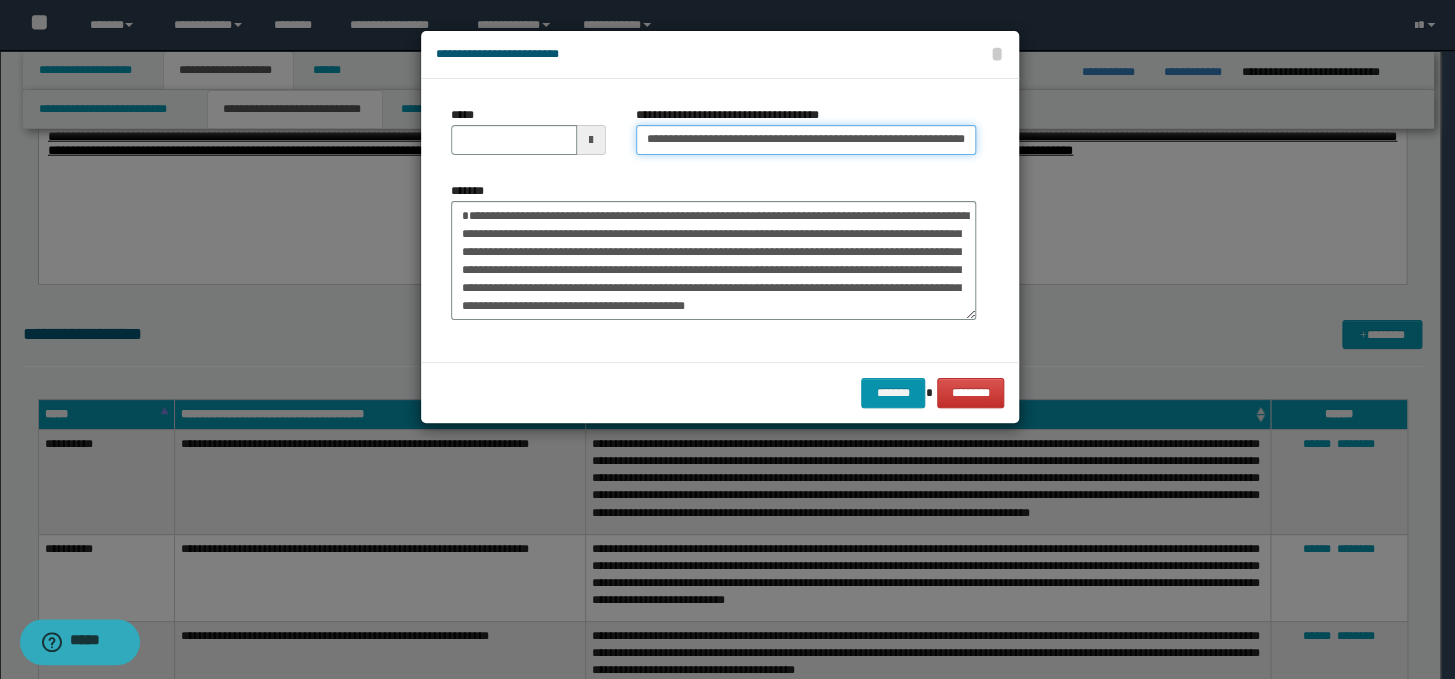 scroll, scrollTop: 0, scrollLeft: 80, axis: horizontal 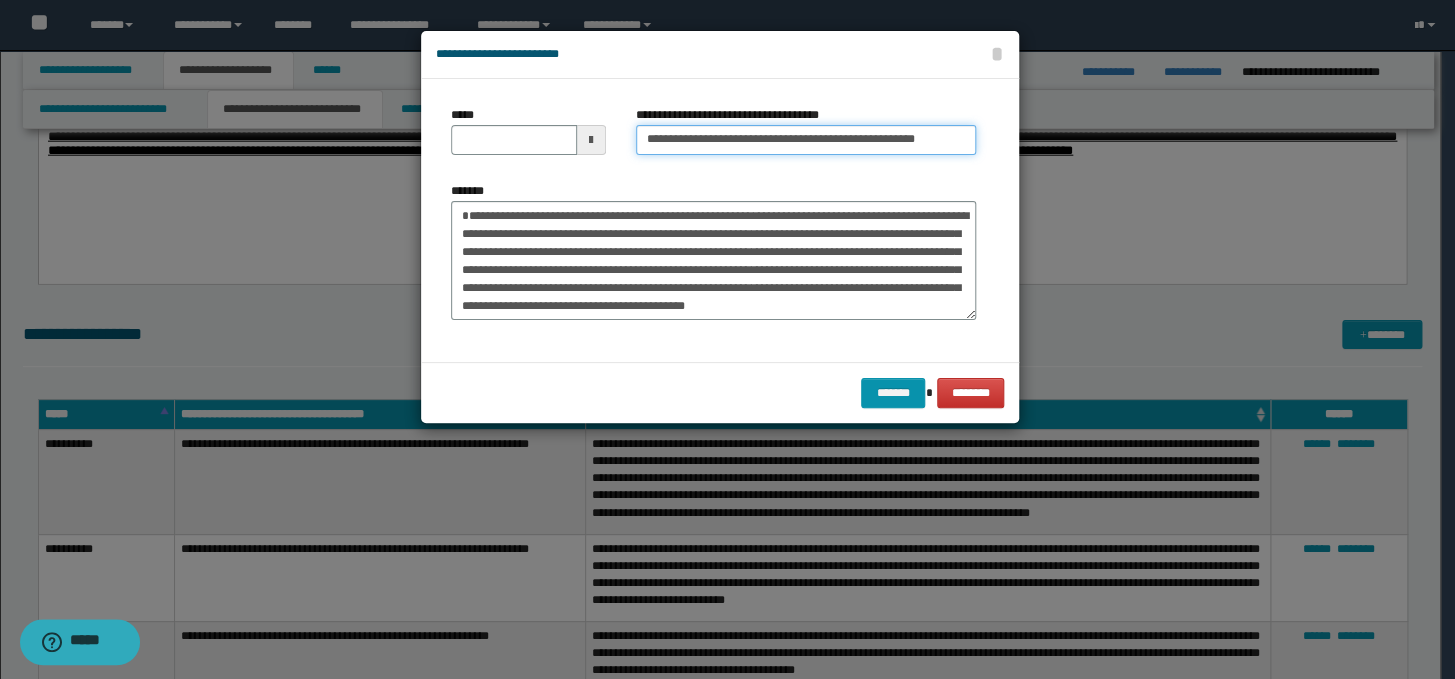 type 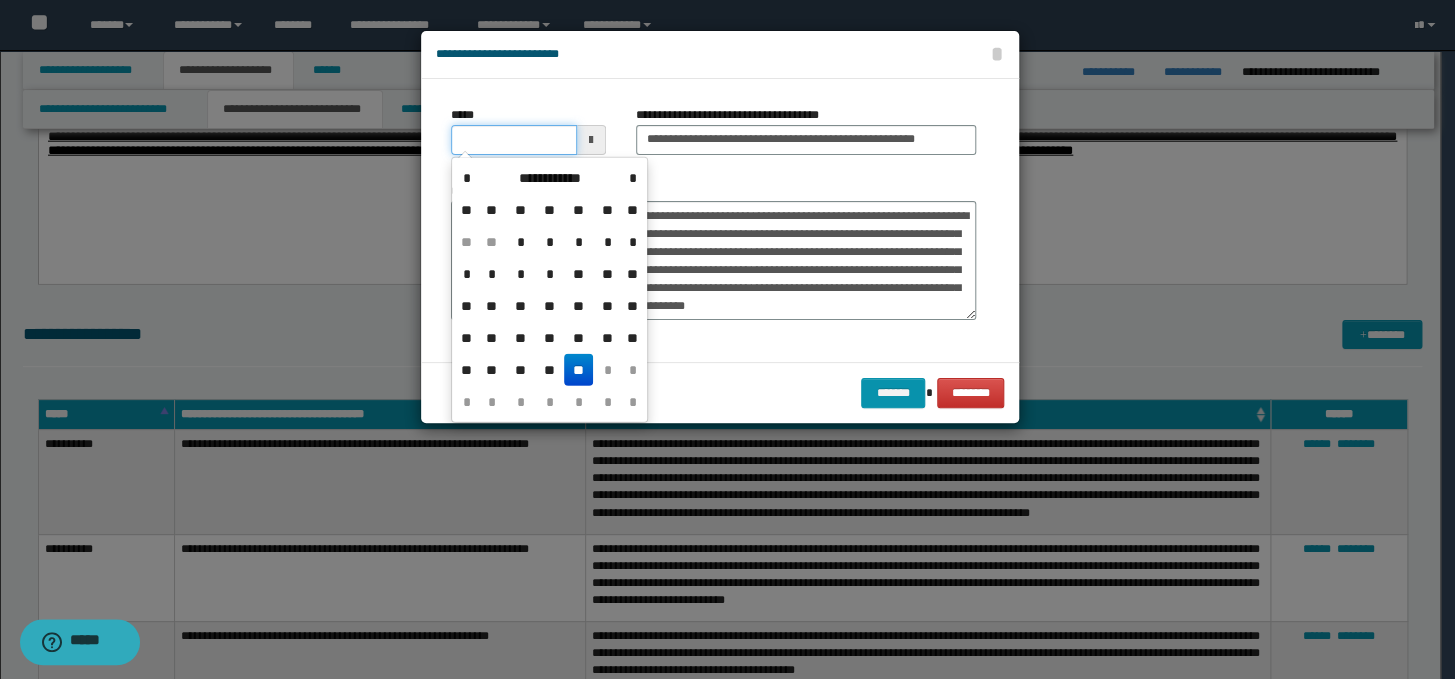 click on "*****" at bounding box center [514, 140] 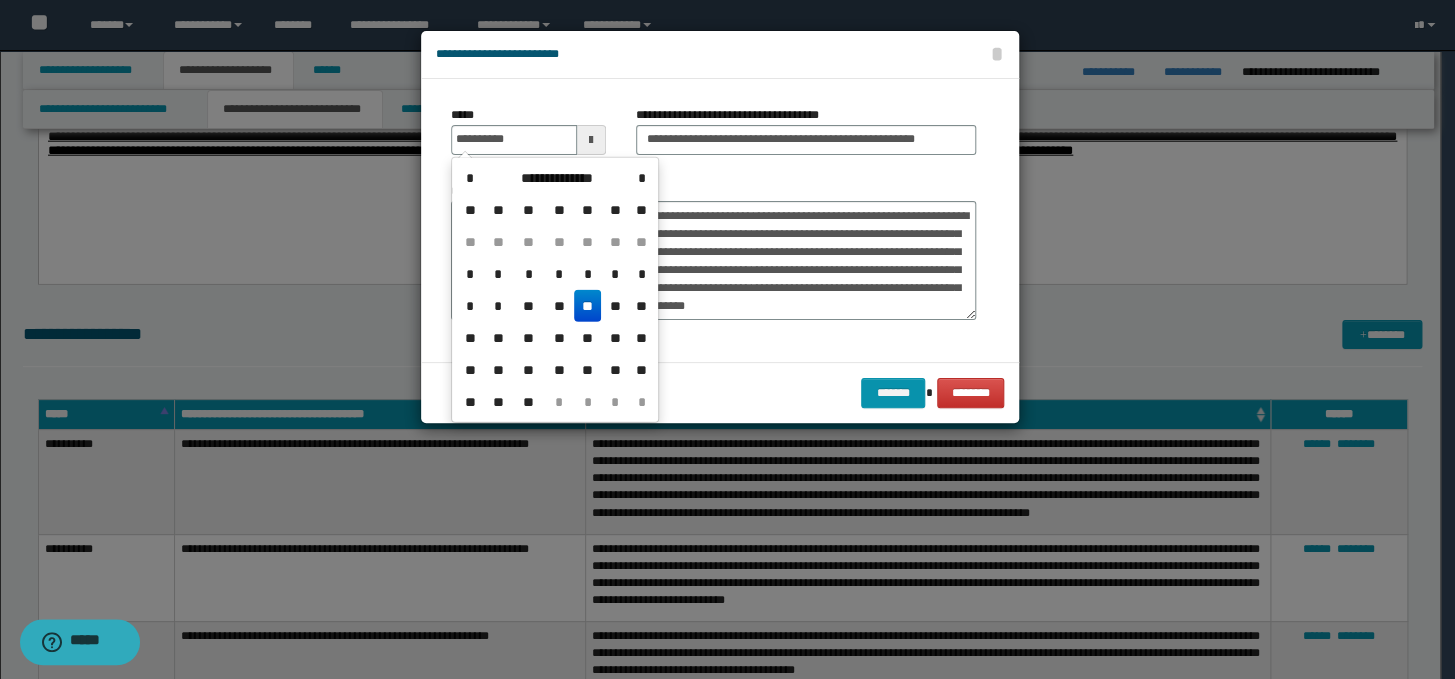 click on "**" at bounding box center [588, 306] 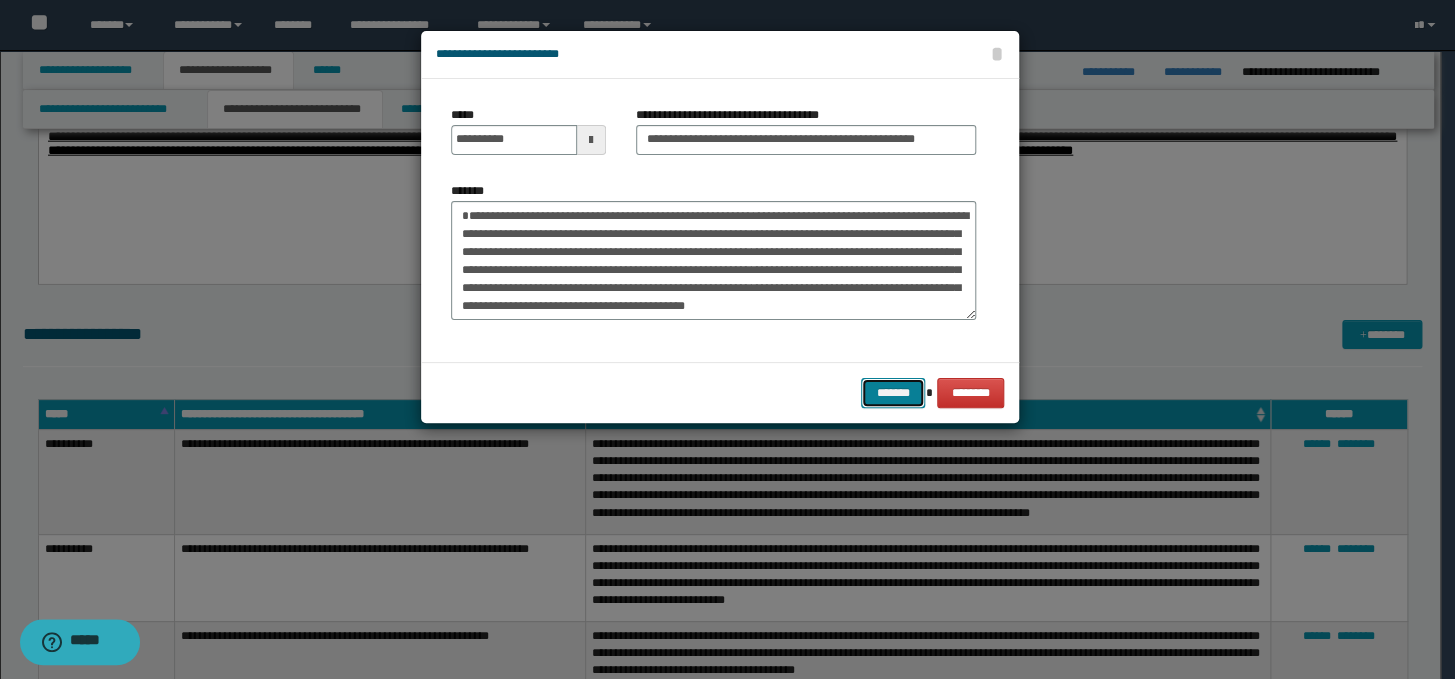 click on "*******" at bounding box center [893, 393] 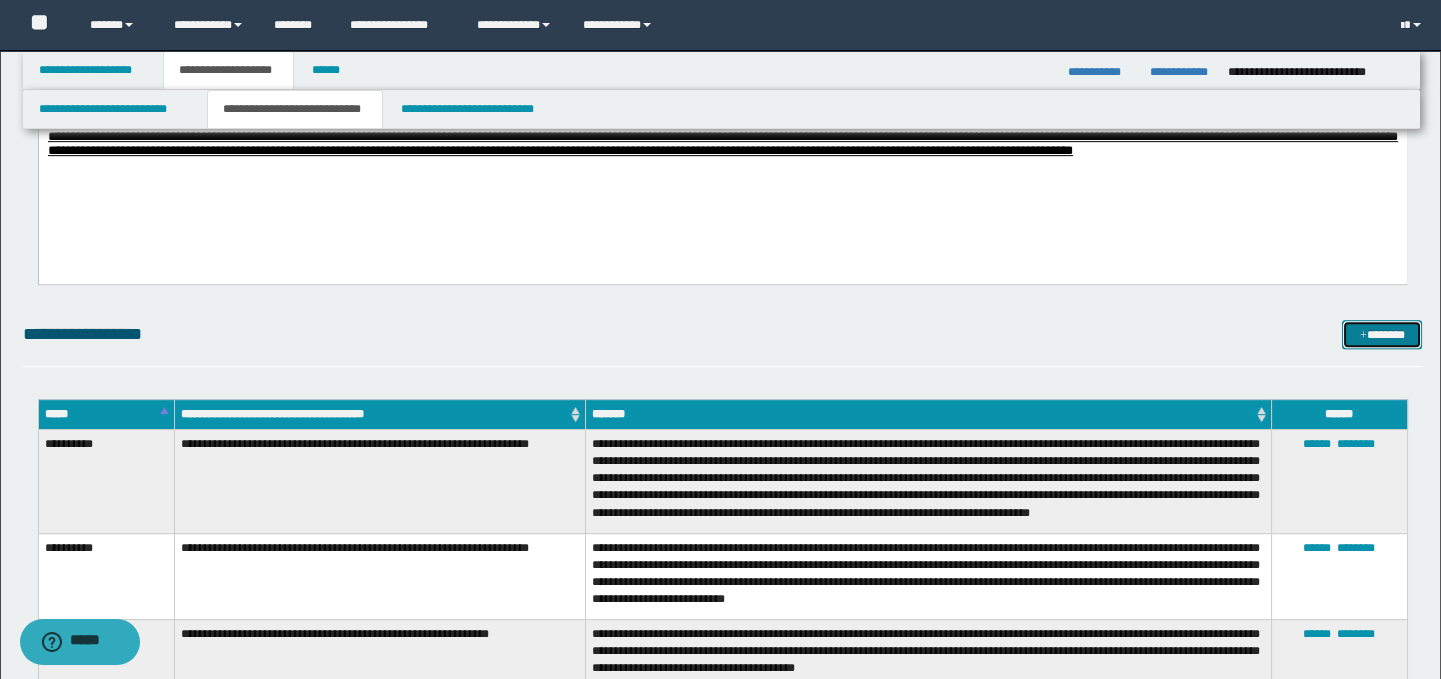click on "*******" at bounding box center (1382, 335) 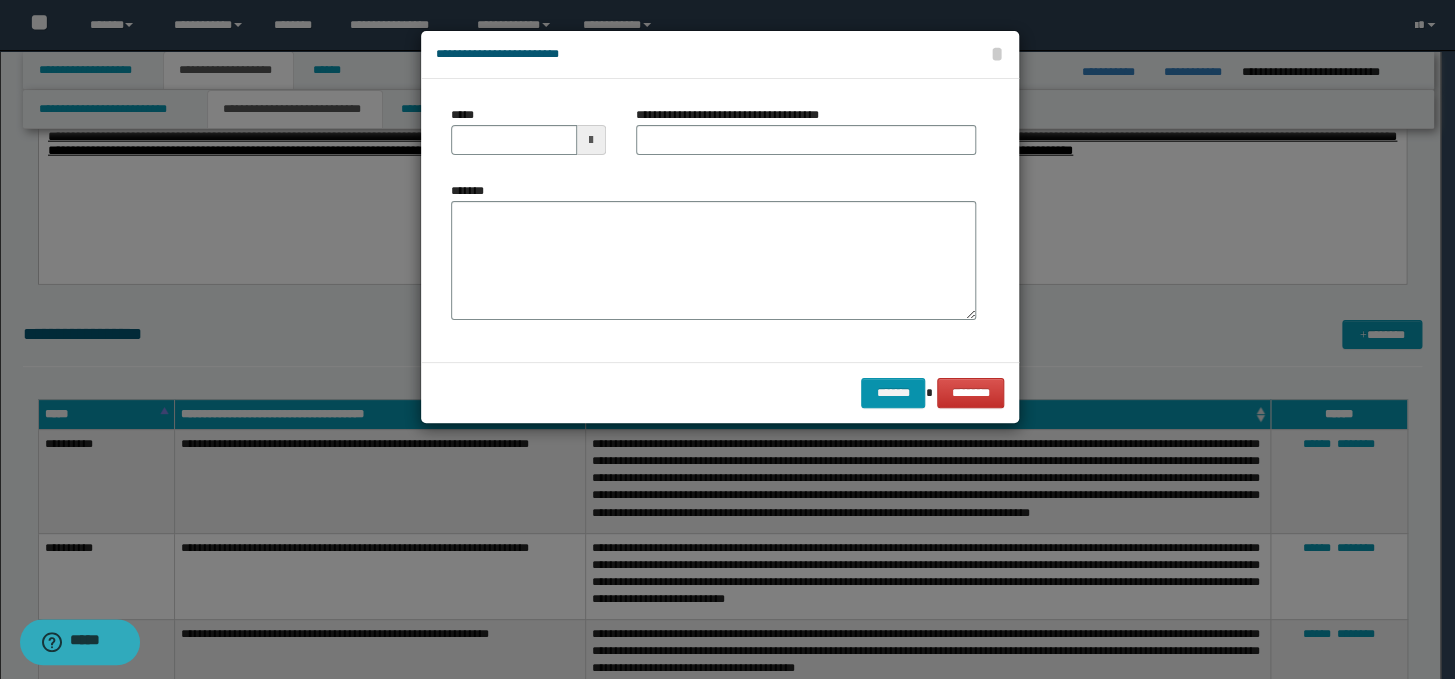 click on "**********" at bounding box center (713, 220) 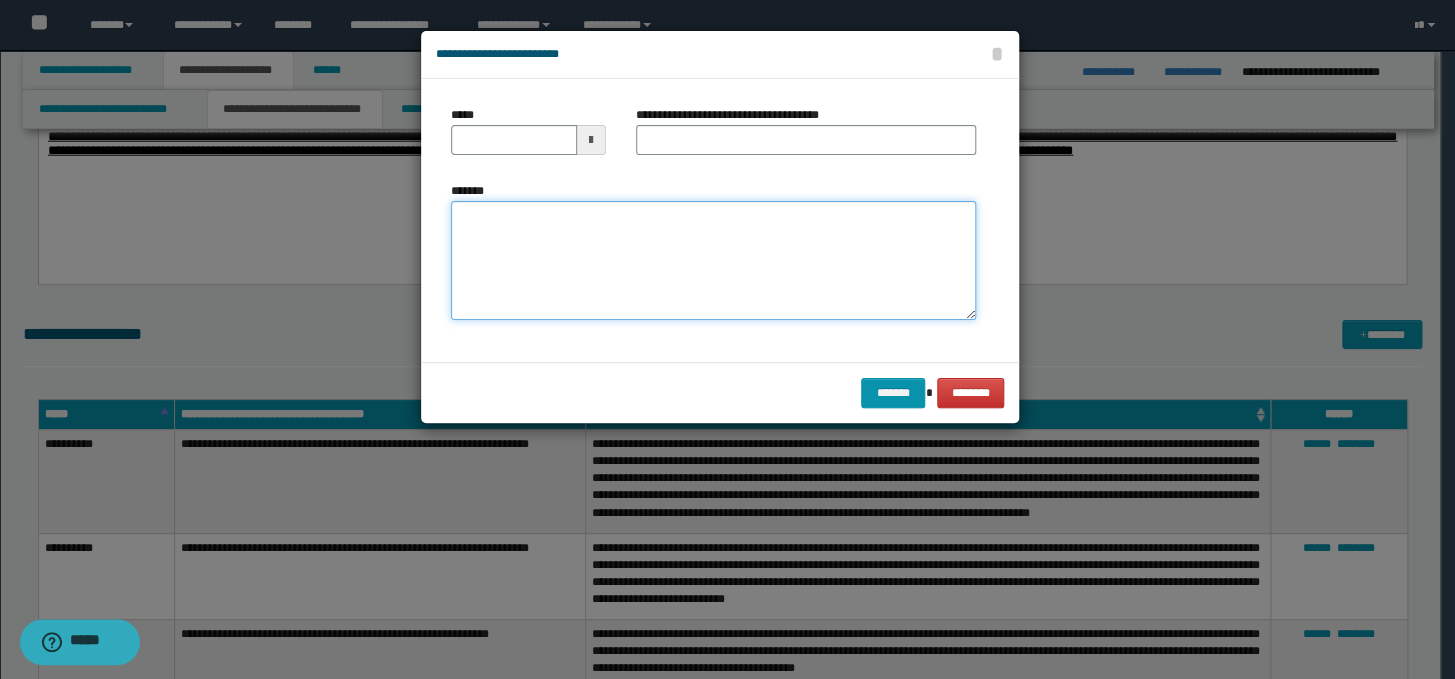 click on "*******" at bounding box center [713, 261] 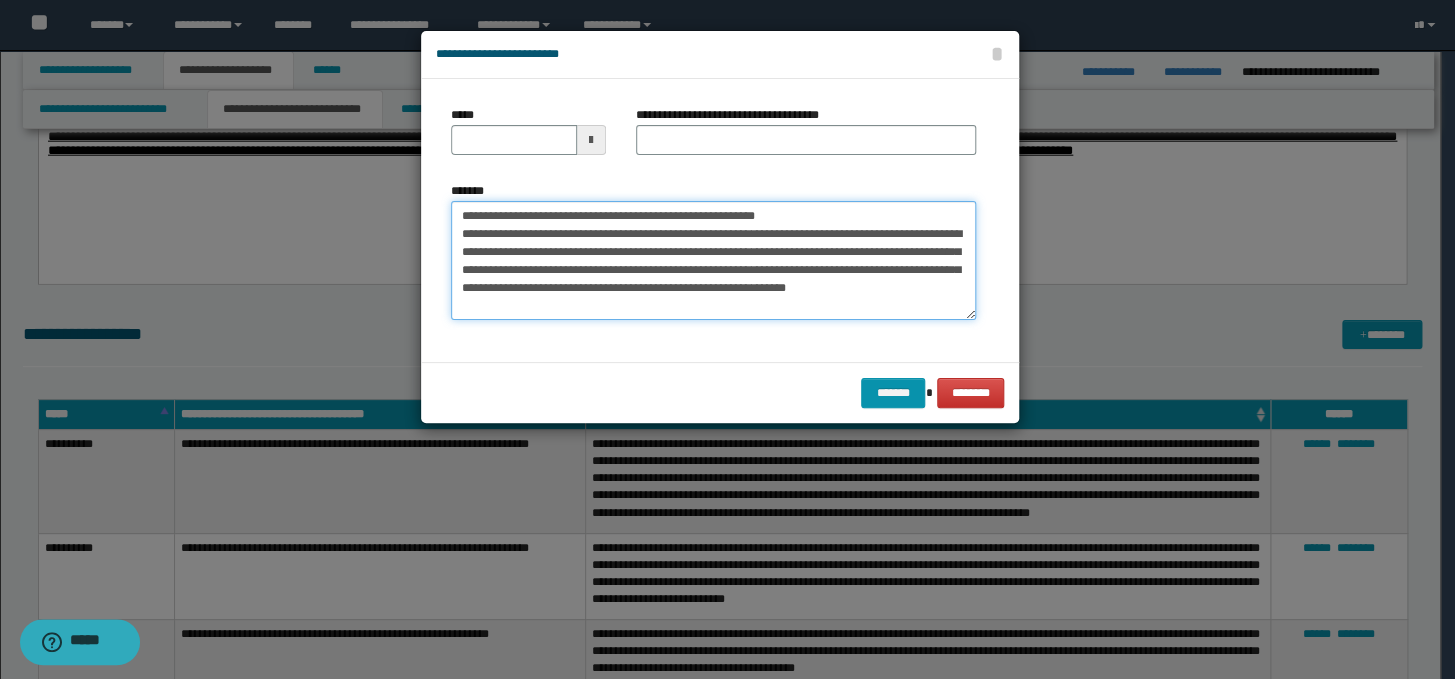 scroll, scrollTop: 0, scrollLeft: 0, axis: both 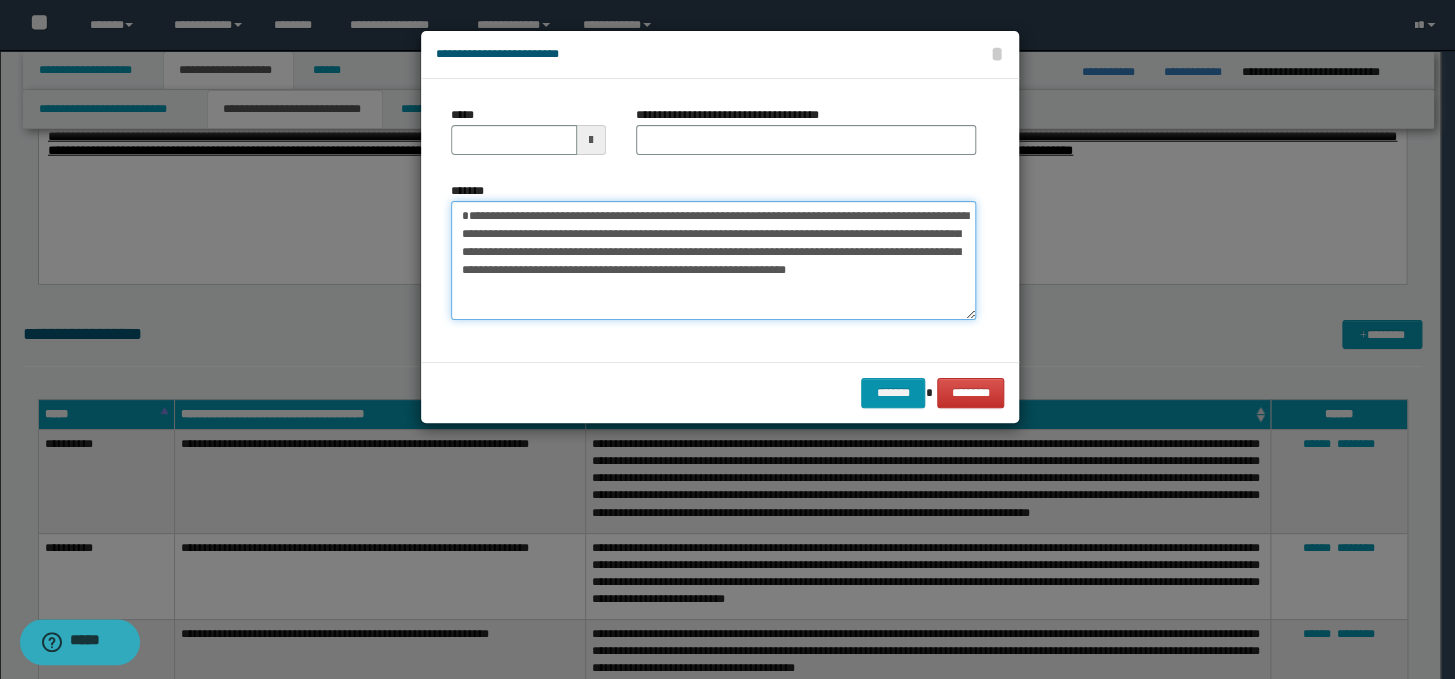 type on "**********" 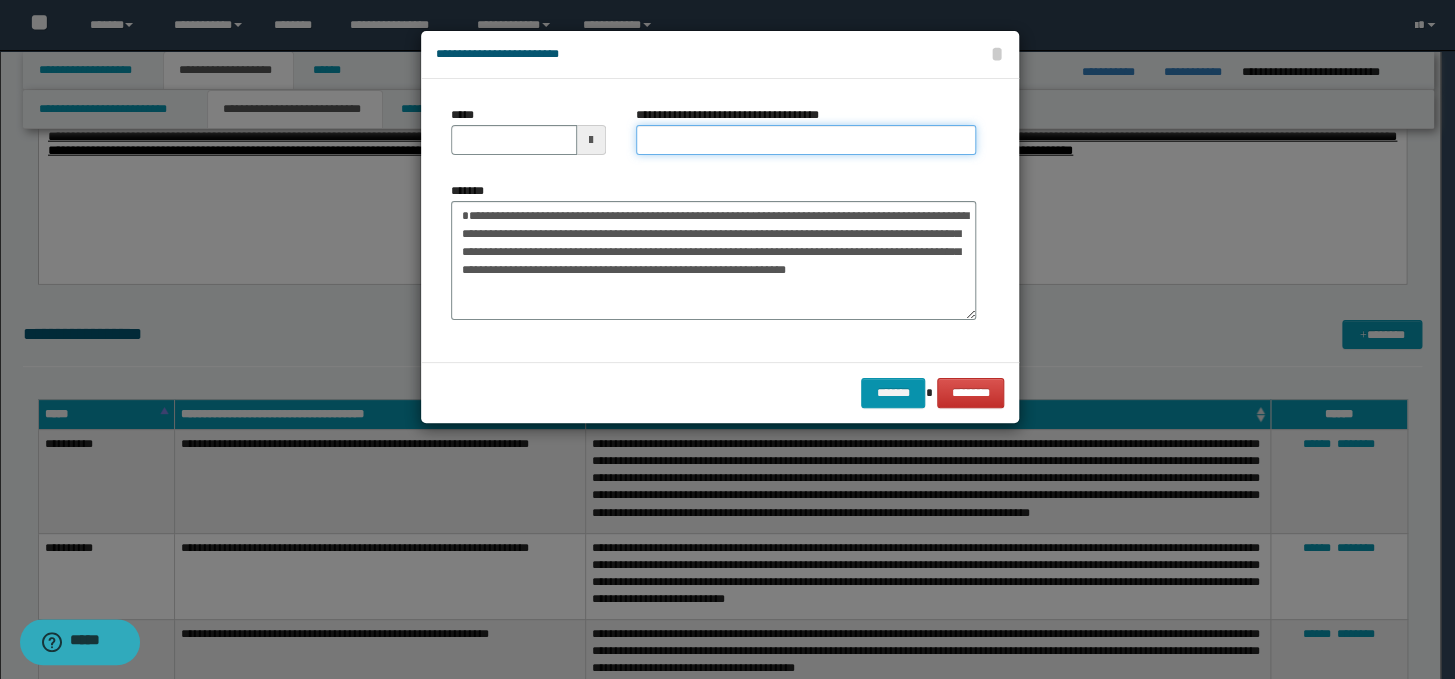 click on "**********" at bounding box center [806, 140] 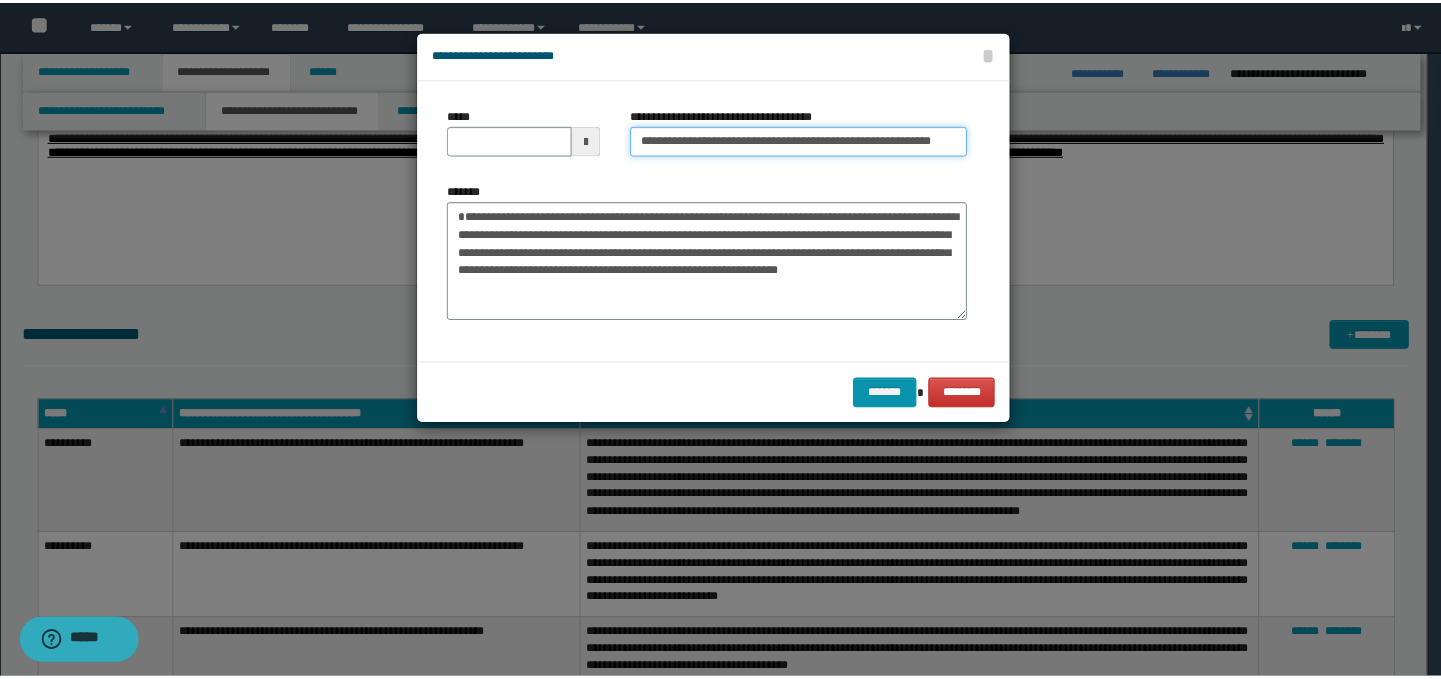 scroll, scrollTop: 0, scrollLeft: 0, axis: both 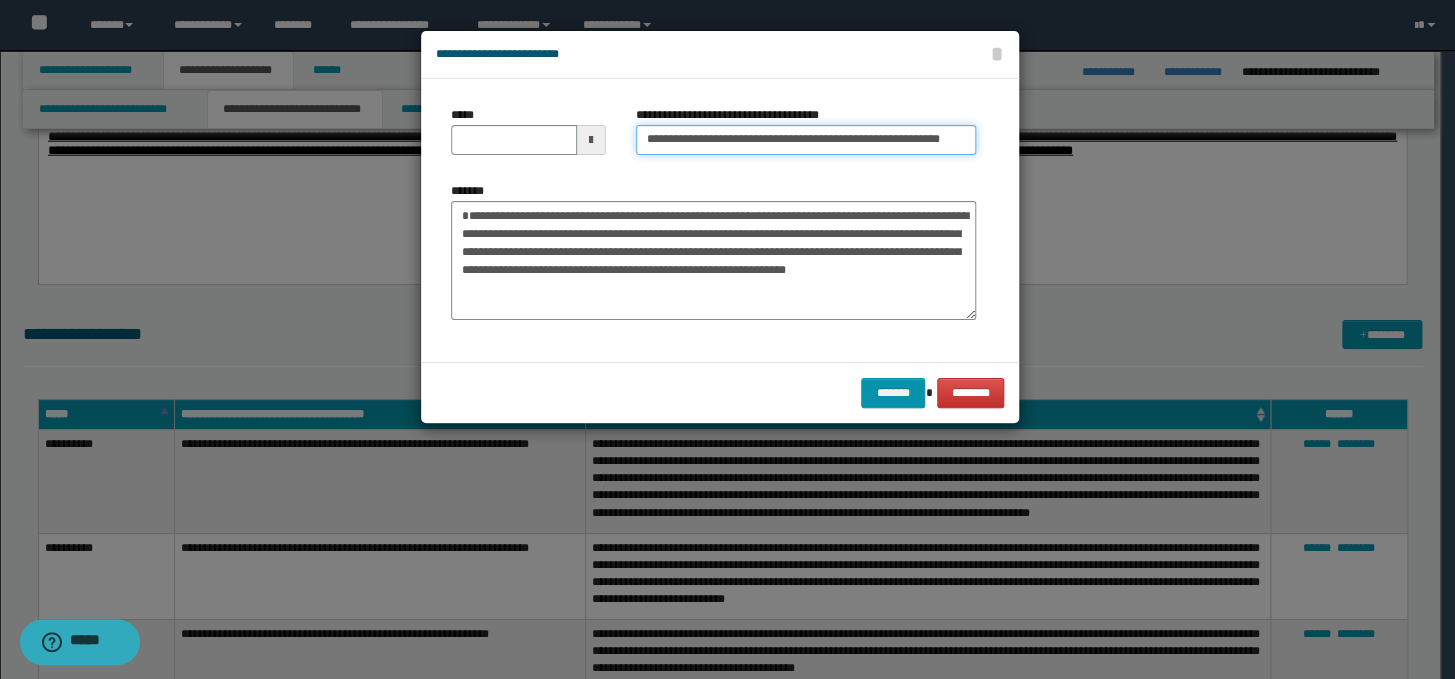 drag, startPoint x: 652, startPoint y: 141, endPoint x: 621, endPoint y: 134, distance: 31.780497 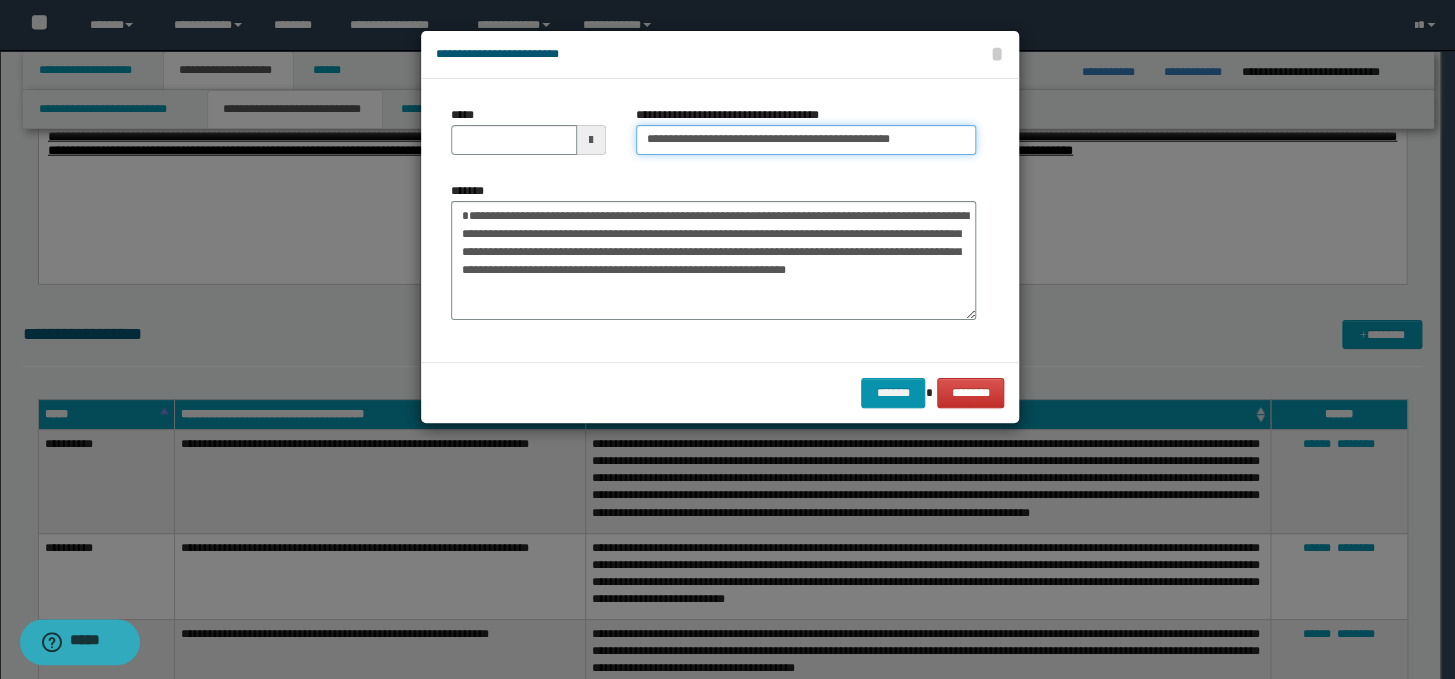 type 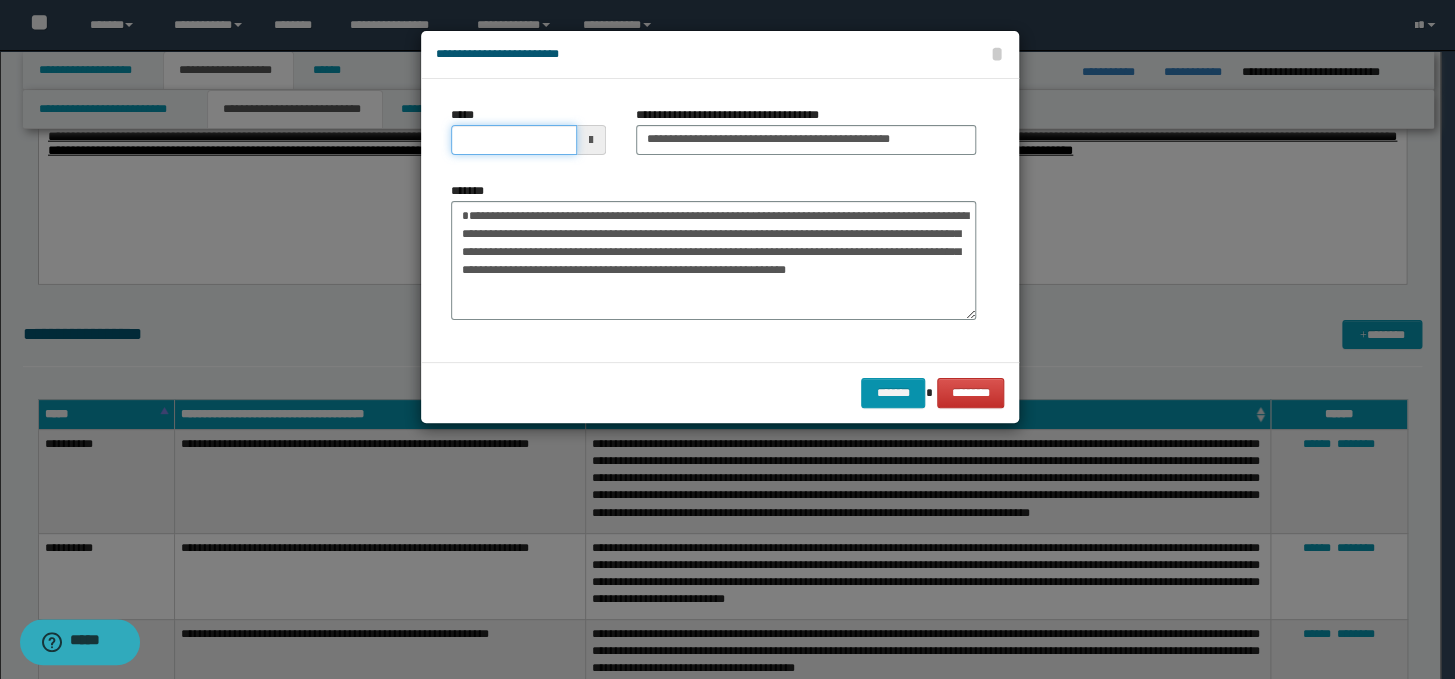 click on "*****" at bounding box center [514, 140] 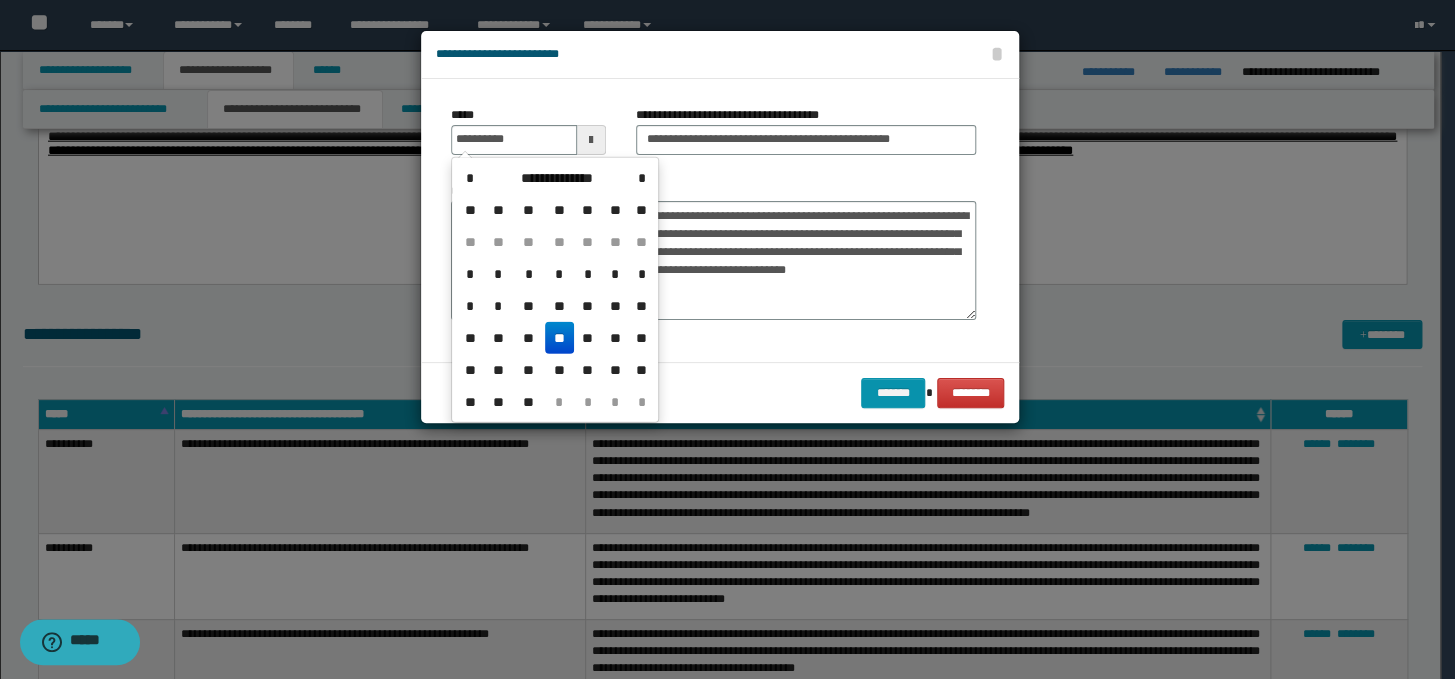 click on "**" at bounding box center [559, 338] 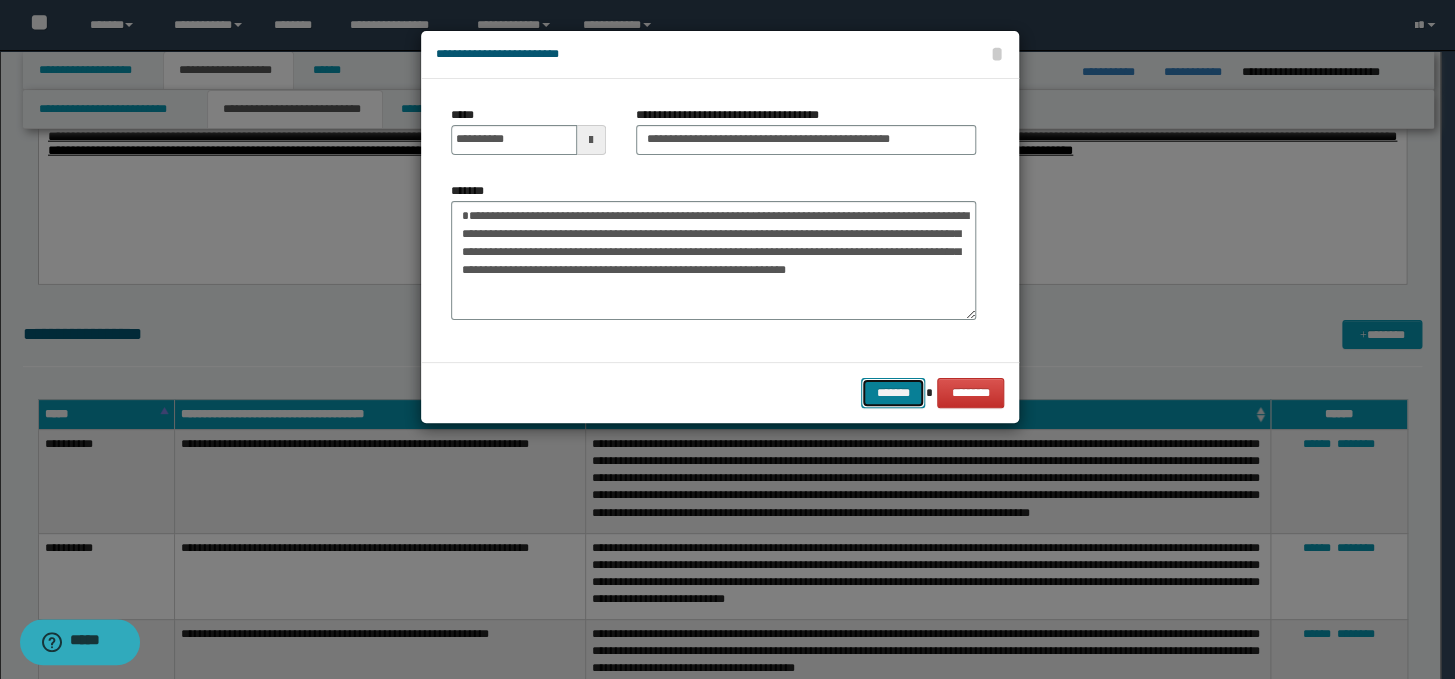 click on "*******" at bounding box center [893, 393] 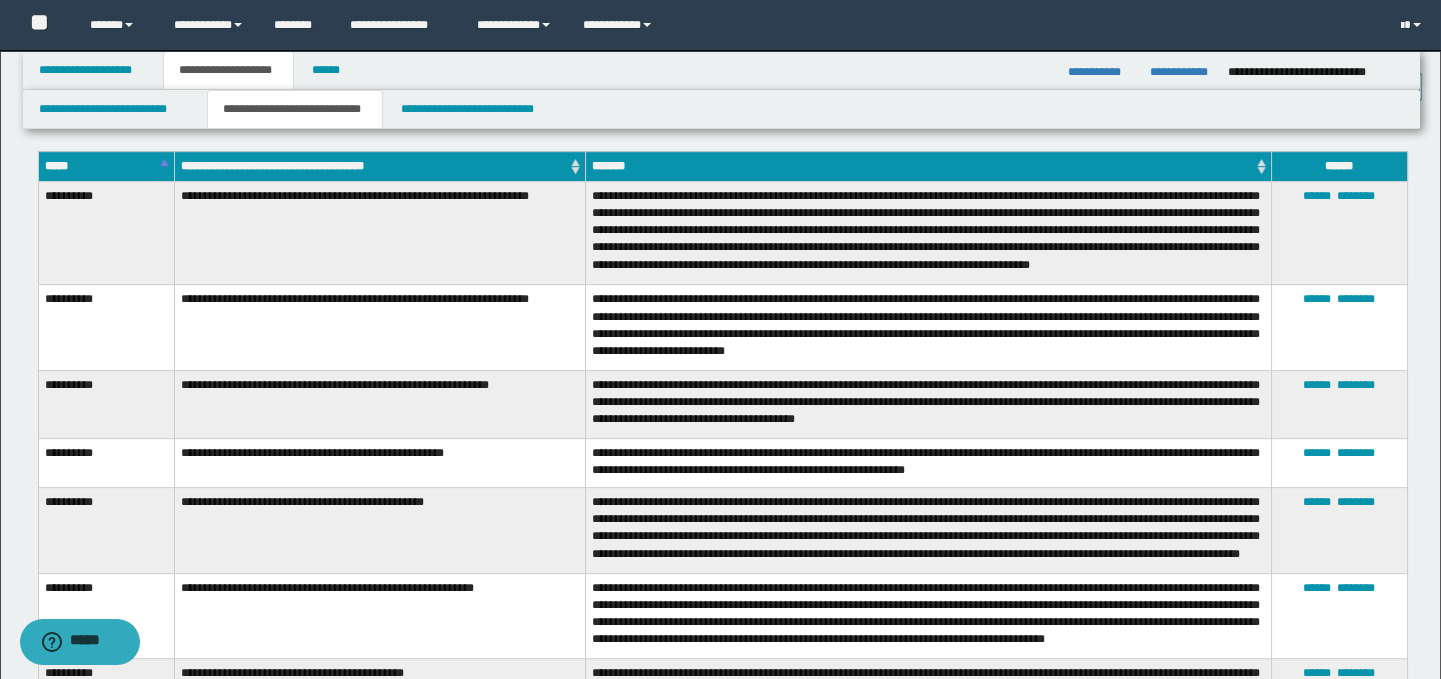 scroll, scrollTop: 2293, scrollLeft: 0, axis: vertical 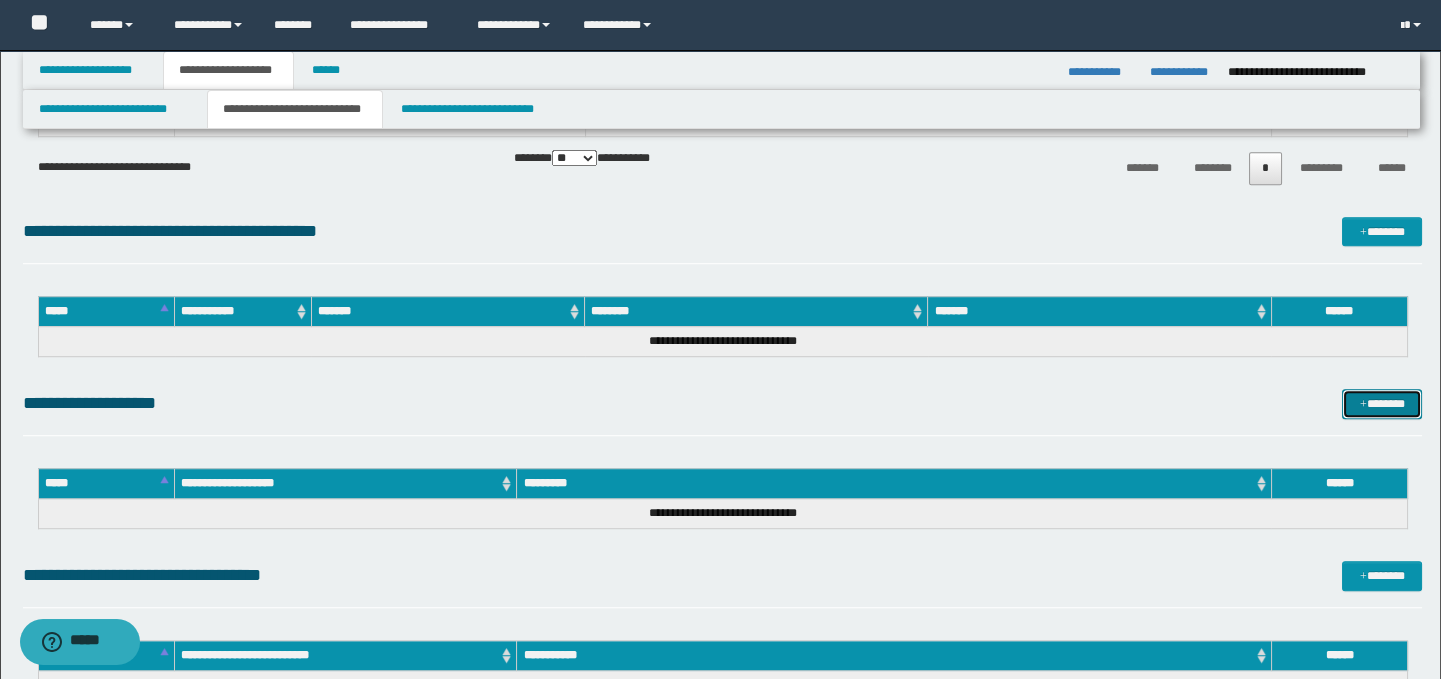 click on "*******" at bounding box center [1382, 404] 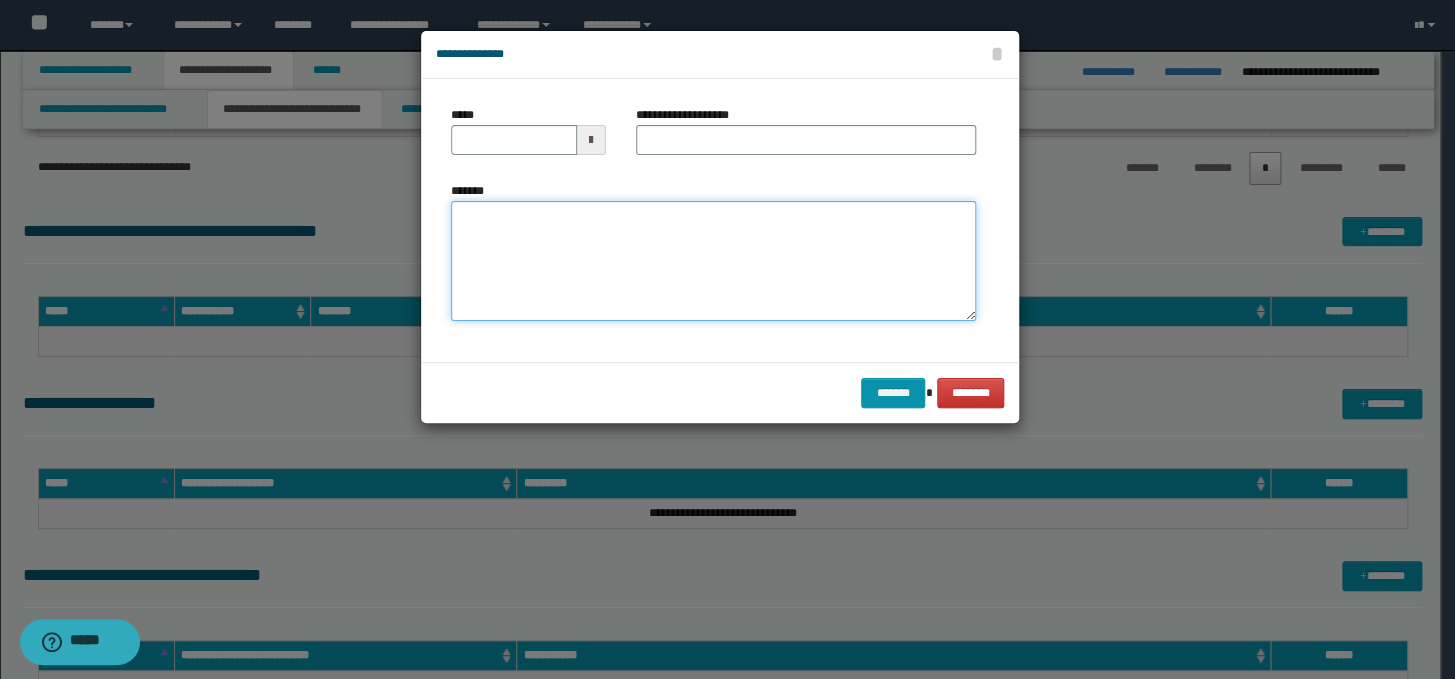 click on "*******" at bounding box center [713, 261] 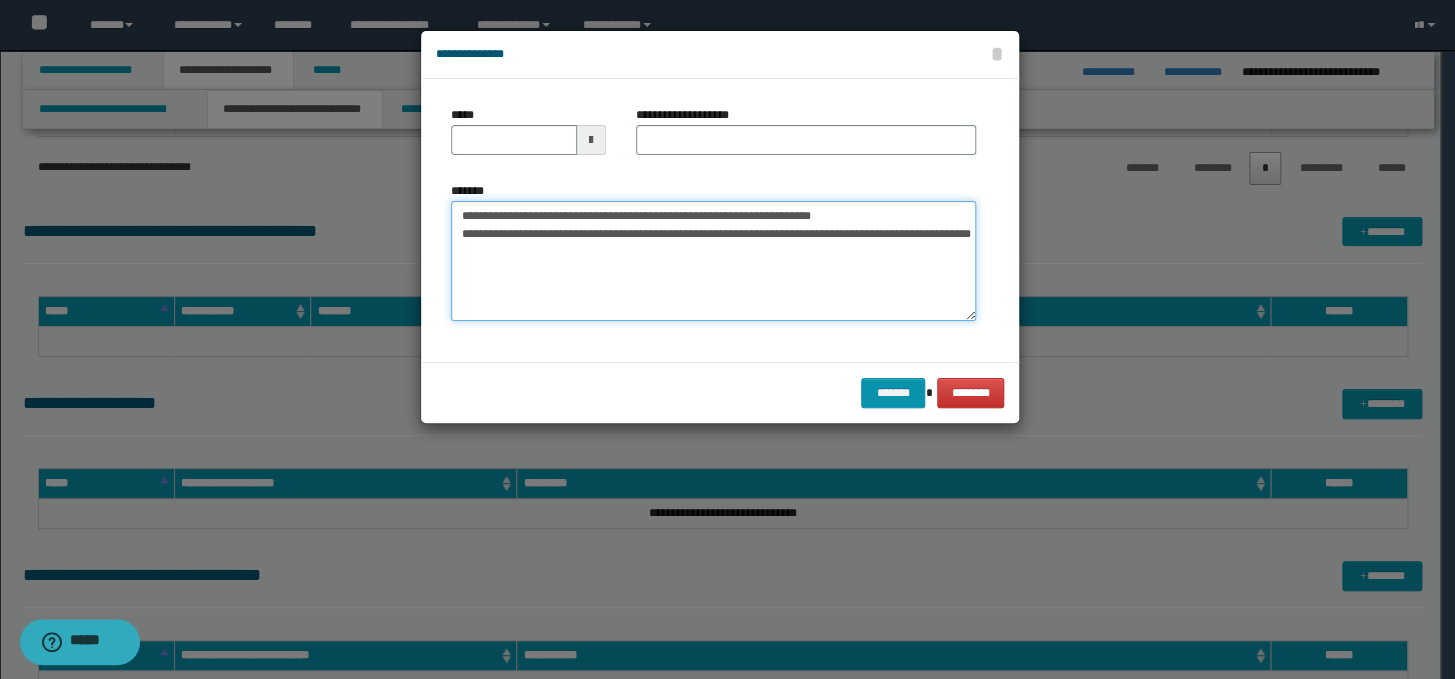 drag, startPoint x: 918, startPoint y: 220, endPoint x: 455, endPoint y: 214, distance: 463.03888 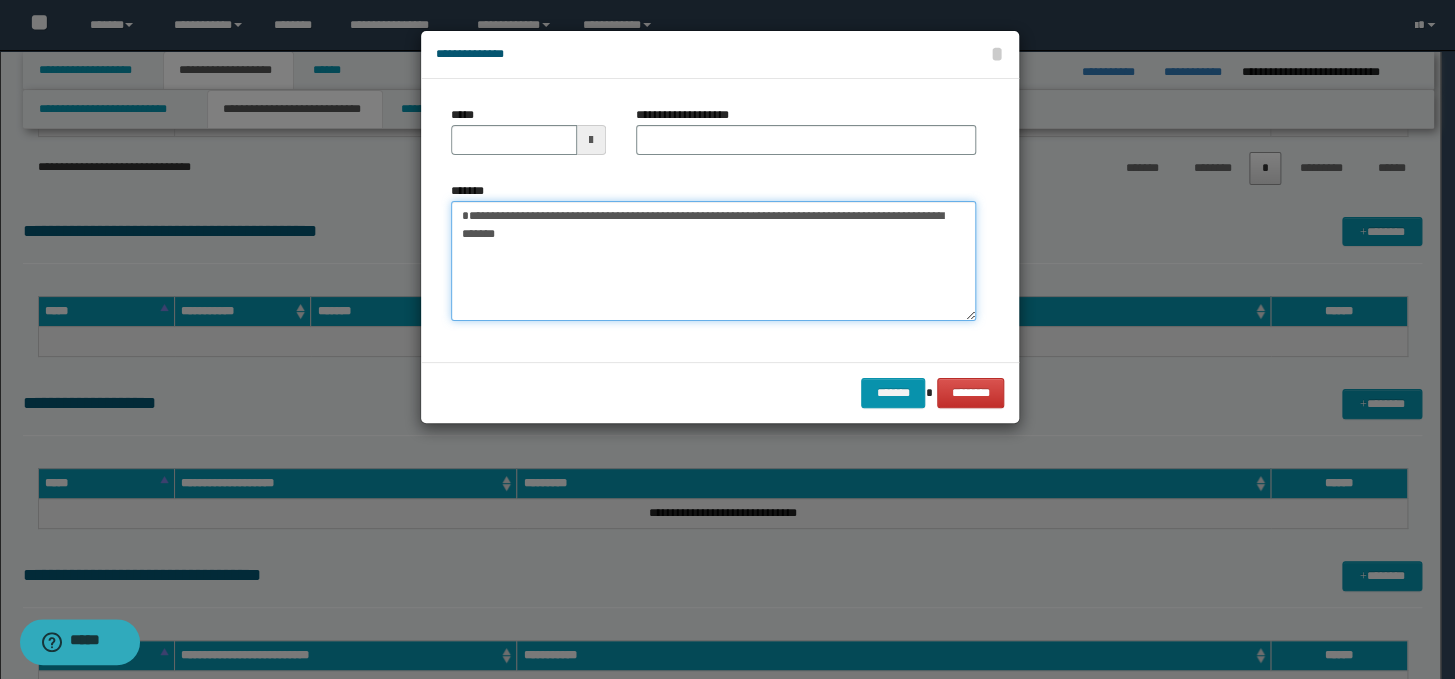 type on "**********" 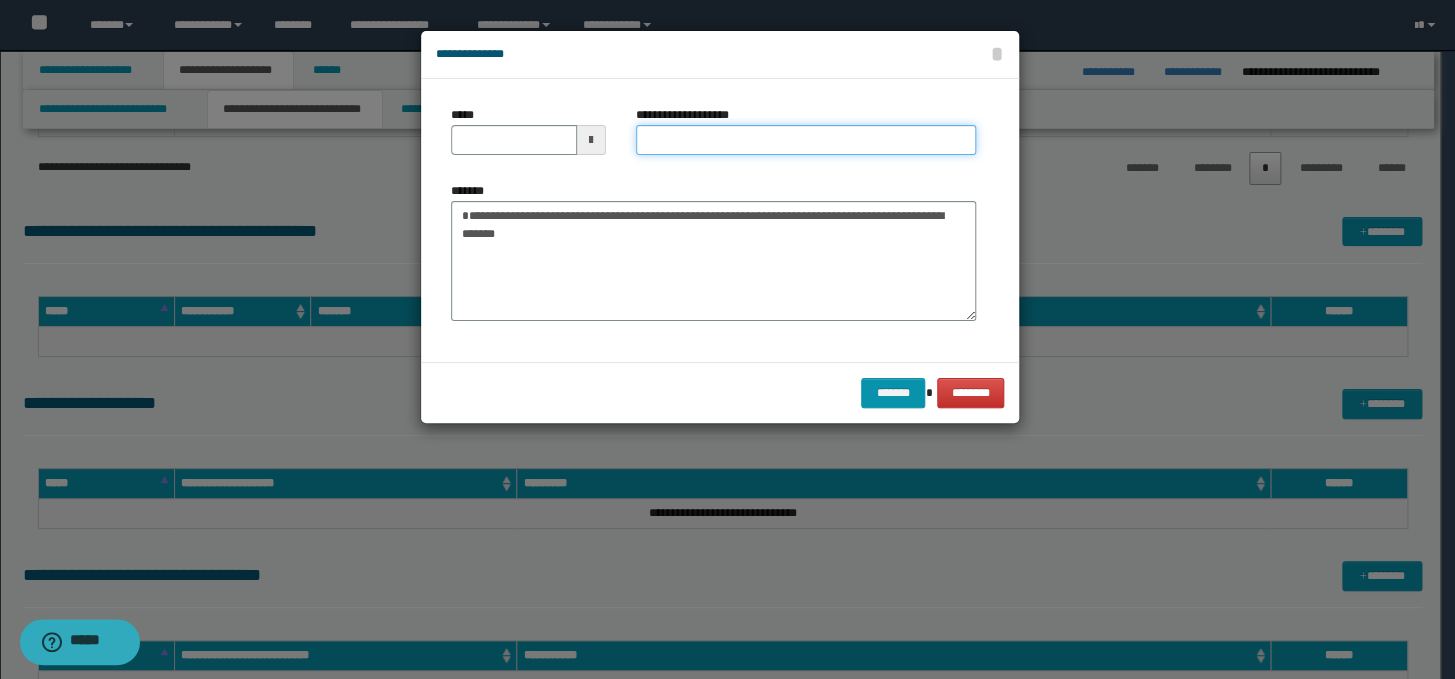 click on "**********" at bounding box center [806, 140] 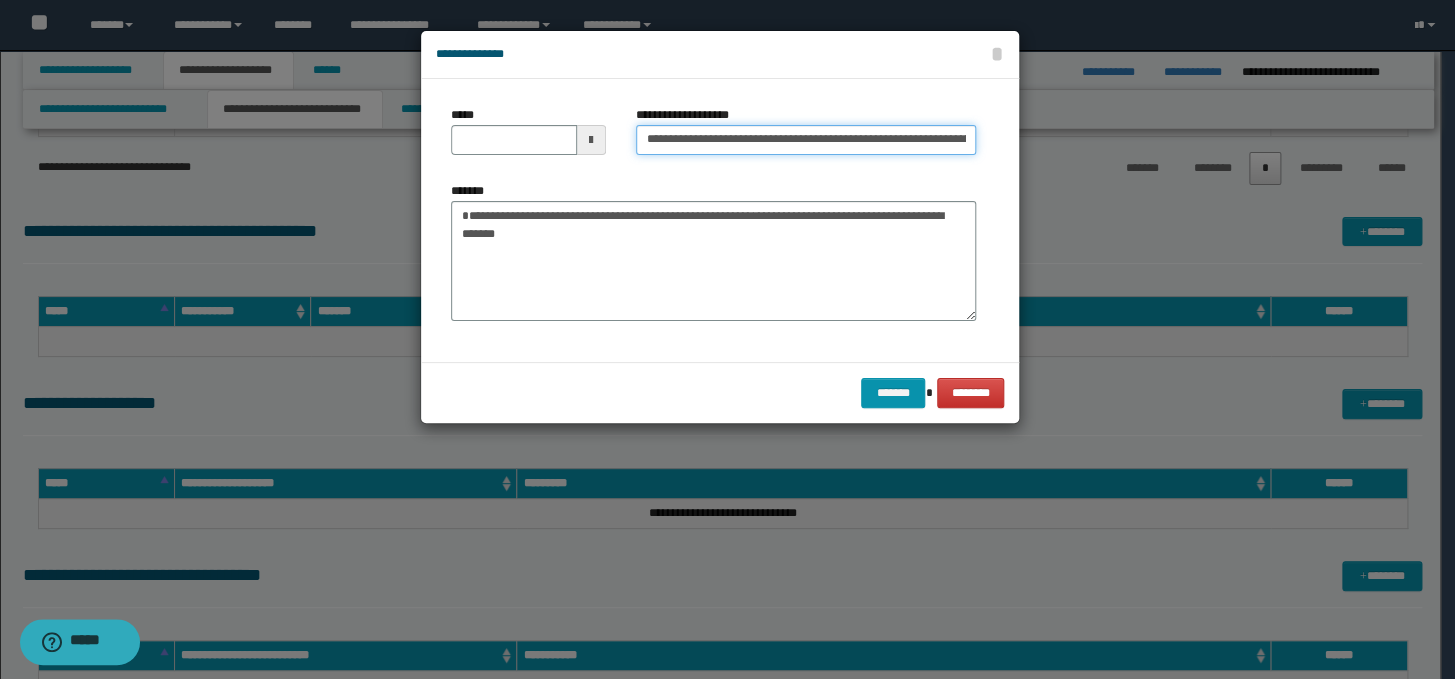 scroll, scrollTop: 0, scrollLeft: 130, axis: horizontal 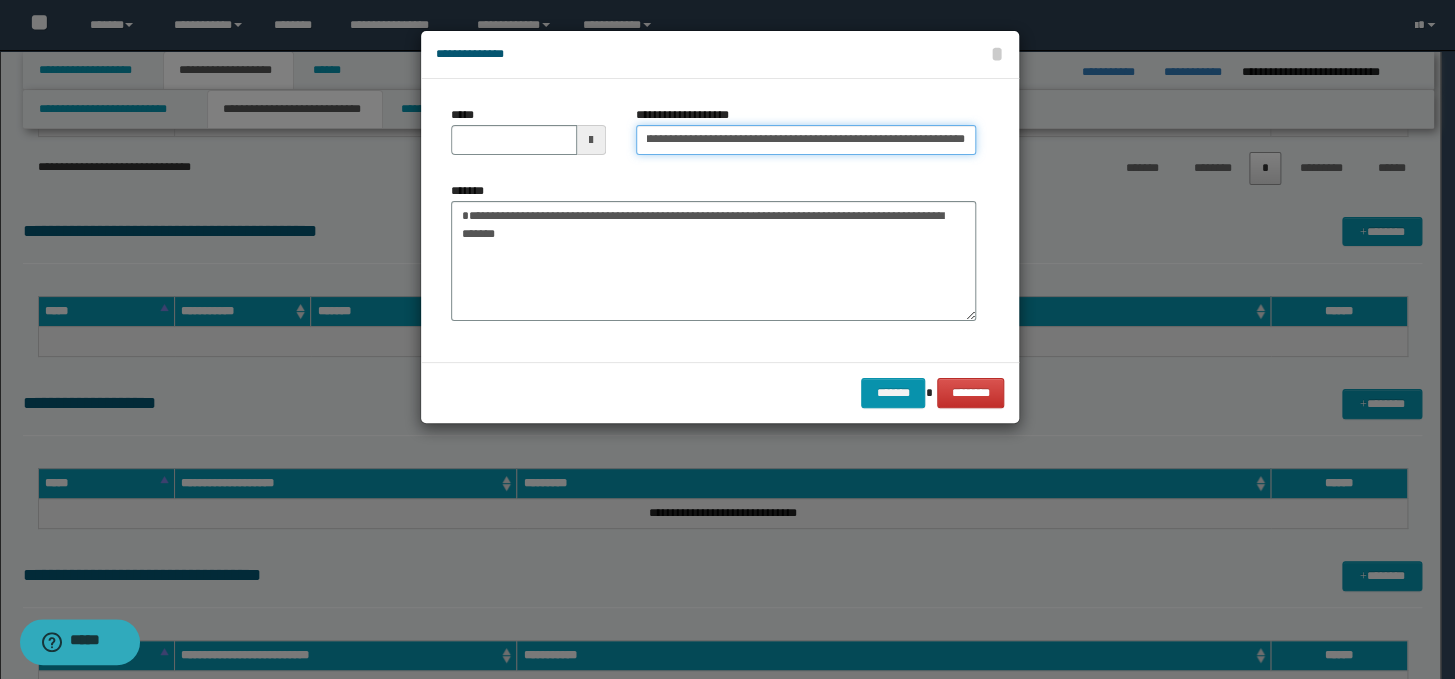 click on "**********" at bounding box center [806, 140] 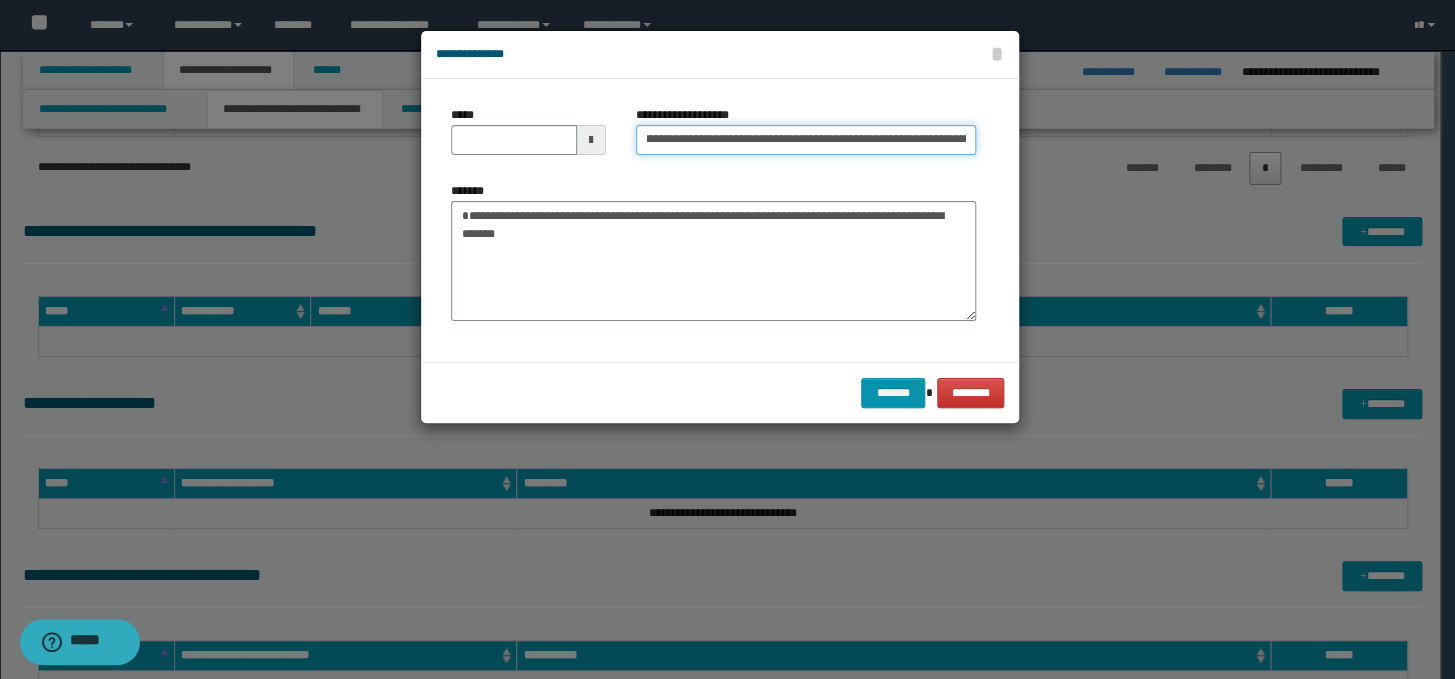 scroll, scrollTop: 0, scrollLeft: 0, axis: both 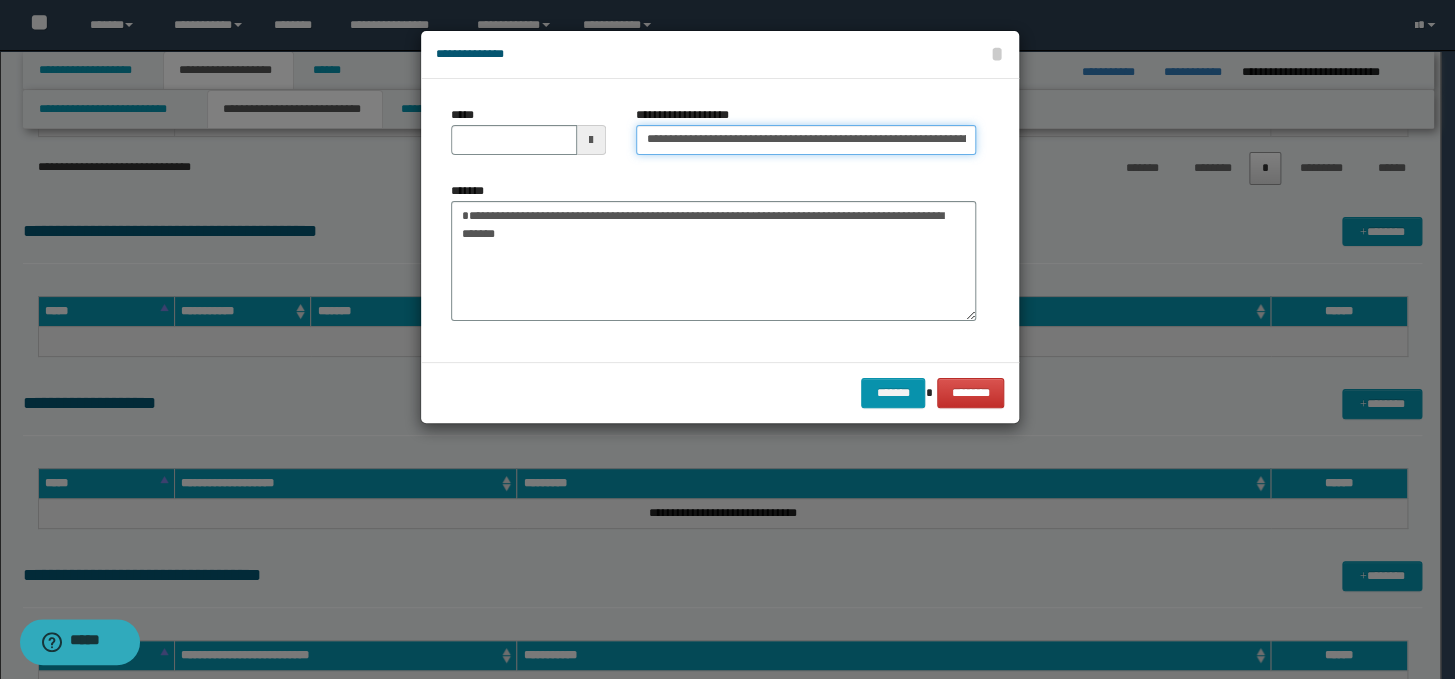 drag, startPoint x: 708, startPoint y: 142, endPoint x: 641, endPoint y: 139, distance: 67.06713 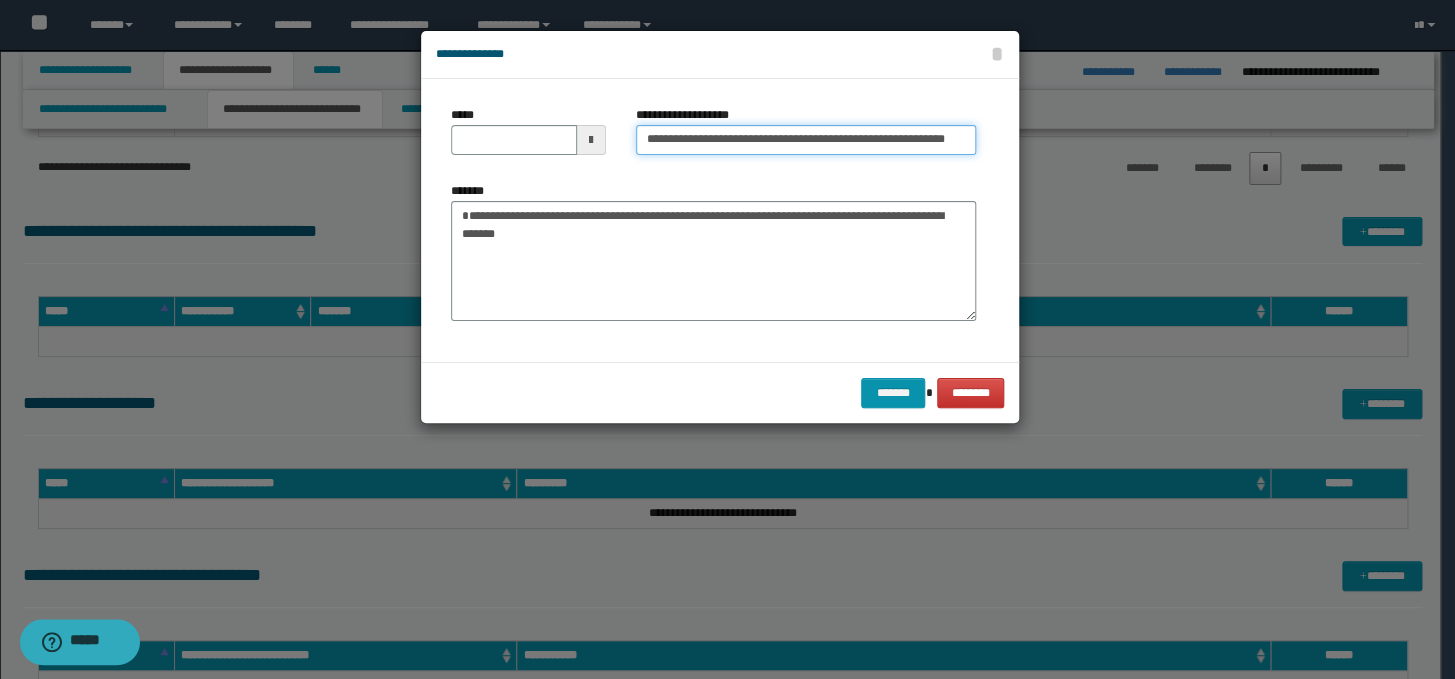 type 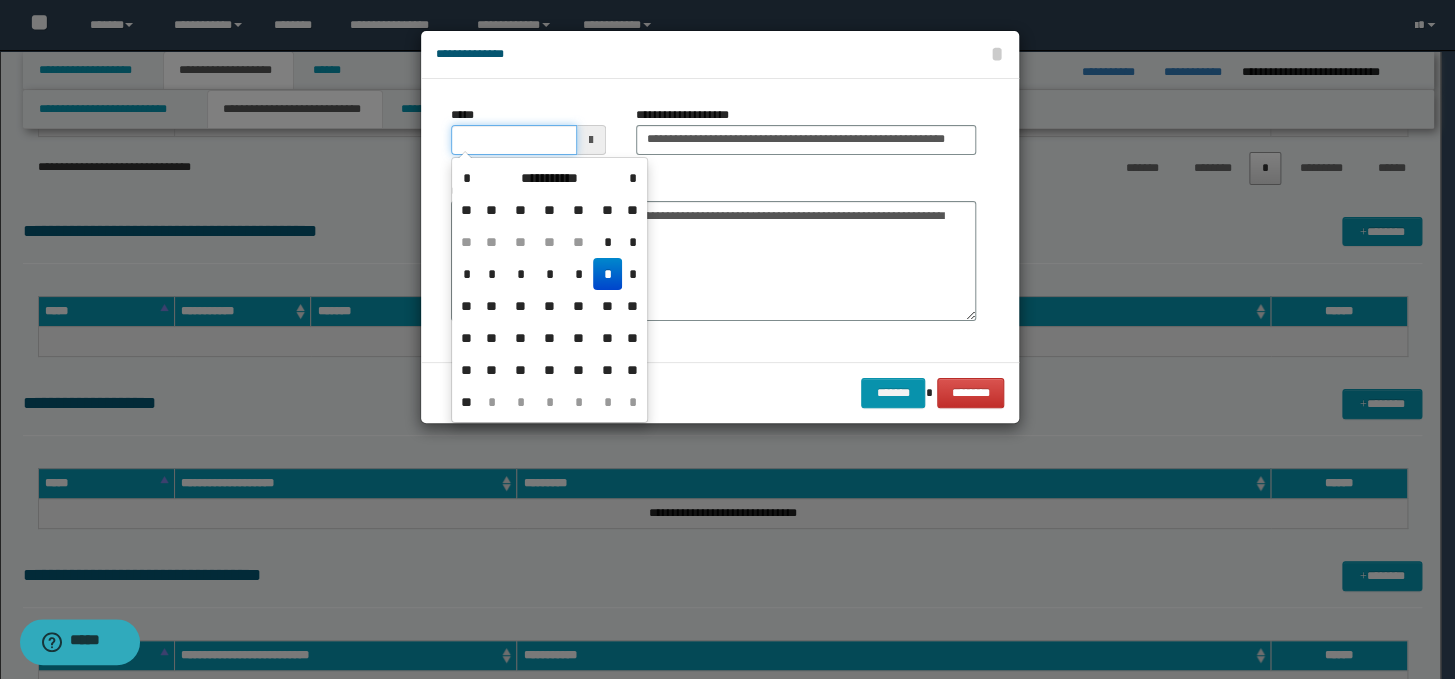 click on "*****" at bounding box center [514, 140] 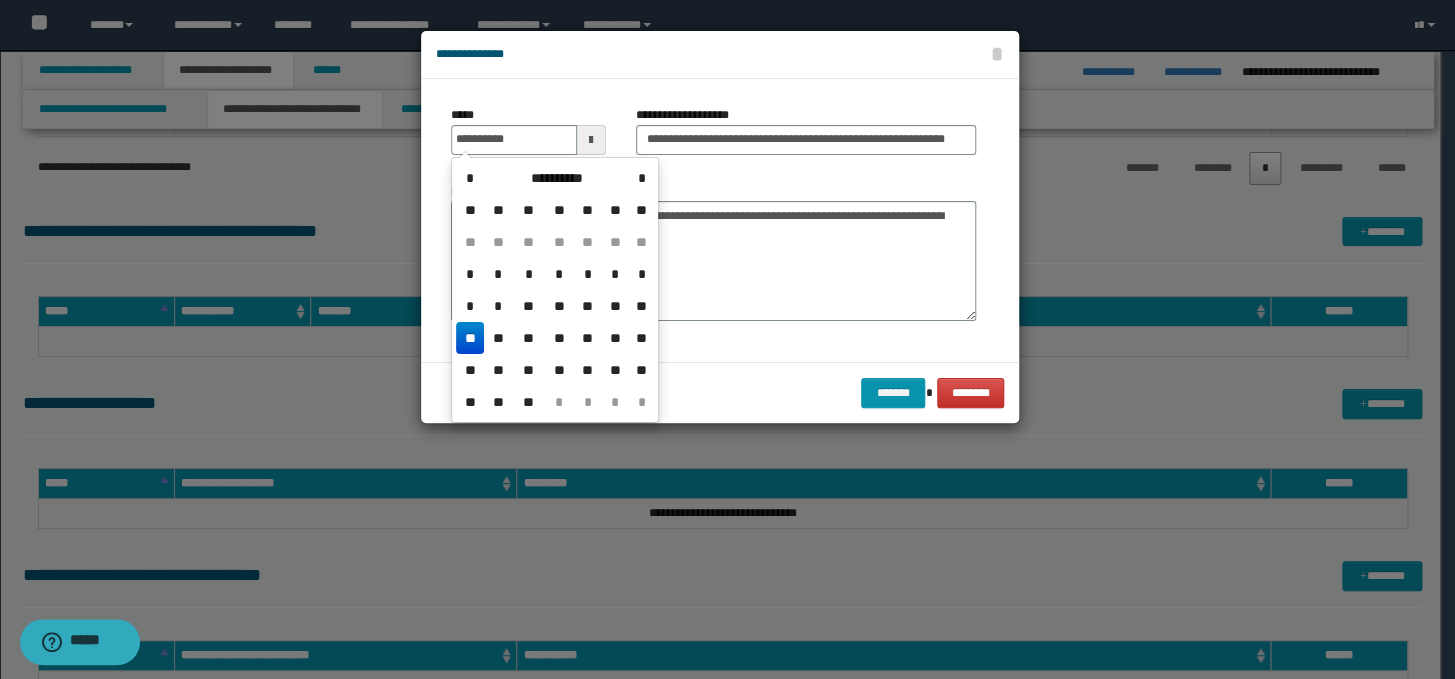click on "**" at bounding box center (470, 338) 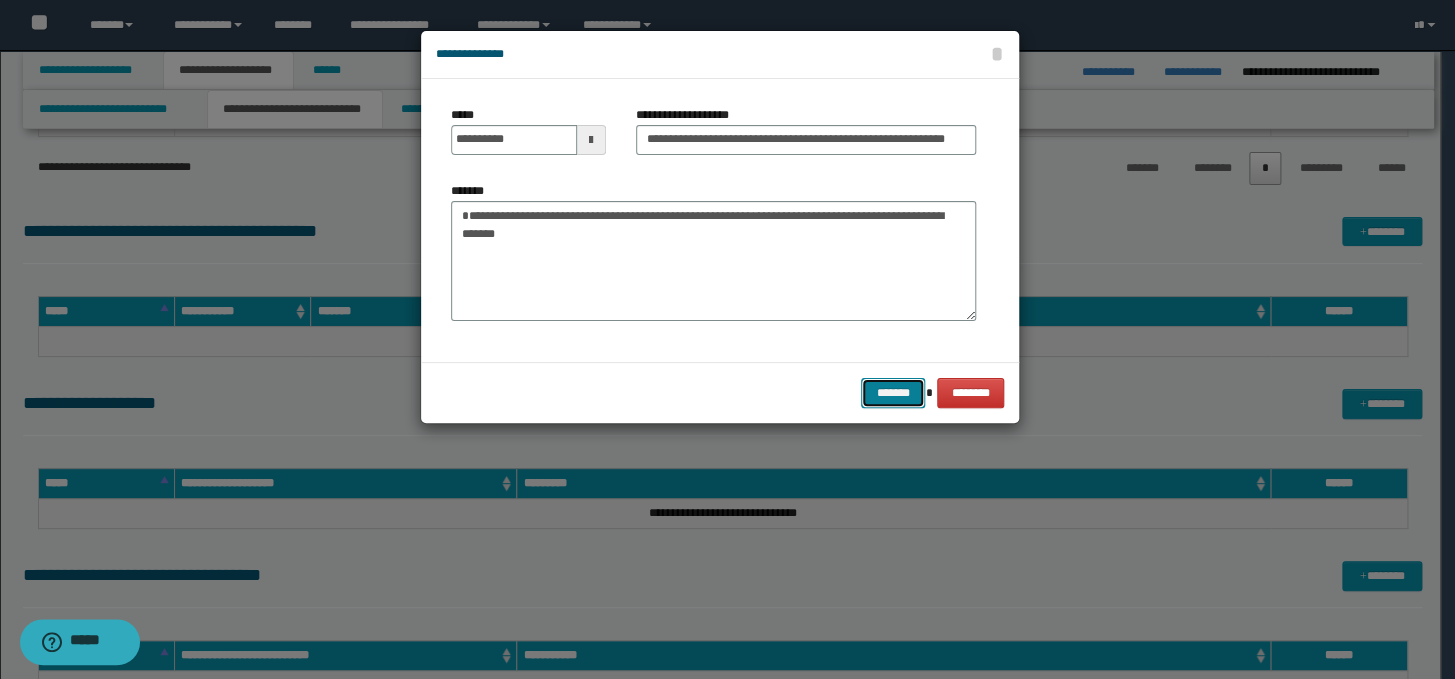 click on "*******" at bounding box center [893, 393] 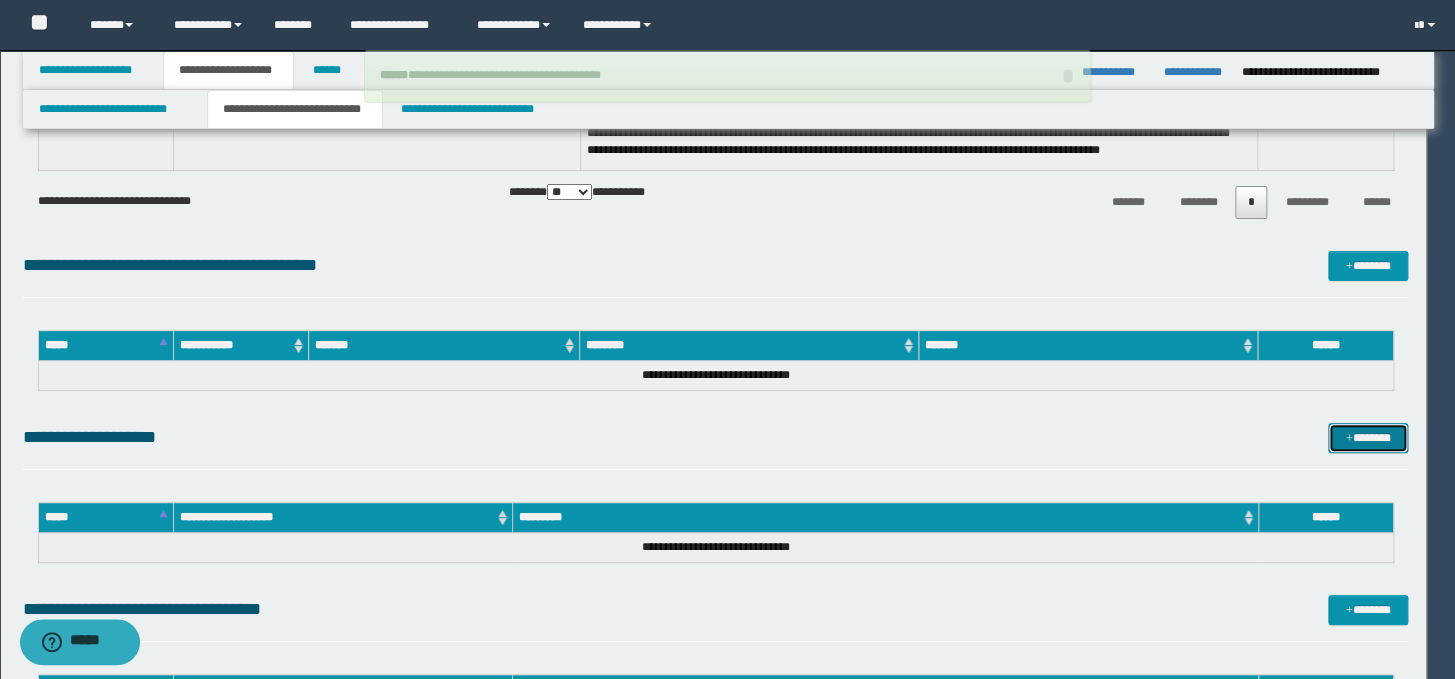 type 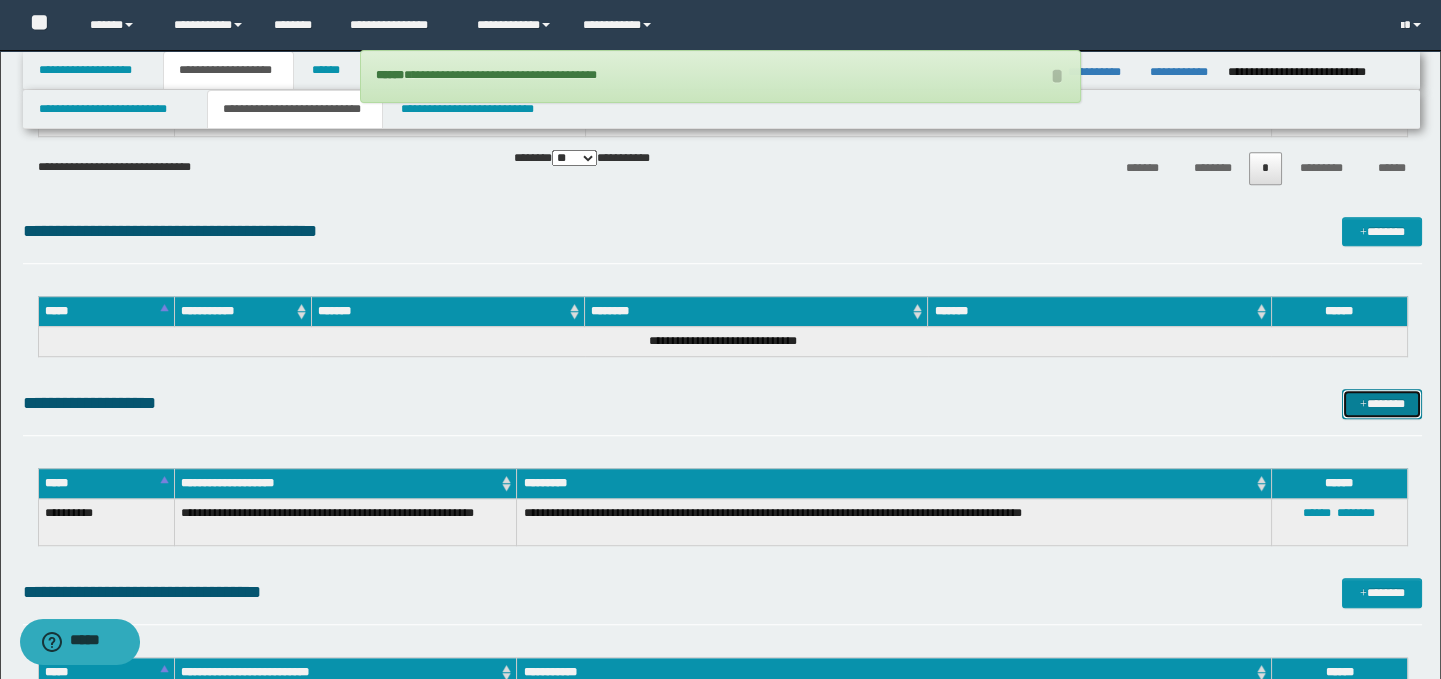 click on "*******" at bounding box center (1382, 404) 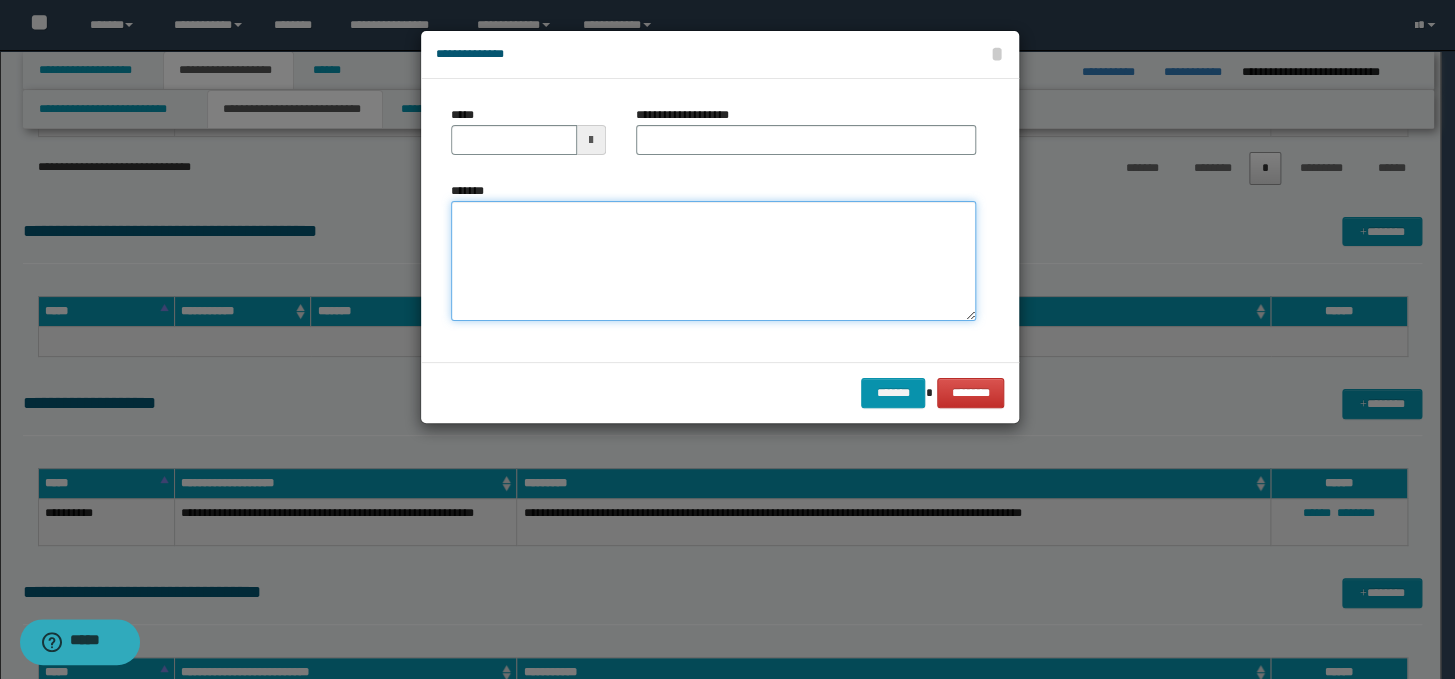 click on "*******" at bounding box center [713, 261] 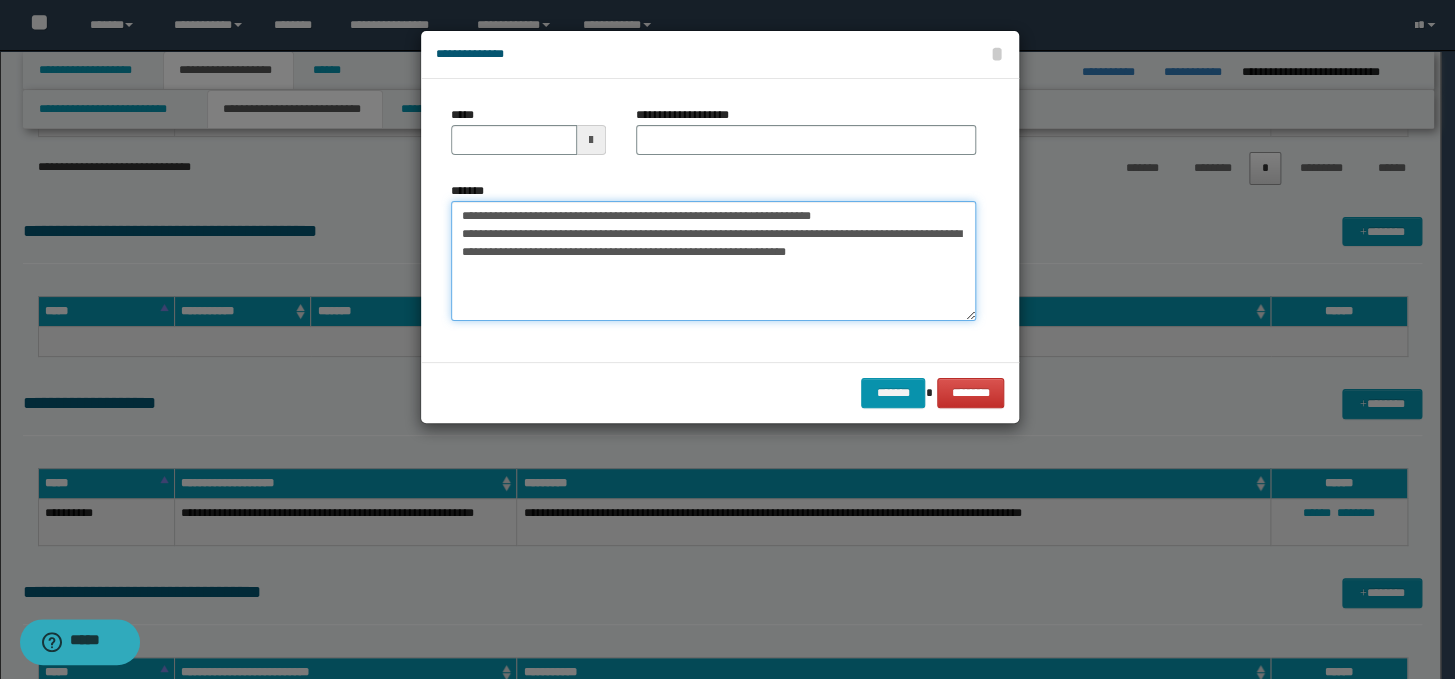 drag, startPoint x: 917, startPoint y: 214, endPoint x: 453, endPoint y: 211, distance: 464.0097 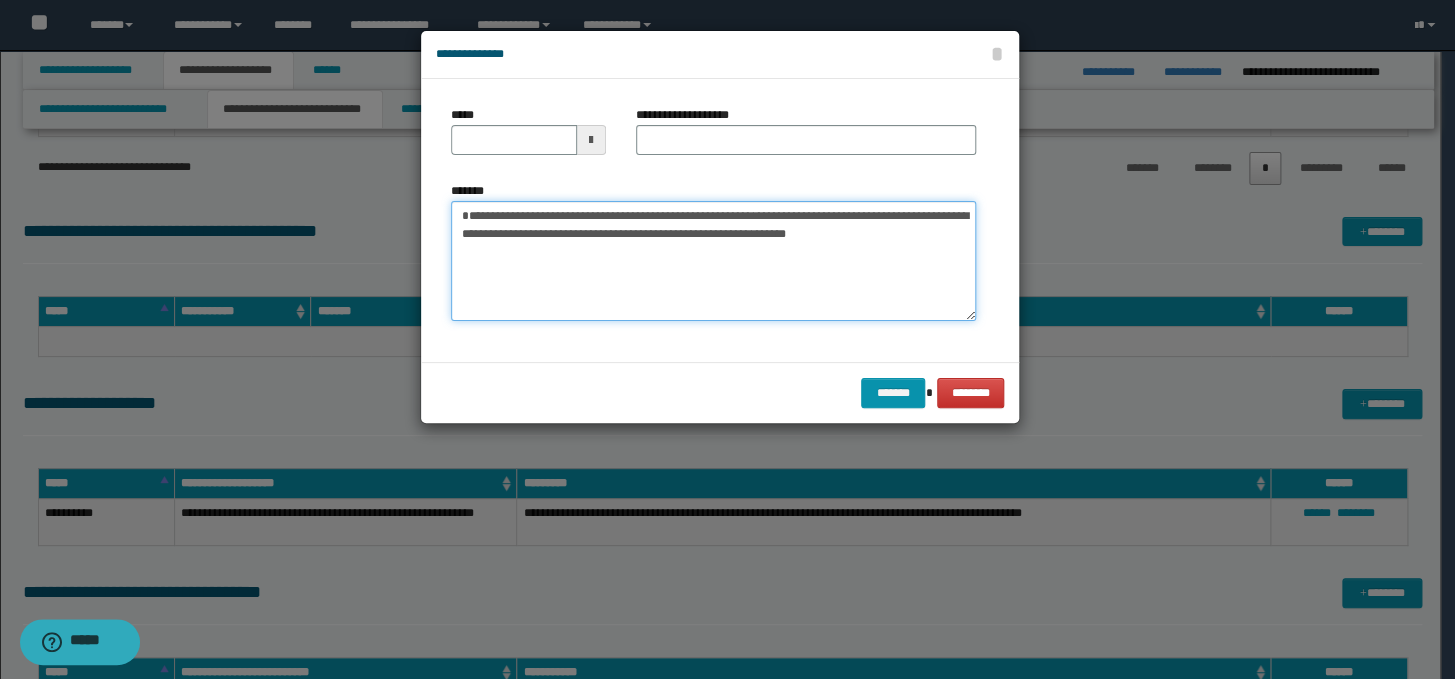 type on "**********" 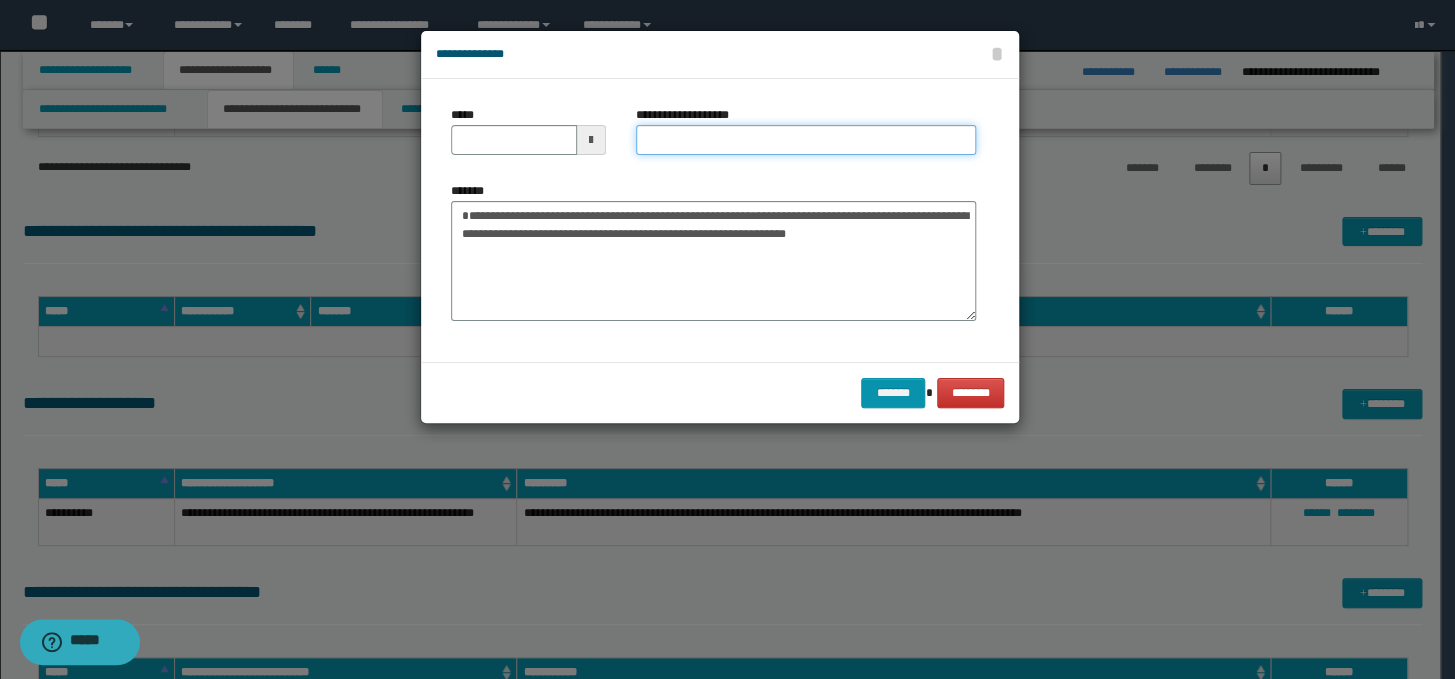 click on "**********" at bounding box center [806, 140] 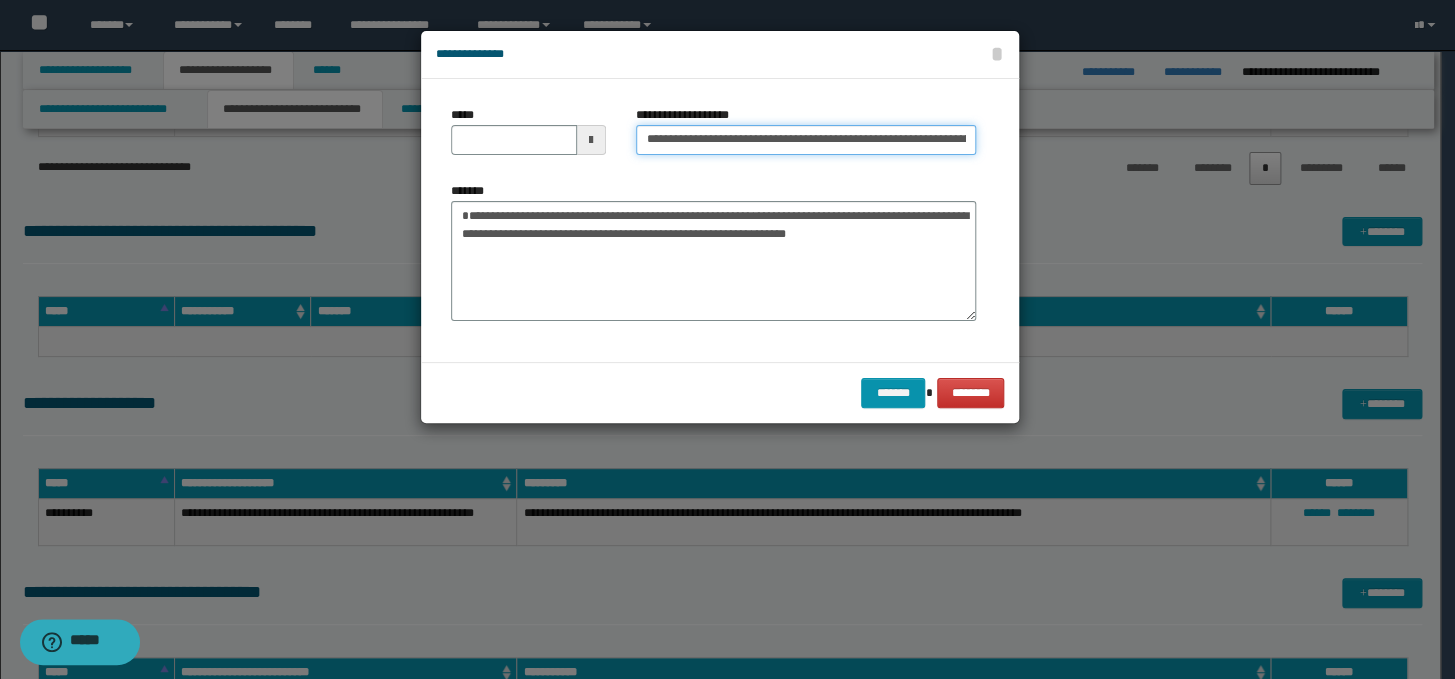 scroll, scrollTop: 0, scrollLeft: 130, axis: horizontal 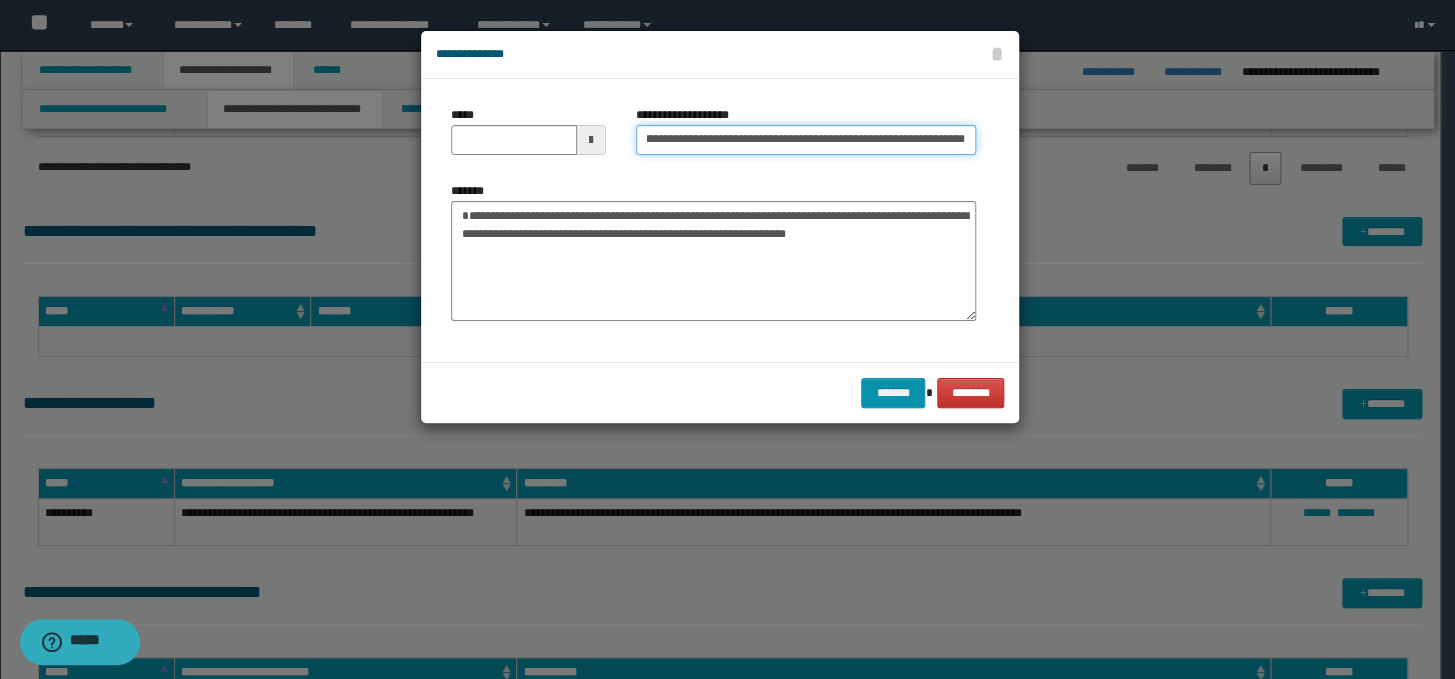 click on "**********" at bounding box center [806, 140] 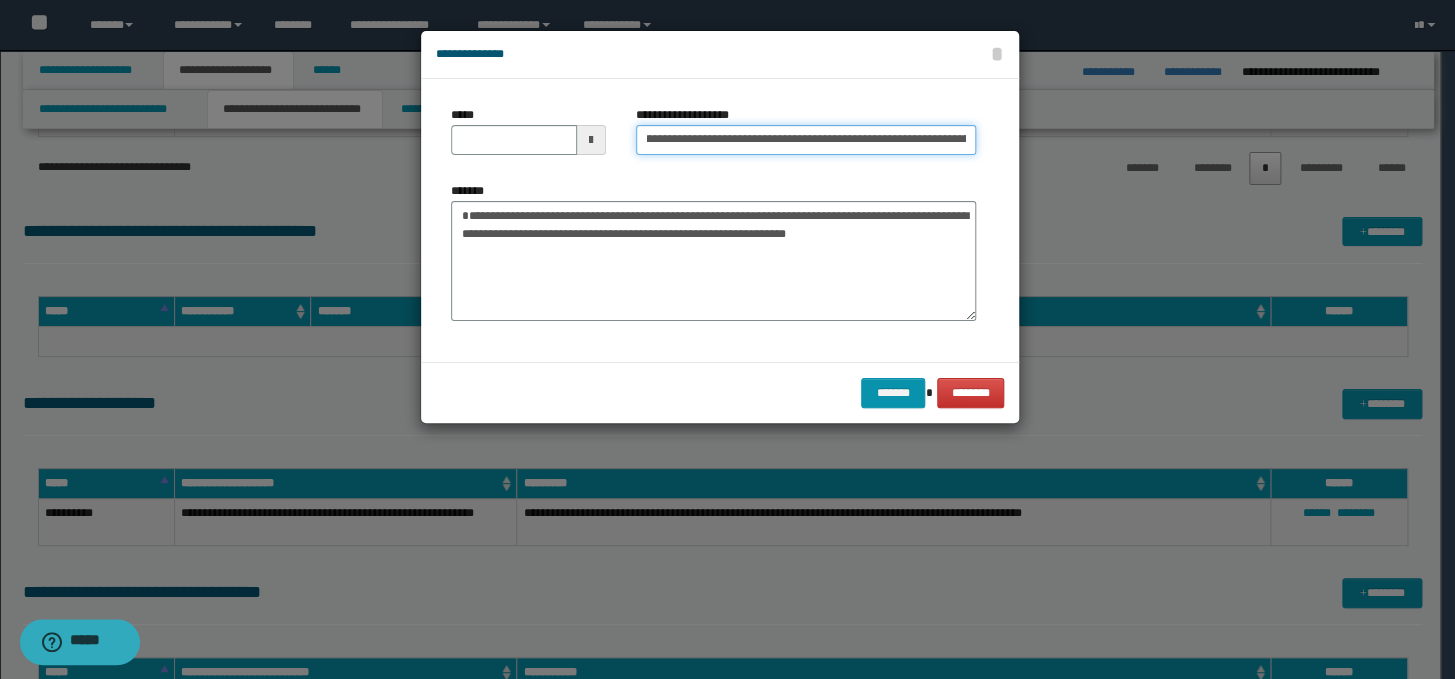 scroll, scrollTop: 0, scrollLeft: 0, axis: both 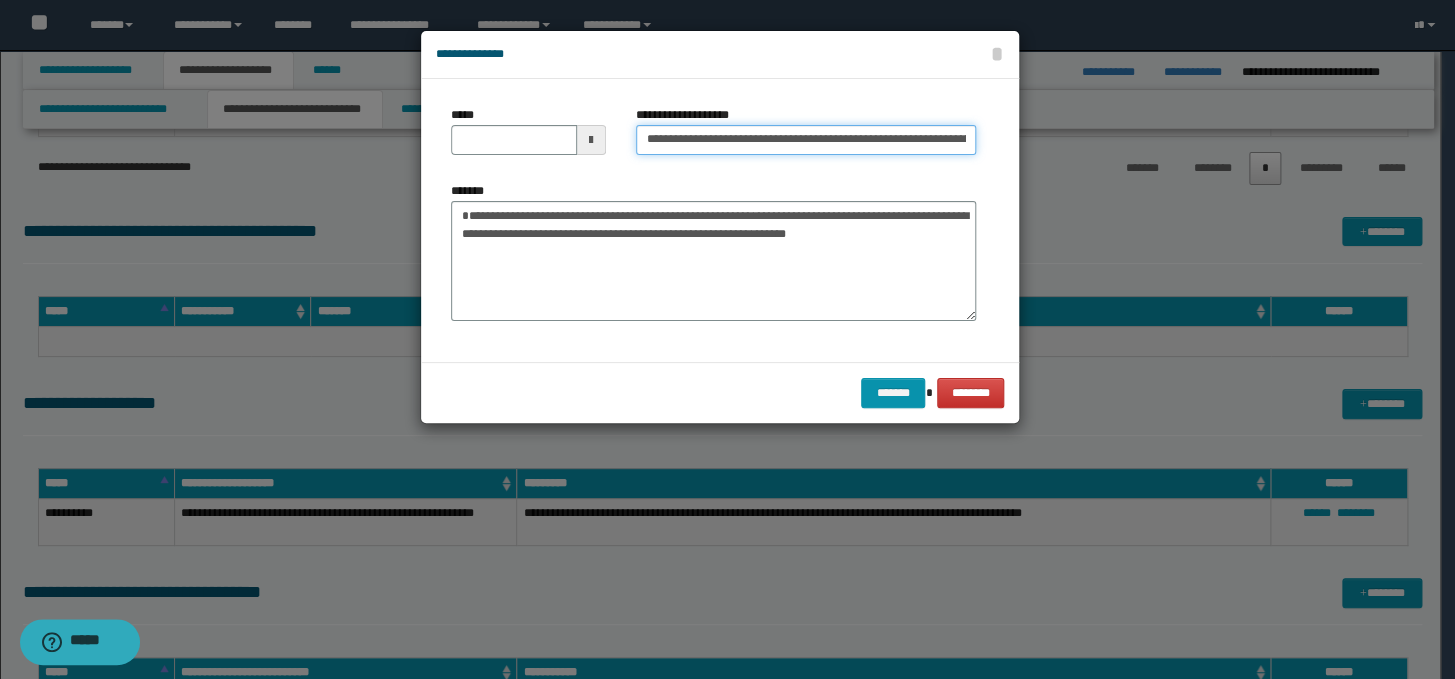 drag, startPoint x: 710, startPoint y: 140, endPoint x: 644, endPoint y: 142, distance: 66.0303 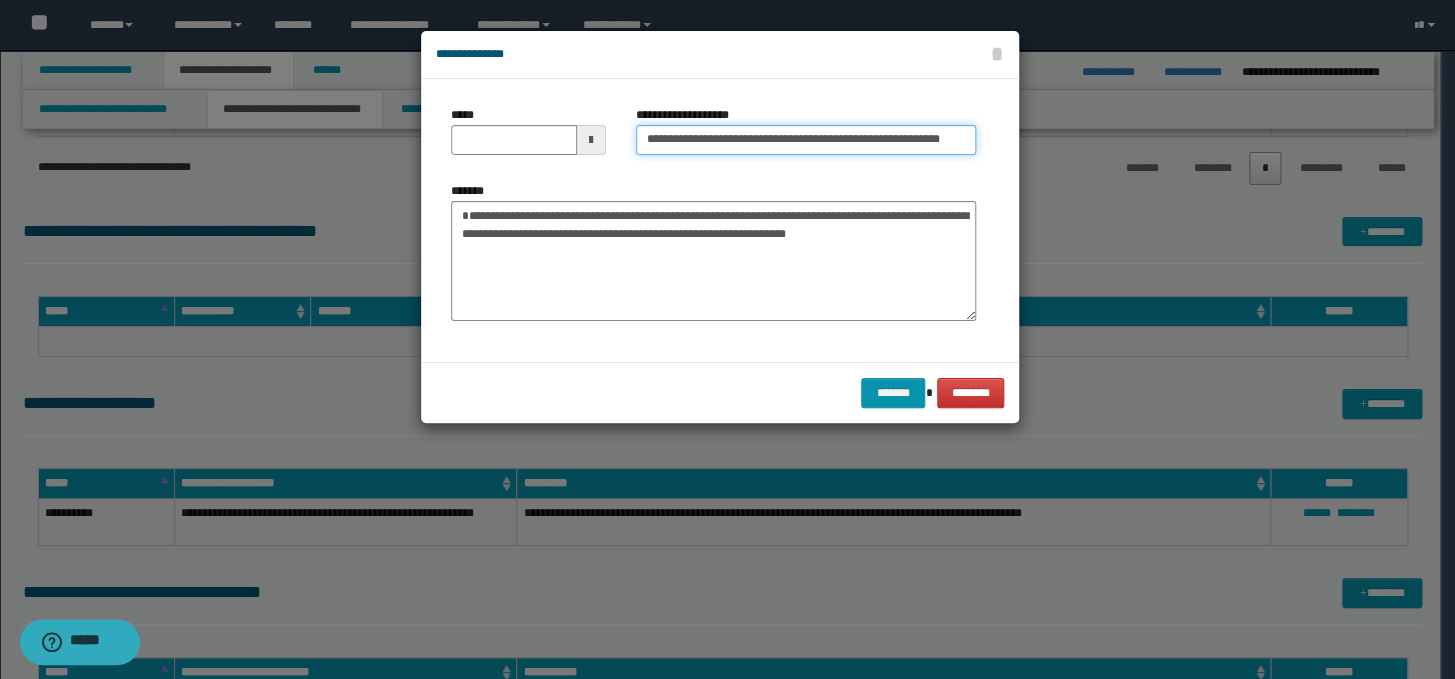 type 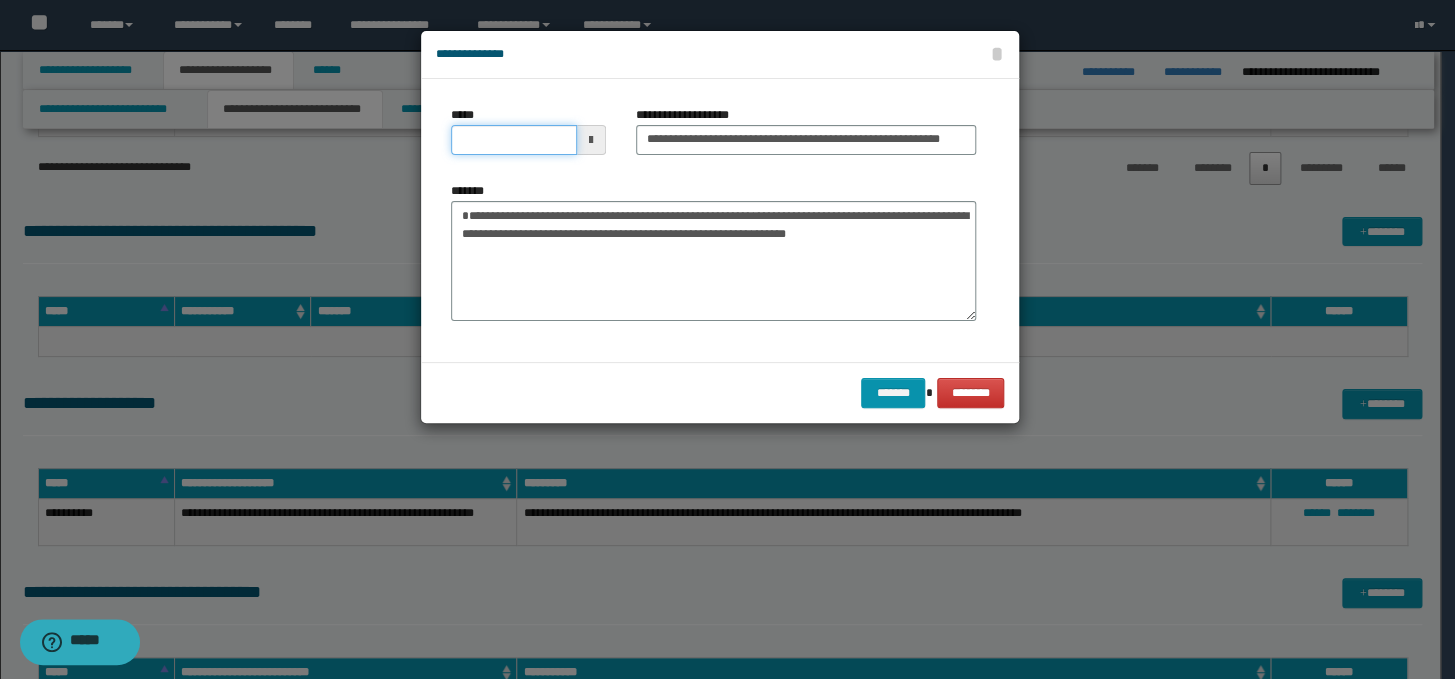 click on "*****" at bounding box center [514, 140] 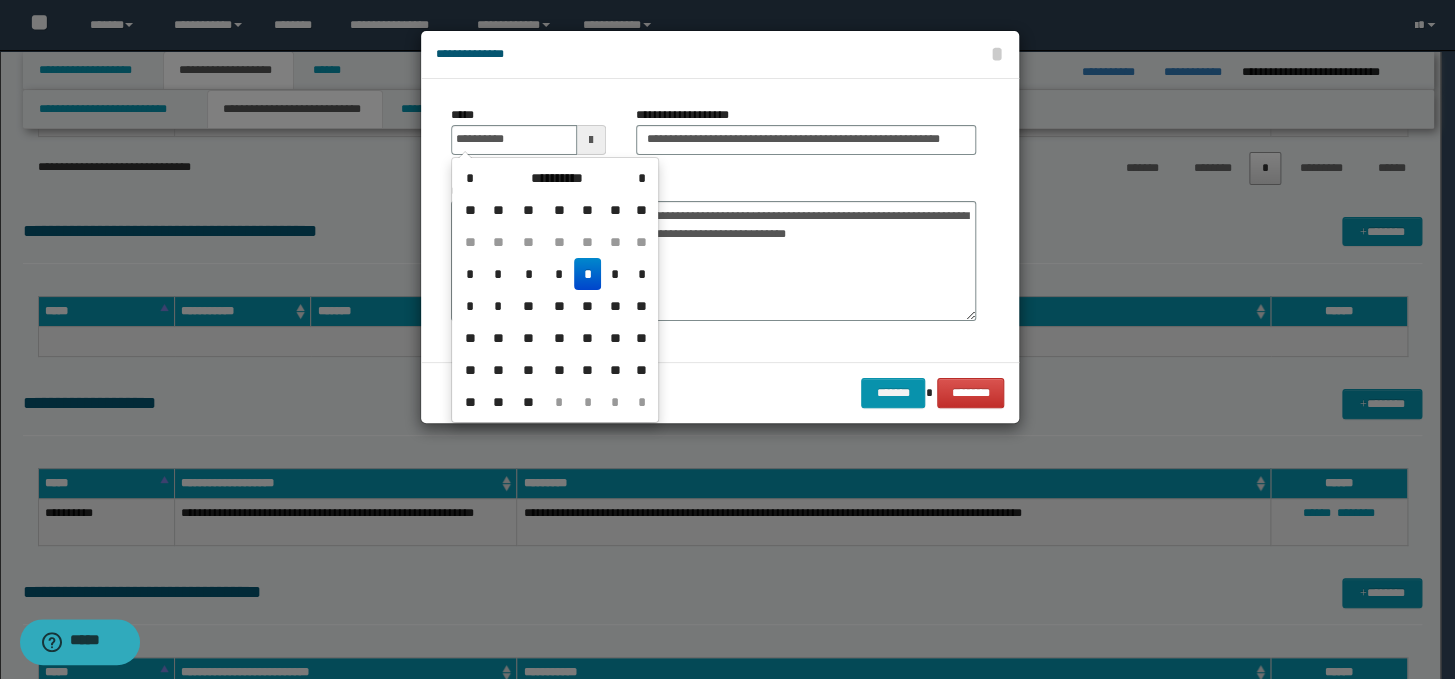 click on "*" at bounding box center [588, 274] 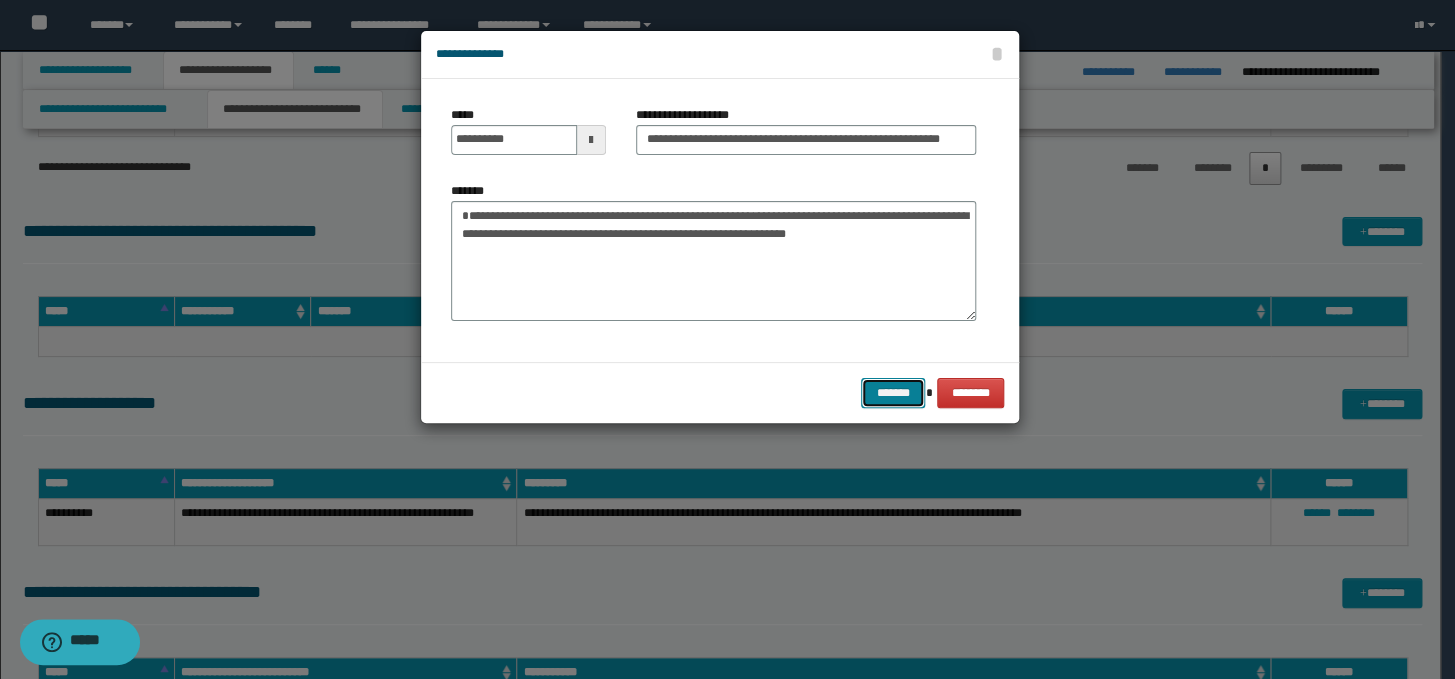 click on "*******" at bounding box center (893, 393) 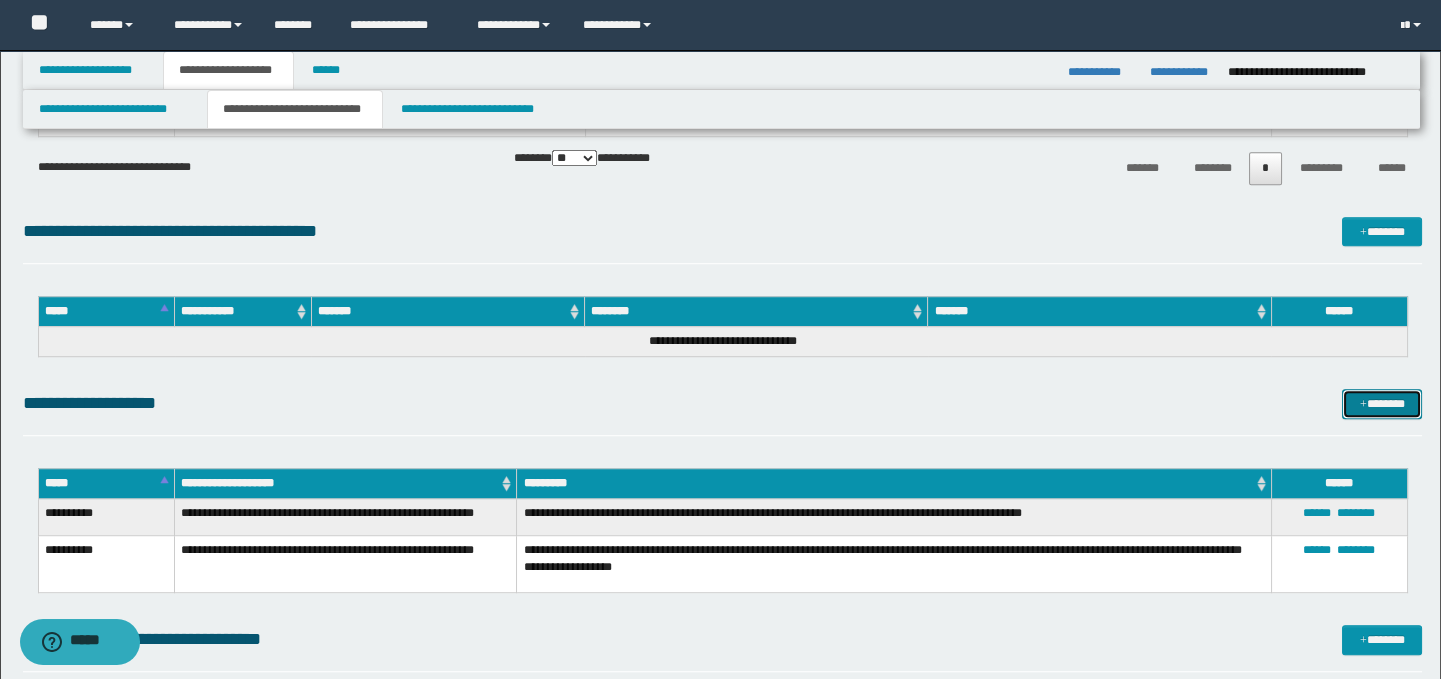 click at bounding box center [1363, 405] 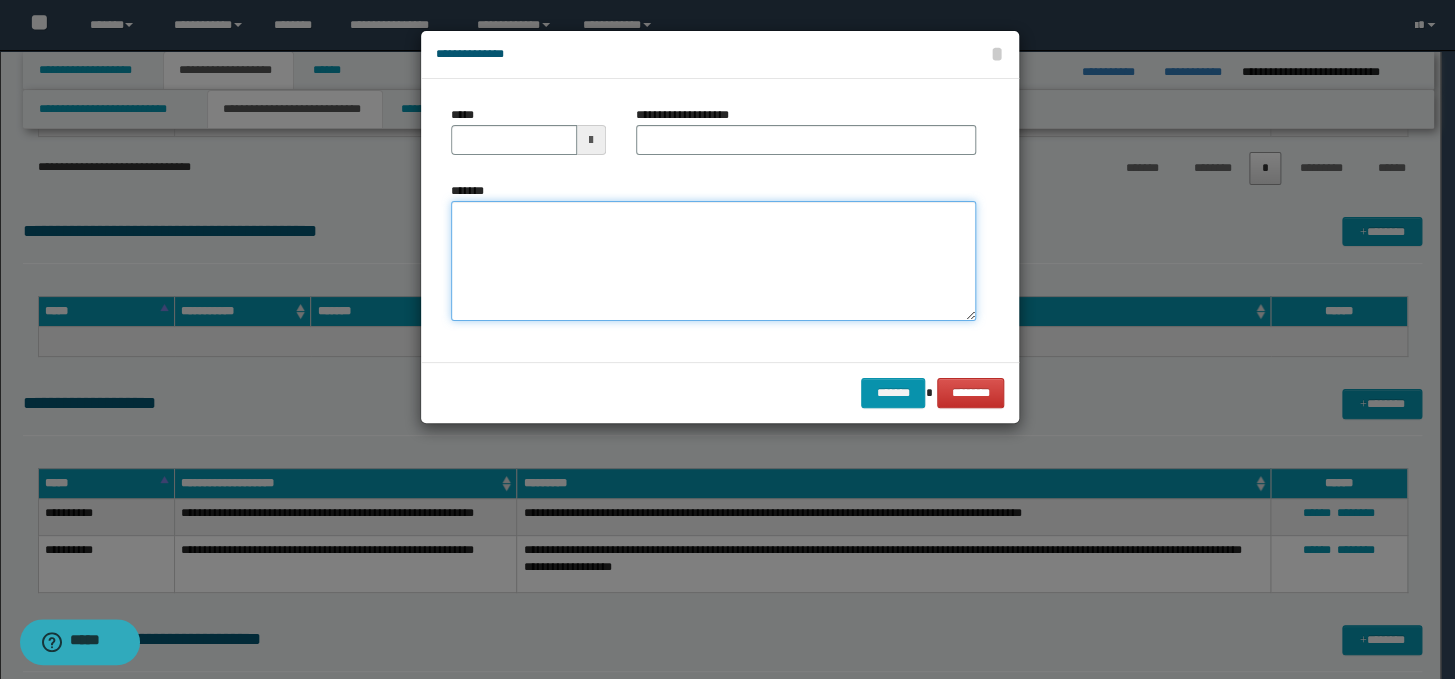 click on "*******" at bounding box center [713, 261] 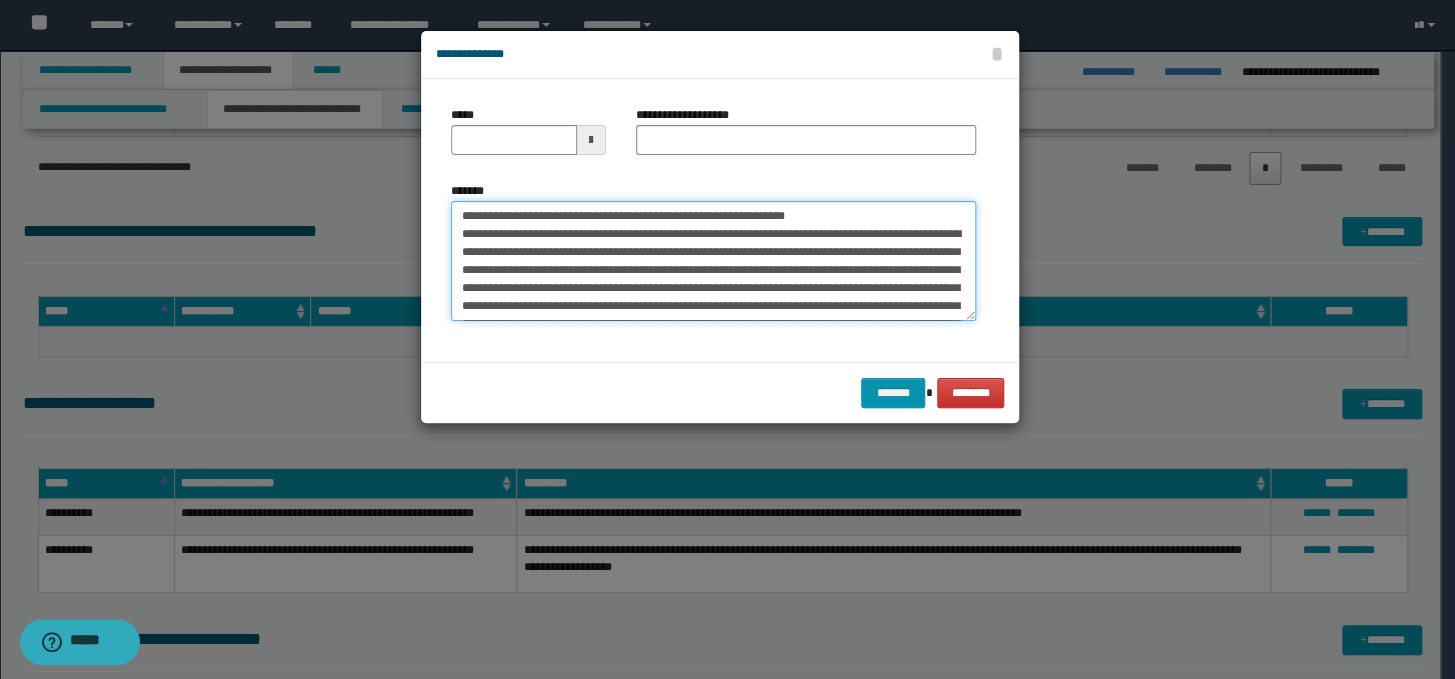 scroll, scrollTop: 66, scrollLeft: 0, axis: vertical 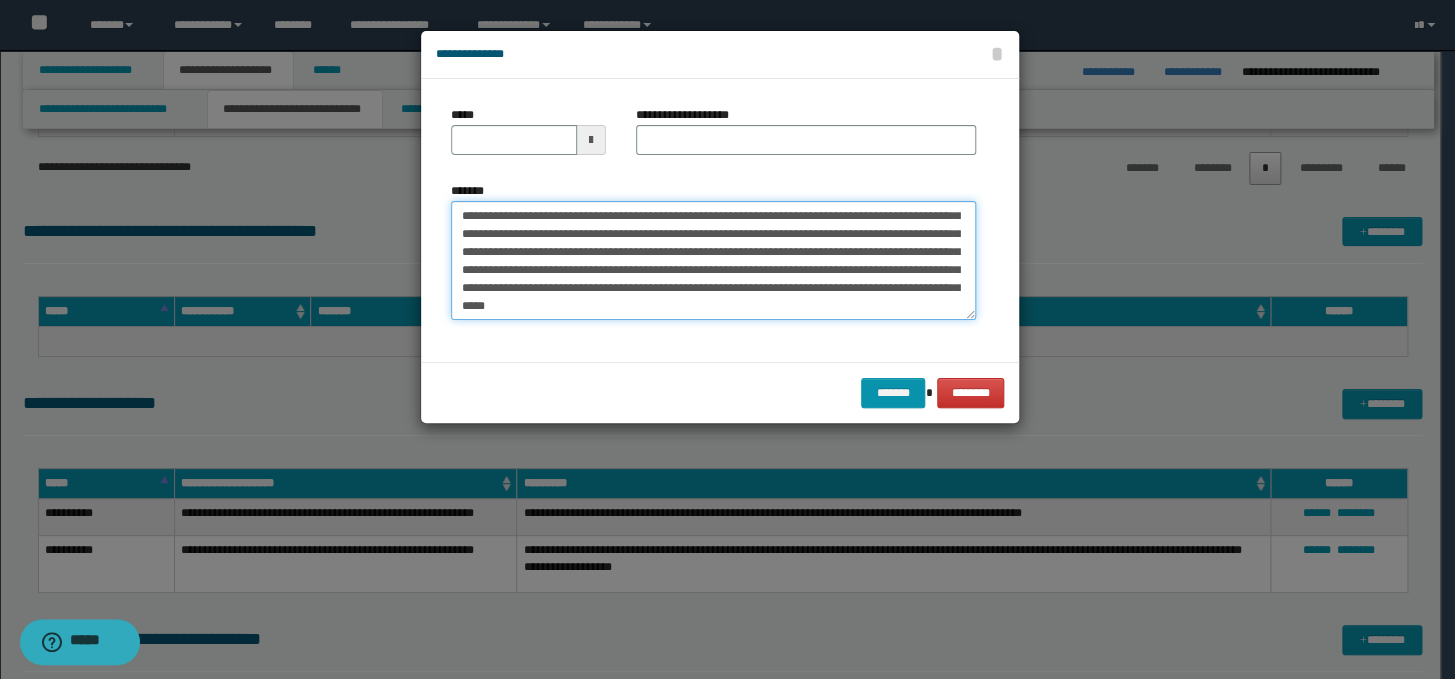 click on "**********" at bounding box center (713, 261) 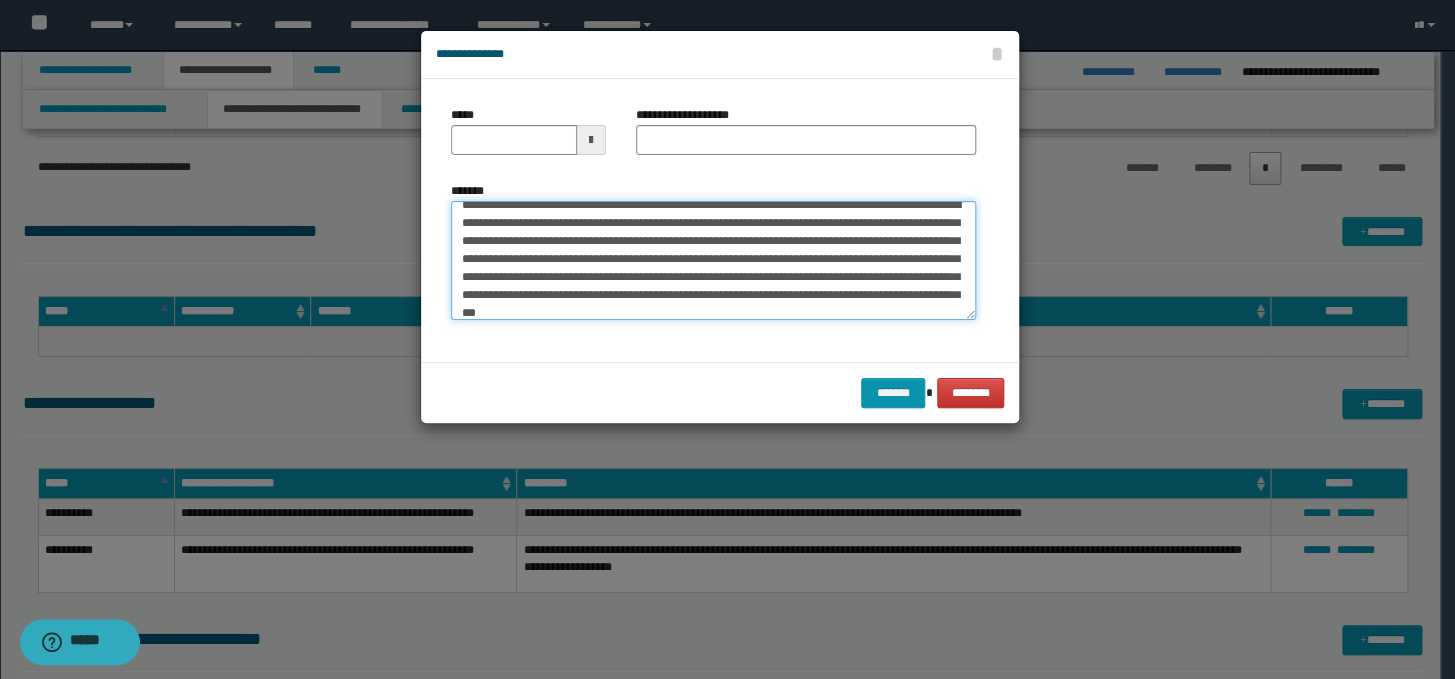 scroll, scrollTop: 0, scrollLeft: 0, axis: both 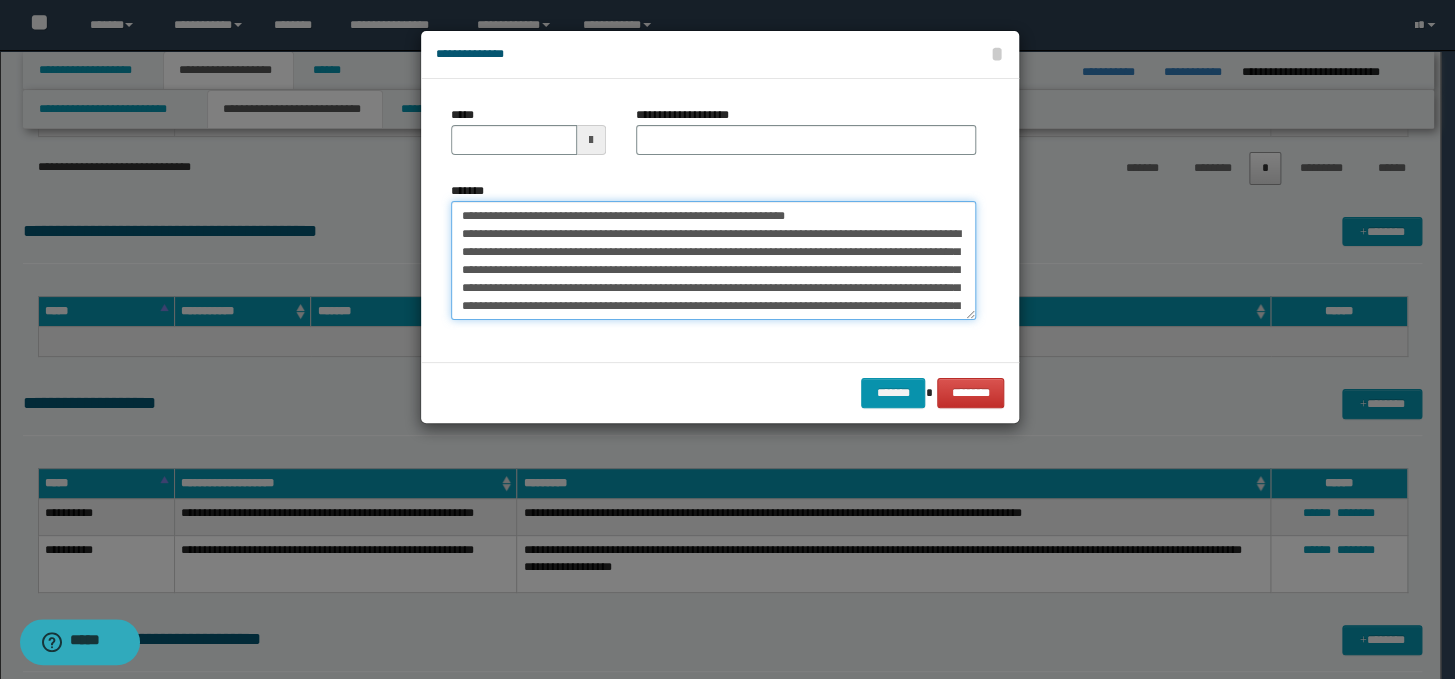 drag, startPoint x: 891, startPoint y: 213, endPoint x: 459, endPoint y: 211, distance: 432.00464 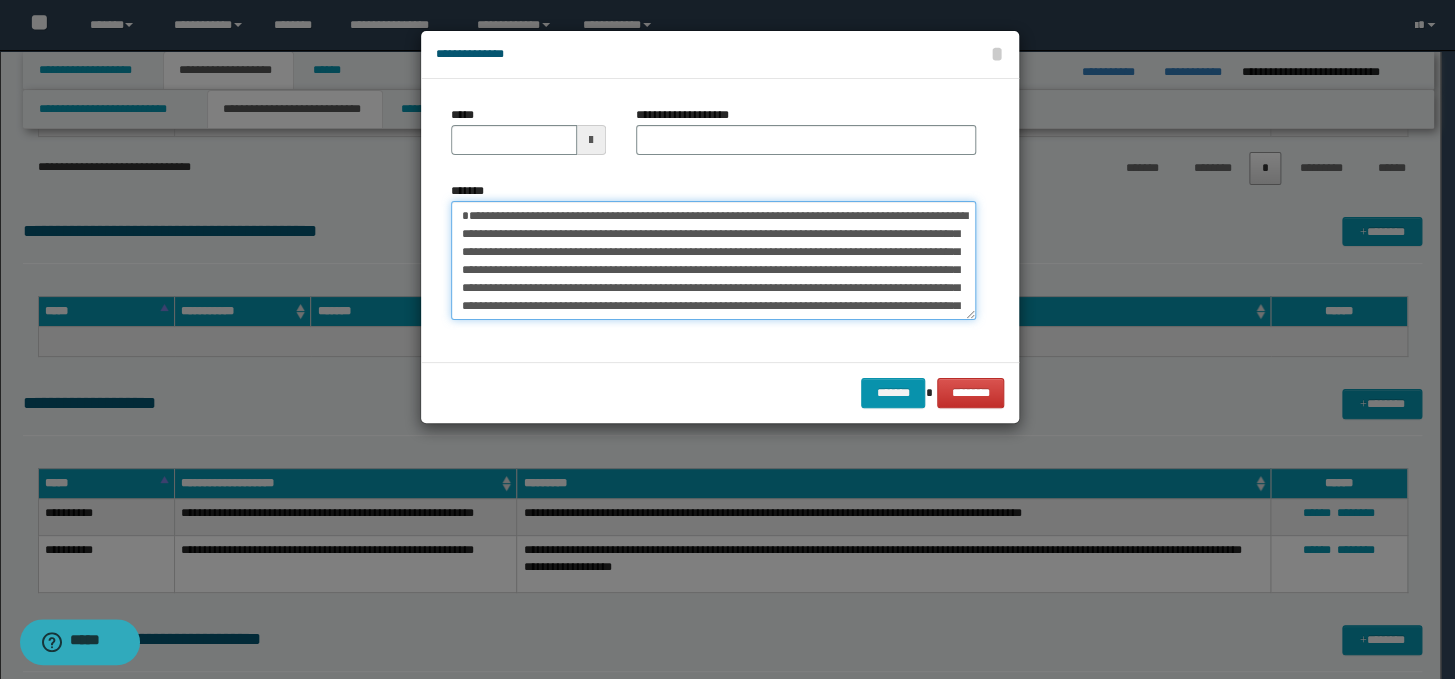 type on "**********" 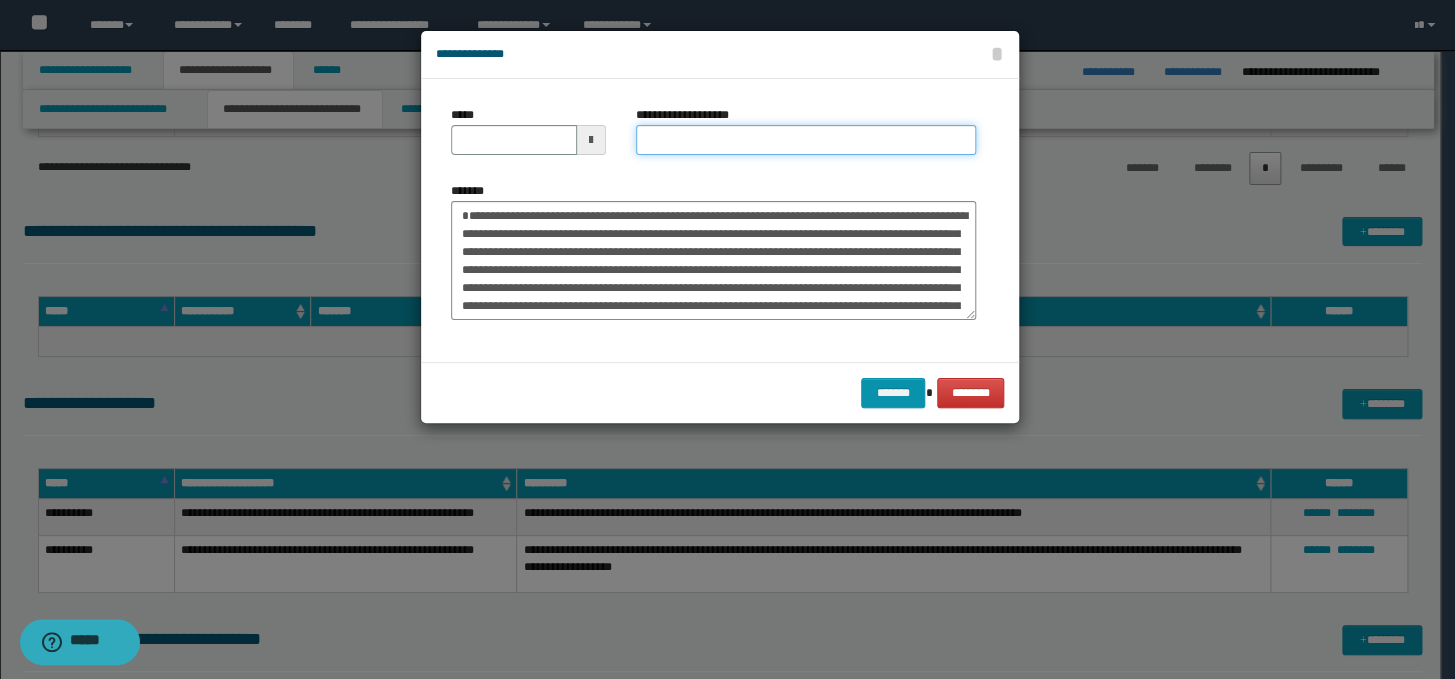 click on "**********" at bounding box center (806, 140) 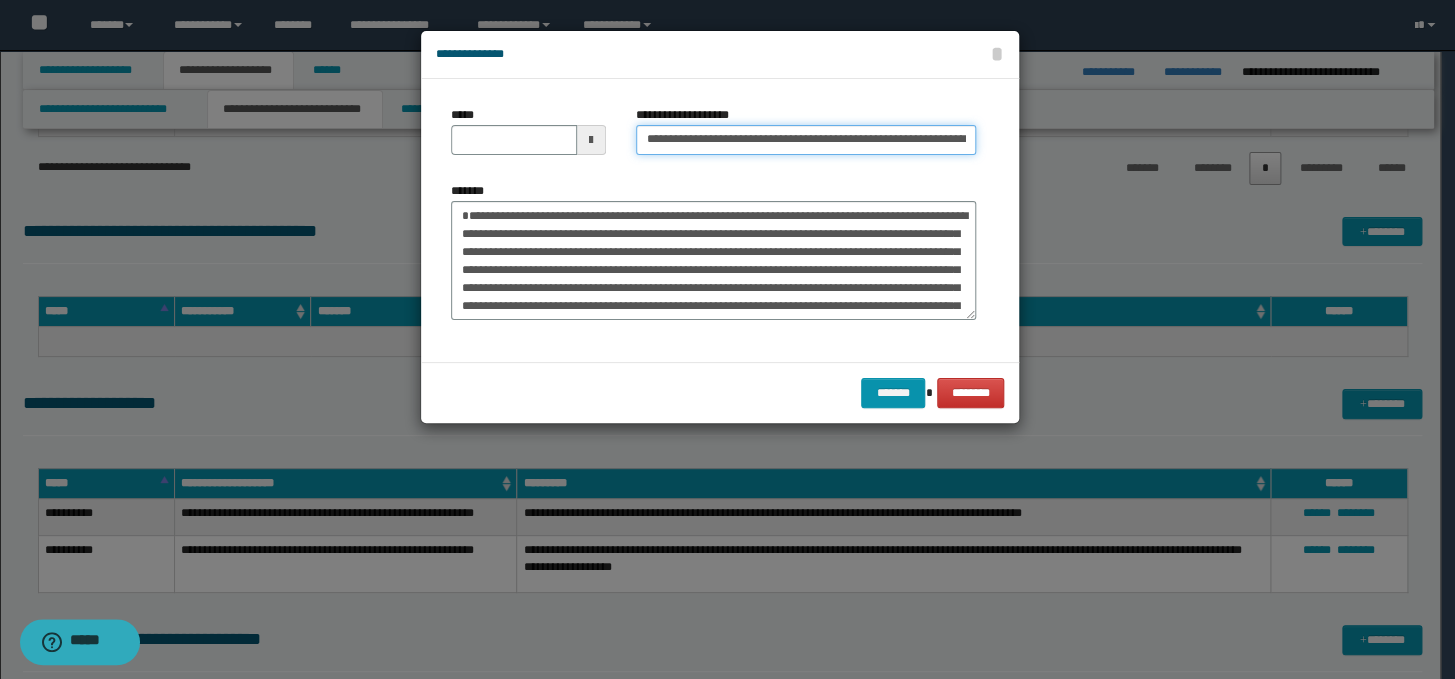 scroll, scrollTop: 0, scrollLeft: 96, axis: horizontal 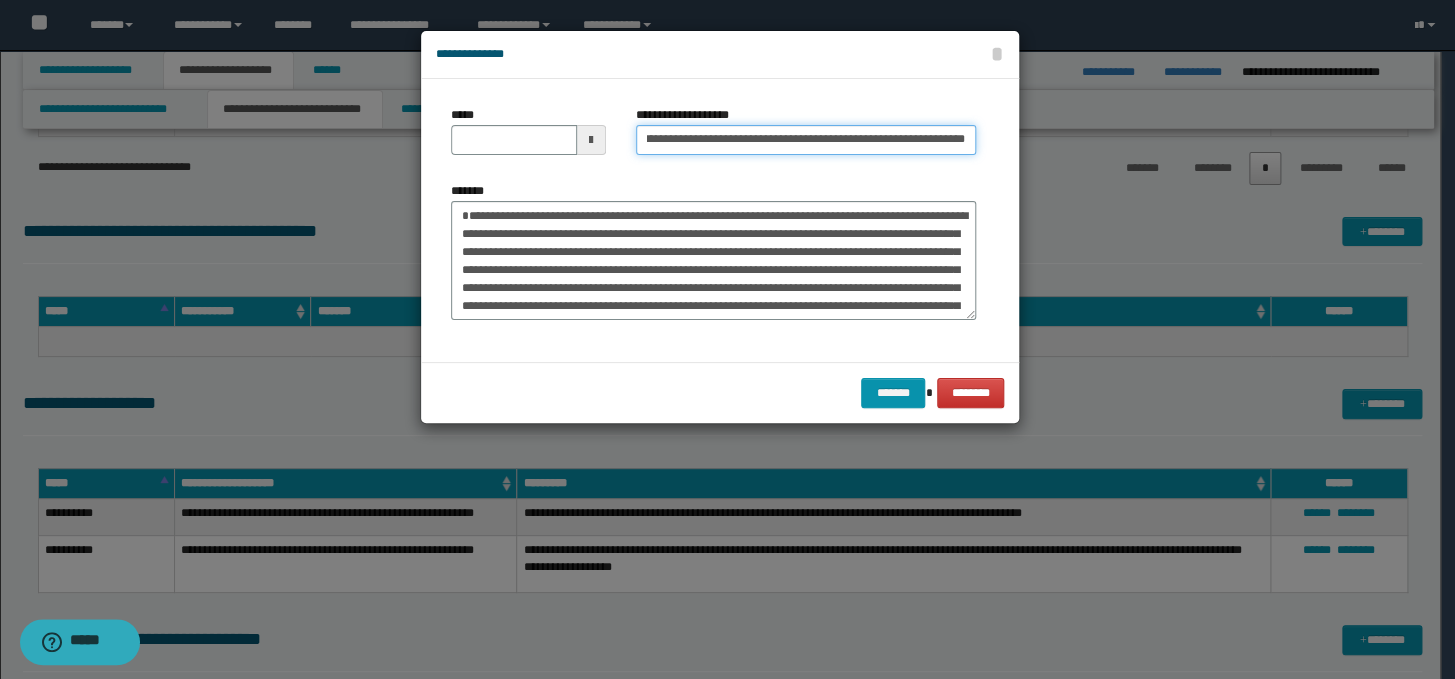 click on "**********" at bounding box center (806, 140) 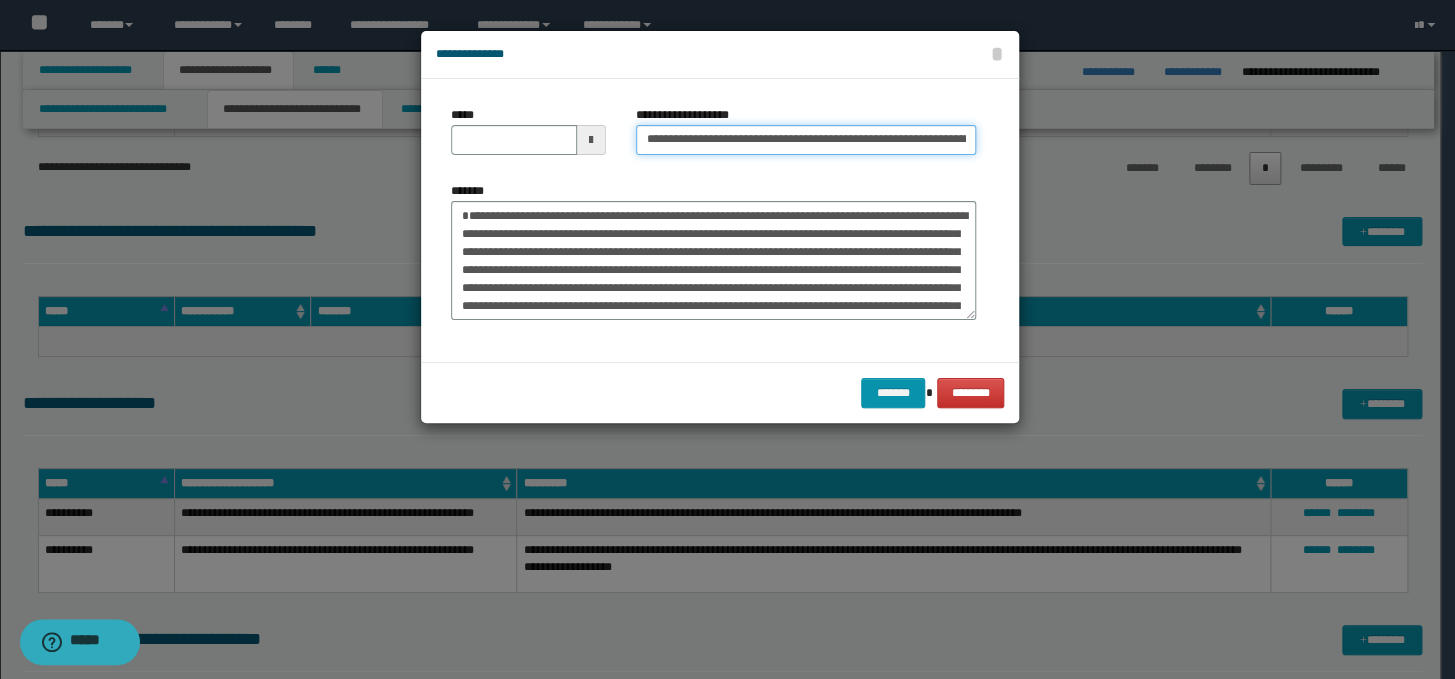 drag, startPoint x: 708, startPoint y: 143, endPoint x: 645, endPoint y: 137, distance: 63.28507 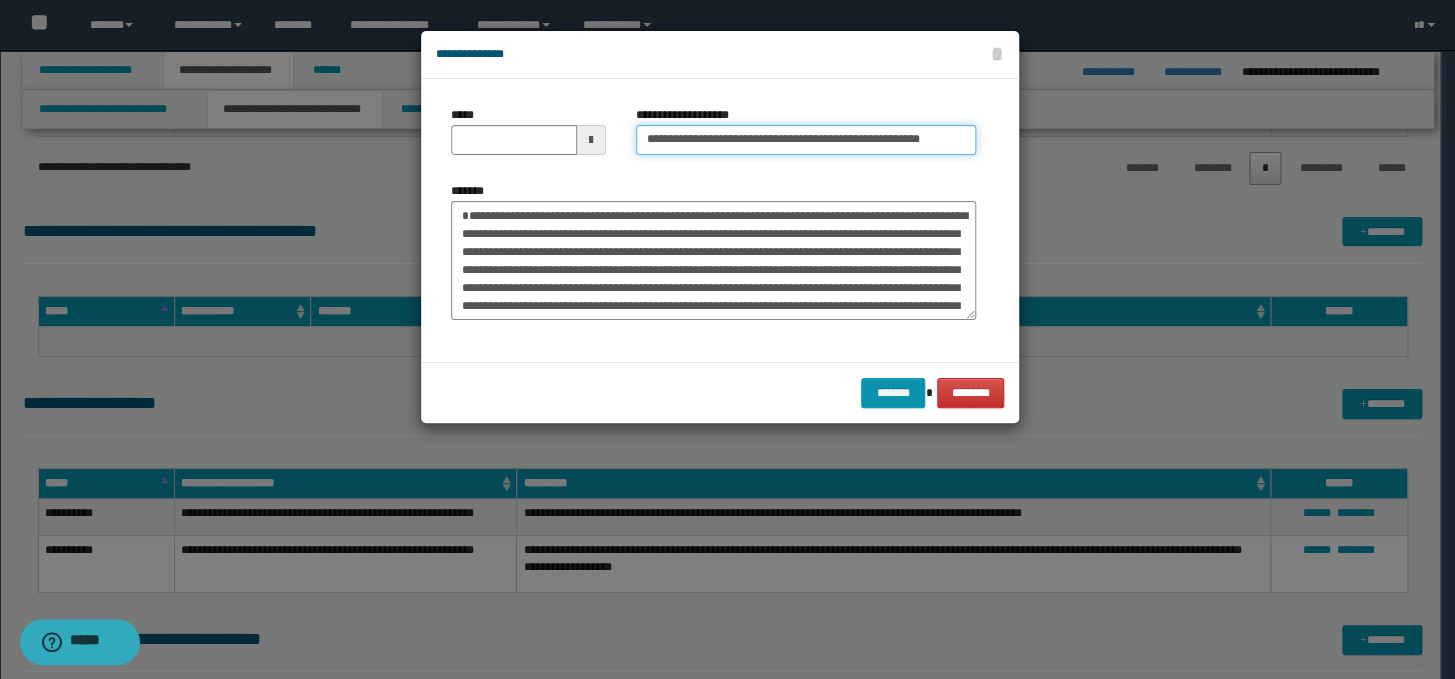 type 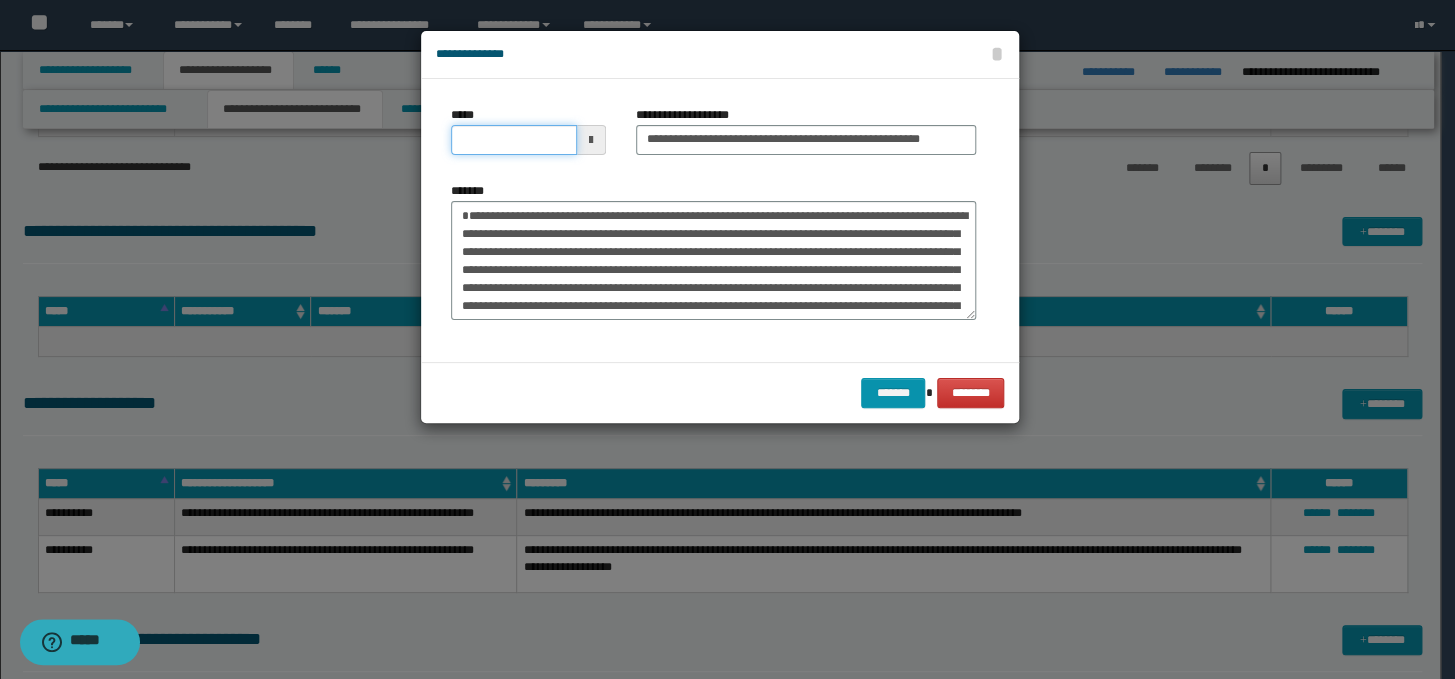 click on "*****" at bounding box center [514, 140] 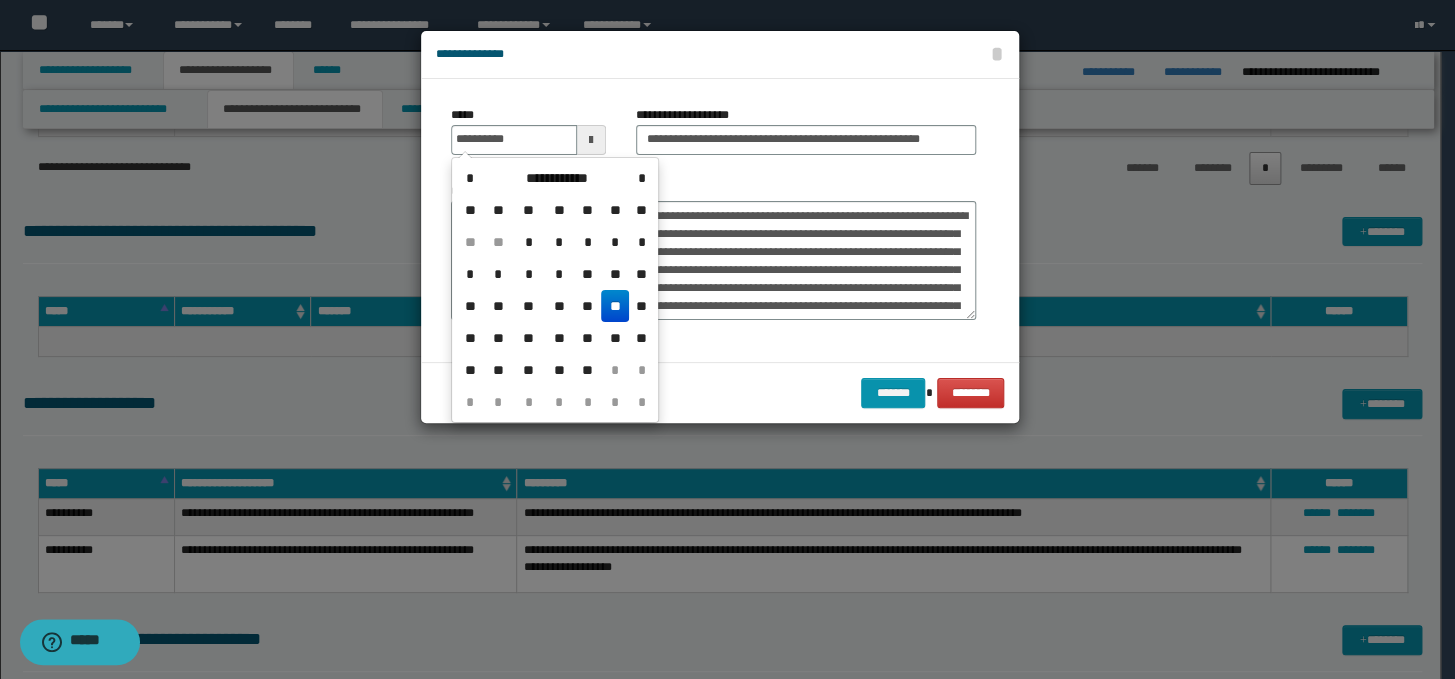 click on "**" at bounding box center (615, 306) 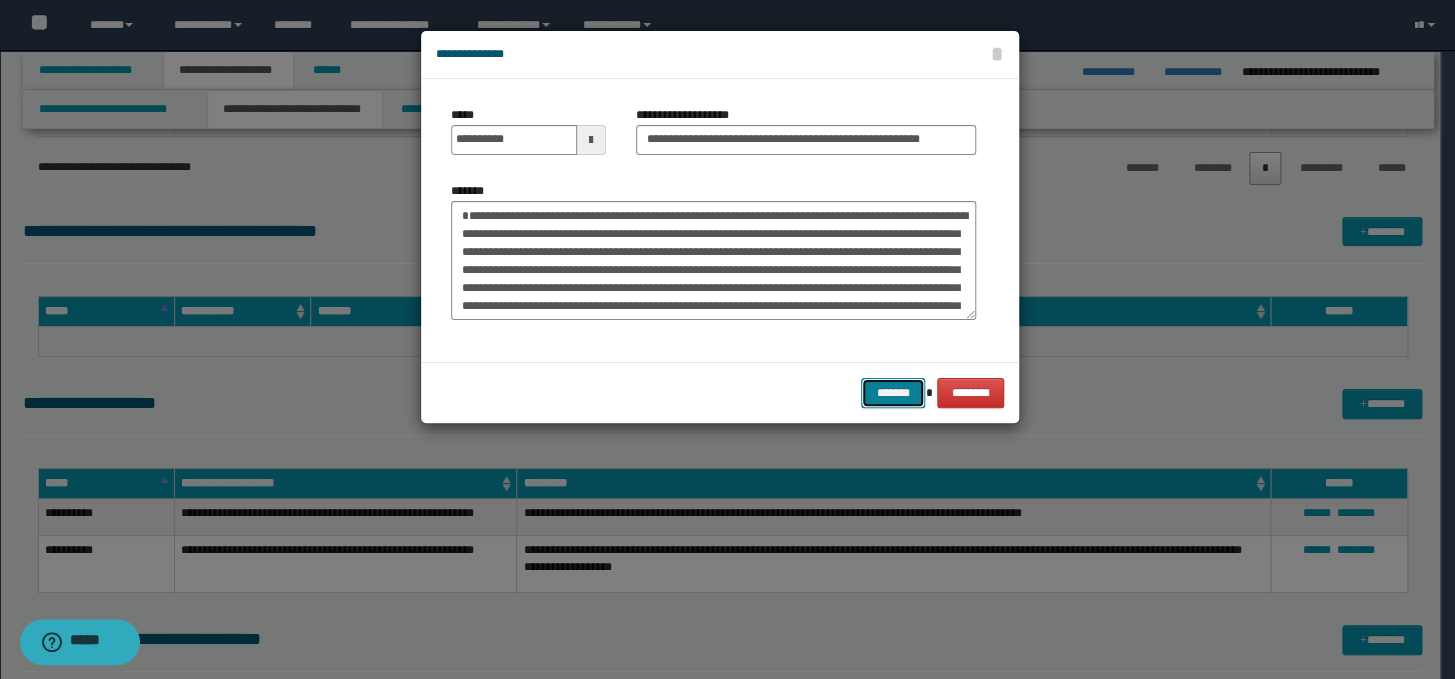 click on "*******" at bounding box center [893, 393] 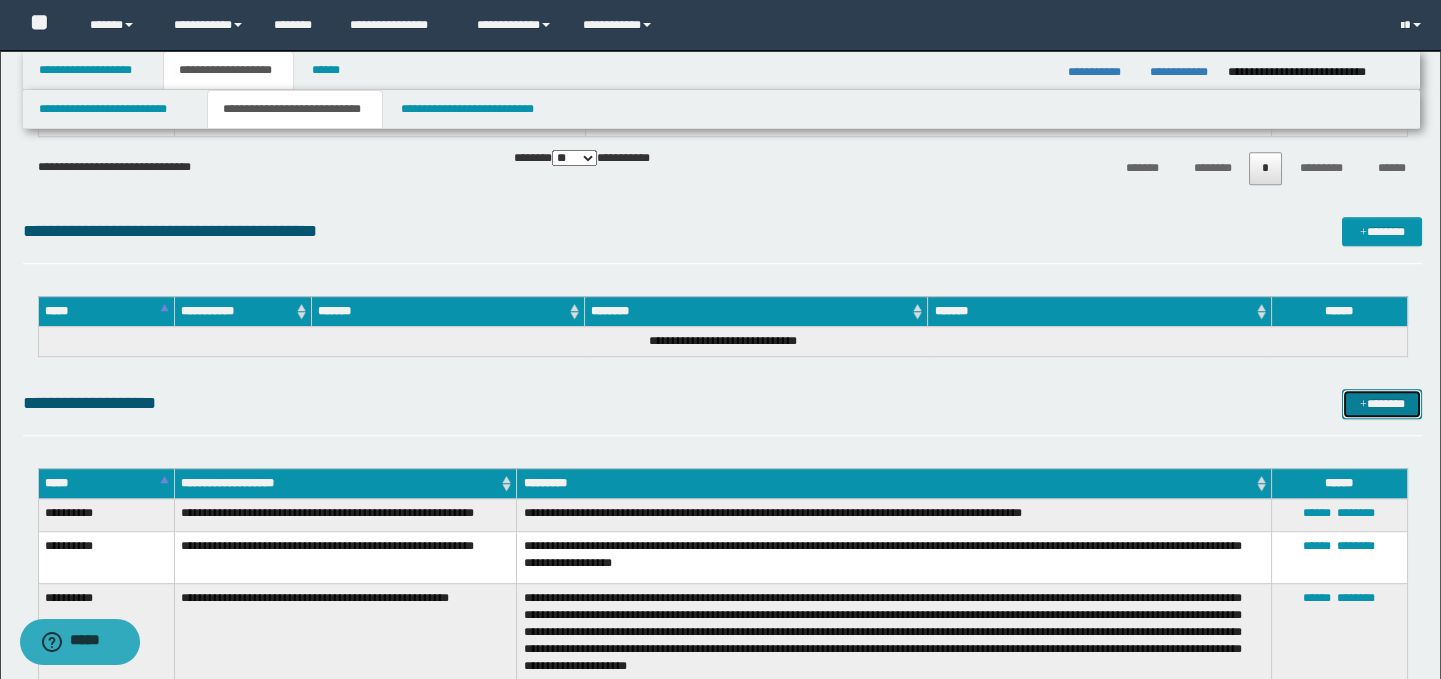 click on "*******" at bounding box center [1382, 404] 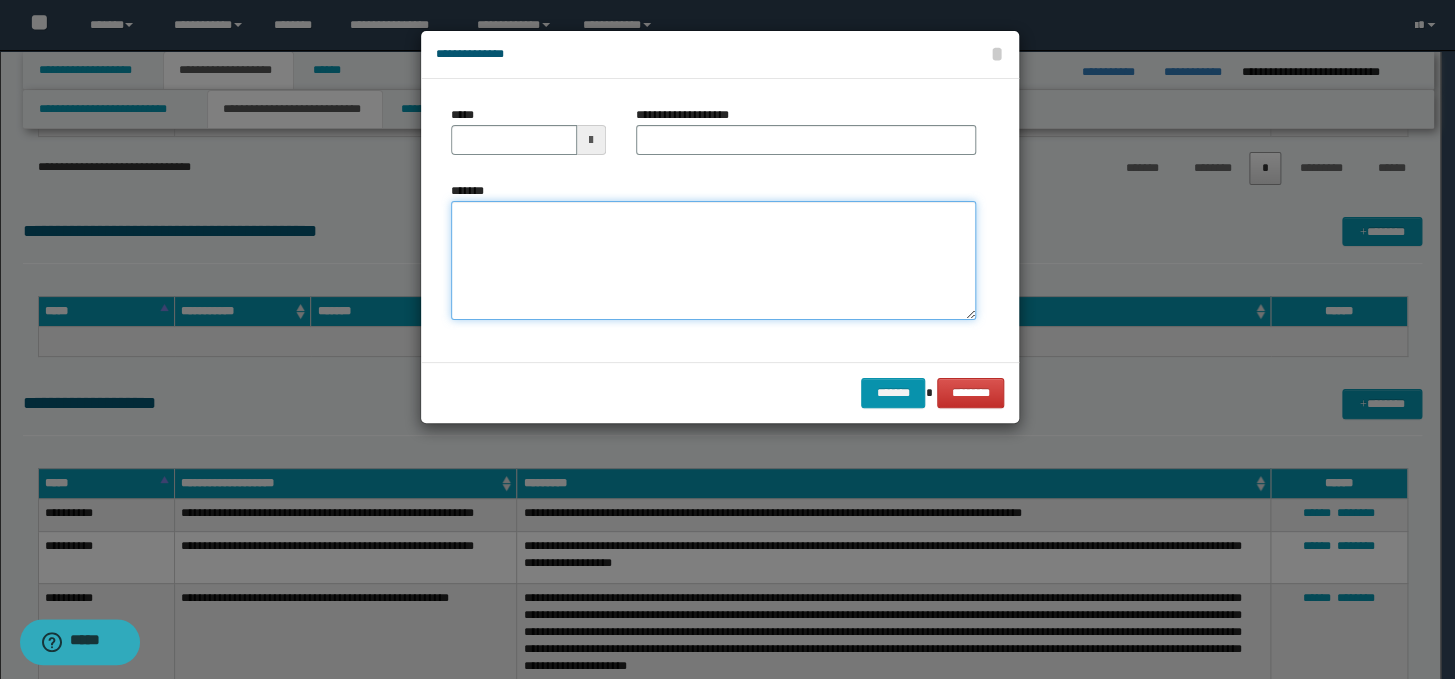 click on "*******" at bounding box center (713, 261) 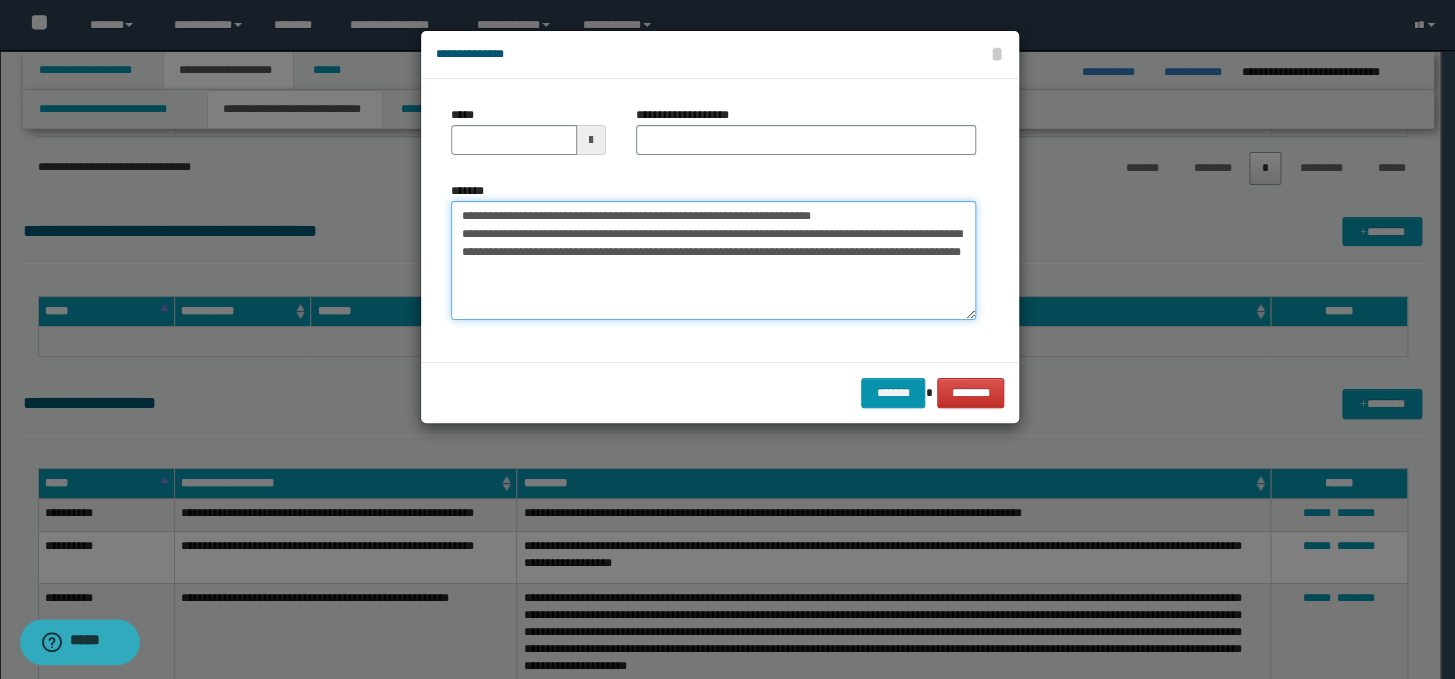 drag, startPoint x: 840, startPoint y: 219, endPoint x: 452, endPoint y: 210, distance: 388.10437 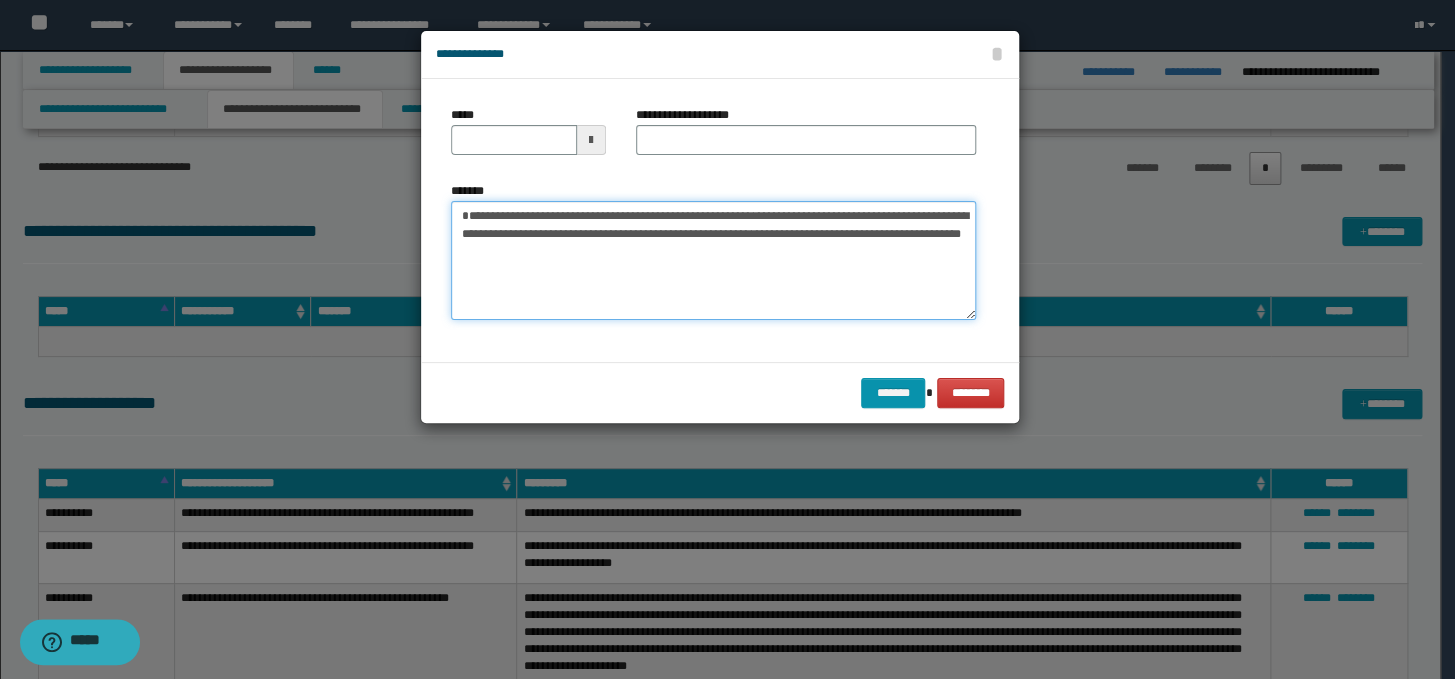 type on "**********" 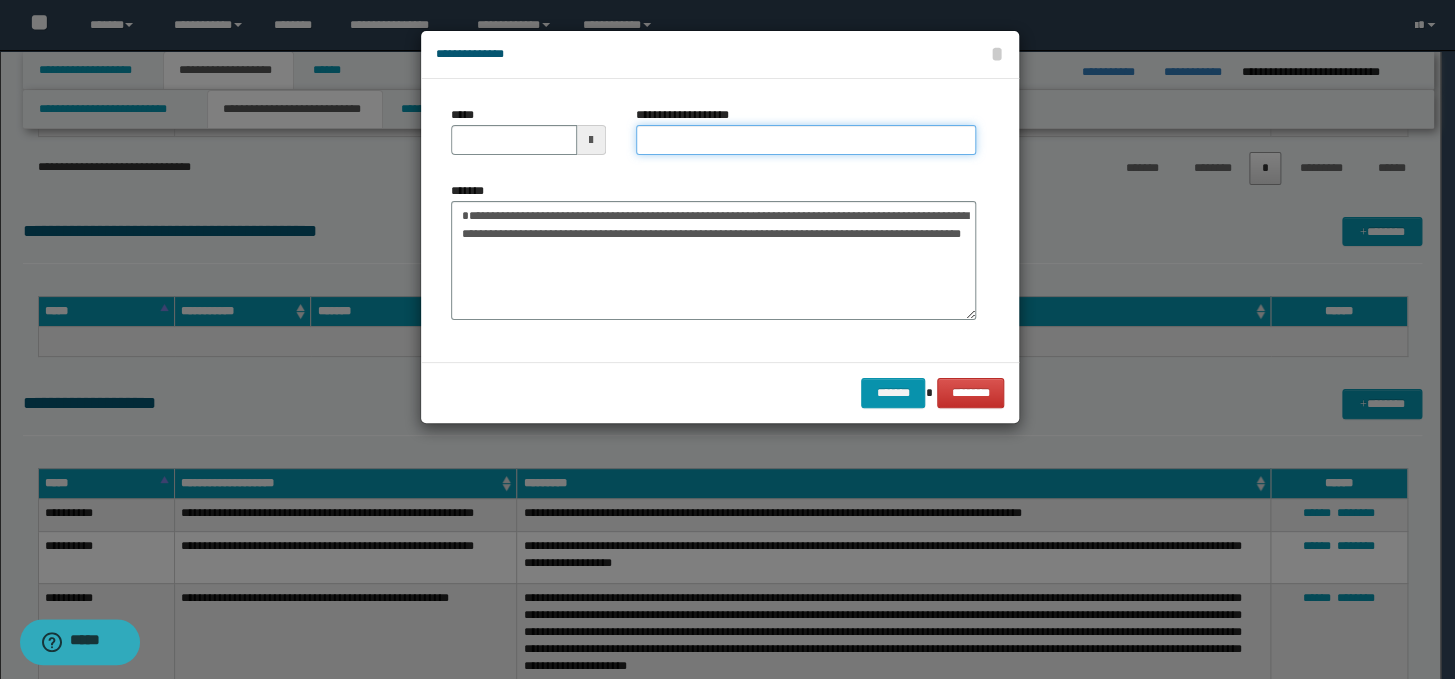 click on "**********" at bounding box center (806, 140) 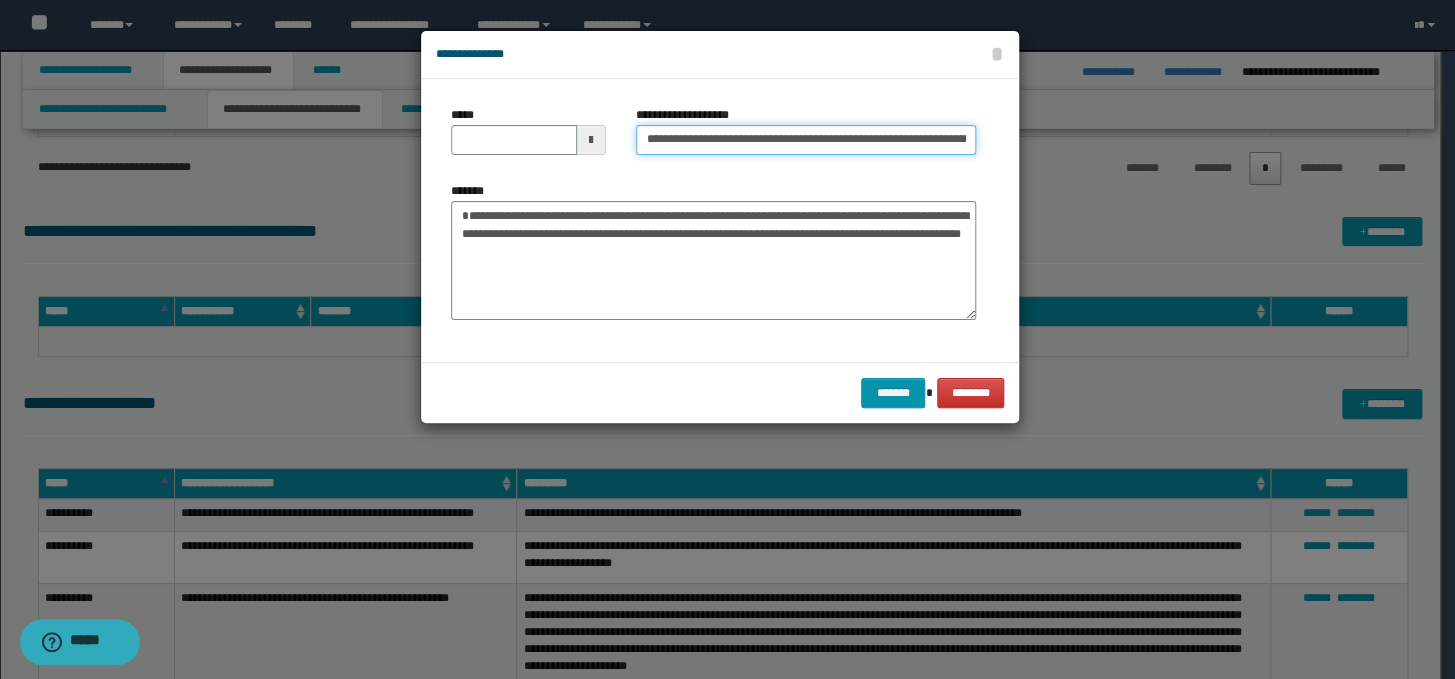 scroll, scrollTop: 0, scrollLeft: 130, axis: horizontal 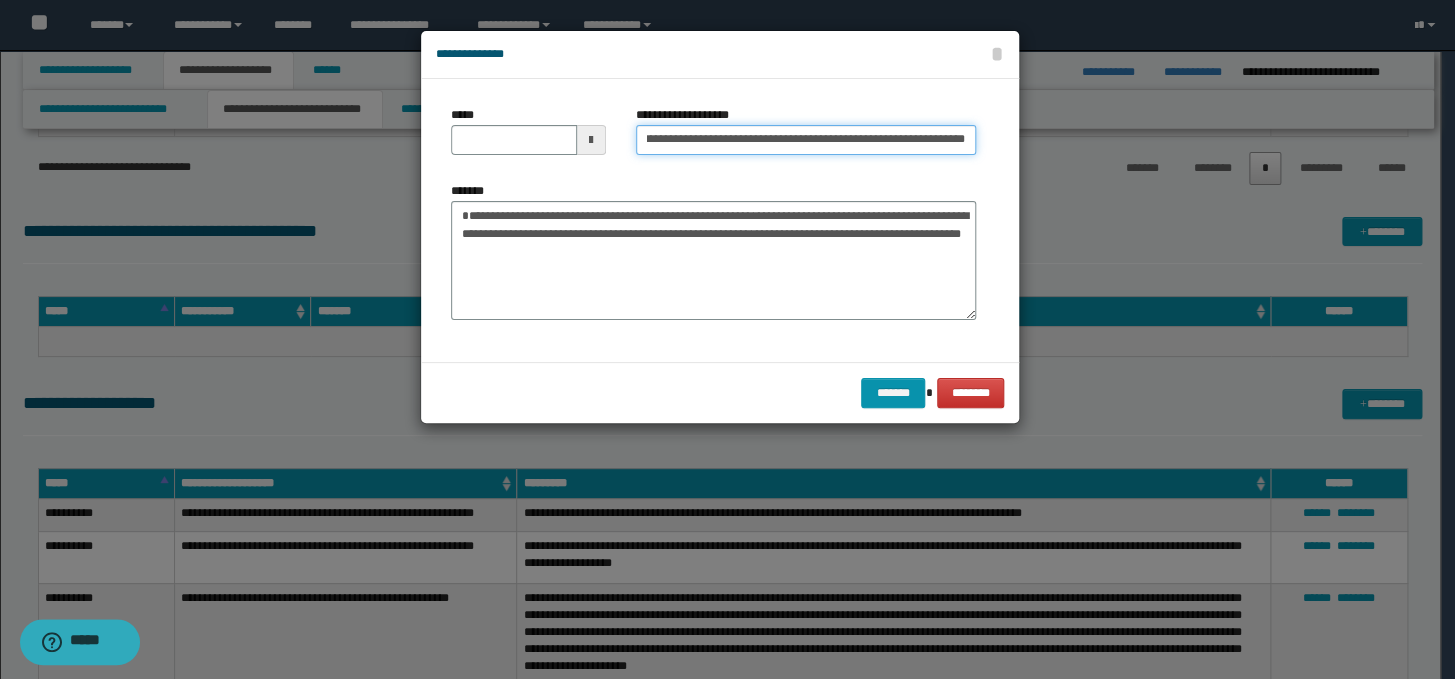 click on "**********" at bounding box center [806, 140] 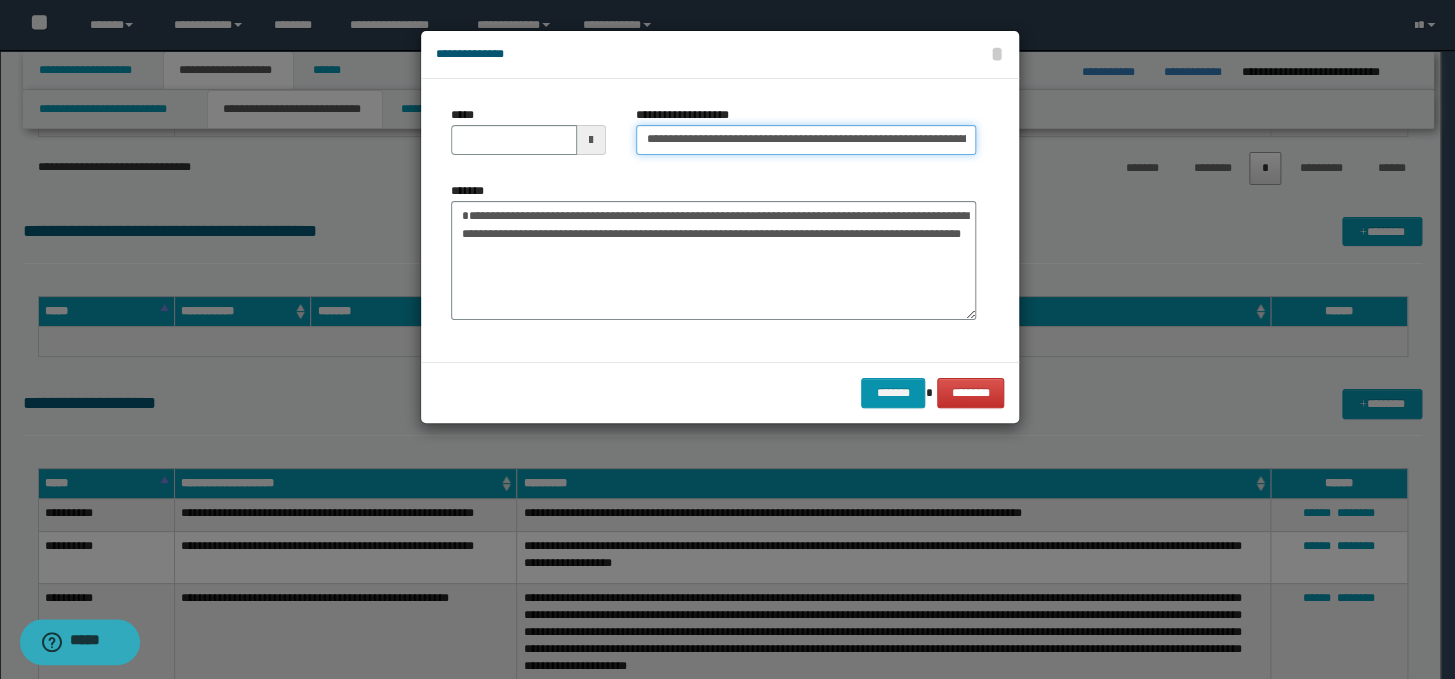 drag, startPoint x: 709, startPoint y: 143, endPoint x: 640, endPoint y: 140, distance: 69.065186 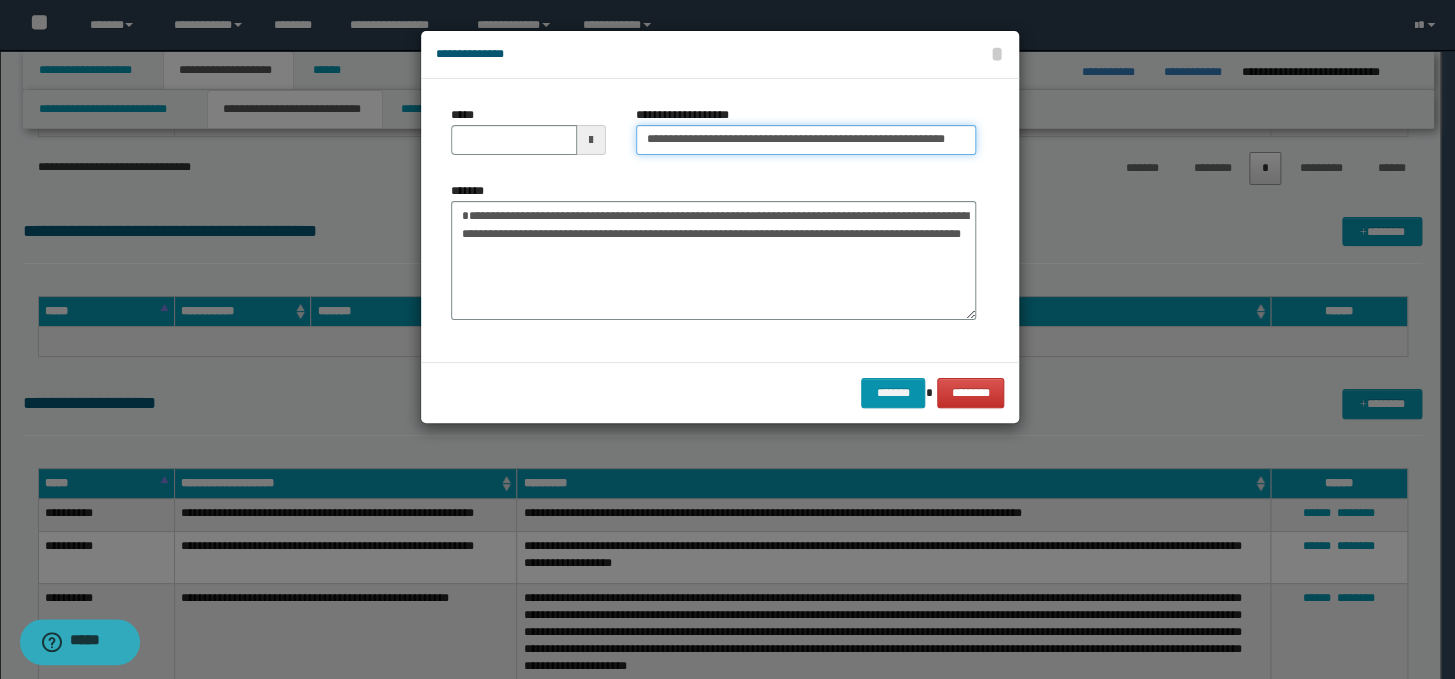 type 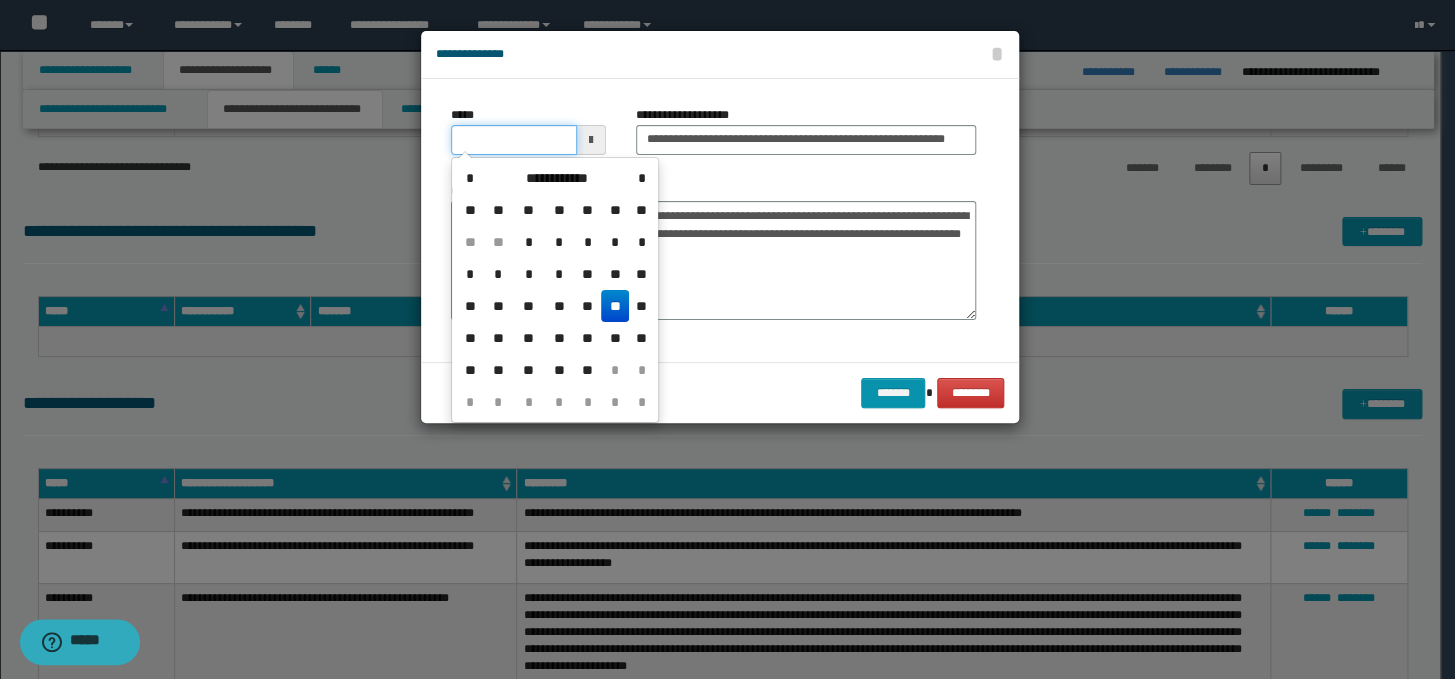 click on "*****" at bounding box center (514, 140) 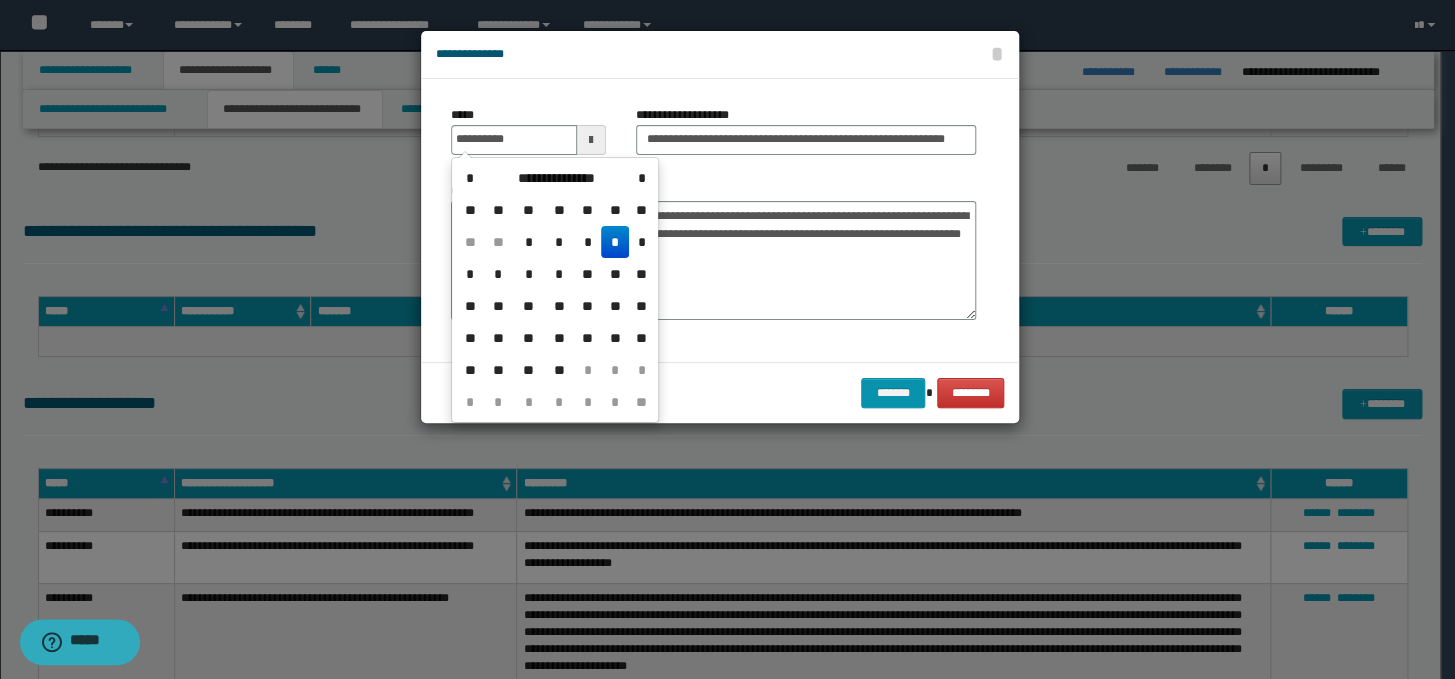 click on "*" at bounding box center [615, 242] 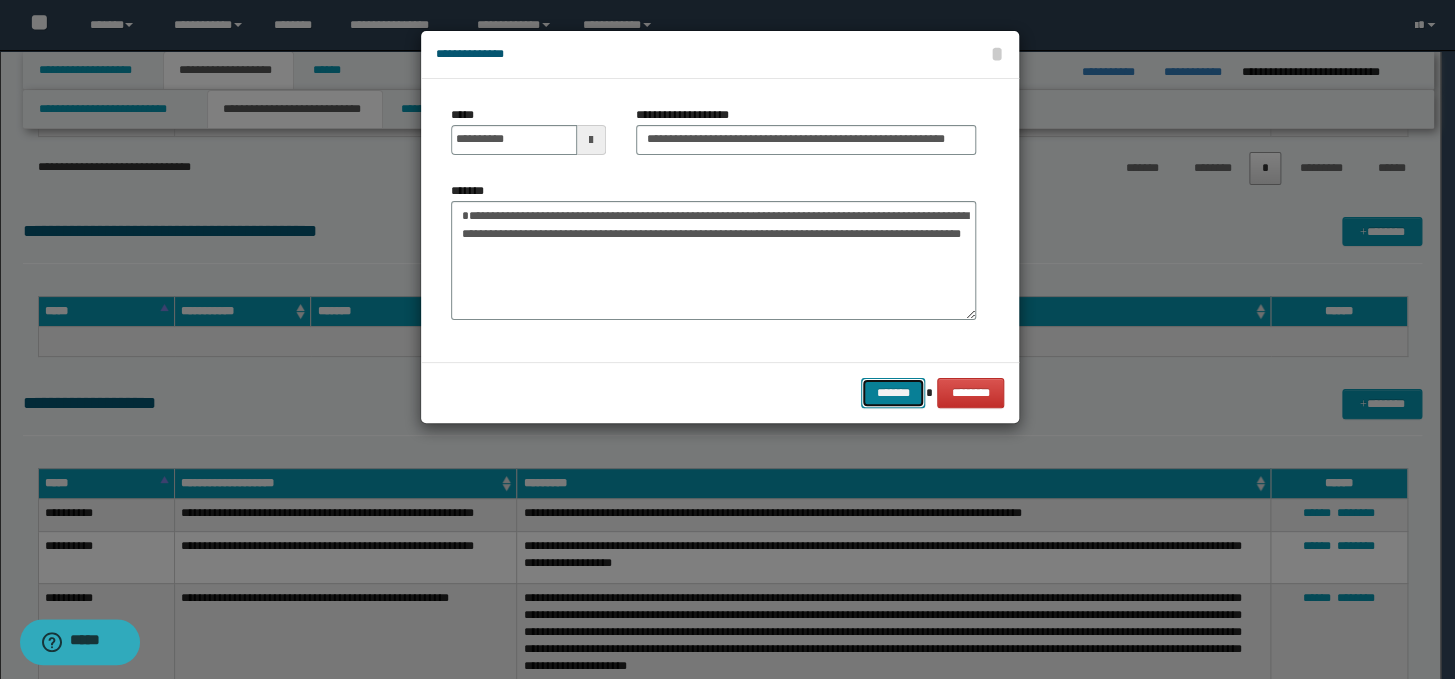 click on "*******" at bounding box center (893, 393) 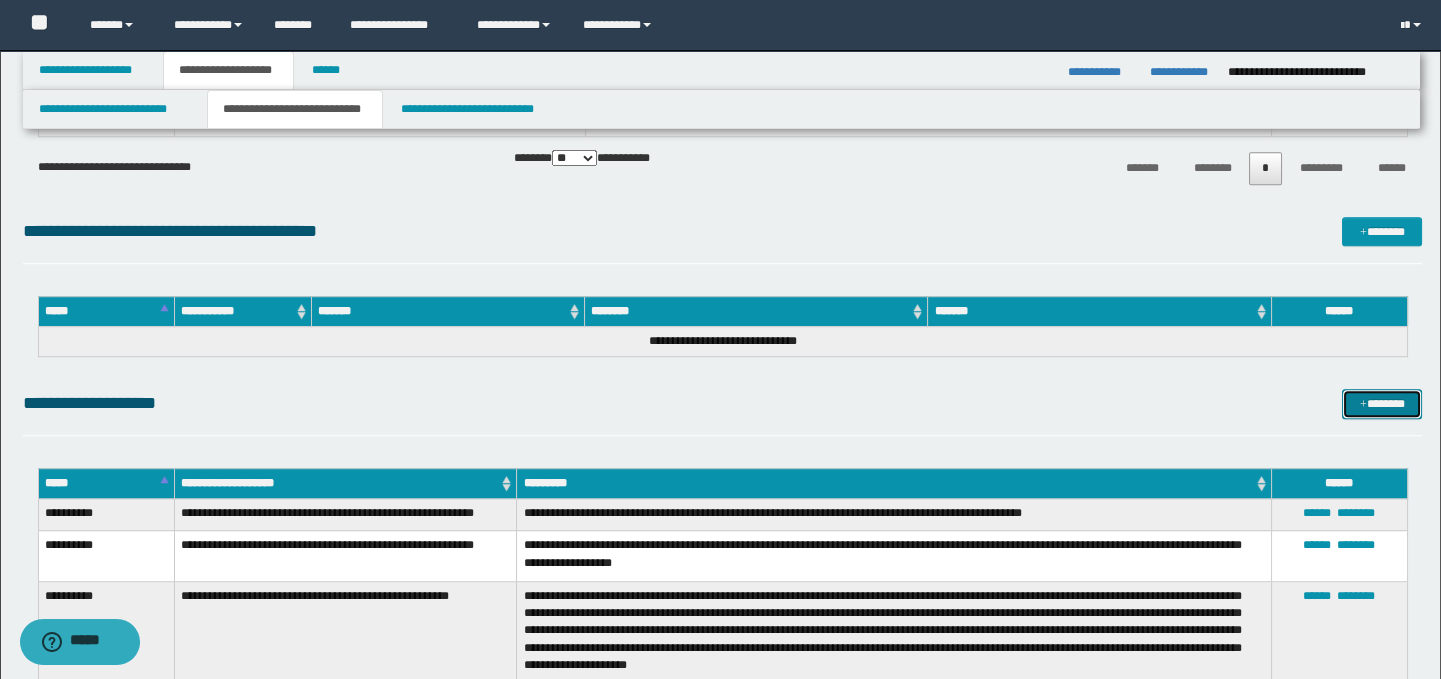 click on "*******" at bounding box center (1382, 404) 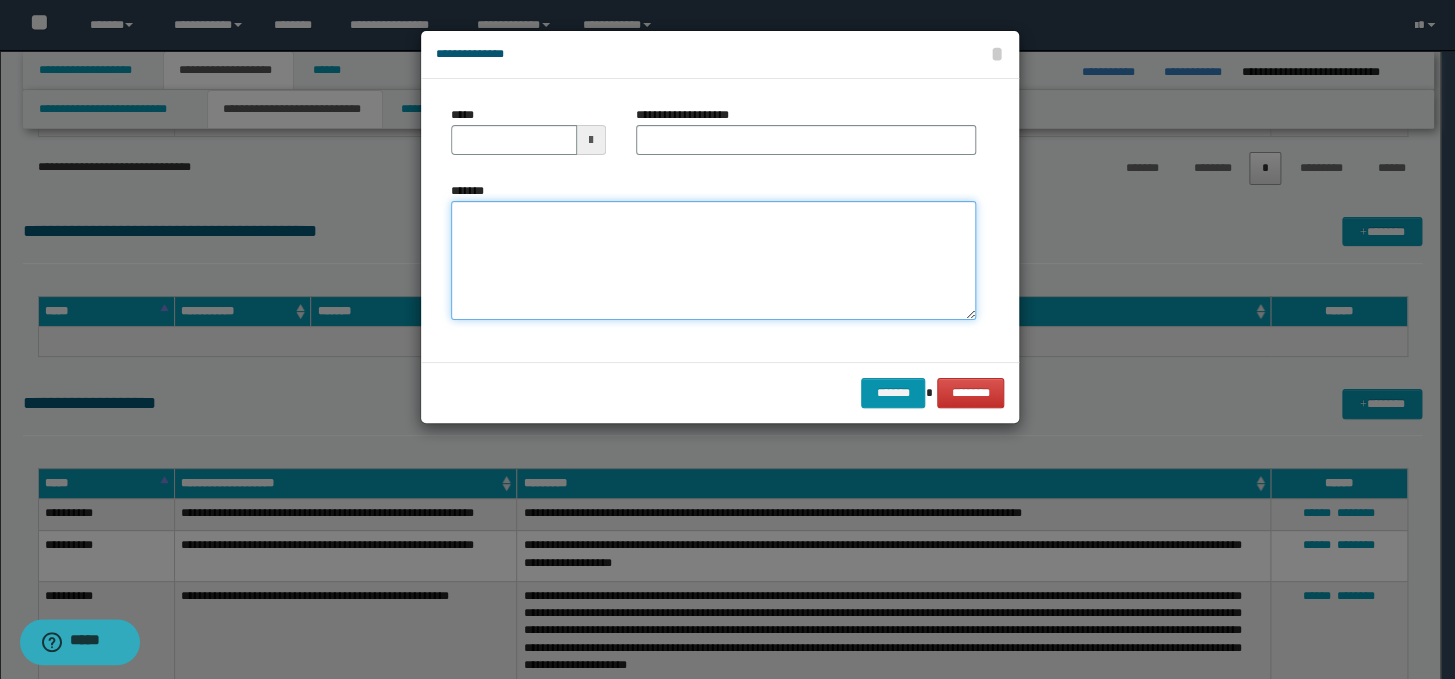 click on "*******" at bounding box center [713, 261] 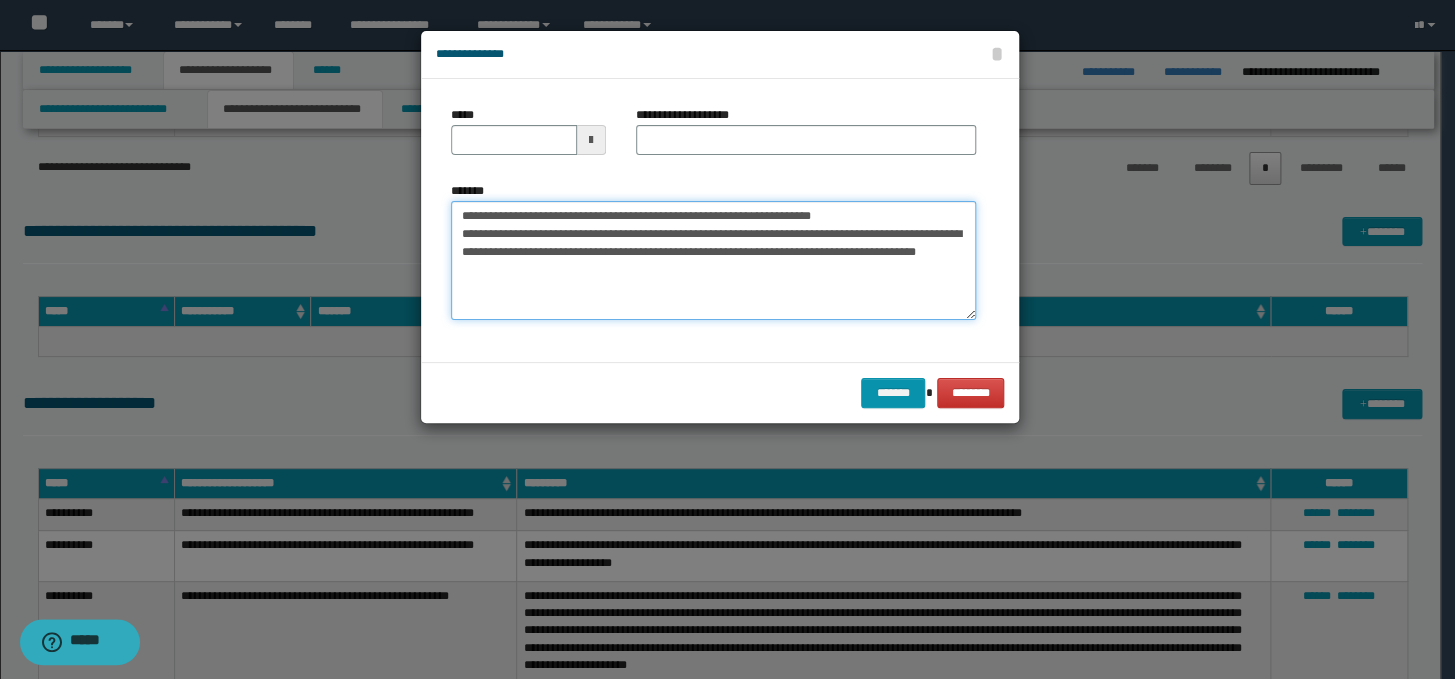 drag, startPoint x: 800, startPoint y: 211, endPoint x: 459, endPoint y: 217, distance: 341.0528 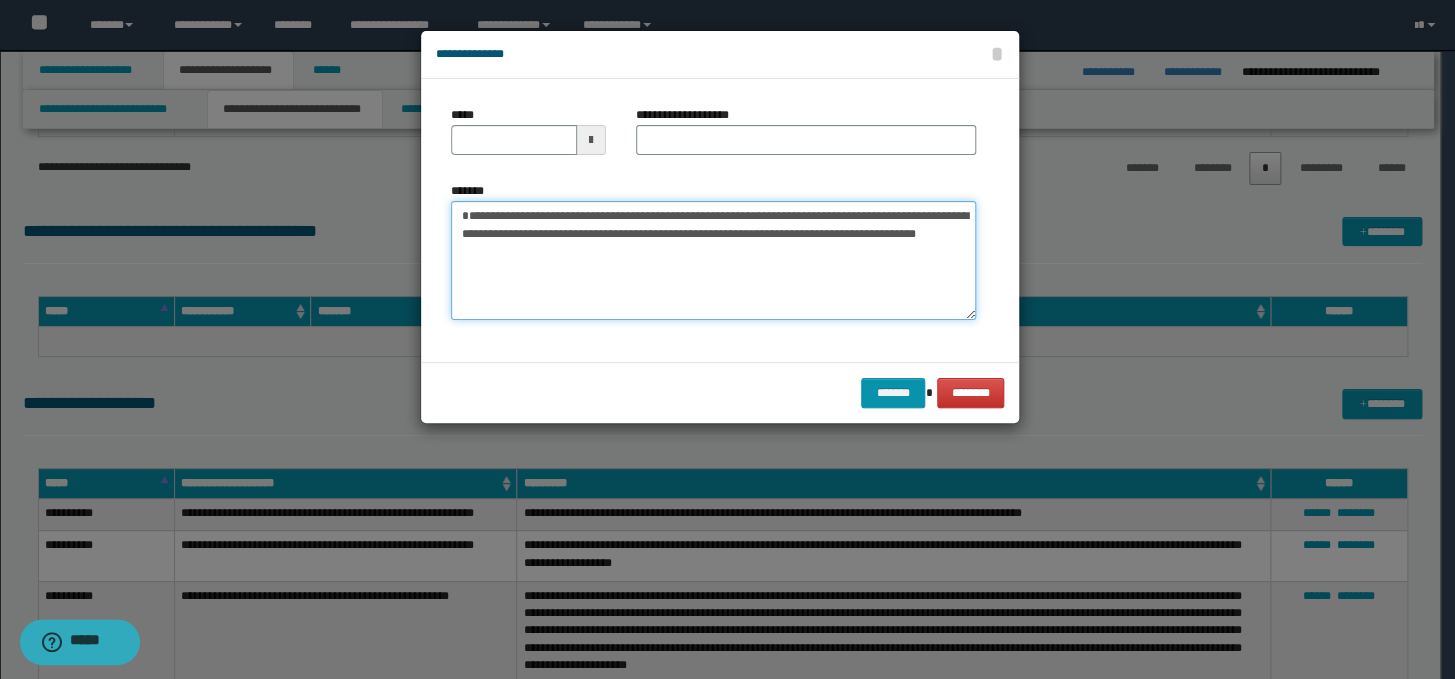 type on "**********" 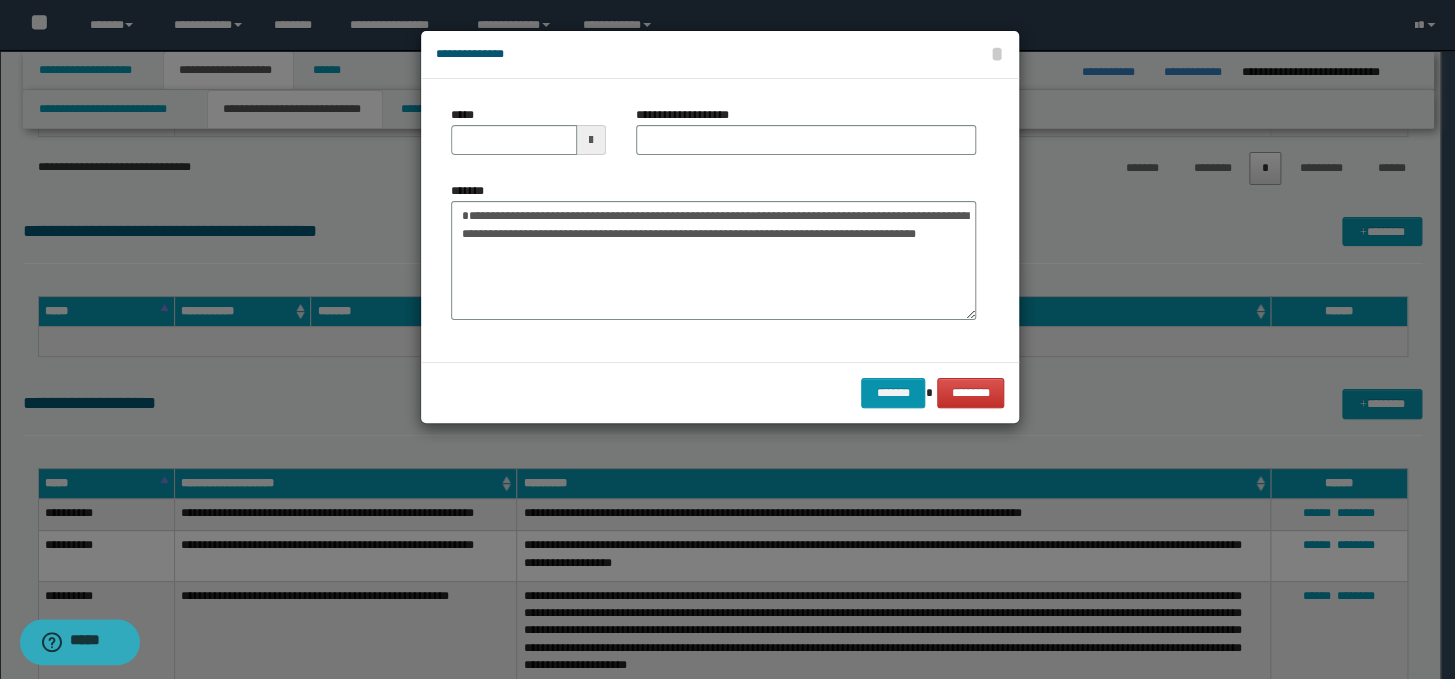 click on "**********" at bounding box center [693, 115] 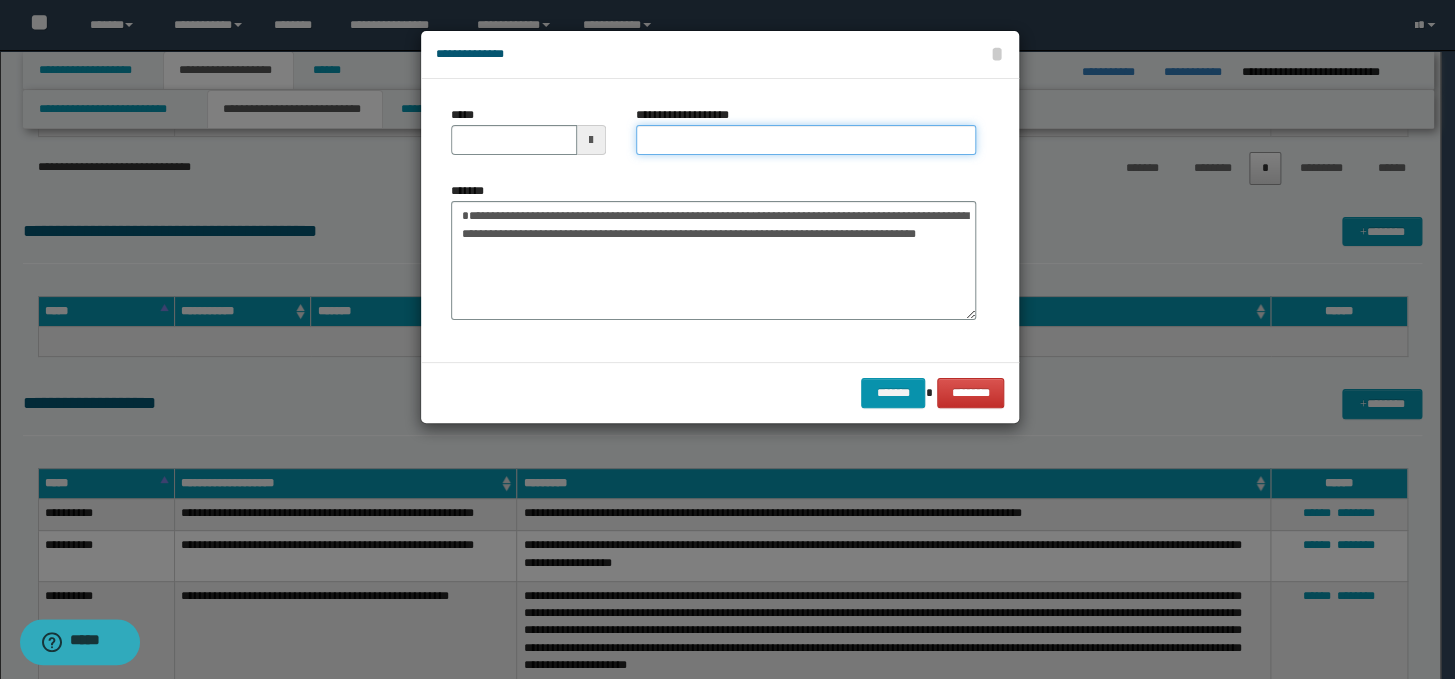 click on "**********" at bounding box center [806, 140] 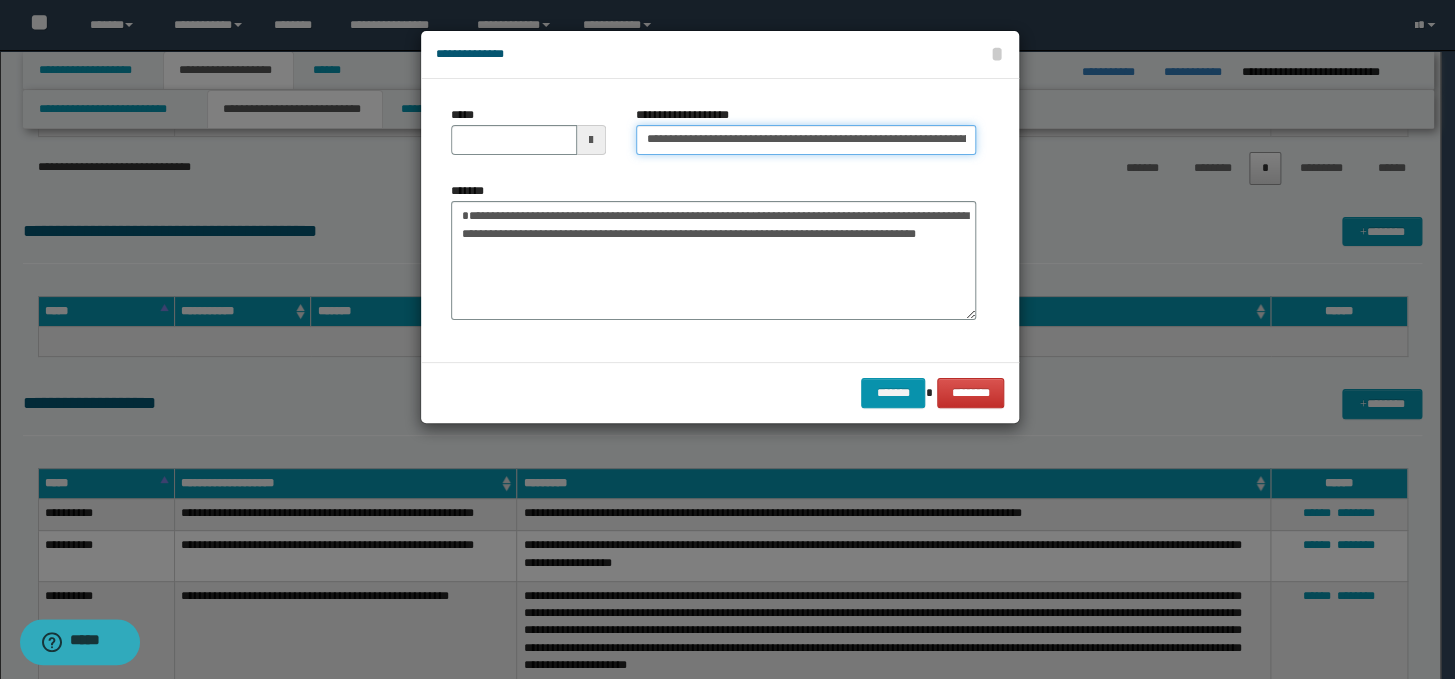 scroll, scrollTop: 0, scrollLeft: 130, axis: horizontal 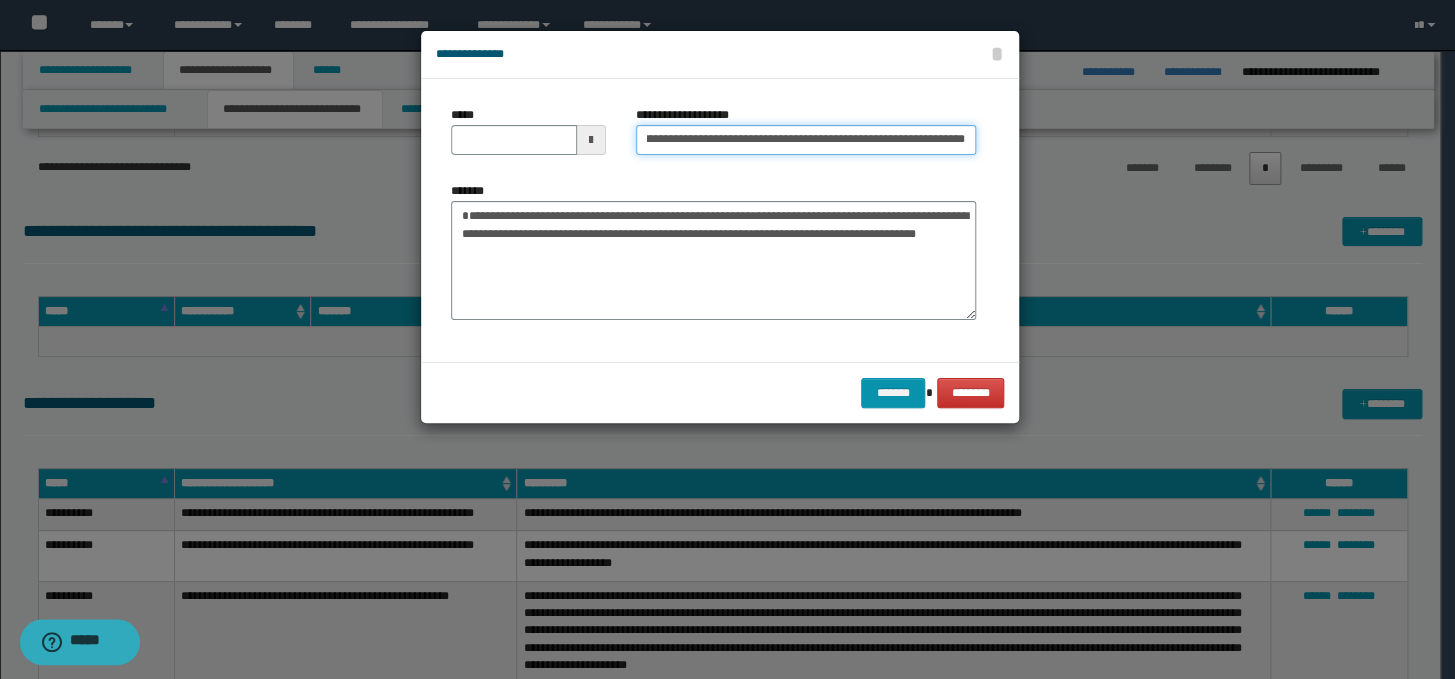 click on "**********" at bounding box center (806, 140) 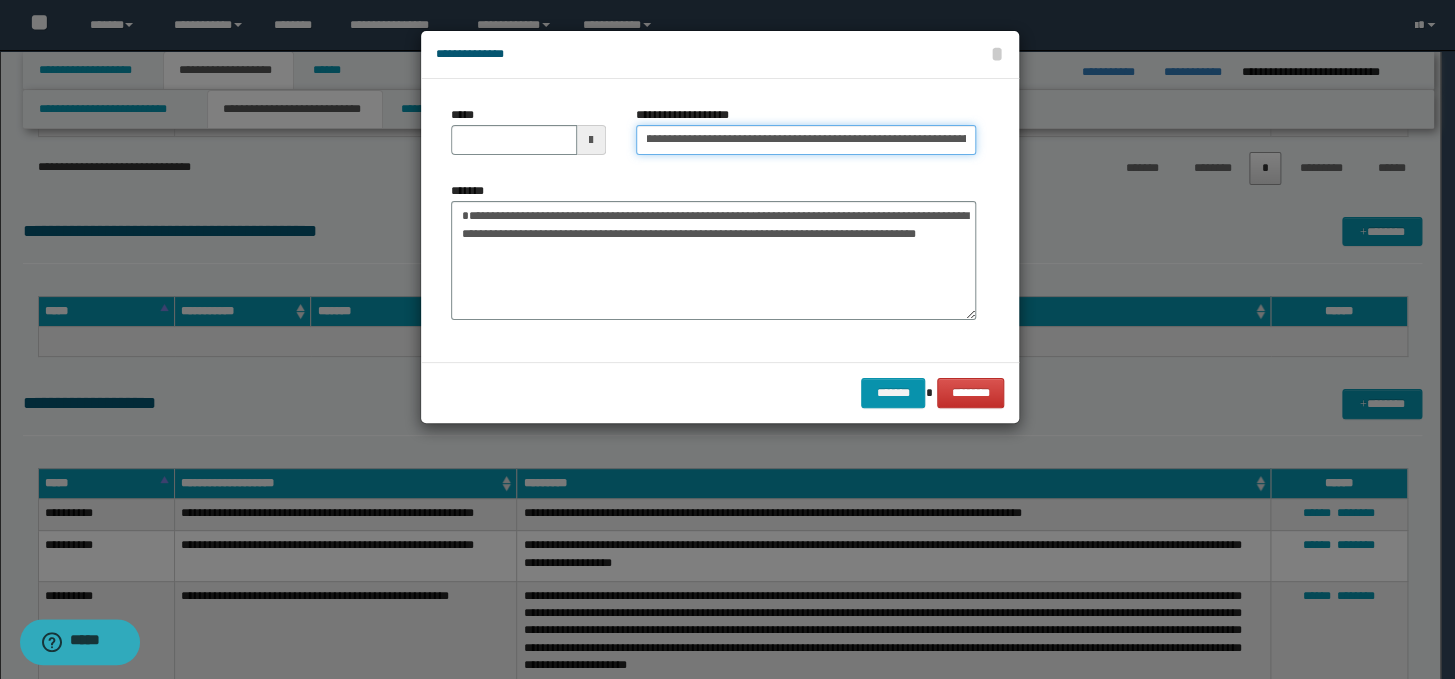 scroll, scrollTop: 0, scrollLeft: 0, axis: both 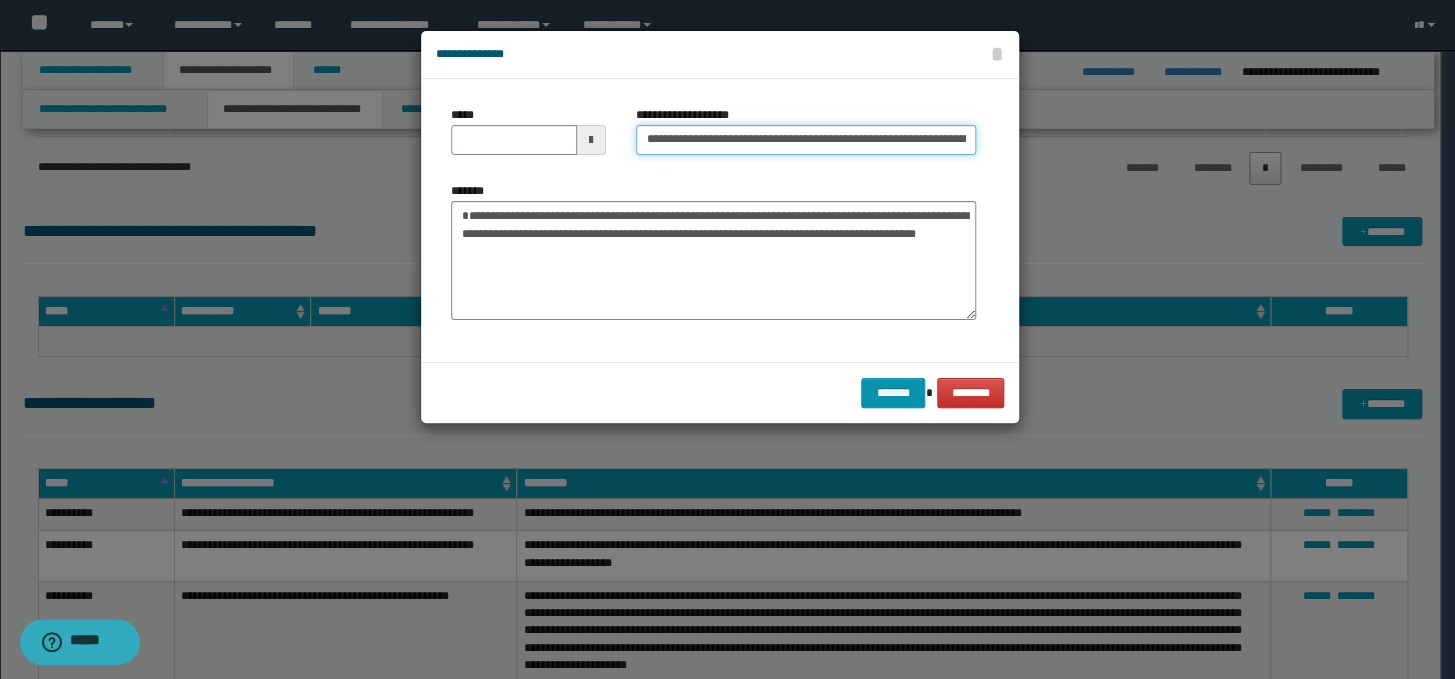 drag, startPoint x: 709, startPoint y: 143, endPoint x: 645, endPoint y: 139, distance: 64.12488 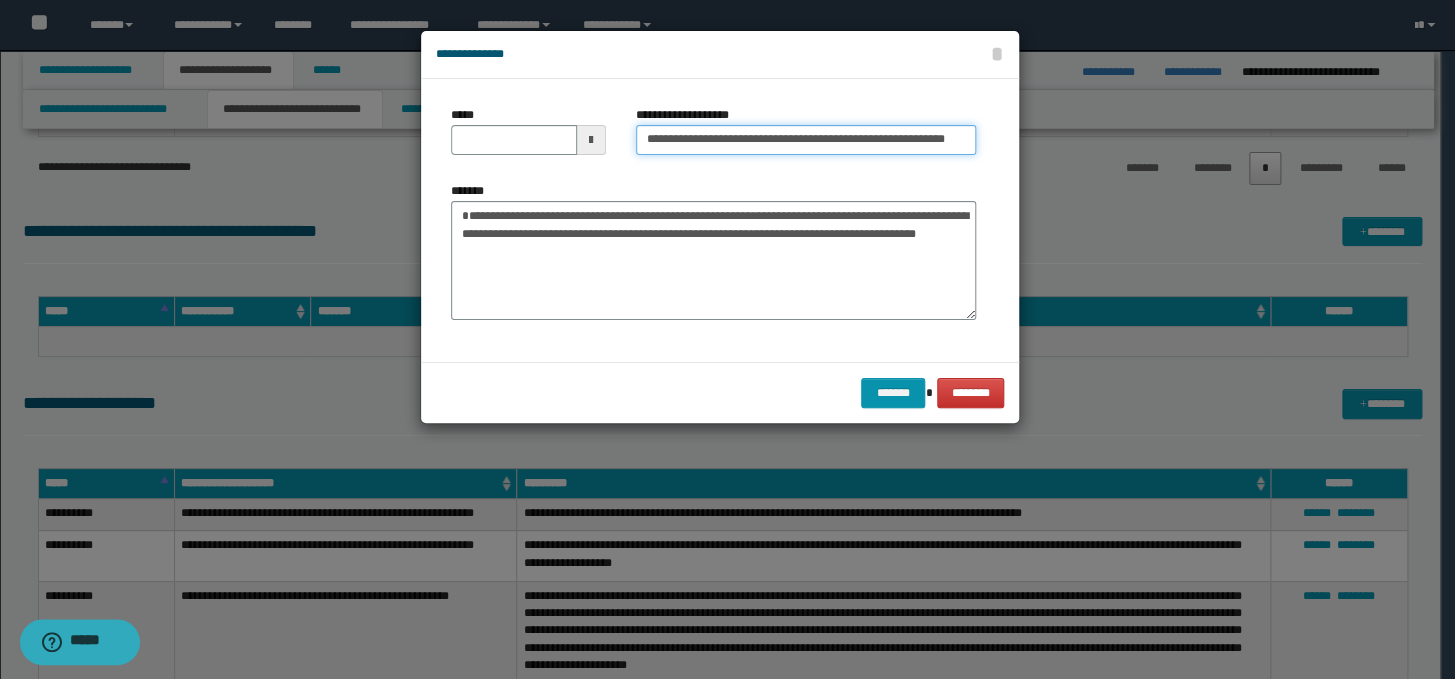 type 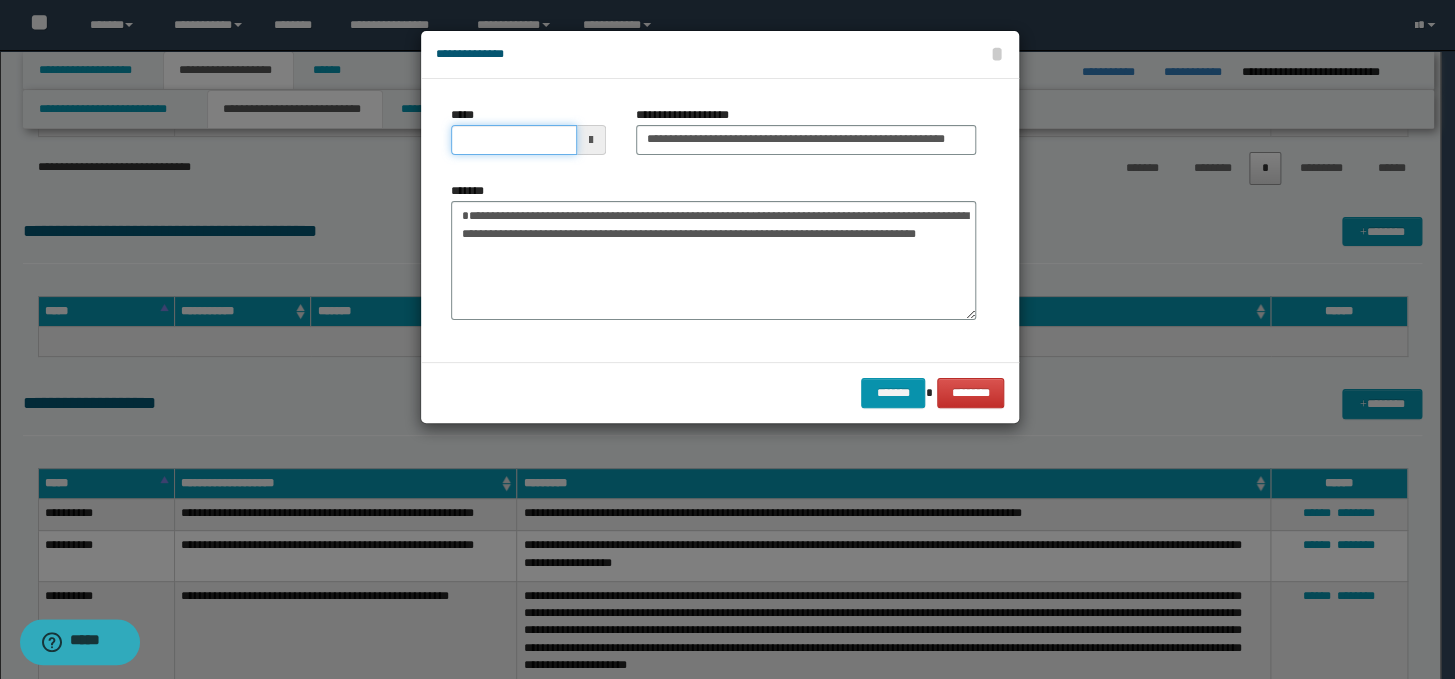 click on "*****" at bounding box center (514, 140) 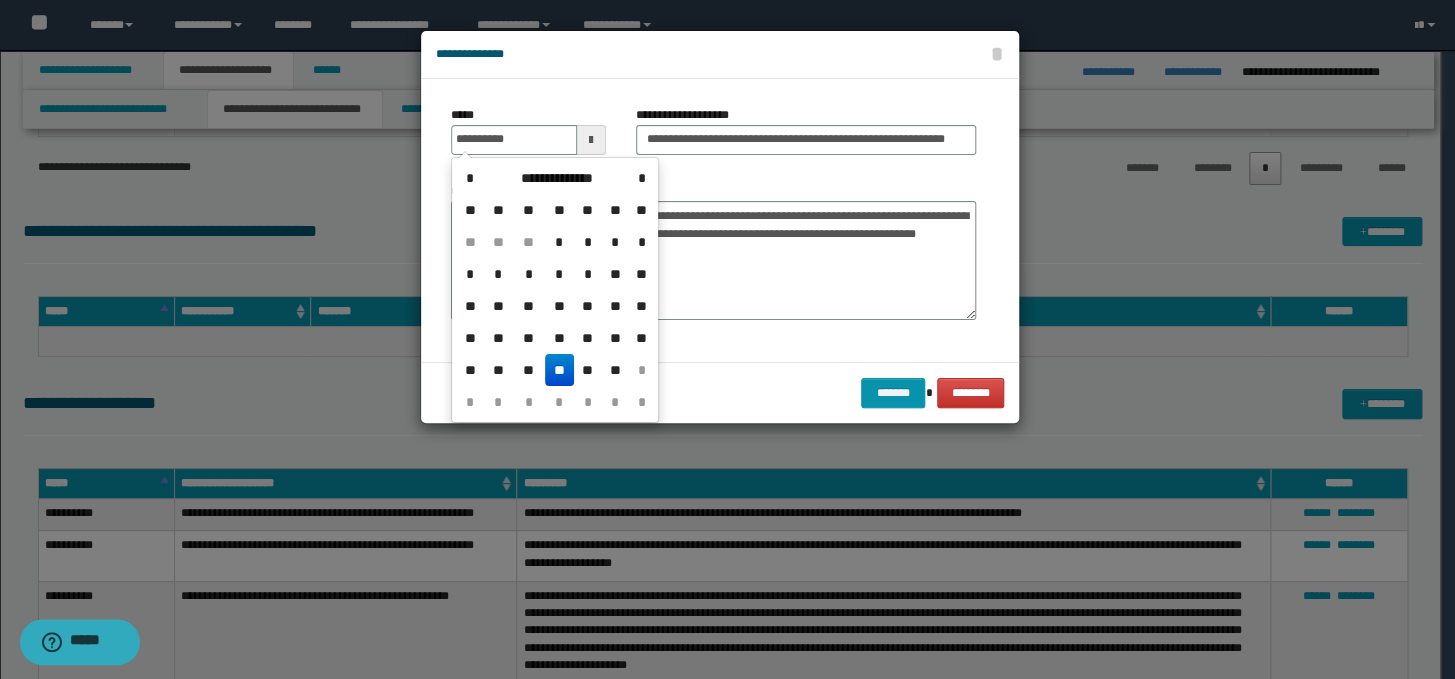 click on "**" at bounding box center [559, 370] 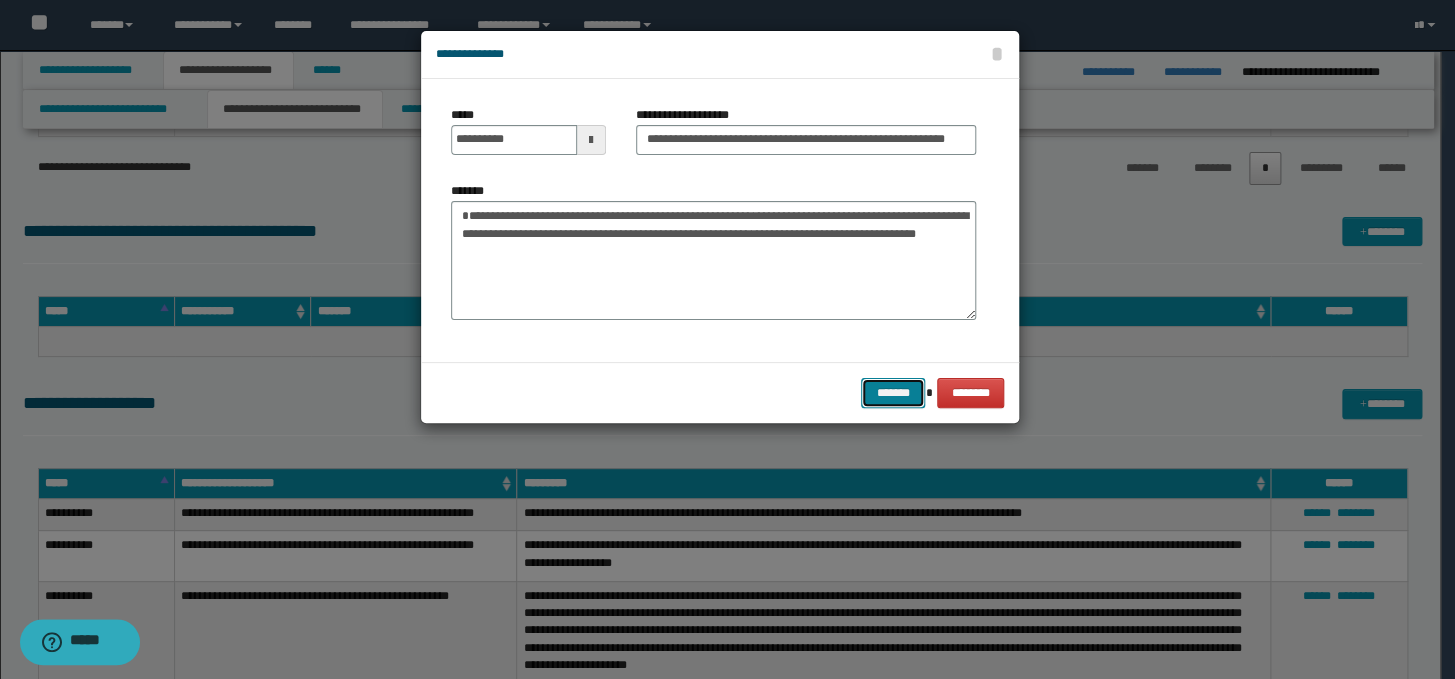 click on "*******" at bounding box center (893, 393) 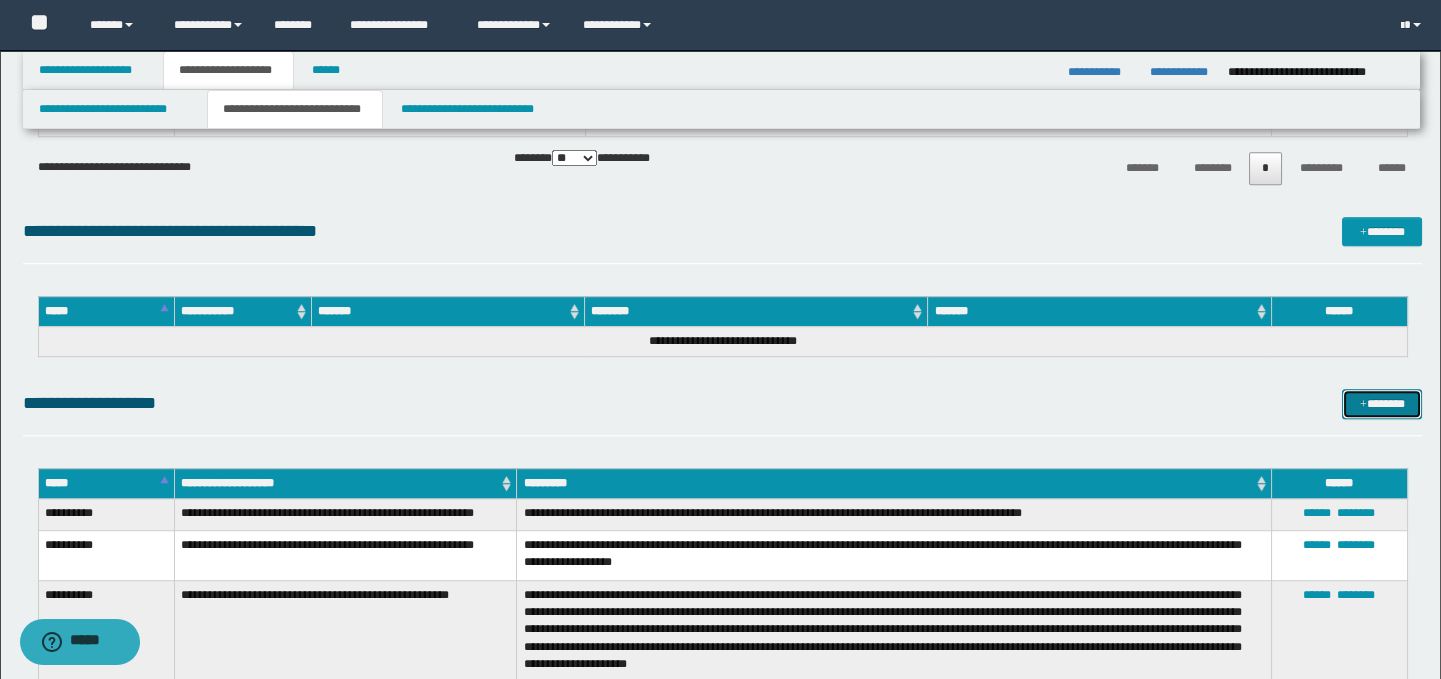click on "*******" at bounding box center [1382, 404] 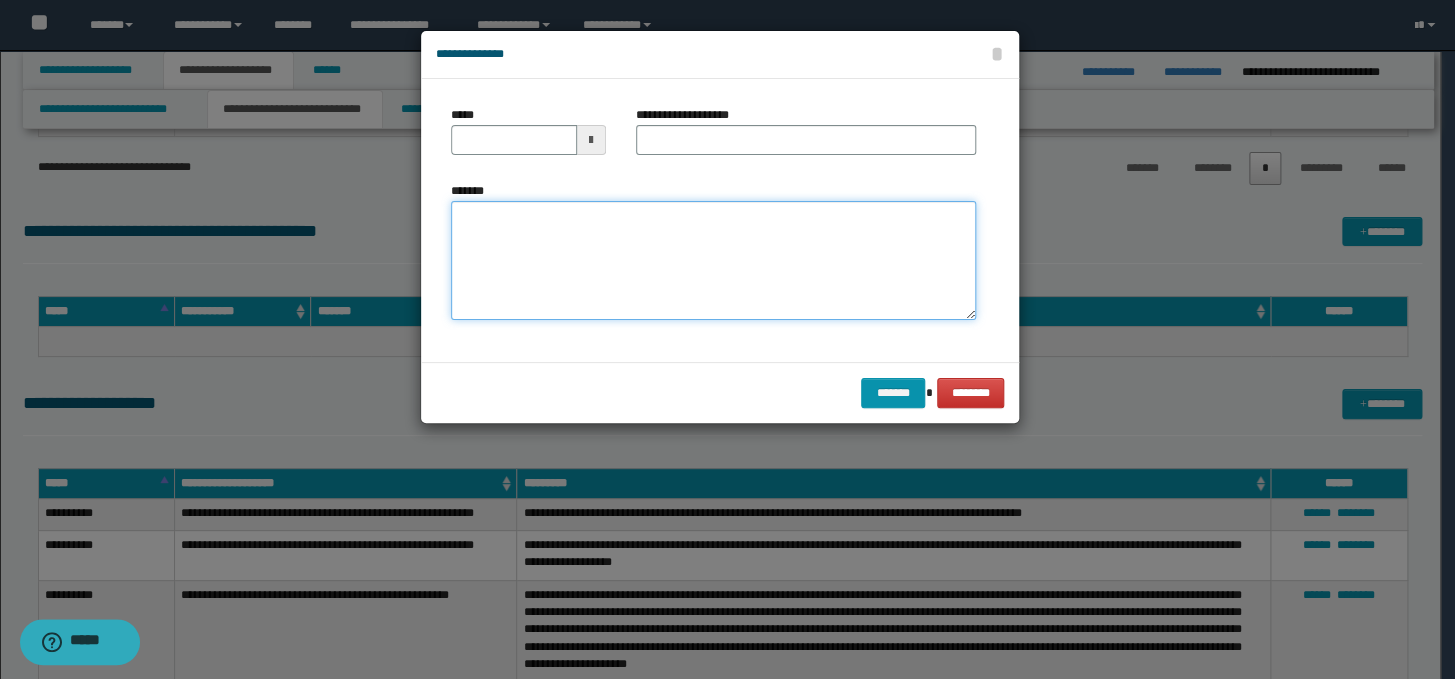 click on "*******" at bounding box center [713, 261] 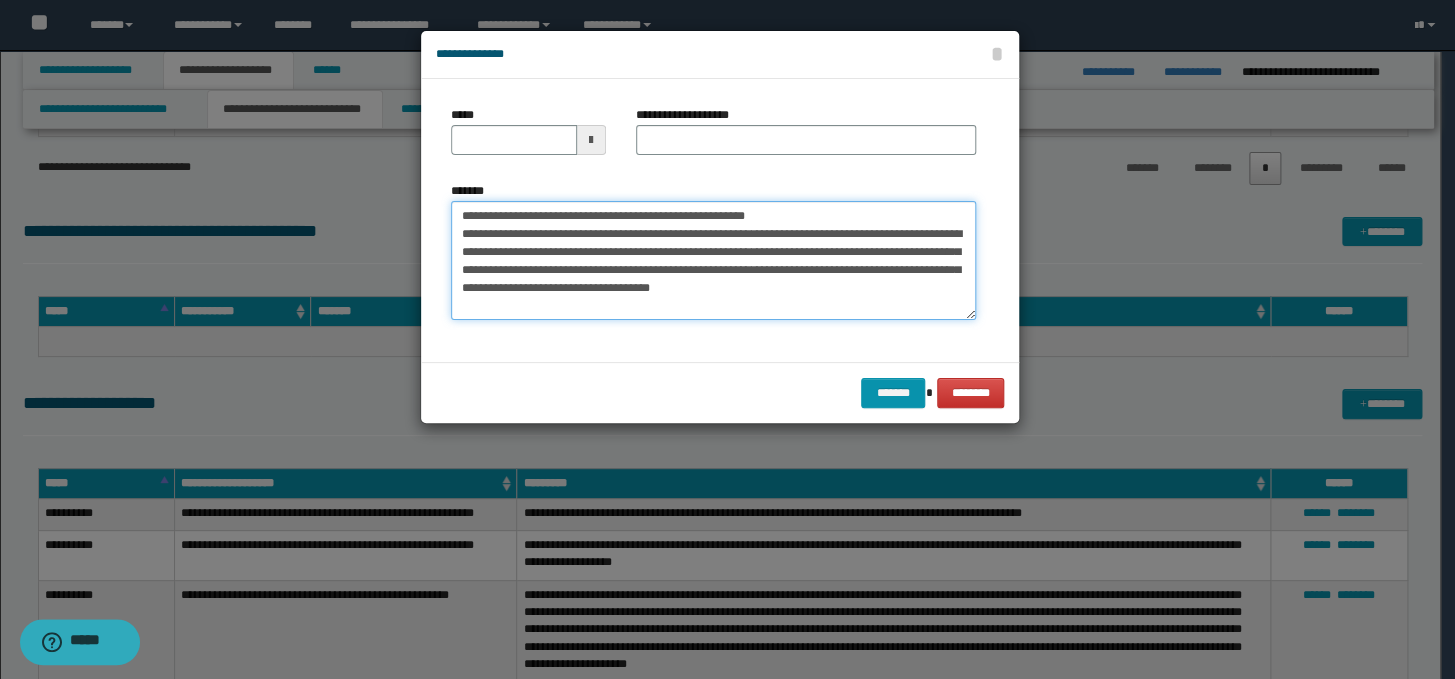 click on "**********" at bounding box center (713, 261) 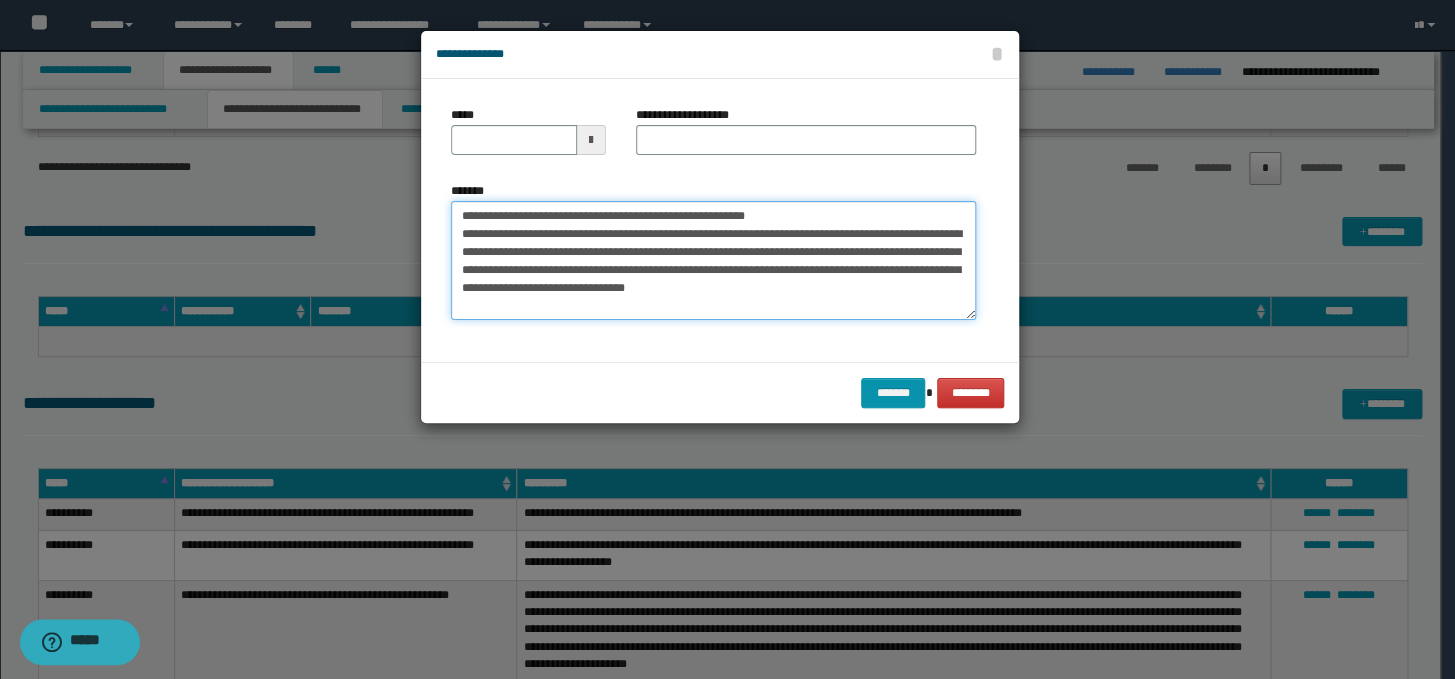 click on "**********" at bounding box center (713, 261) 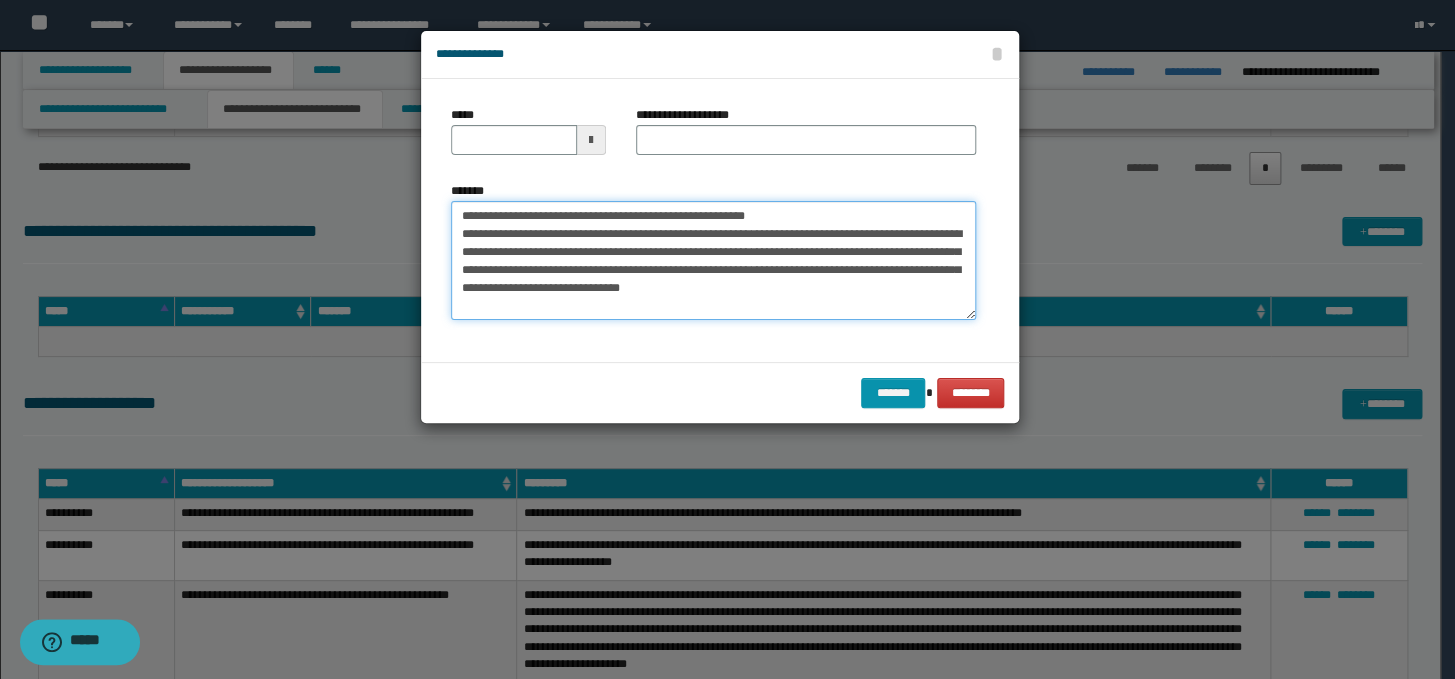 drag, startPoint x: 841, startPoint y: 219, endPoint x: 459, endPoint y: 215, distance: 382.02094 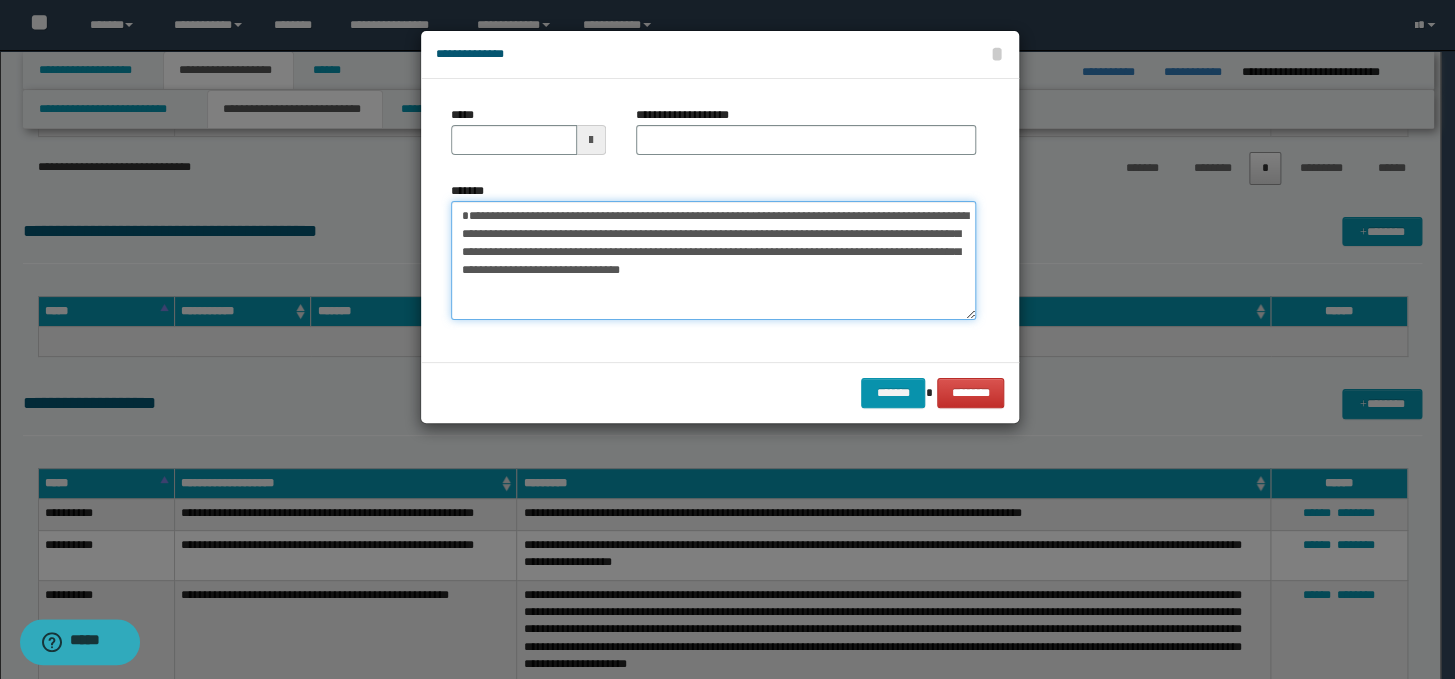 type on "**********" 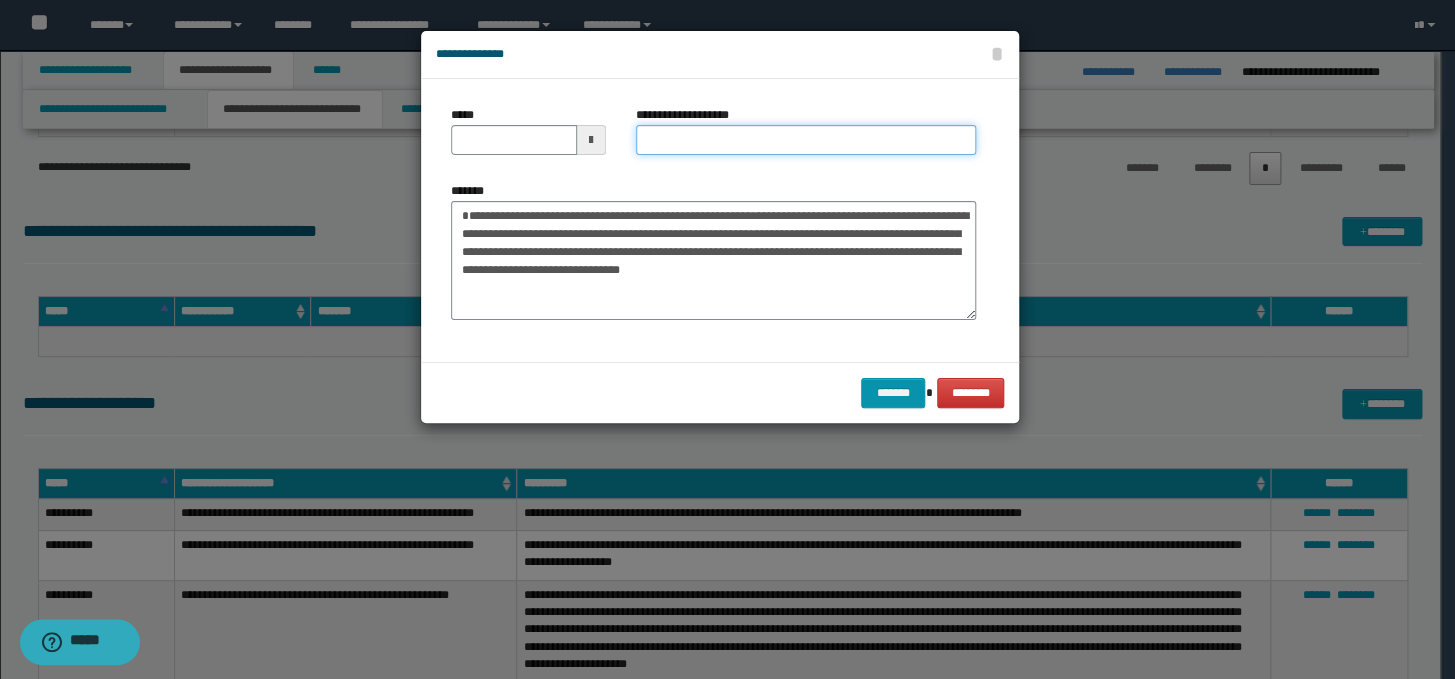 click on "**********" at bounding box center [806, 140] 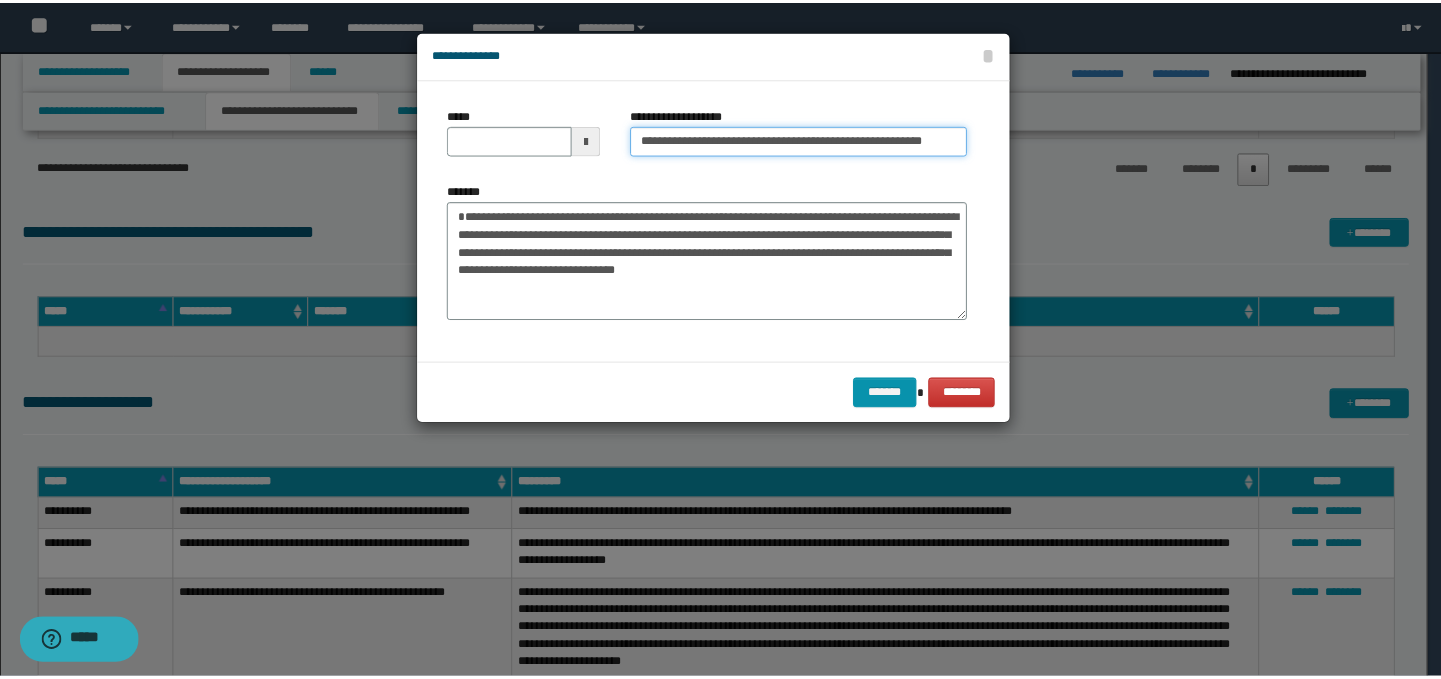scroll, scrollTop: 0, scrollLeft: 0, axis: both 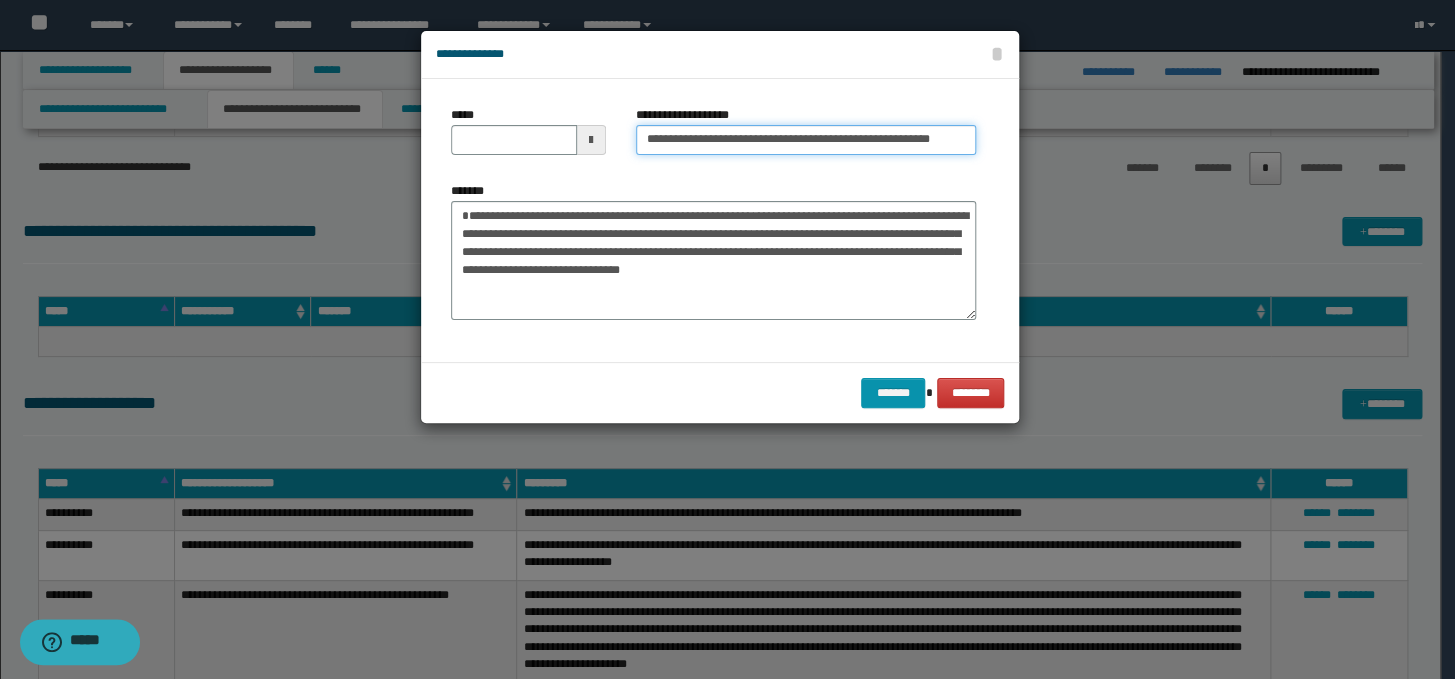 drag, startPoint x: 655, startPoint y: 140, endPoint x: 635, endPoint y: 140, distance: 20 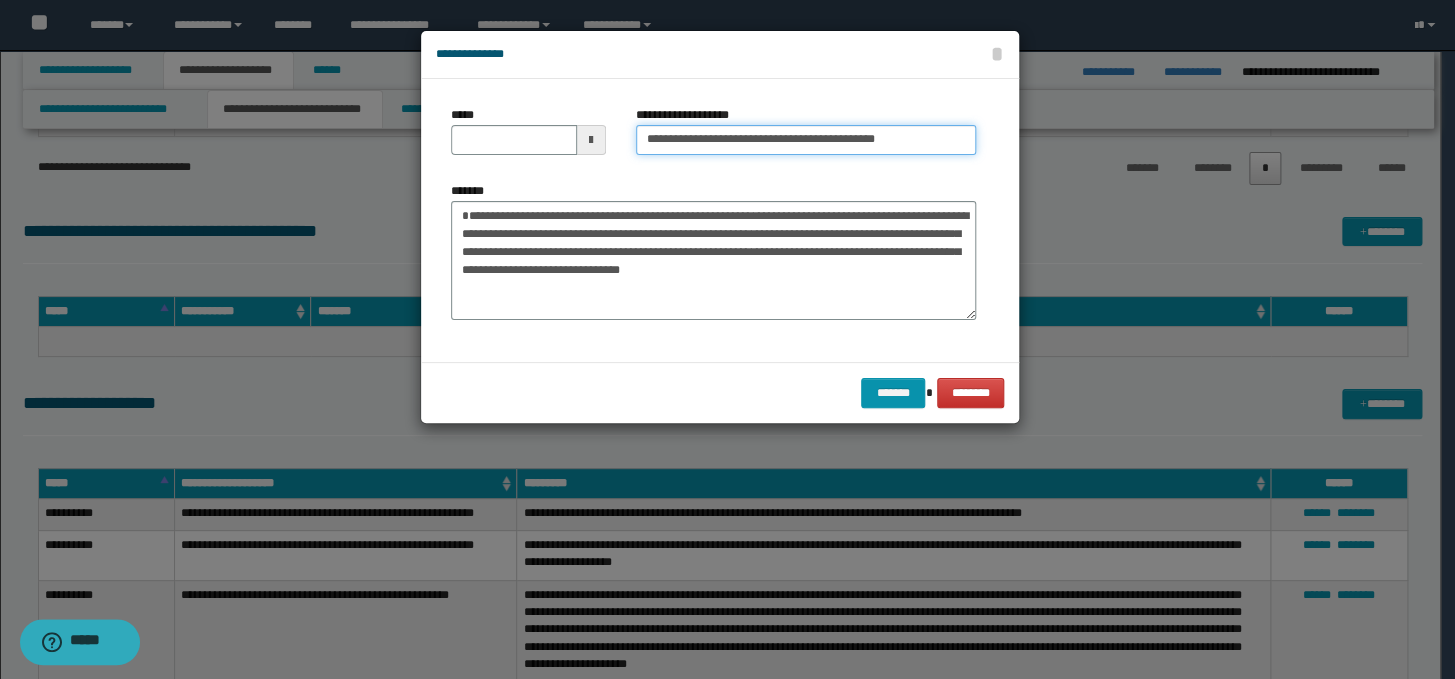 type 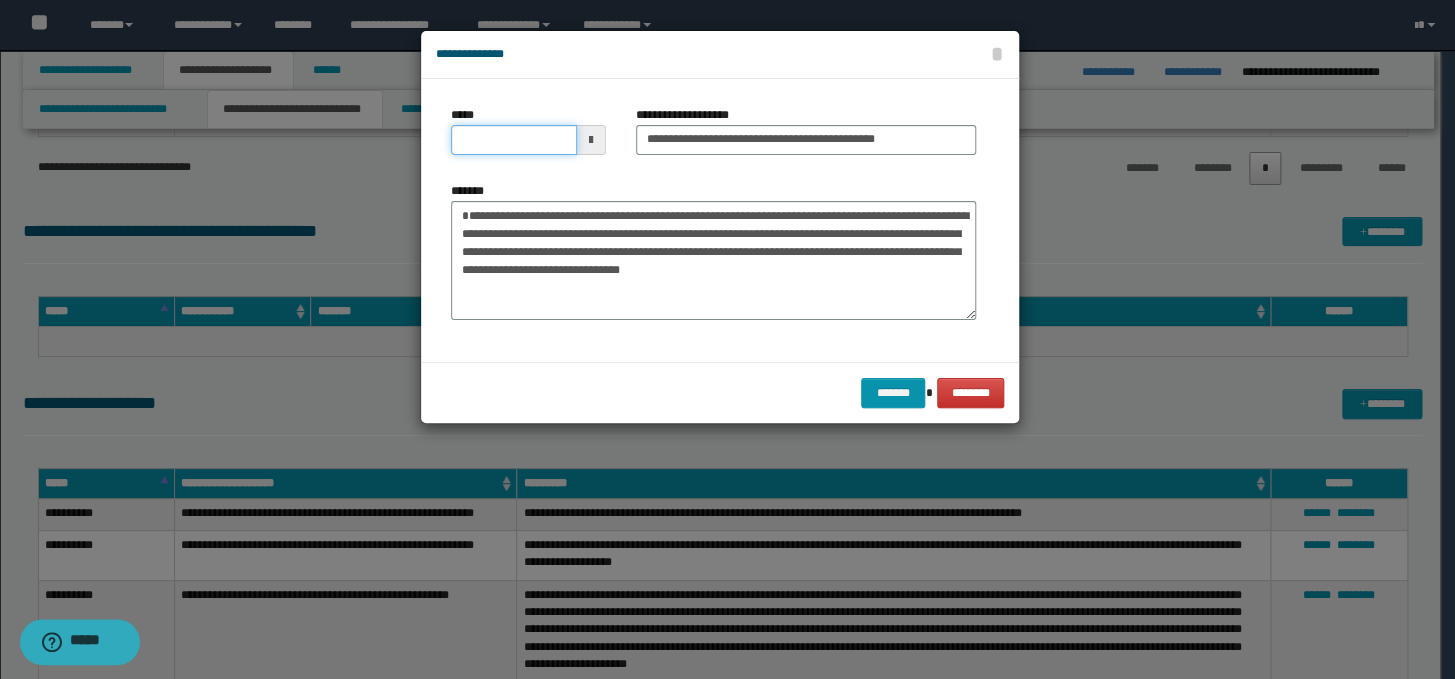 click on "*****" at bounding box center (514, 140) 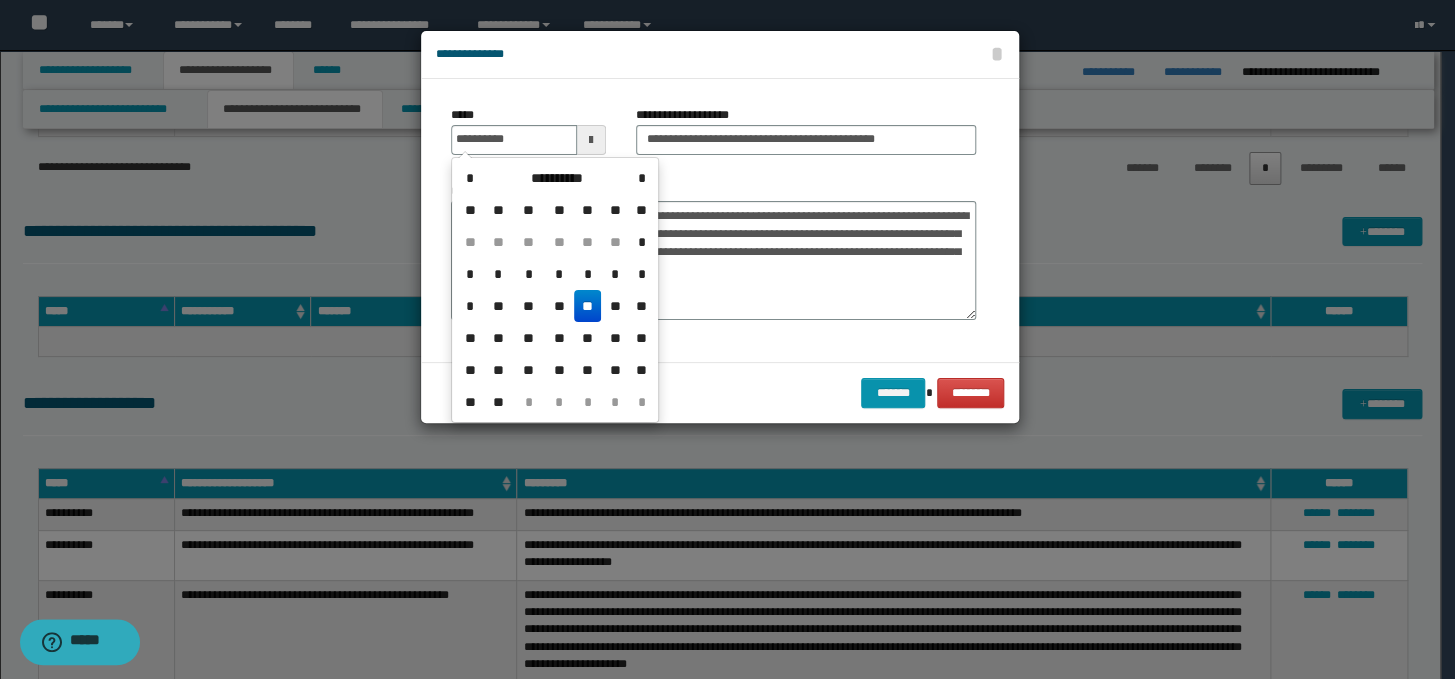 click on "**" at bounding box center (588, 306) 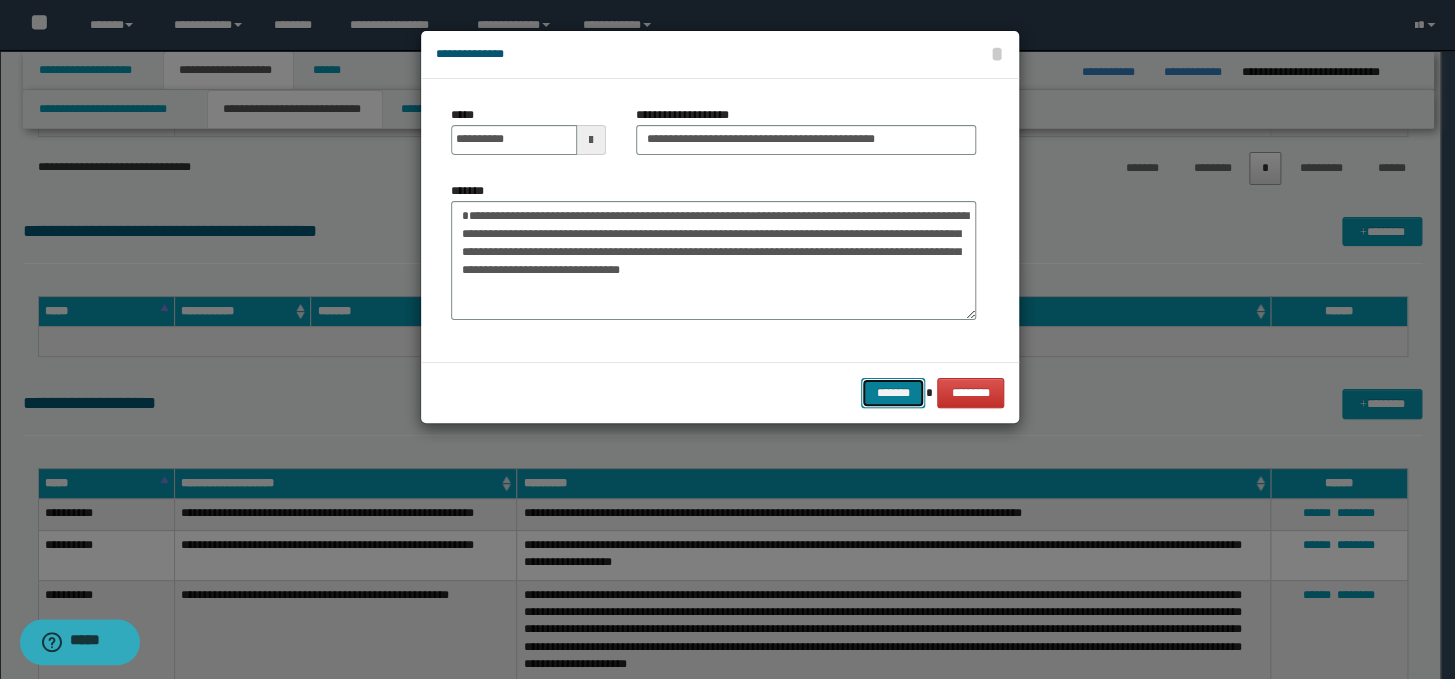 click on "*******" at bounding box center [893, 393] 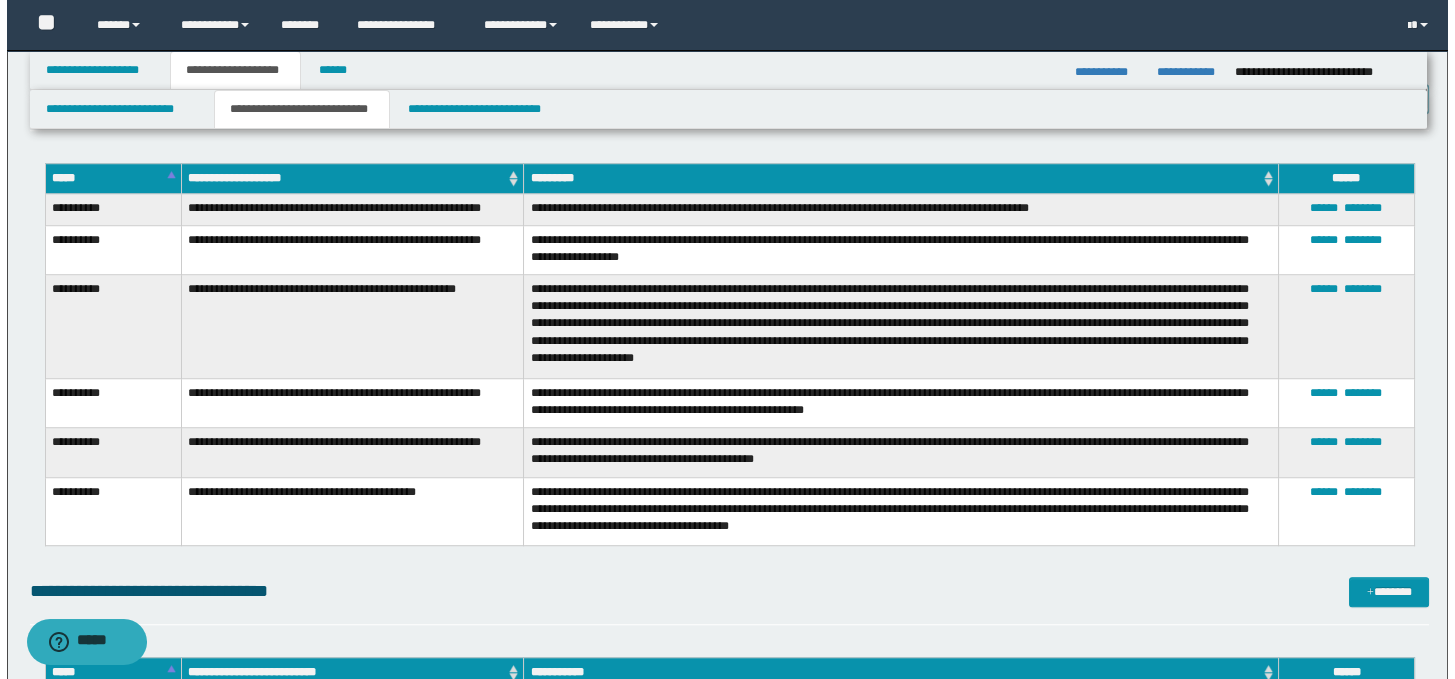 scroll, scrollTop: 3193, scrollLeft: 0, axis: vertical 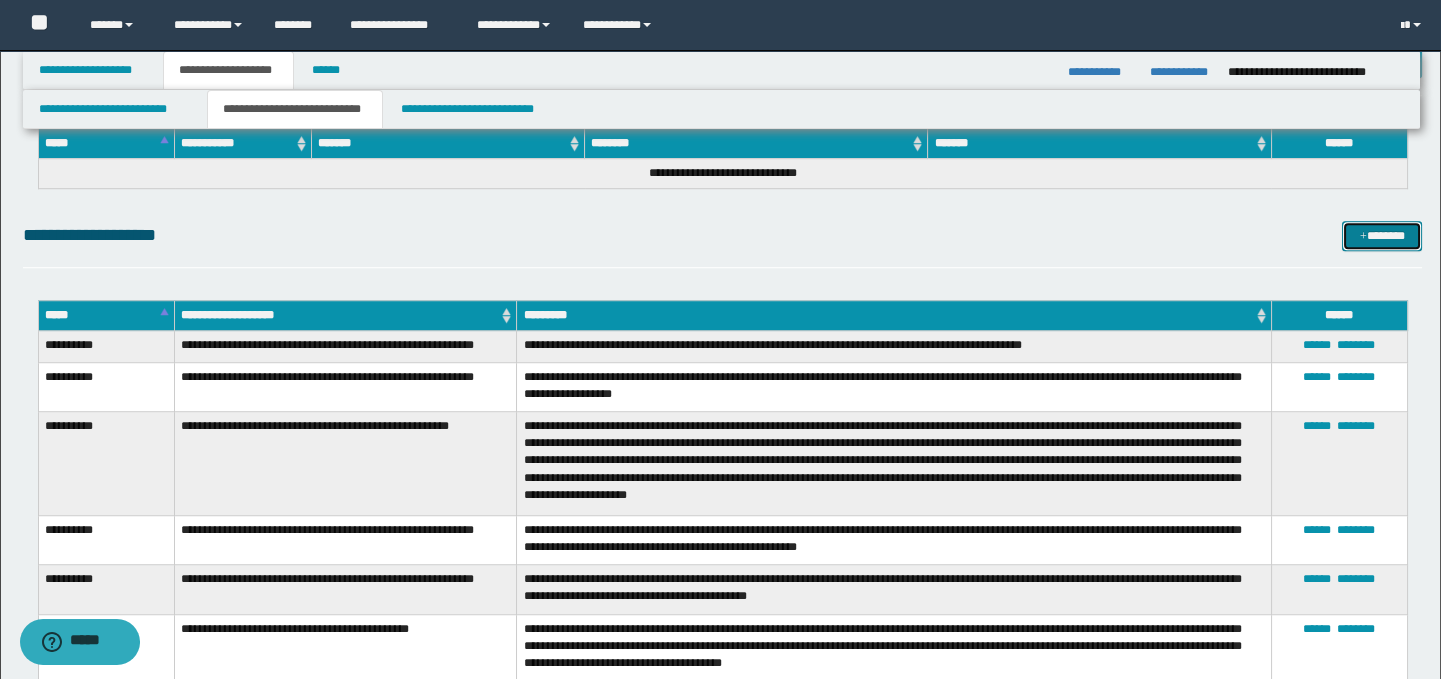 click on "*******" at bounding box center [1382, 236] 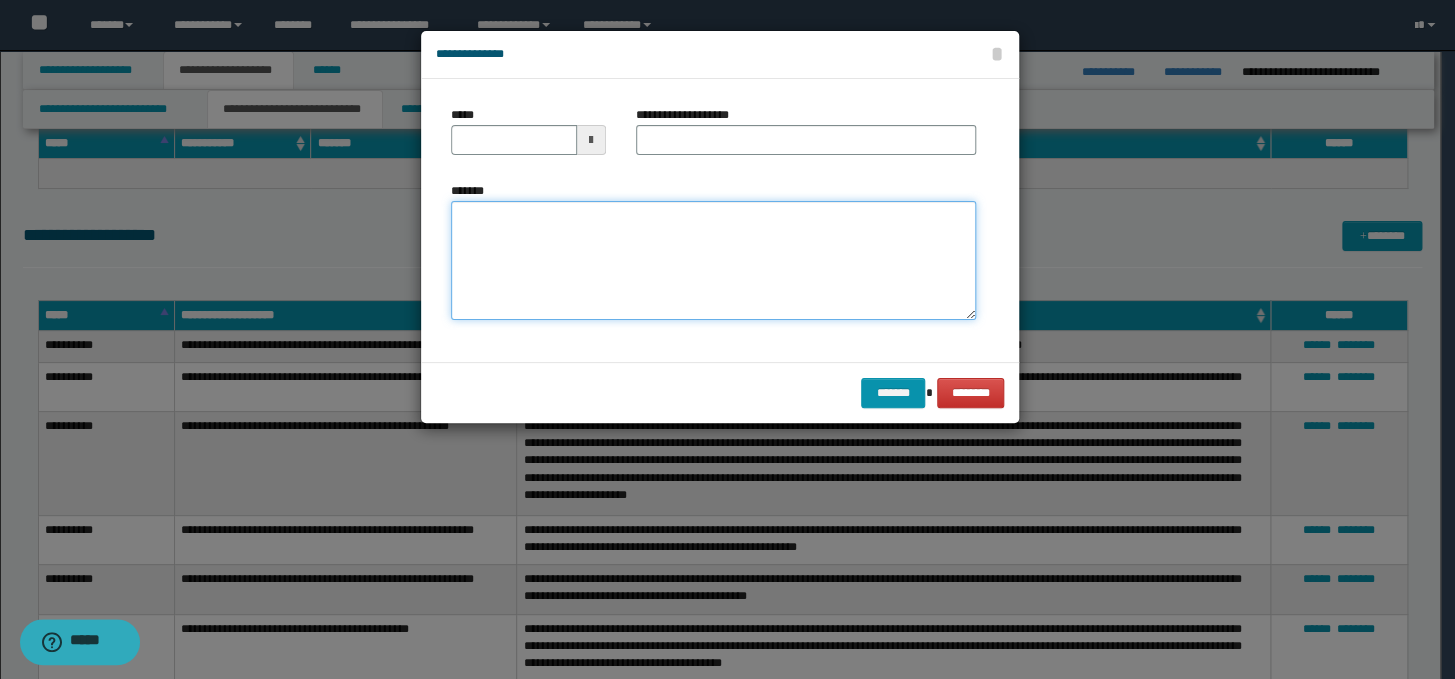 click on "*******" at bounding box center (713, 261) 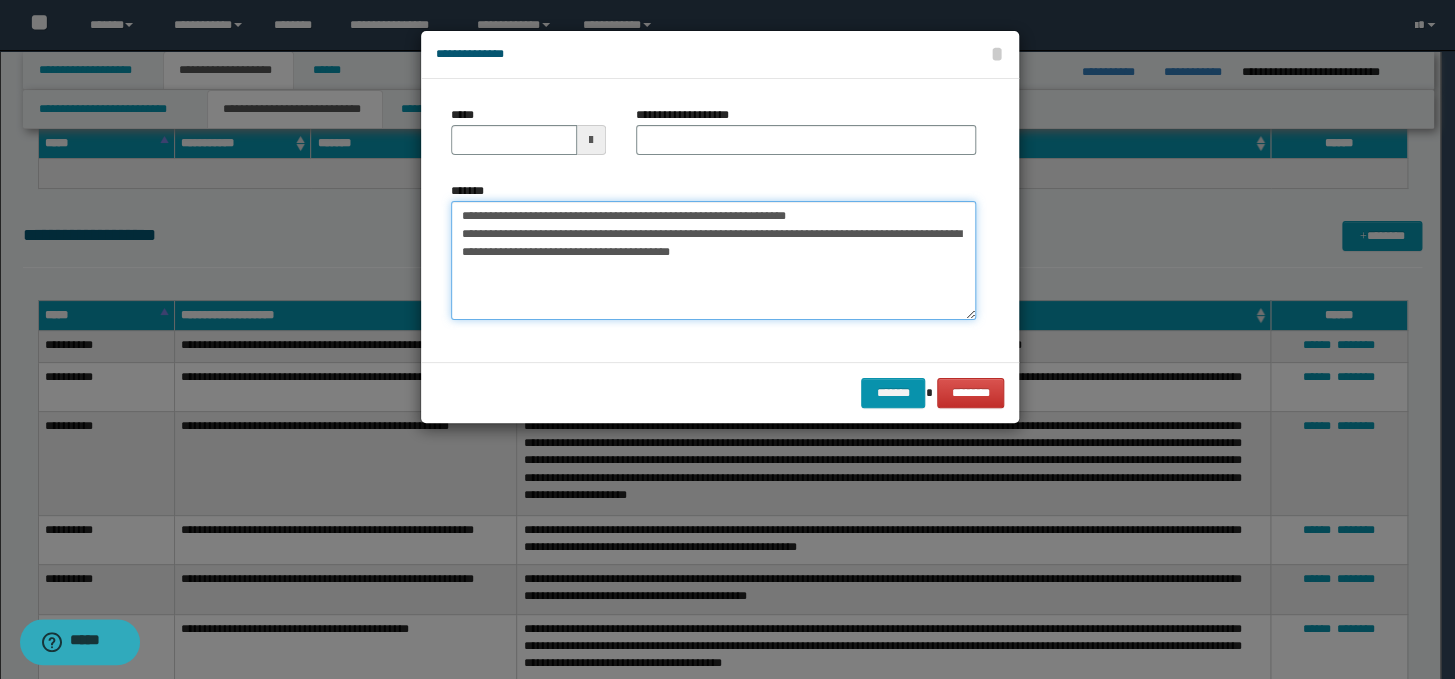 drag, startPoint x: 892, startPoint y: 212, endPoint x: 452, endPoint y: 211, distance: 440.00113 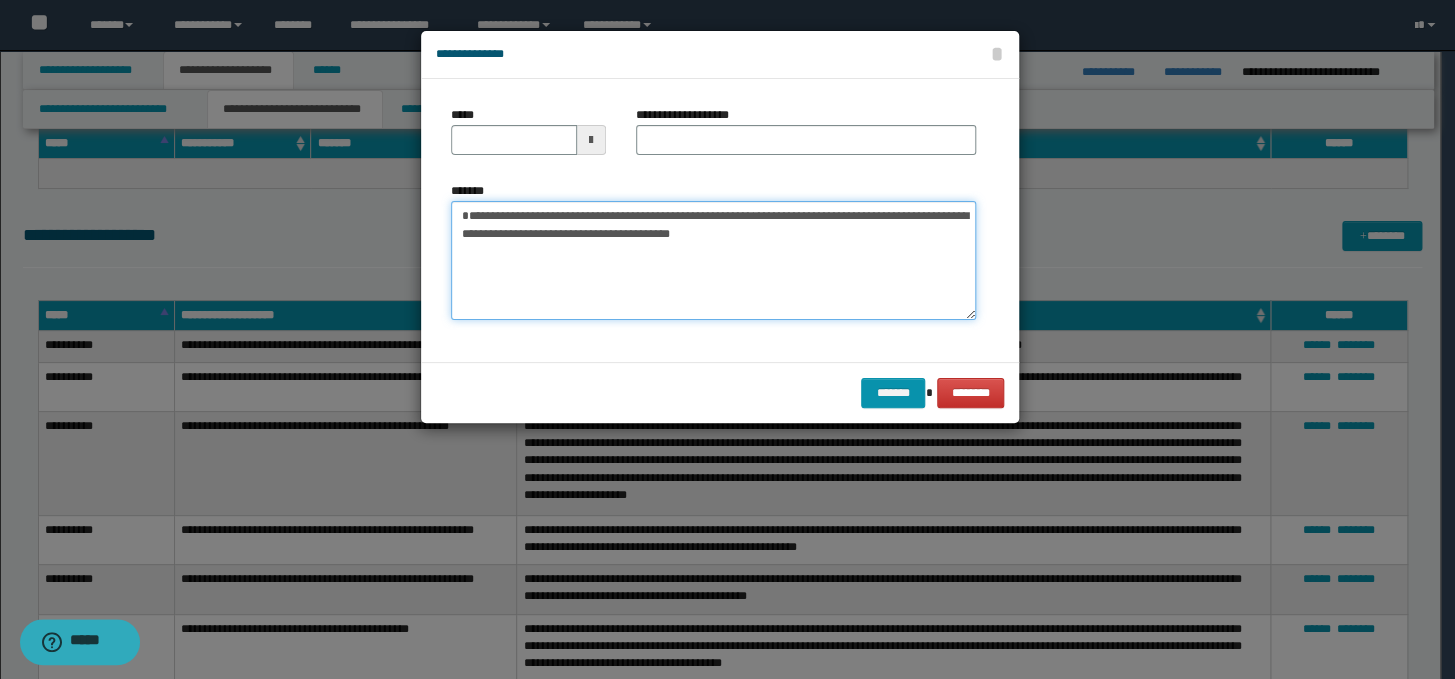 type on "**********" 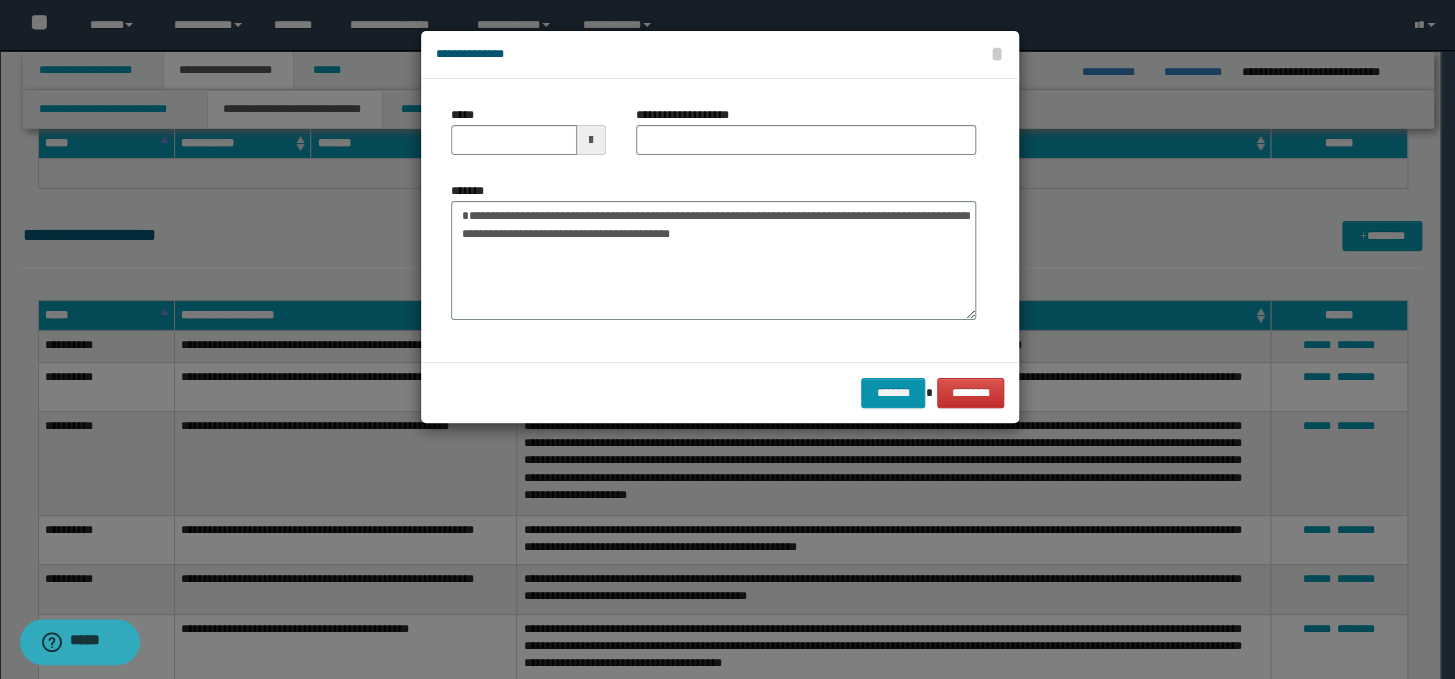click on "**********" at bounding box center [693, 115] 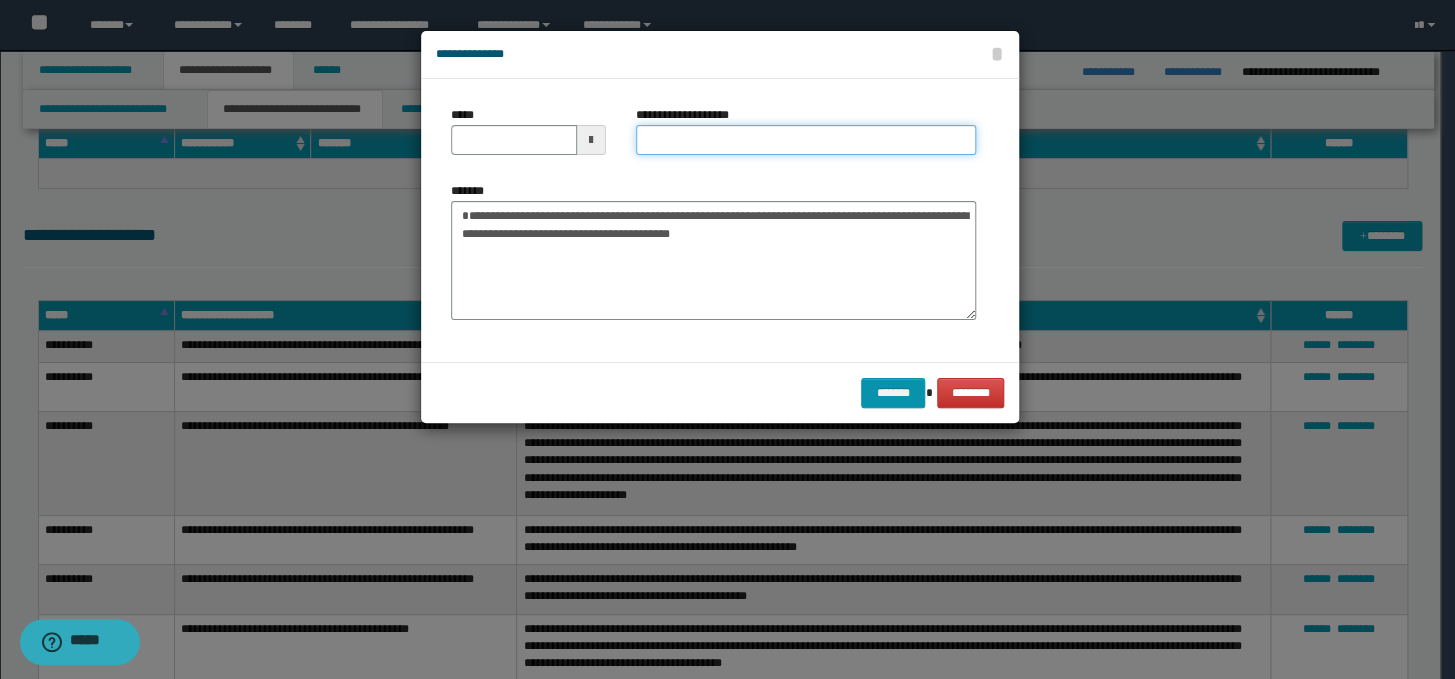 click on "**********" at bounding box center [806, 140] 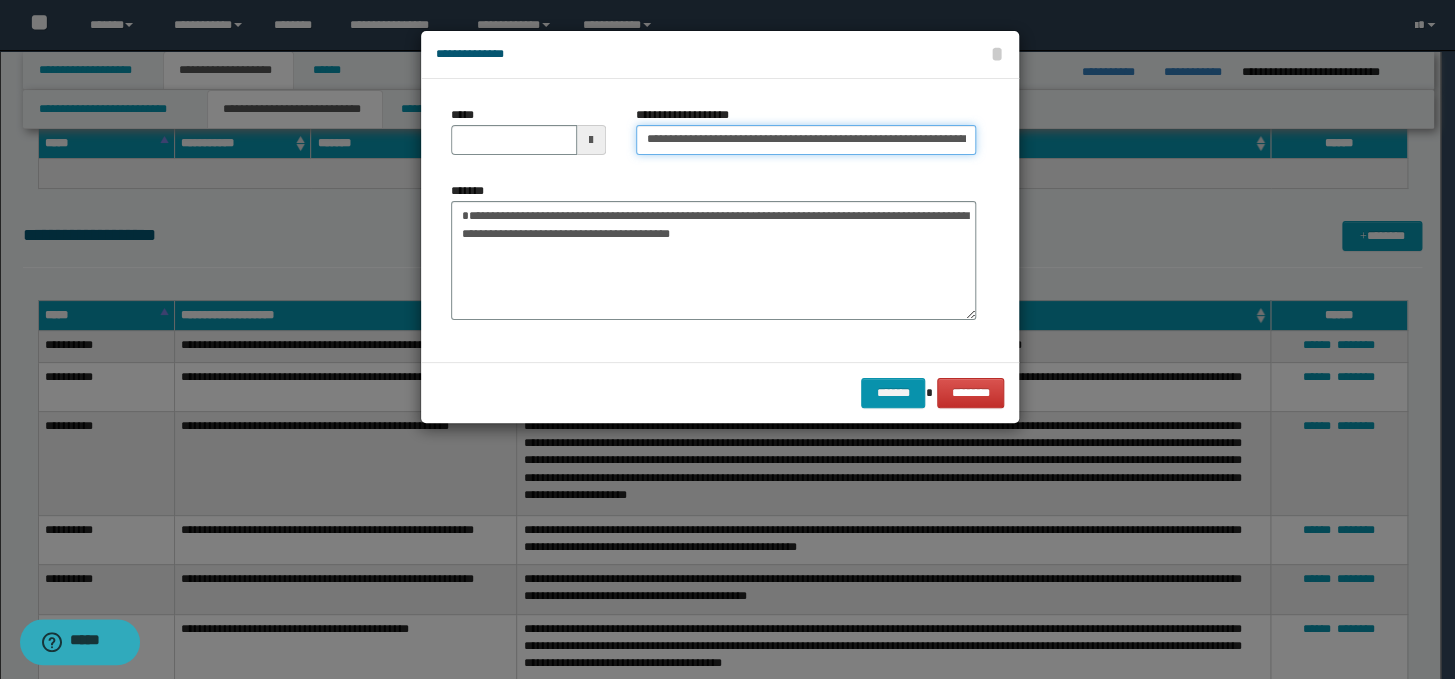 scroll, scrollTop: 0, scrollLeft: 96, axis: horizontal 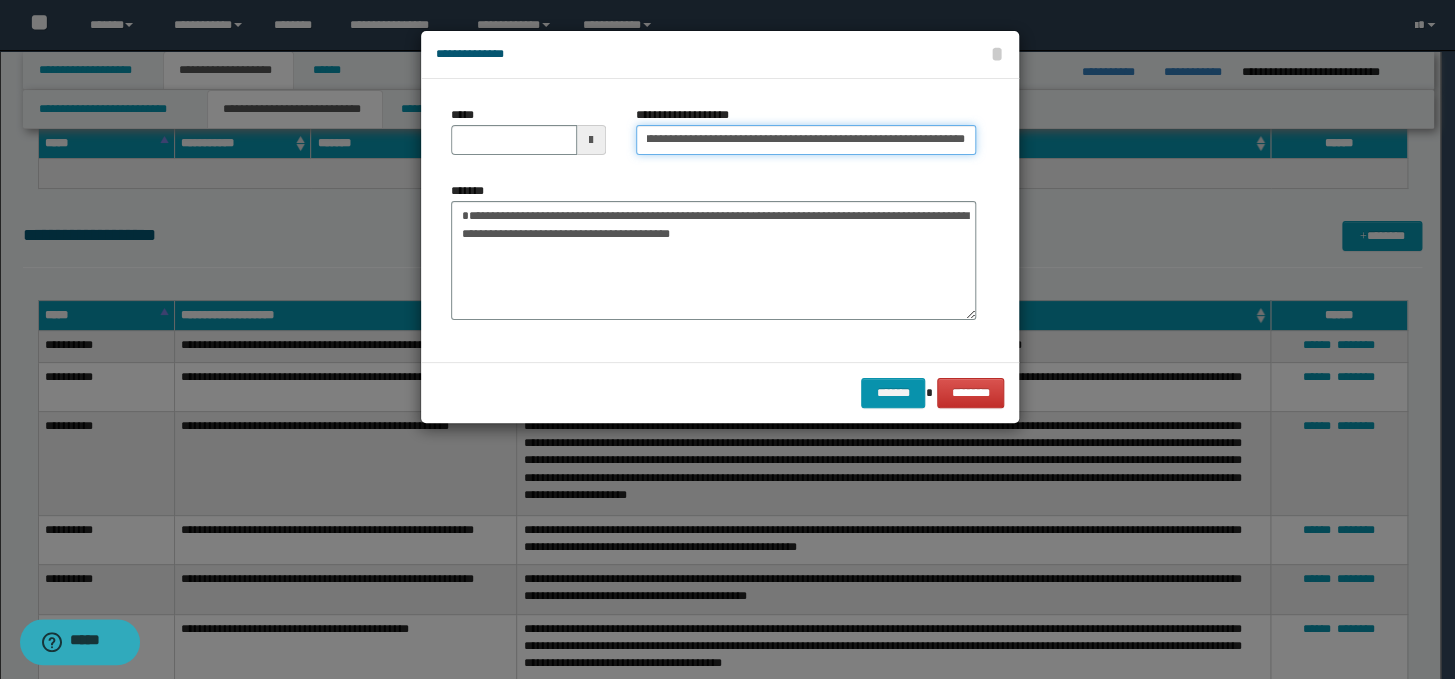 click on "**********" at bounding box center [806, 140] 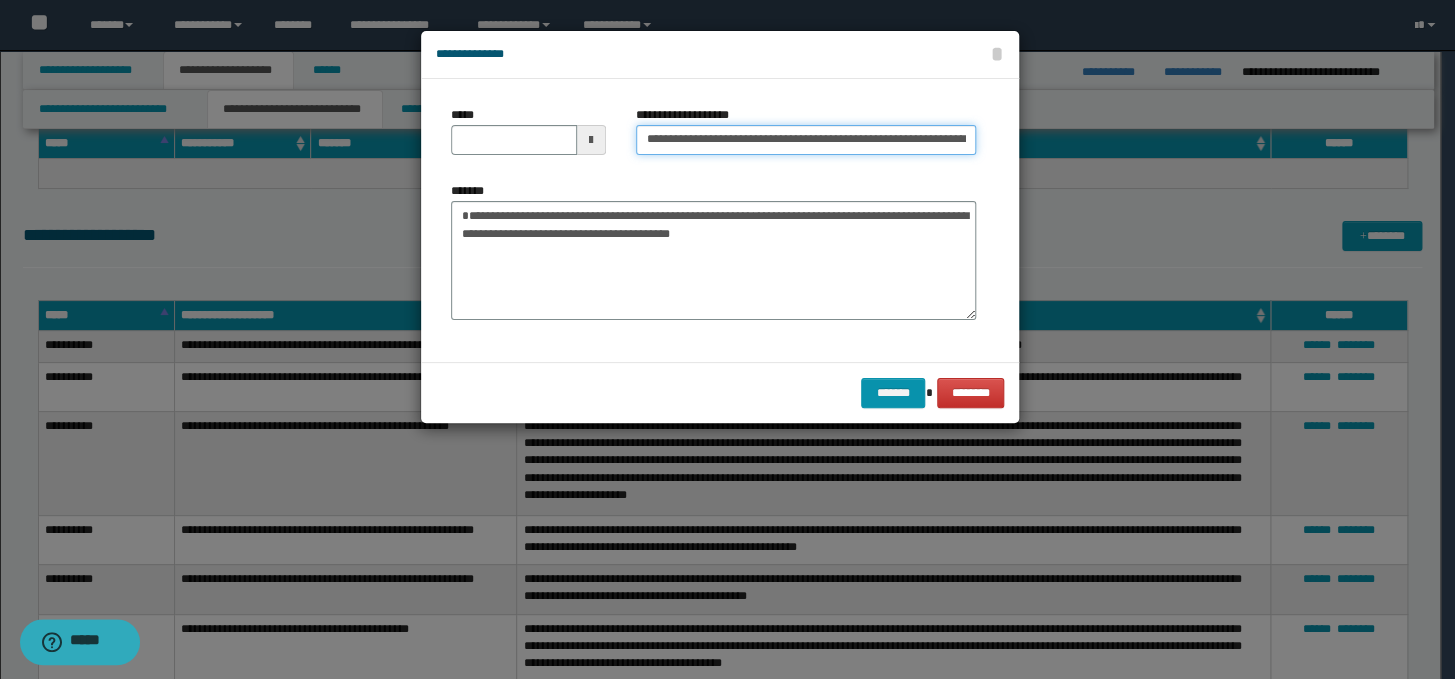 drag, startPoint x: 707, startPoint y: 140, endPoint x: 635, endPoint y: 140, distance: 72 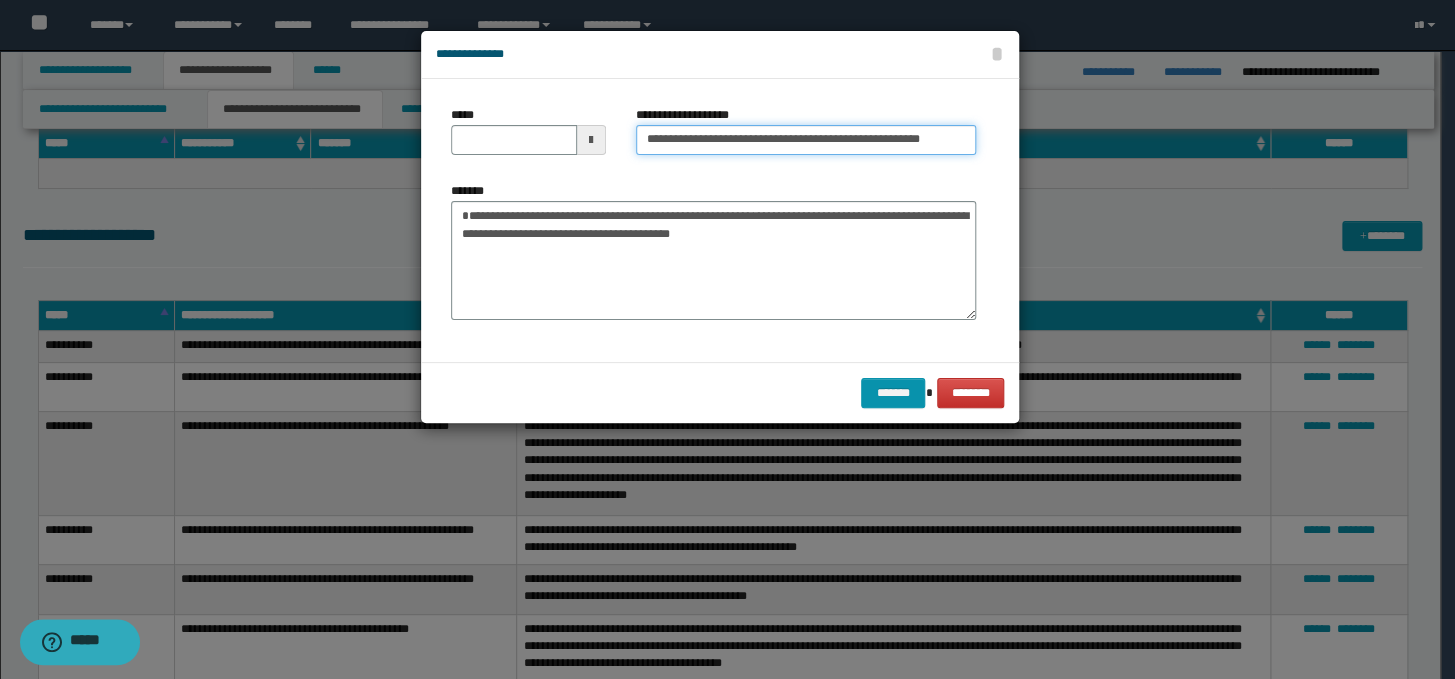 type 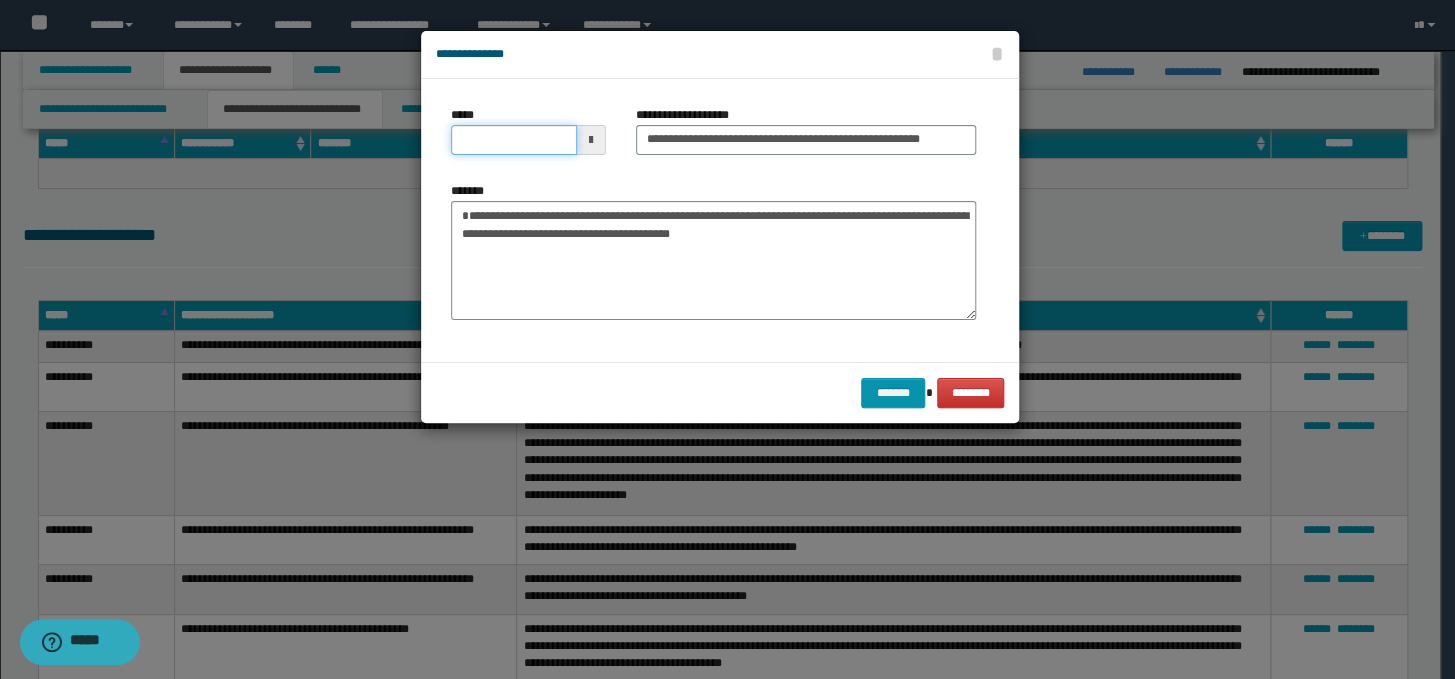 click on "*****" at bounding box center (514, 140) 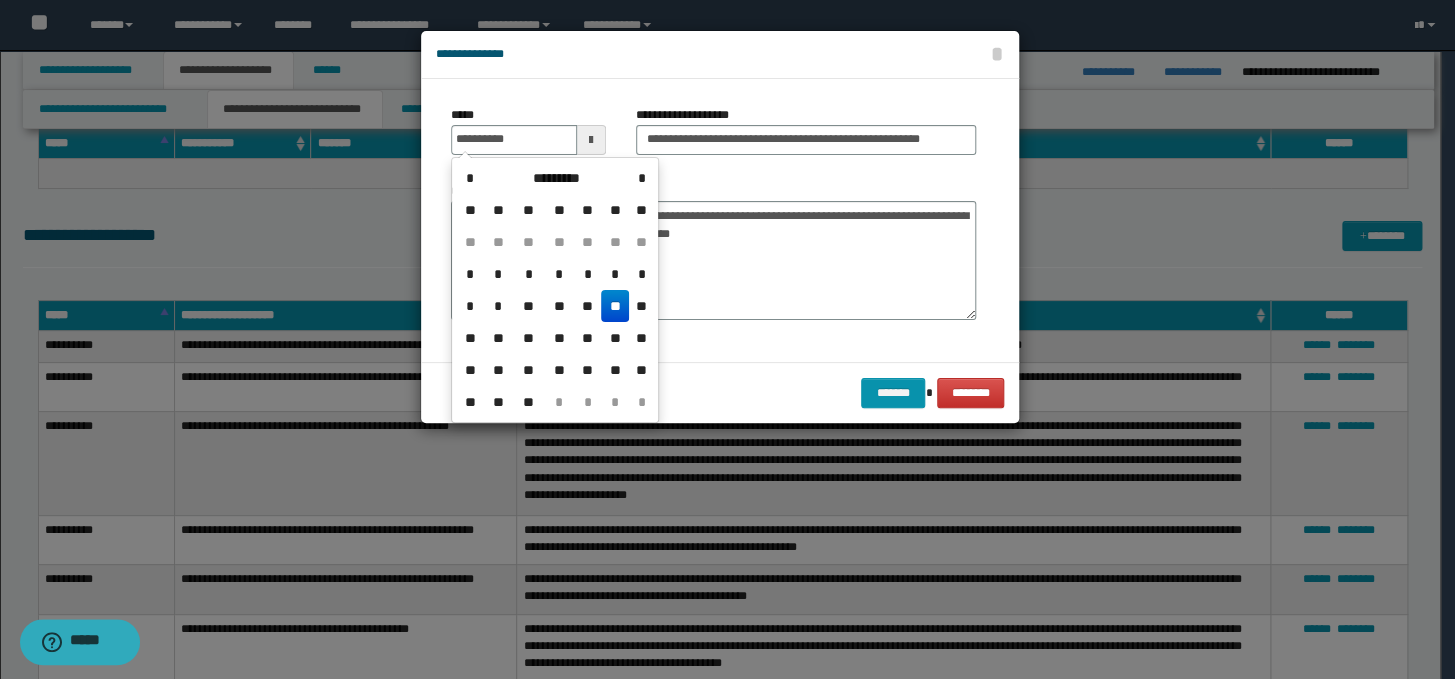 click on "**" at bounding box center (615, 306) 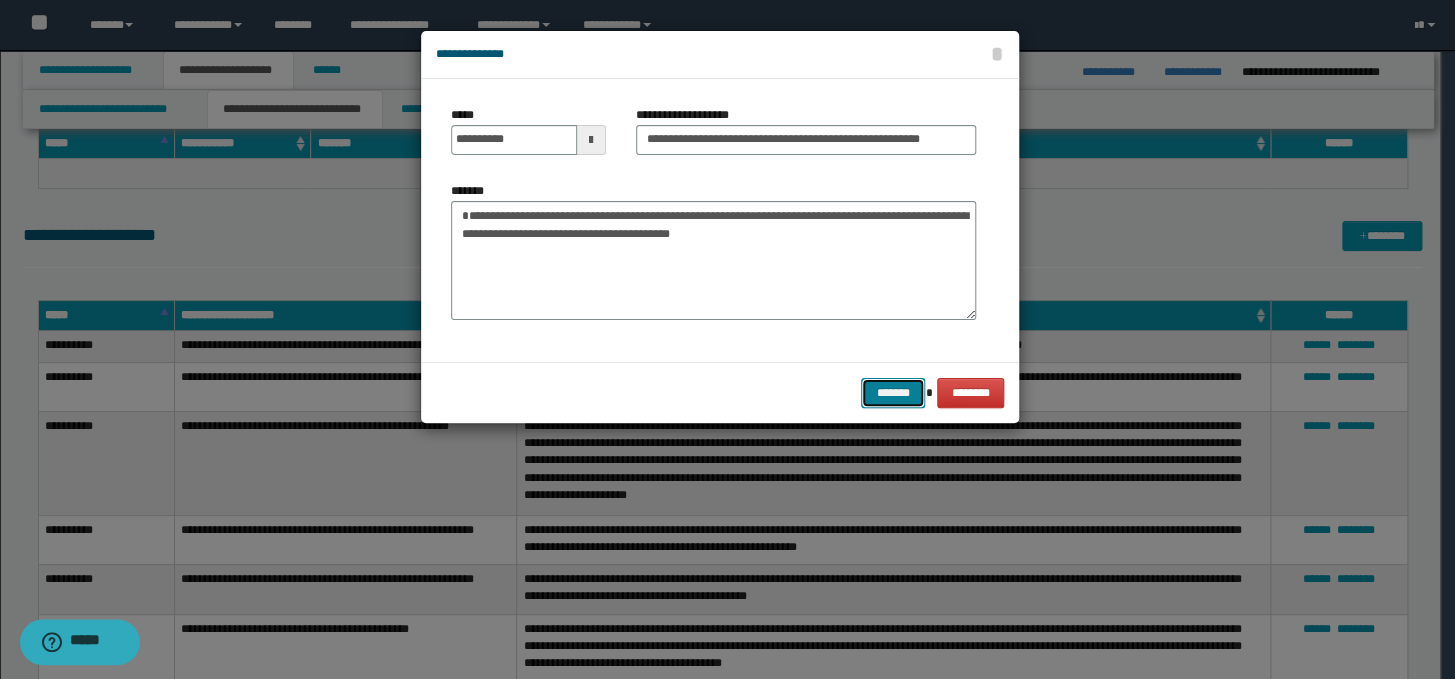 click on "*******" at bounding box center (893, 393) 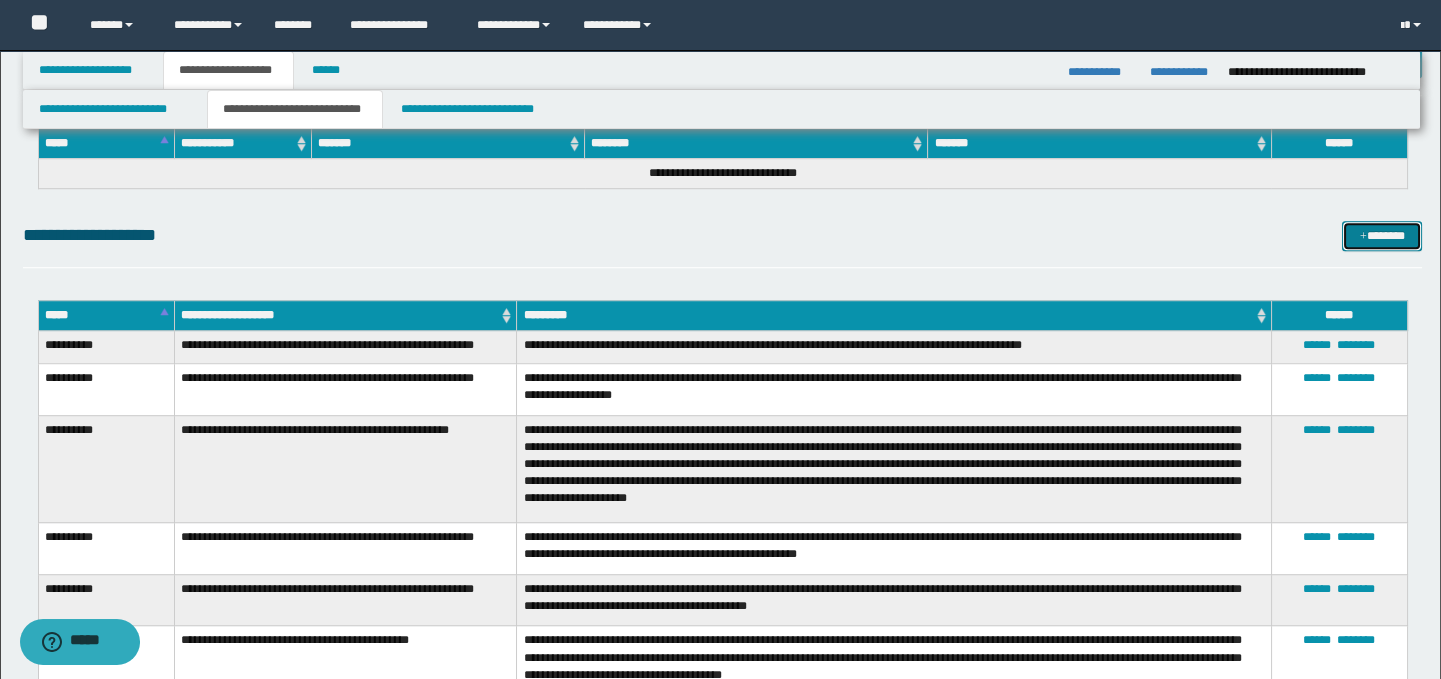 click on "*******" at bounding box center (1382, 236) 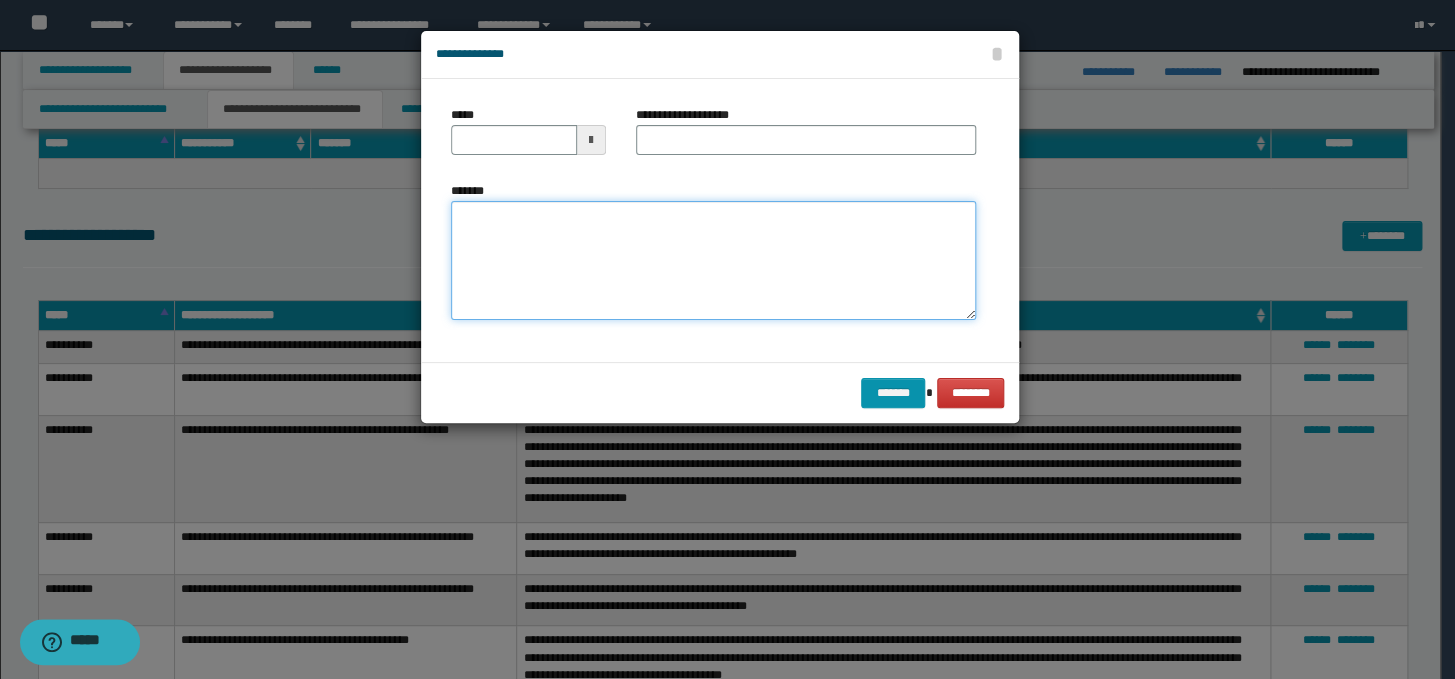 click on "*******" at bounding box center [713, 261] 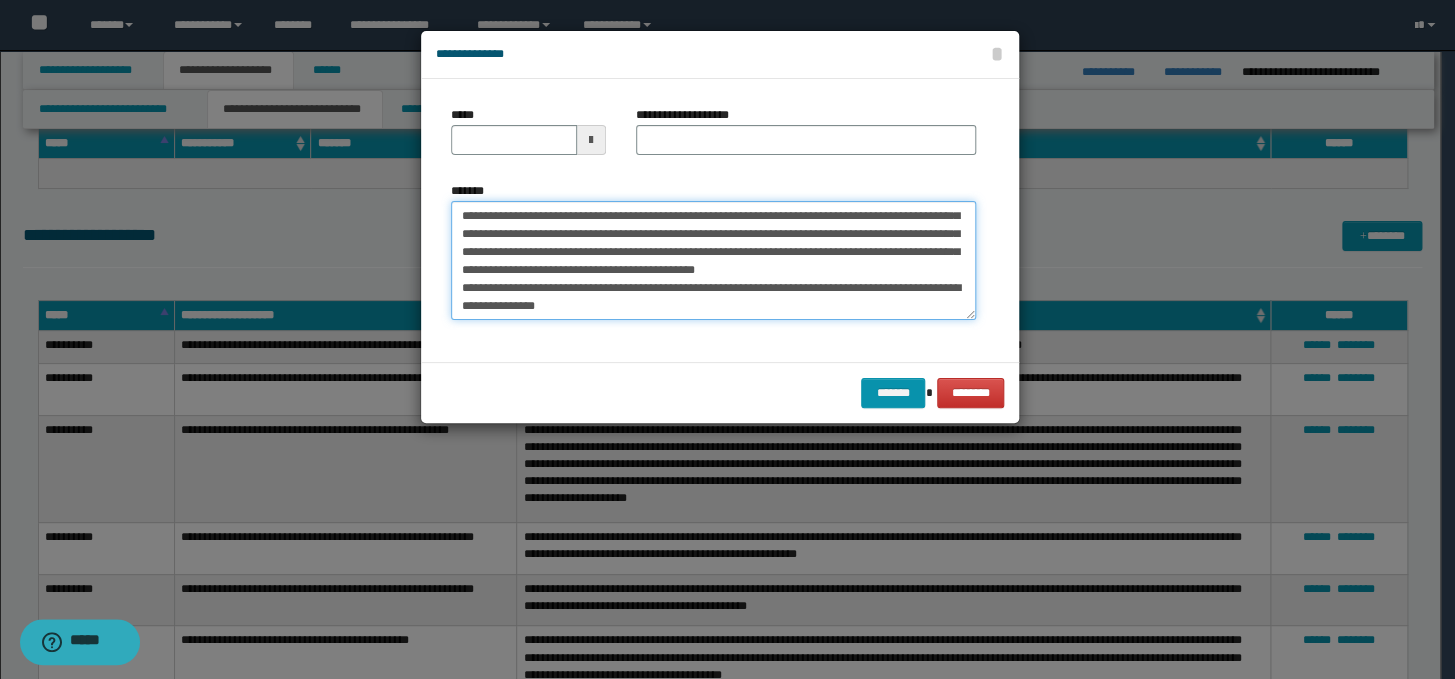 scroll, scrollTop: 0, scrollLeft: 0, axis: both 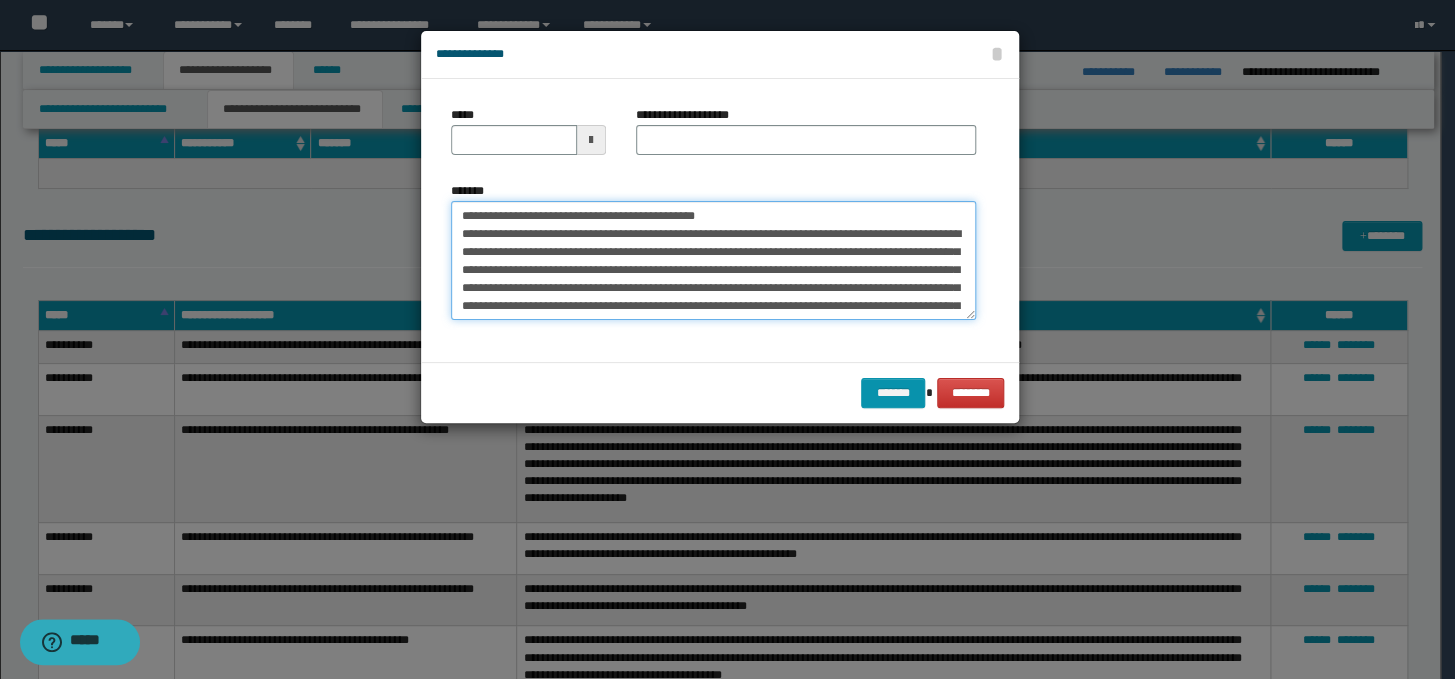 drag, startPoint x: 813, startPoint y: 214, endPoint x: 468, endPoint y: 217, distance: 345.01303 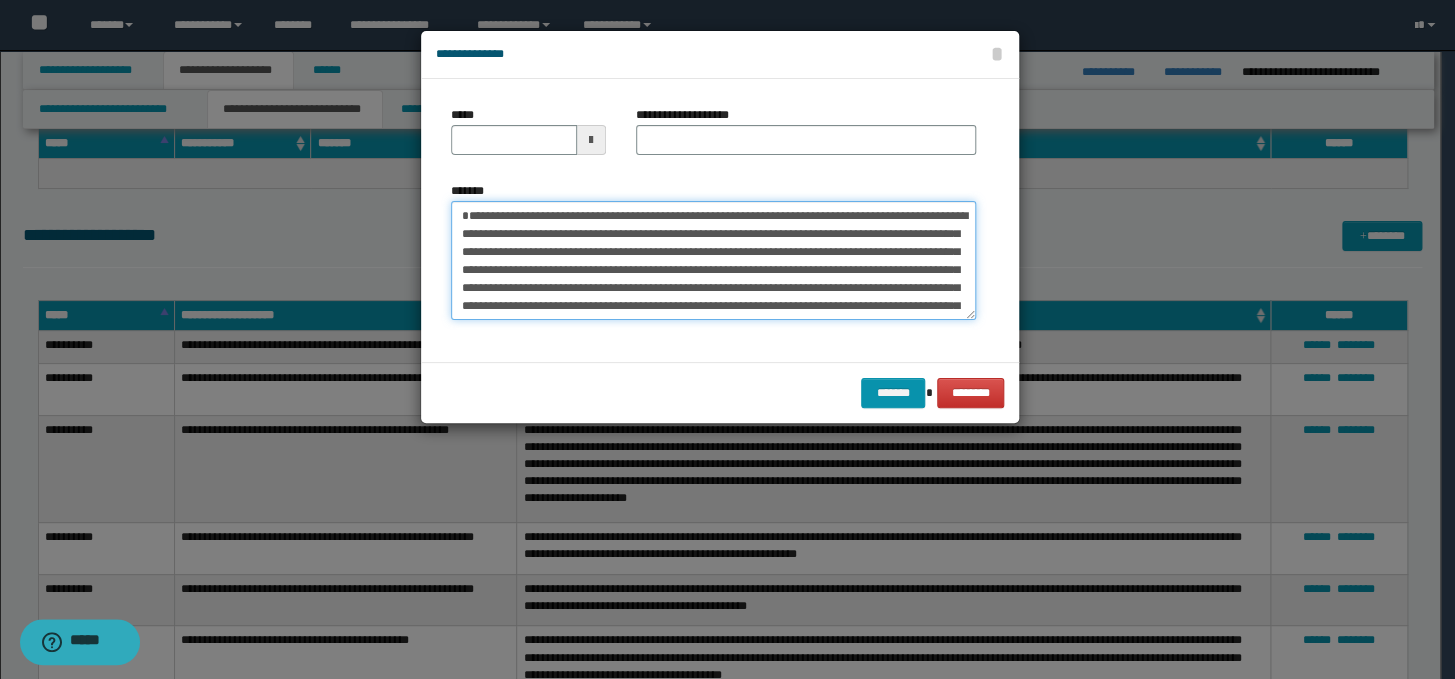 type on "**********" 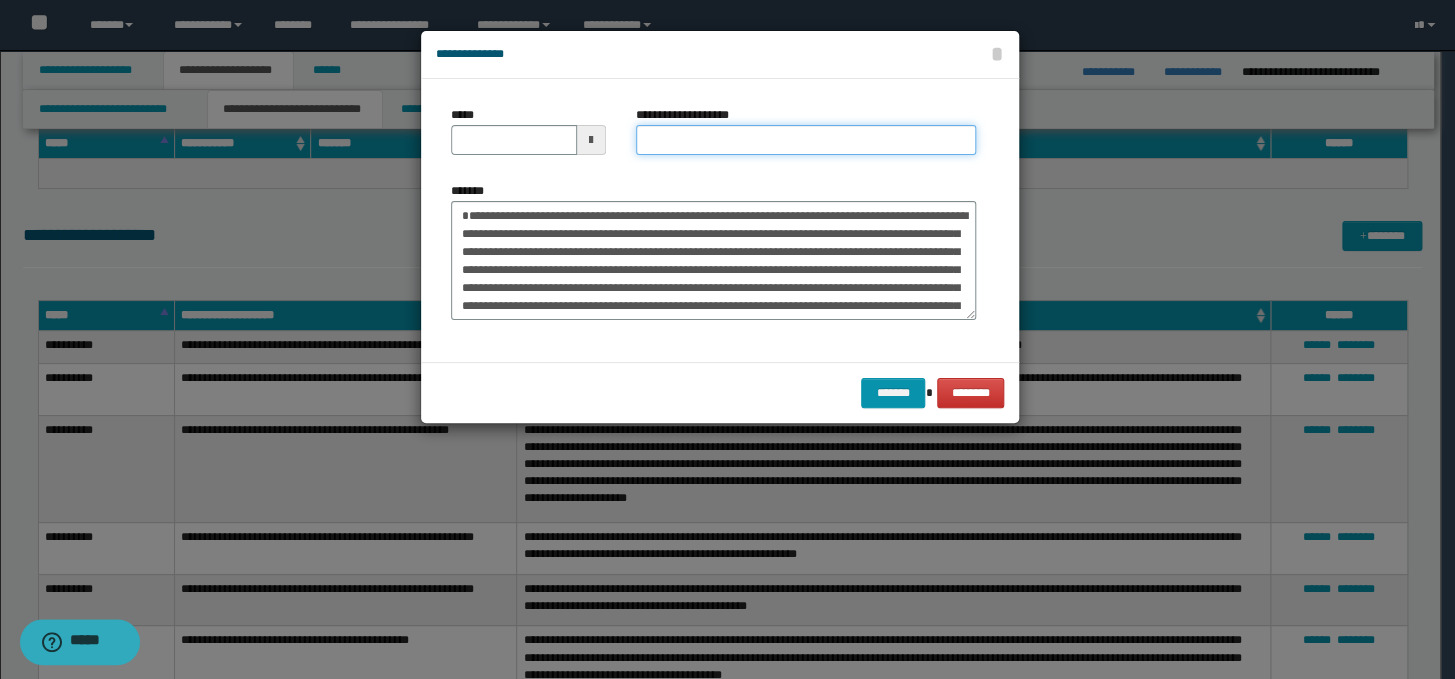 click on "**********" at bounding box center [806, 140] 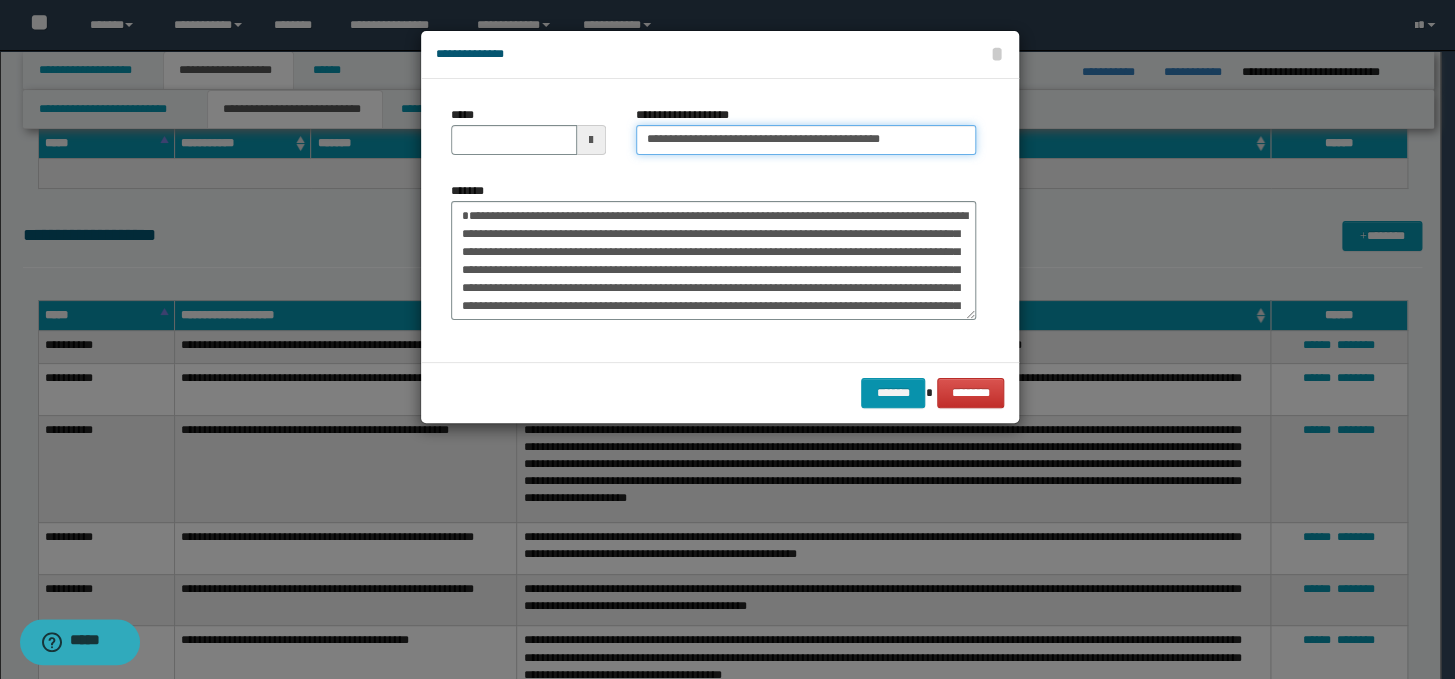 drag, startPoint x: 707, startPoint y: 140, endPoint x: 627, endPoint y: 140, distance: 80 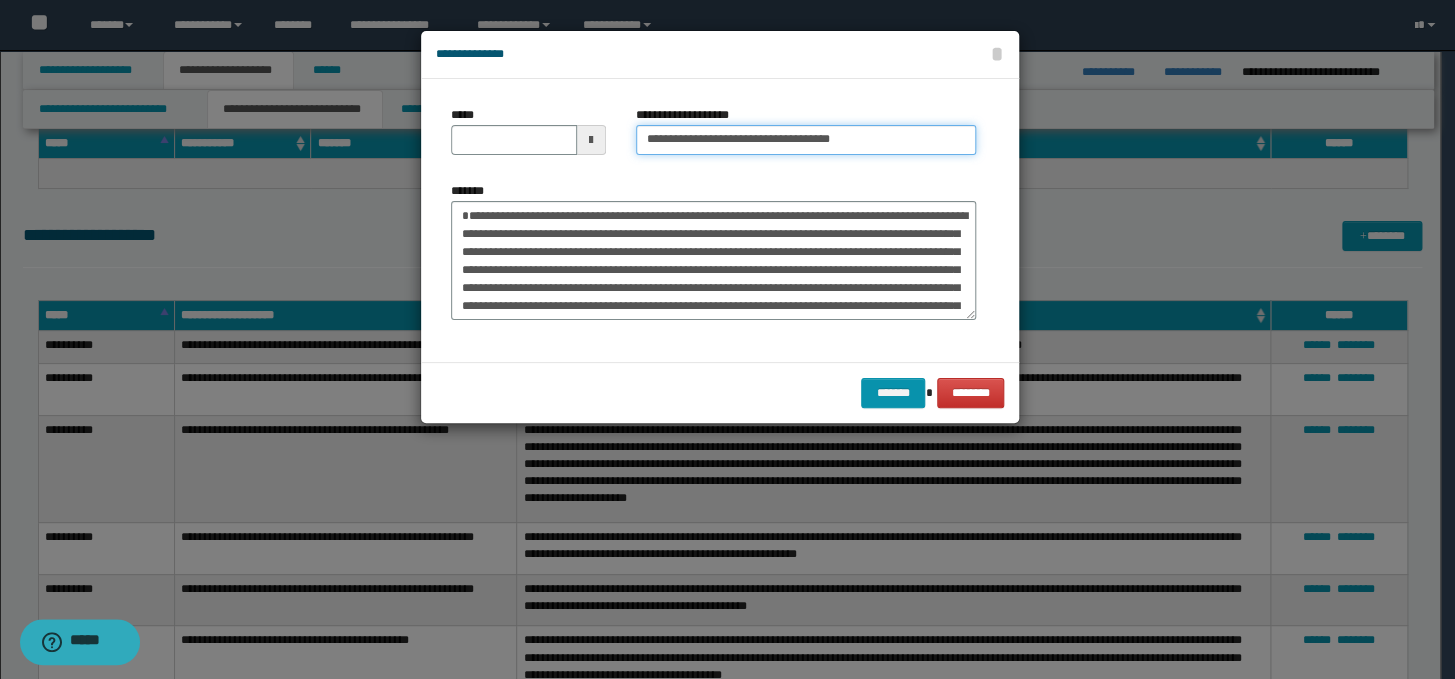 type 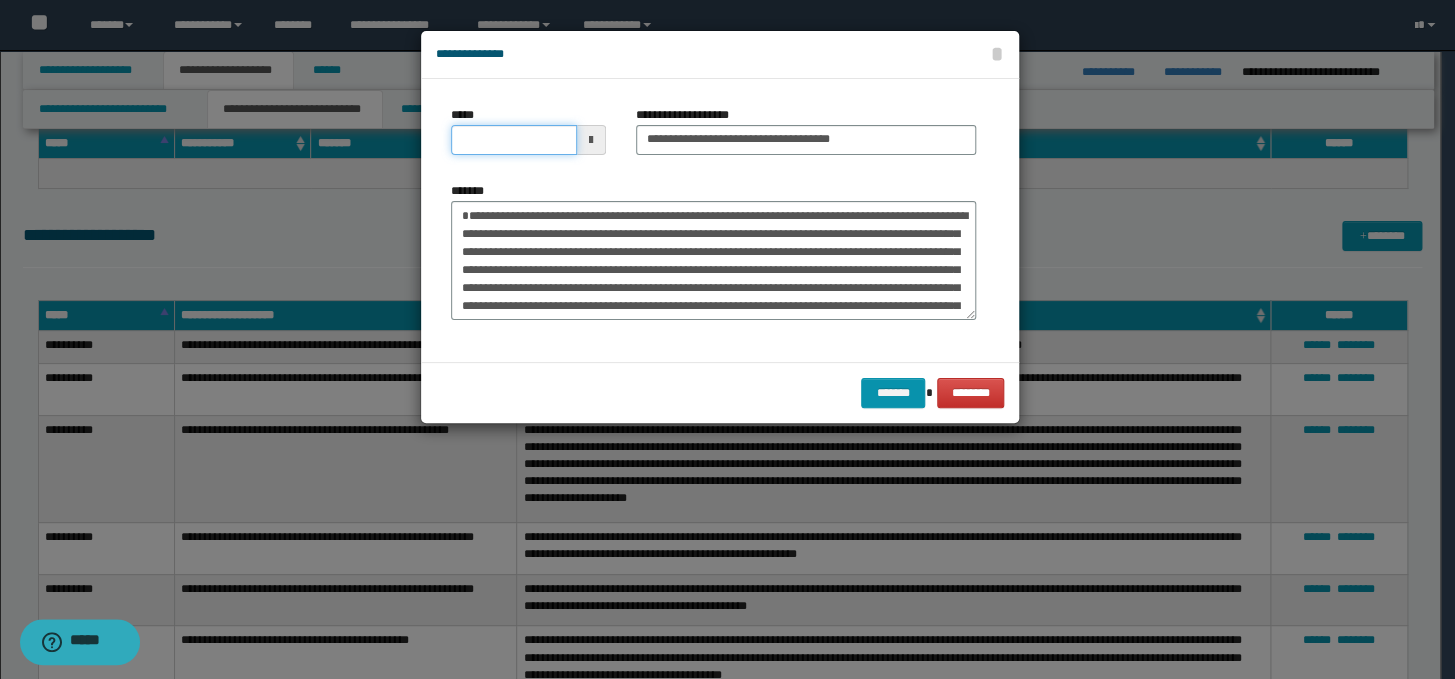 click on "*****" at bounding box center (514, 140) 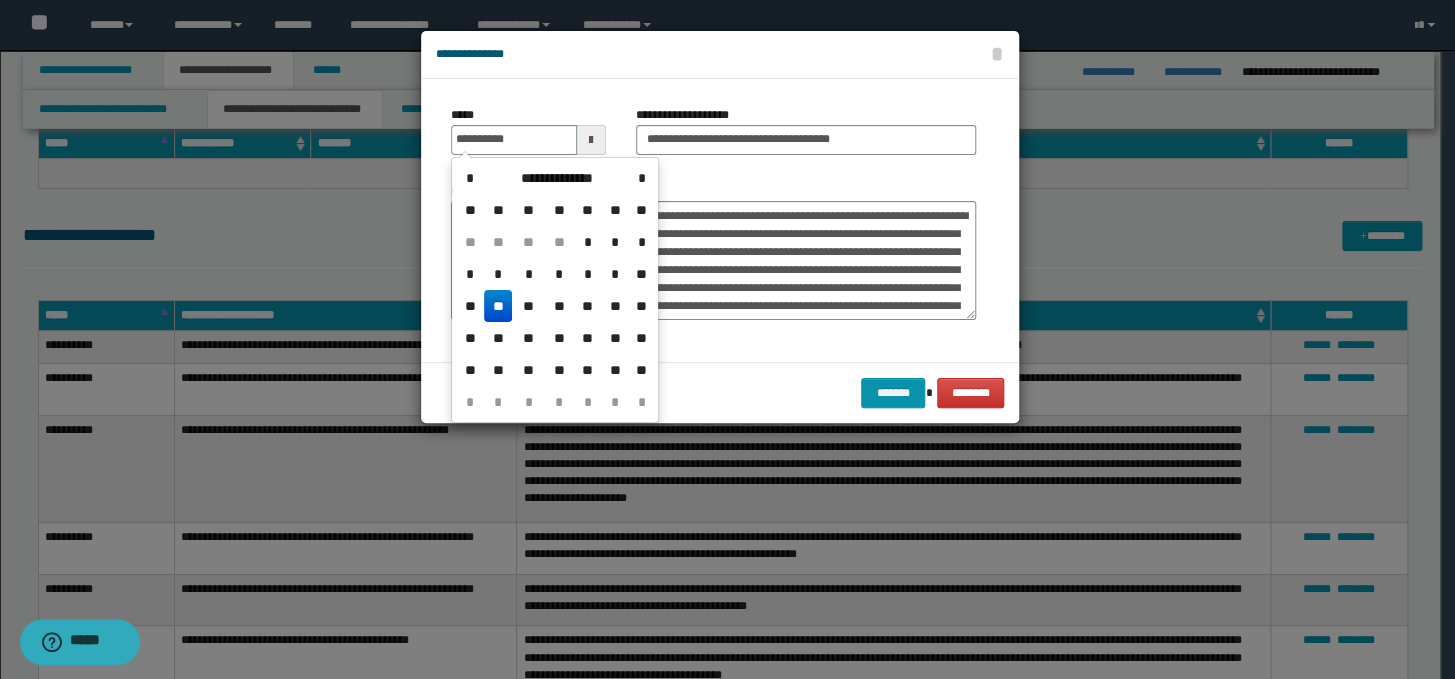 click on "**" at bounding box center (498, 306) 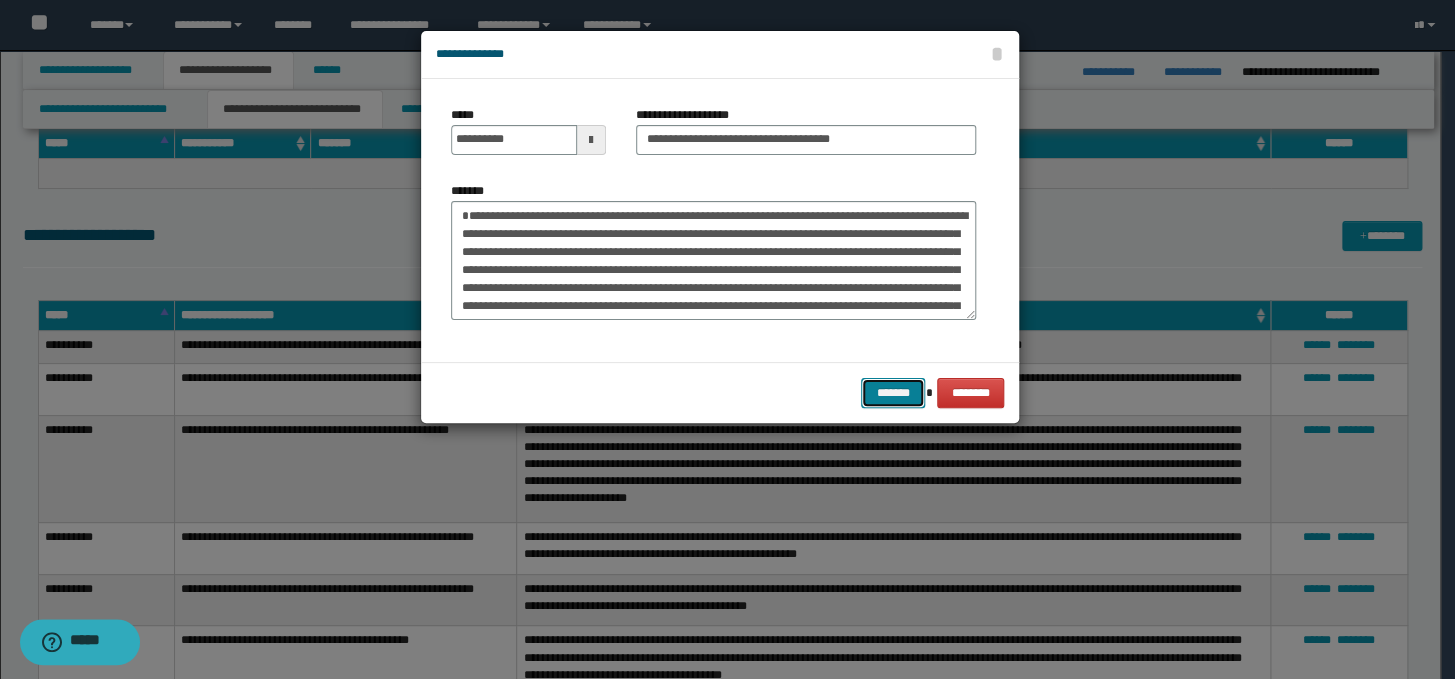 click on "*******" at bounding box center [893, 393] 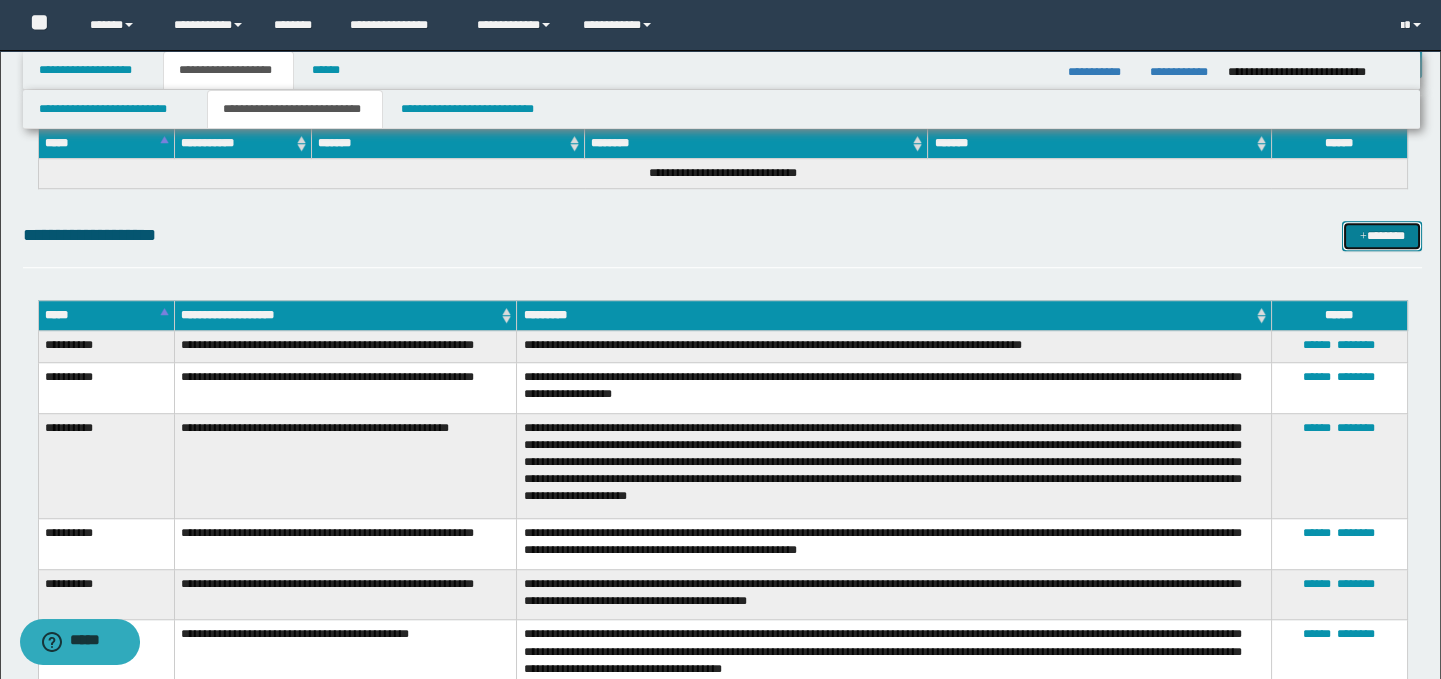 click at bounding box center (1363, 237) 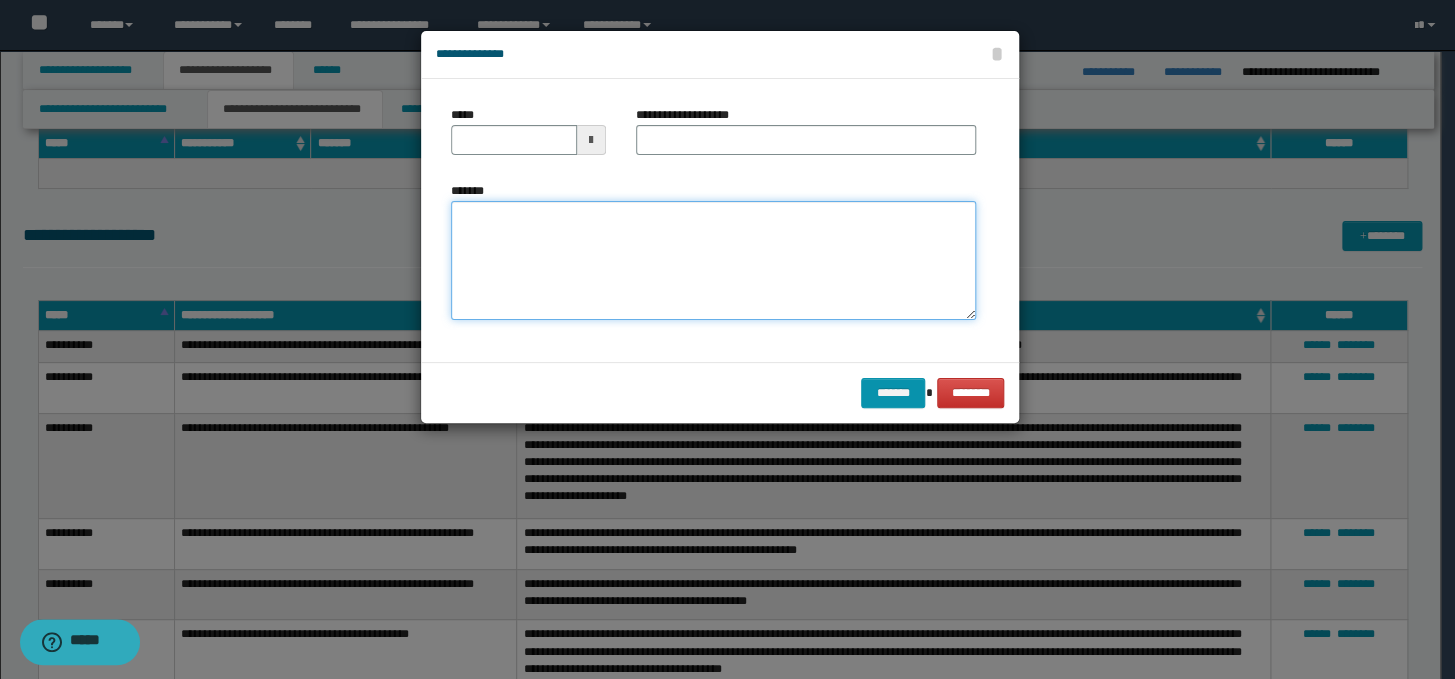 click on "*******" at bounding box center [713, 261] 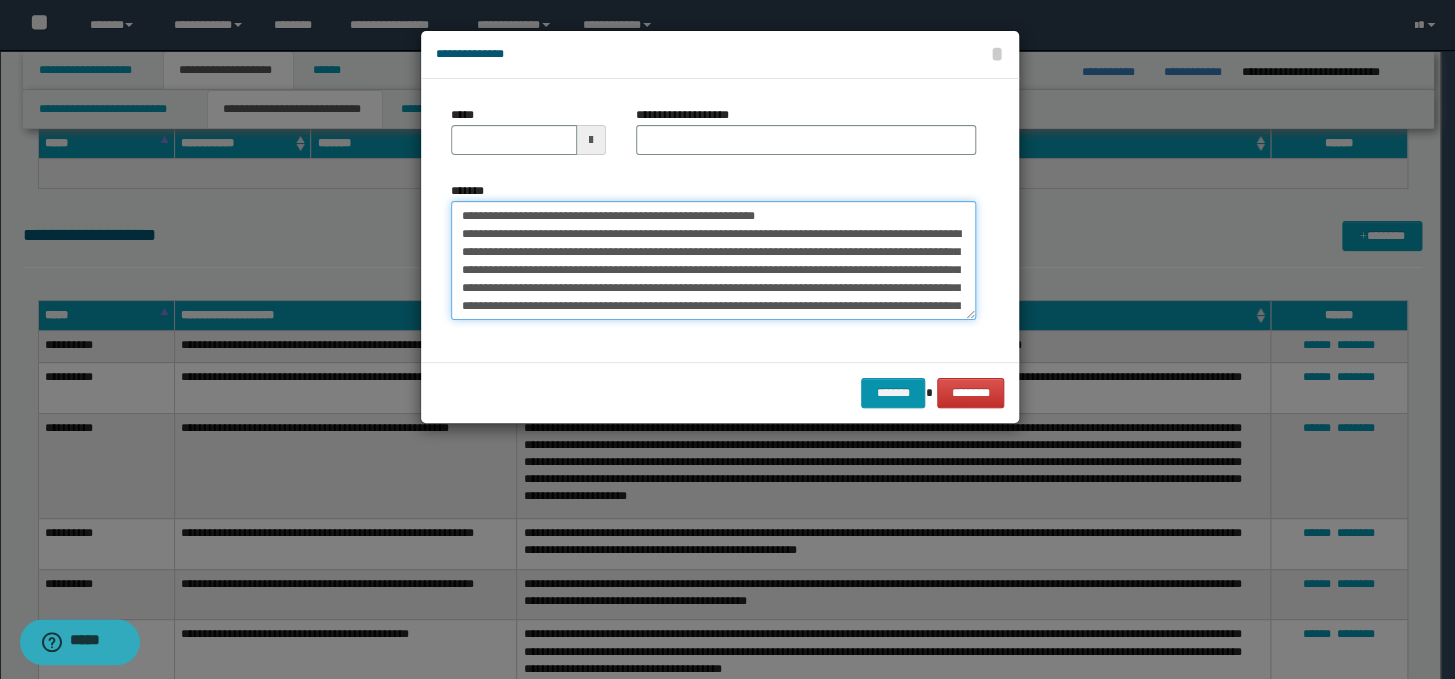 scroll, scrollTop: 191, scrollLeft: 0, axis: vertical 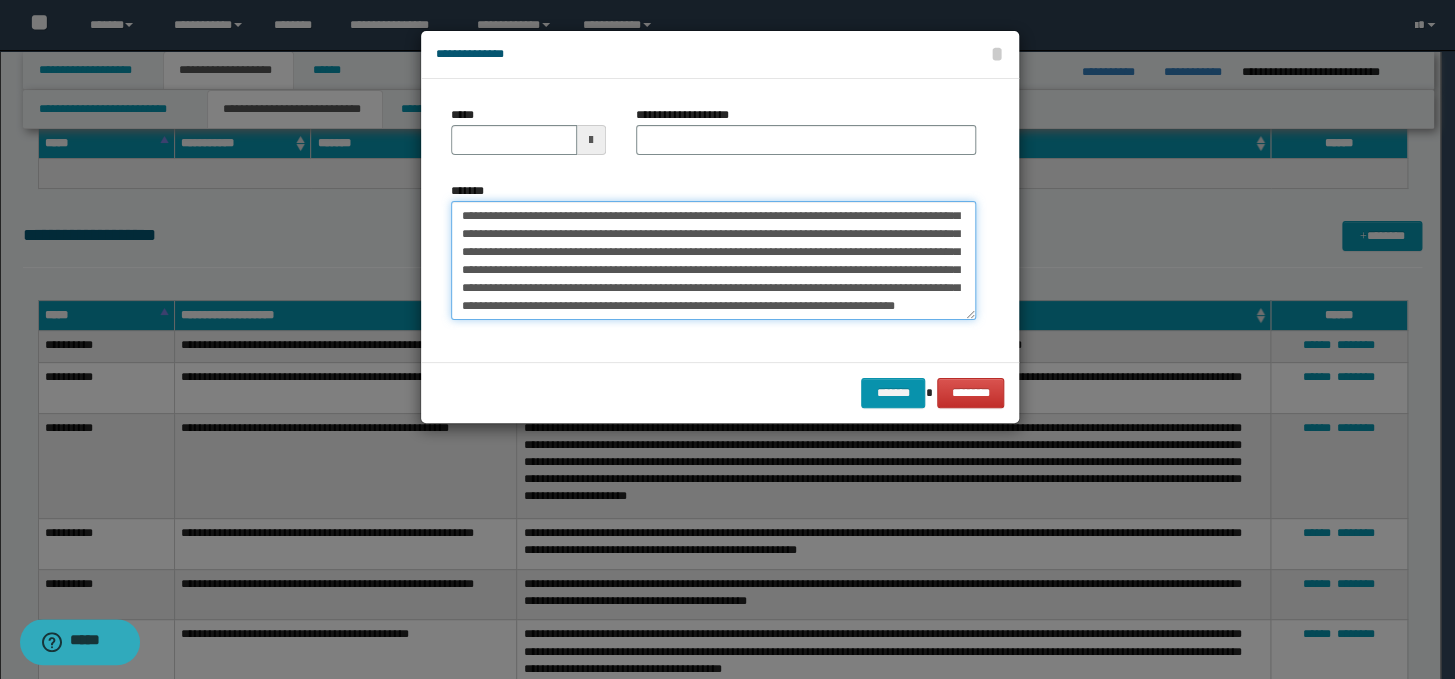 click on "*******" at bounding box center (713, 261) 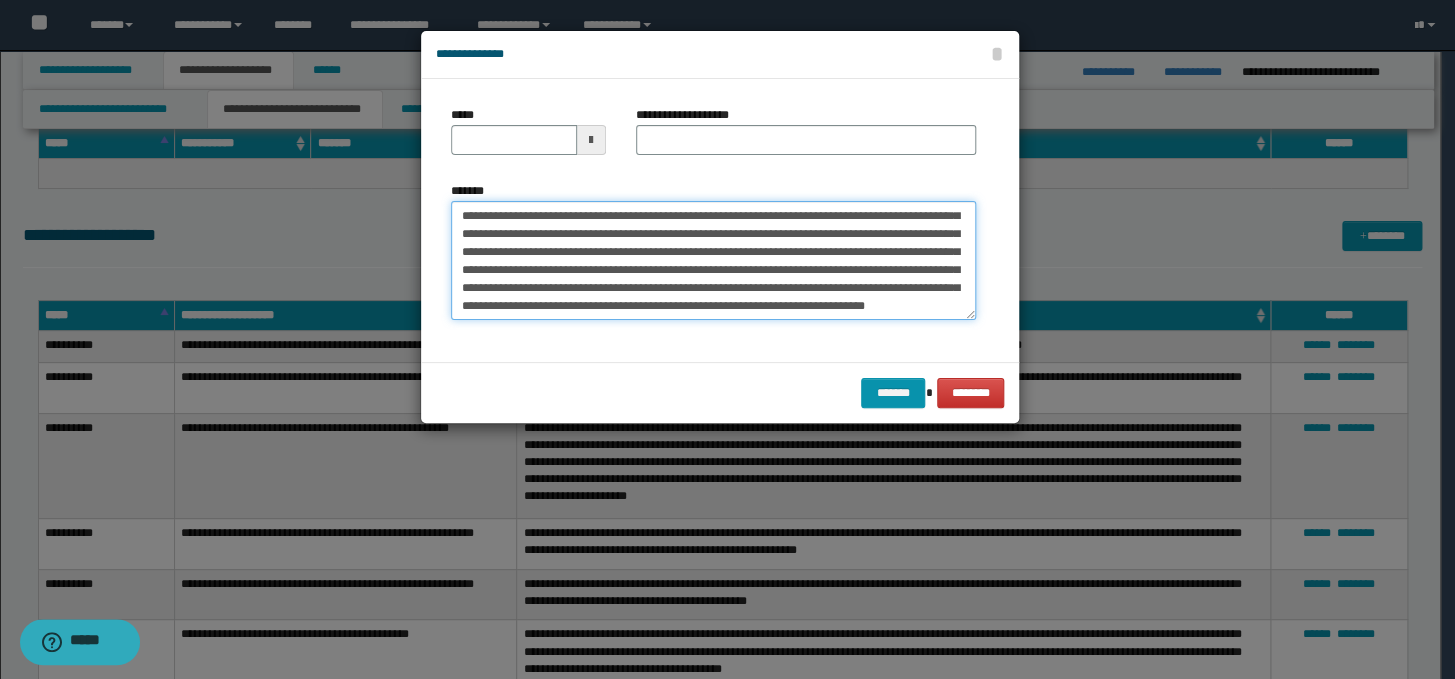 scroll, scrollTop: 0, scrollLeft: 0, axis: both 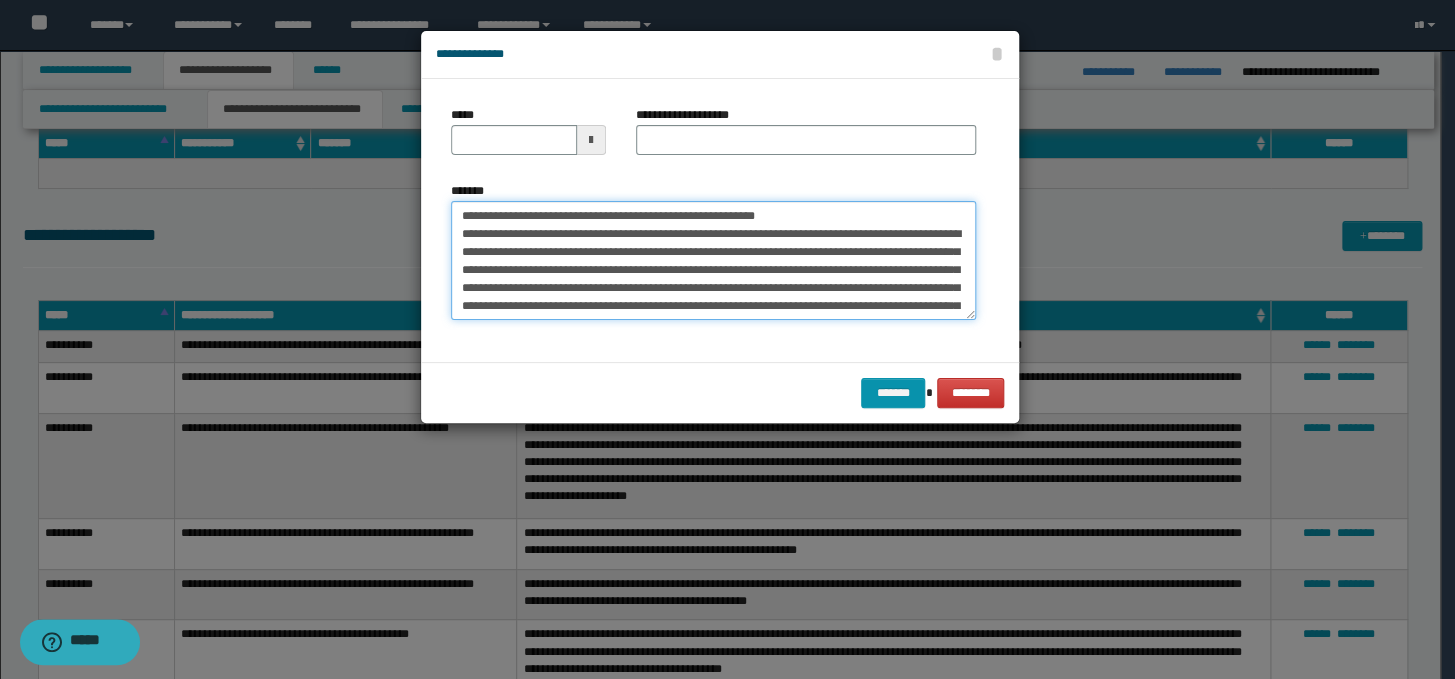 drag, startPoint x: 869, startPoint y: 214, endPoint x: 451, endPoint y: 217, distance: 418.01077 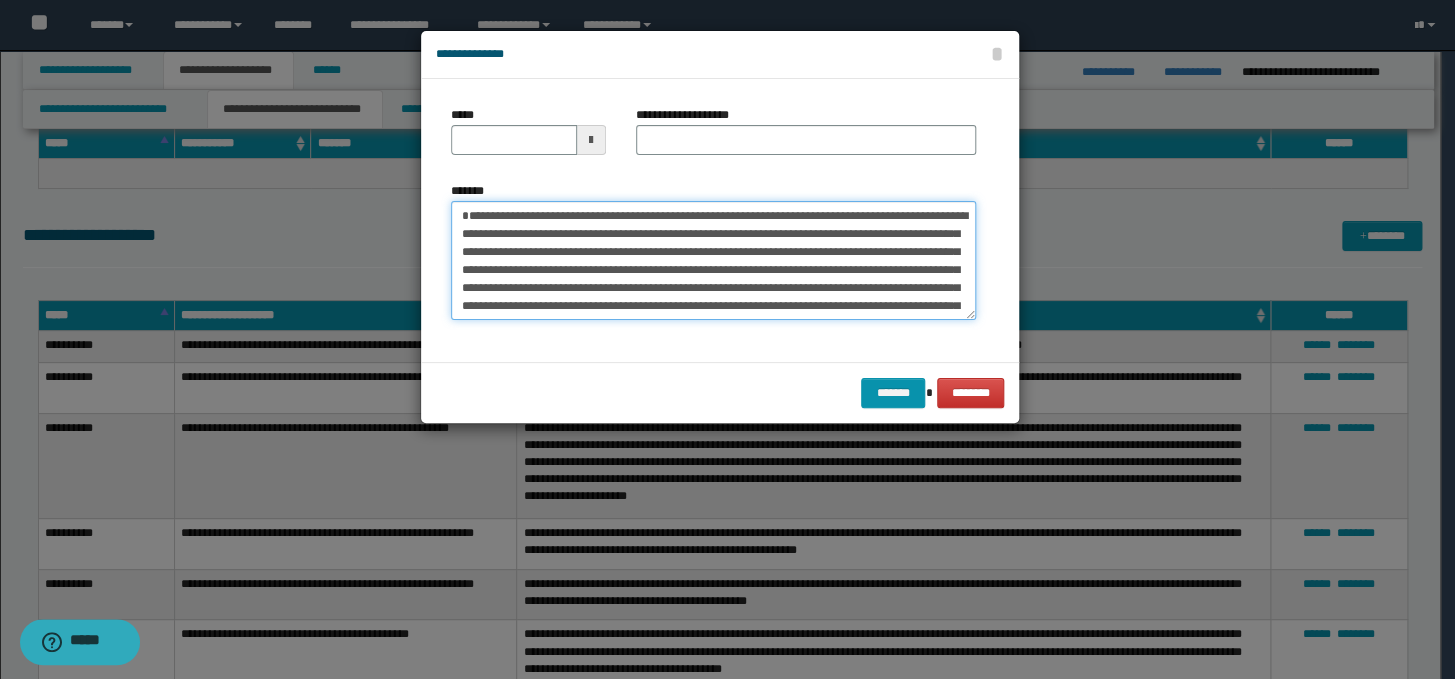 type on "**********" 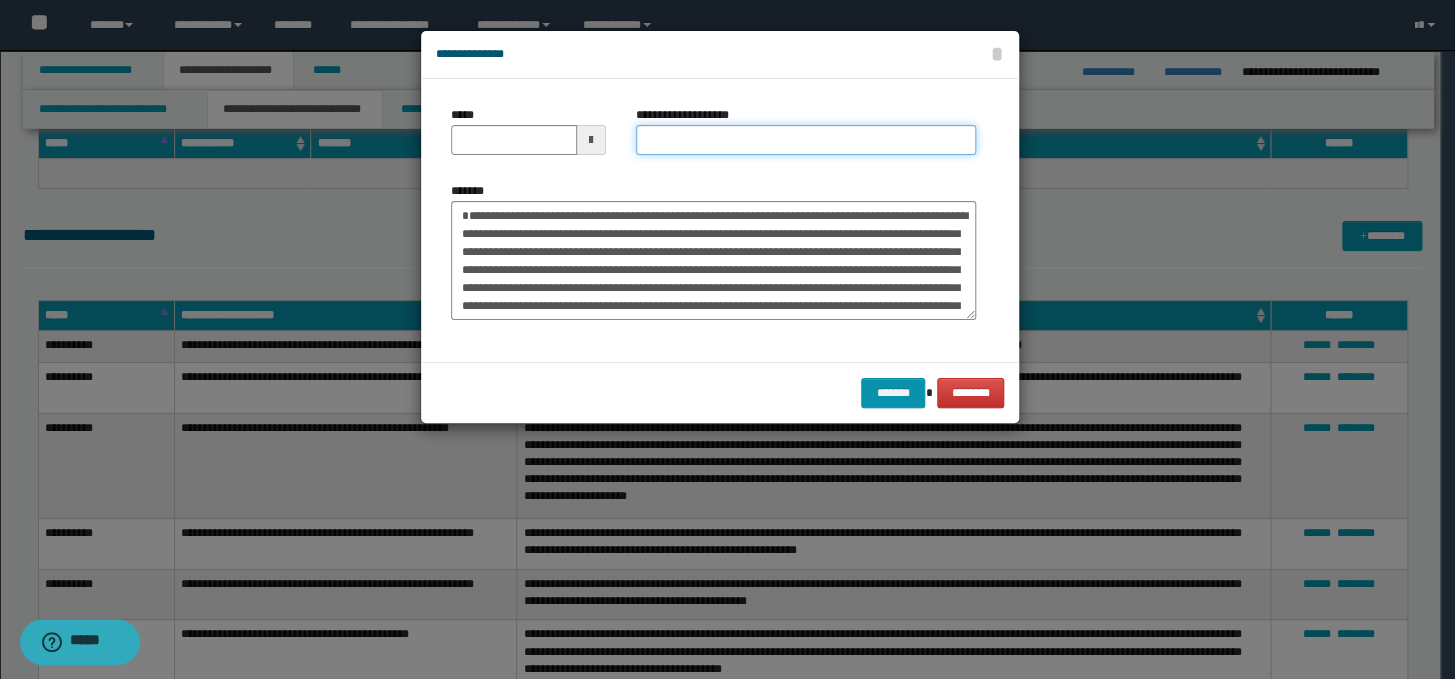 click on "**********" at bounding box center [806, 140] 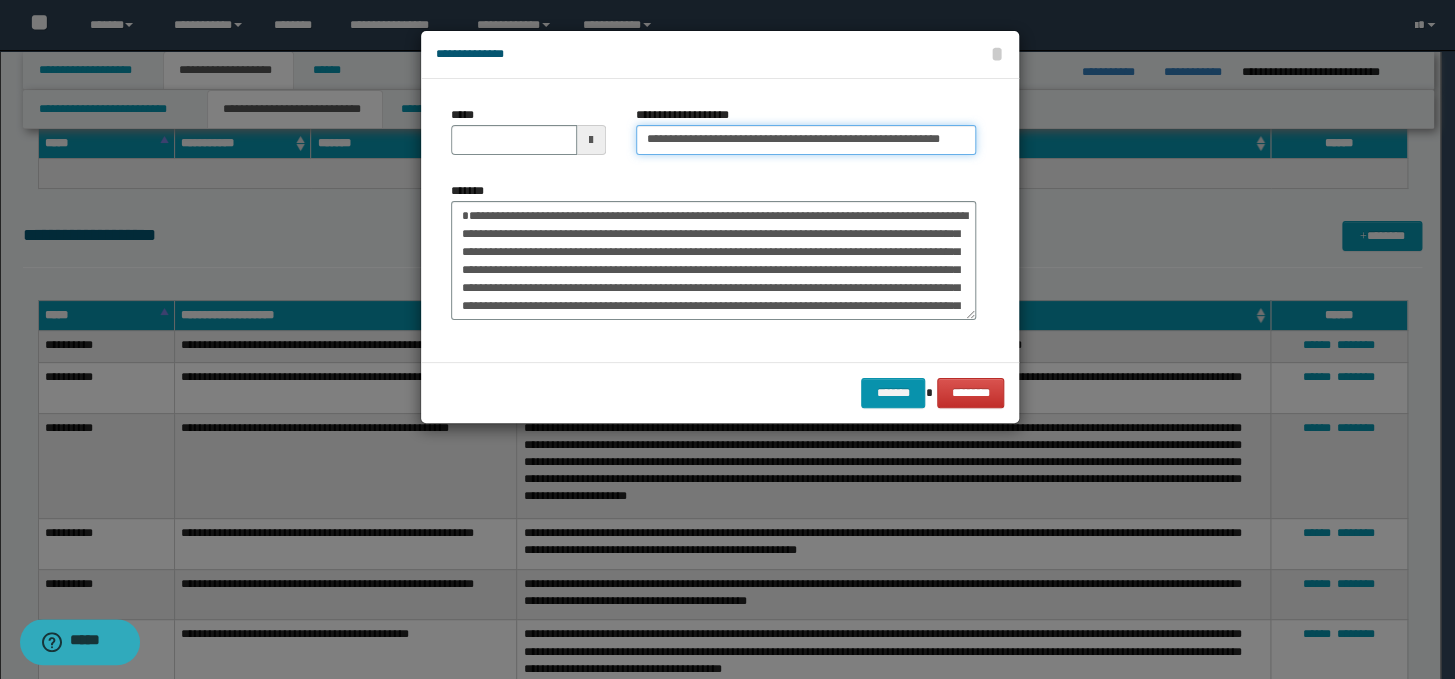 scroll, scrollTop: 0, scrollLeft: 77, axis: horizontal 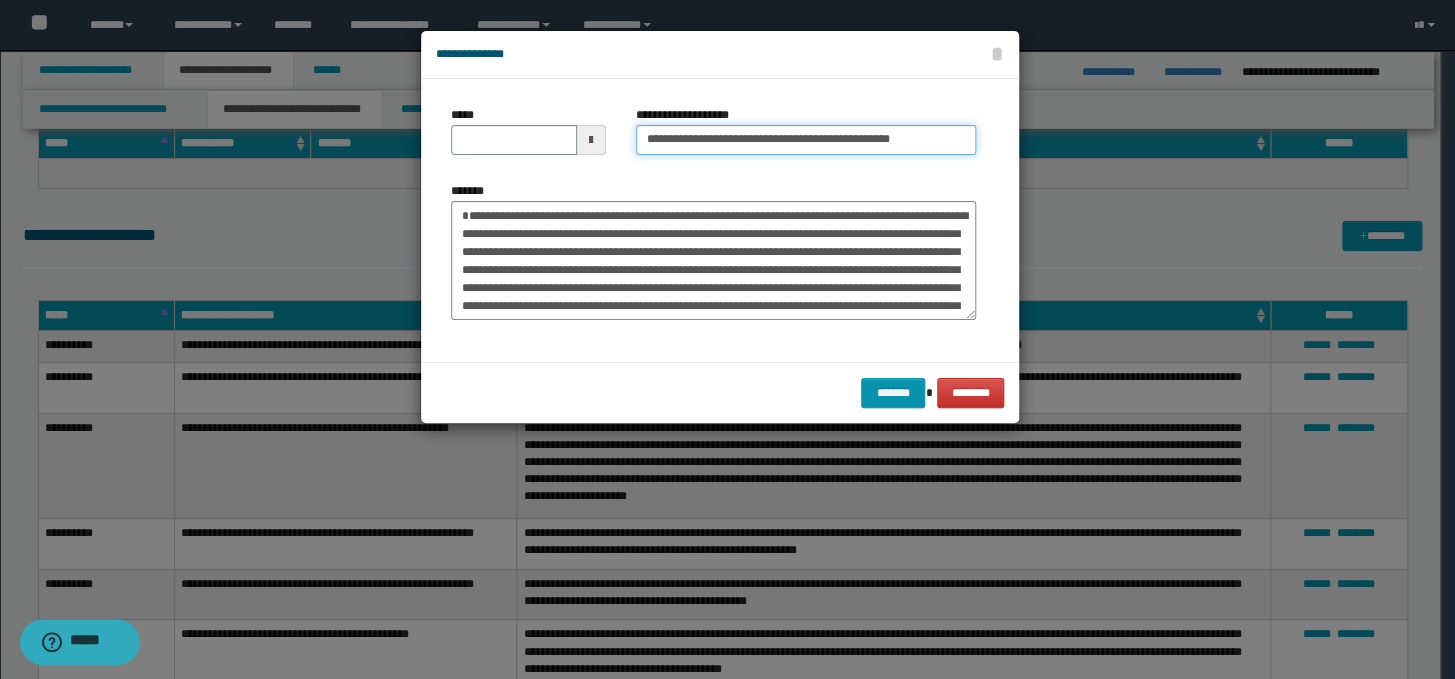 type 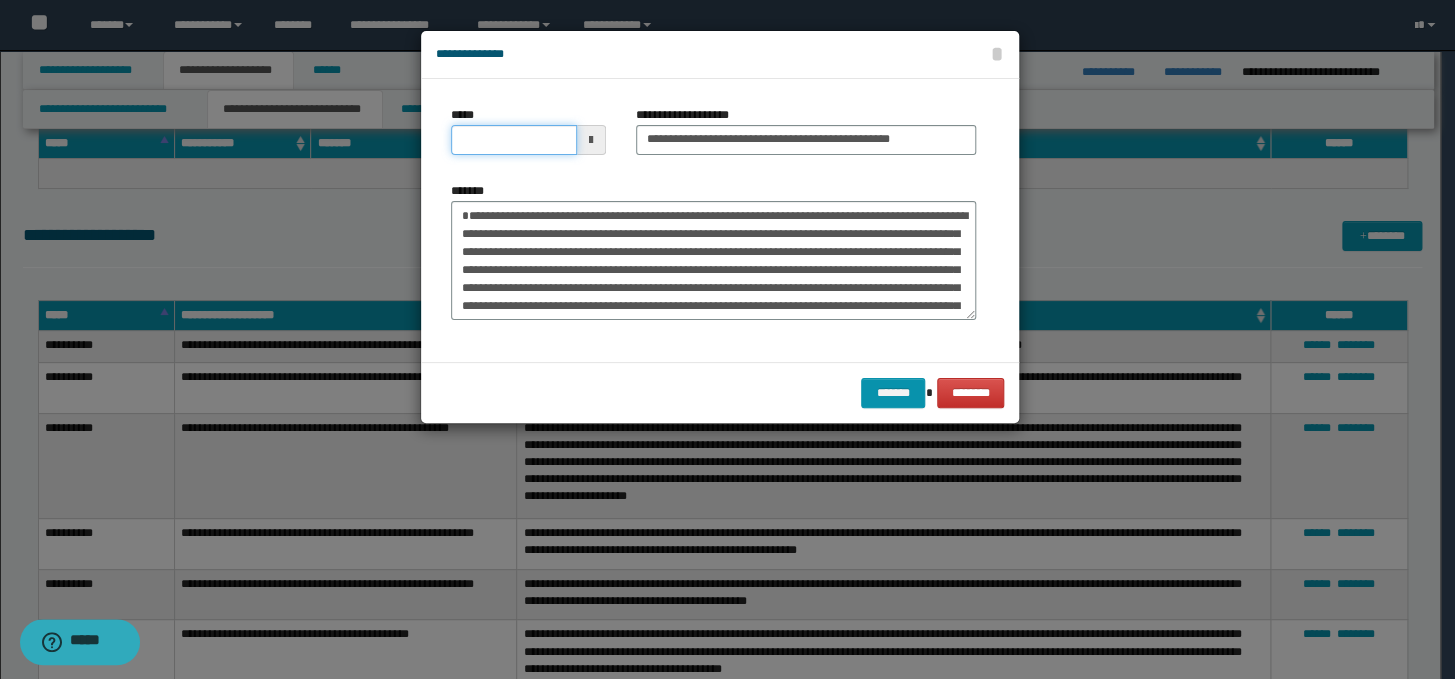click on "*****" at bounding box center (514, 140) 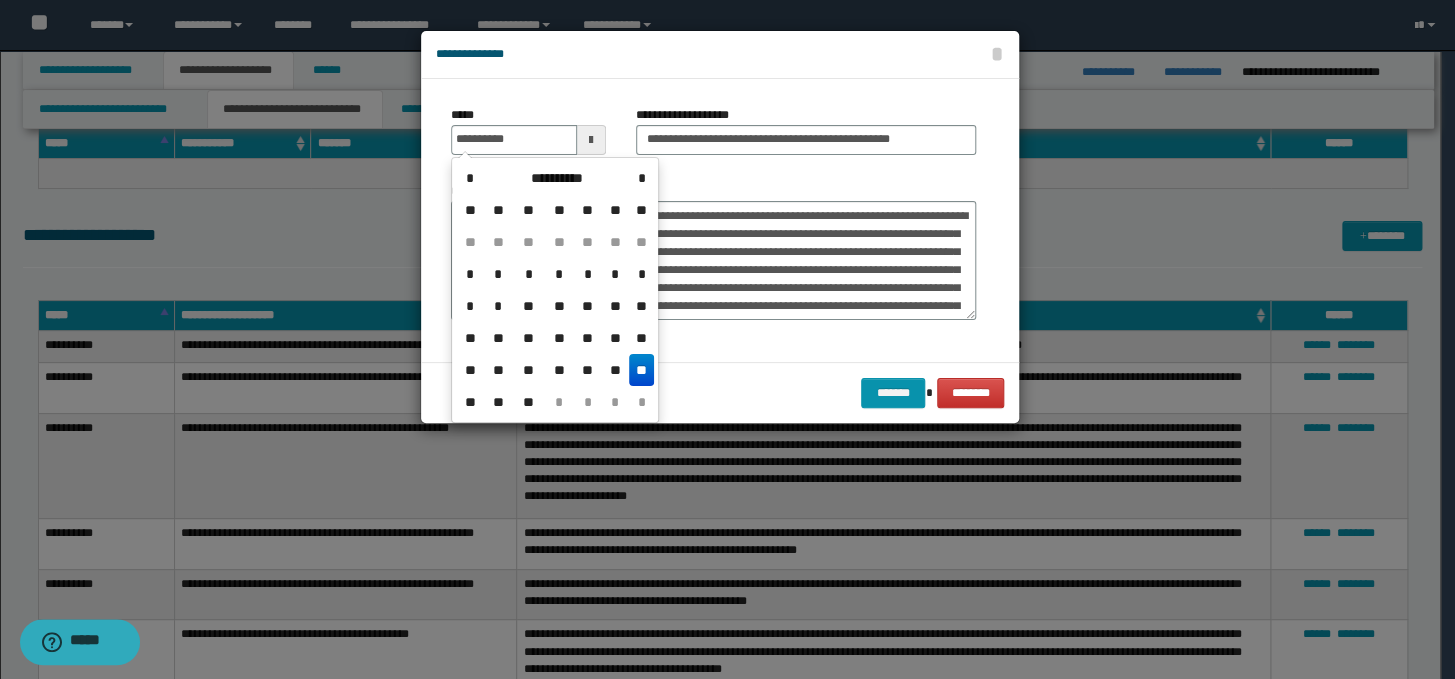 click on "**" at bounding box center (641, 370) 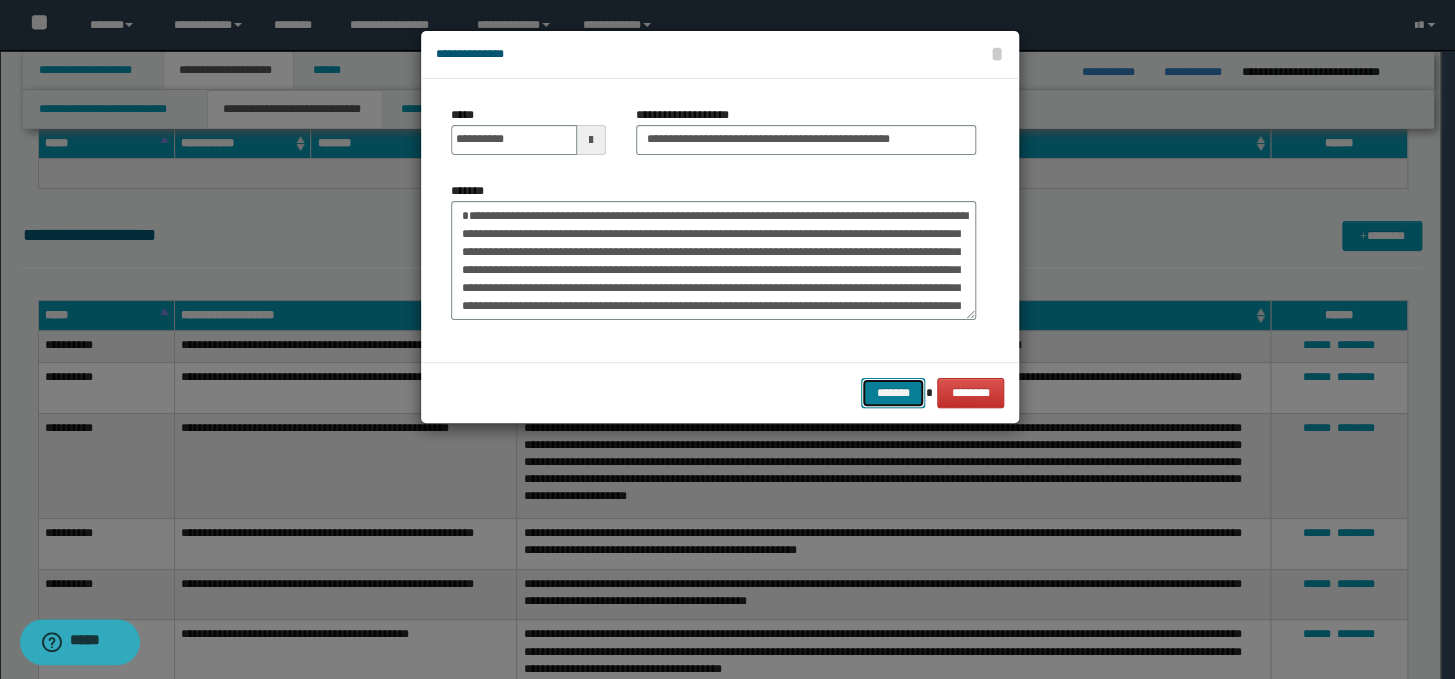 click on "*******" at bounding box center (893, 393) 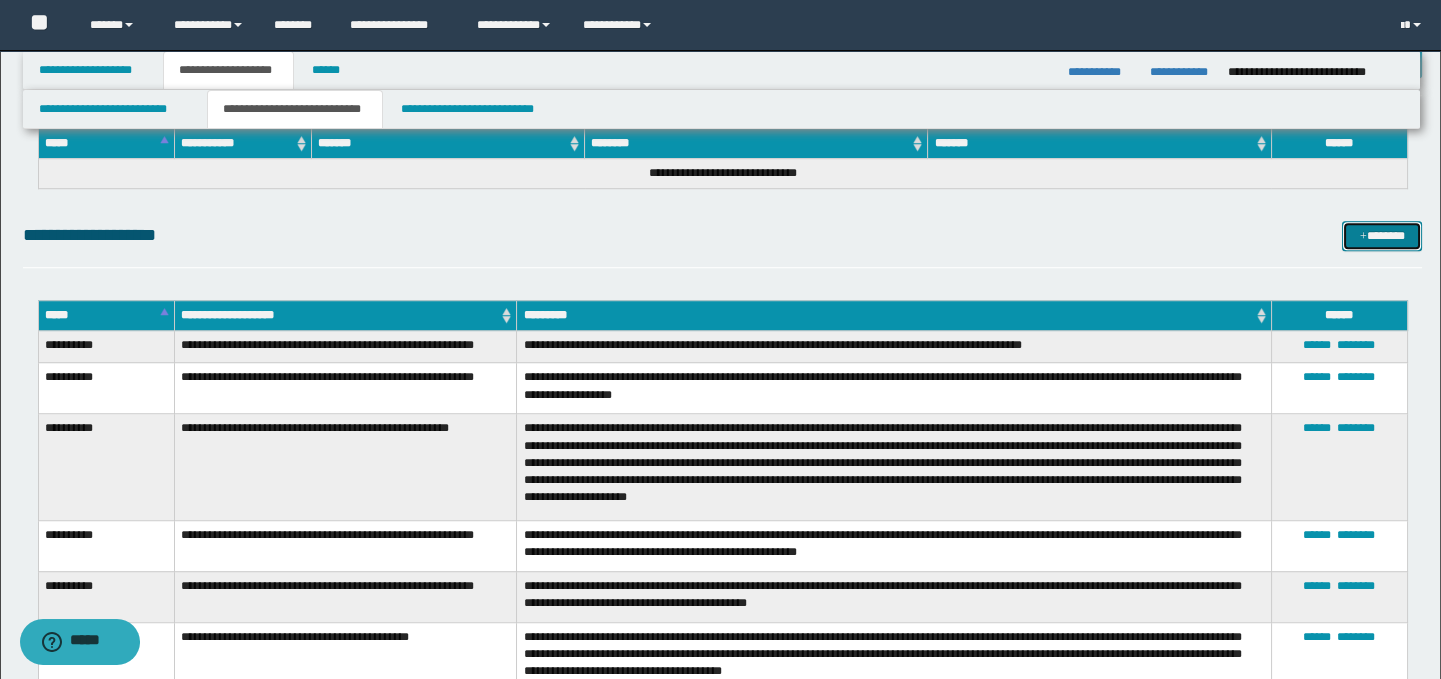 click at bounding box center (1363, 237) 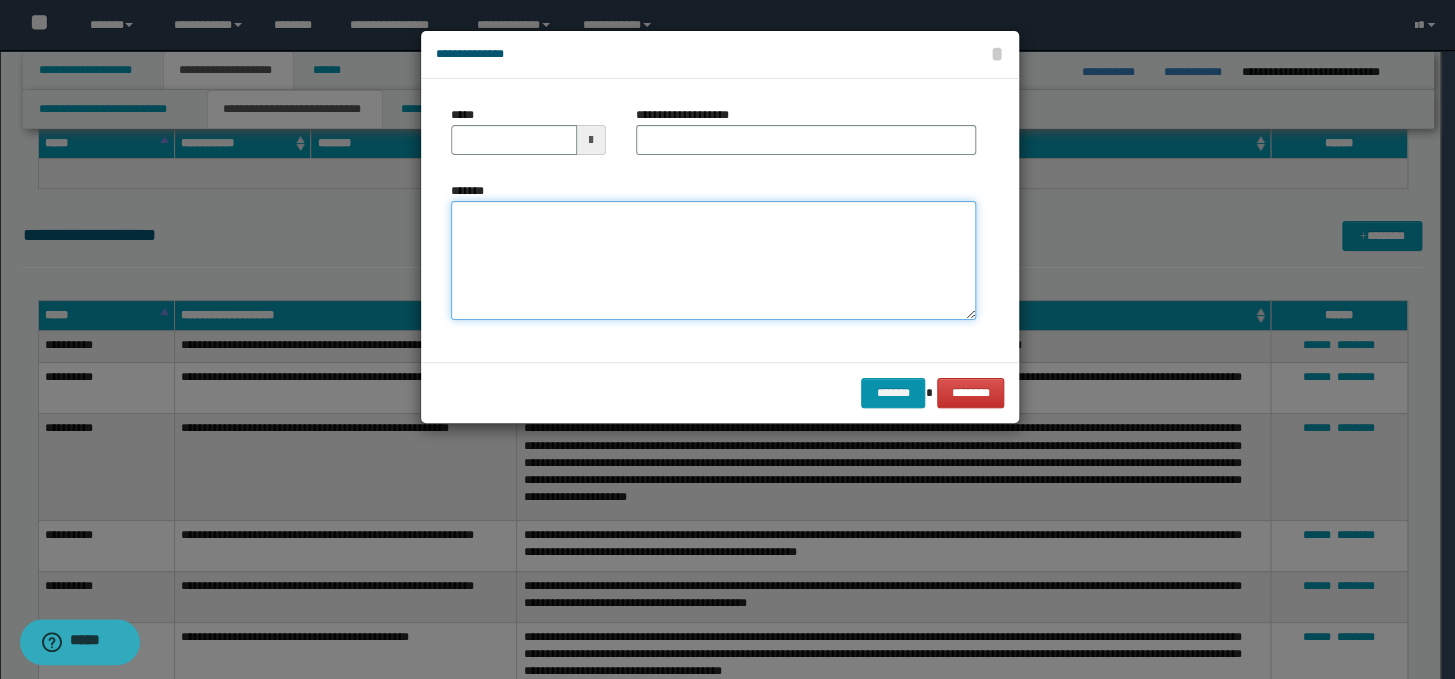 click on "*******" at bounding box center [713, 261] 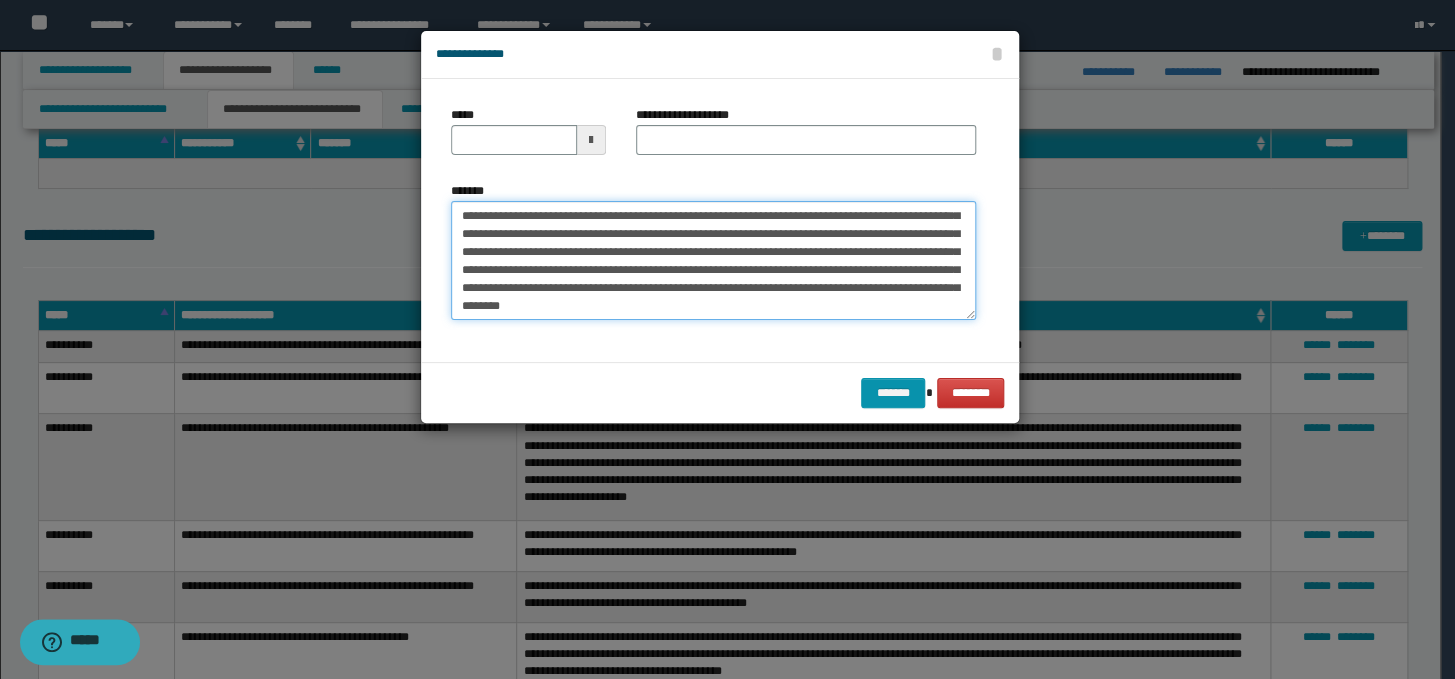 scroll, scrollTop: 0, scrollLeft: 0, axis: both 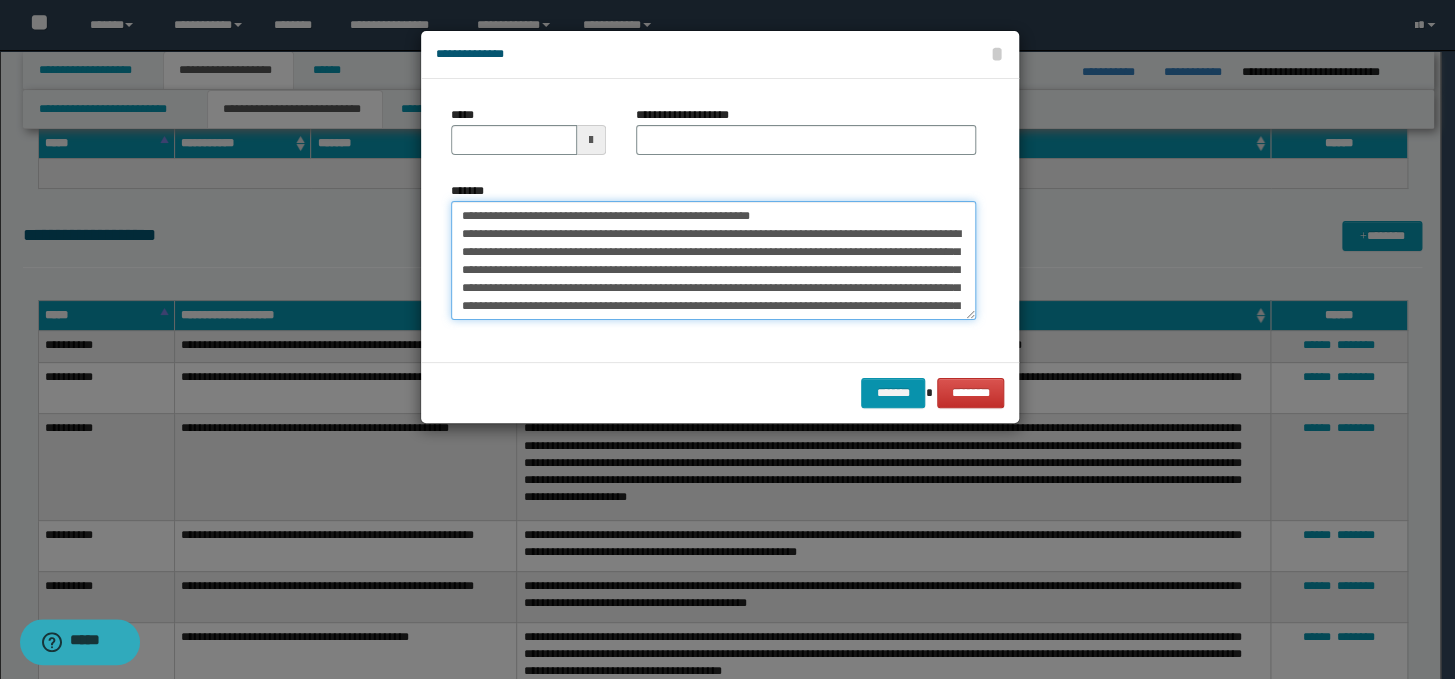 drag, startPoint x: 862, startPoint y: 209, endPoint x: 461, endPoint y: 223, distance: 401.24432 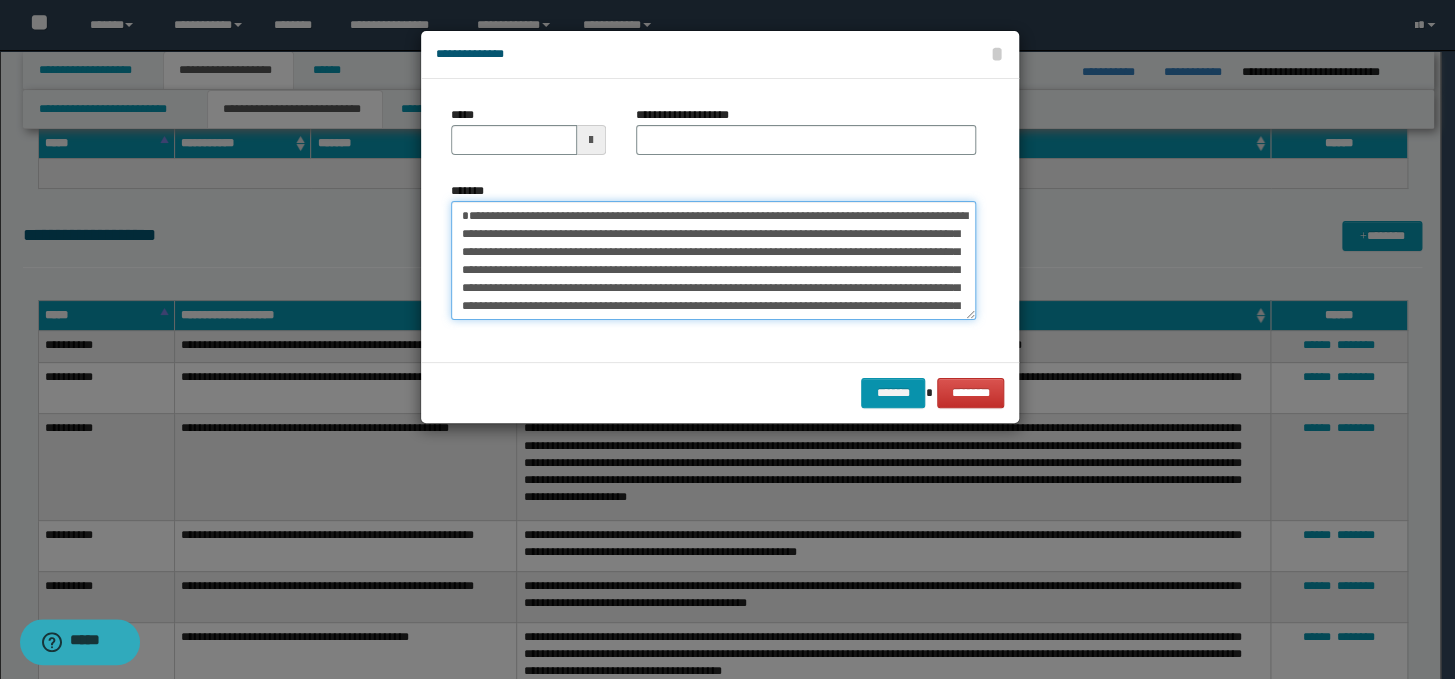type on "**********" 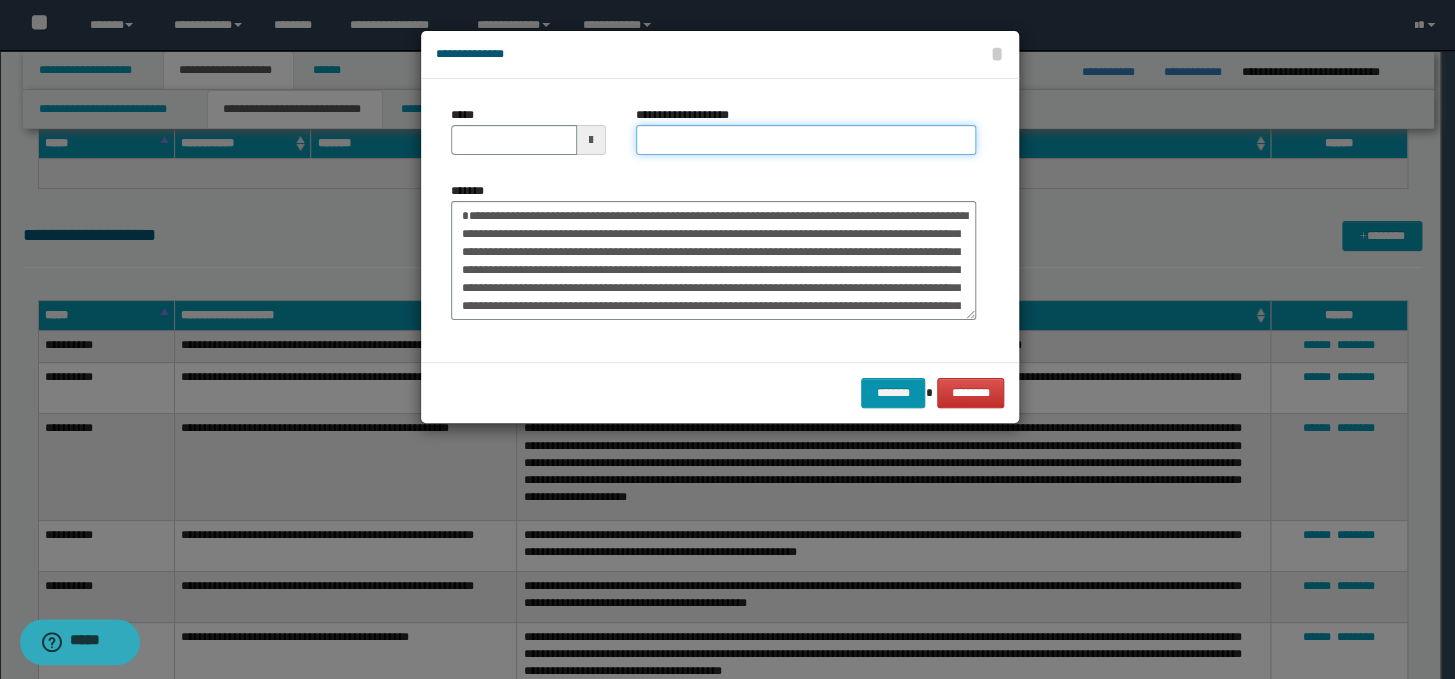 click on "**********" at bounding box center [806, 140] 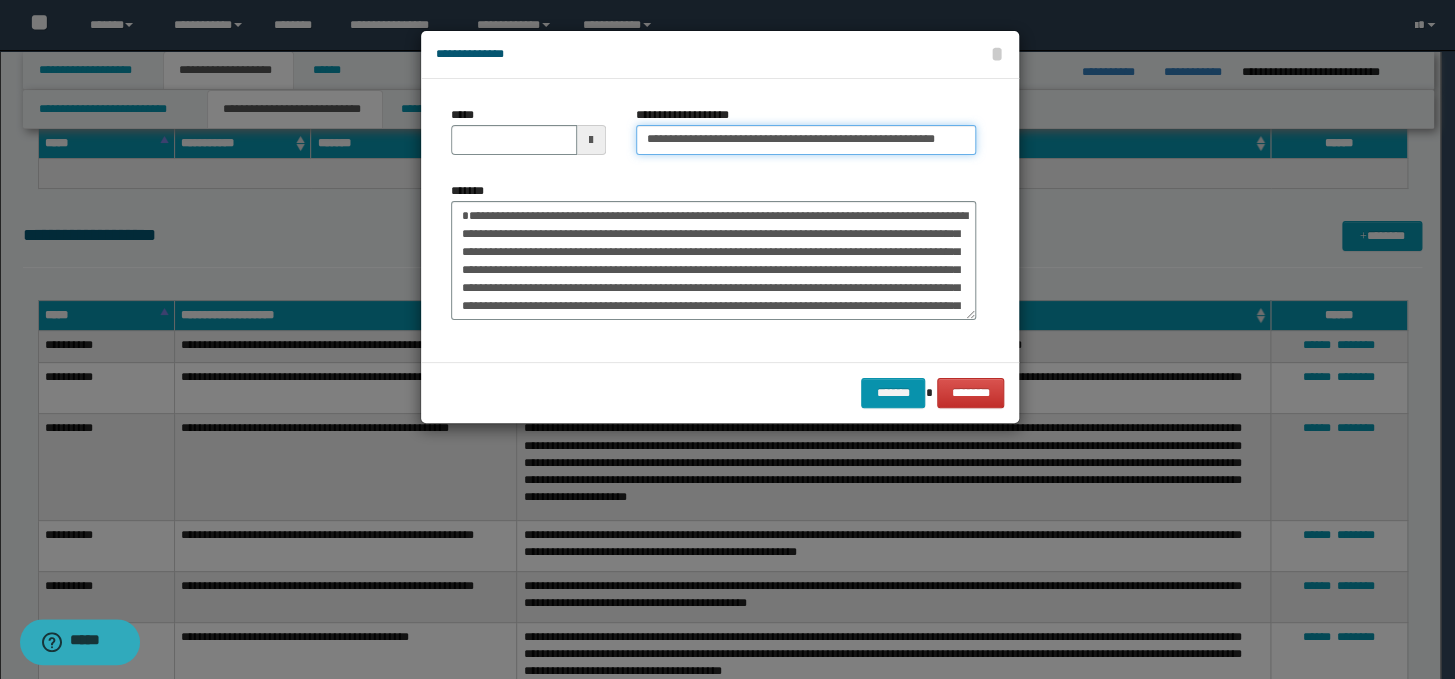 scroll, scrollTop: 0, scrollLeft: 67, axis: horizontal 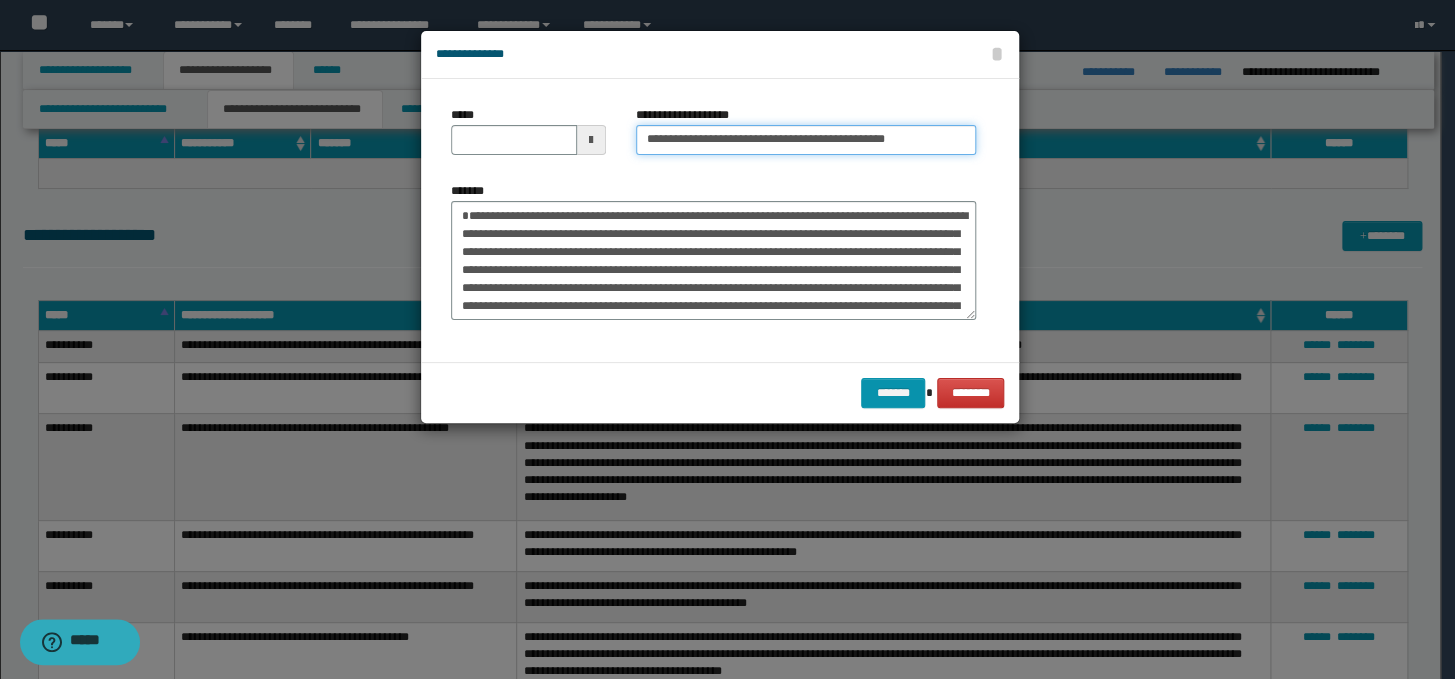 type 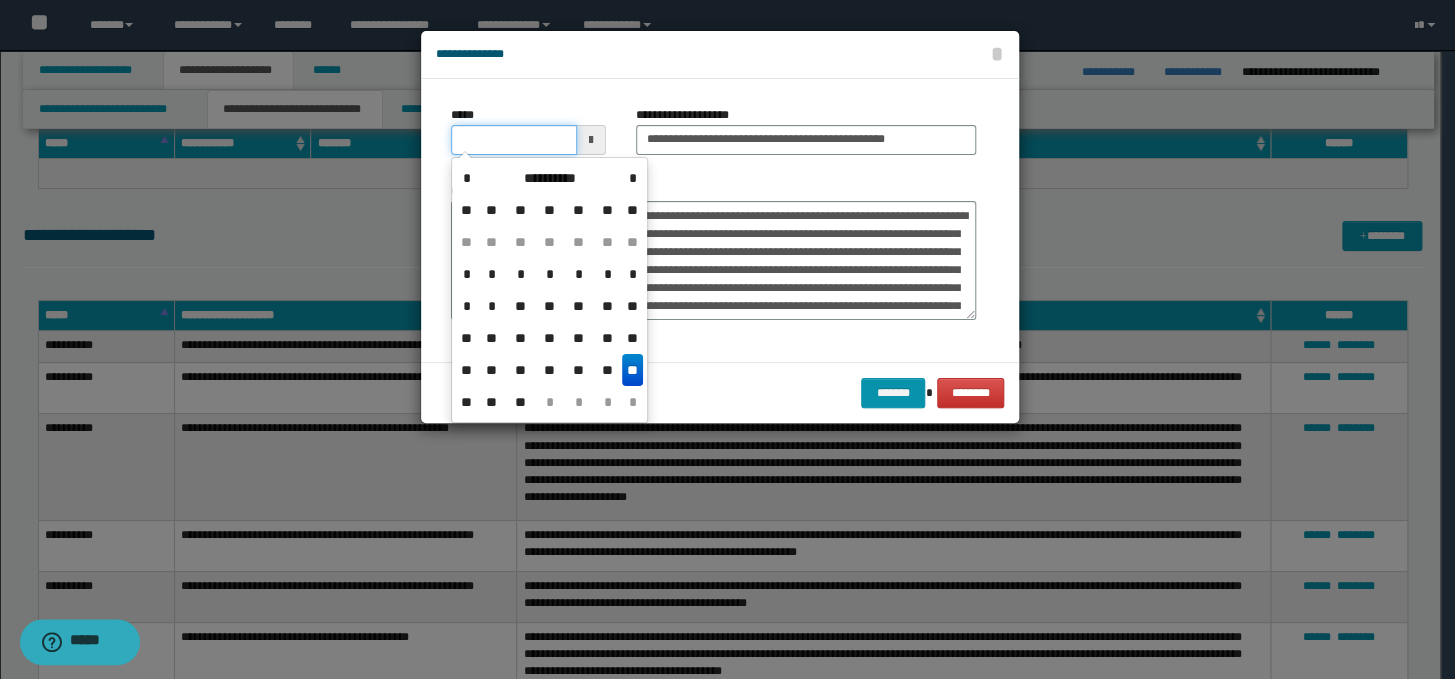 click on "*****" at bounding box center [514, 140] 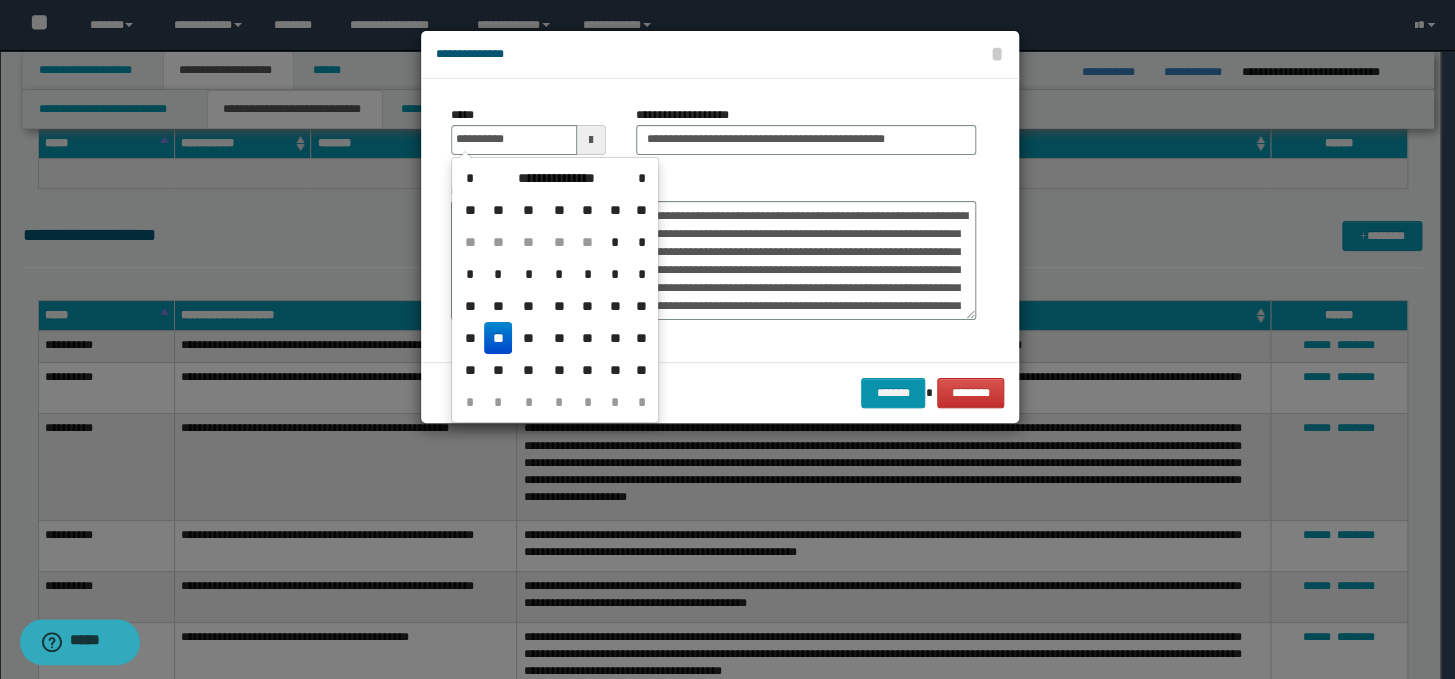 click on "**" at bounding box center (498, 338) 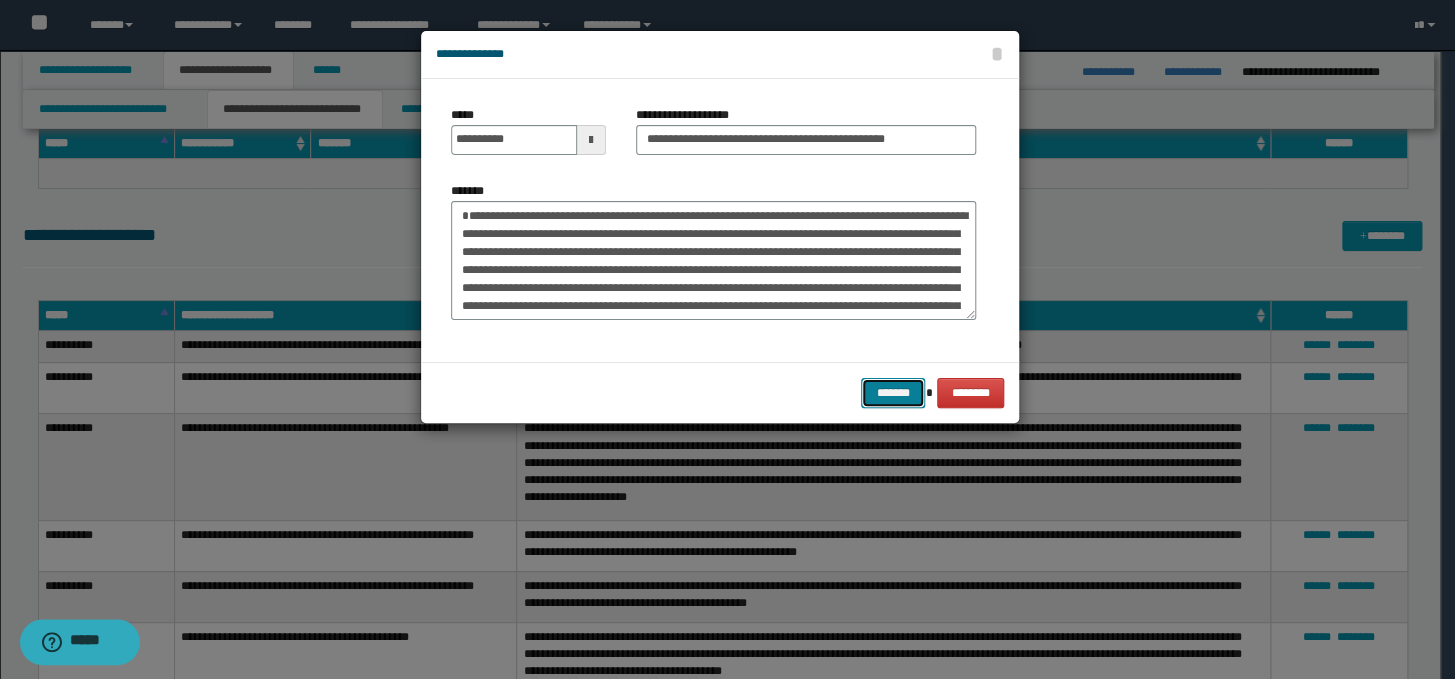 click on "*******" at bounding box center (893, 393) 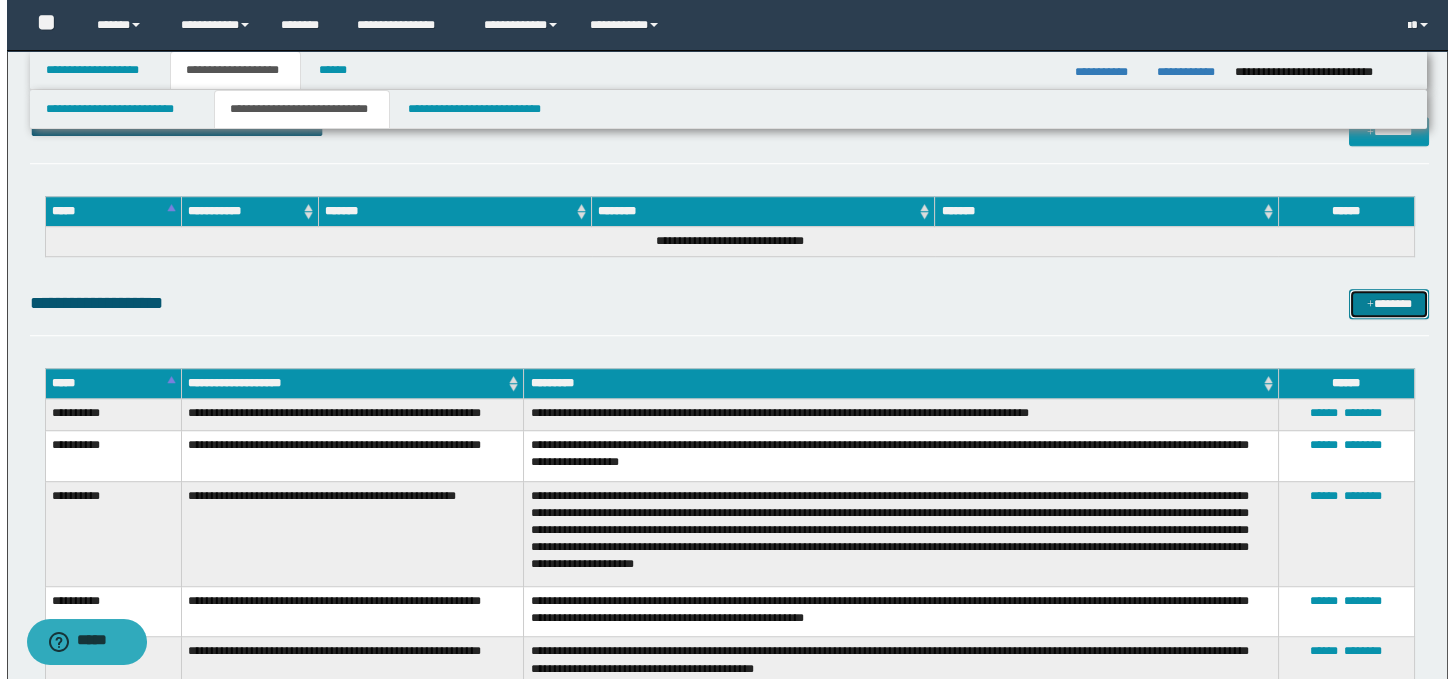 scroll, scrollTop: 3077, scrollLeft: 0, axis: vertical 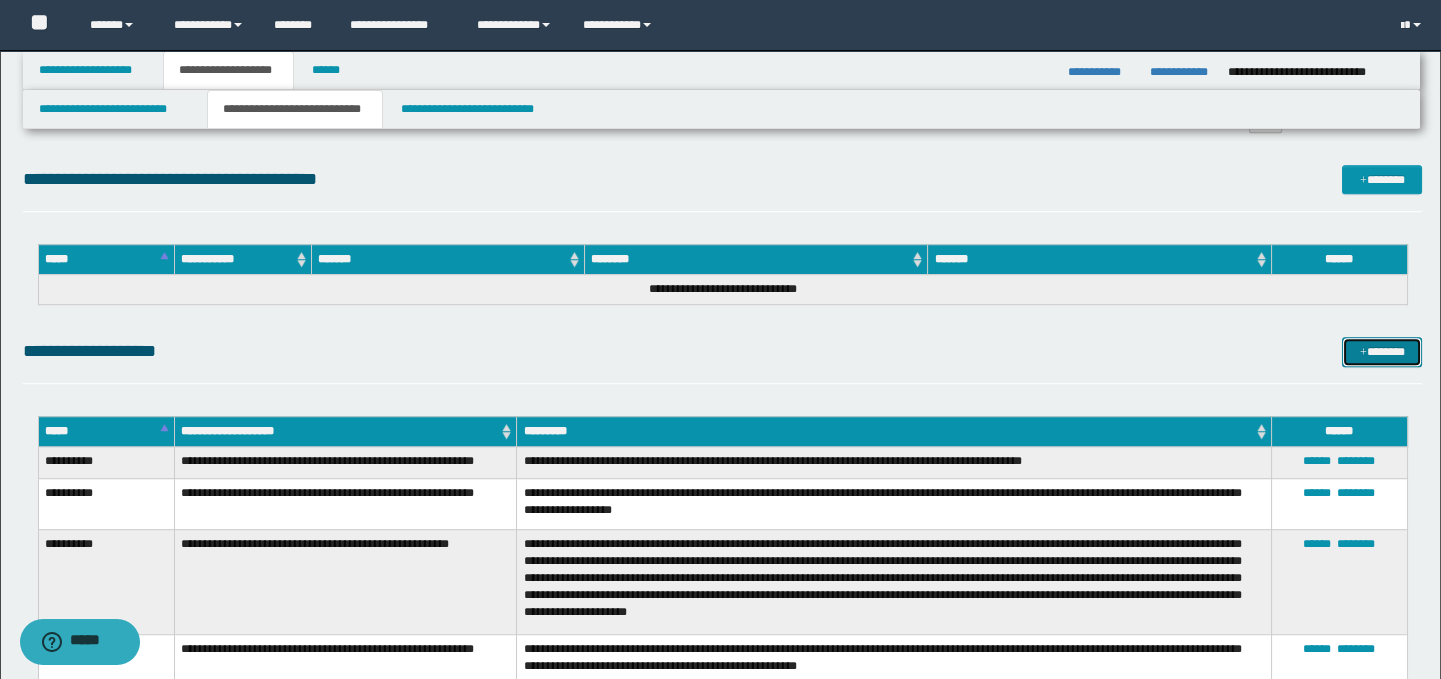 click on "*******" at bounding box center [1382, 352] 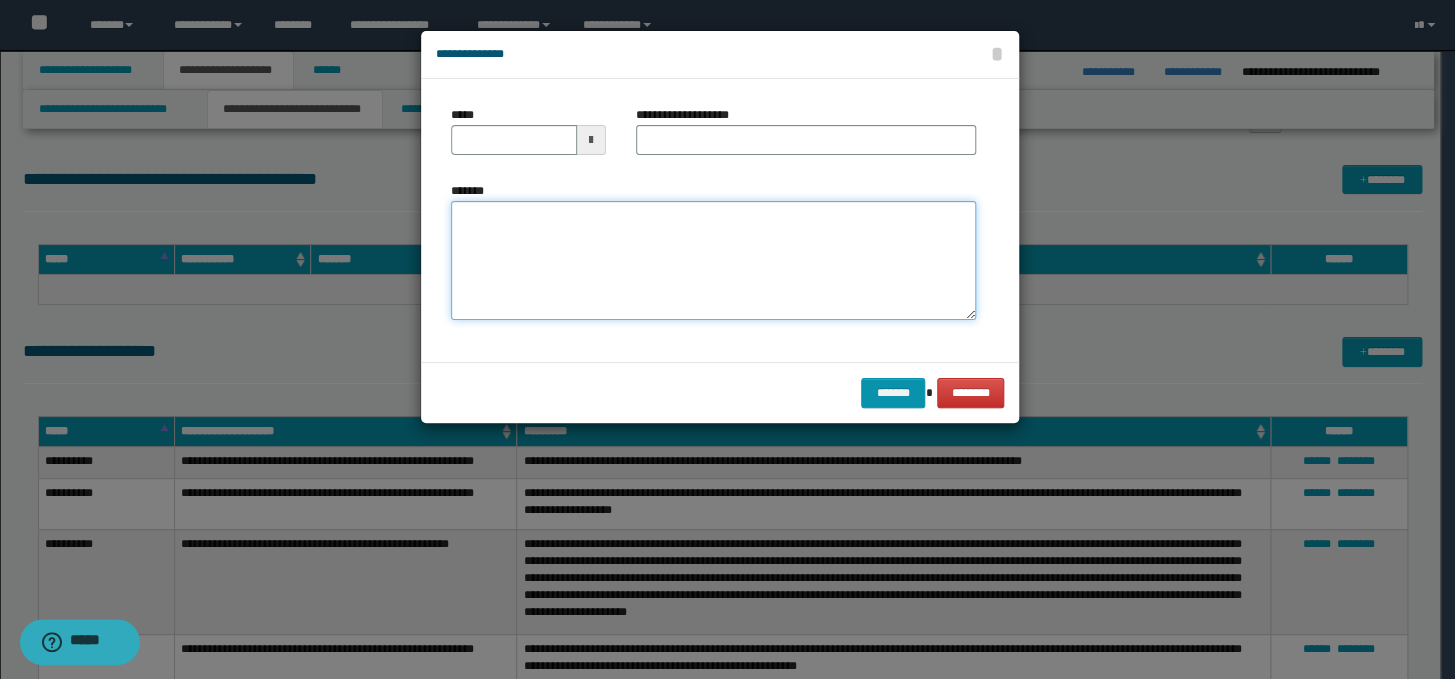click on "*******" at bounding box center (713, 261) 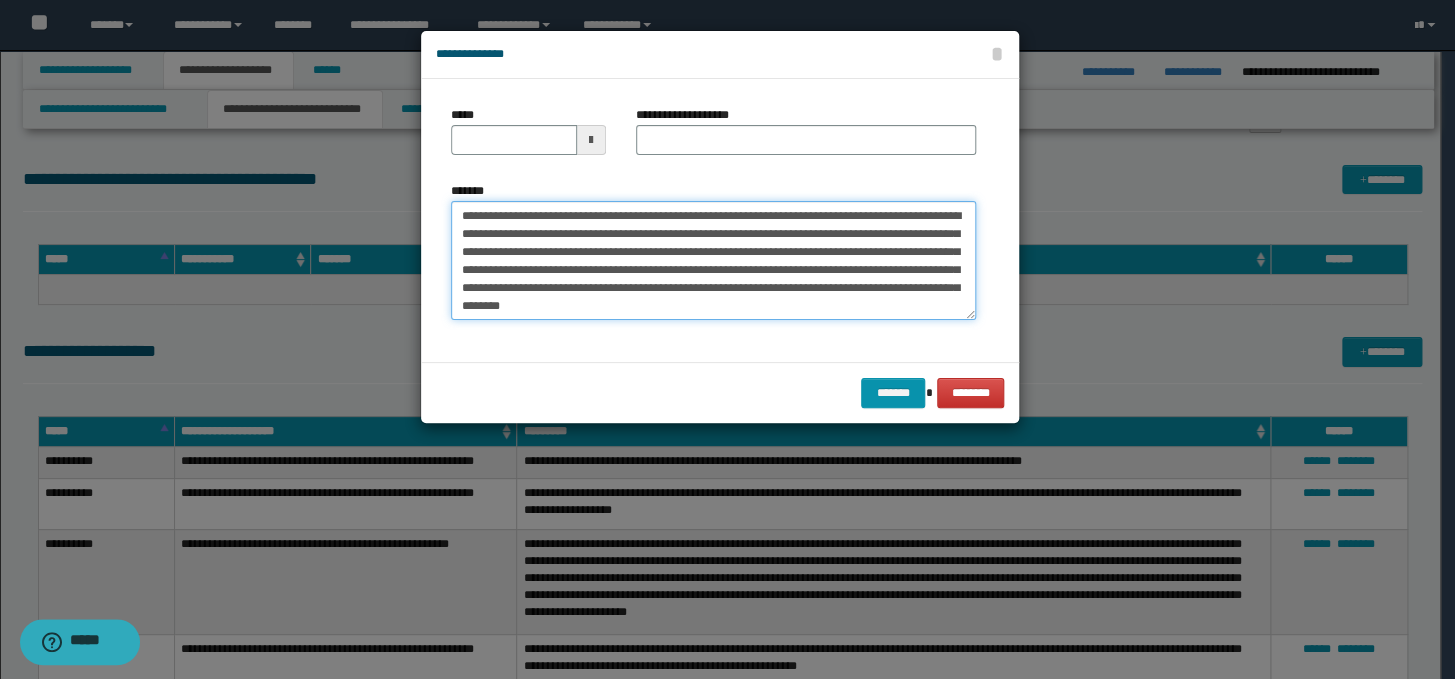 scroll, scrollTop: 0, scrollLeft: 0, axis: both 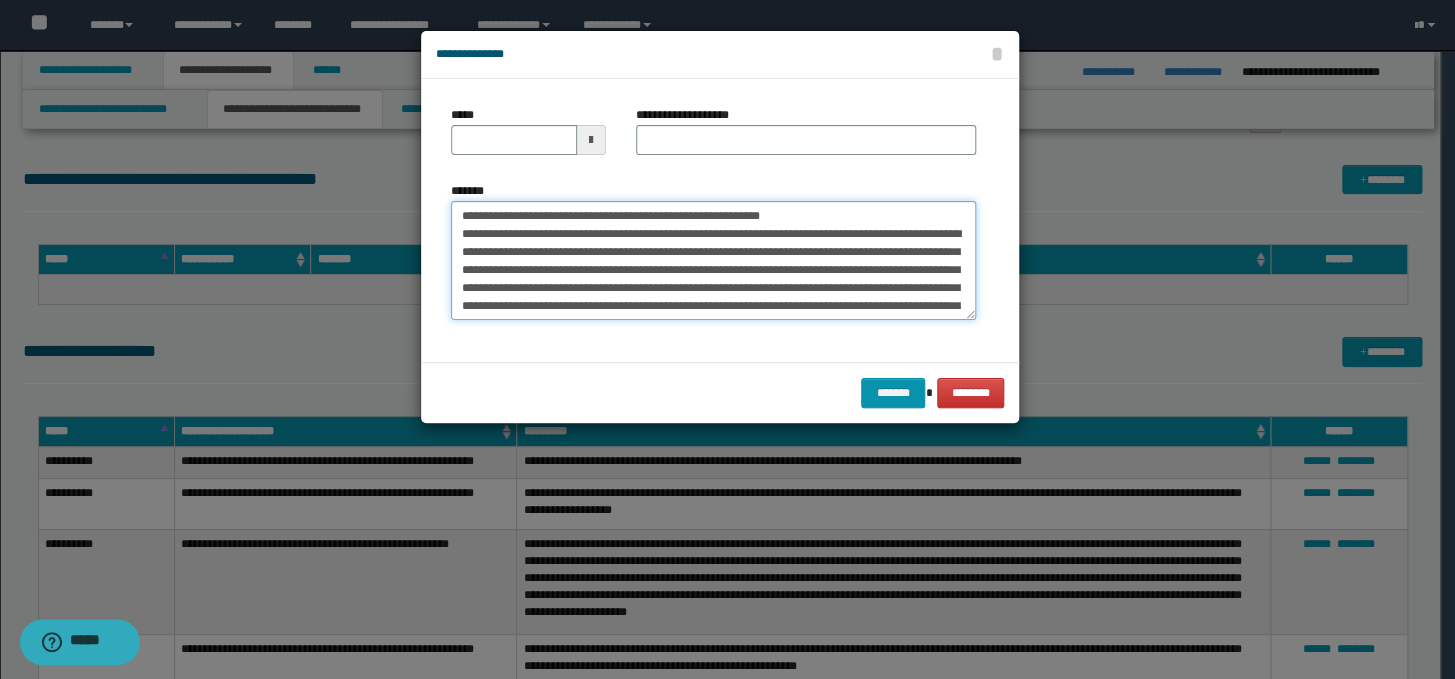 drag, startPoint x: 863, startPoint y: 217, endPoint x: 456, endPoint y: 212, distance: 407.0307 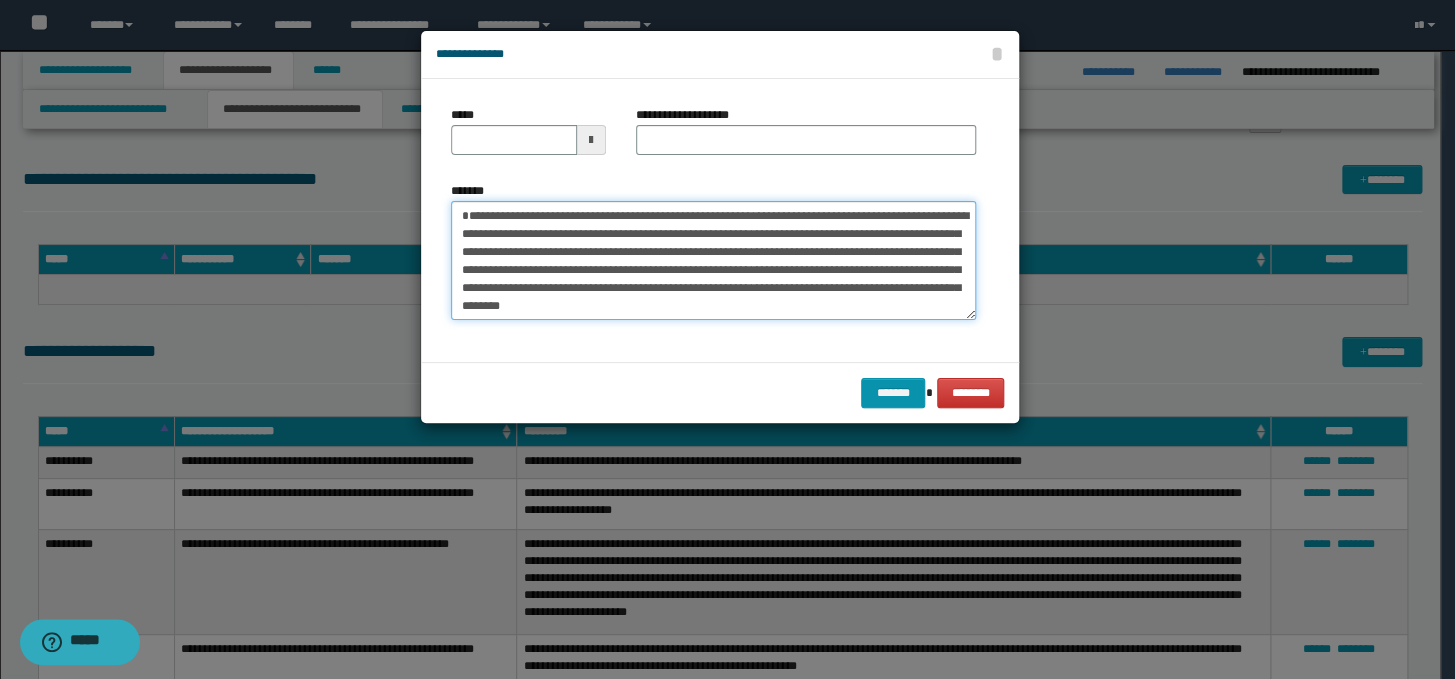 type on "**********" 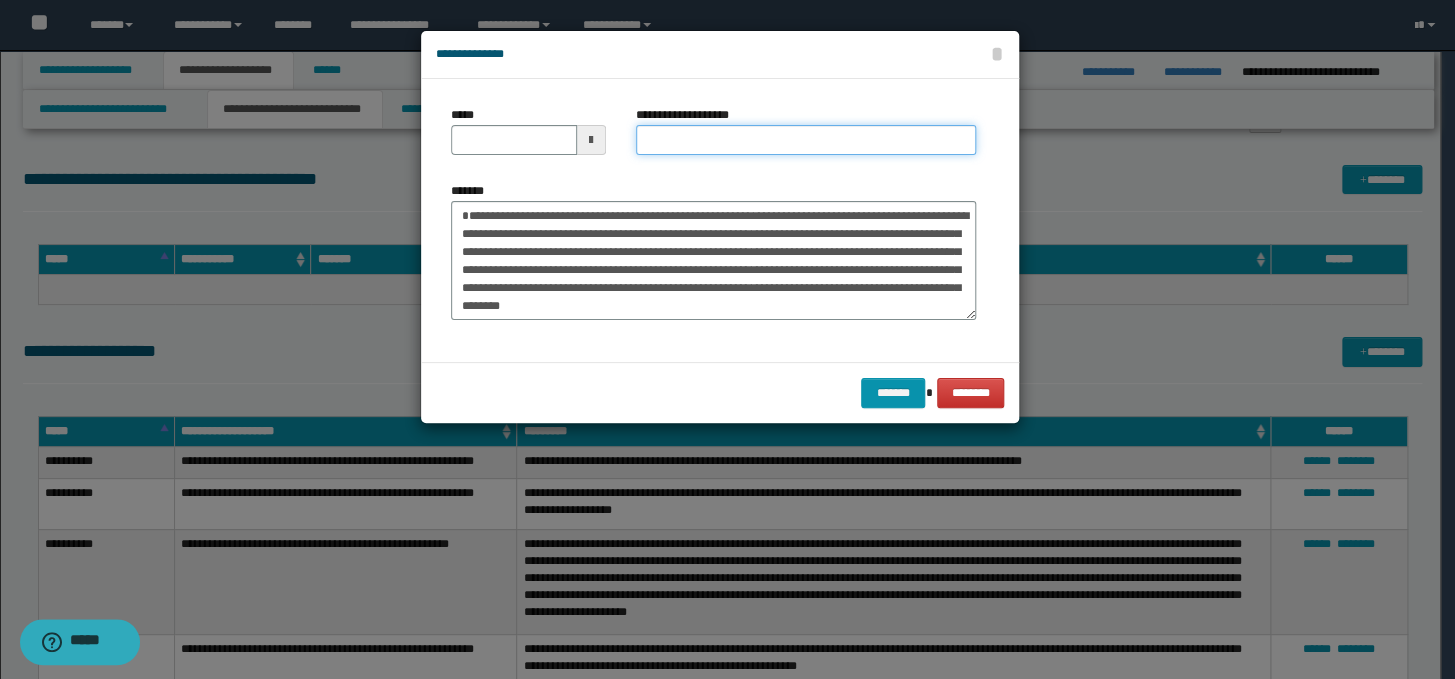 click on "**********" at bounding box center [806, 140] 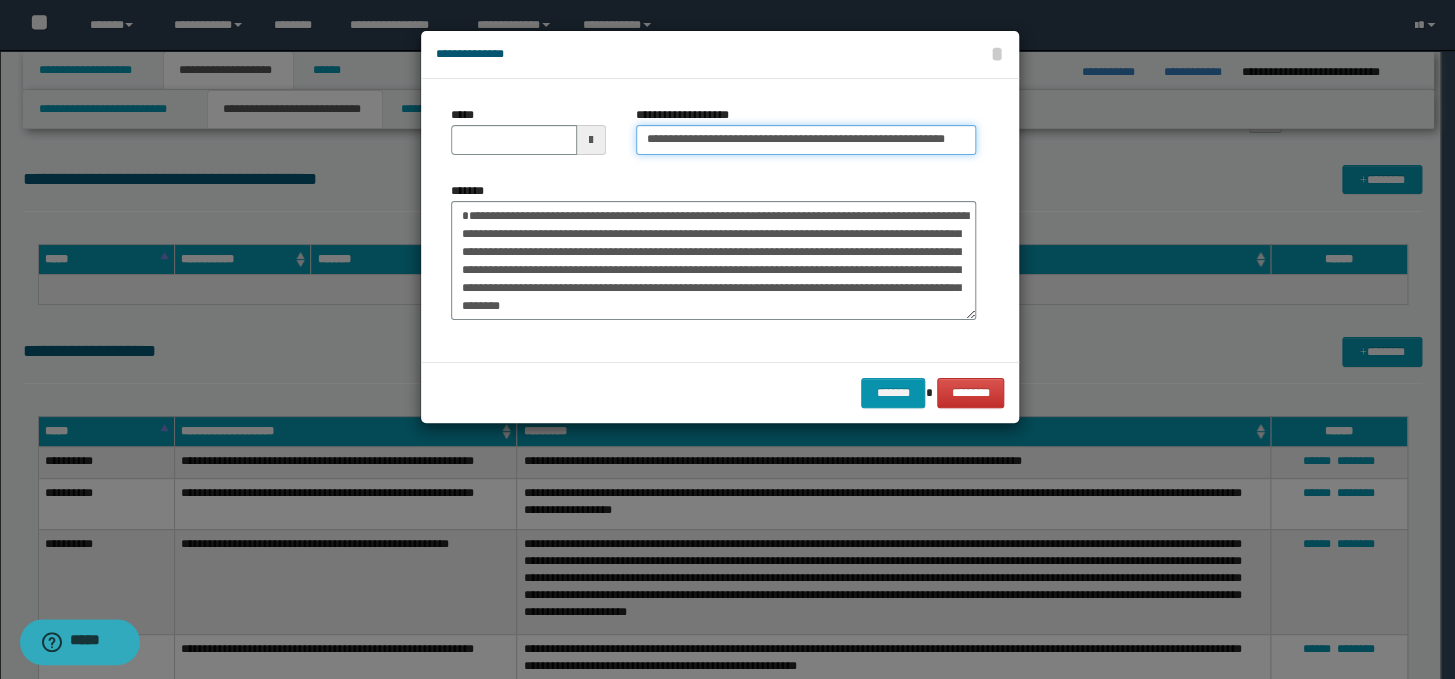 scroll, scrollTop: 0, scrollLeft: 75, axis: horizontal 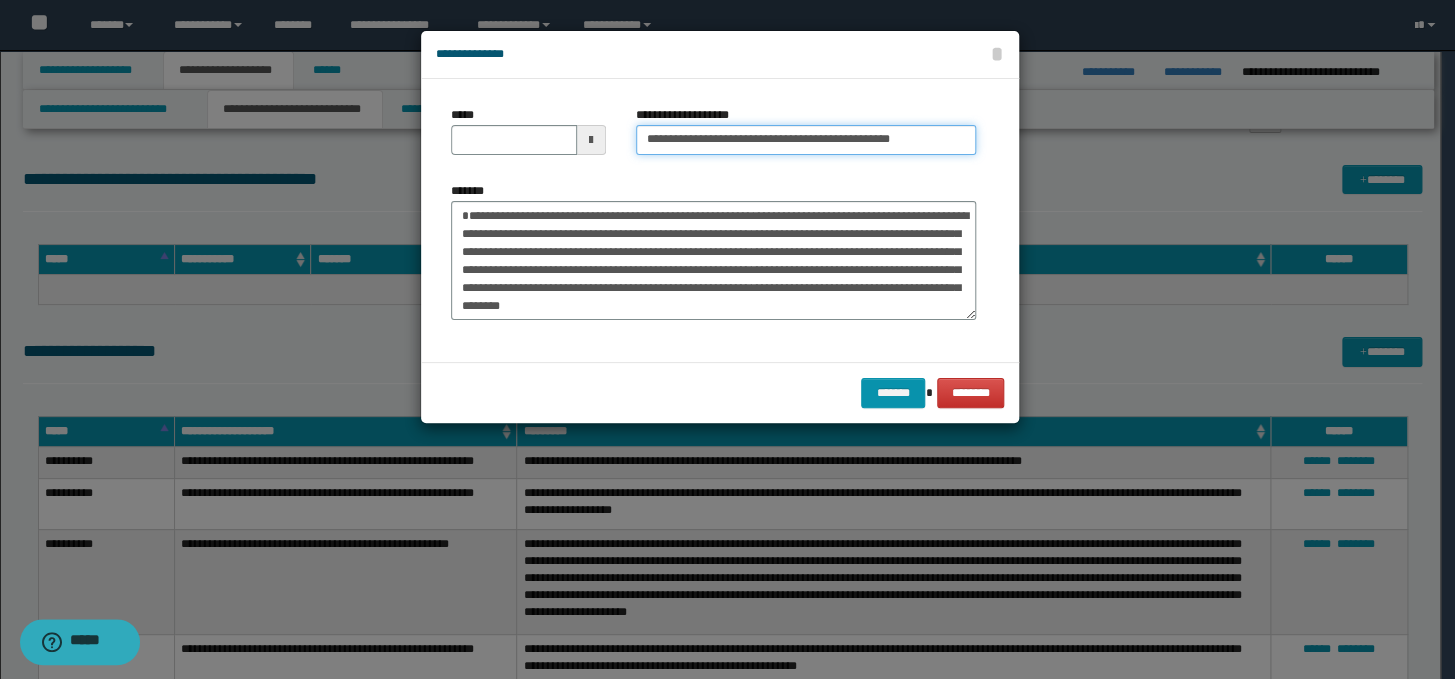 type 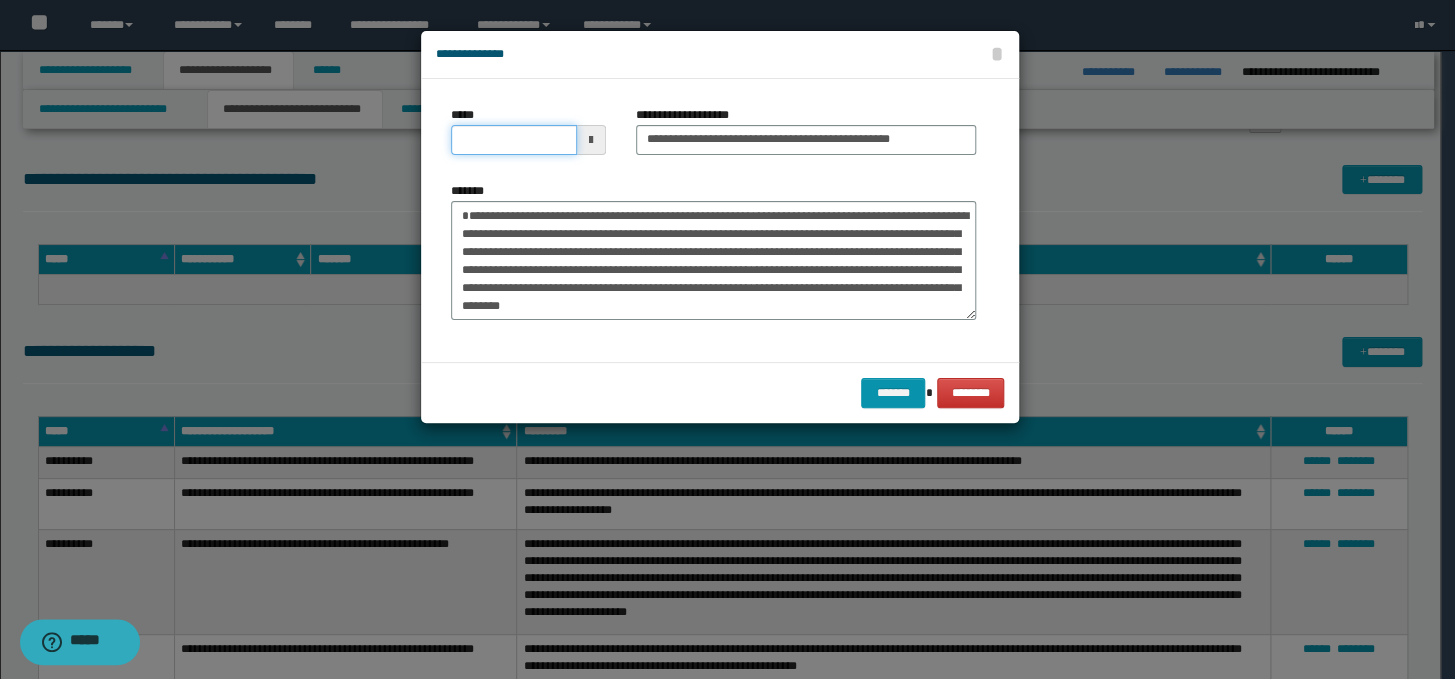 click on "*****" at bounding box center [514, 140] 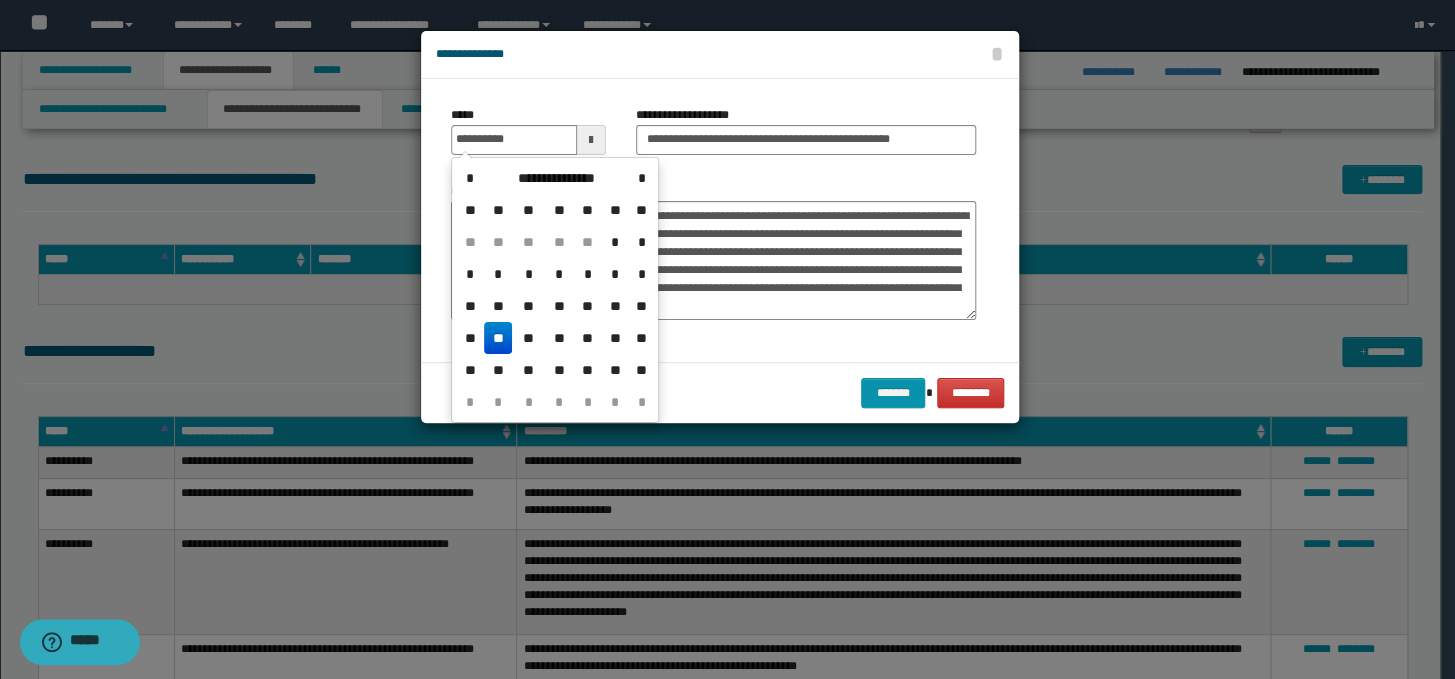 click on "**" at bounding box center [498, 338] 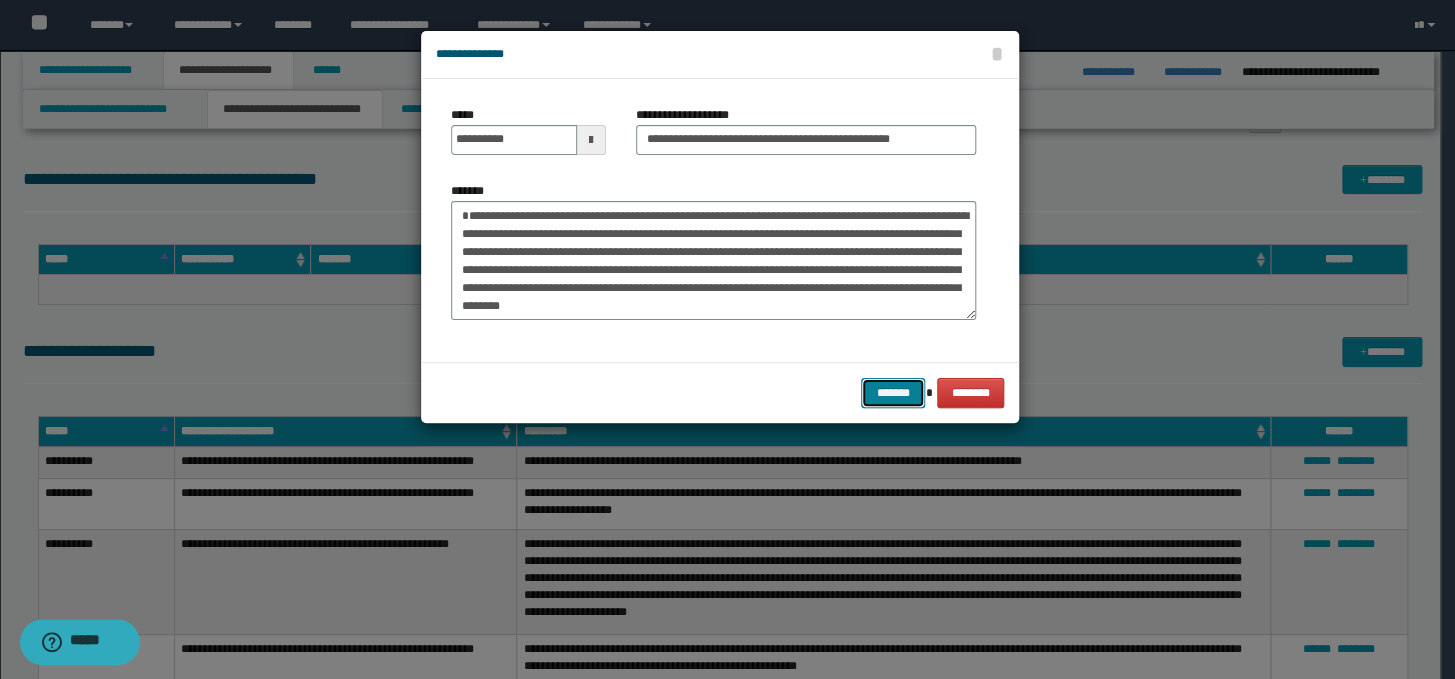 click on "*******" at bounding box center [893, 393] 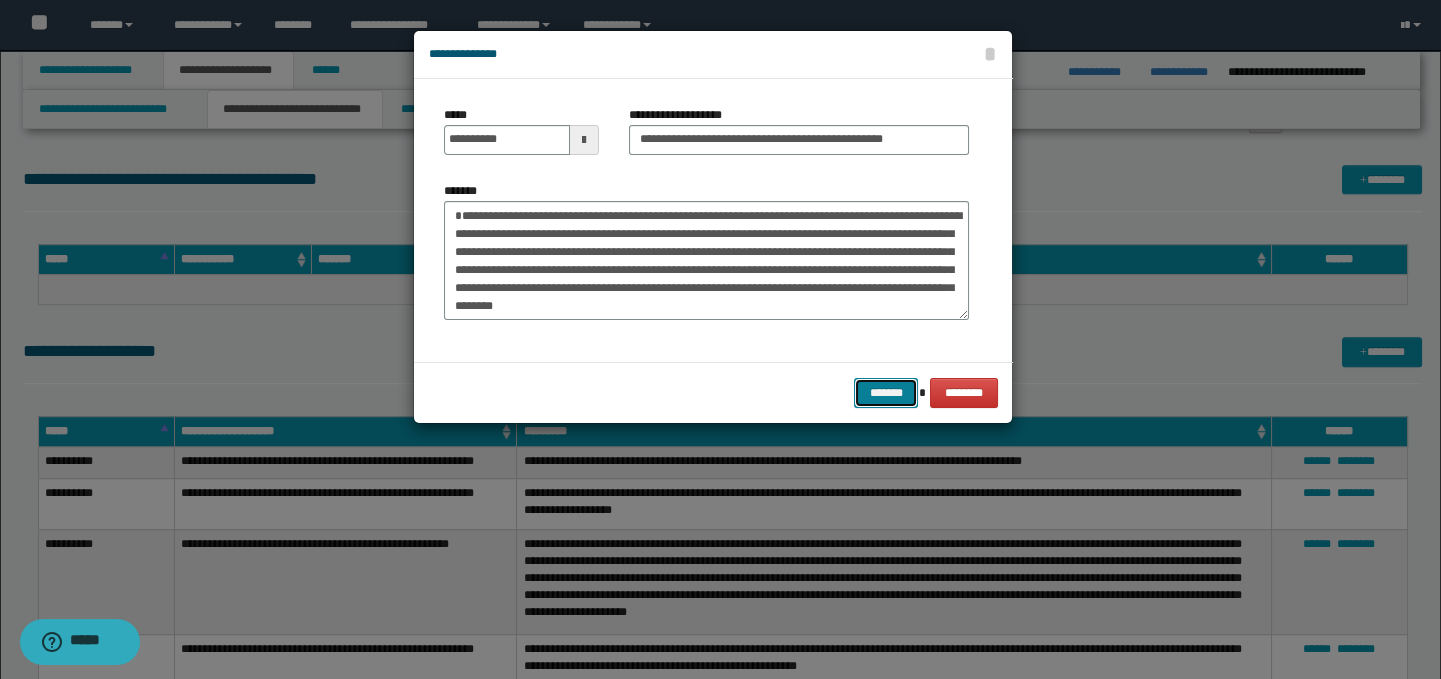 click on "*******" at bounding box center [886, 393] 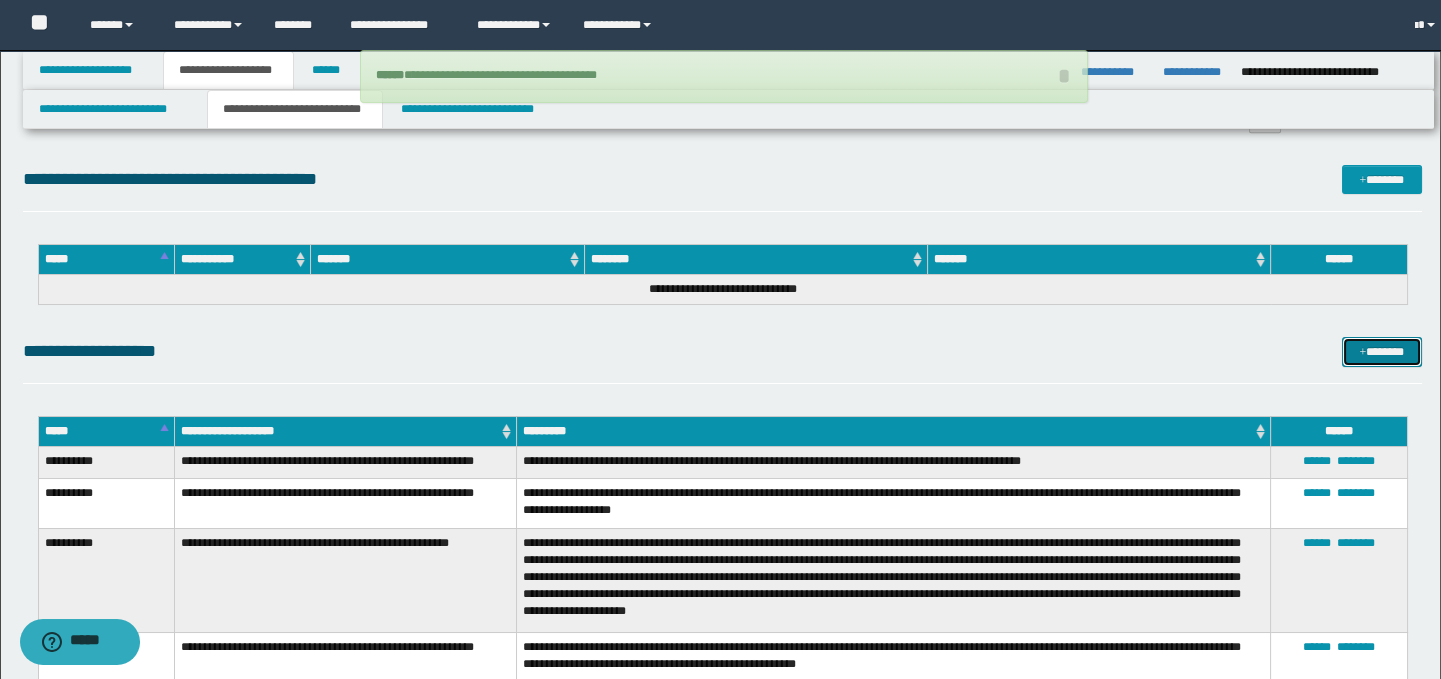 type 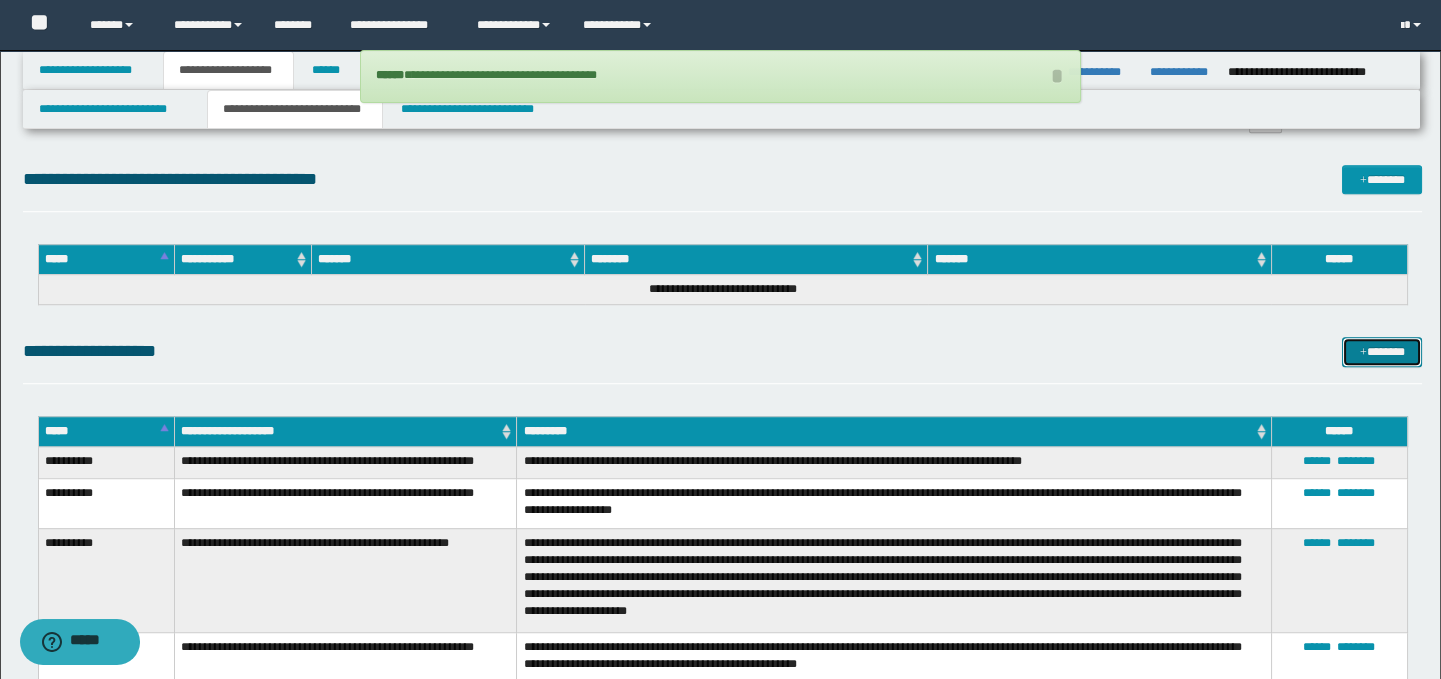 click on "*******" at bounding box center [1382, 352] 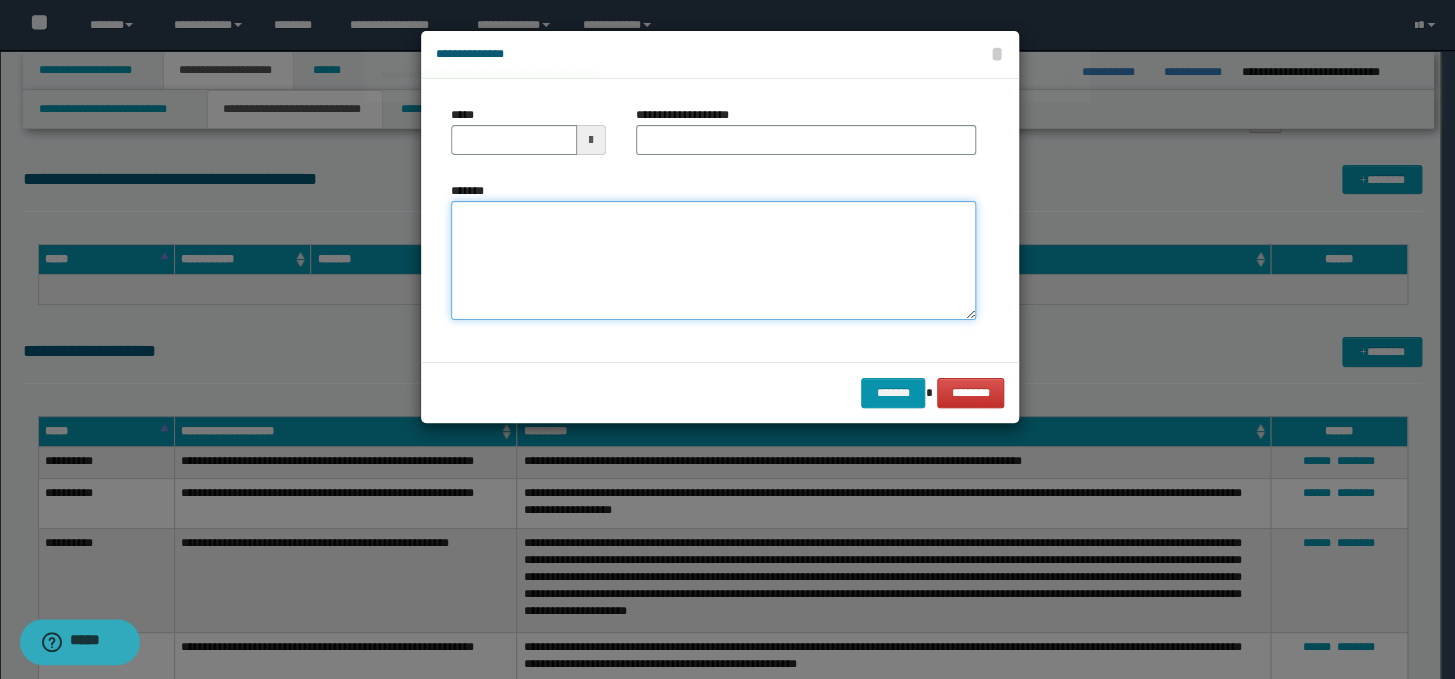 click on "*******" at bounding box center [713, 261] 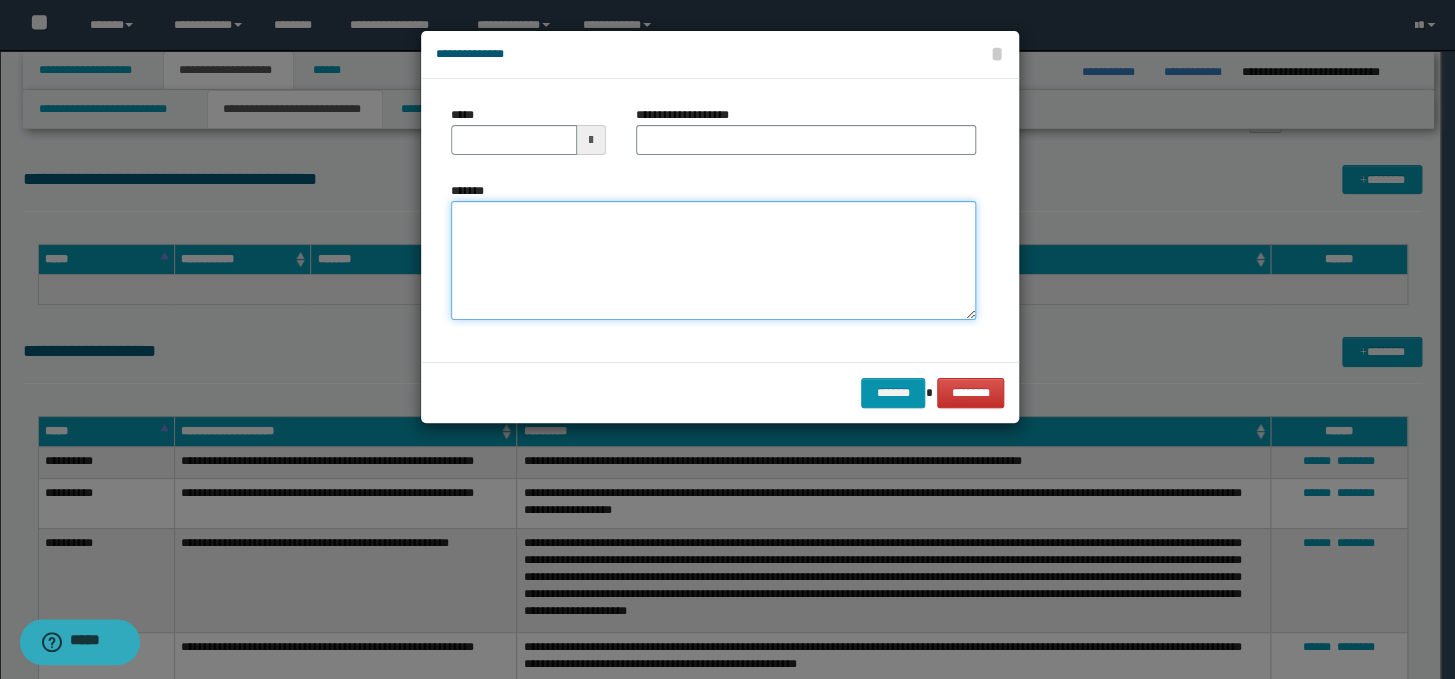 paste on "**********" 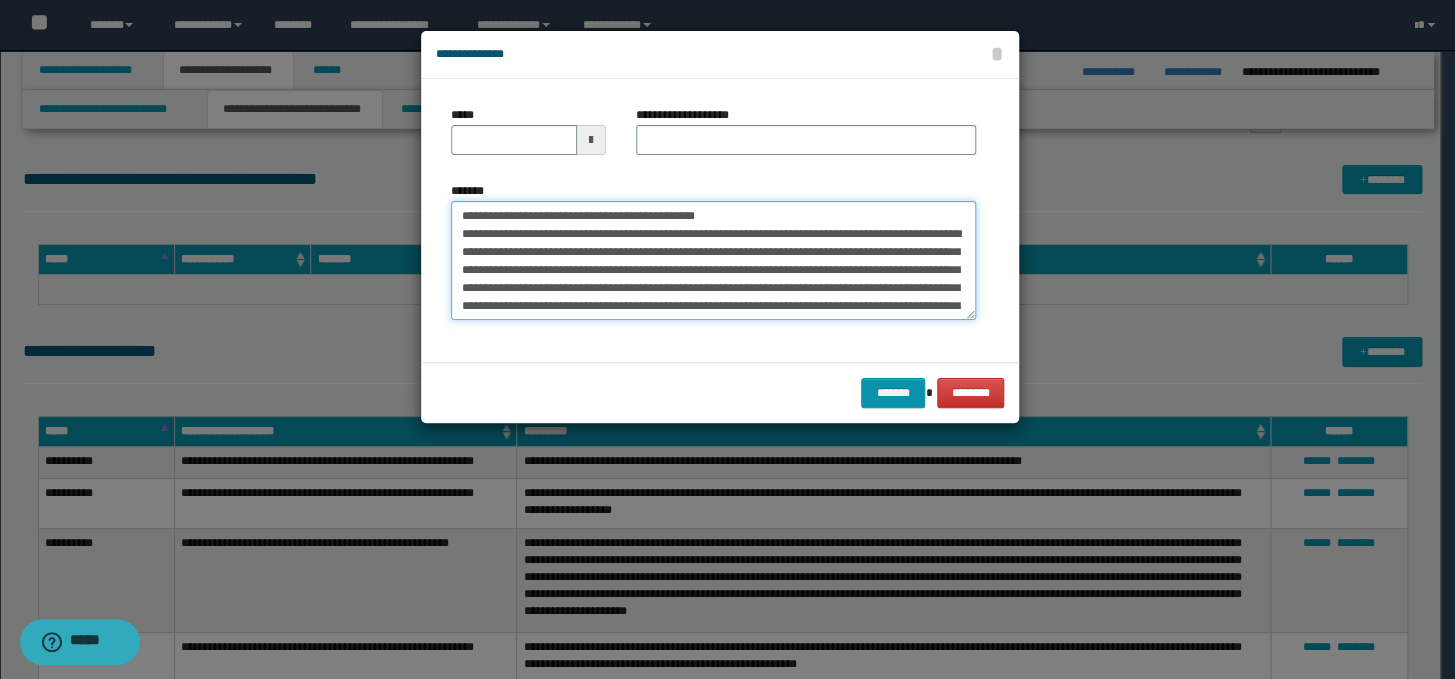 scroll, scrollTop: 156, scrollLeft: 0, axis: vertical 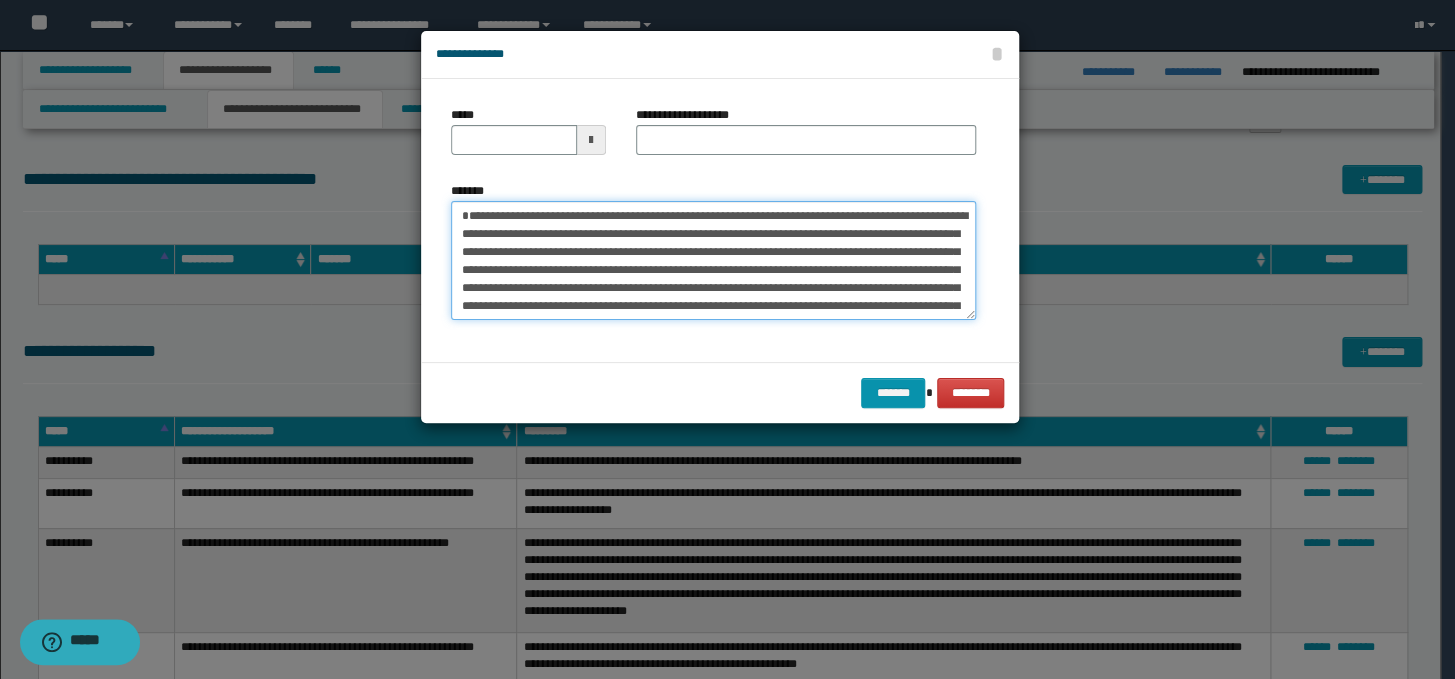 type on "**********" 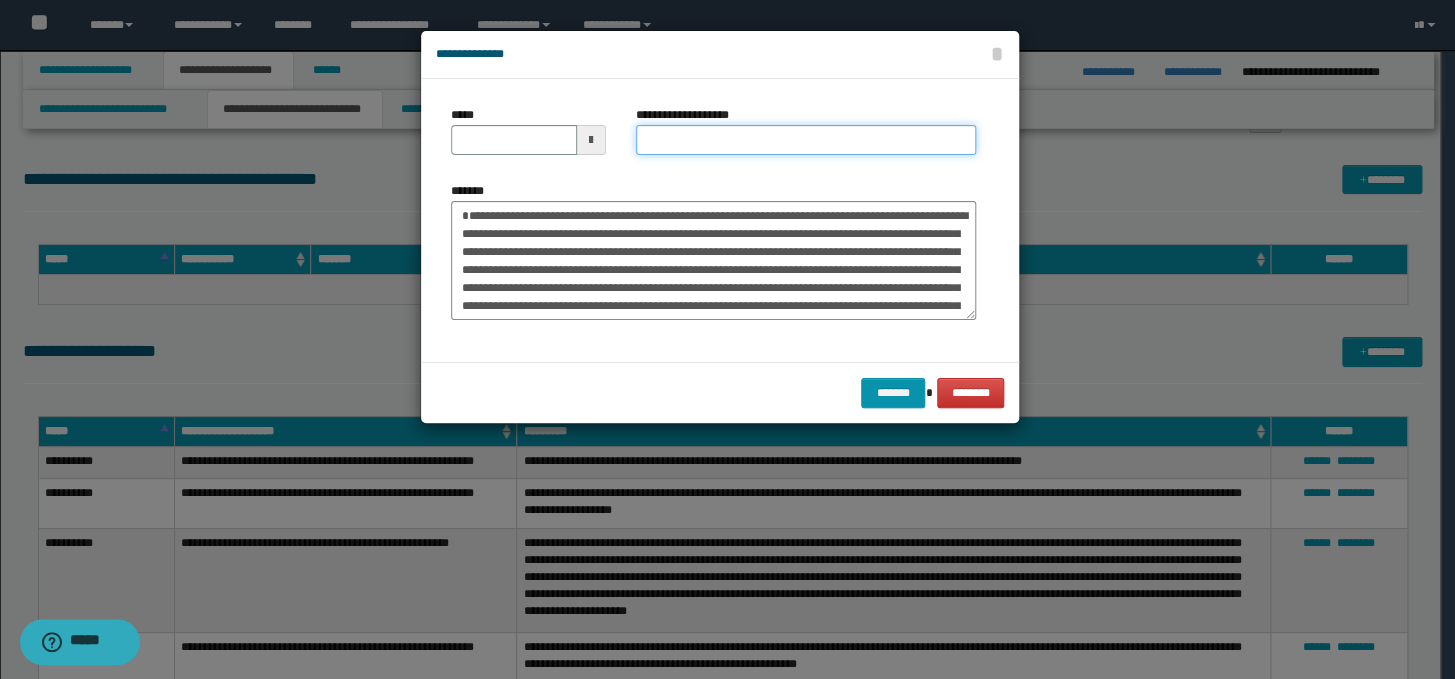 click on "**********" at bounding box center (806, 140) 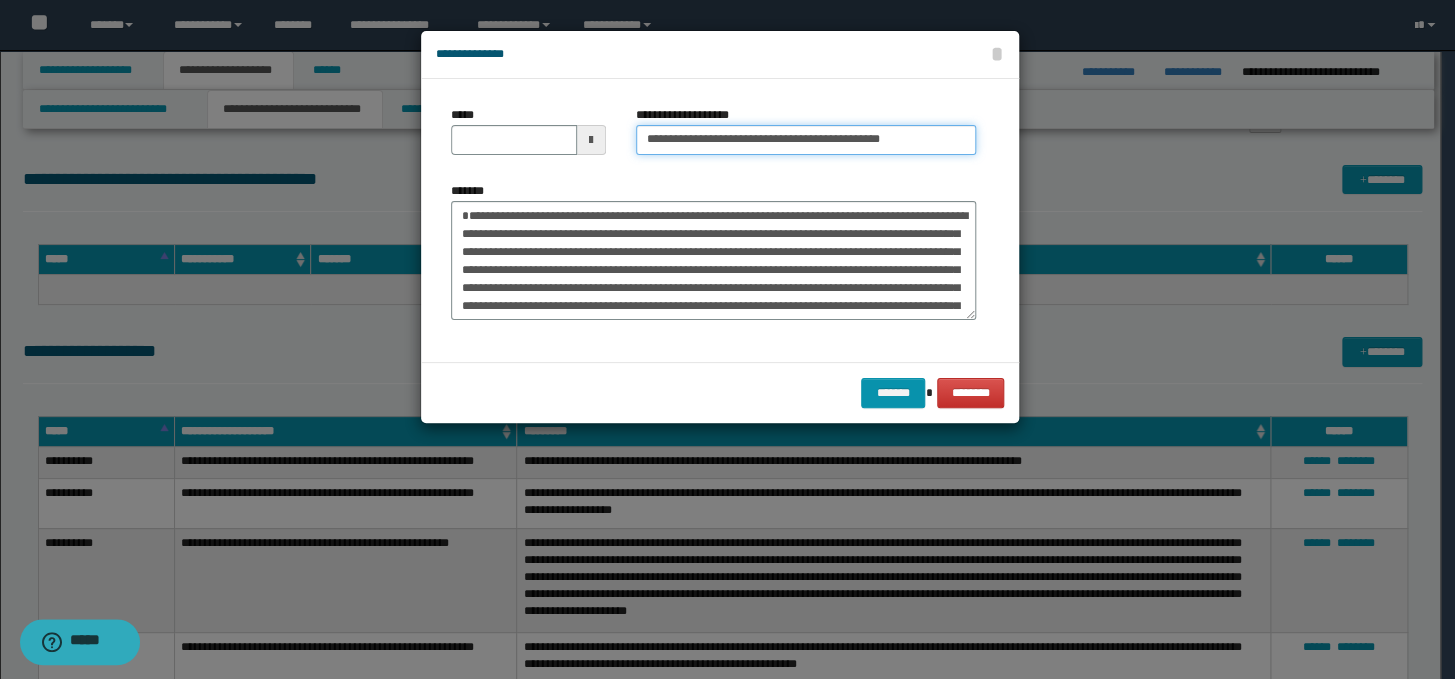 drag, startPoint x: 710, startPoint y: 144, endPoint x: 634, endPoint y: 139, distance: 76.1643 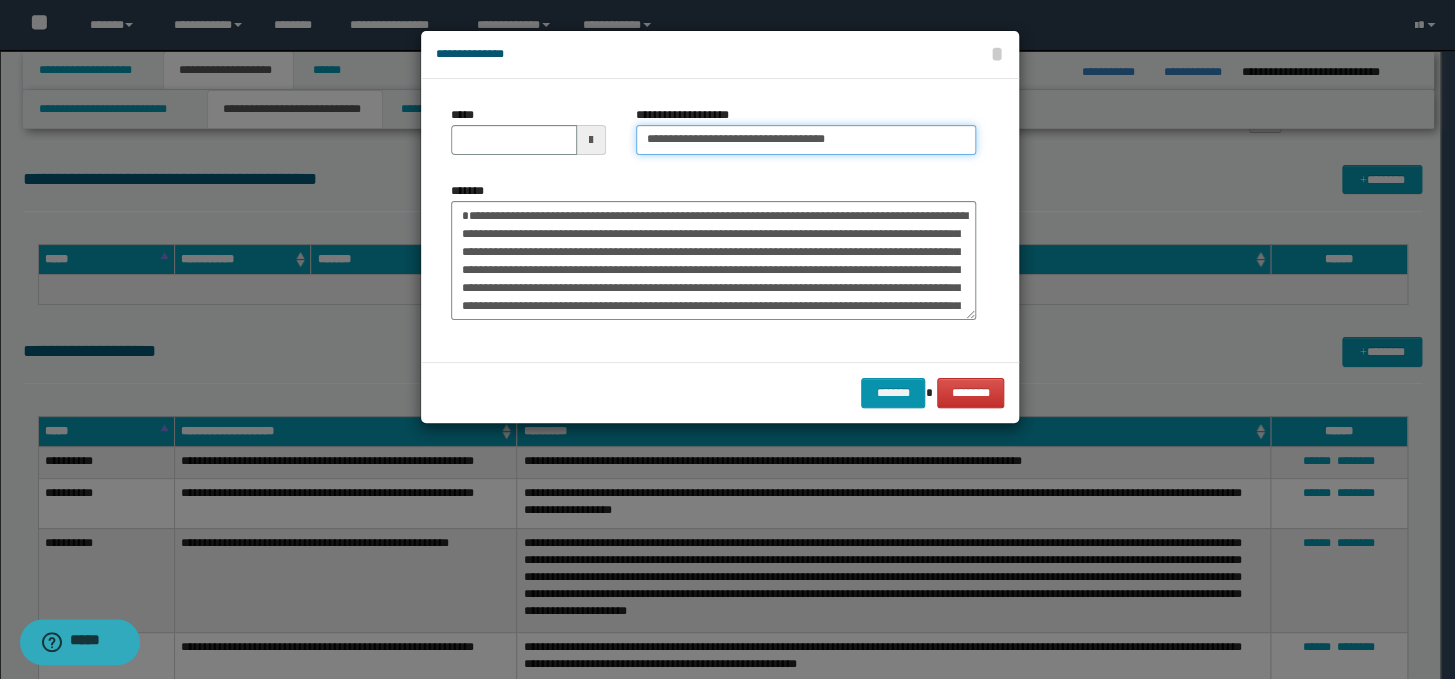 type 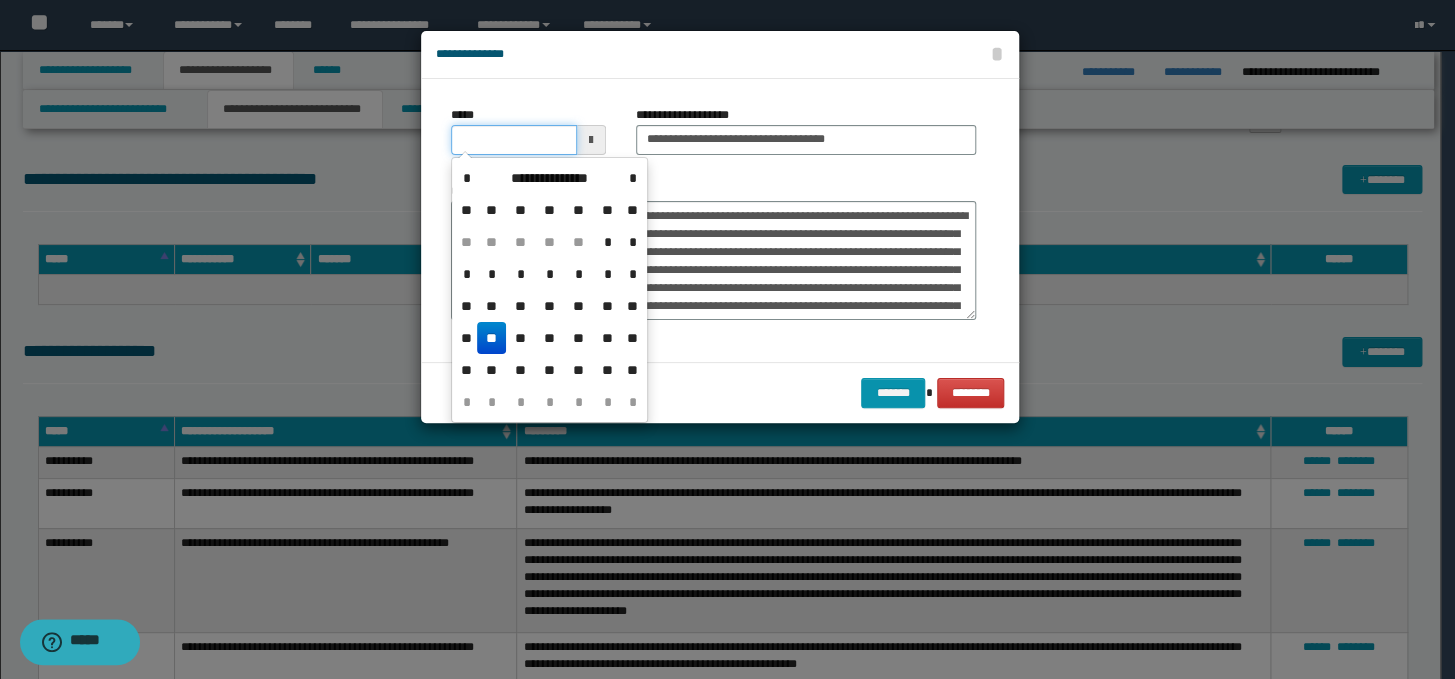 click on "*****" at bounding box center [514, 140] 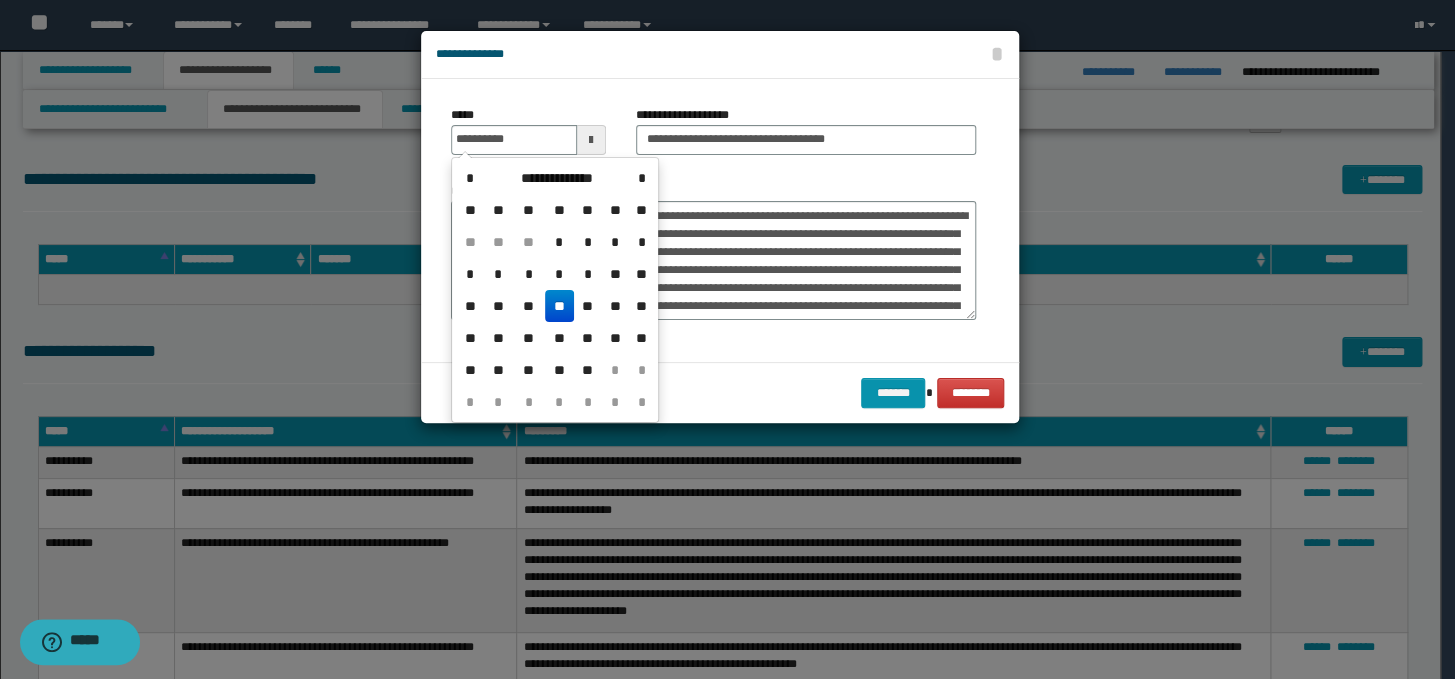 click on "**" at bounding box center (559, 306) 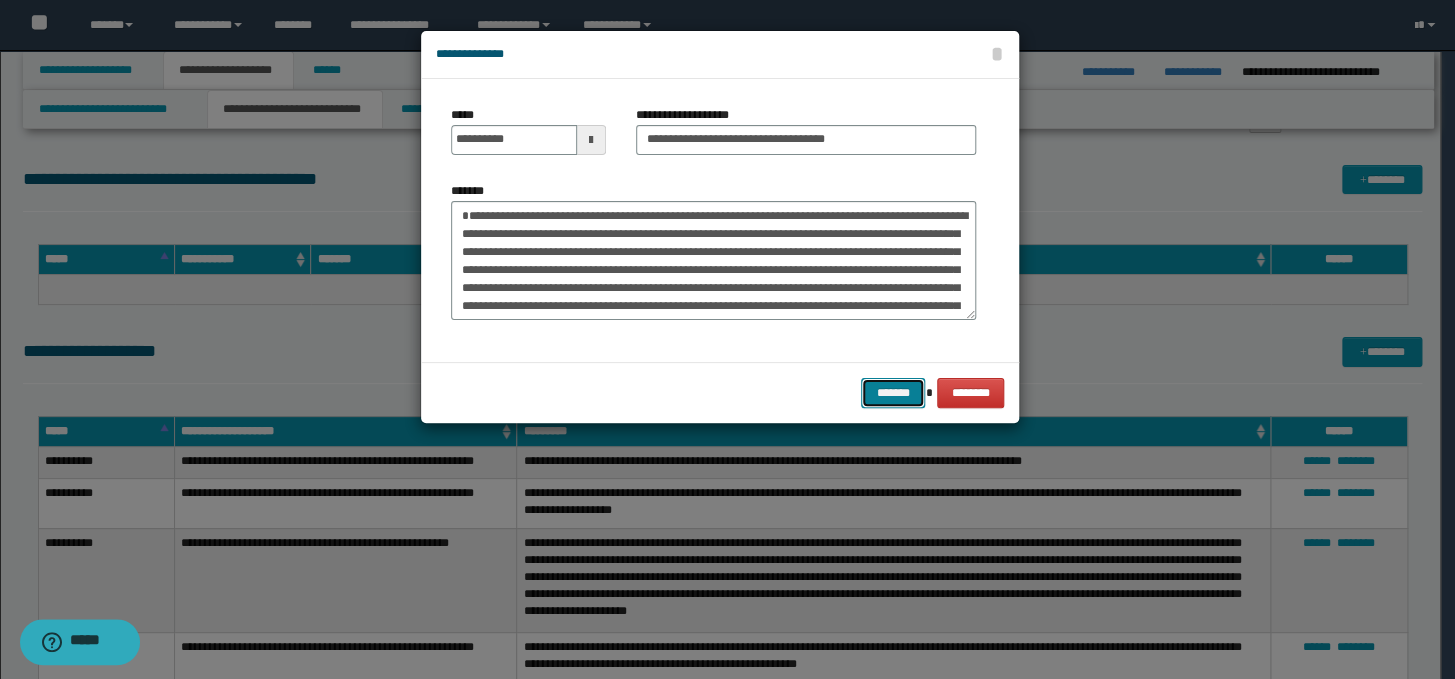 click on "*******" at bounding box center (893, 393) 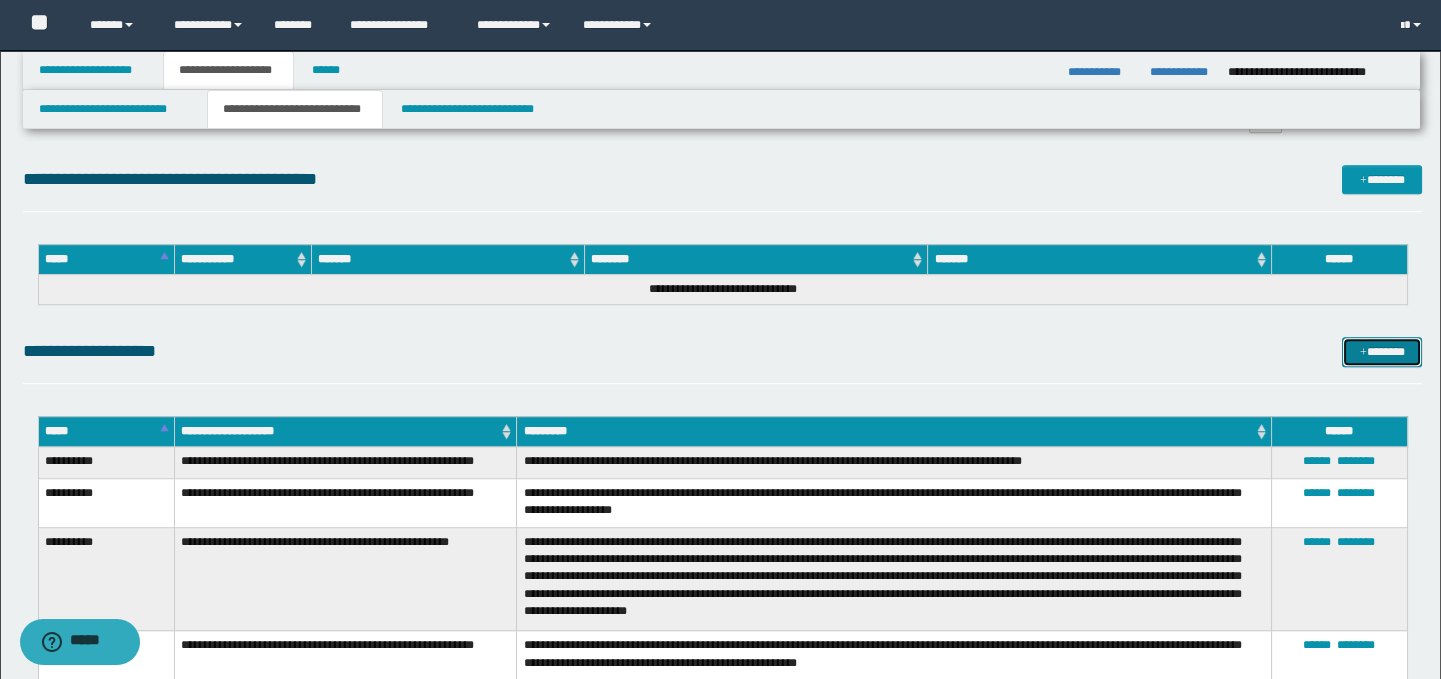 click on "*******" at bounding box center (1382, 352) 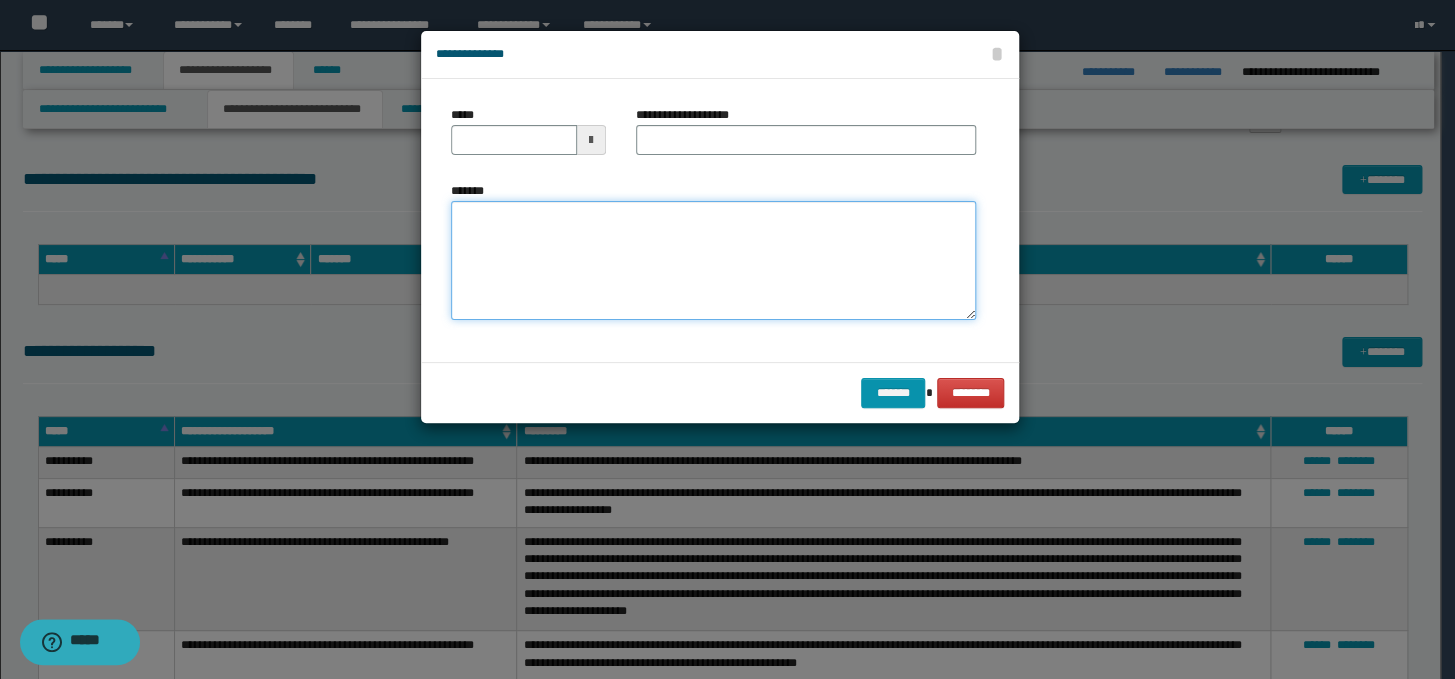 click on "*******" at bounding box center (713, 261) 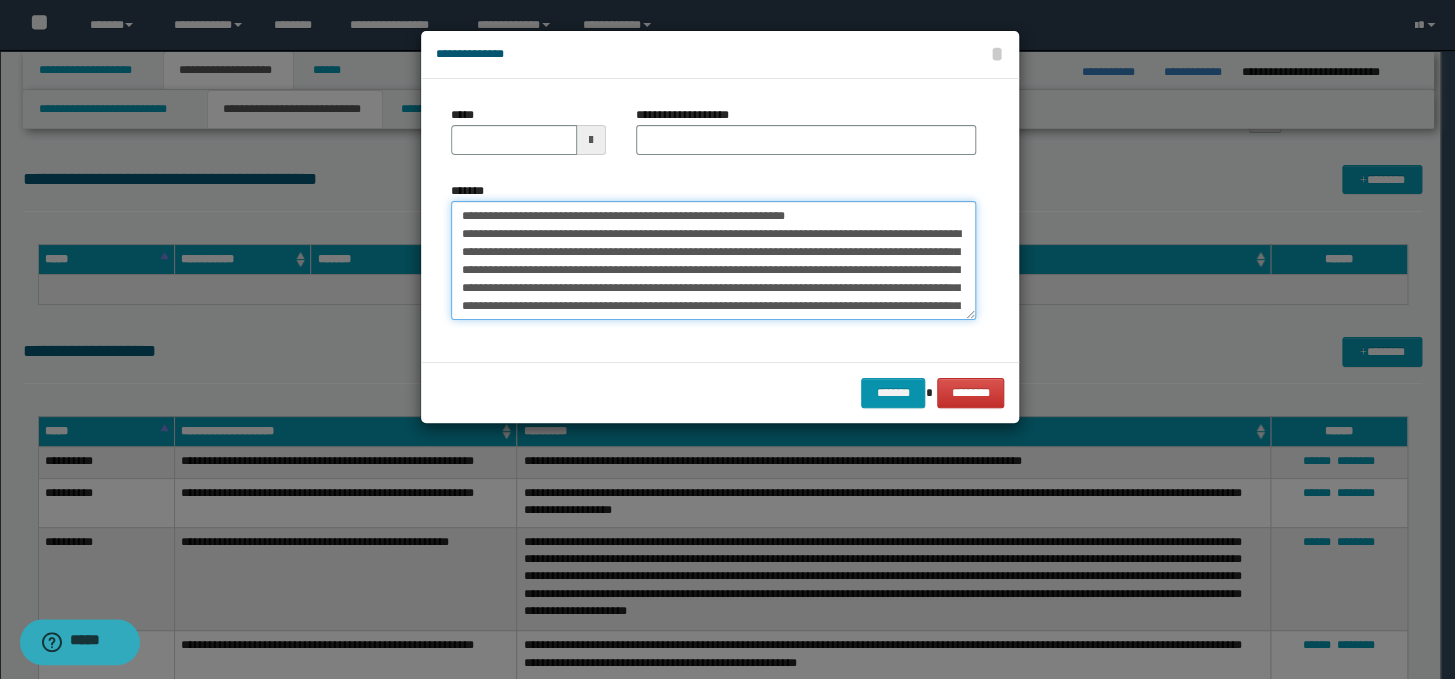 scroll, scrollTop: 84, scrollLeft: 0, axis: vertical 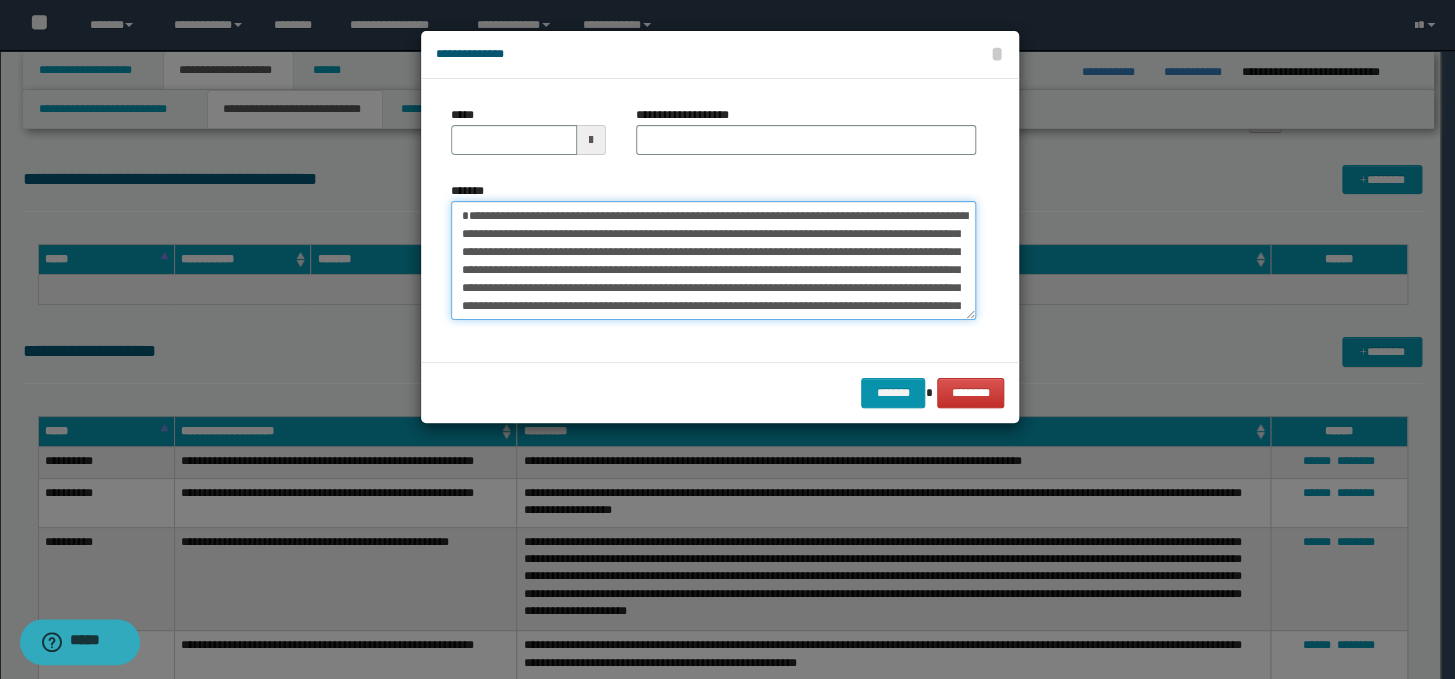 type on "**********" 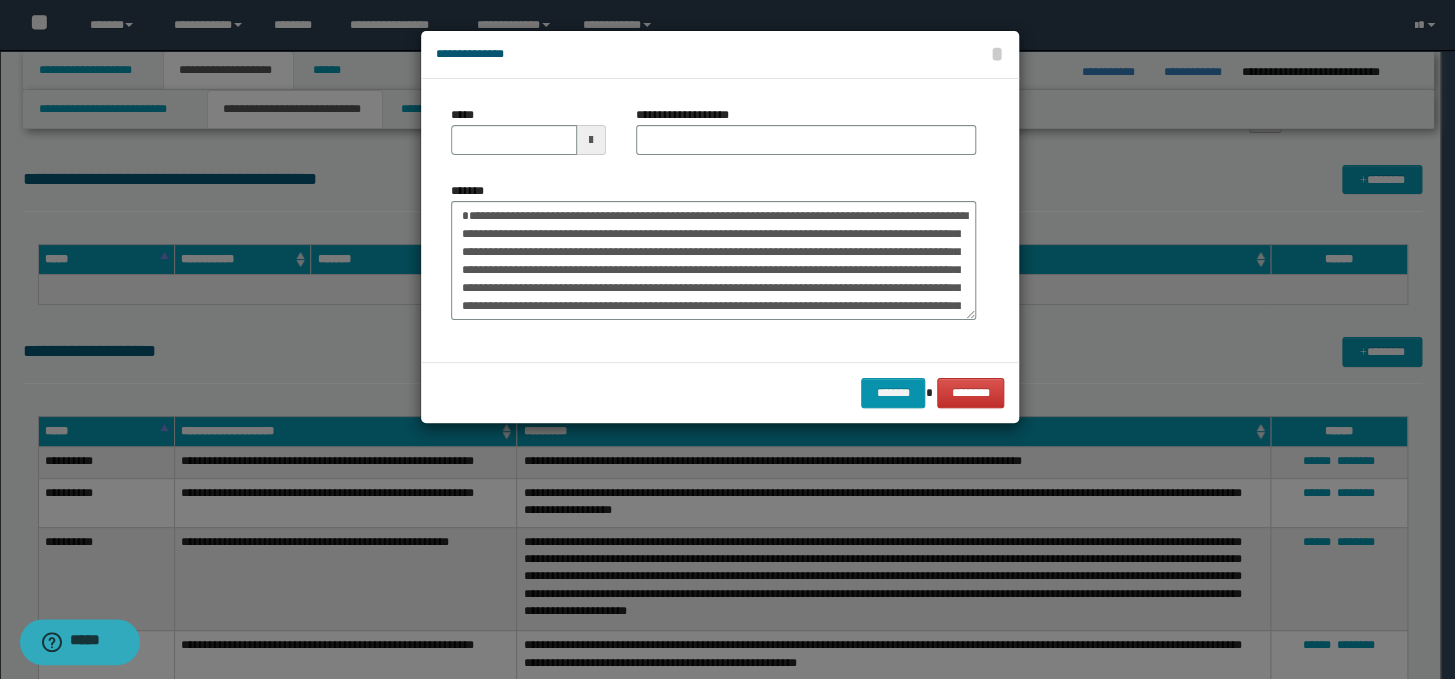 click on "**********" at bounding box center (693, 115) 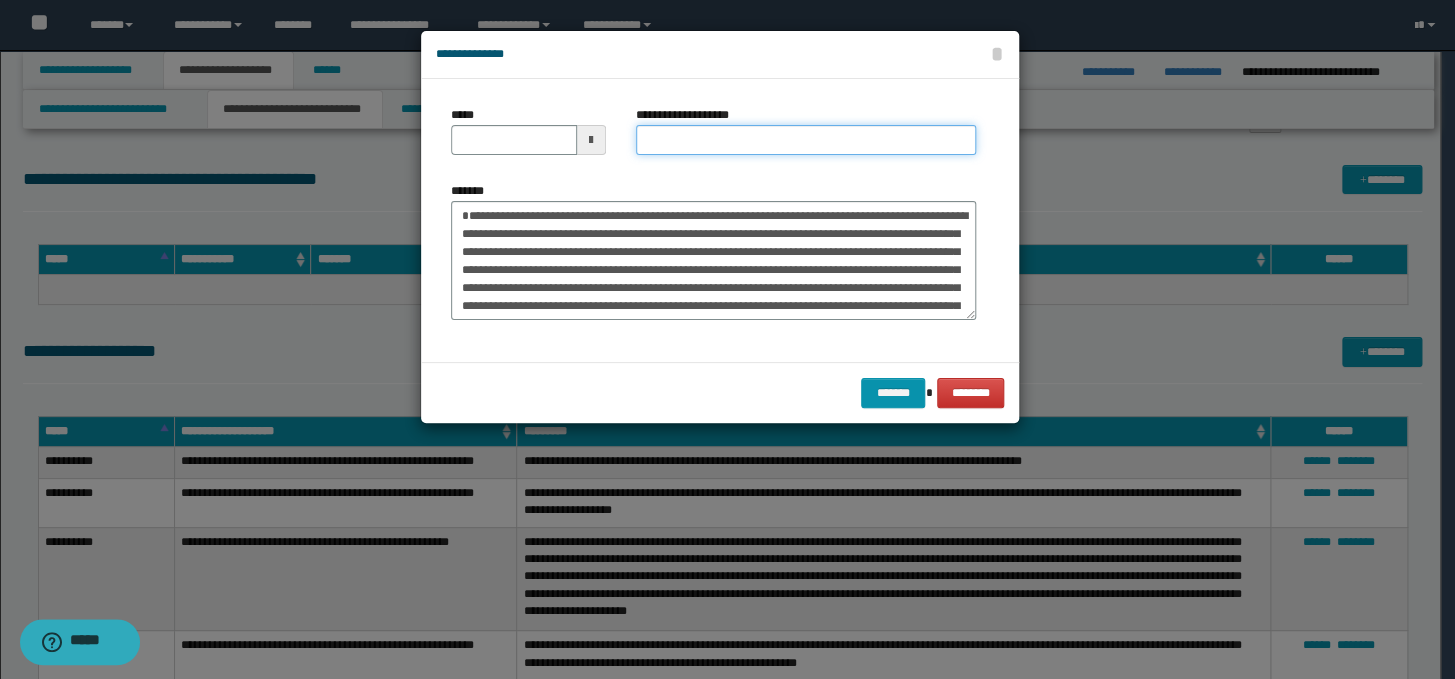 click on "**********" at bounding box center [806, 140] 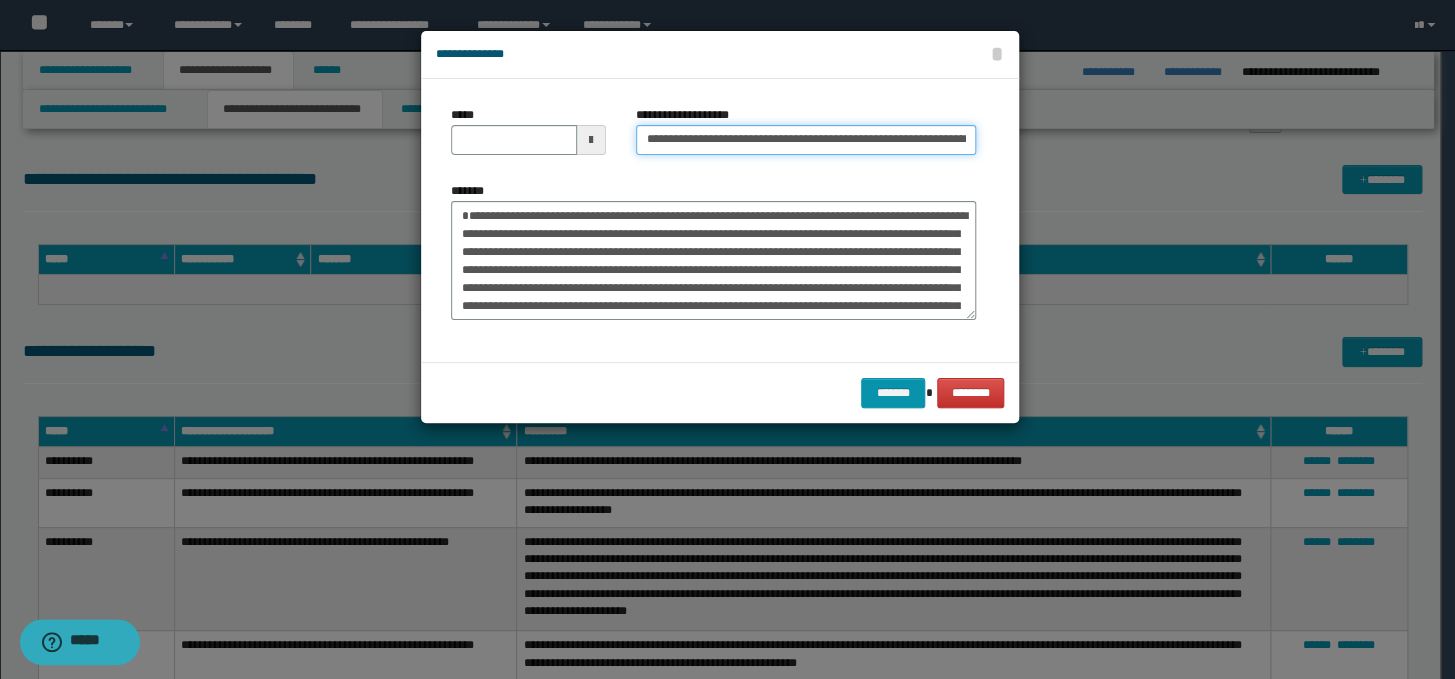 scroll, scrollTop: 0, scrollLeft: 96, axis: horizontal 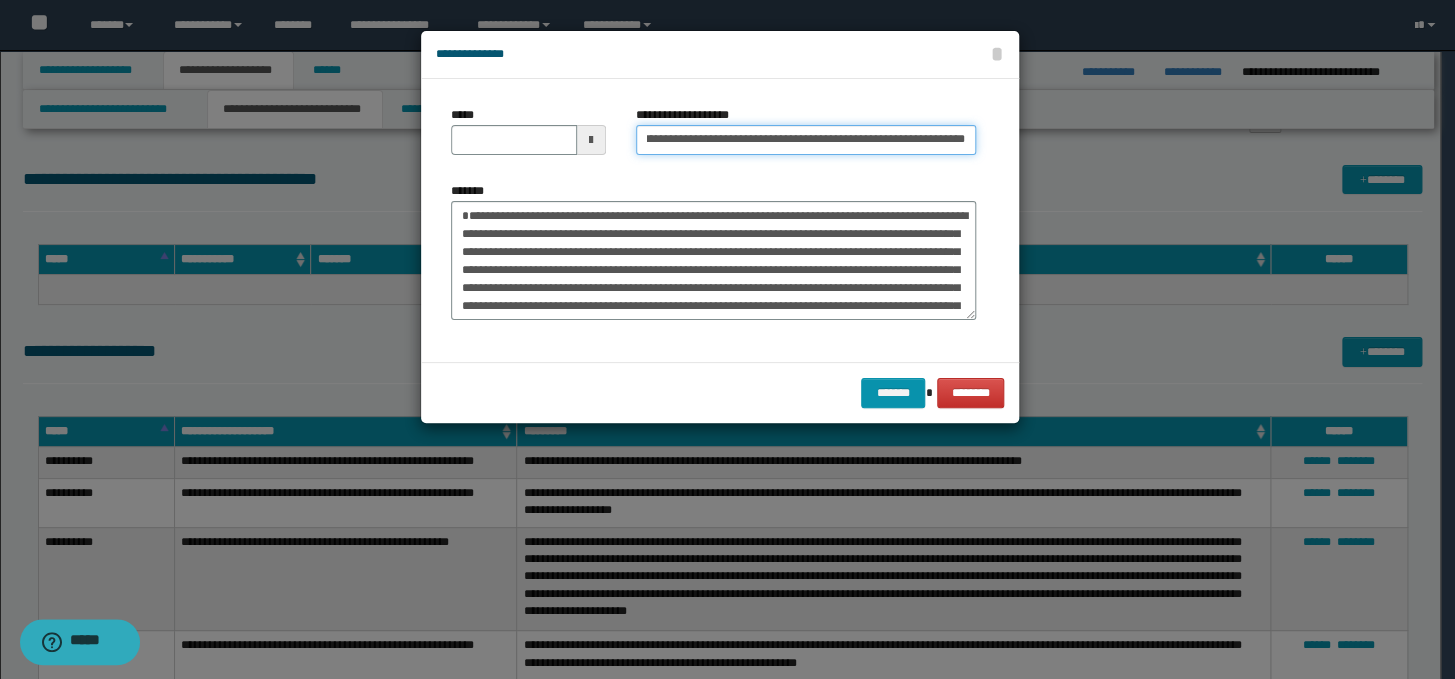click on "**********" at bounding box center [806, 140] 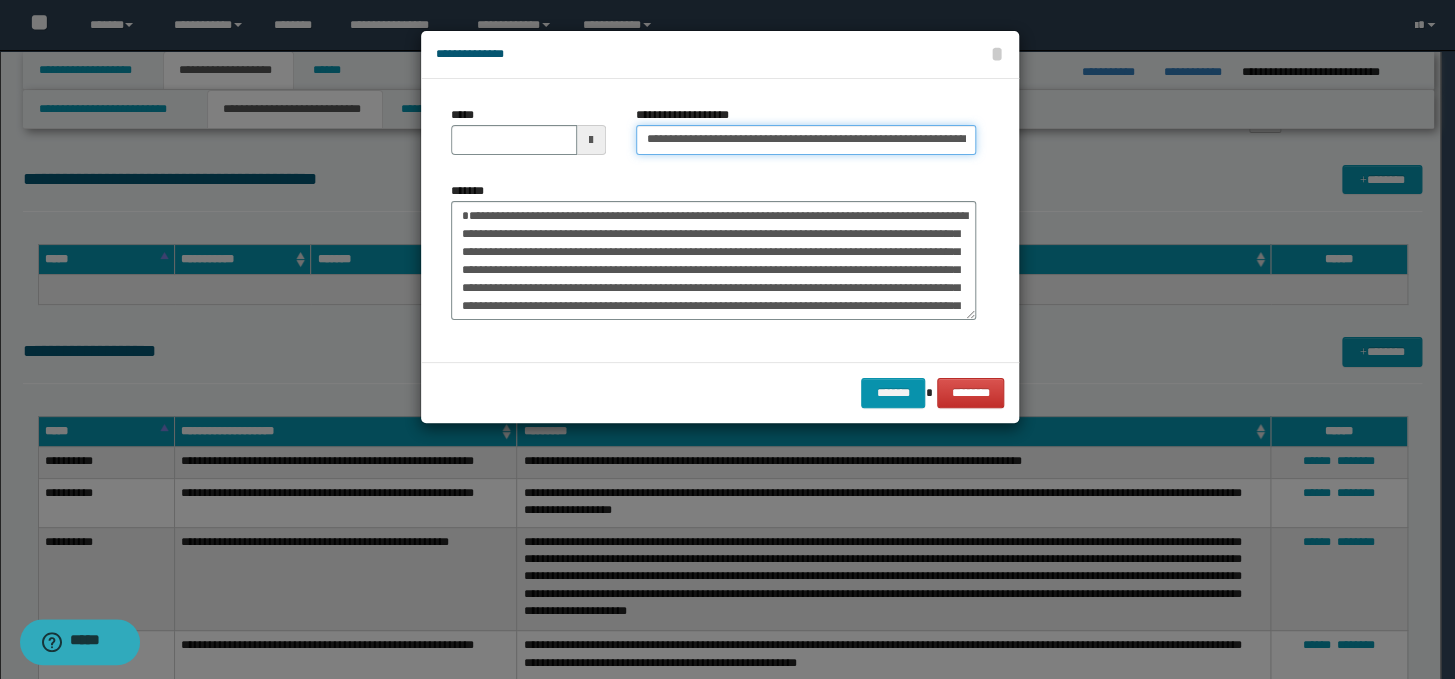 drag, startPoint x: 708, startPoint y: 136, endPoint x: 640, endPoint y: 131, distance: 68.18358 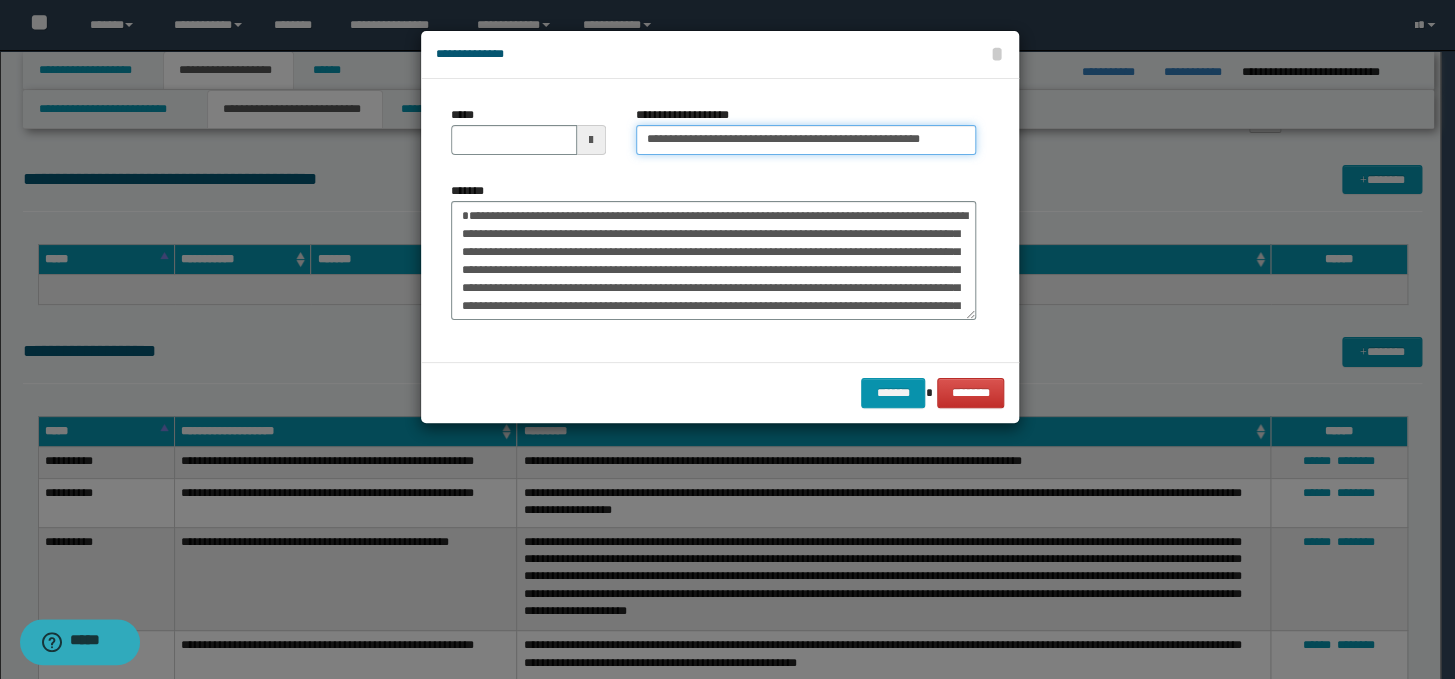 type 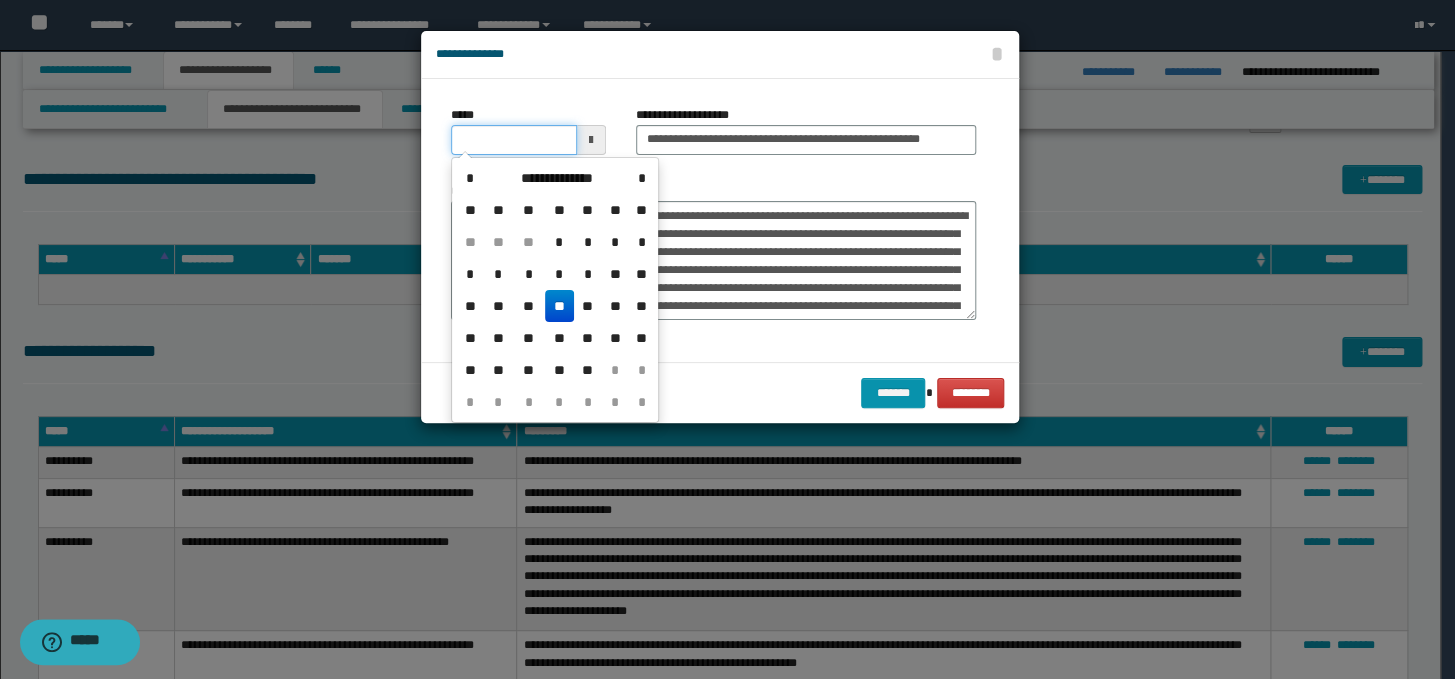 click on "*****" at bounding box center [514, 140] 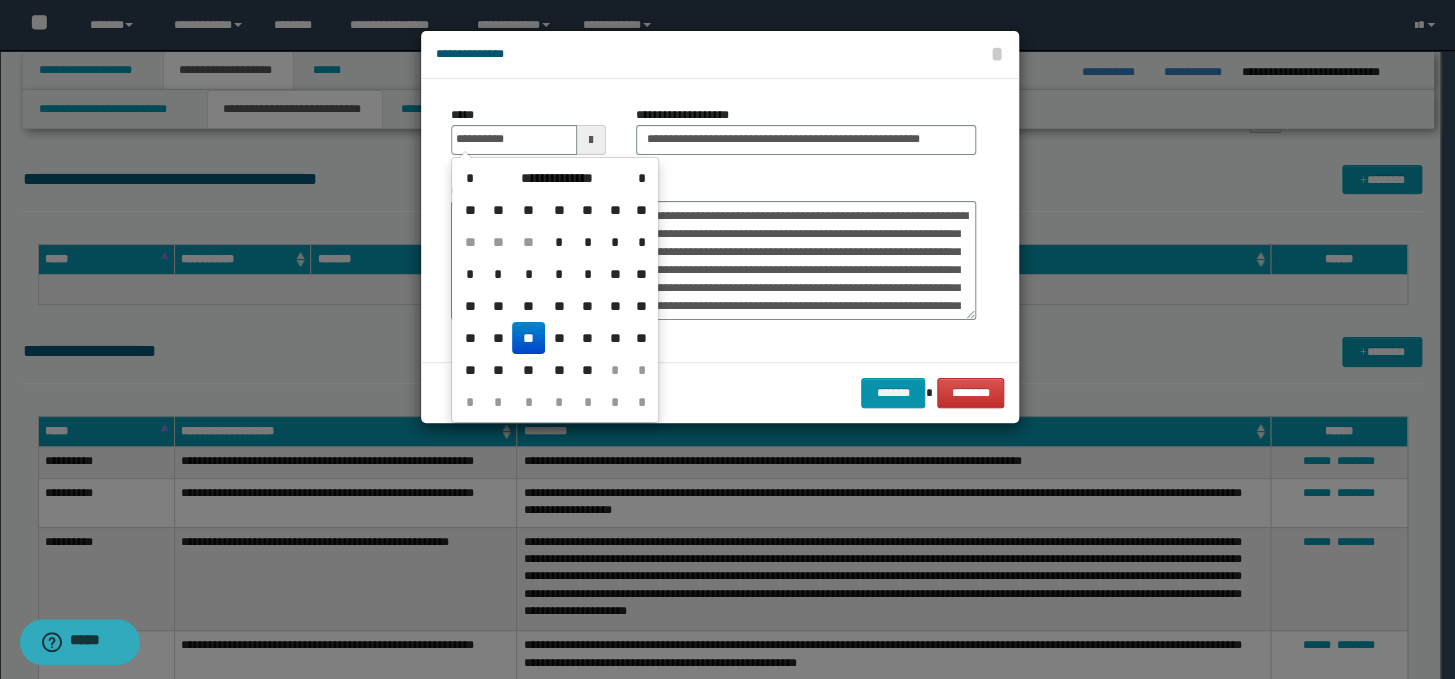 click on "**" at bounding box center [528, 338] 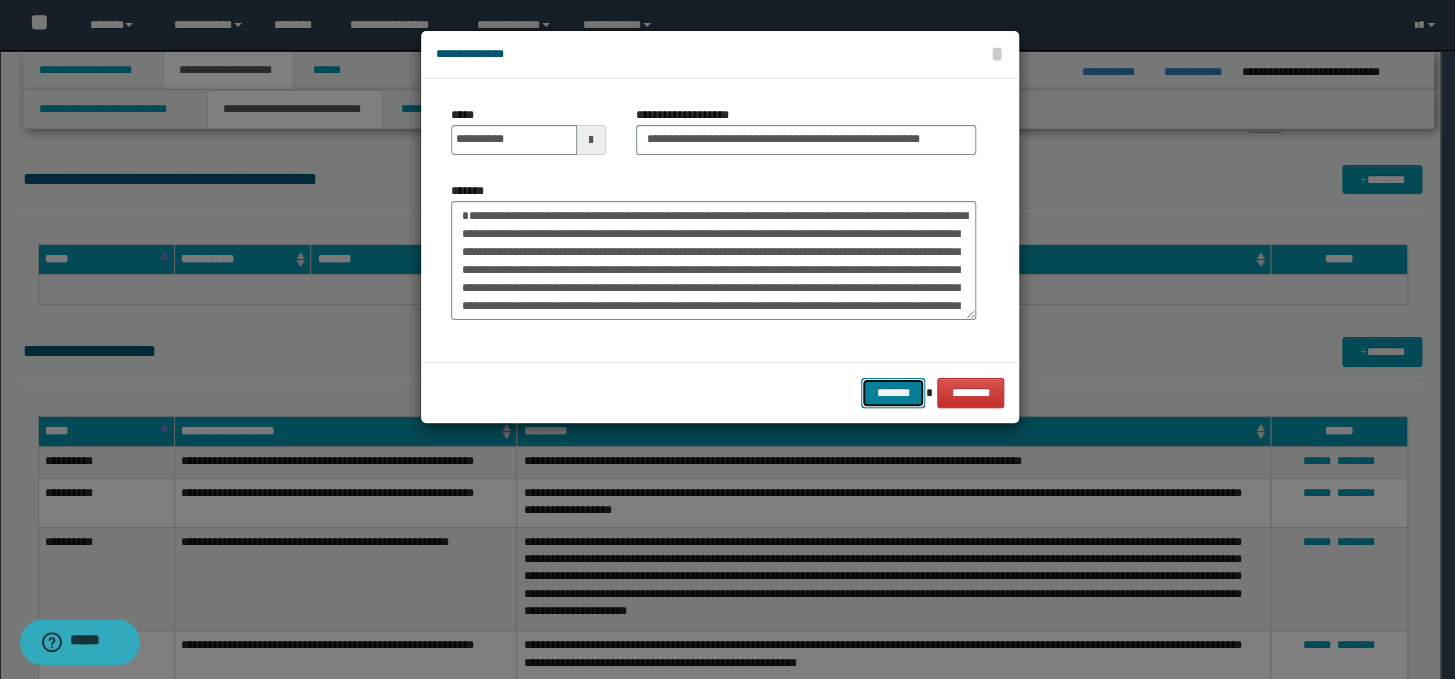click on "*******" at bounding box center [893, 393] 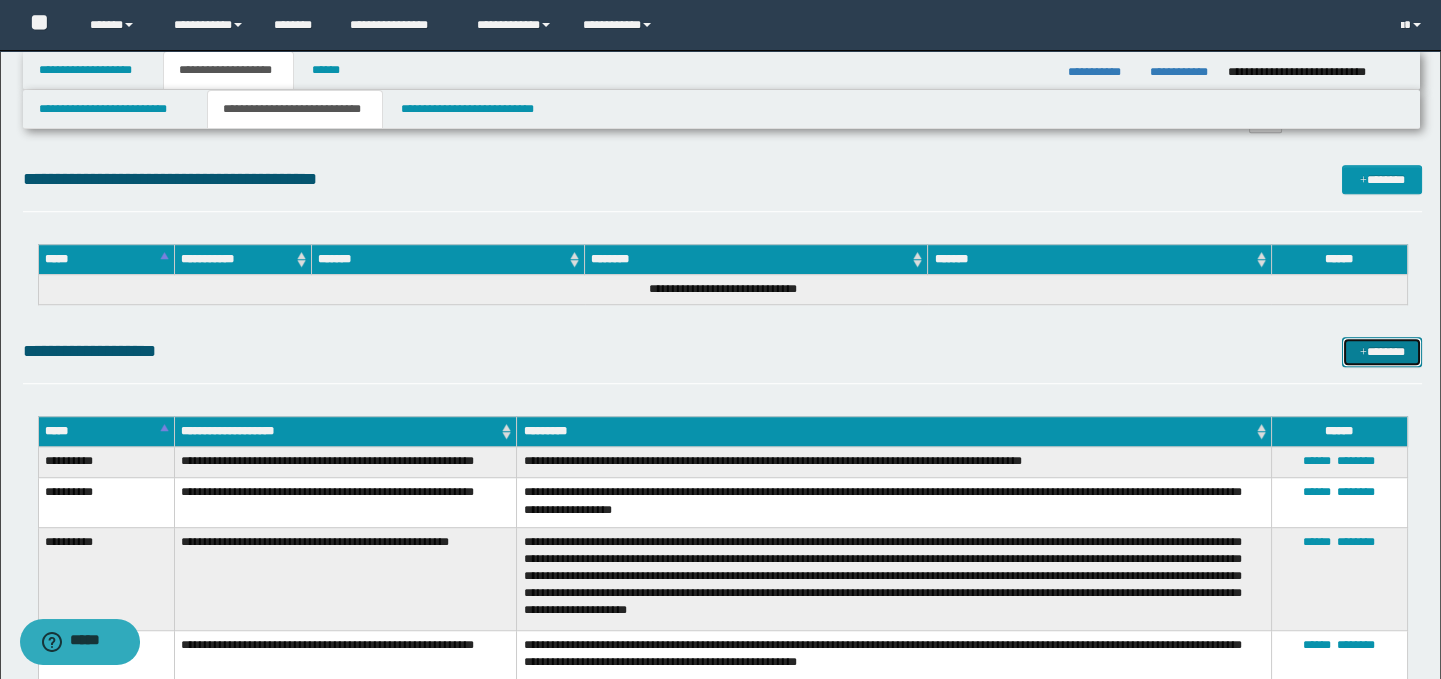 click on "*******" at bounding box center (1382, 352) 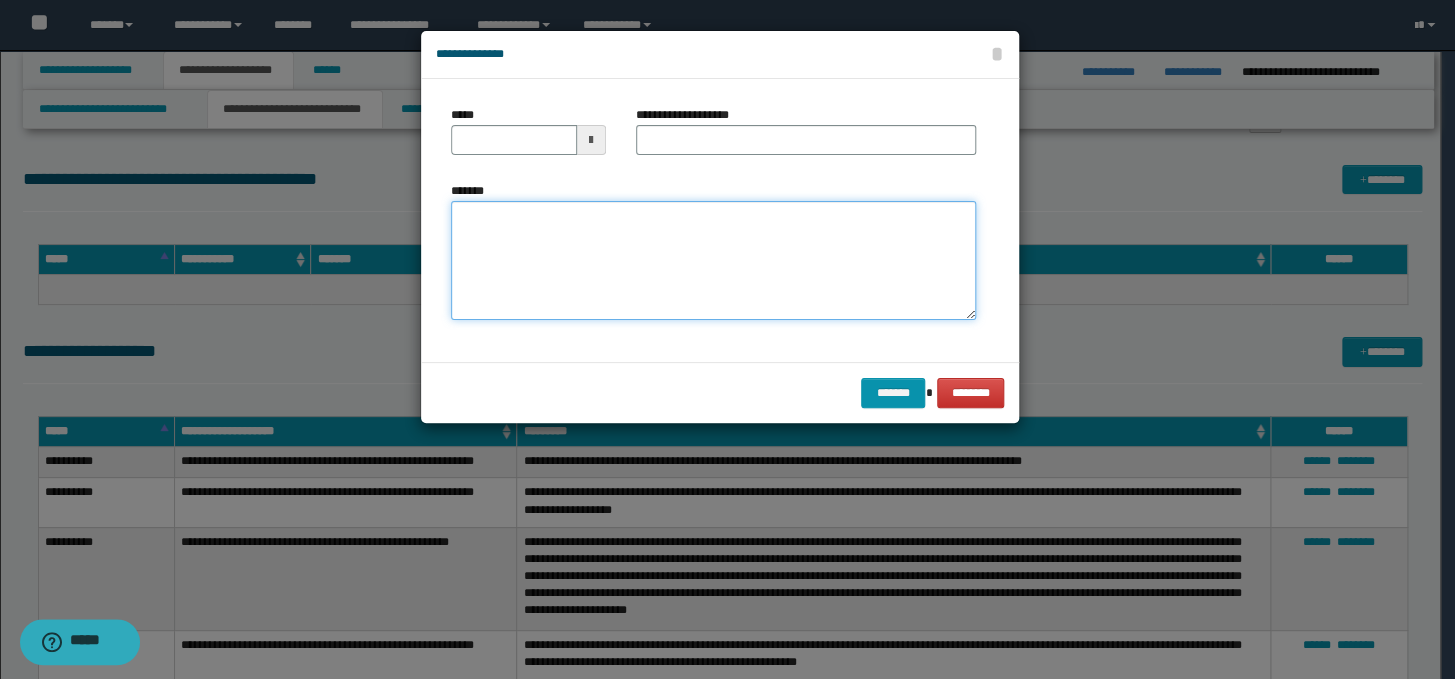 click on "*******" at bounding box center (713, 261) 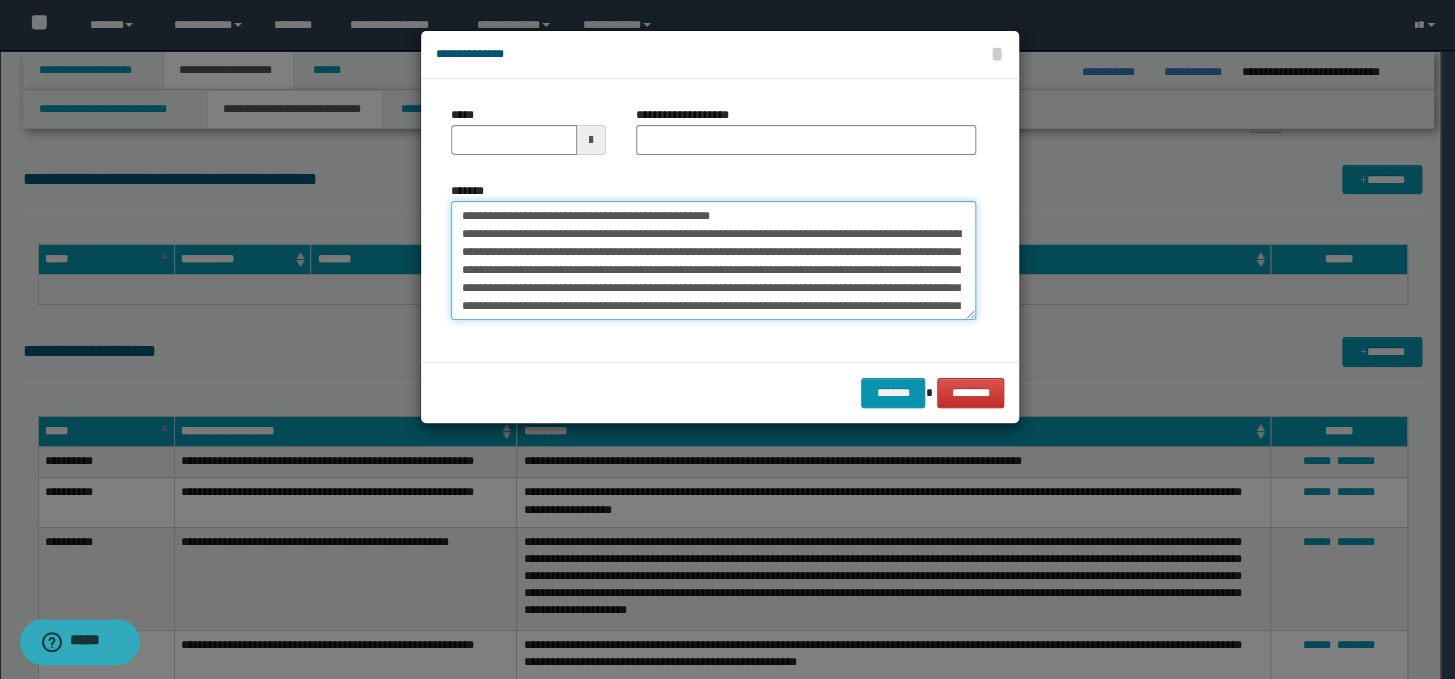 scroll, scrollTop: 120, scrollLeft: 0, axis: vertical 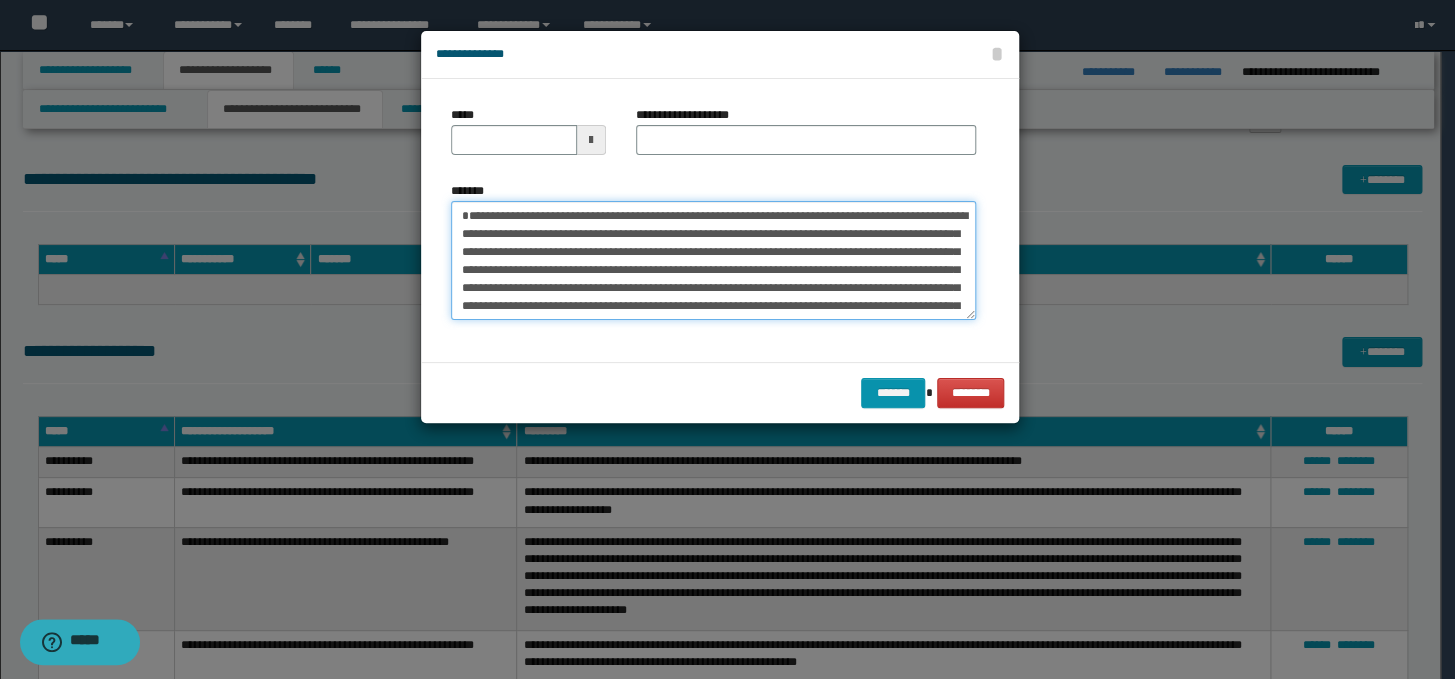 type on "**********" 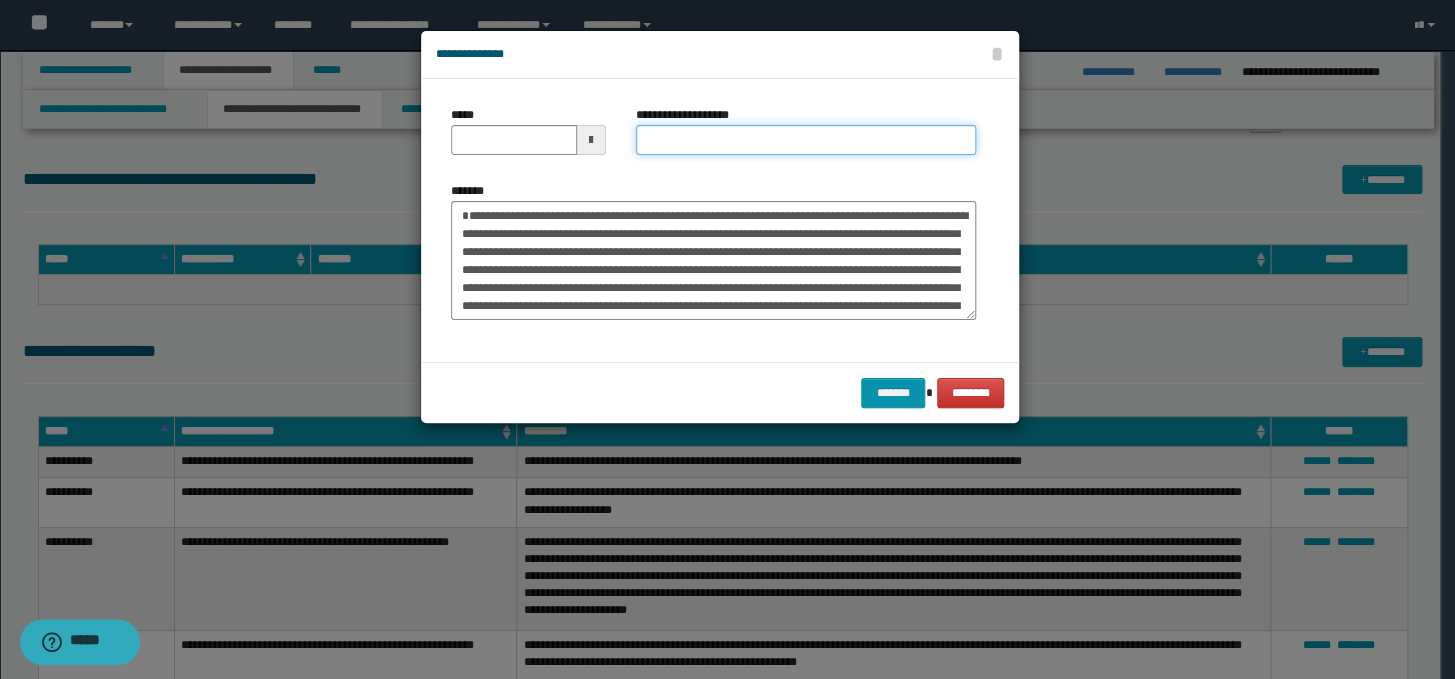 click on "**********" at bounding box center (806, 140) 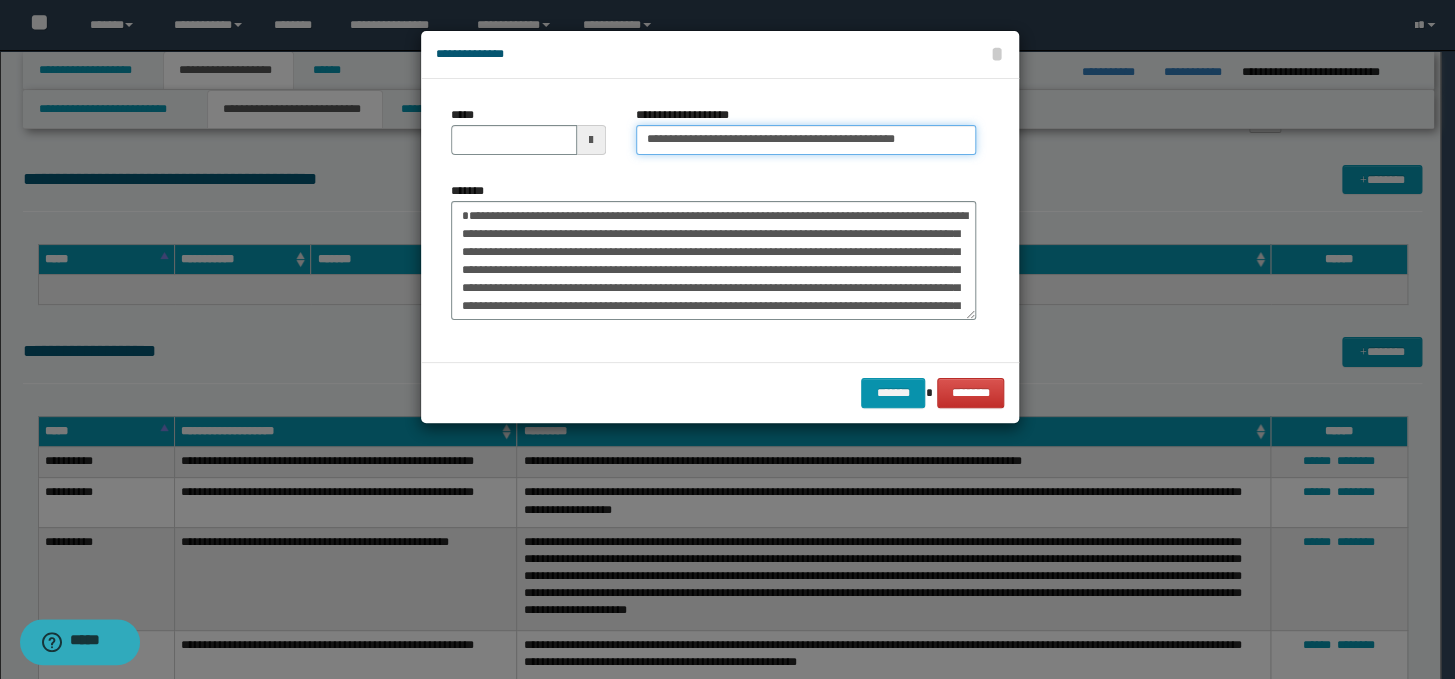 drag, startPoint x: 711, startPoint y: 140, endPoint x: 640, endPoint y: 131, distance: 71.568146 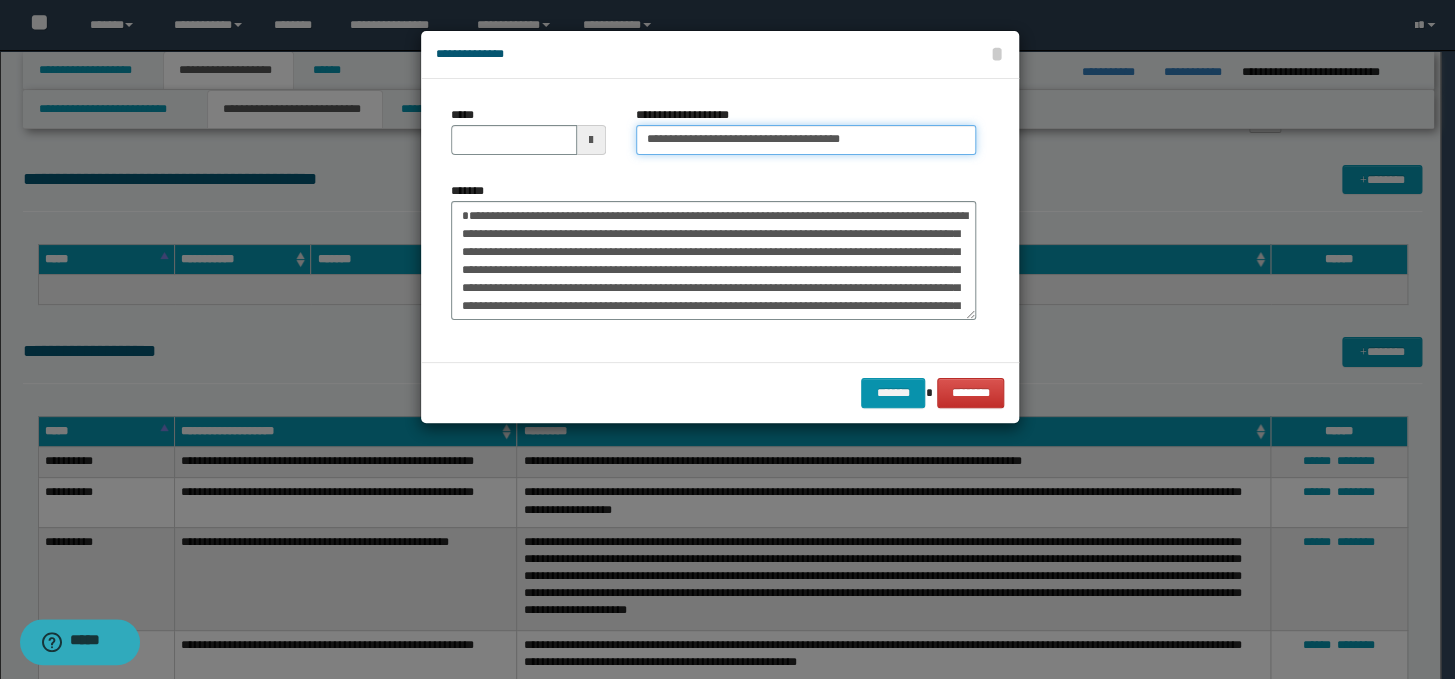 type 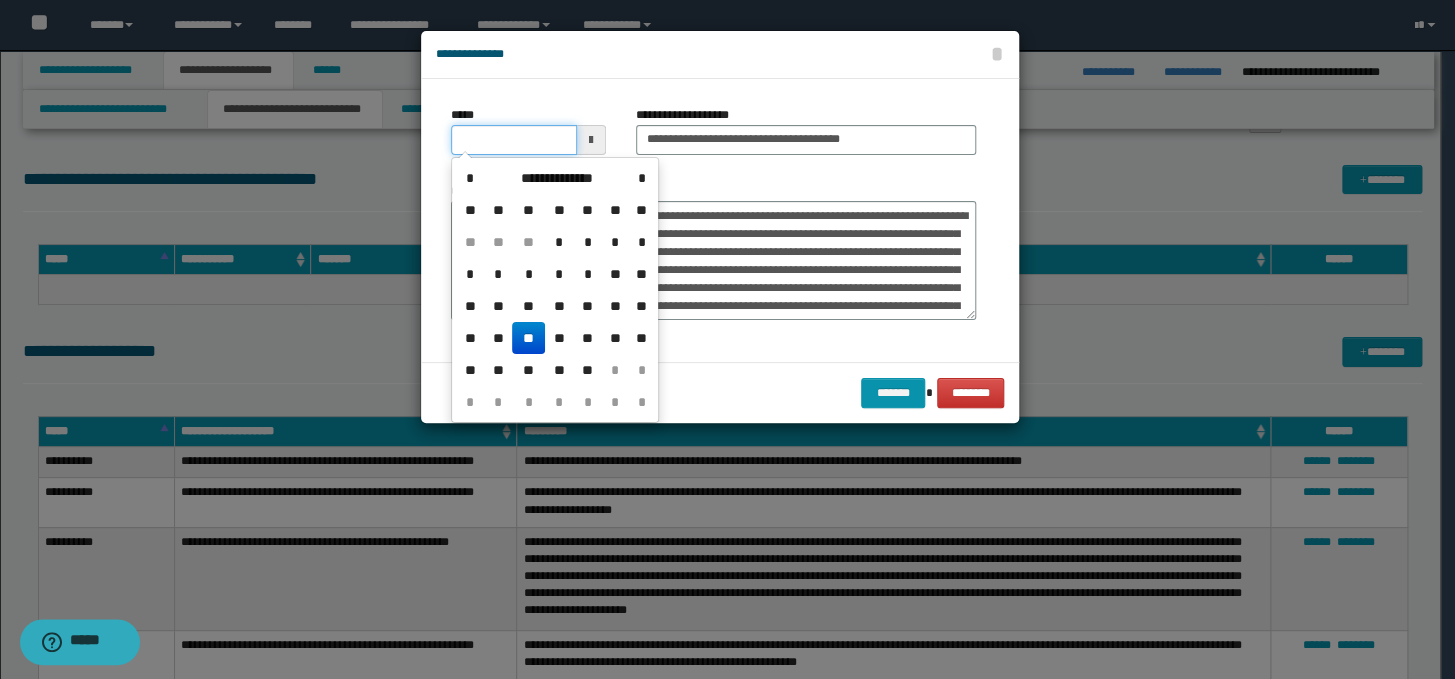 click on "*****" at bounding box center (514, 140) 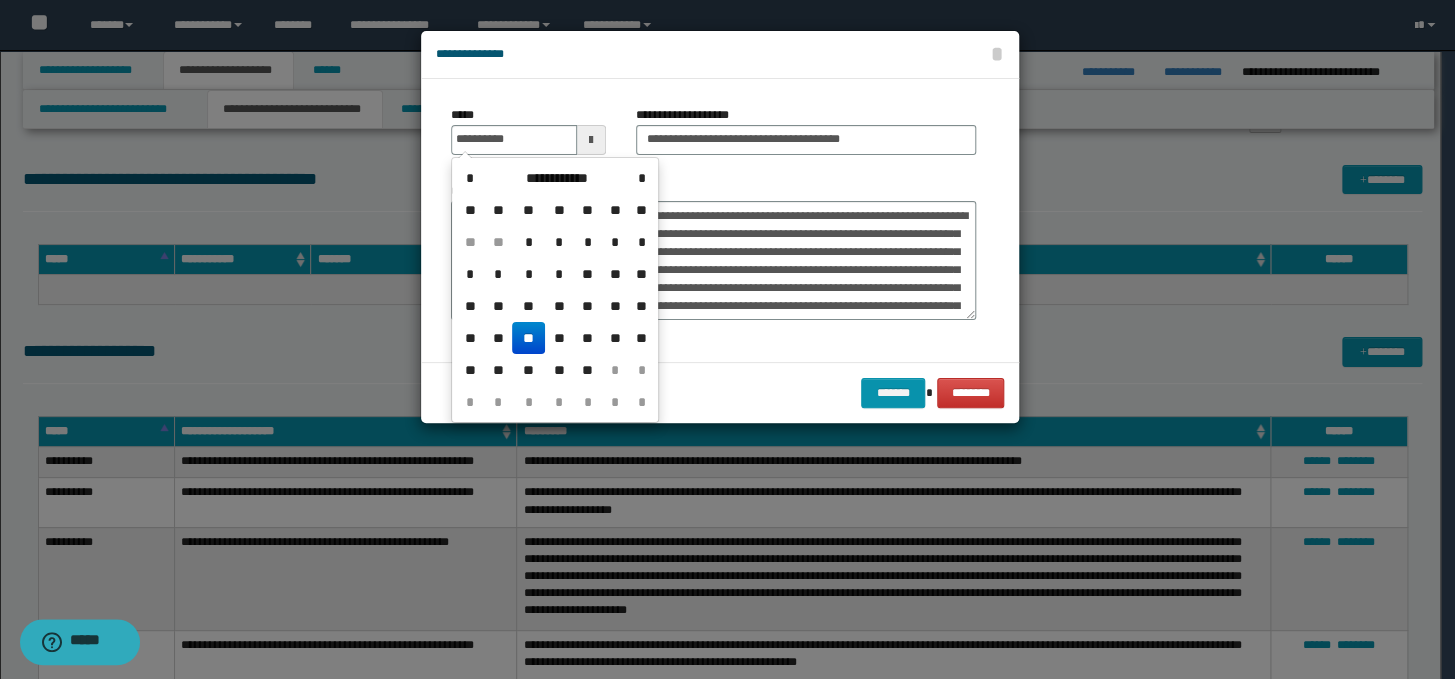 click on "**" at bounding box center (528, 338) 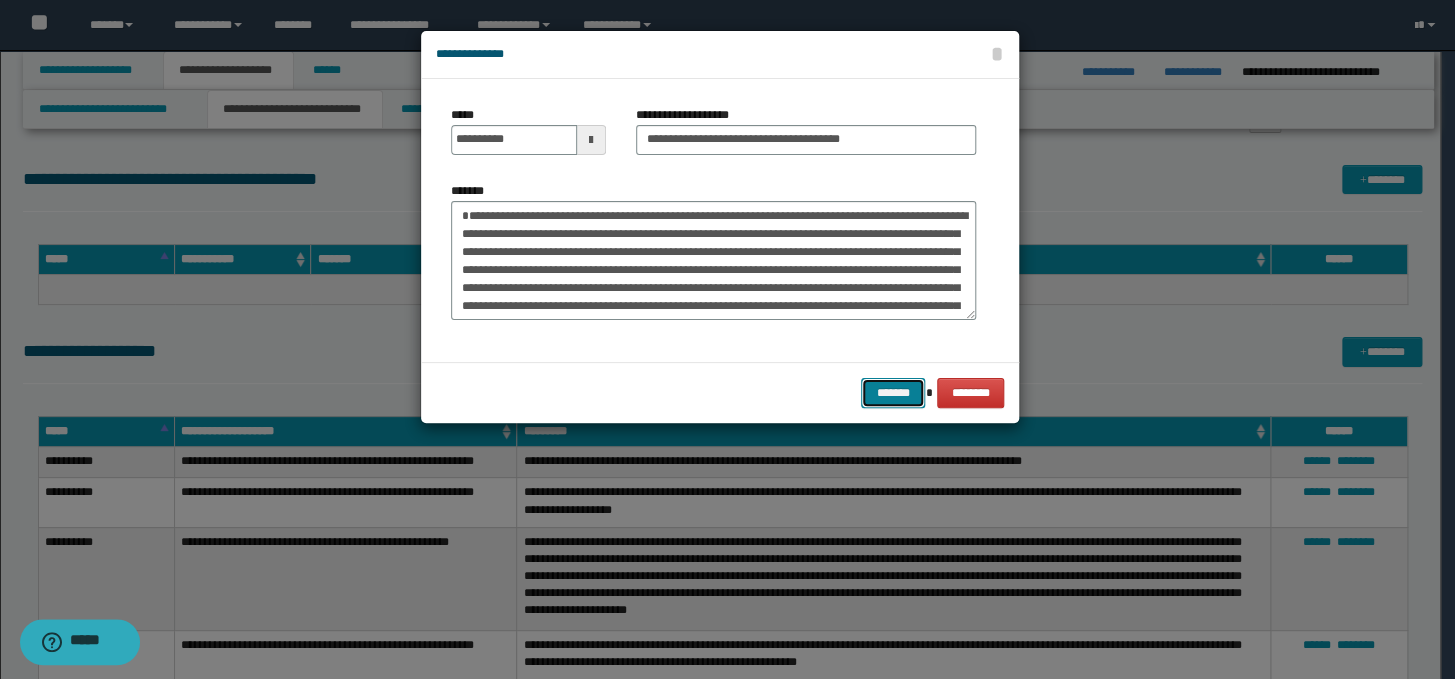 click on "*******" at bounding box center [893, 393] 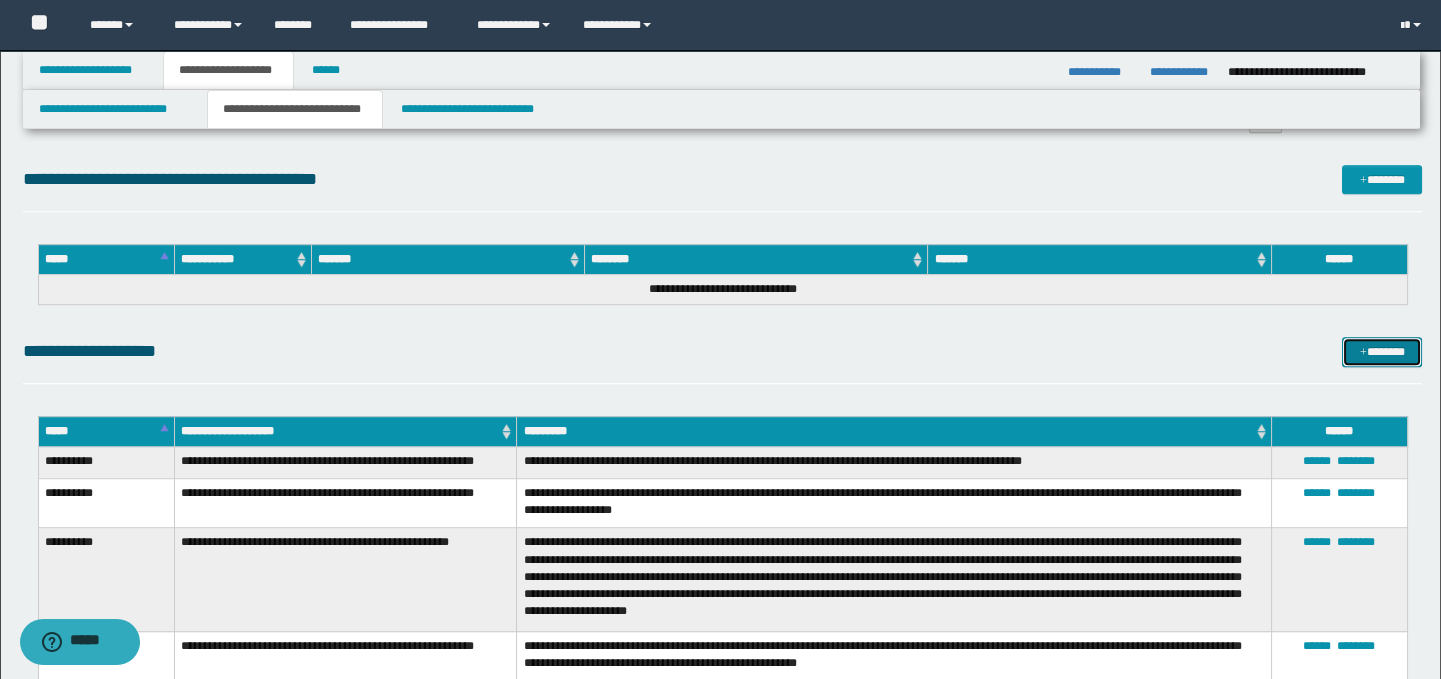 click at bounding box center (1363, 353) 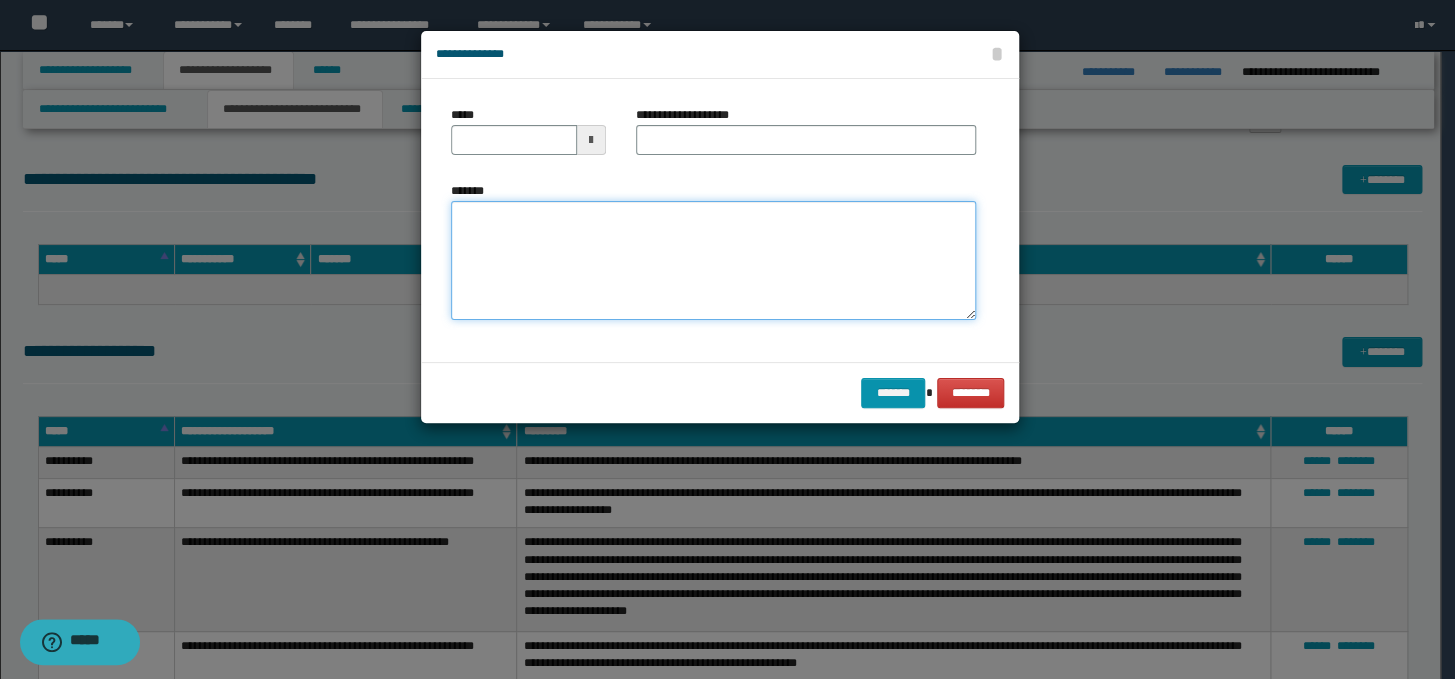 click on "*******" at bounding box center [713, 261] 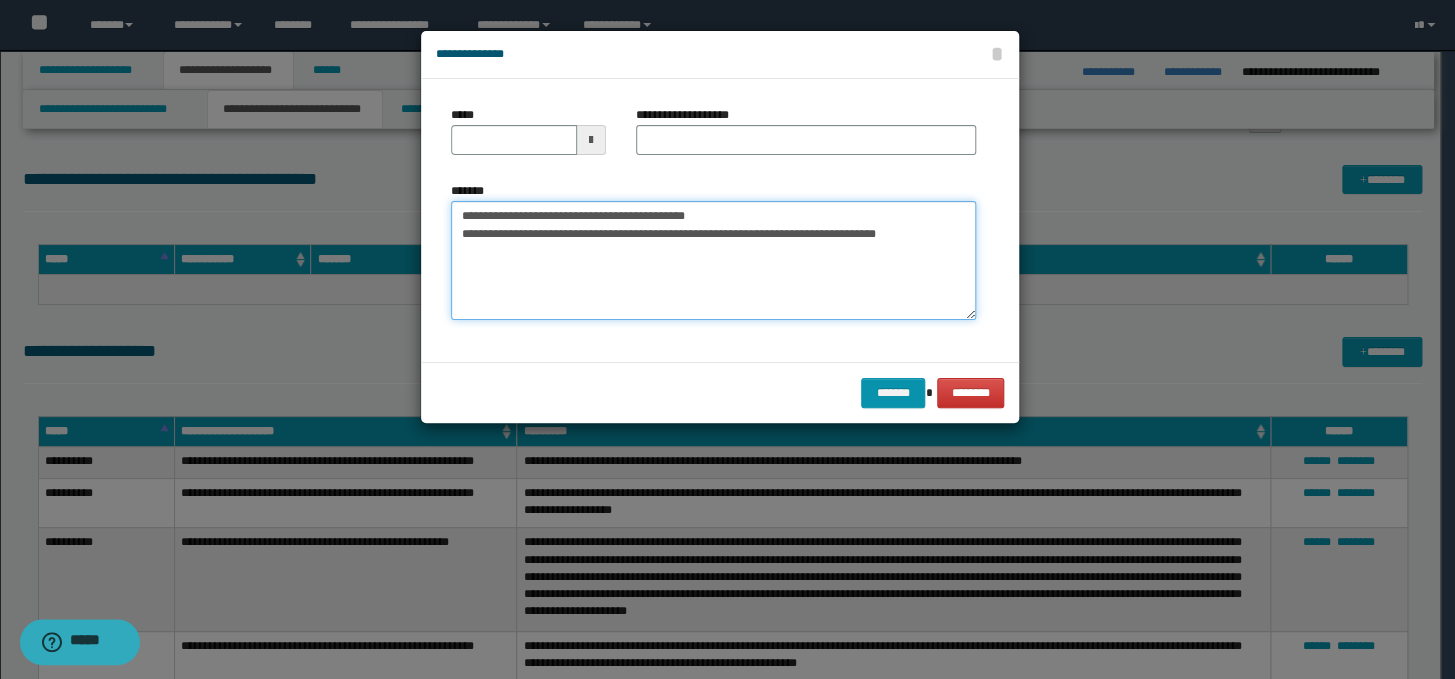 drag, startPoint x: 753, startPoint y: 210, endPoint x: 462, endPoint y: 218, distance: 291.10995 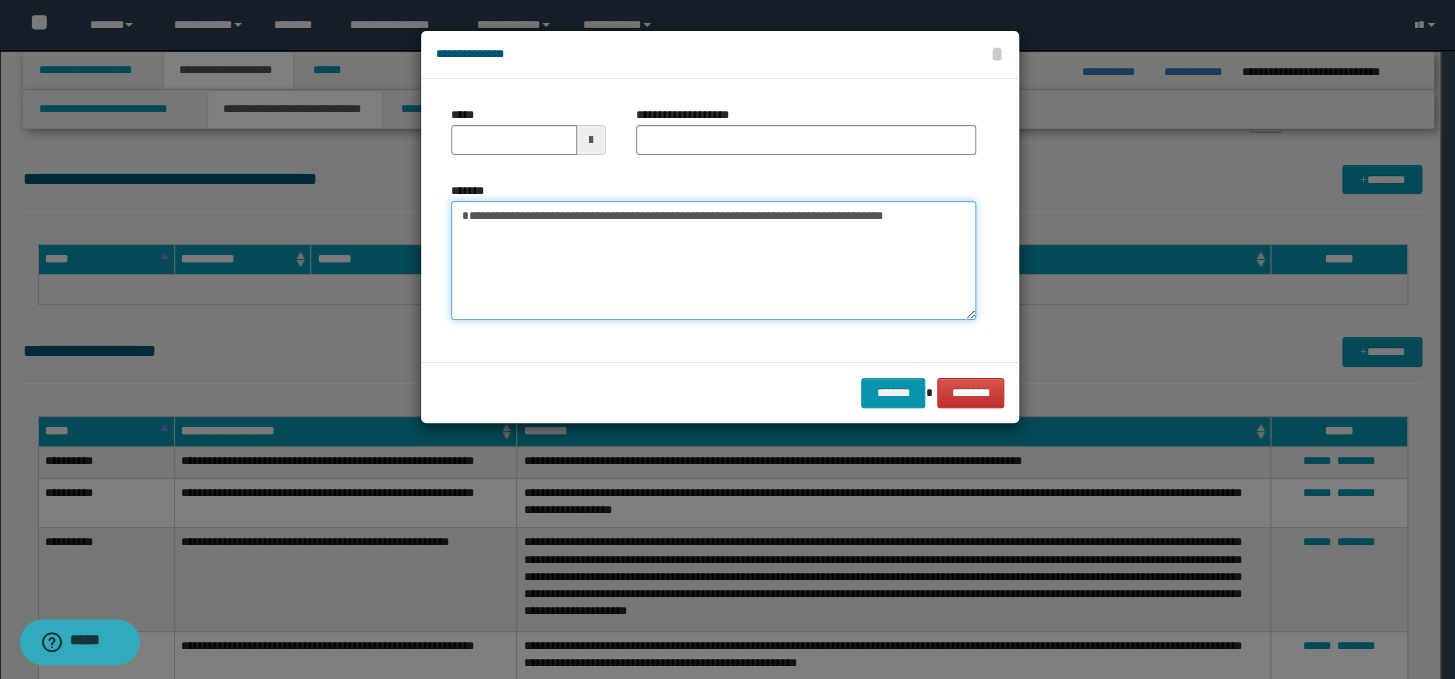 type on "**********" 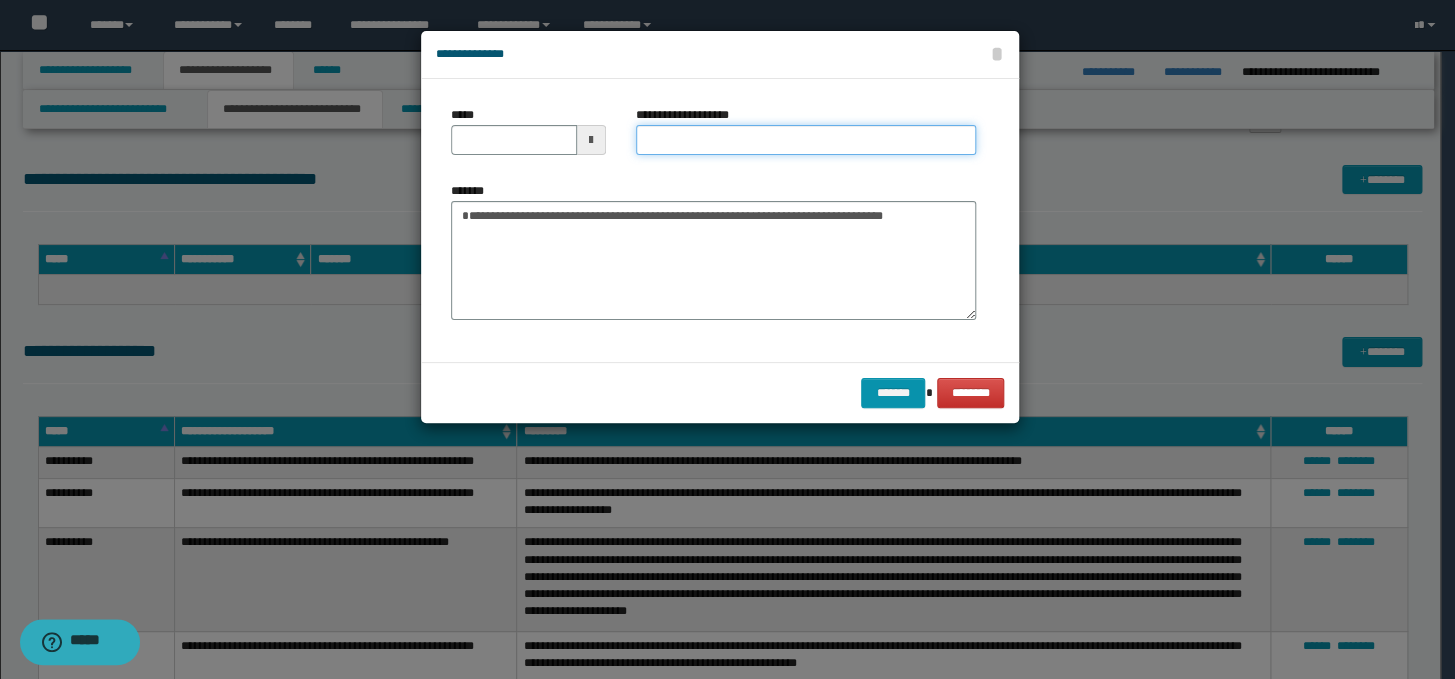 click on "**********" at bounding box center [806, 140] 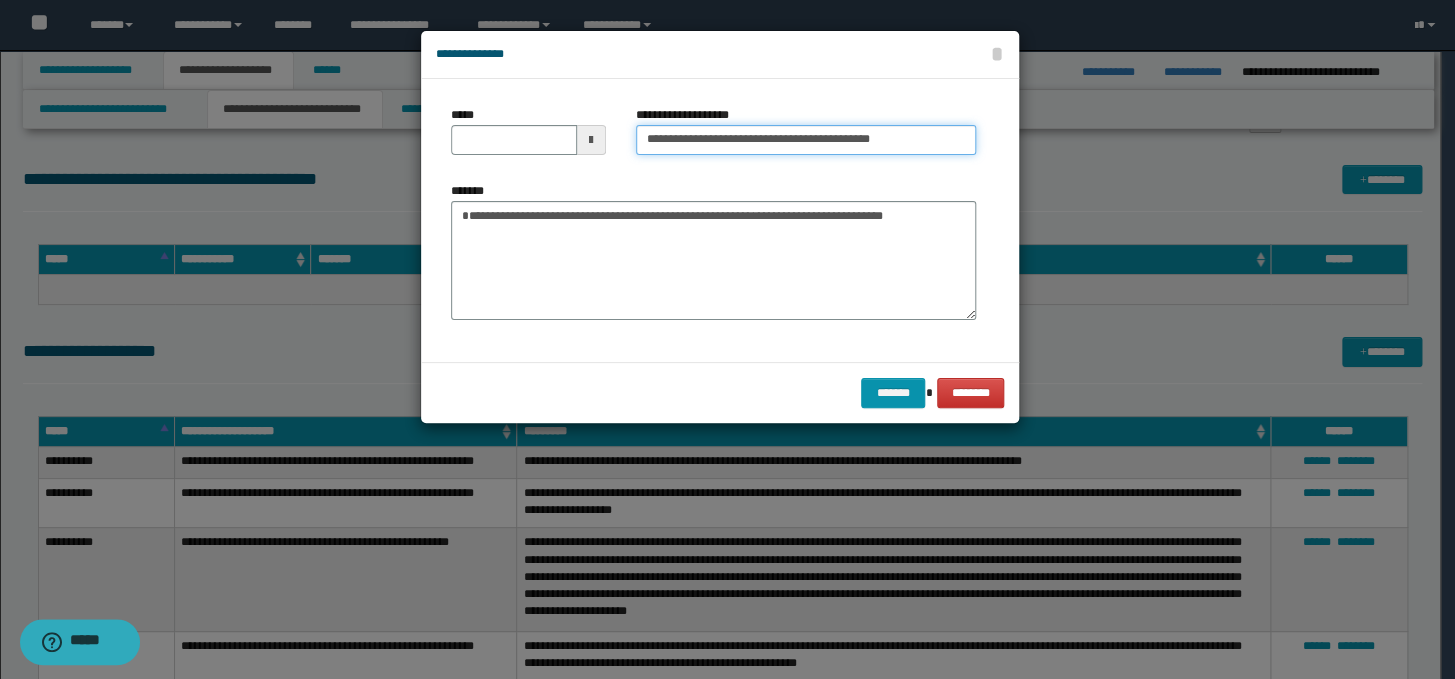 drag, startPoint x: 711, startPoint y: 144, endPoint x: 635, endPoint y: 129, distance: 77.46612 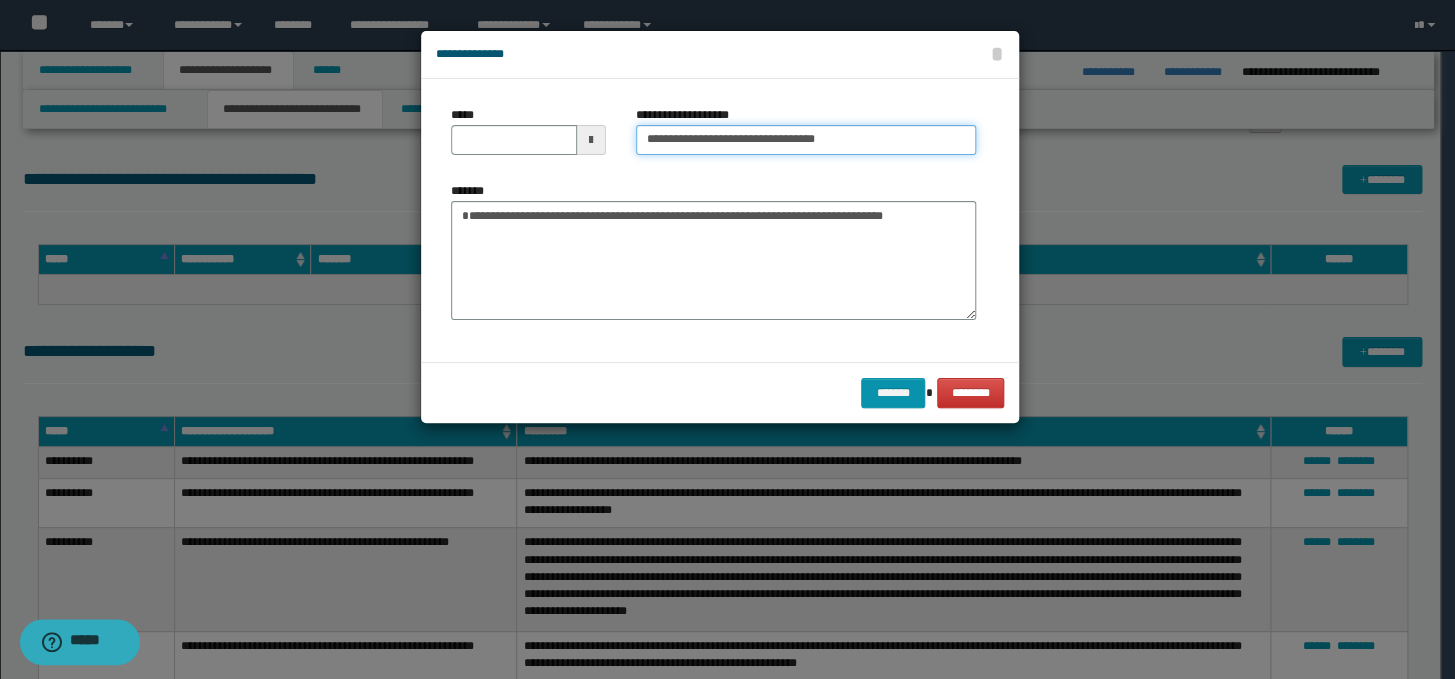 type 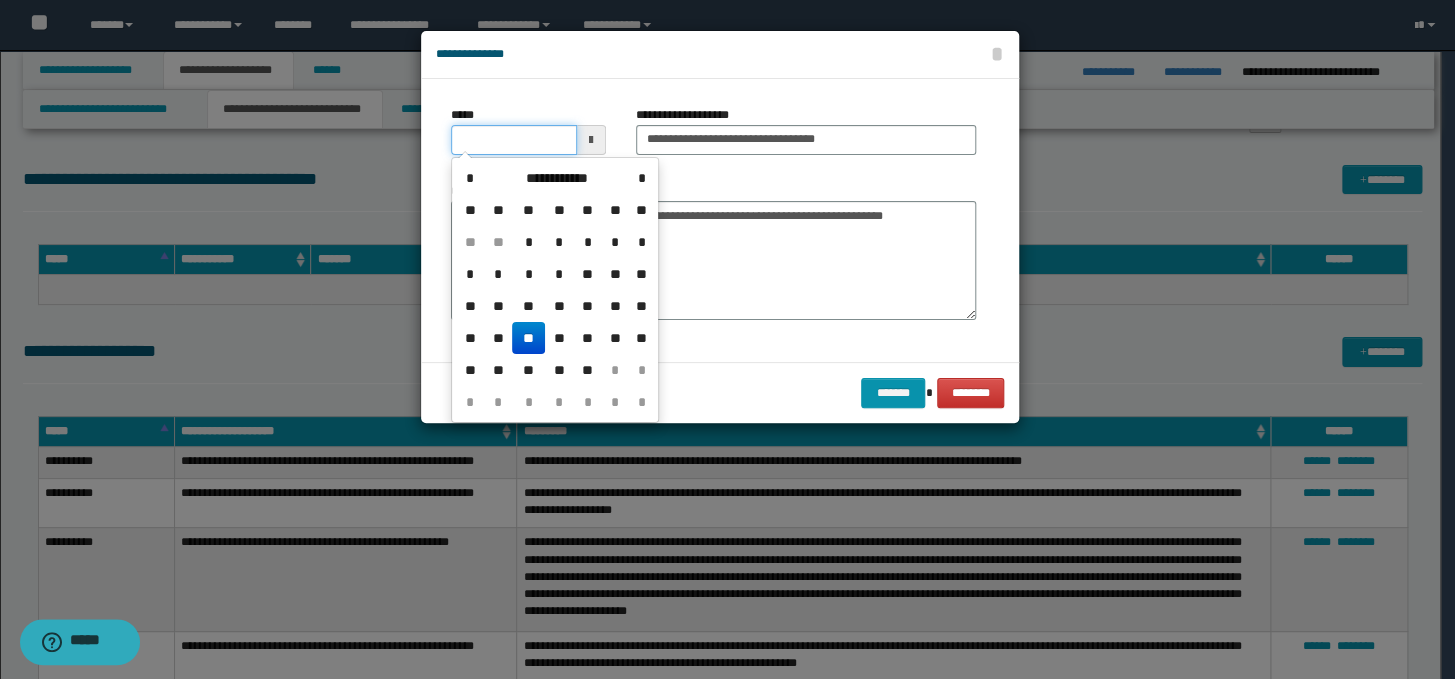 click on "*****" at bounding box center (514, 140) 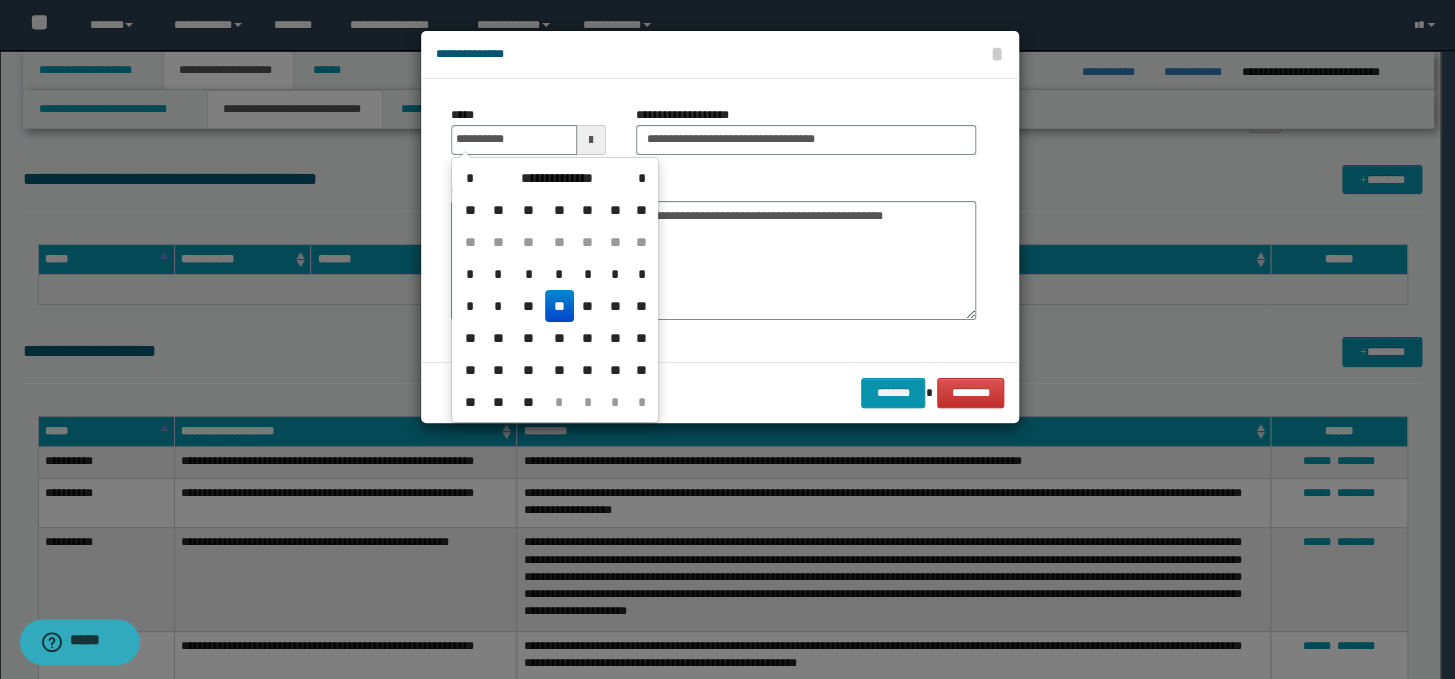click on "**" at bounding box center [559, 306] 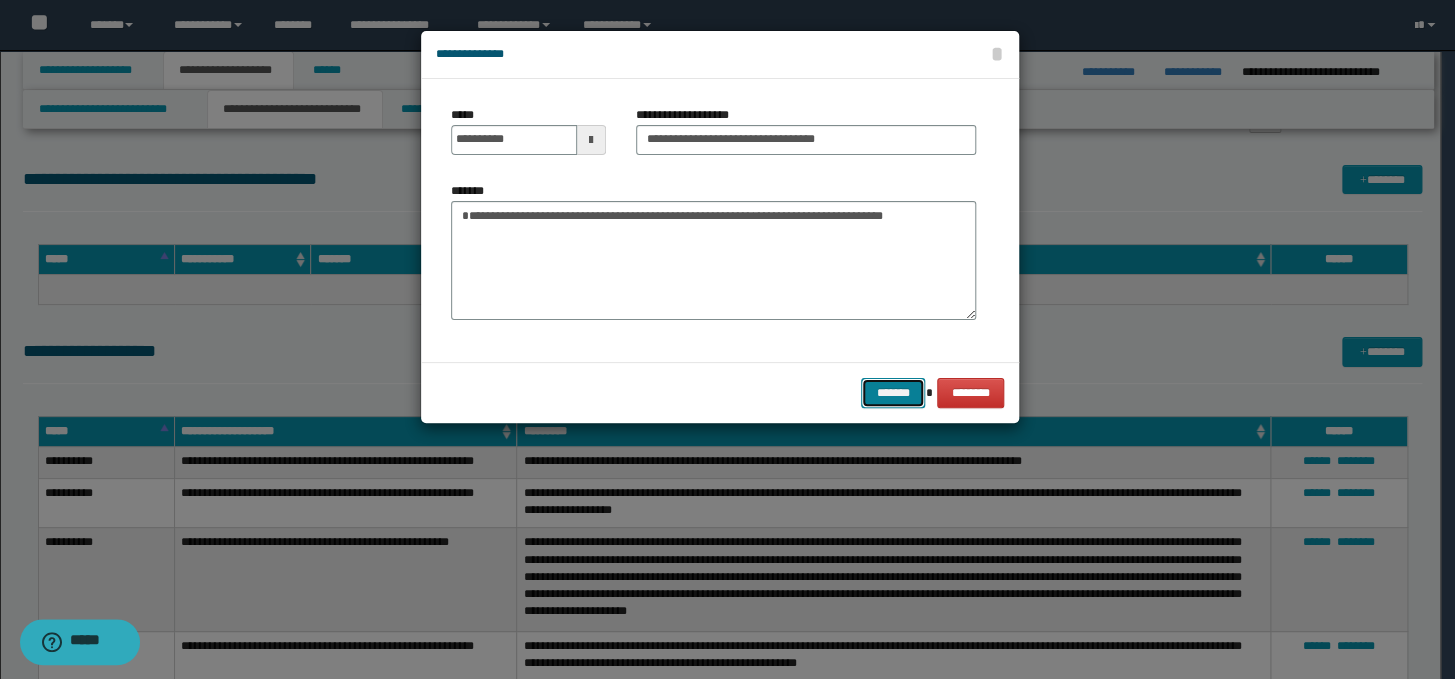 click on "*******" at bounding box center (893, 393) 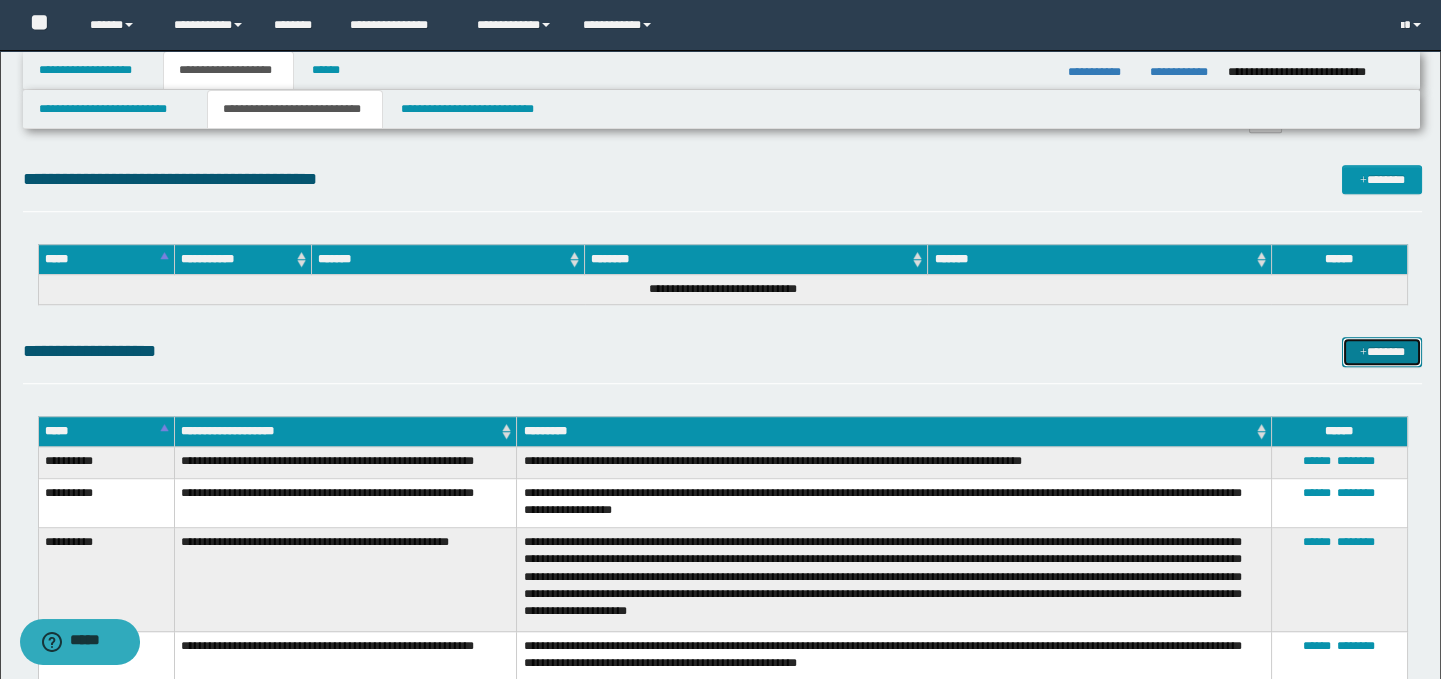 click on "*******" at bounding box center [1382, 352] 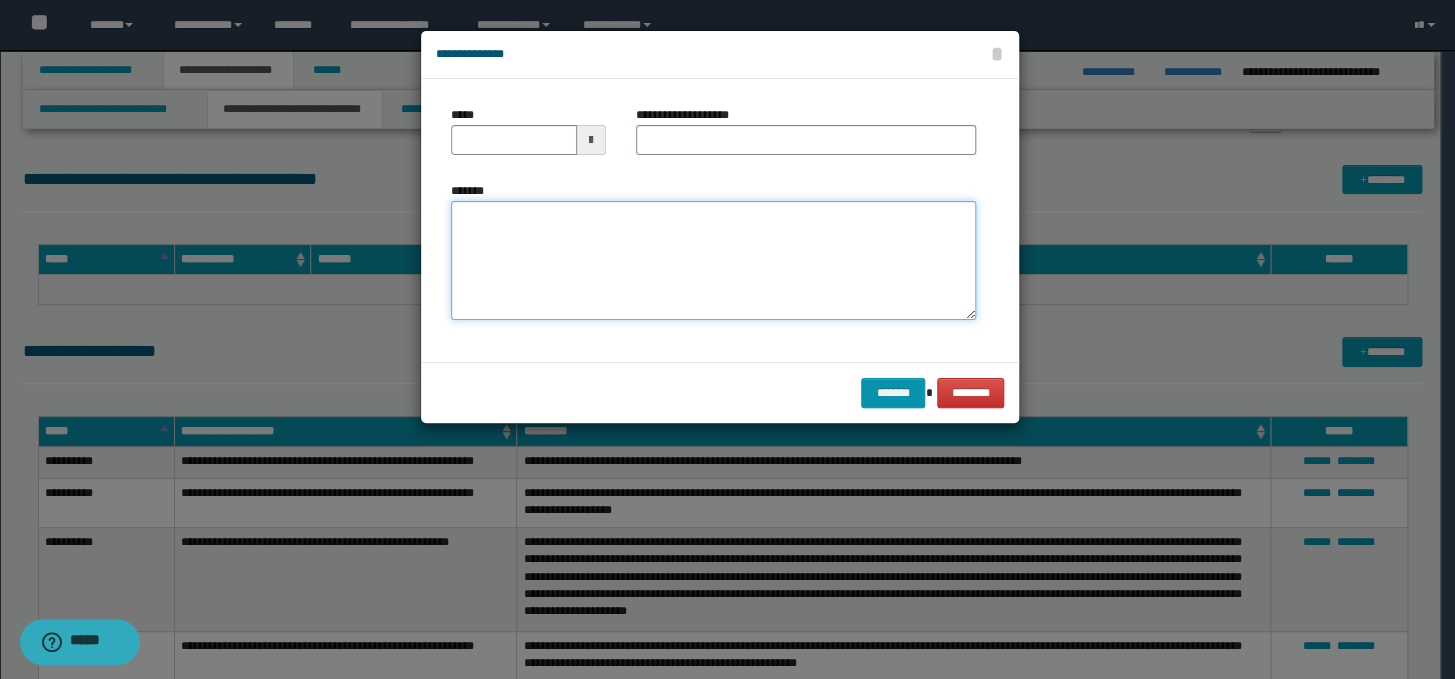 click on "*******" at bounding box center [713, 261] 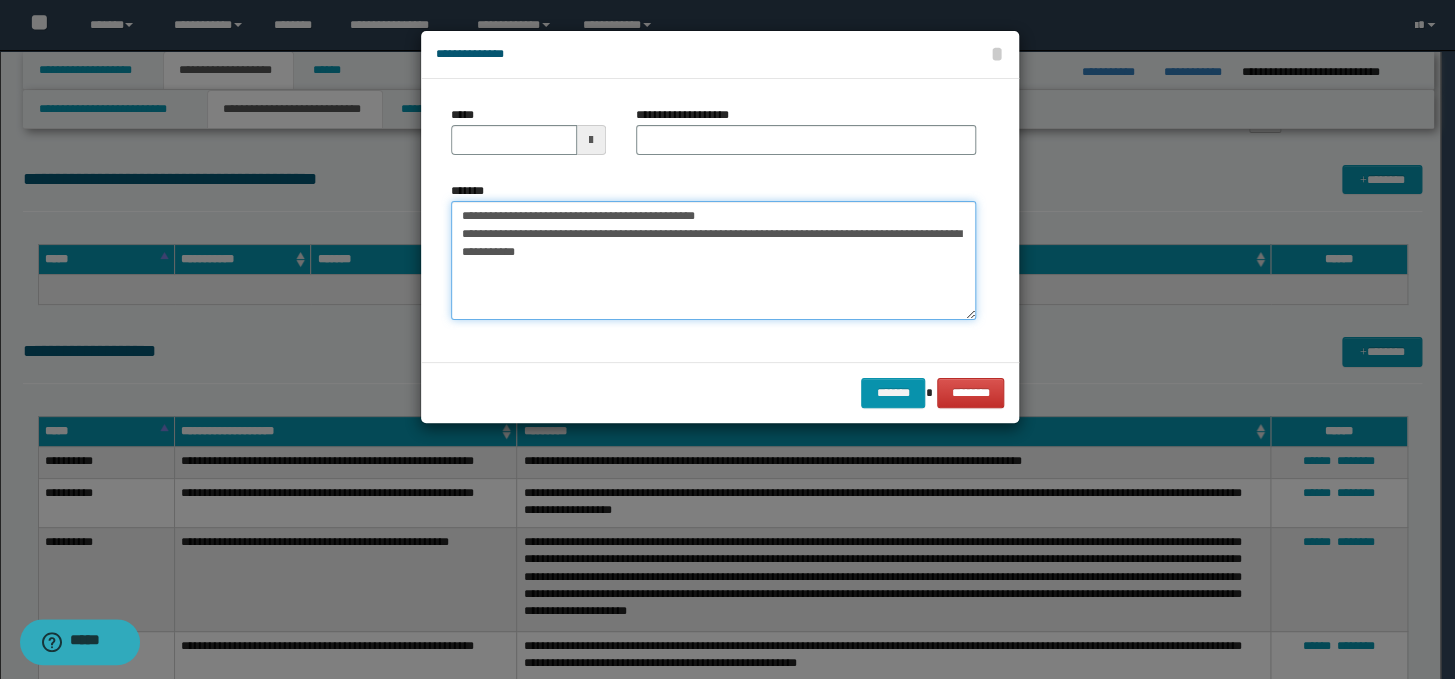 type 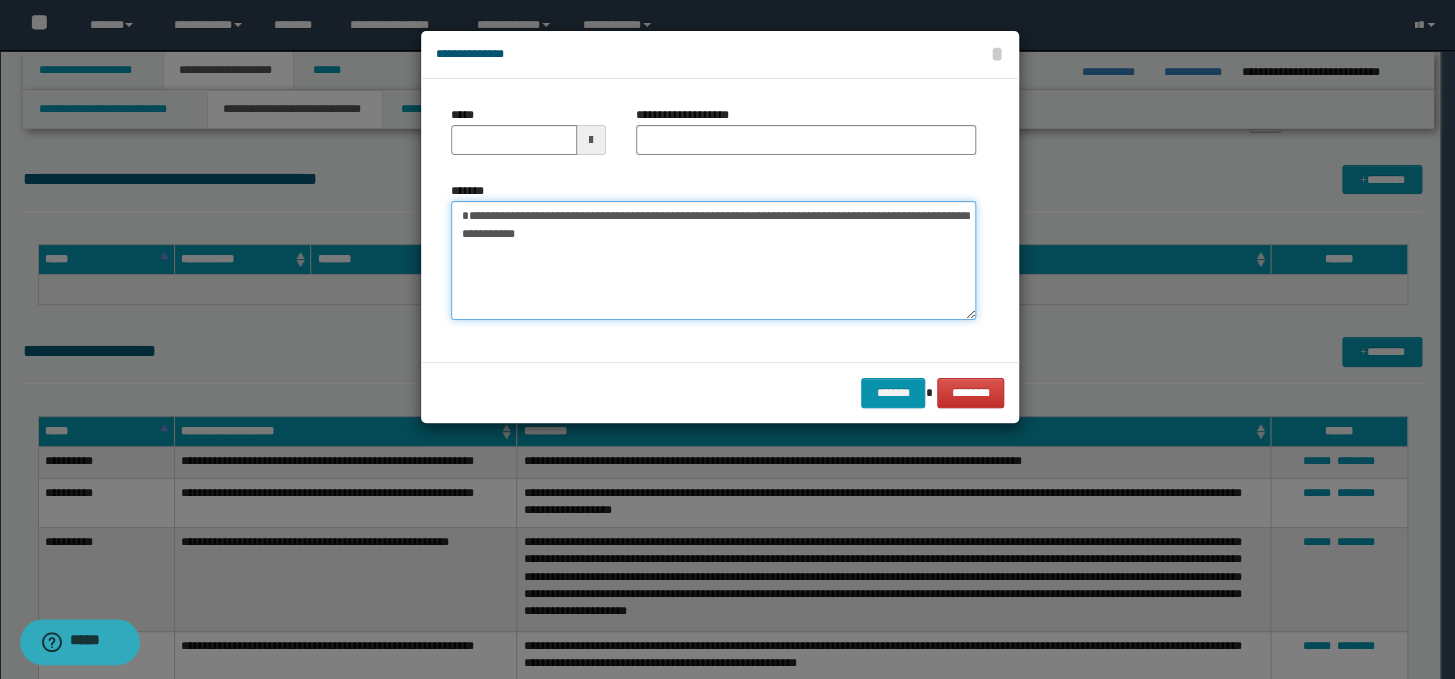 type on "**********" 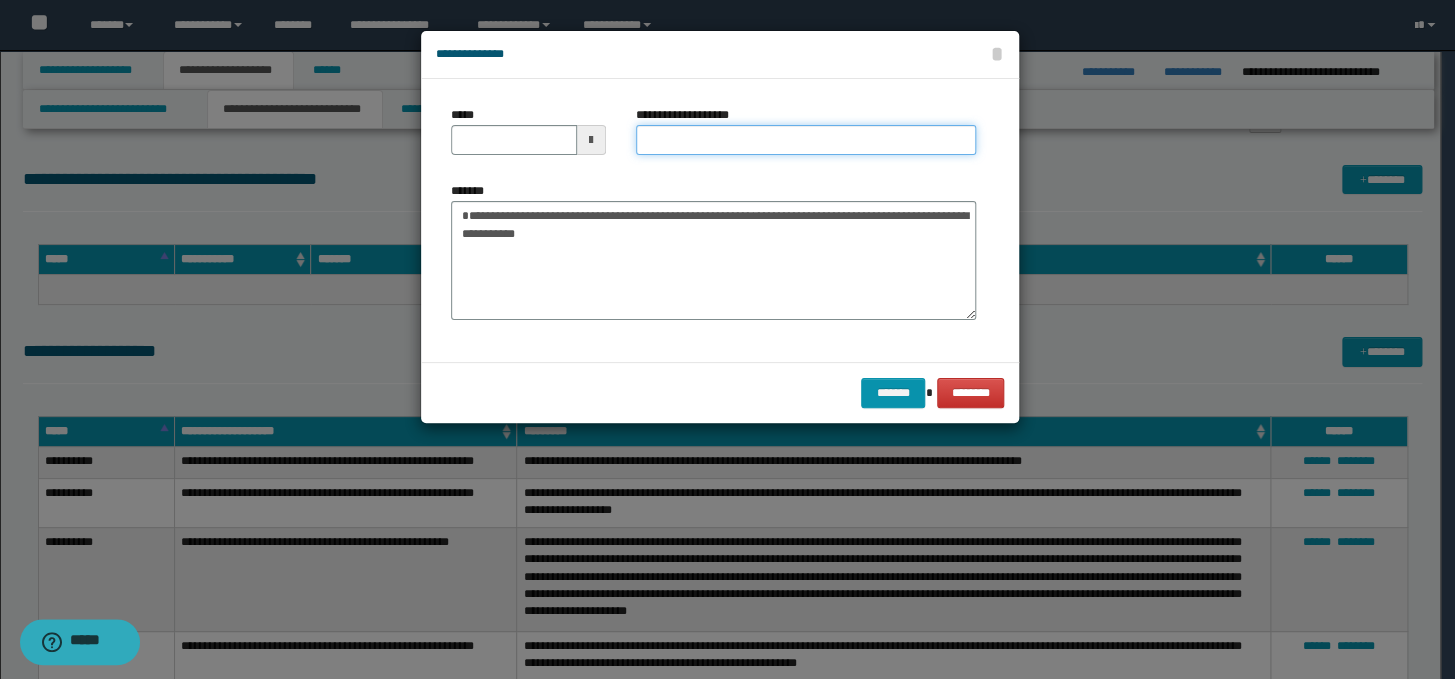 click on "**********" at bounding box center (806, 140) 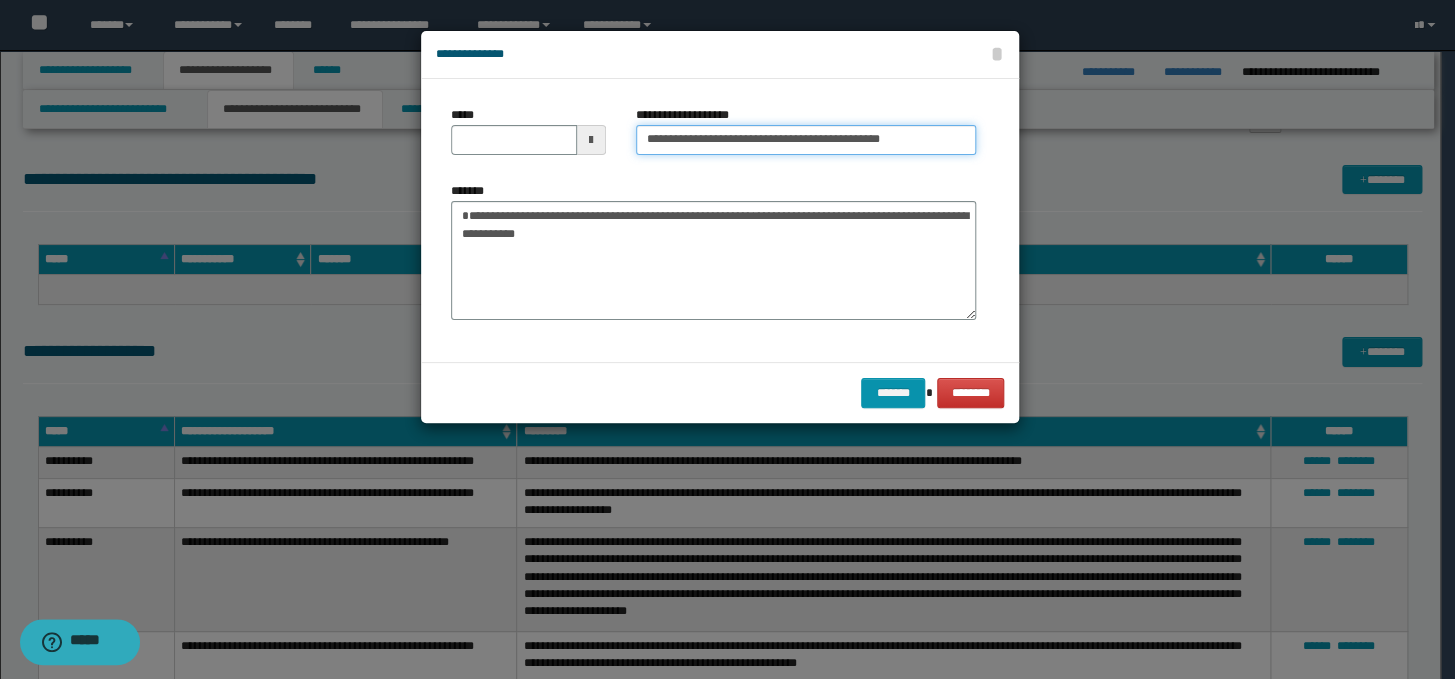 drag, startPoint x: 714, startPoint y: 145, endPoint x: 660, endPoint y: 130, distance: 56.044624 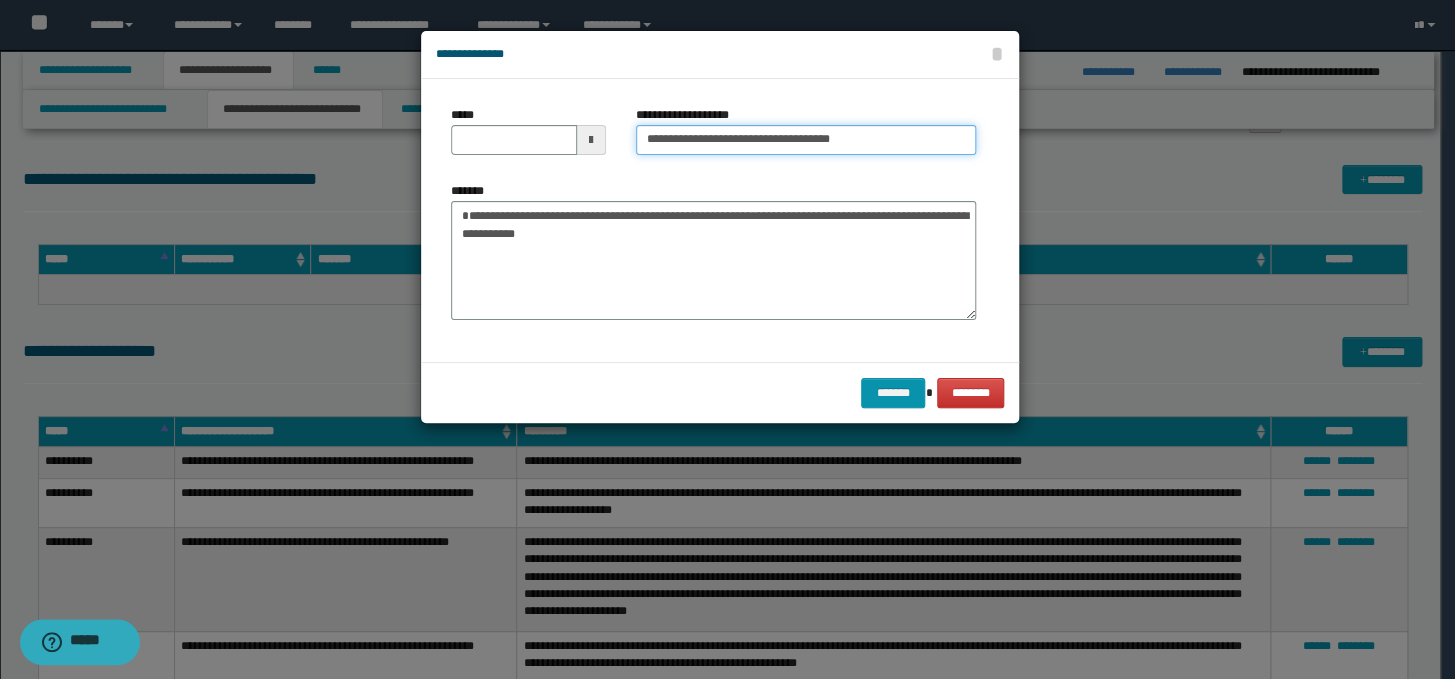 type 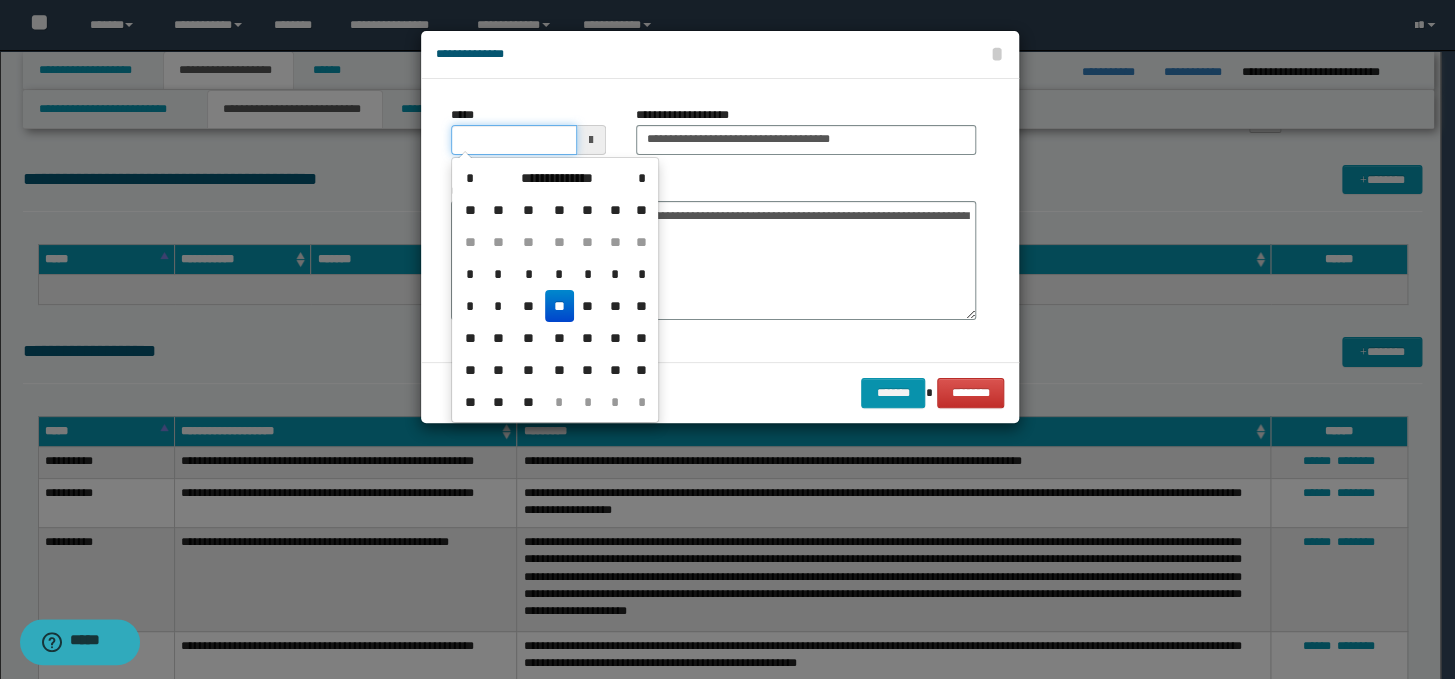 click on "*****" at bounding box center [514, 140] 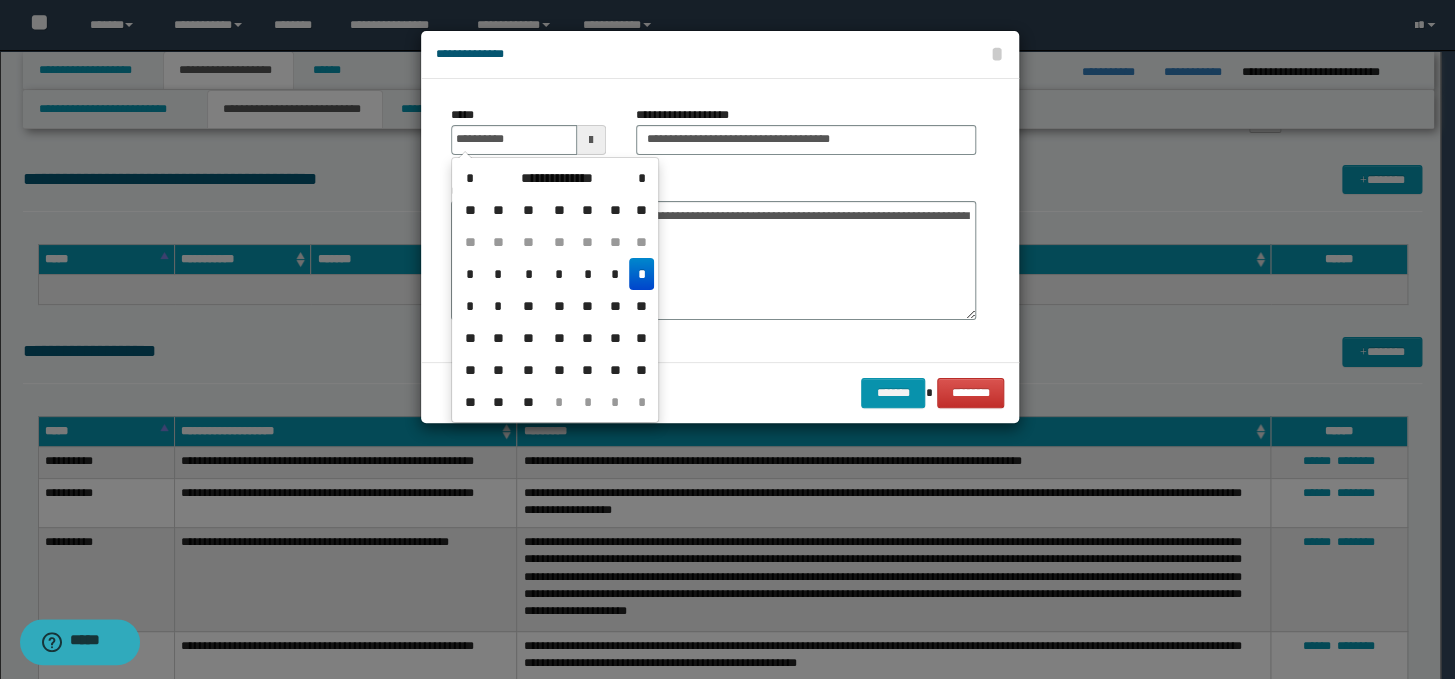 click on "*" at bounding box center [641, 274] 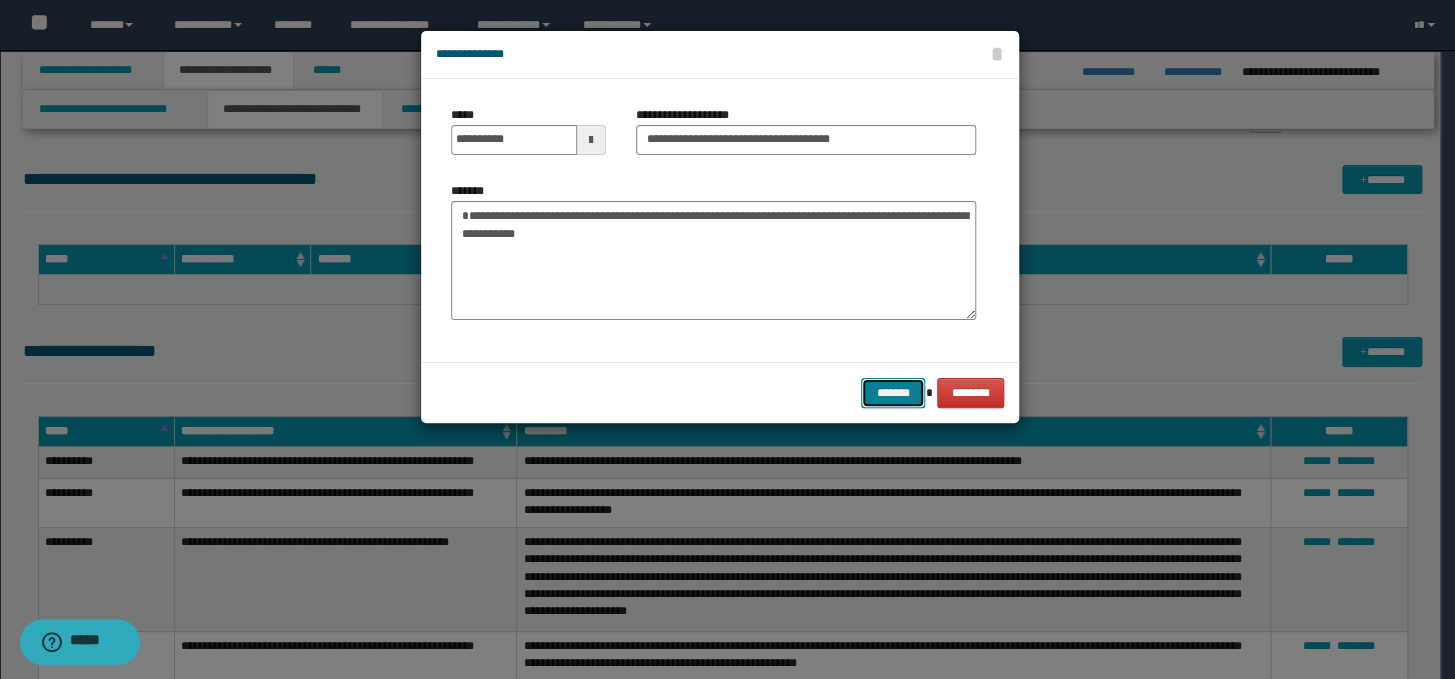 click on "*******" at bounding box center (893, 393) 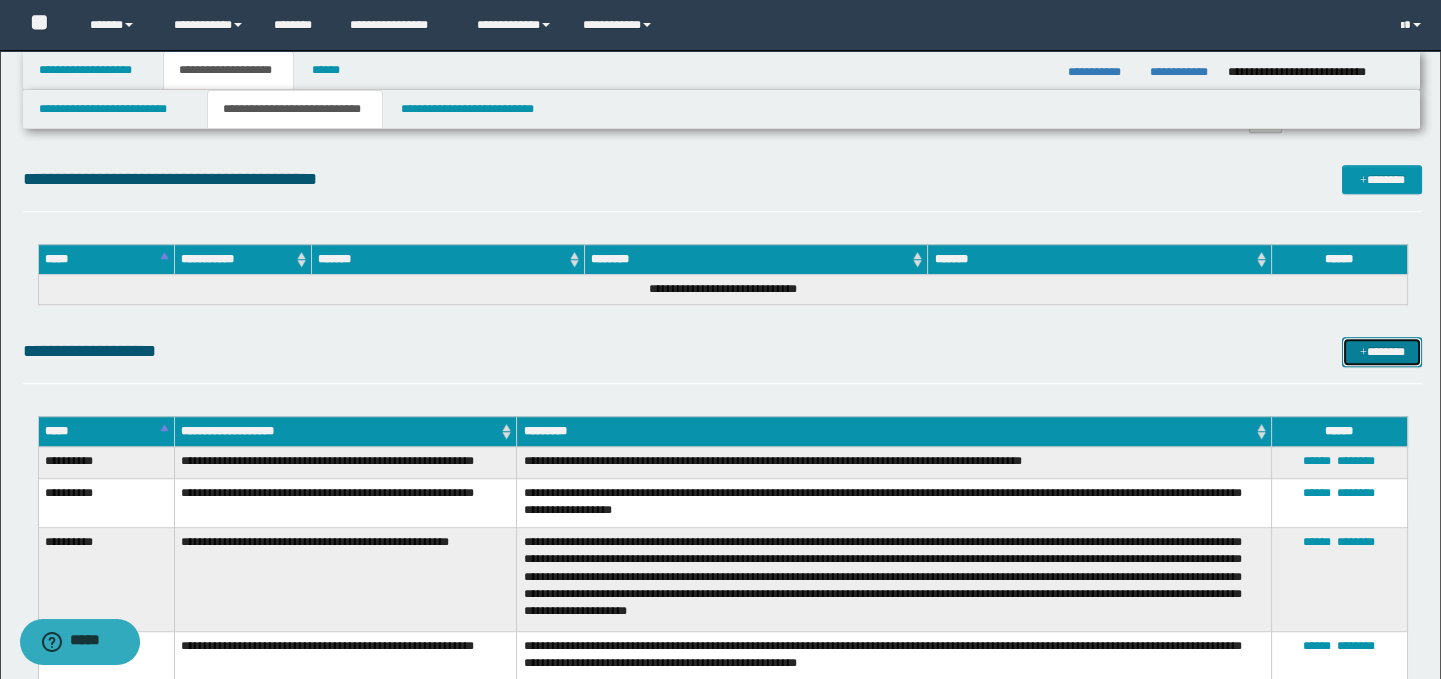 click on "*******" at bounding box center (1382, 352) 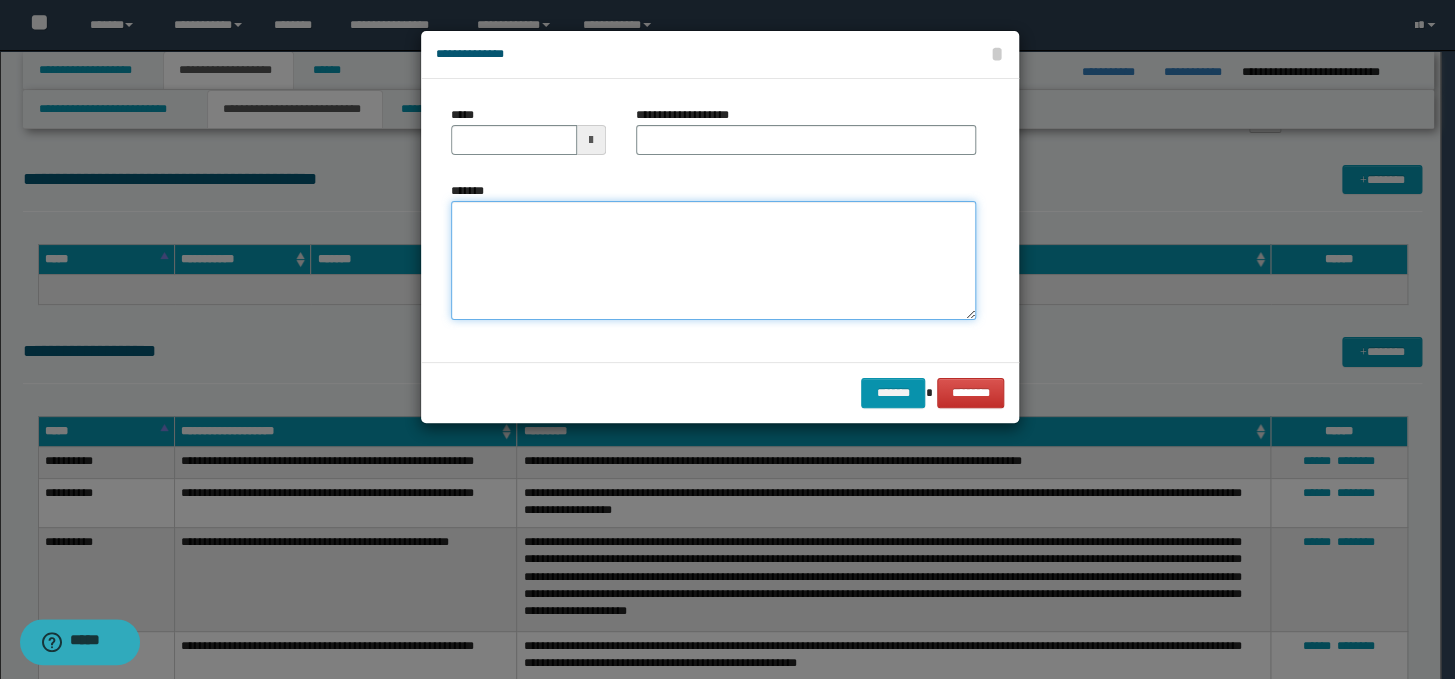 click on "*******" at bounding box center [713, 261] 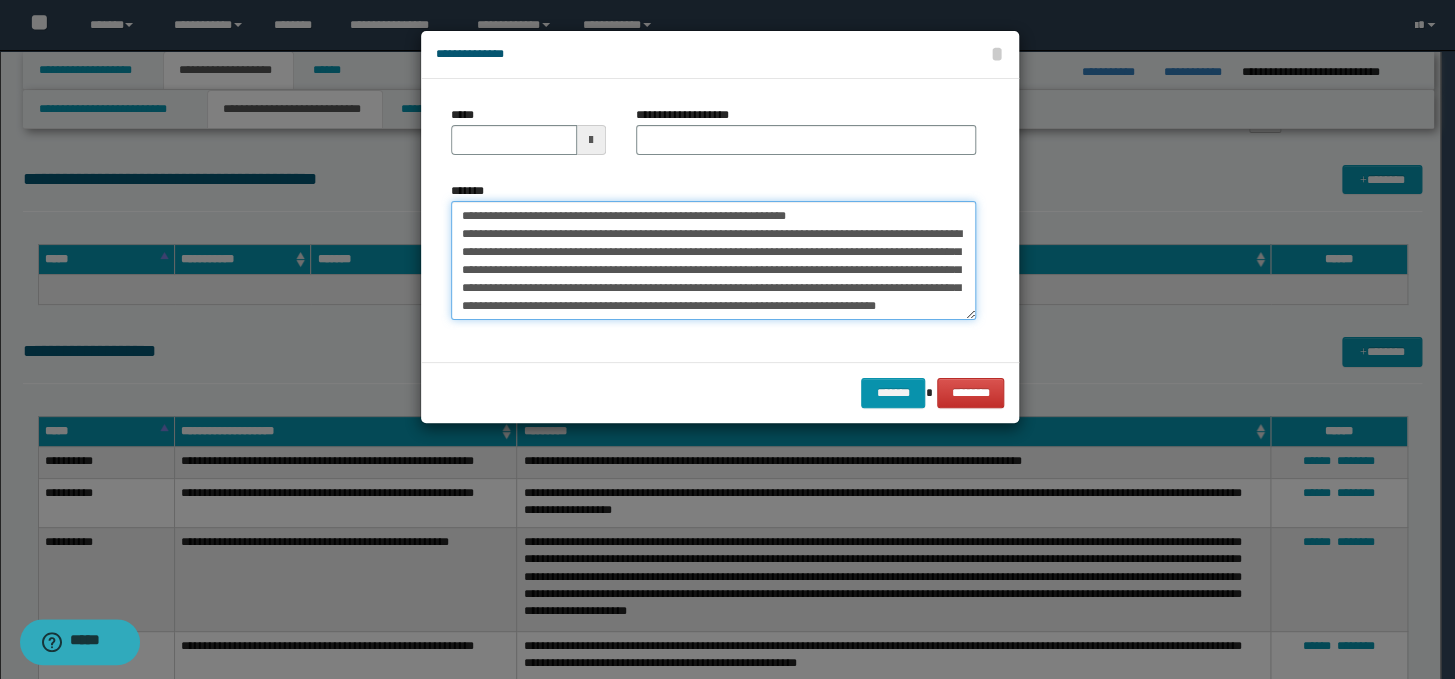 scroll, scrollTop: 48, scrollLeft: 0, axis: vertical 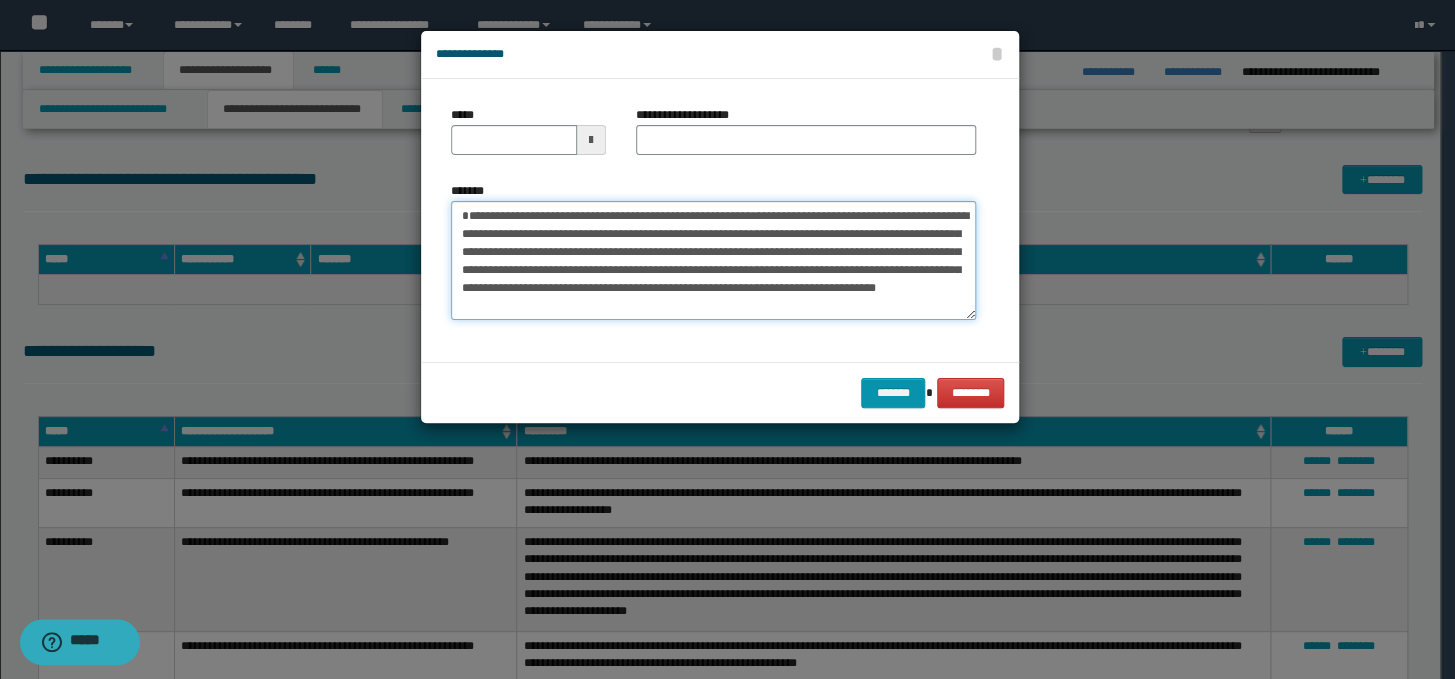 type on "**********" 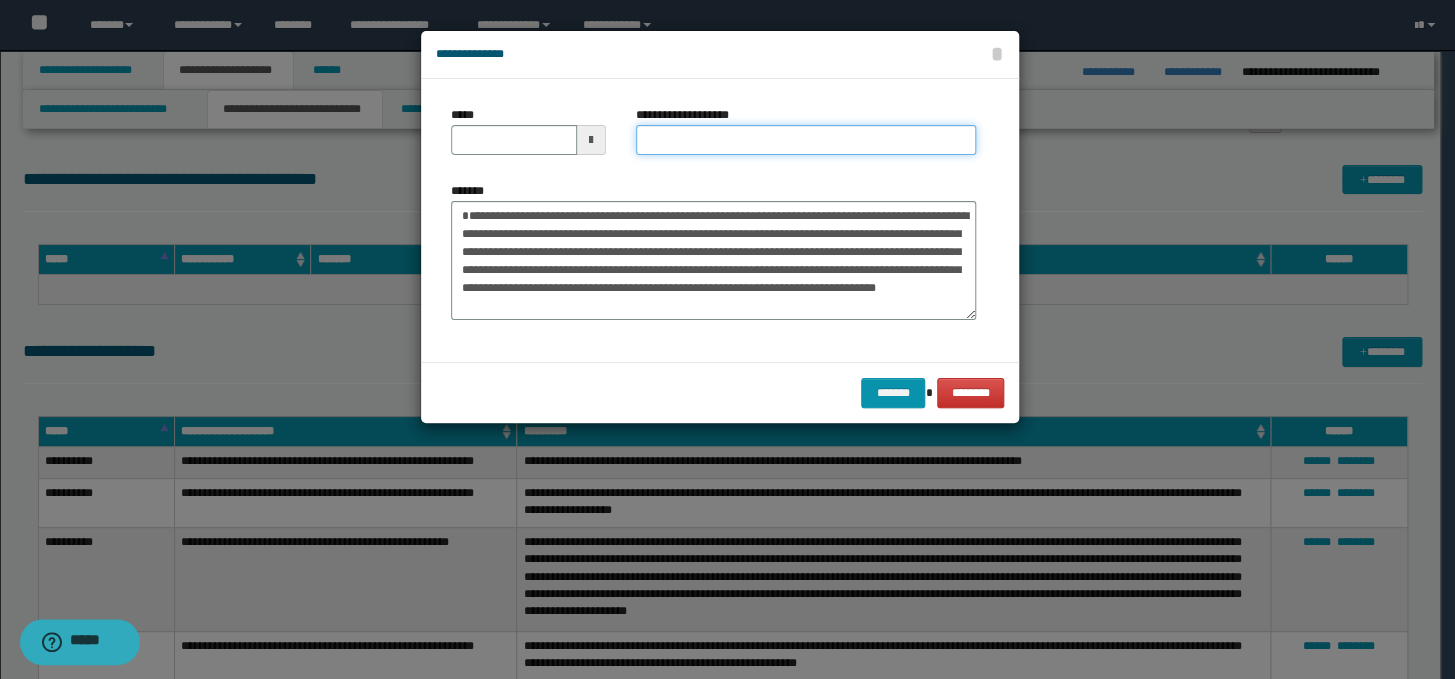 click on "**********" at bounding box center [806, 140] 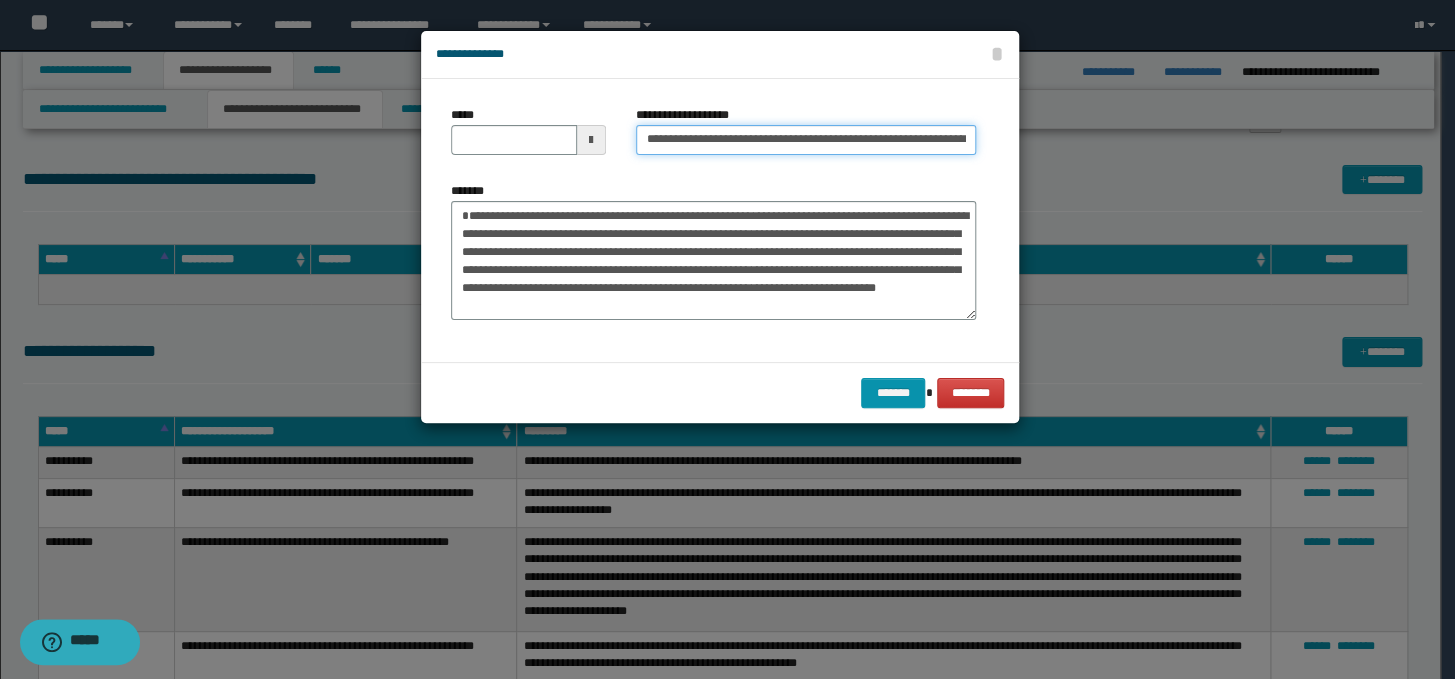 scroll, scrollTop: 0, scrollLeft: 96, axis: horizontal 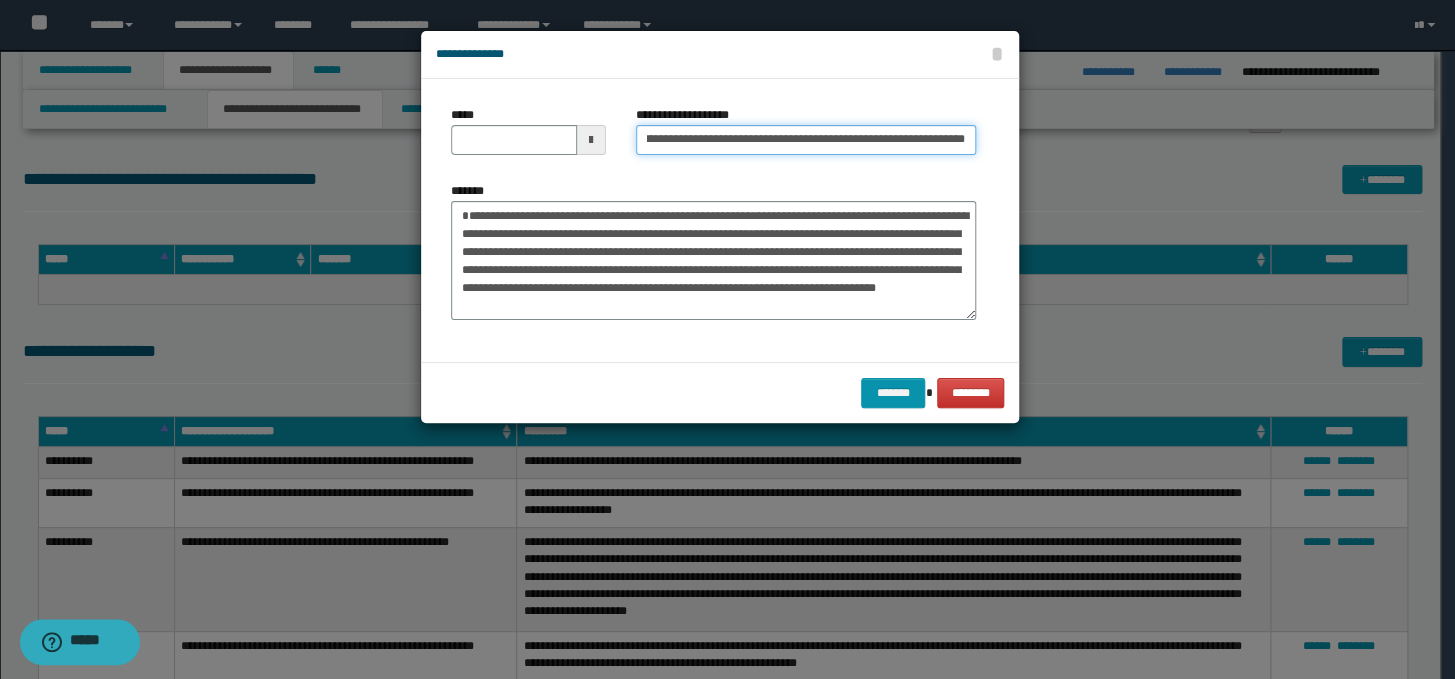 click on "**********" at bounding box center [806, 140] 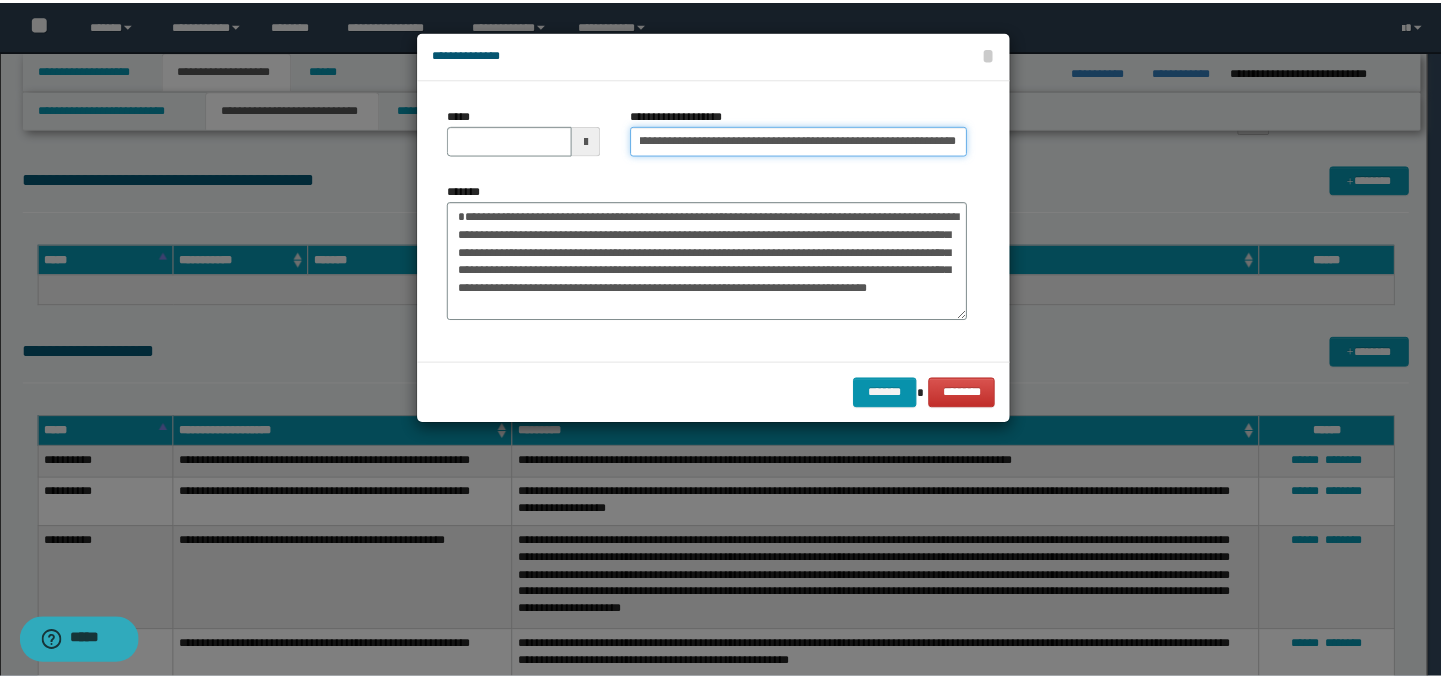 scroll, scrollTop: 0, scrollLeft: 0, axis: both 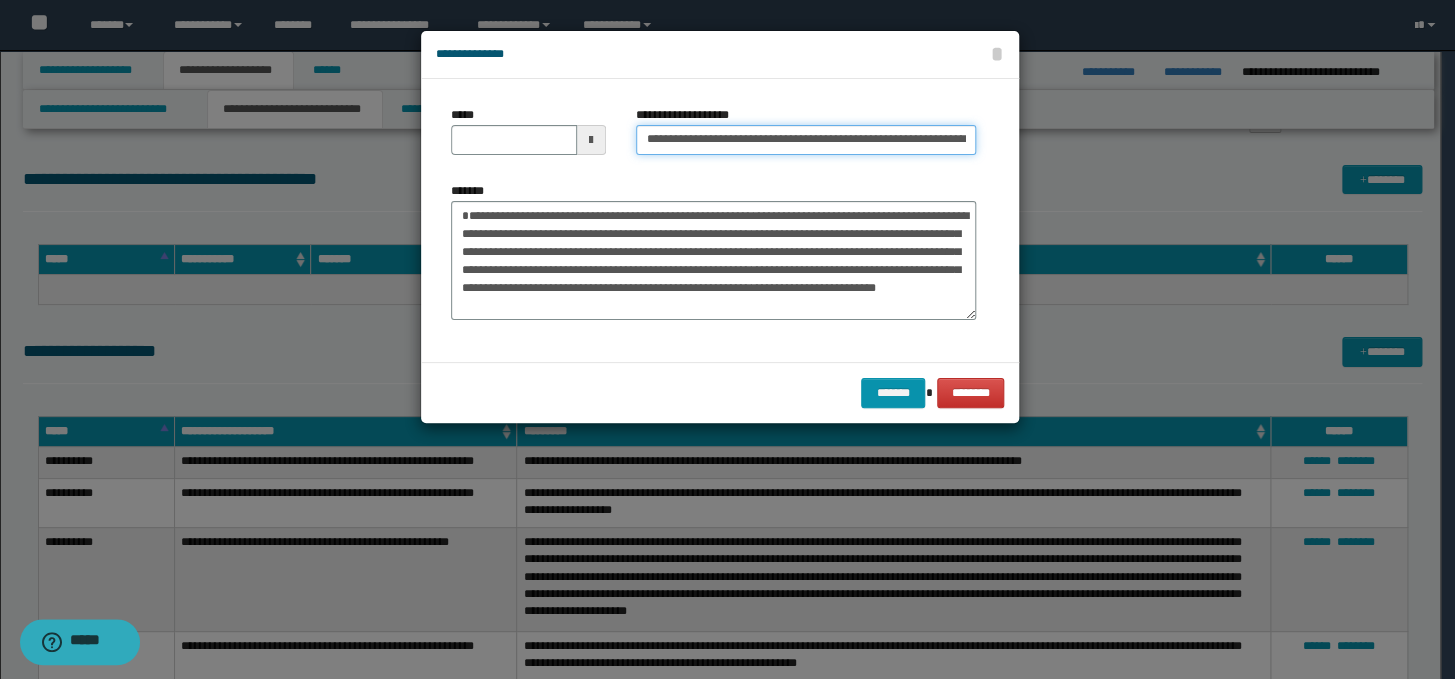 drag, startPoint x: 707, startPoint y: 136, endPoint x: 634, endPoint y: 121, distance: 74.52516 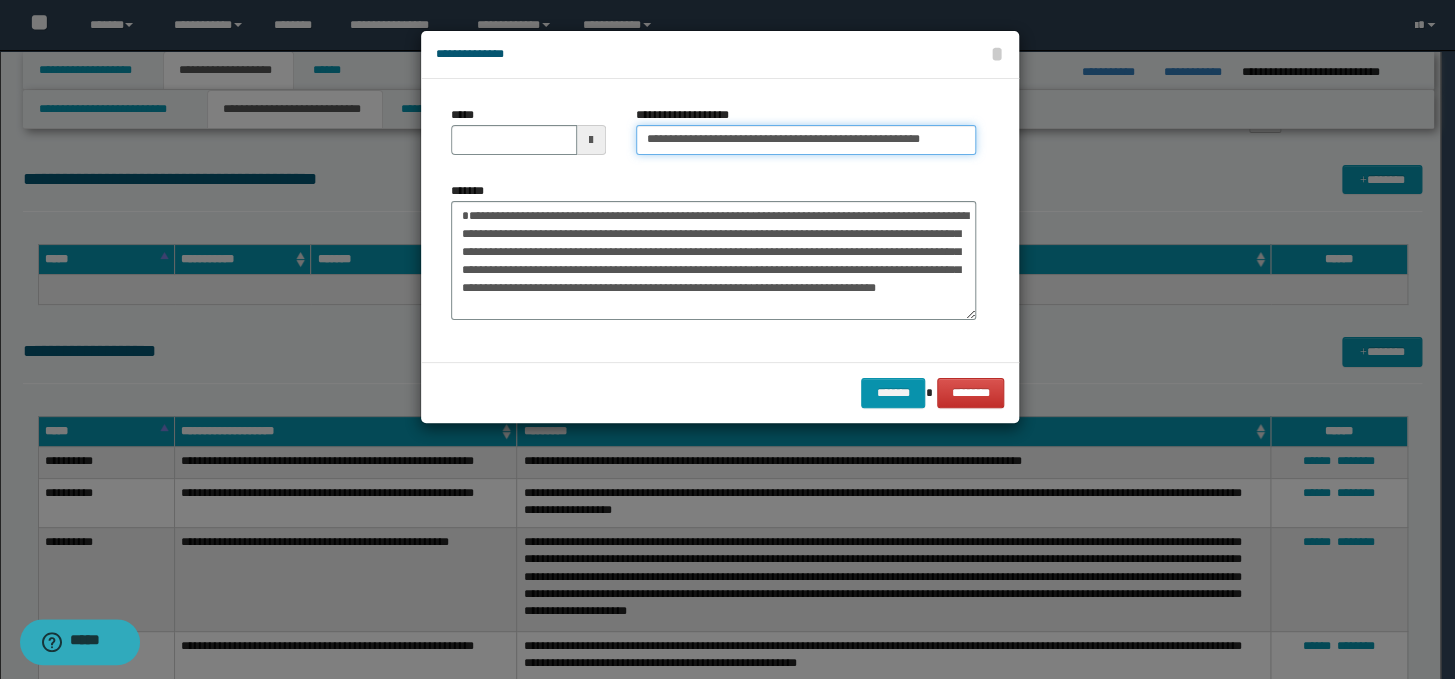 type 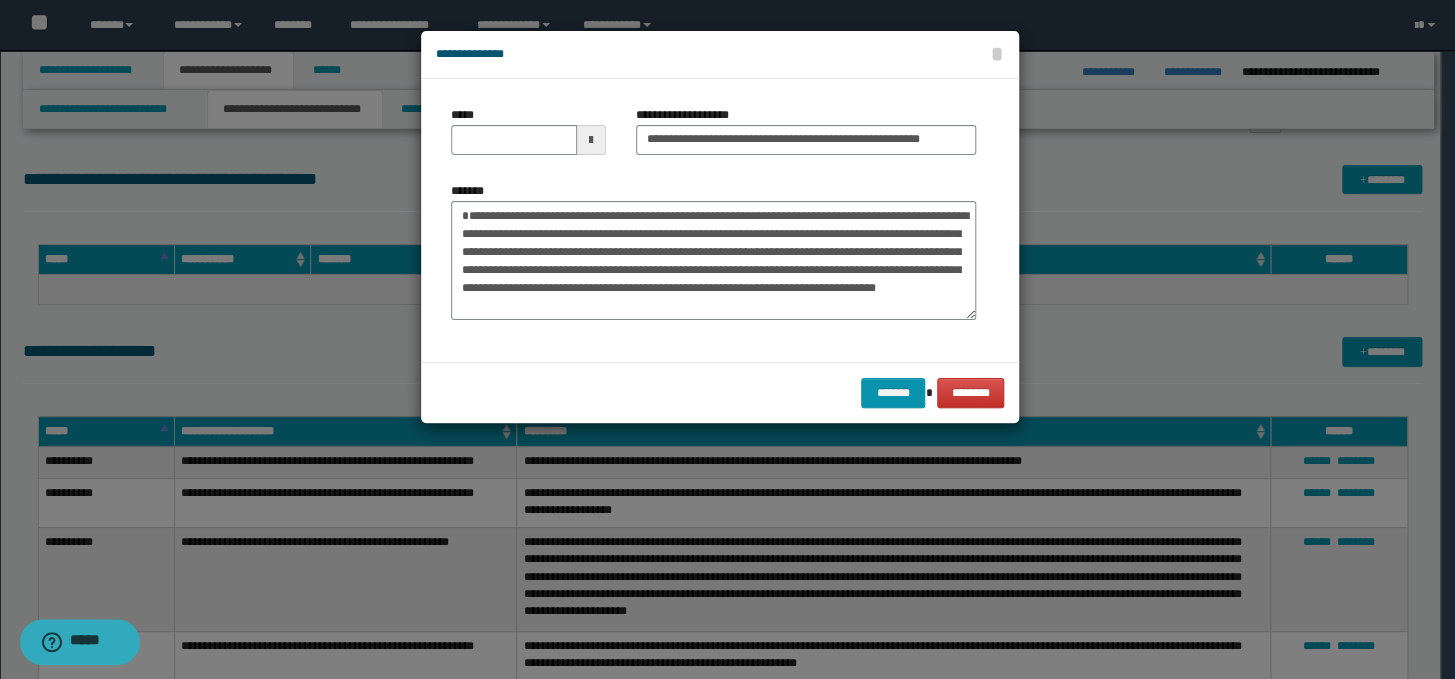 click on "*****" at bounding box center (528, 130) 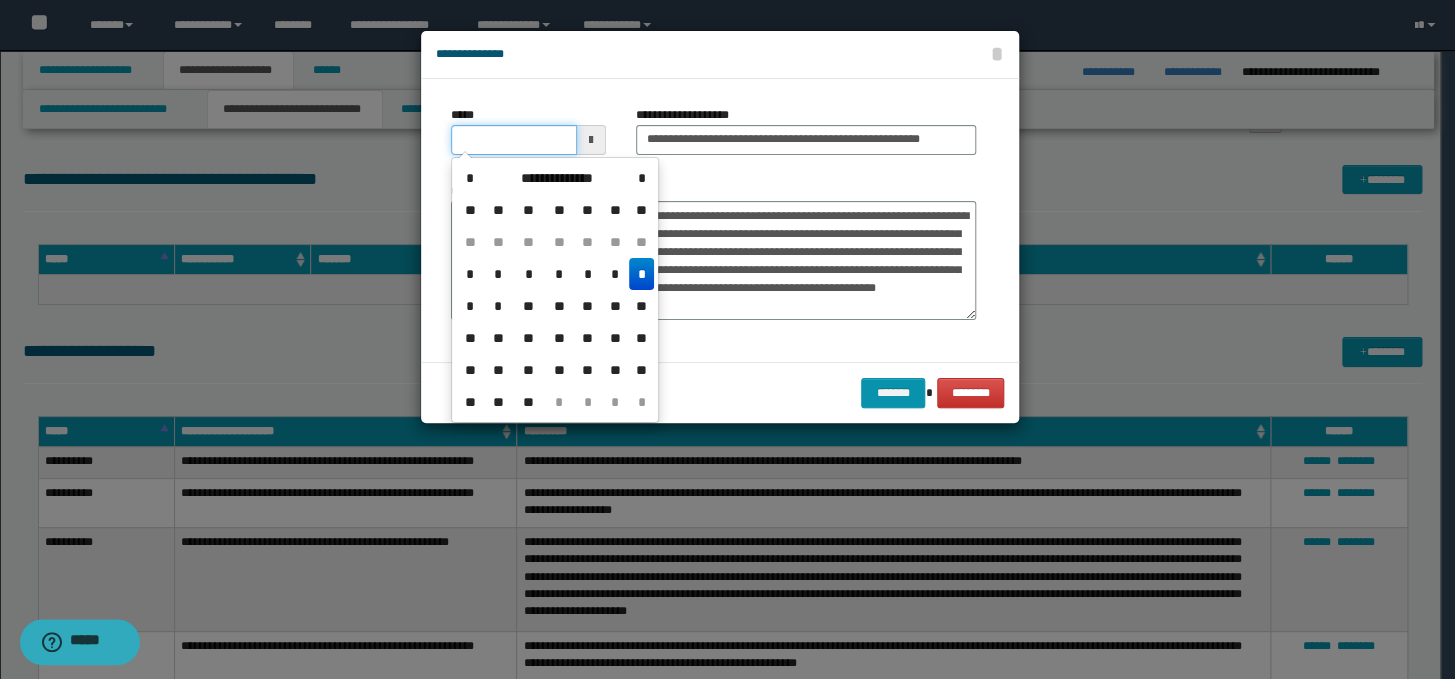 click on "*****" at bounding box center [514, 140] 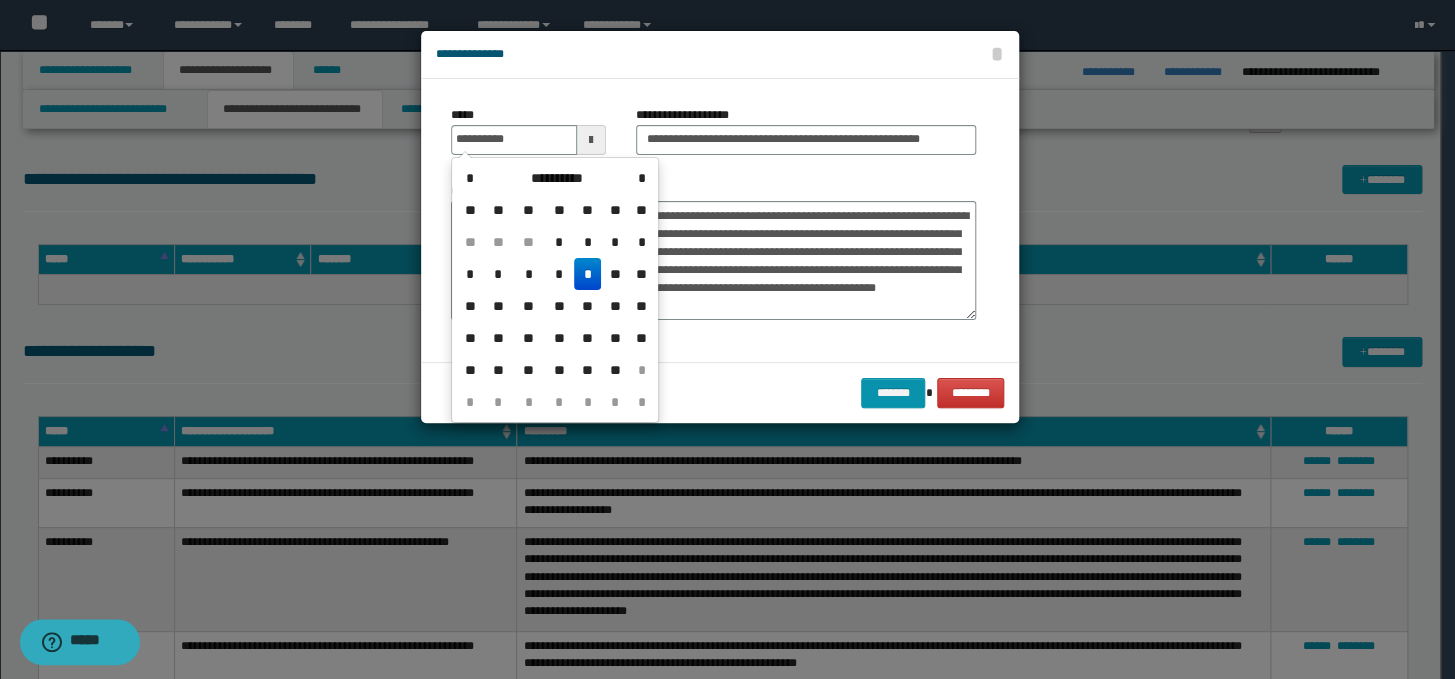 click on "*" at bounding box center [588, 274] 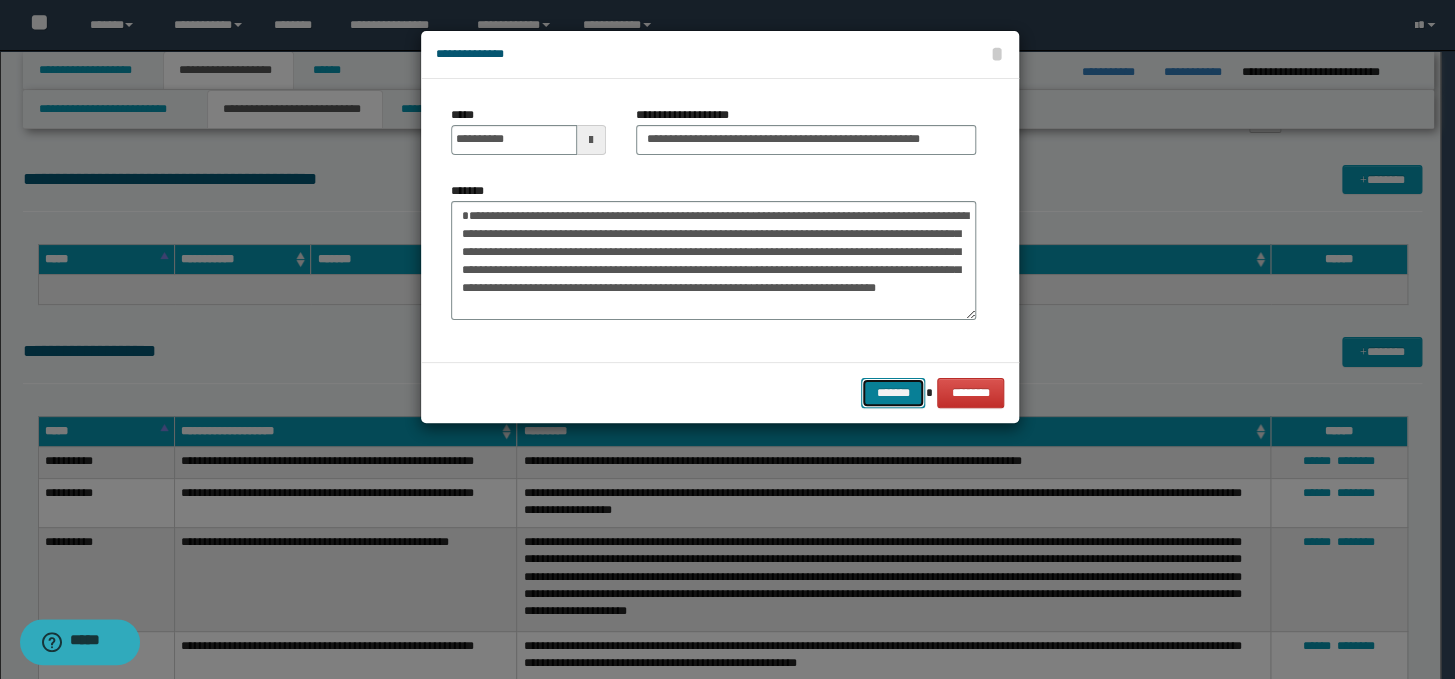 click on "*******" at bounding box center (893, 393) 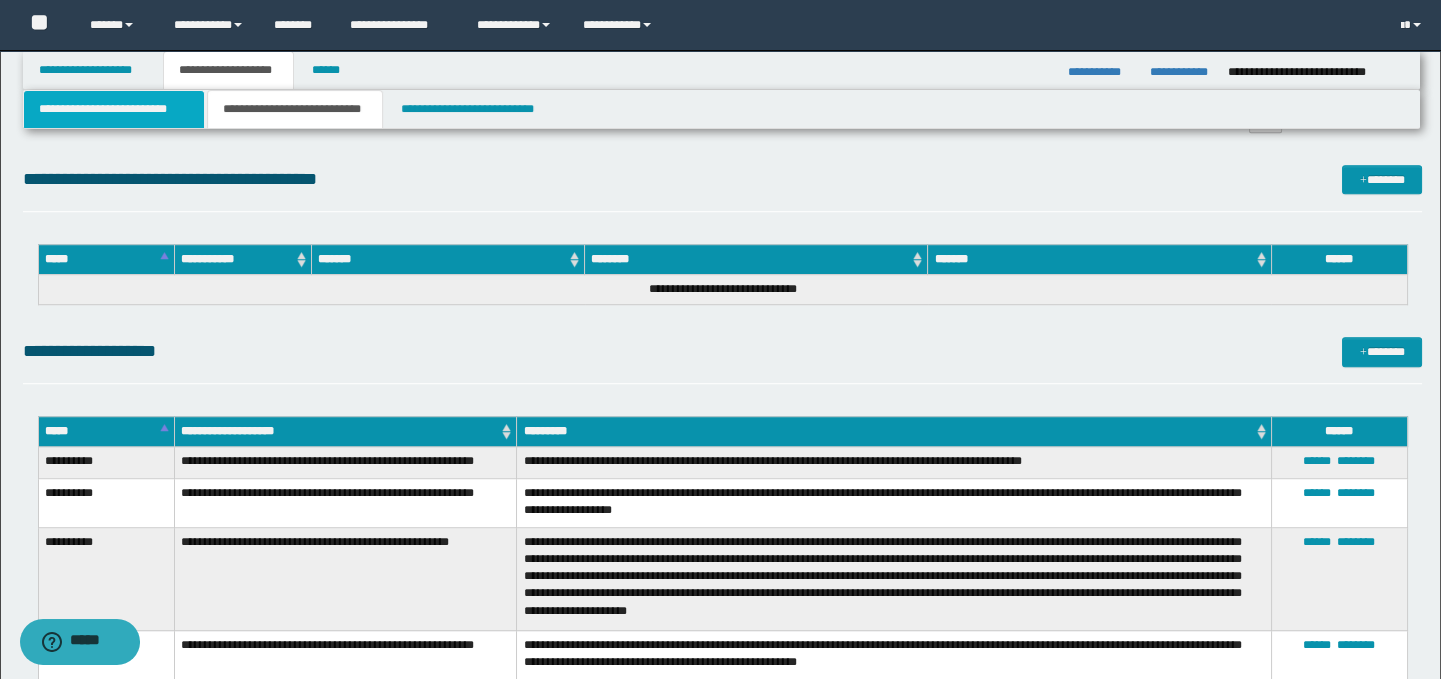 click on "**********" at bounding box center (114, 109) 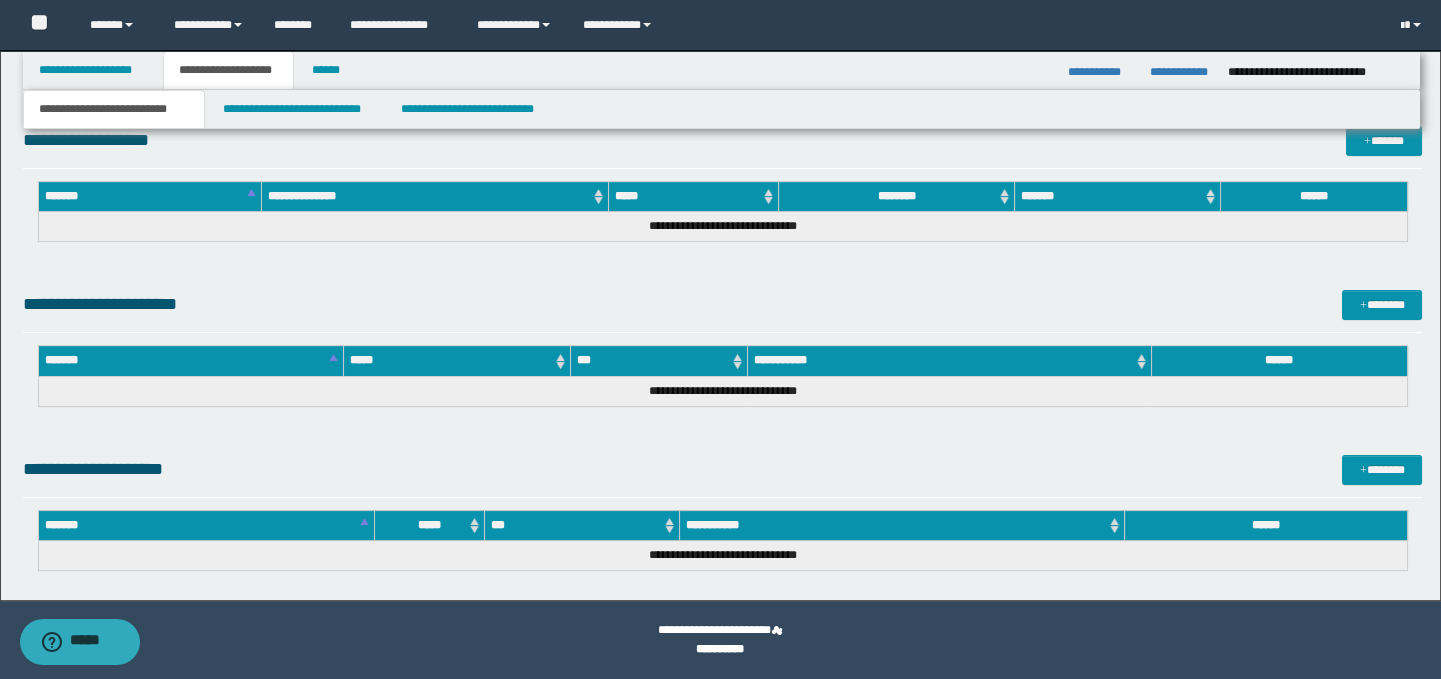 scroll, scrollTop: 1153, scrollLeft: 0, axis: vertical 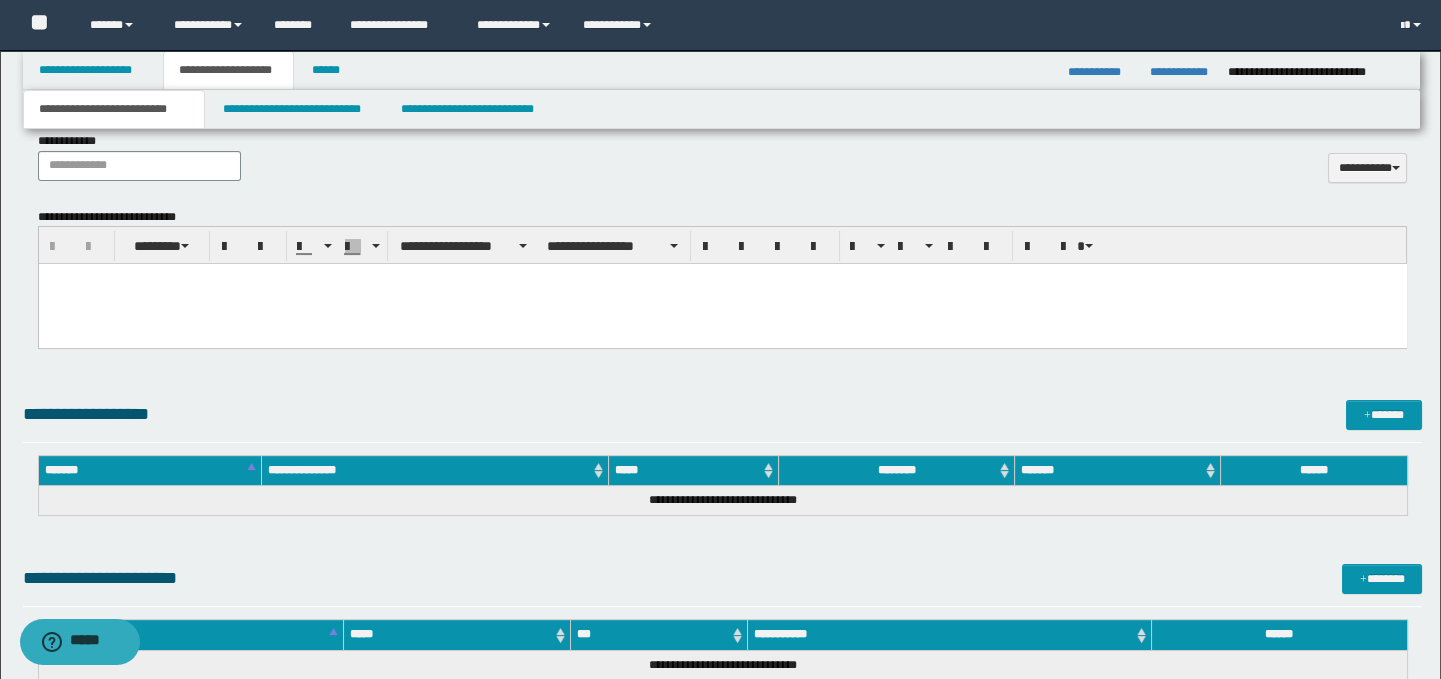 click at bounding box center (722, 279) 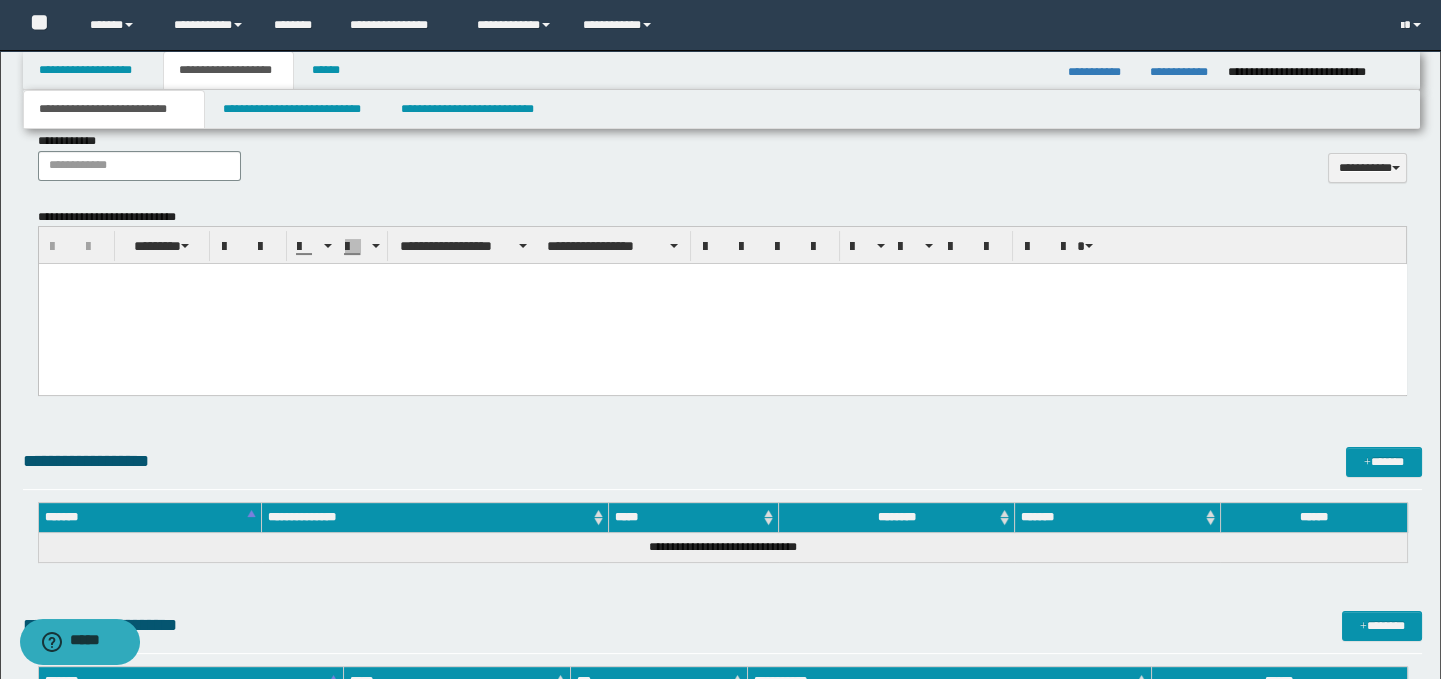 type 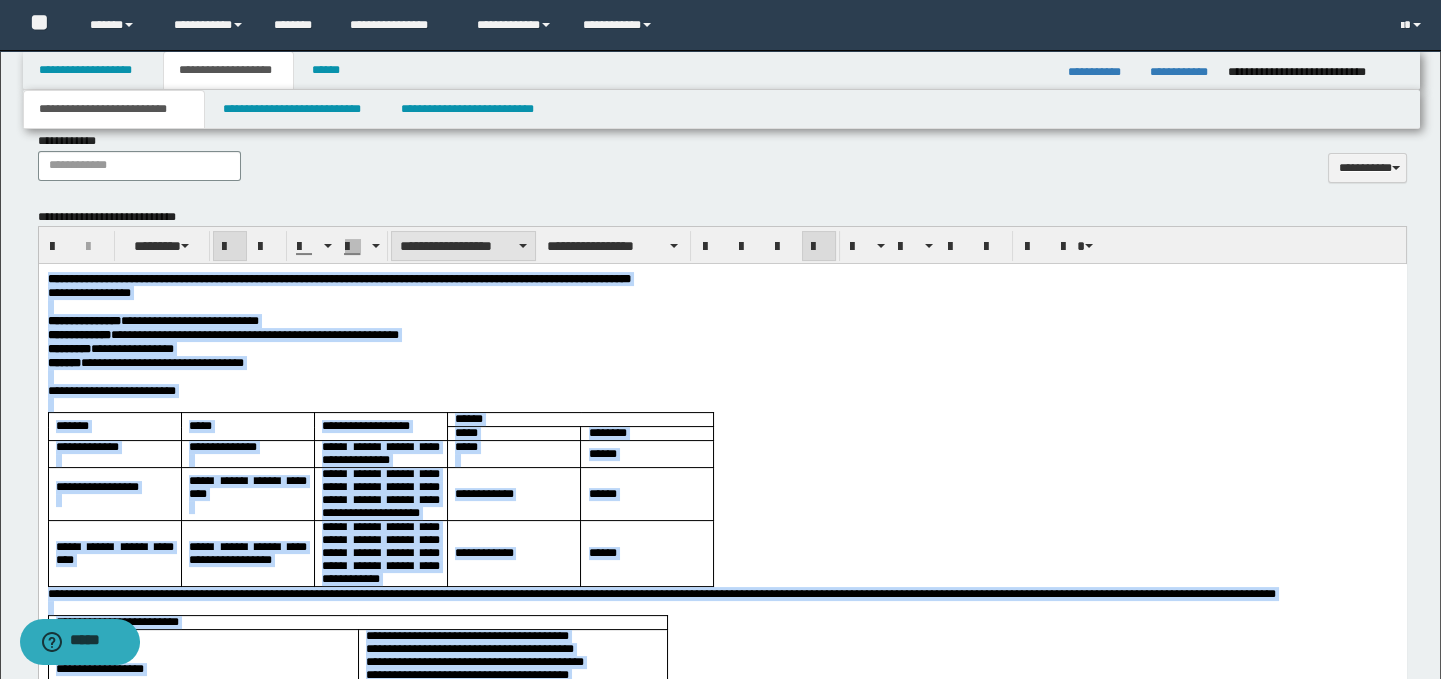 click on "**********" at bounding box center (463, 246) 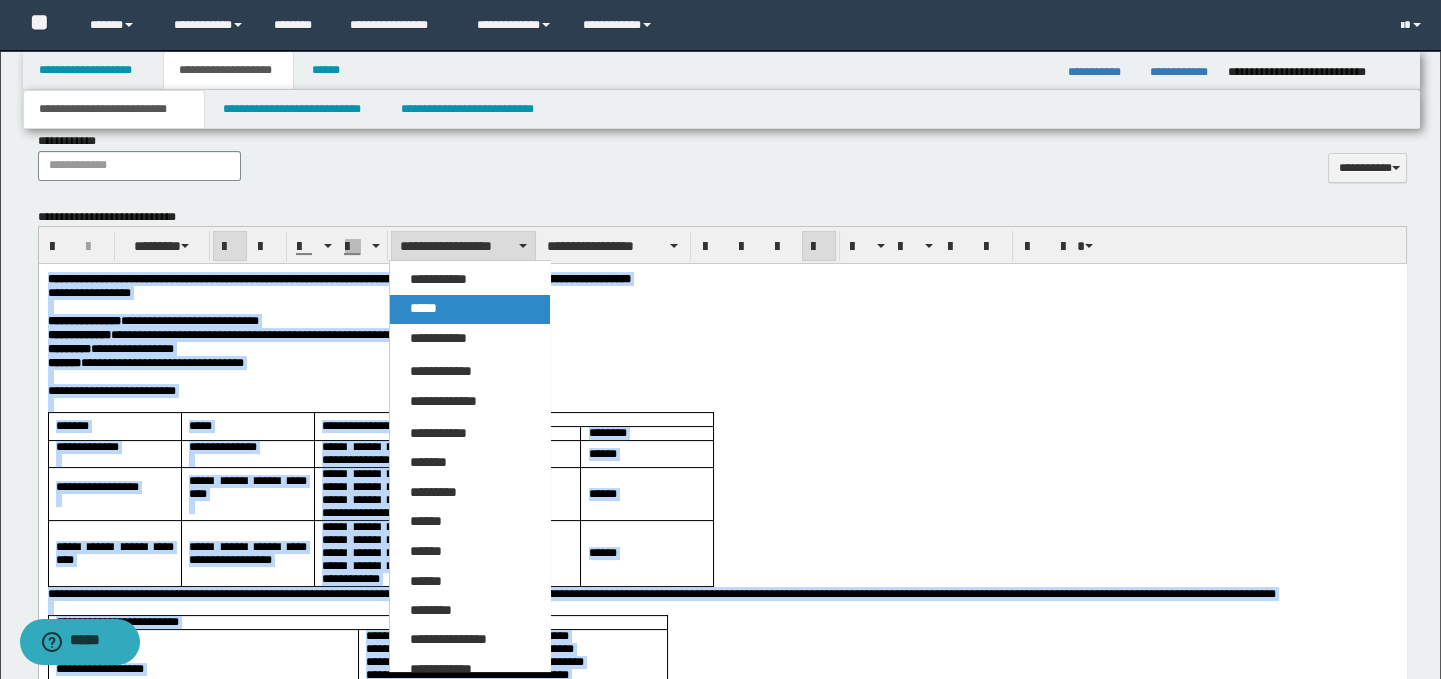 click on "*****" at bounding box center (470, 309) 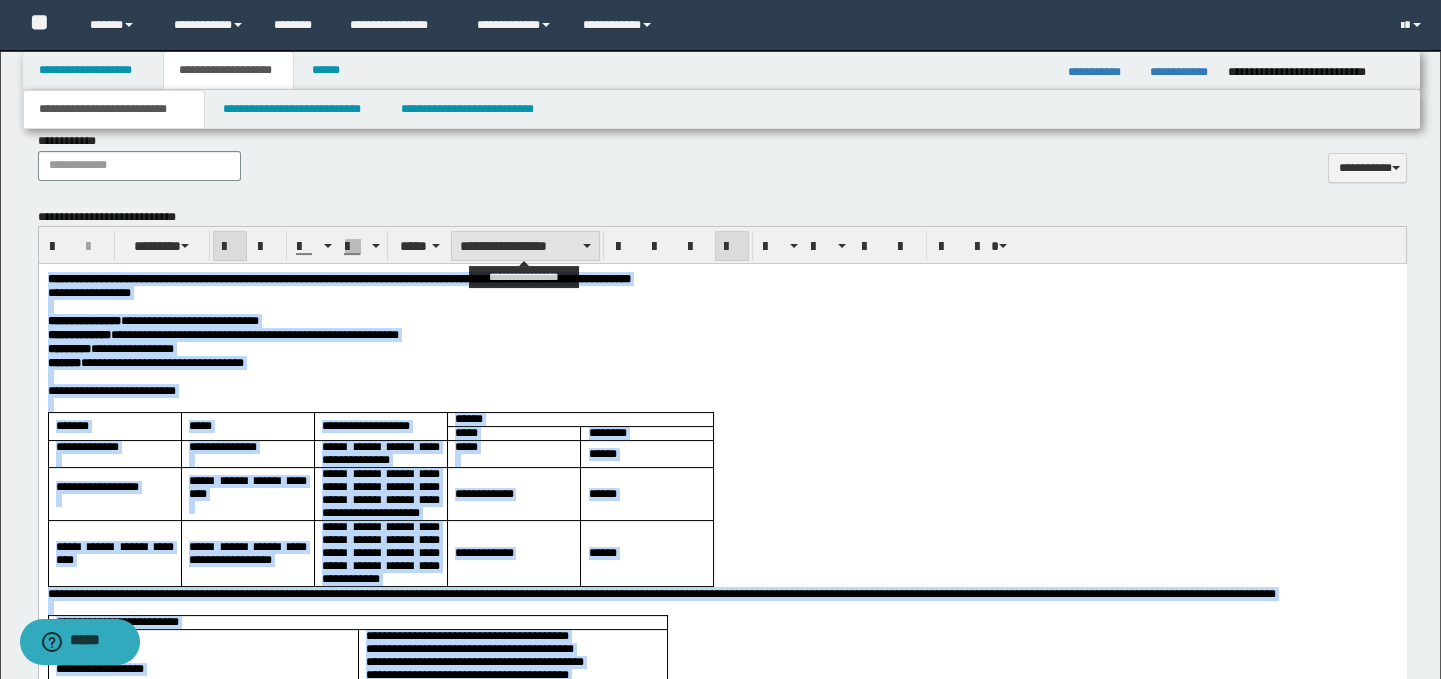 click on "**********" at bounding box center [525, 246] 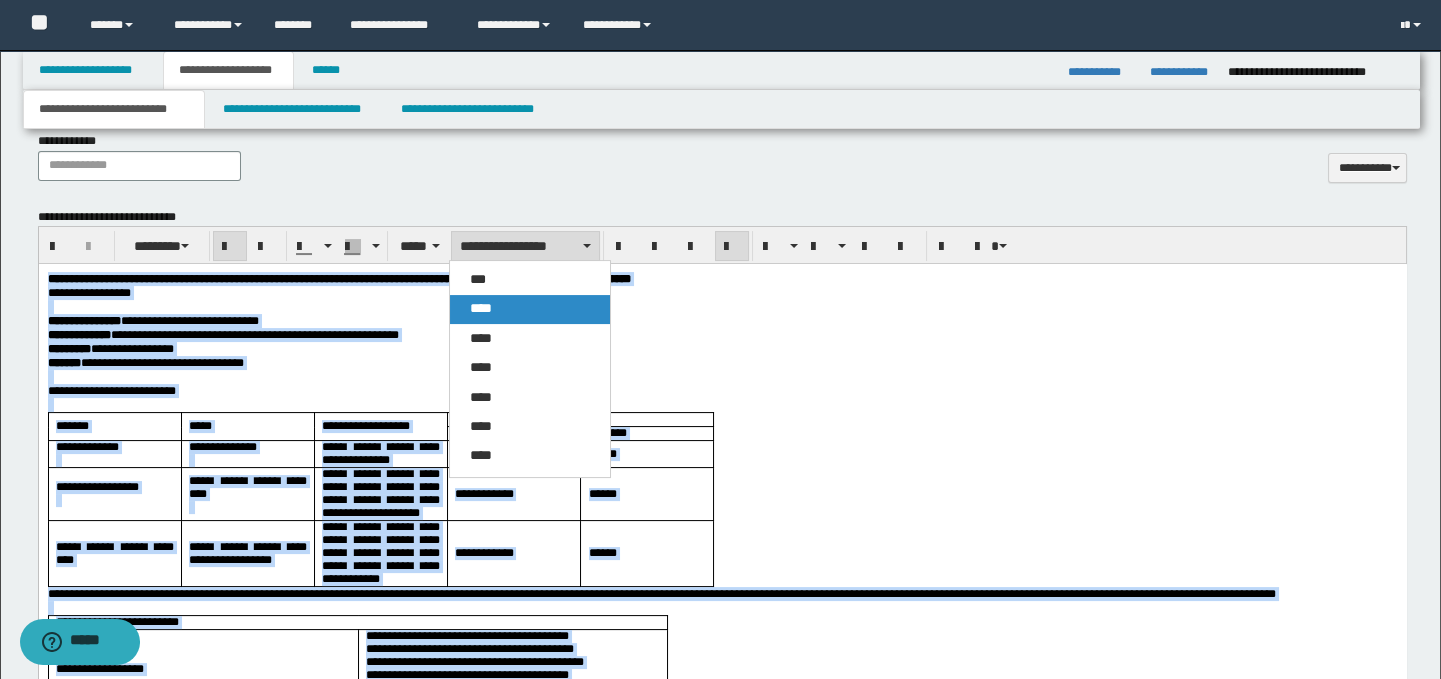 click on "****" at bounding box center (530, 309) 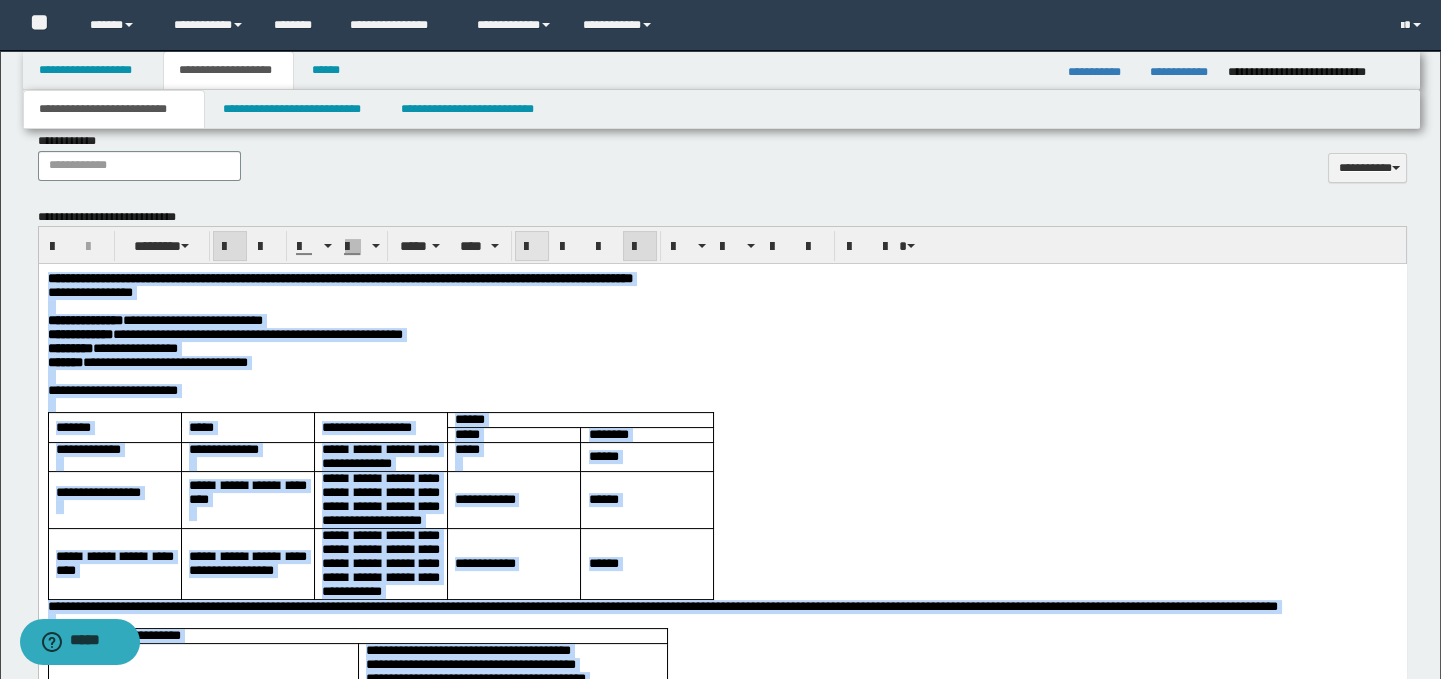 click at bounding box center [532, 246] 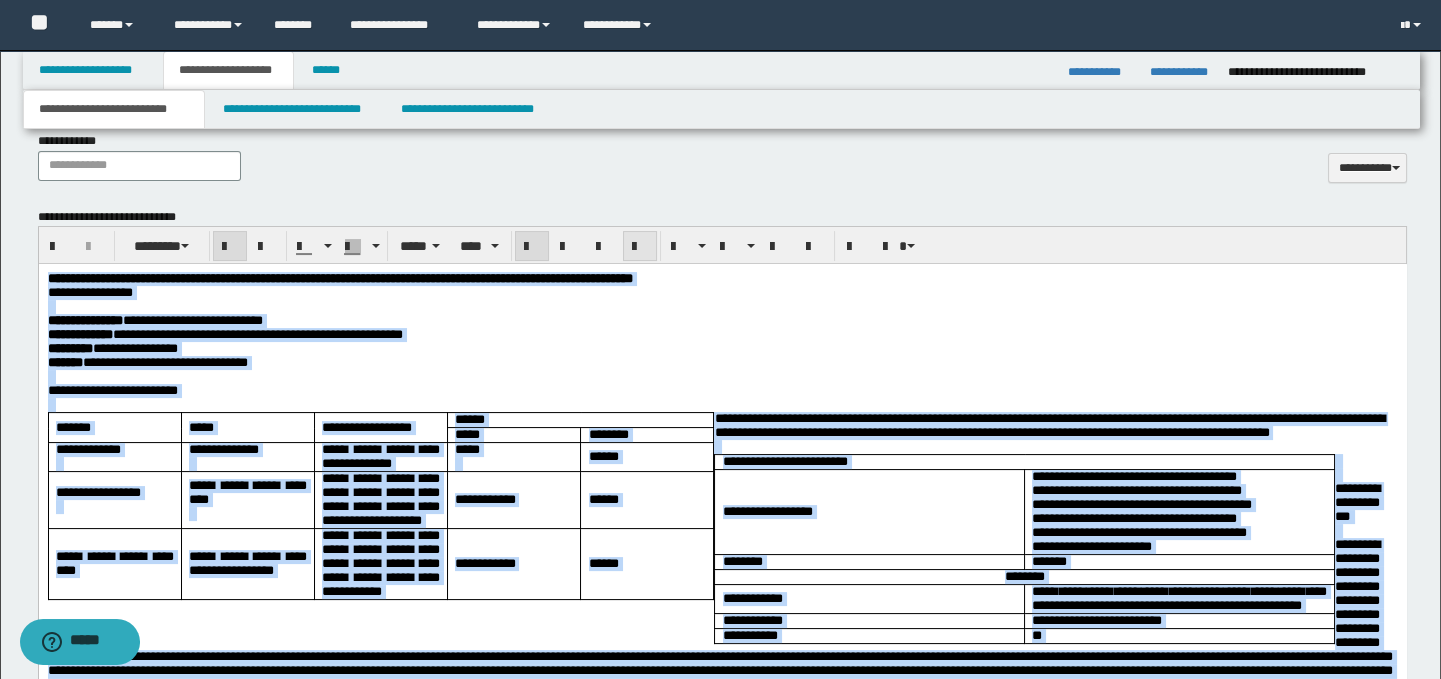 click at bounding box center (640, 246) 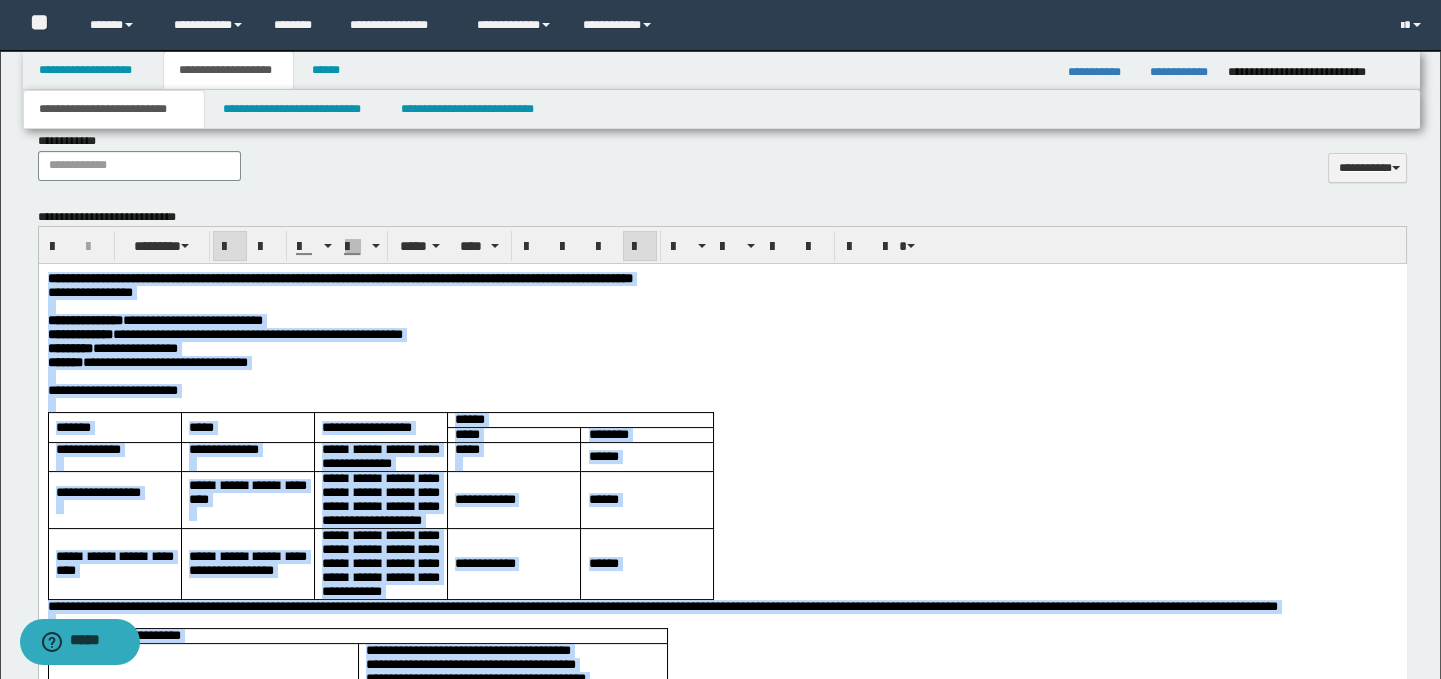 click on "**********" at bounding box center (722, 349) 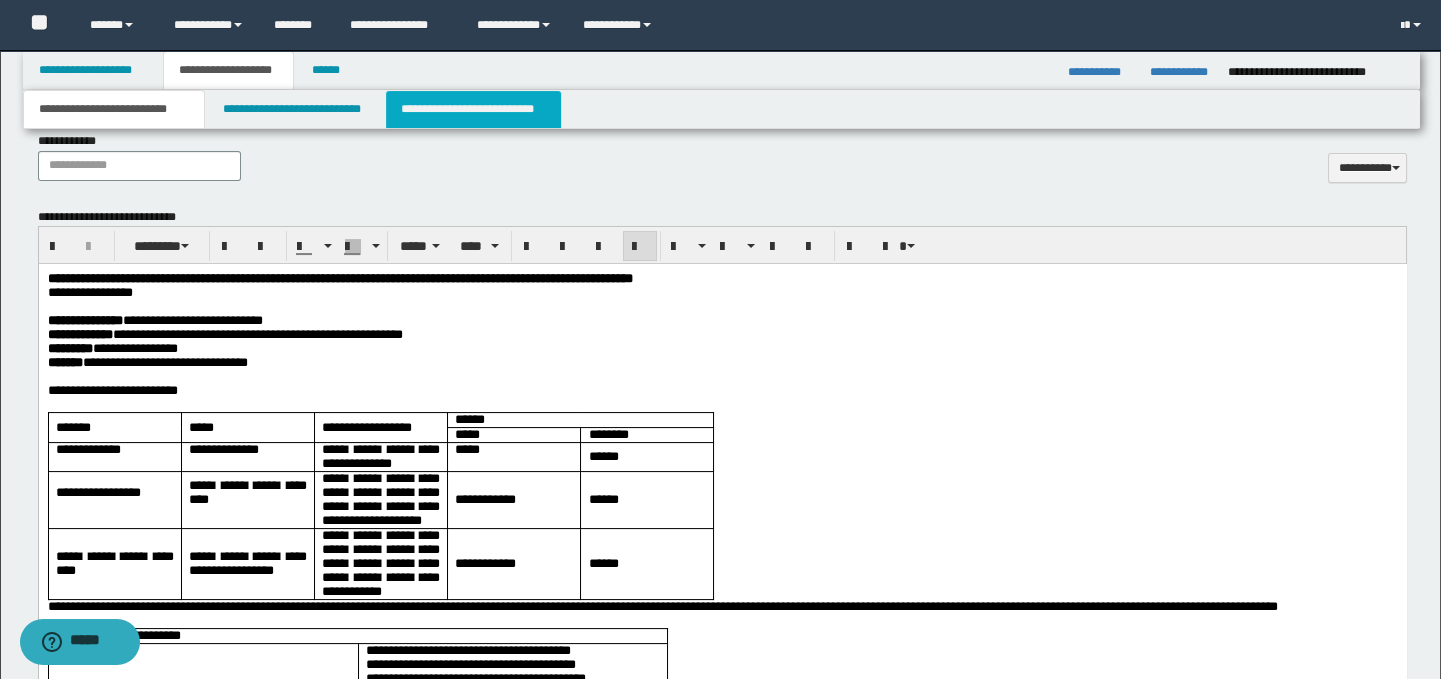 click on "**********" at bounding box center (473, 109) 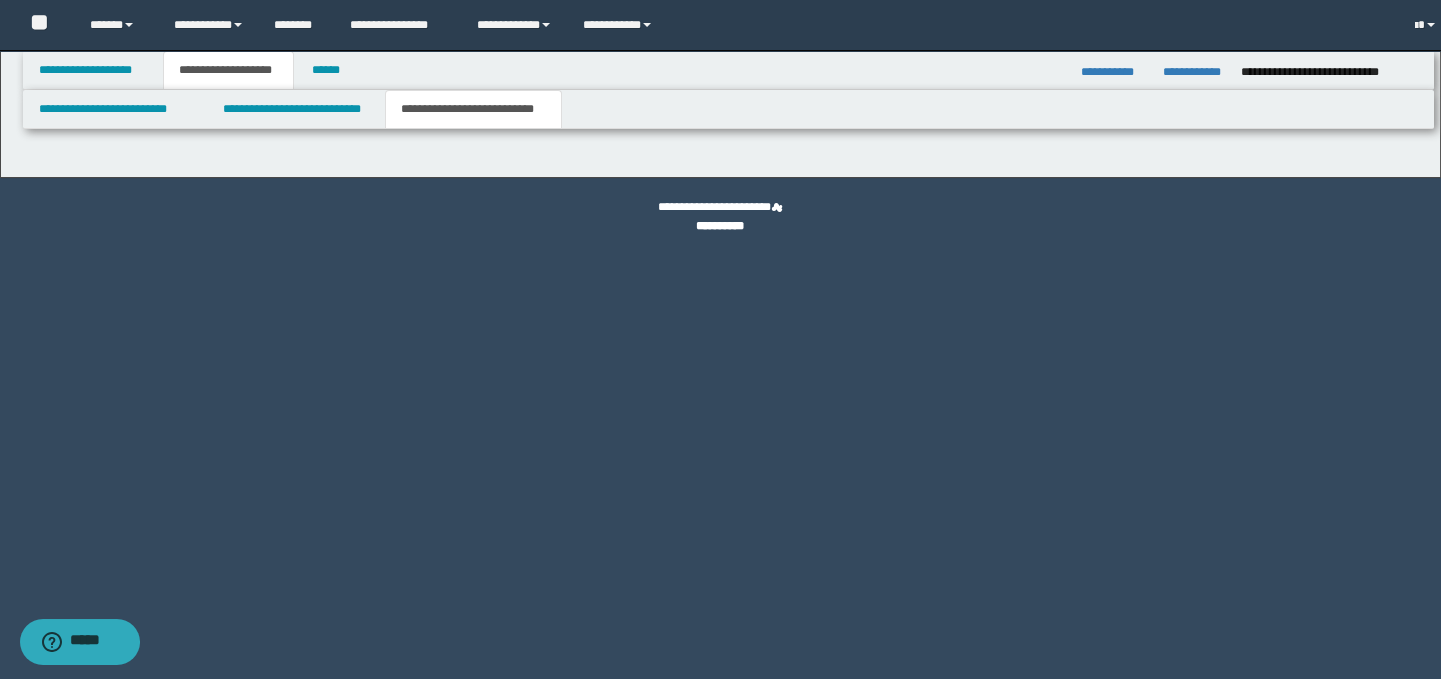 scroll, scrollTop: 0, scrollLeft: 0, axis: both 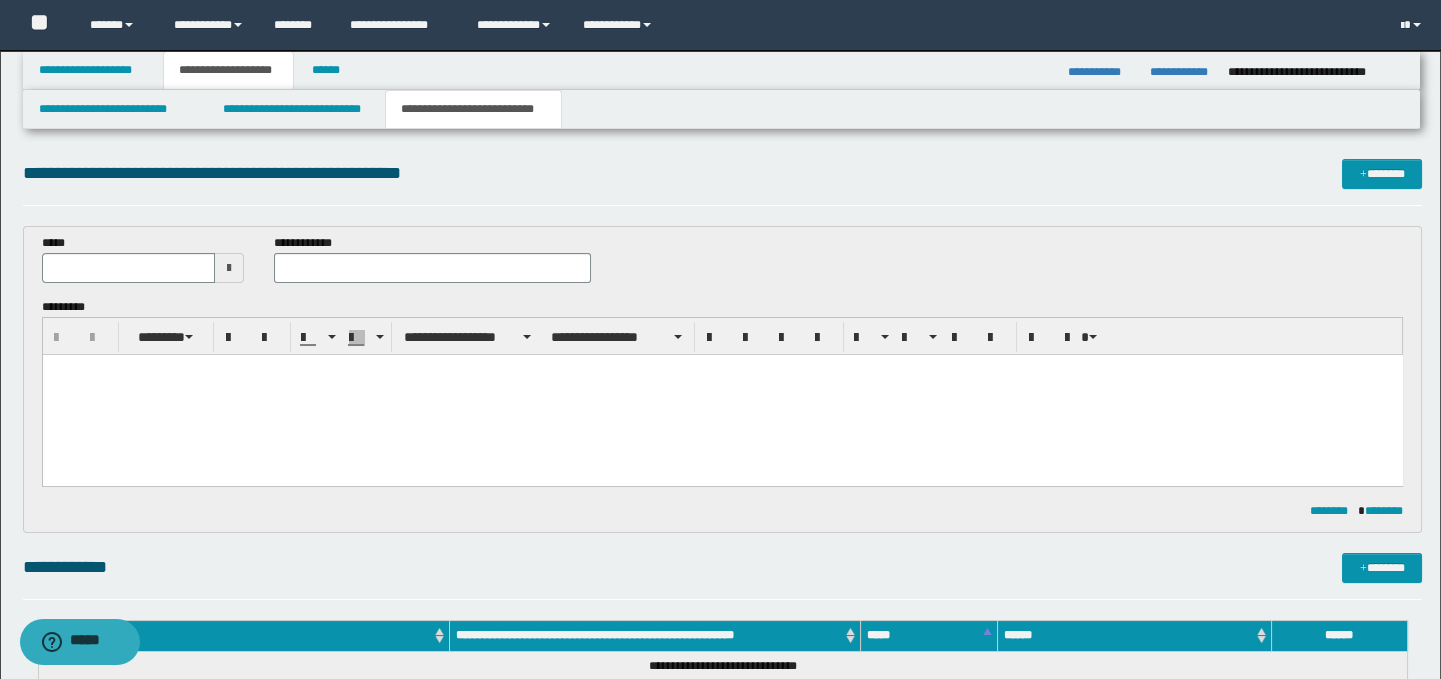 click at bounding box center (722, 395) 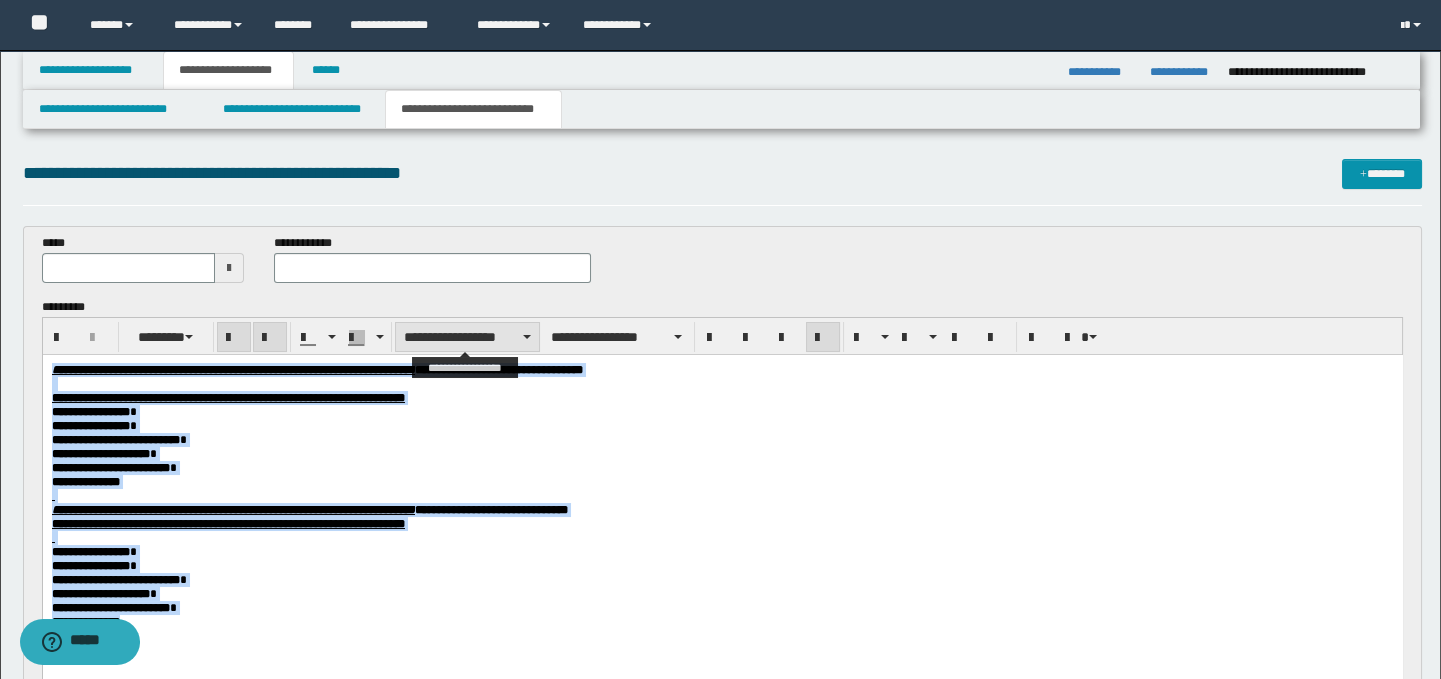 click on "**********" at bounding box center (467, 337) 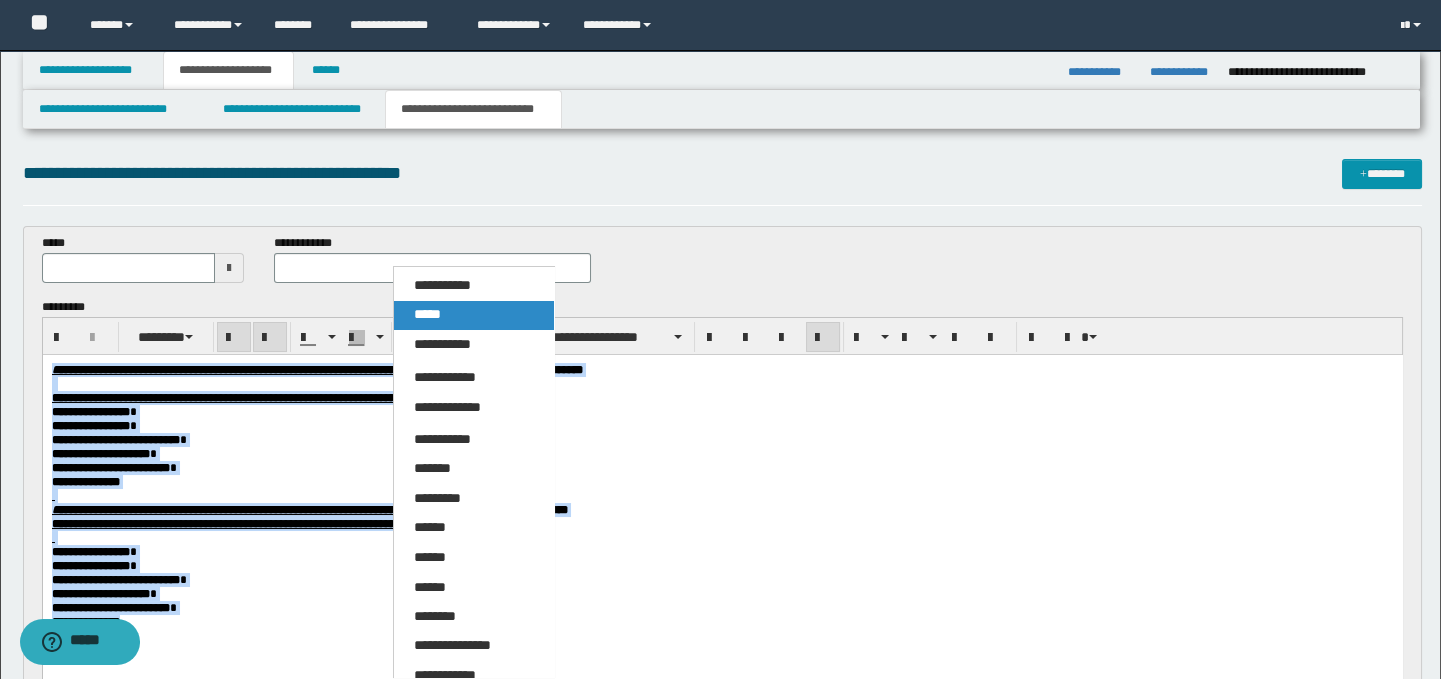 click on "*****" at bounding box center (427, 314) 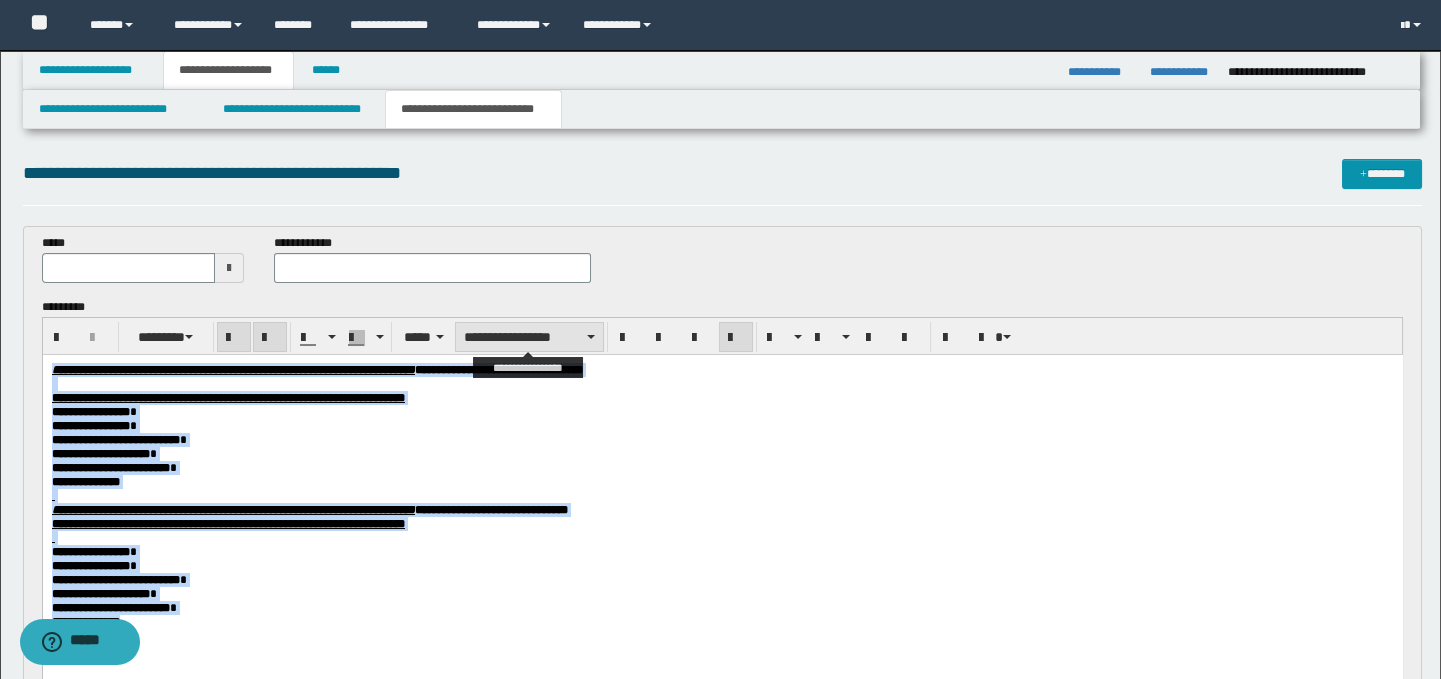 click on "**********" at bounding box center [529, 337] 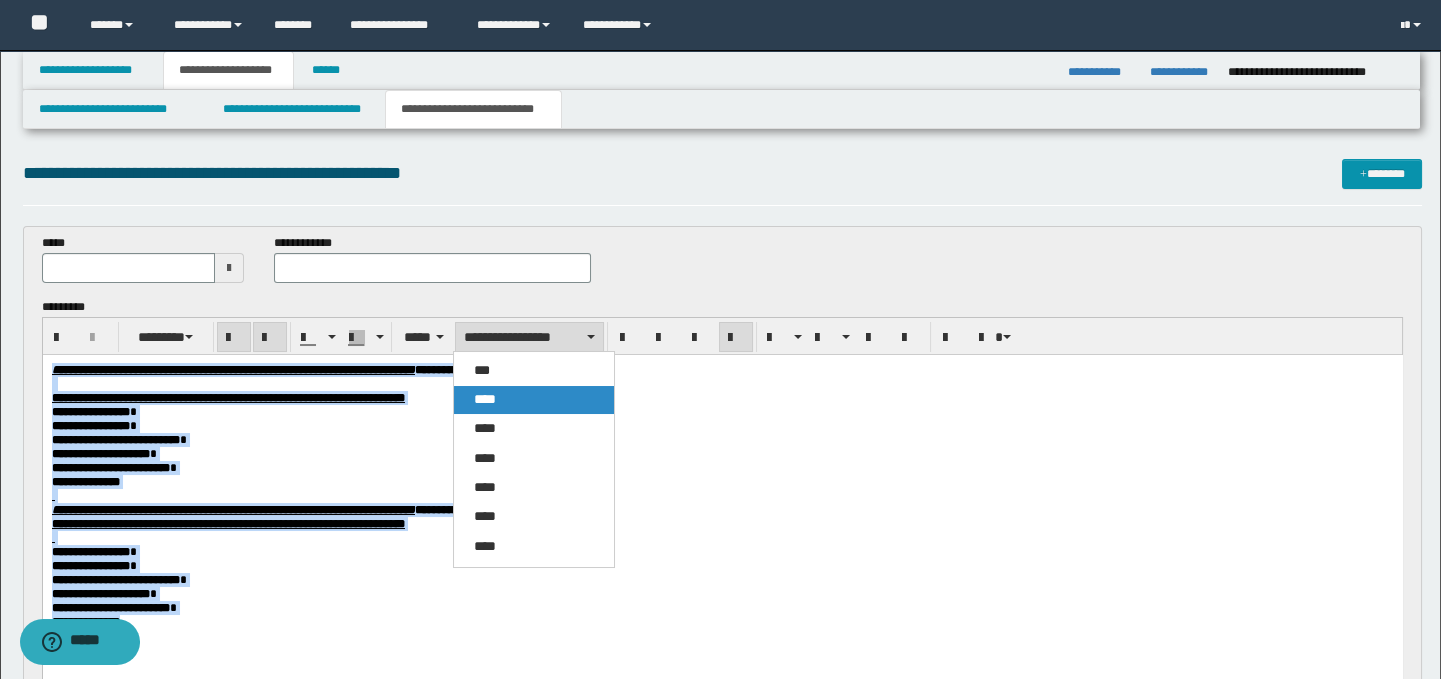 click on "****" at bounding box center [534, 400] 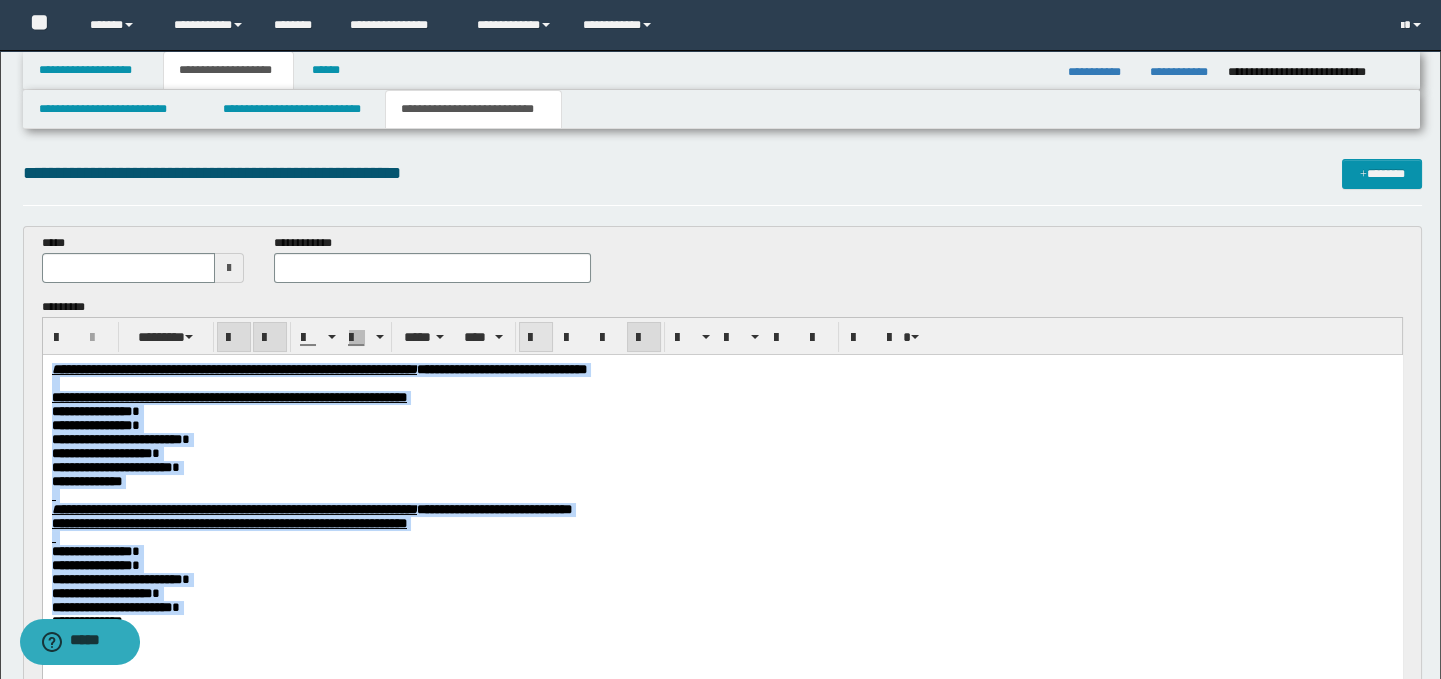 click at bounding box center (536, 338) 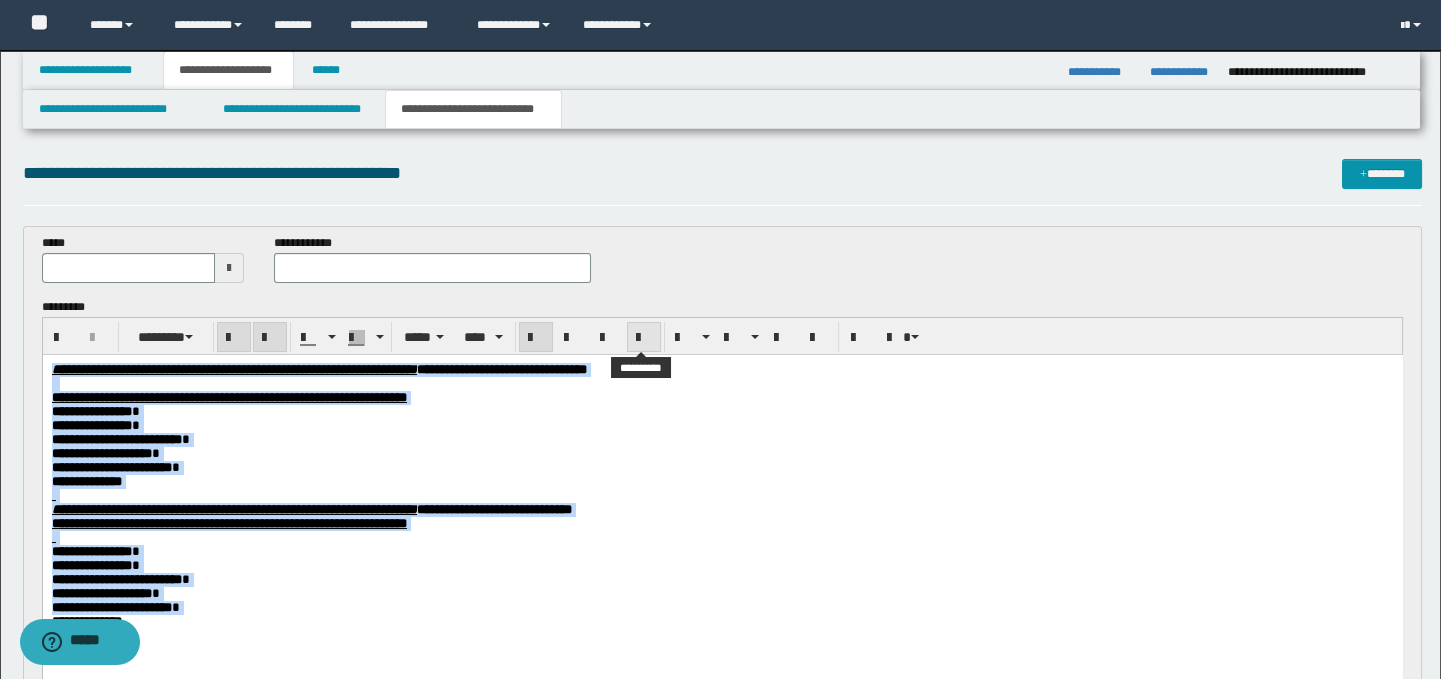 click at bounding box center [644, 337] 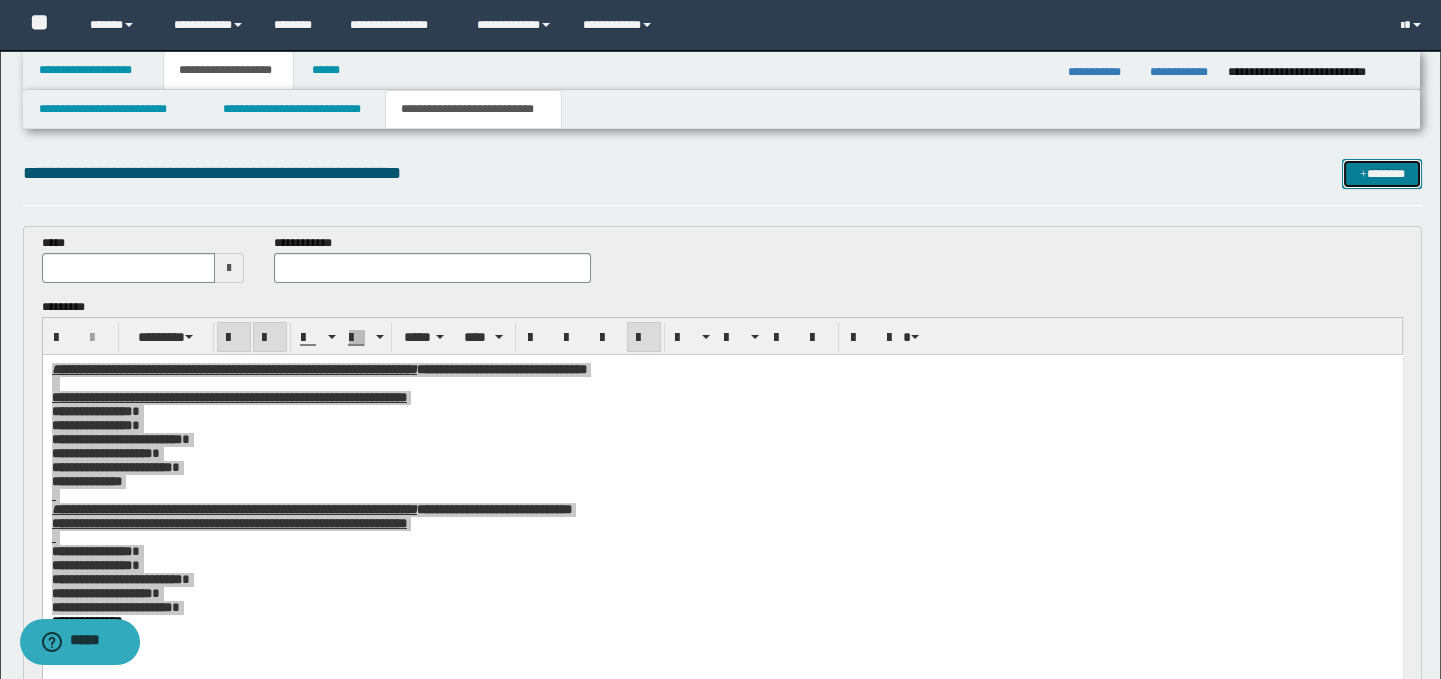 click on "*******" at bounding box center (1382, 174) 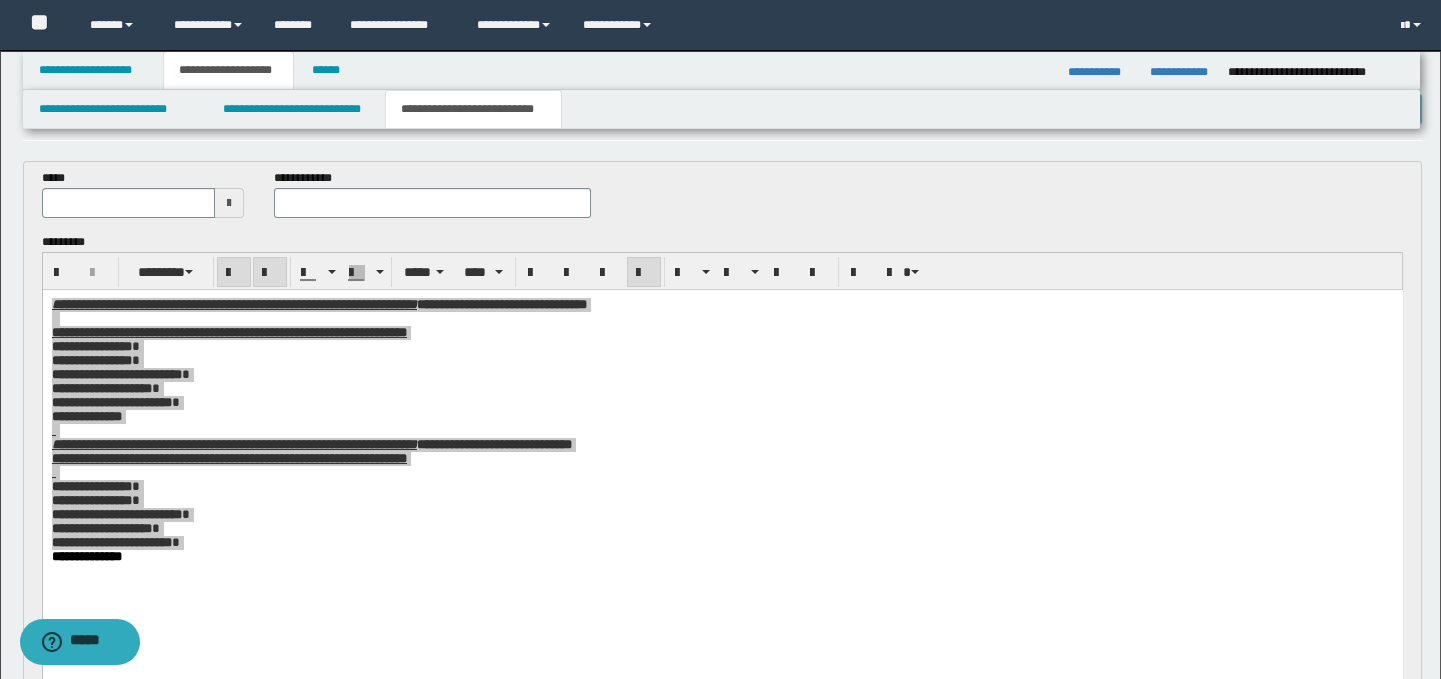 scroll, scrollTop: 0, scrollLeft: 0, axis: both 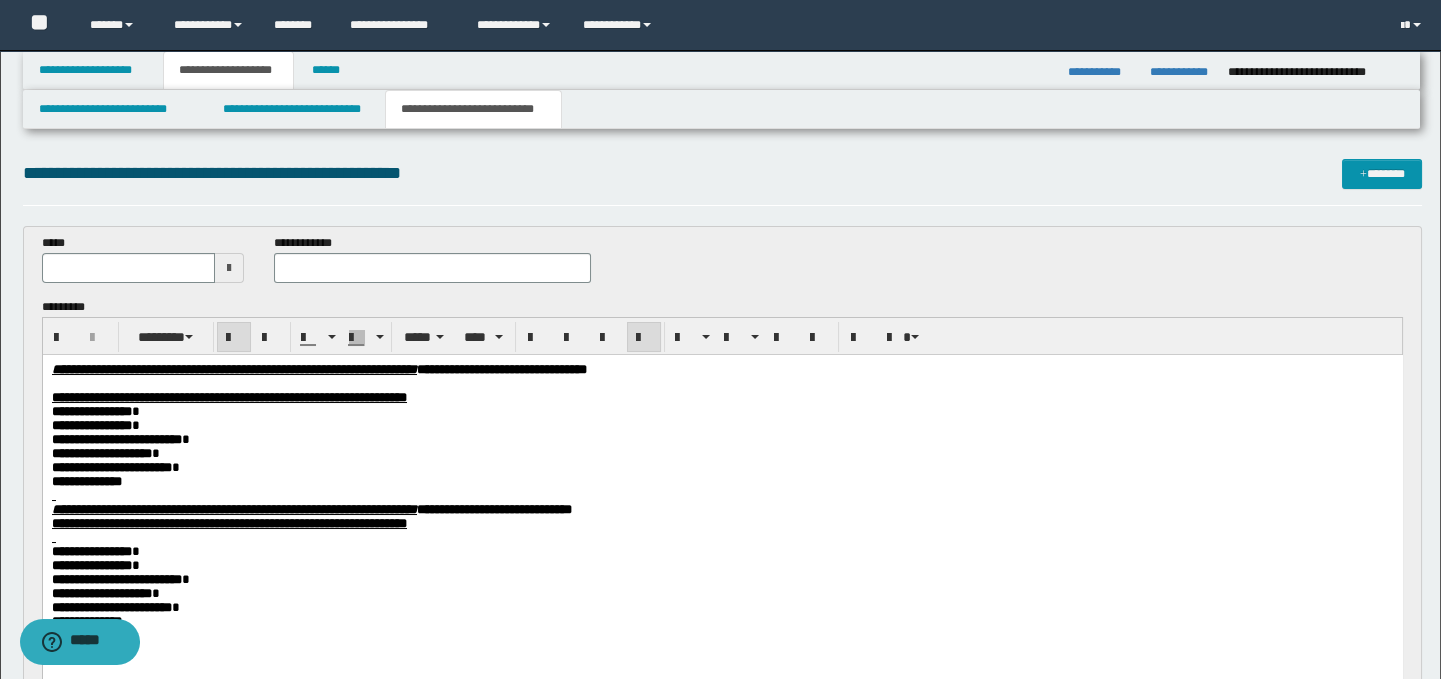 click on "**********" at bounding box center [722, 521] 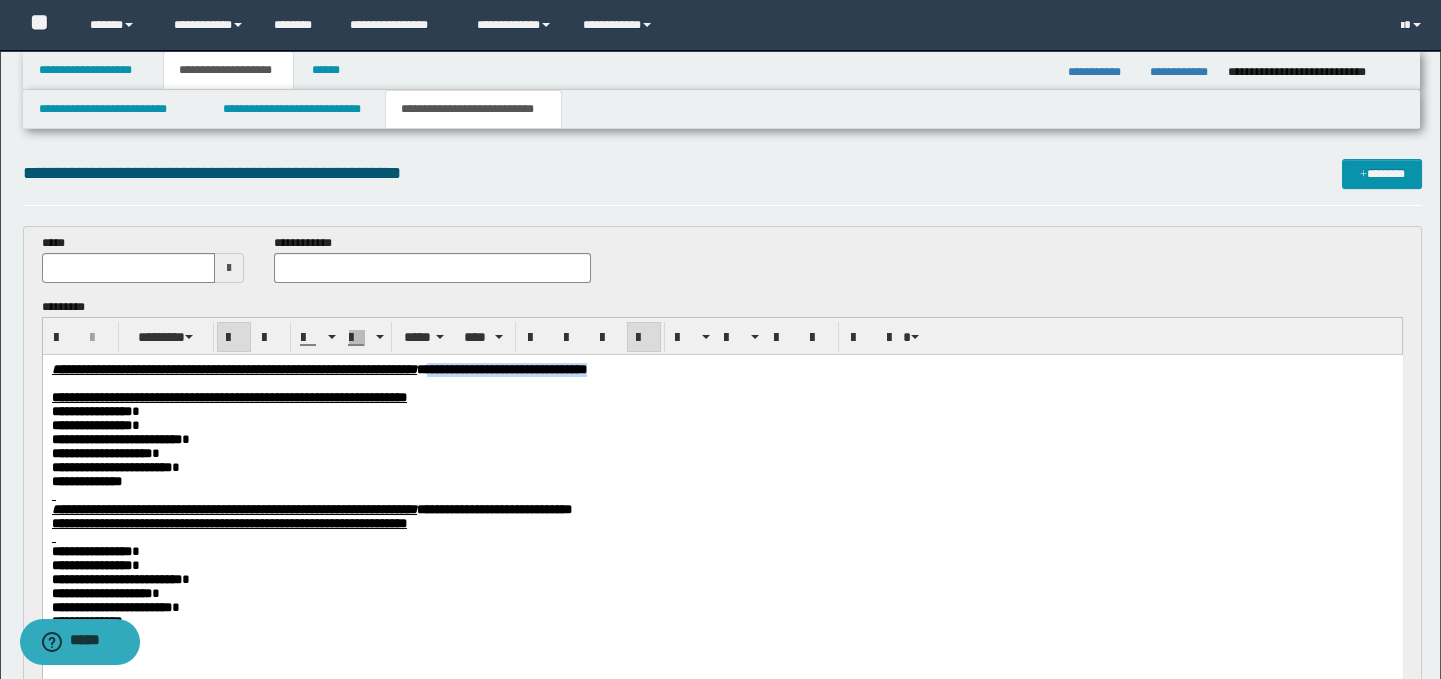 drag, startPoint x: 839, startPoint y: 375, endPoint x: 624, endPoint y: 351, distance: 216.33539 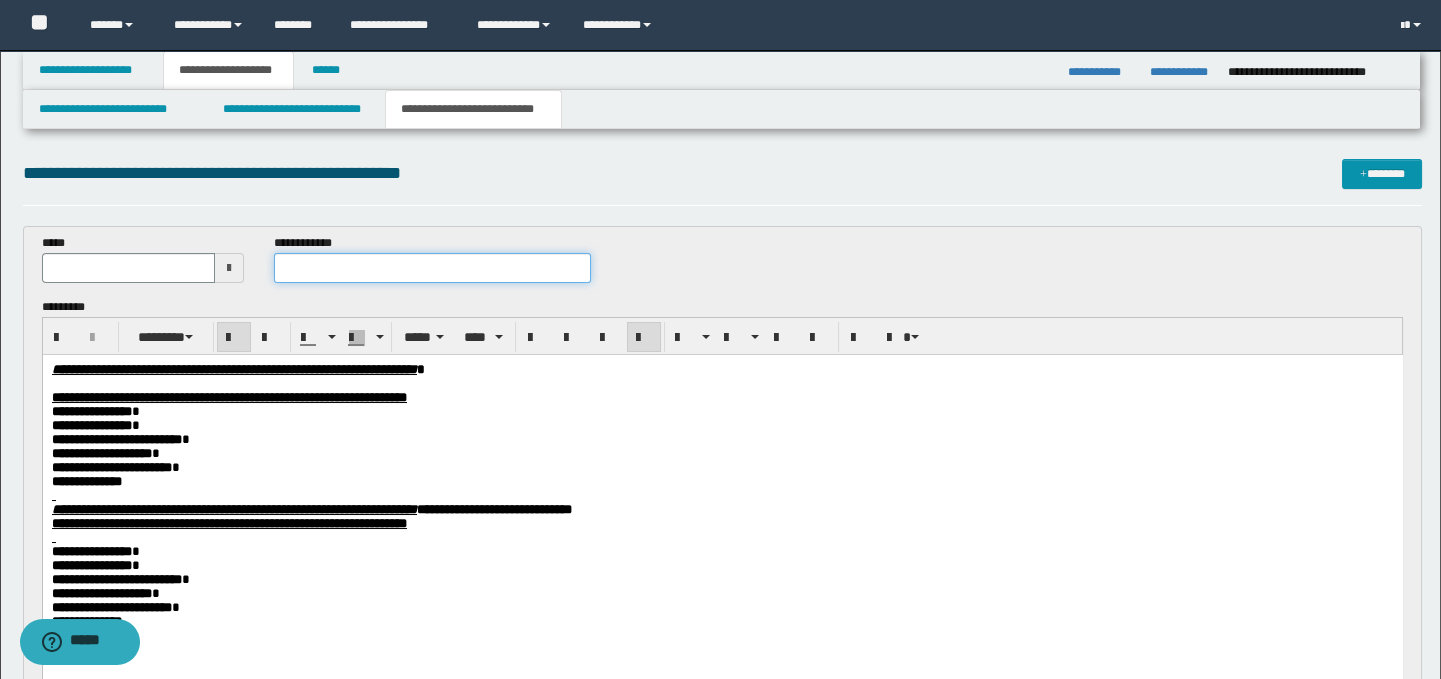 click at bounding box center [433, 268] 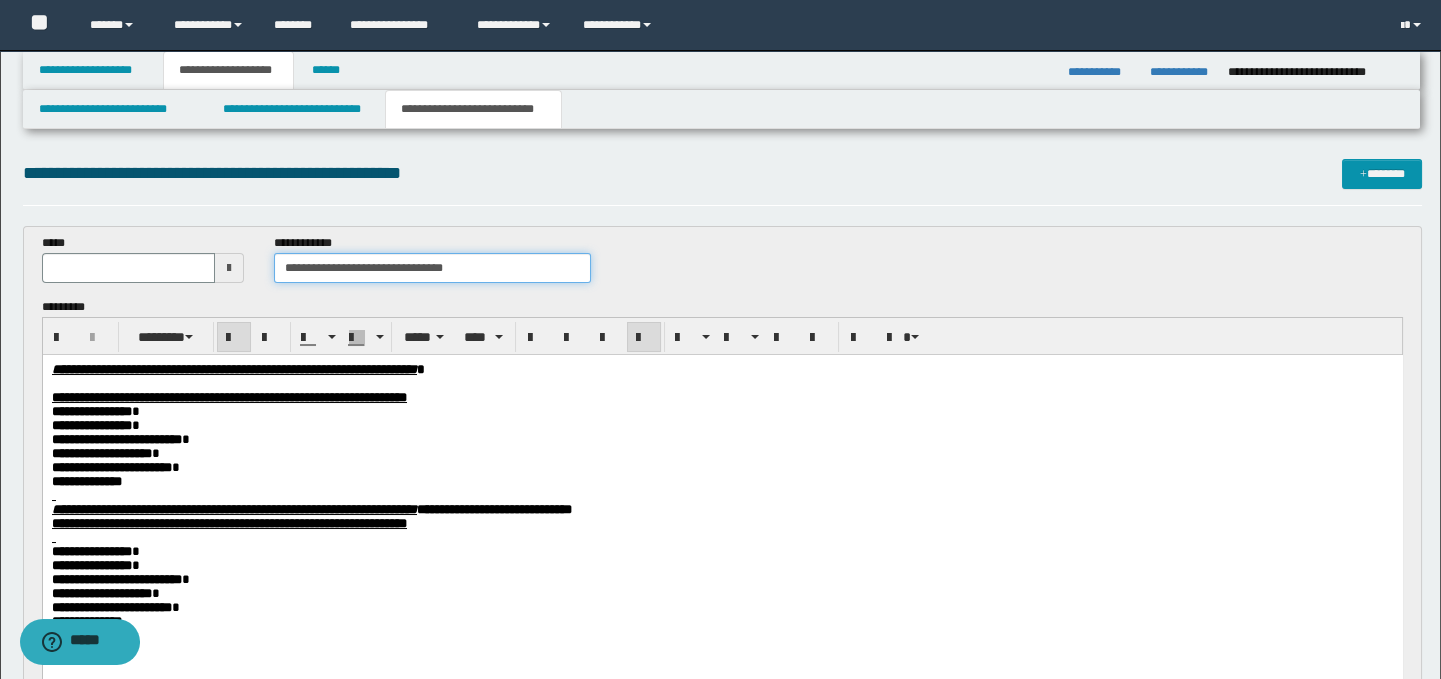 drag, startPoint x: 474, startPoint y: 262, endPoint x: 394, endPoint y: 268, distance: 80.224686 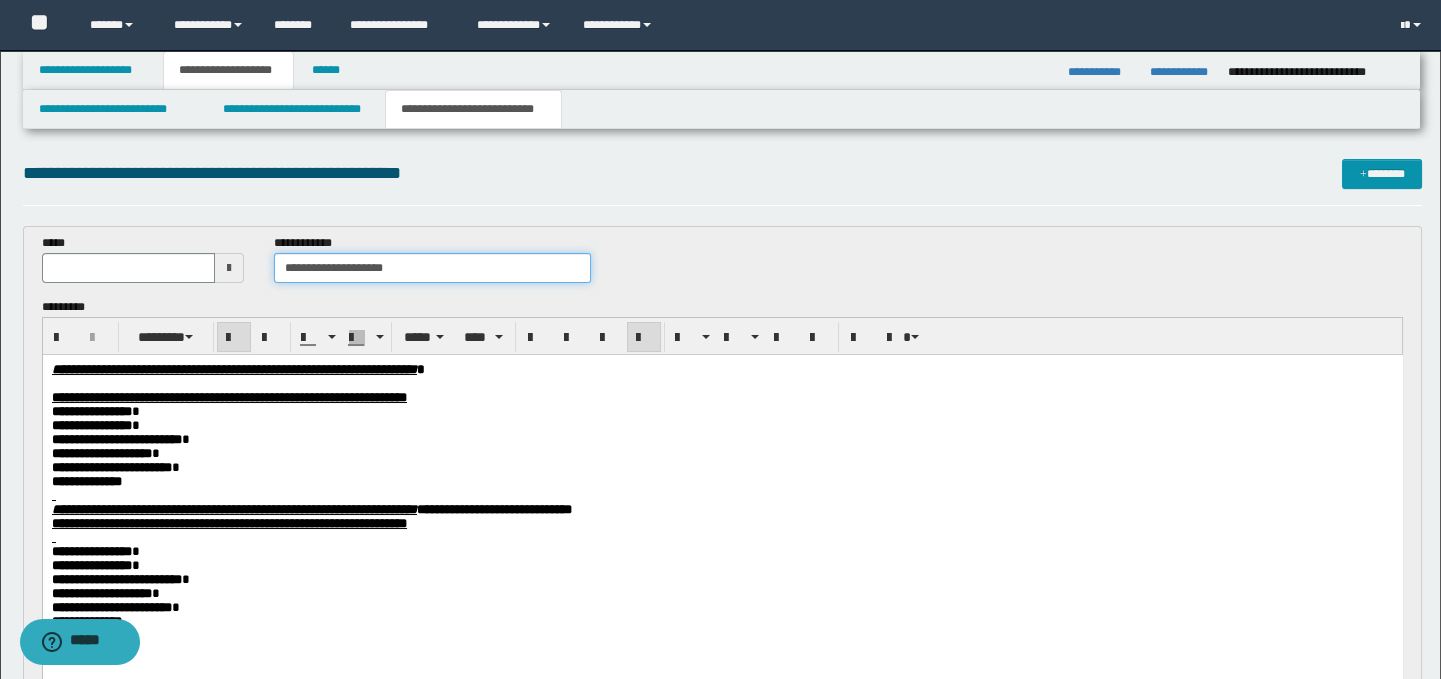 type 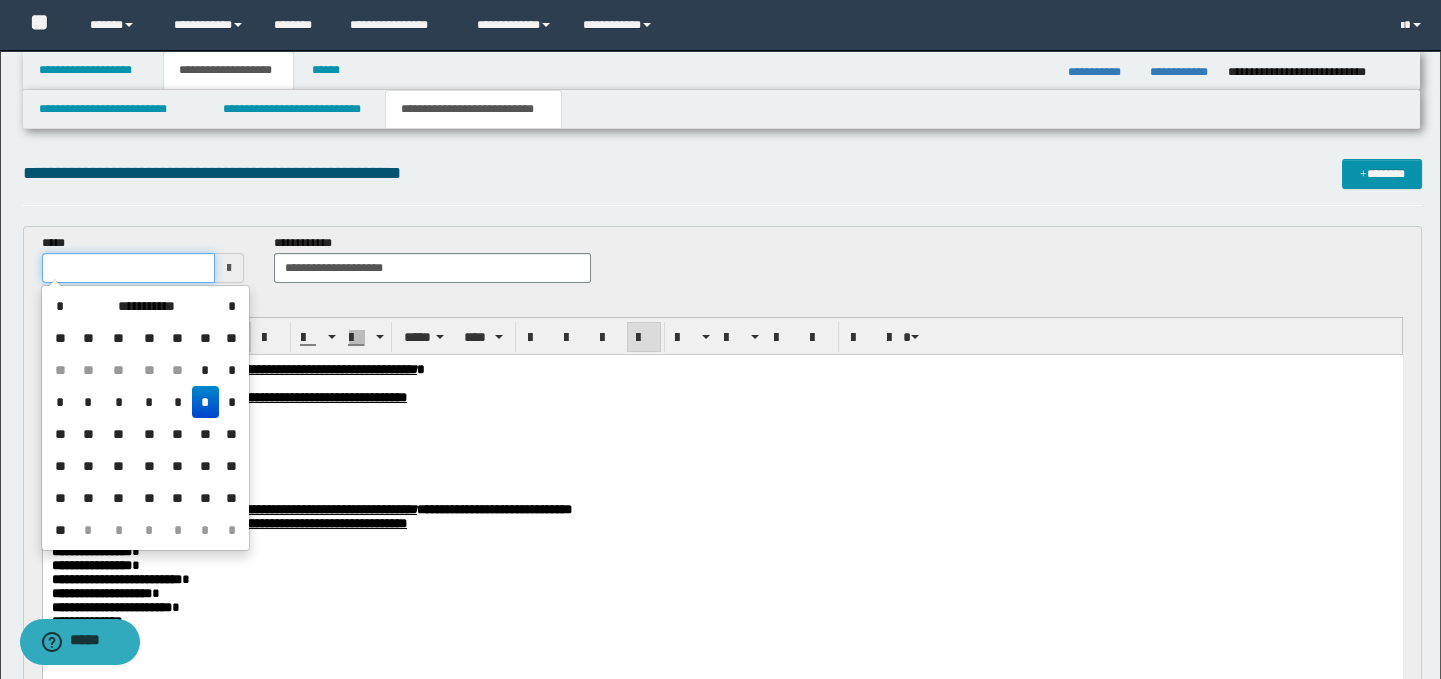 click at bounding box center [128, 268] 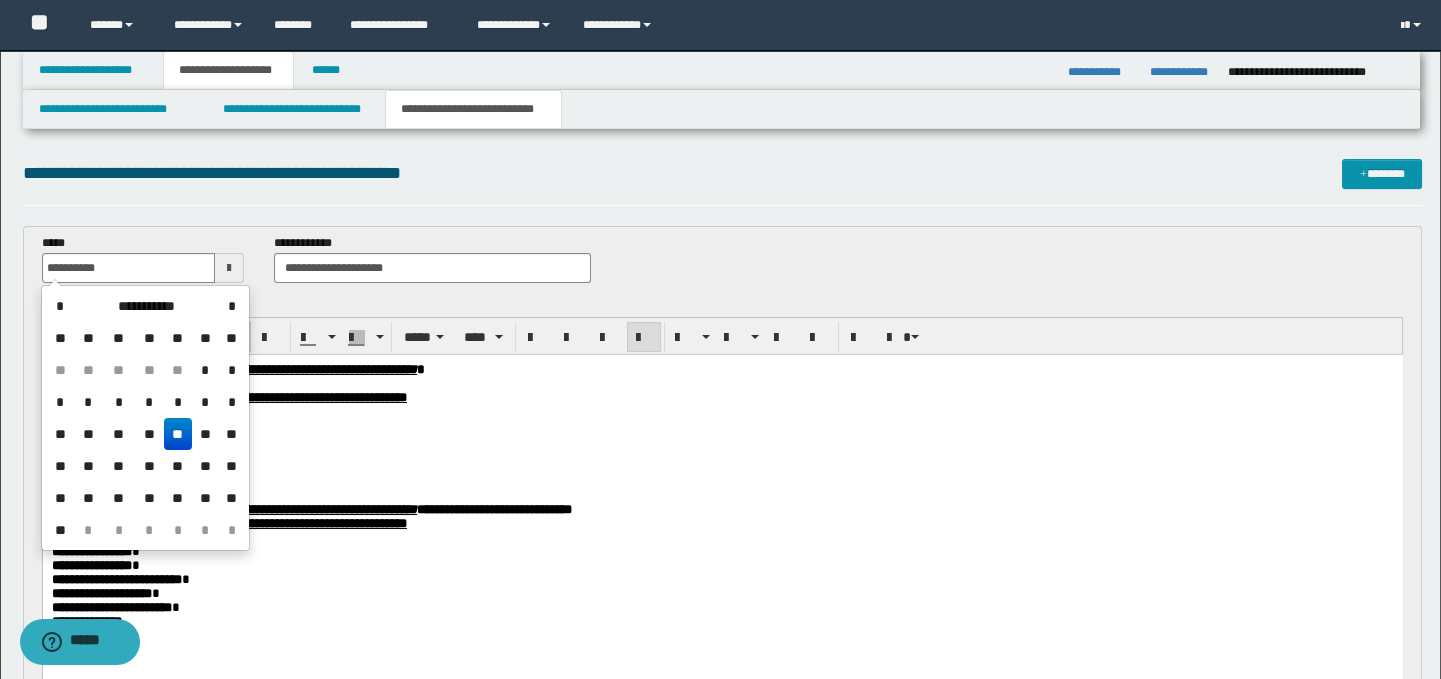 click on "**" at bounding box center [178, 434] 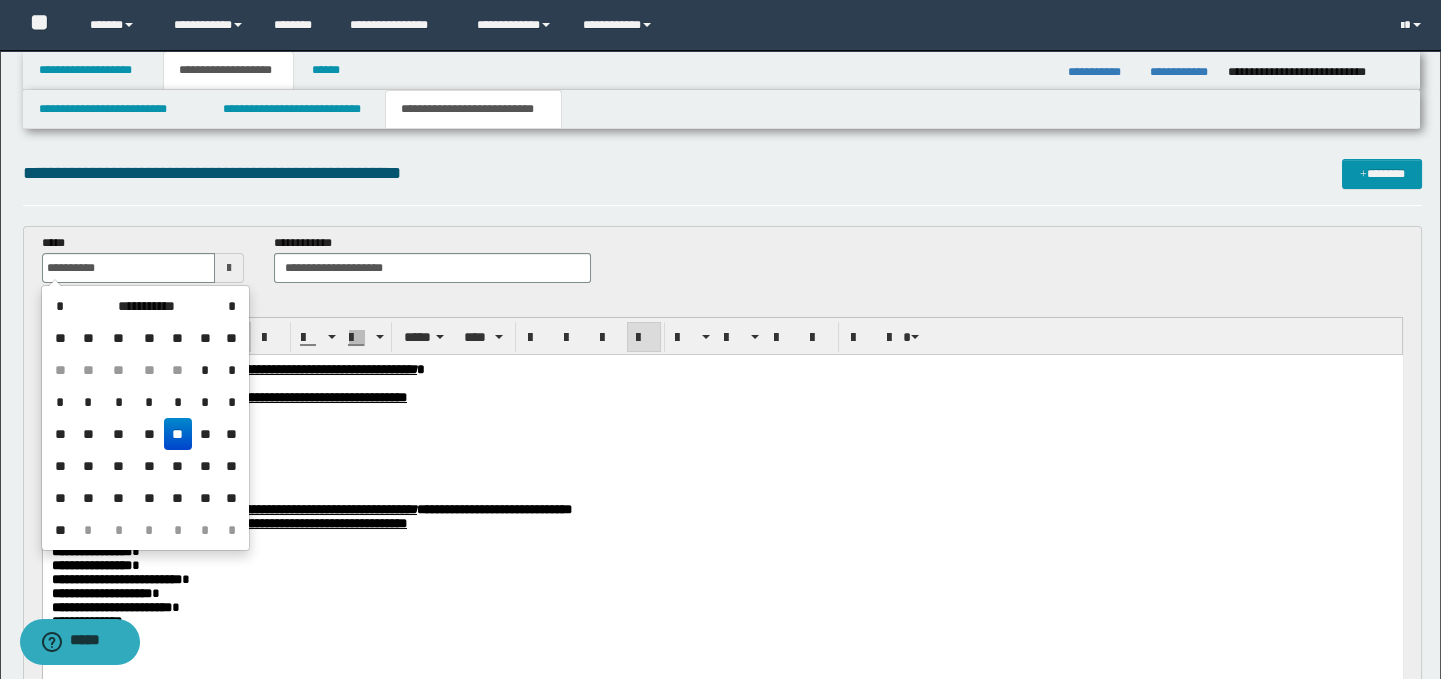 type on "**********" 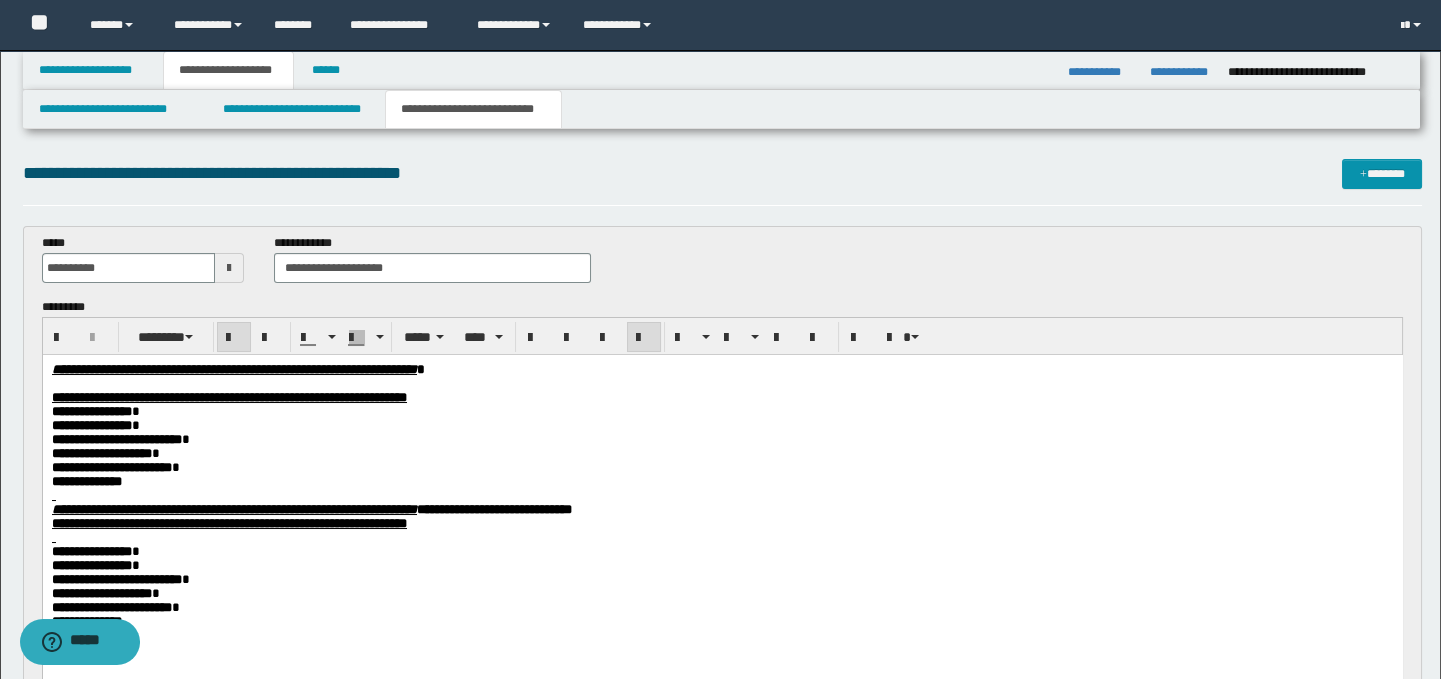 drag, startPoint x: 55, startPoint y: 525, endPoint x: 74, endPoint y: 541, distance: 24.839485 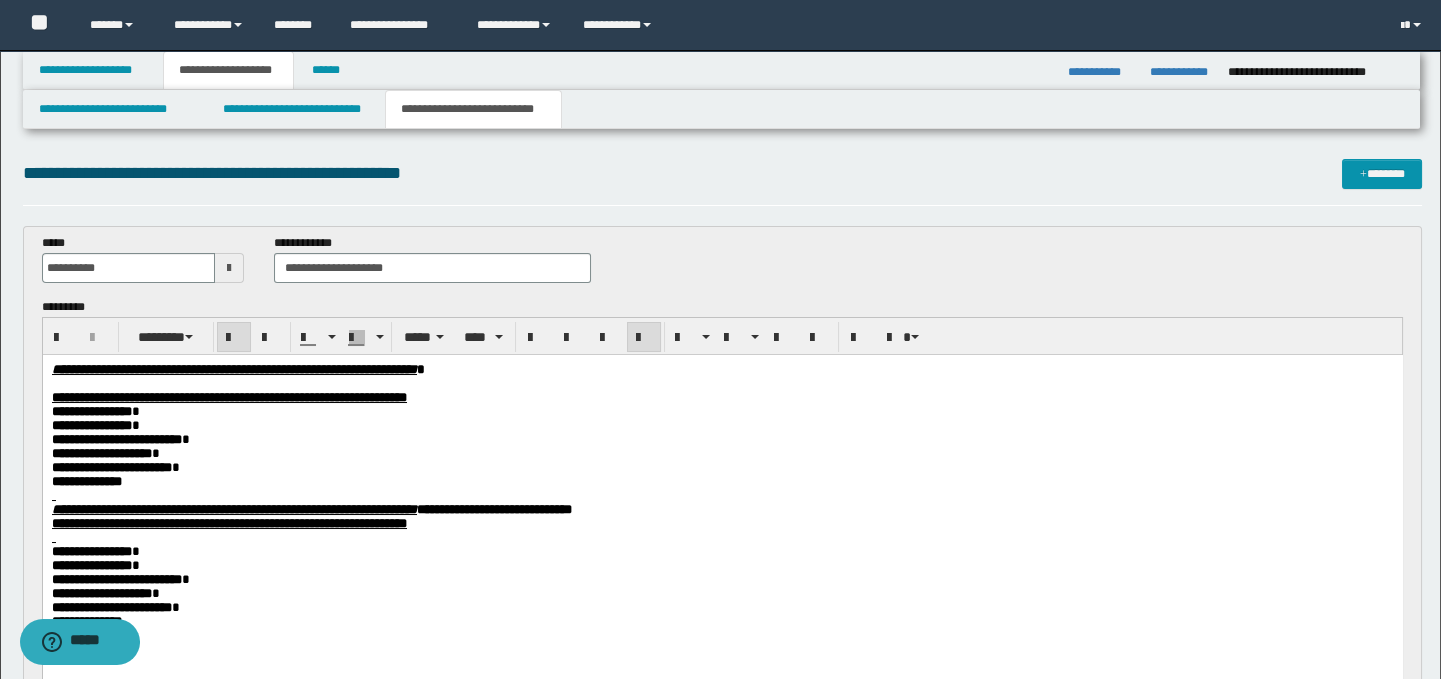 click on "**********" at bounding box center [722, 521] 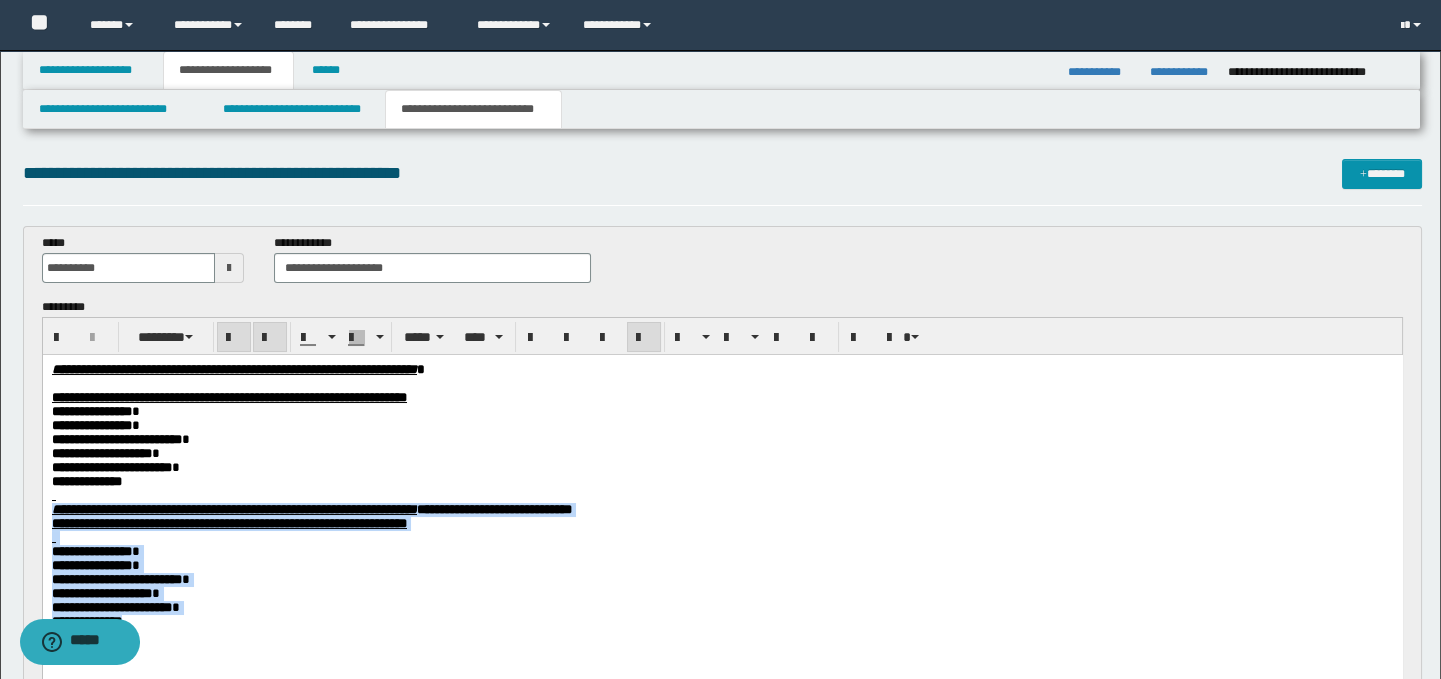 drag, startPoint x: 53, startPoint y: 524, endPoint x: 199, endPoint y: 643, distance: 188.3534 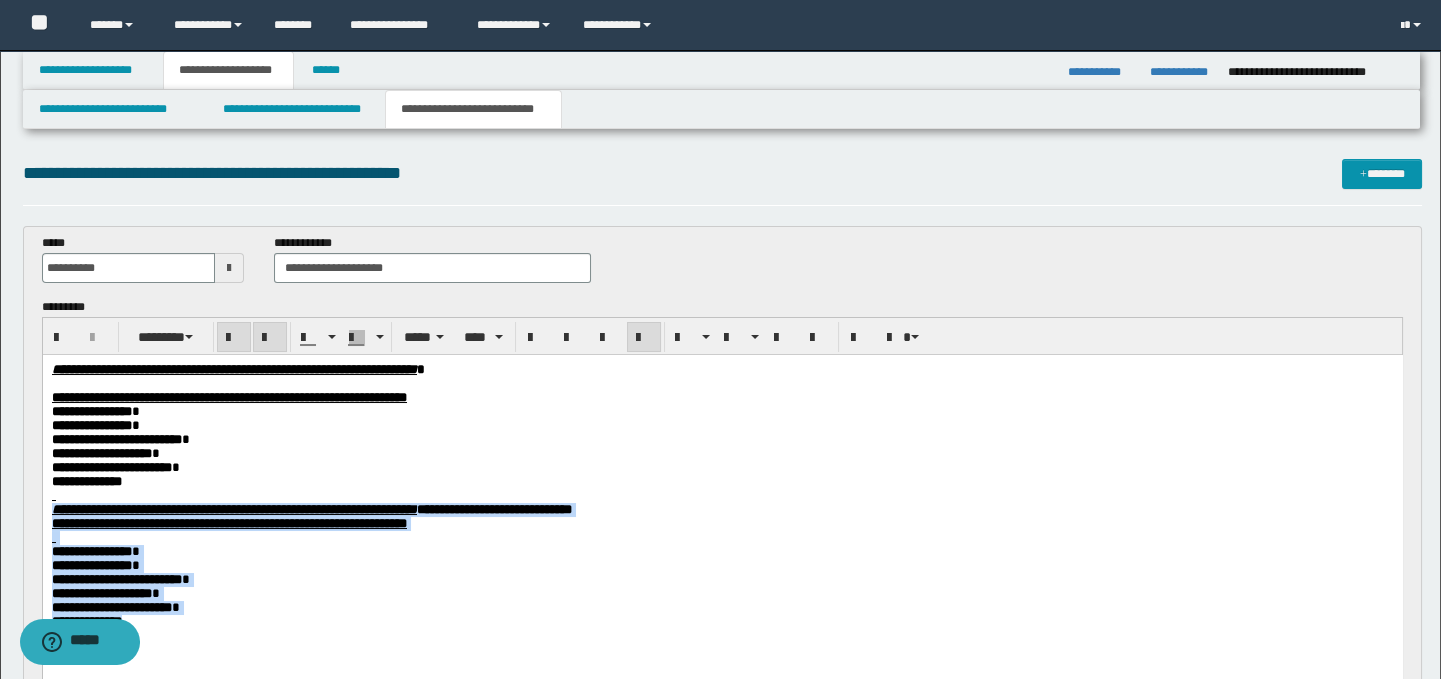 click on "**********" at bounding box center [722, 521] 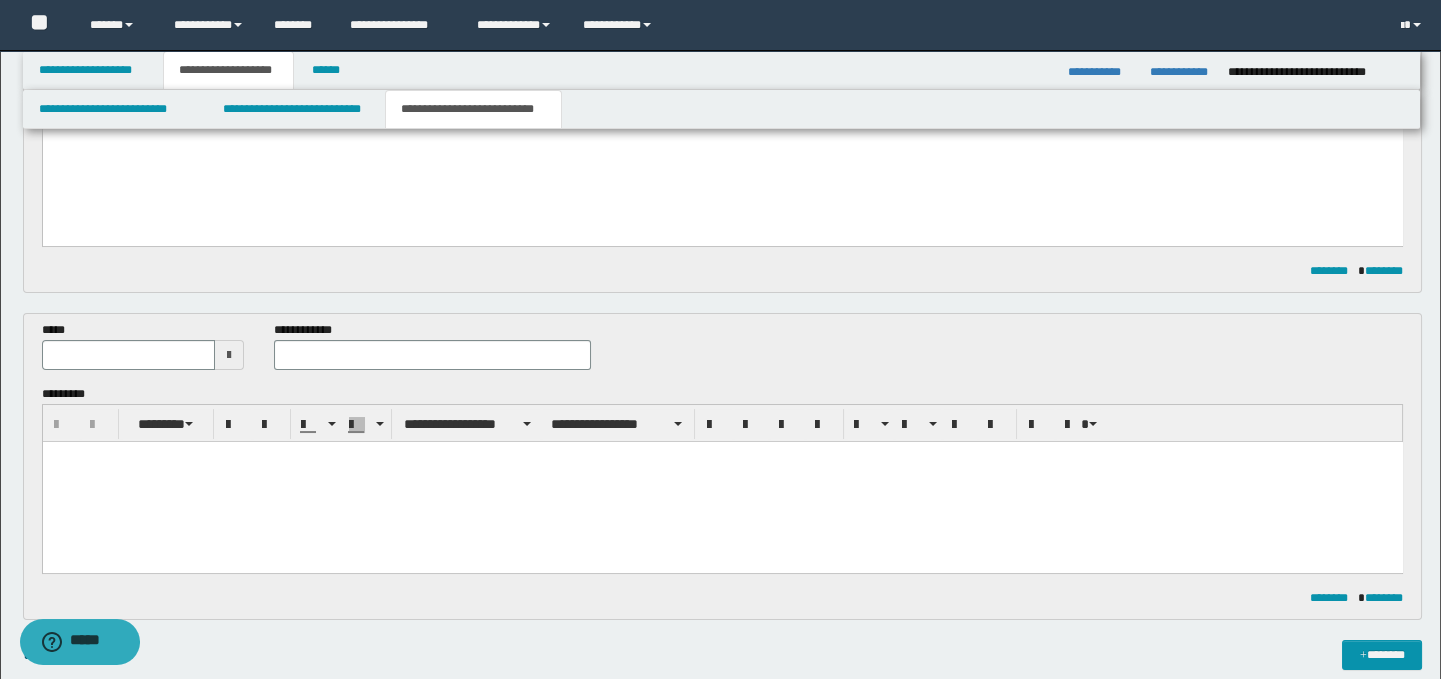 scroll, scrollTop: 422, scrollLeft: 0, axis: vertical 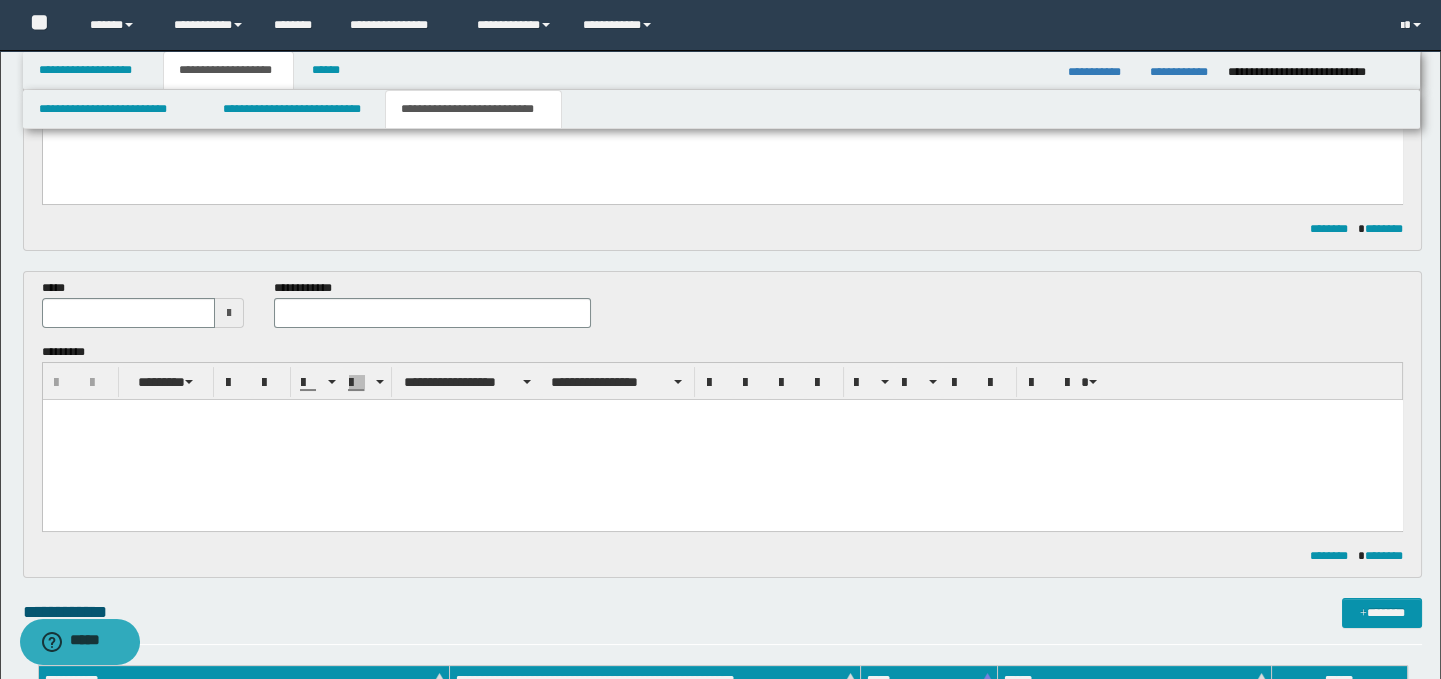 click at bounding box center [722, 440] 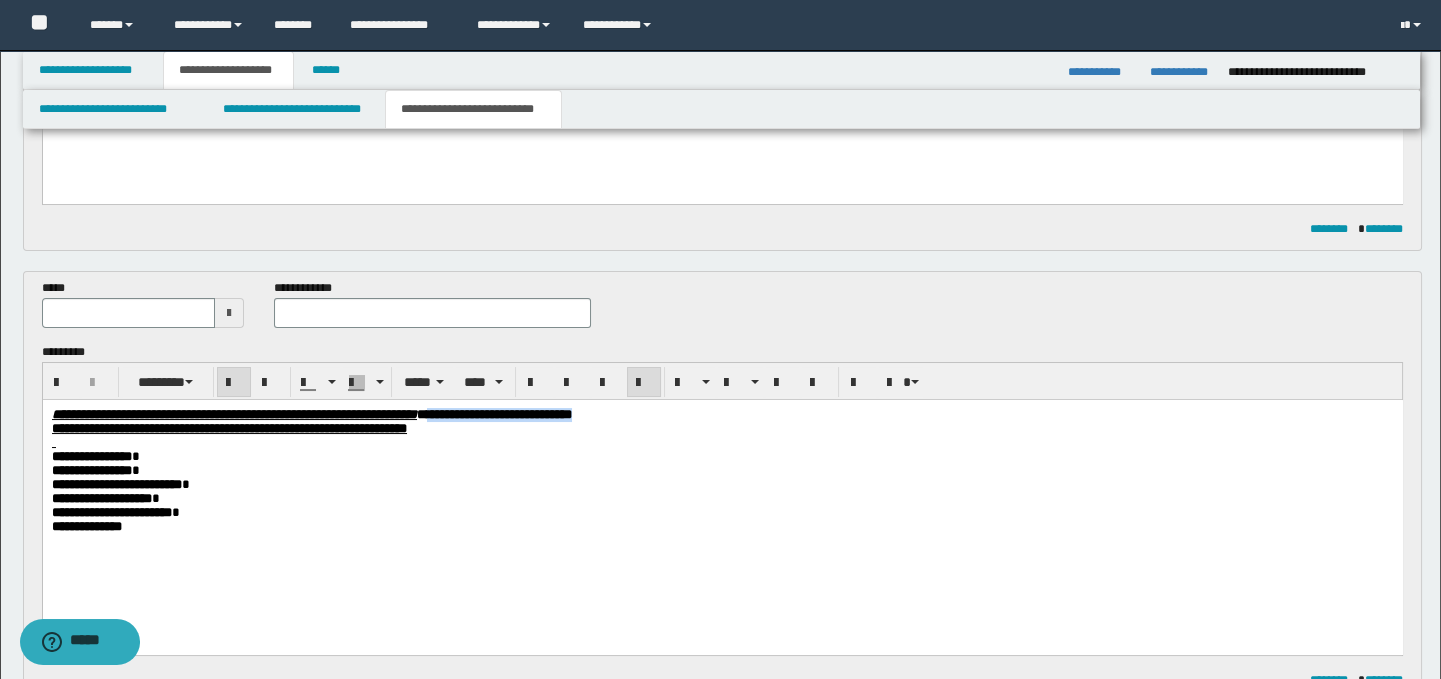 drag, startPoint x: 819, startPoint y: 417, endPoint x: 628, endPoint y: 401, distance: 191.66899 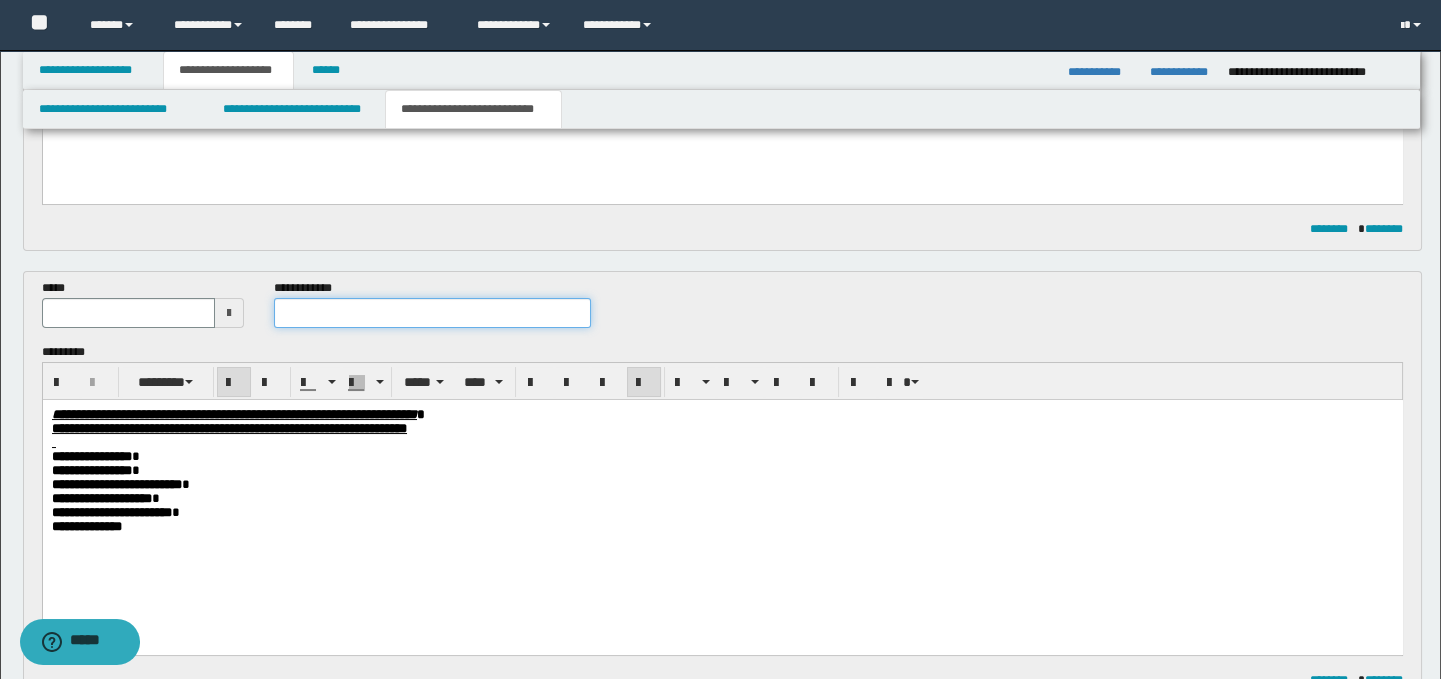 click at bounding box center [433, 313] 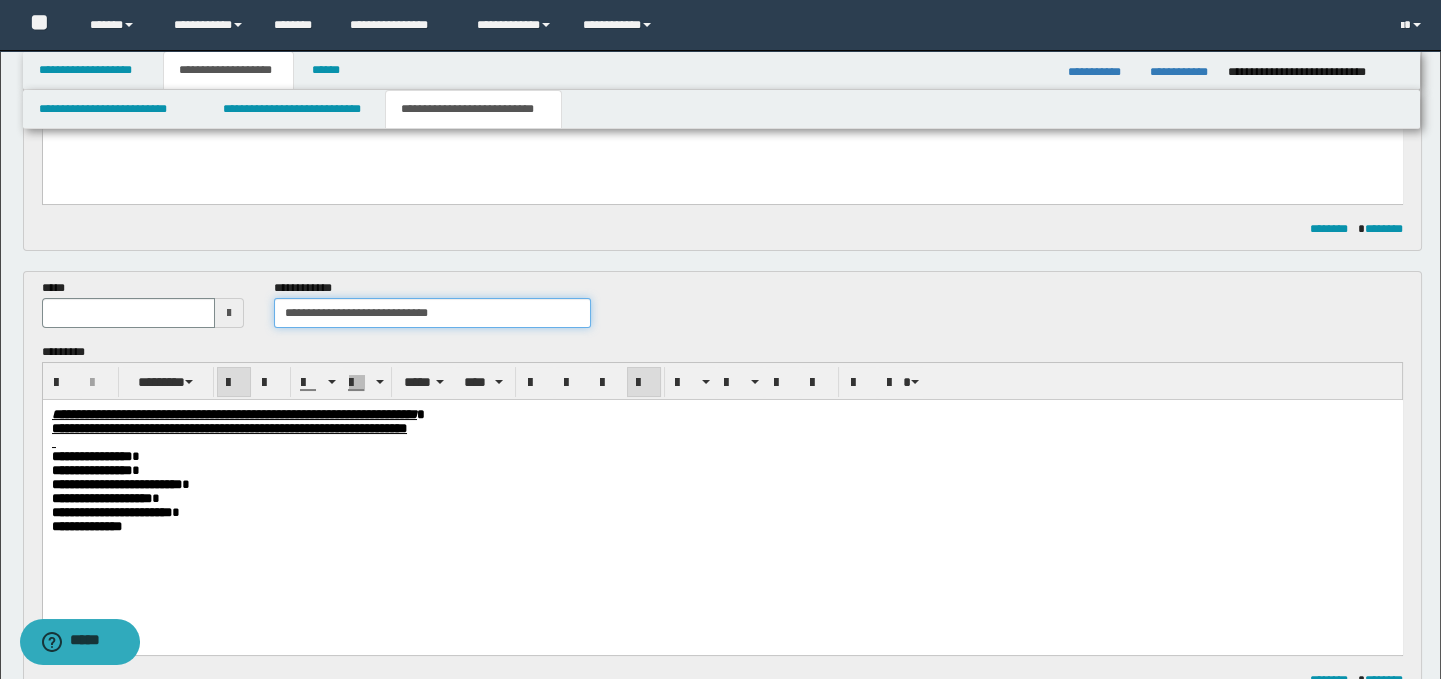 drag, startPoint x: 459, startPoint y: 316, endPoint x: 381, endPoint y: 305, distance: 78.77182 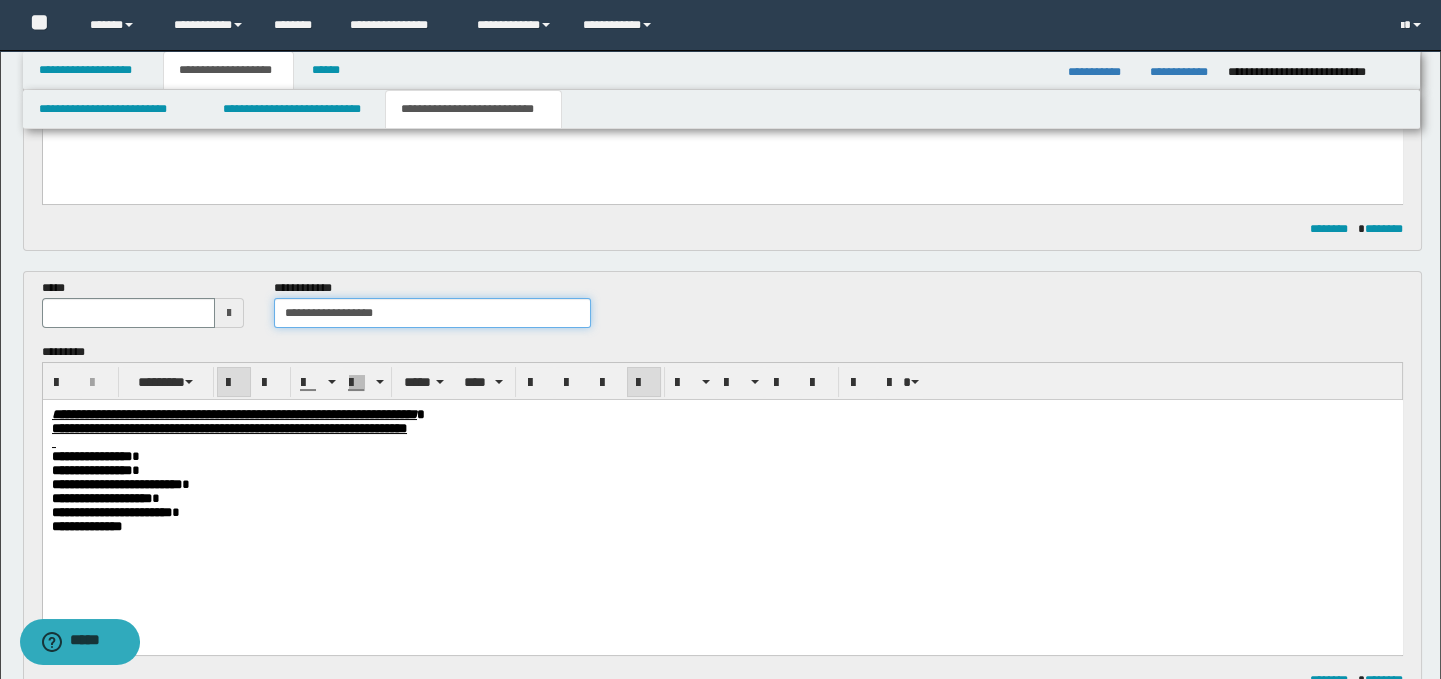 click on "**********" at bounding box center (433, 313) 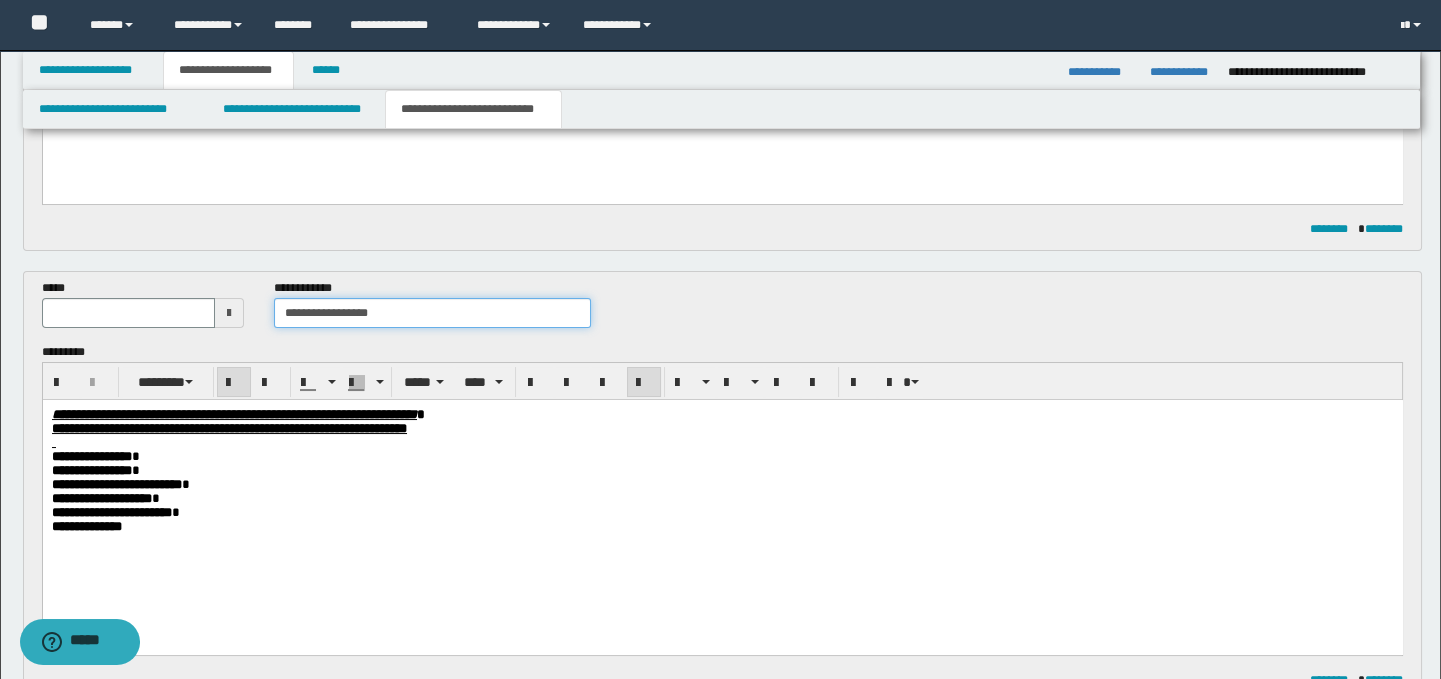 type 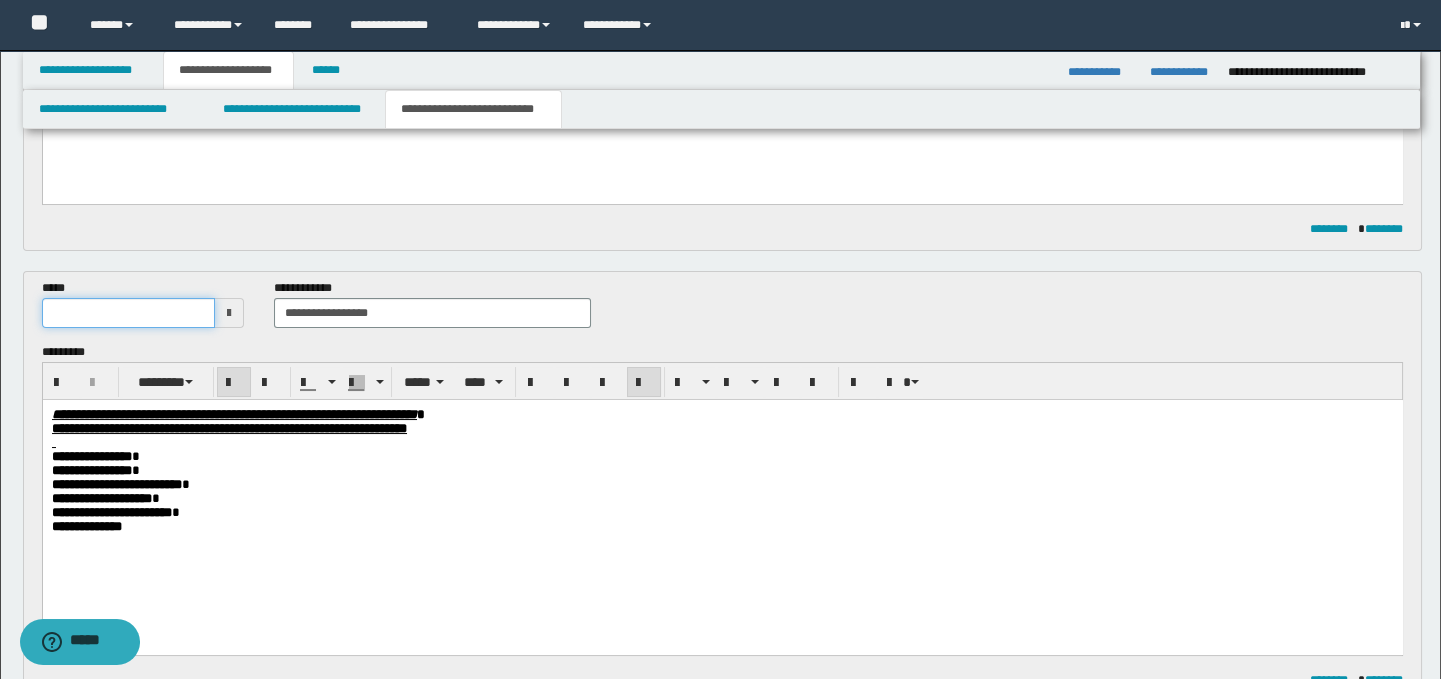click at bounding box center (128, 313) 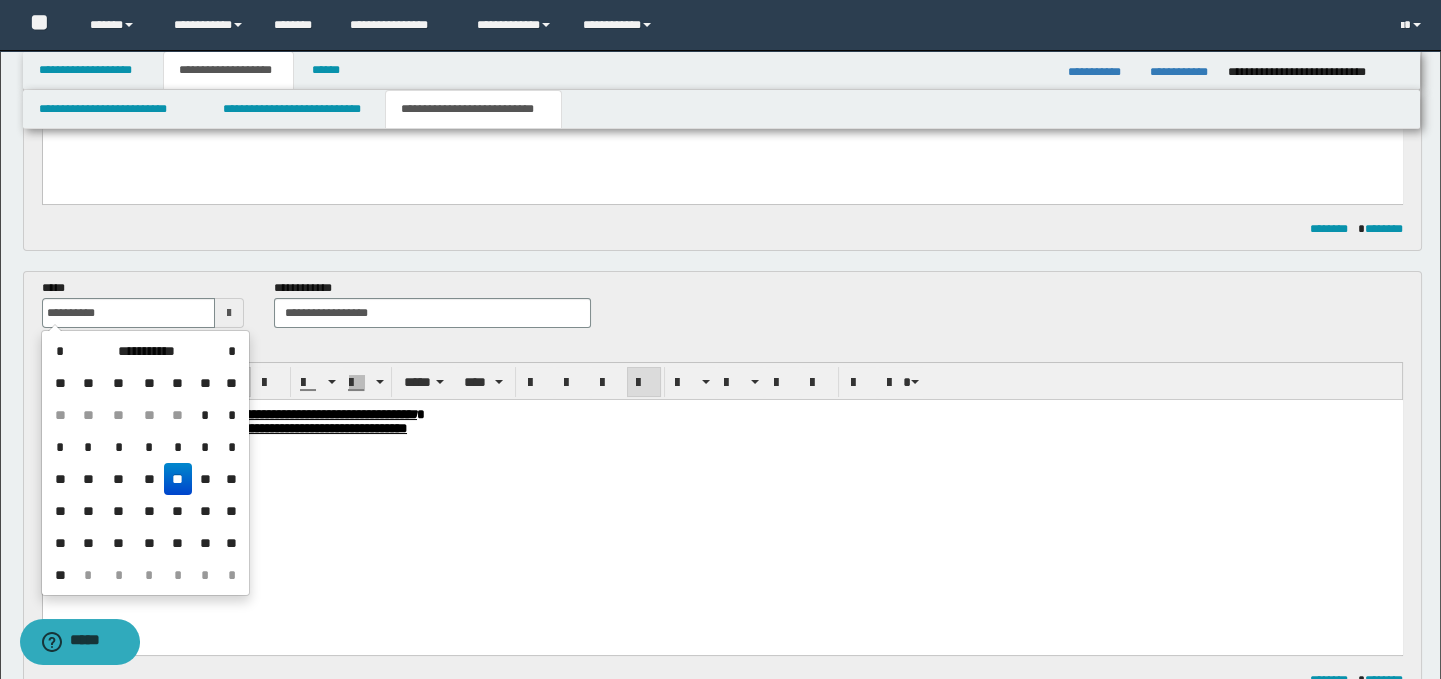 click on "**" at bounding box center [178, 479] 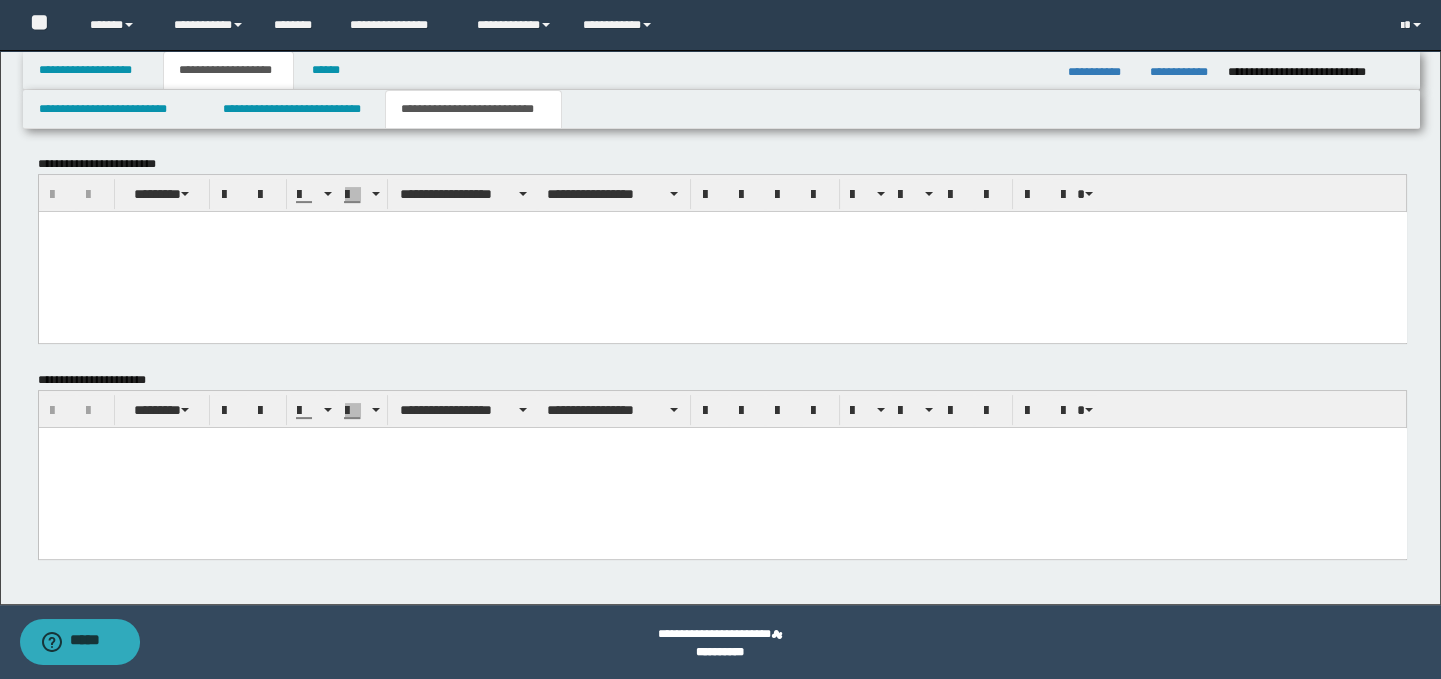 scroll, scrollTop: 1423, scrollLeft: 0, axis: vertical 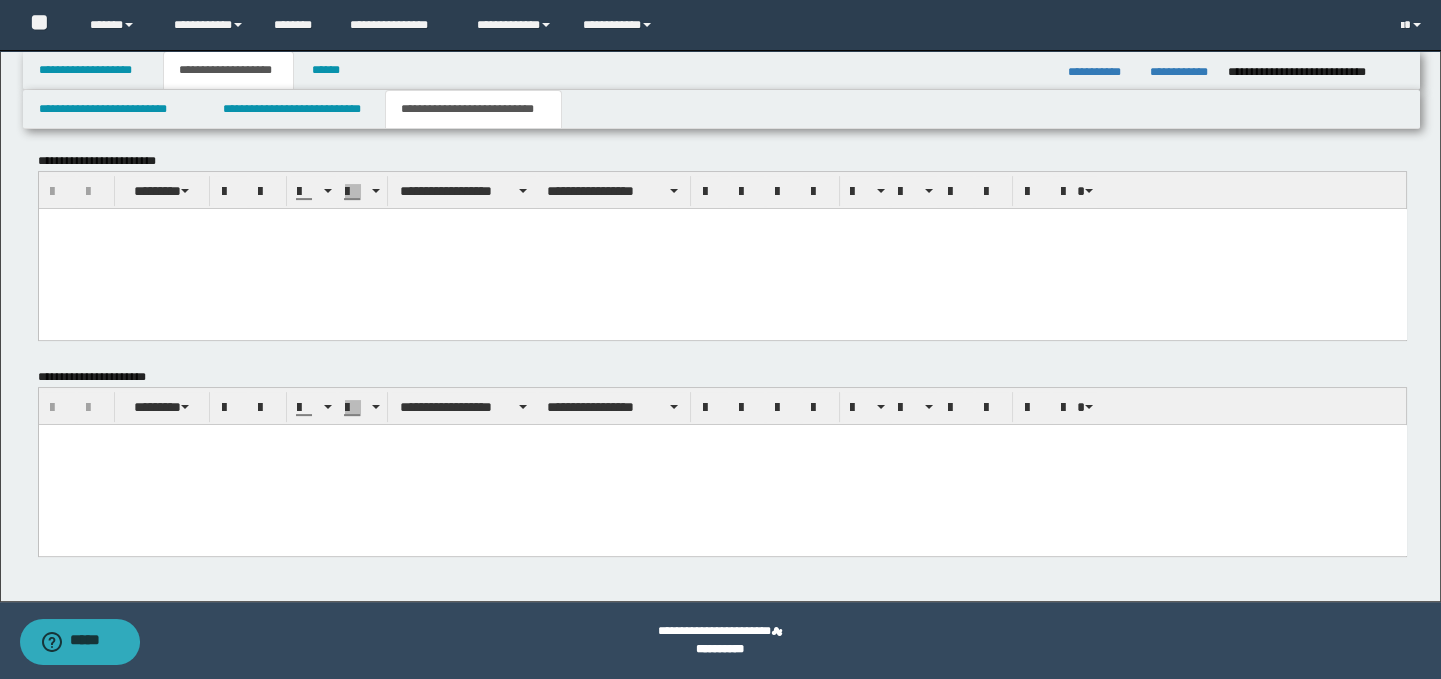 click at bounding box center [722, 464] 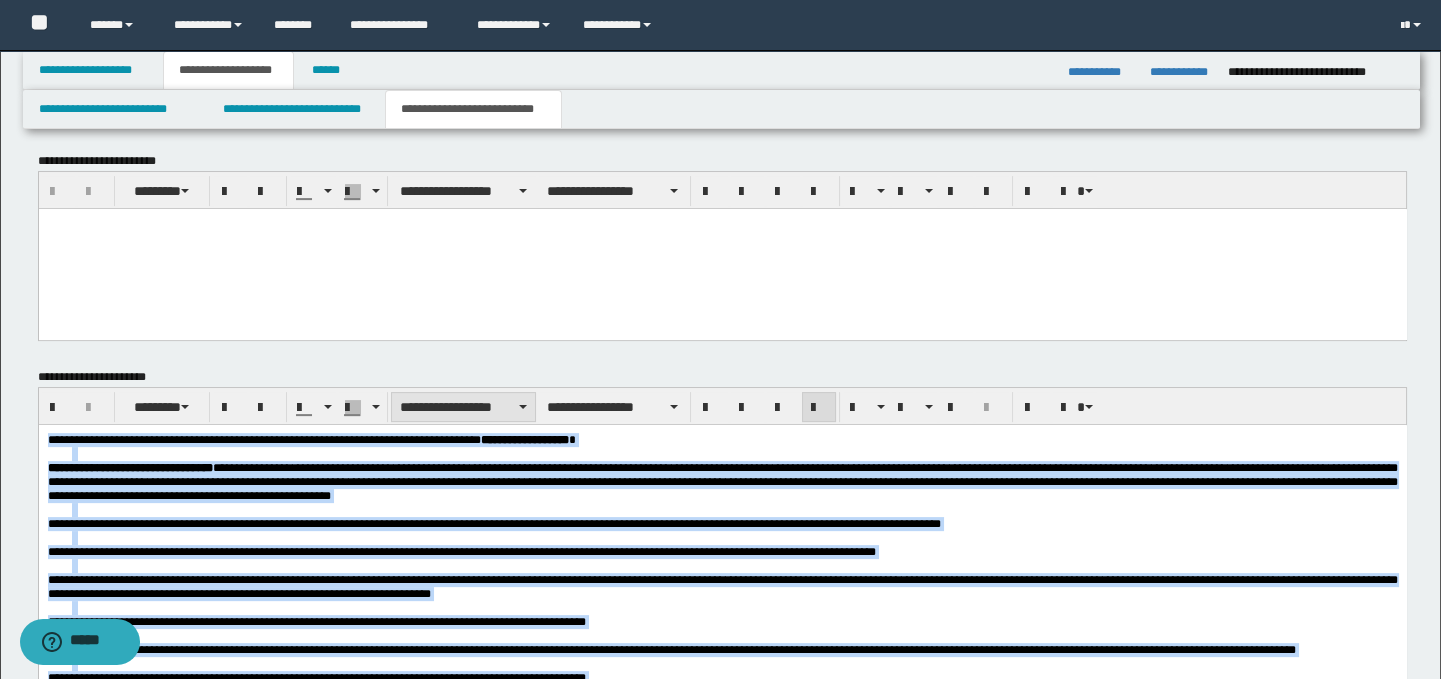 click on "**********" at bounding box center (463, 407) 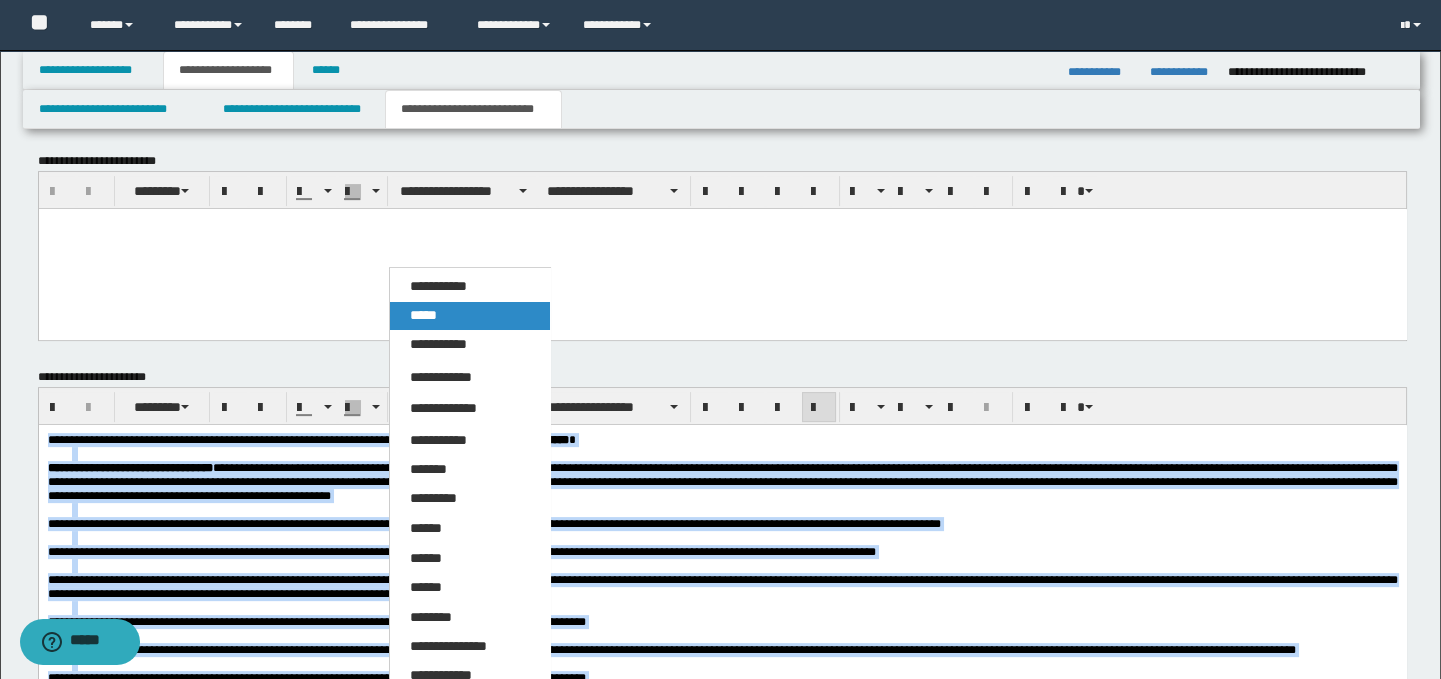 click on "*****" at bounding box center [470, 316] 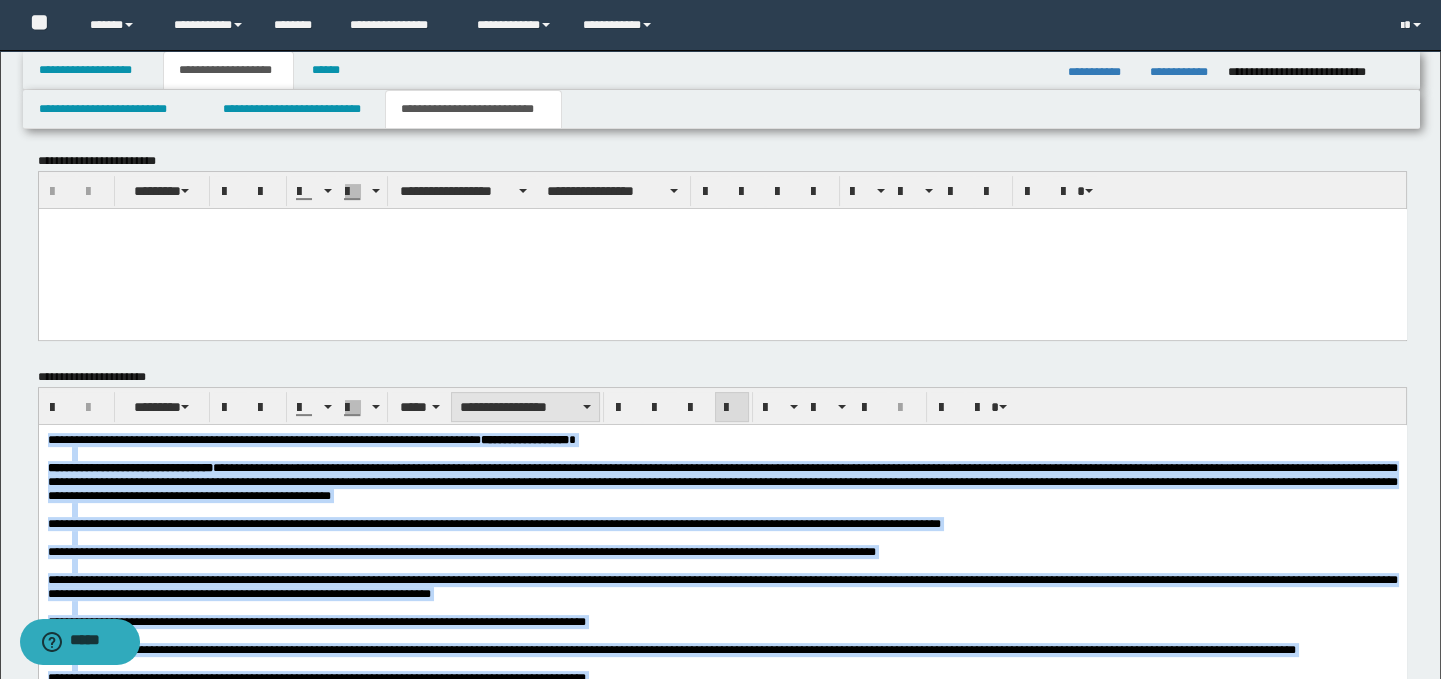 click on "**********" at bounding box center [525, 407] 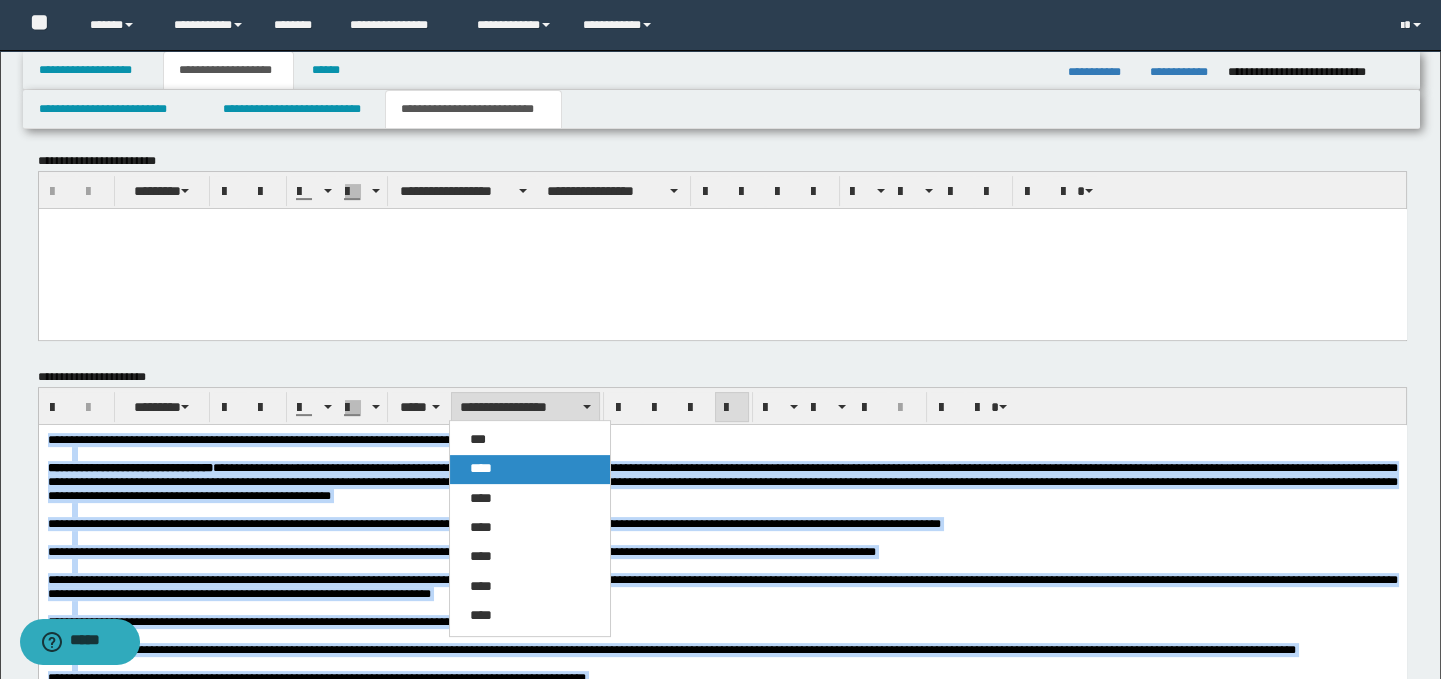 click on "****" at bounding box center (530, 469) 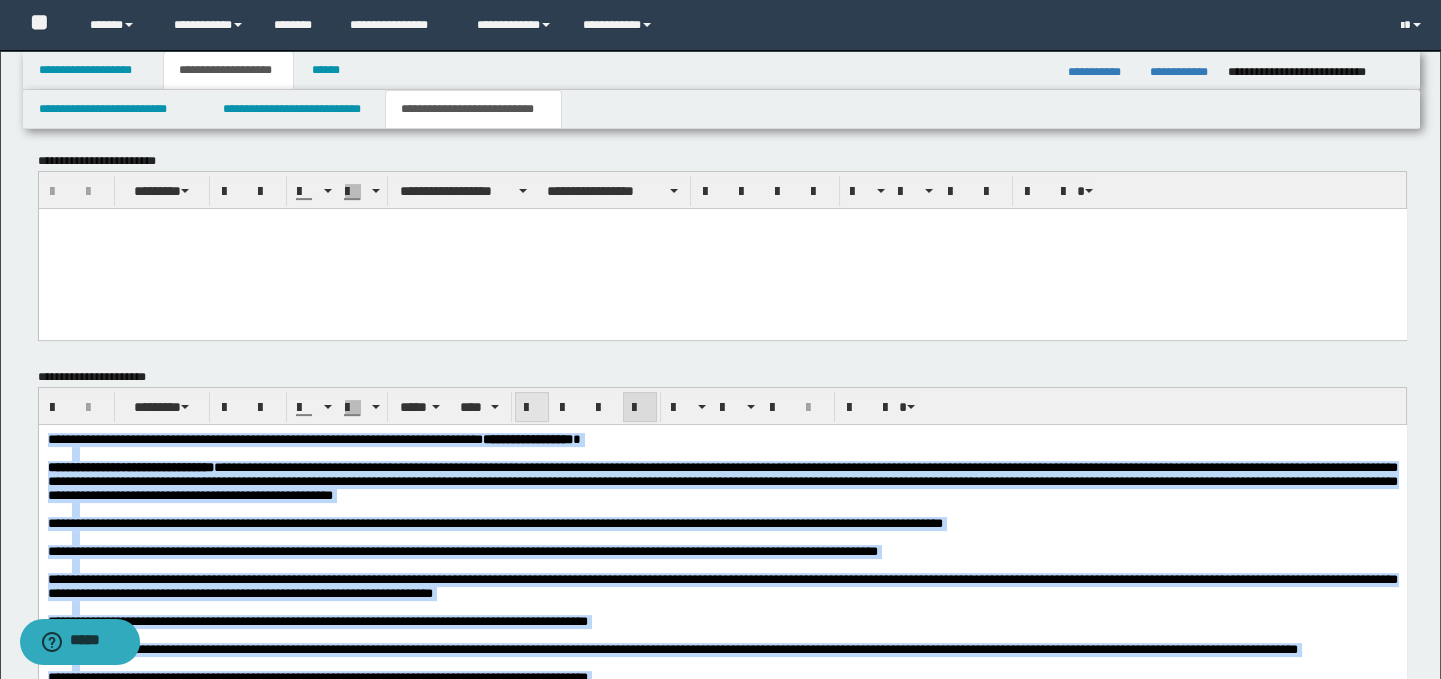 click at bounding box center [532, 408] 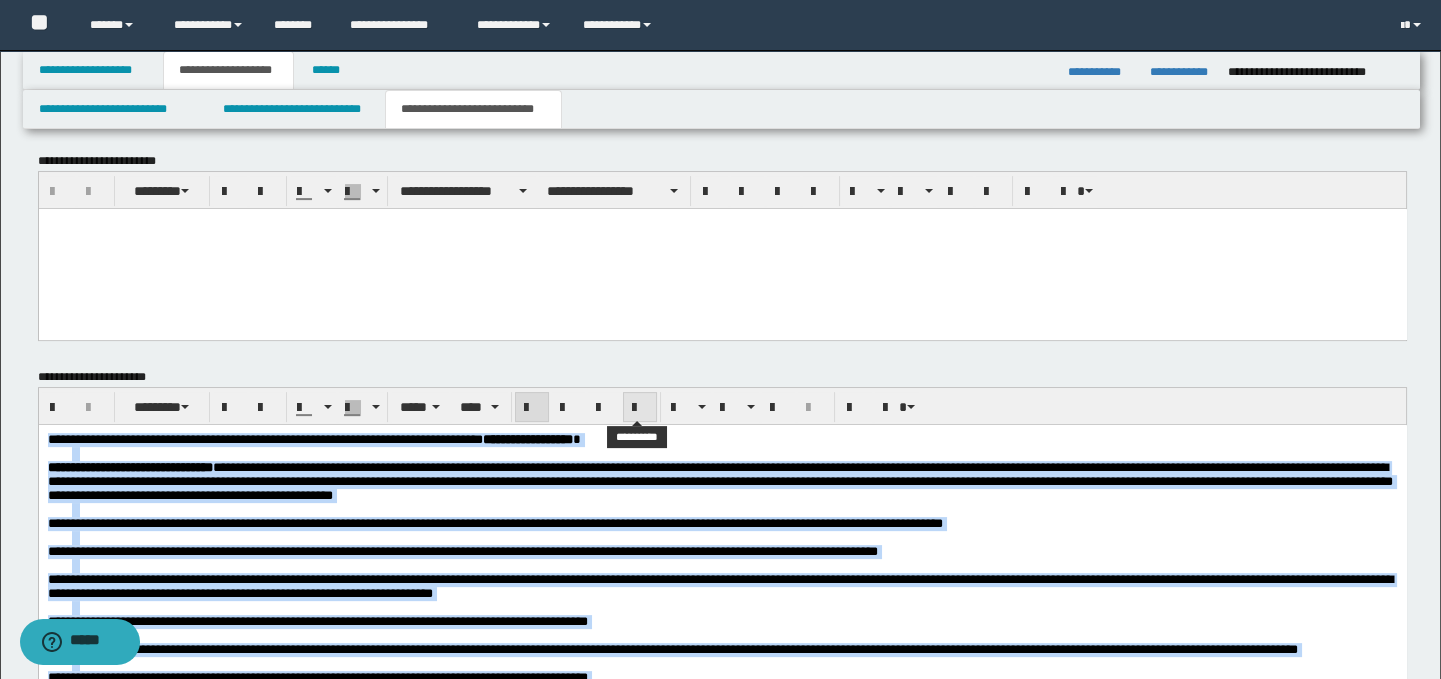 click at bounding box center (640, 408) 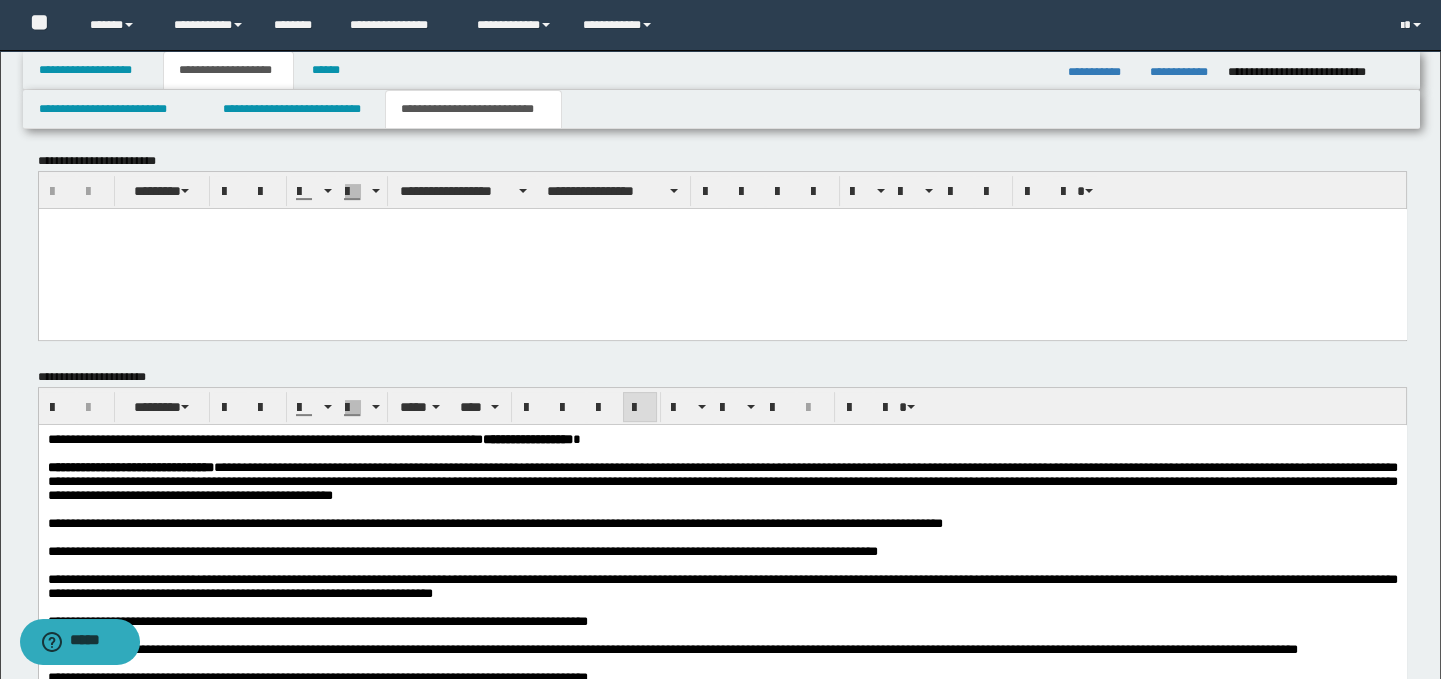 click on "**********" at bounding box center (722, 737) 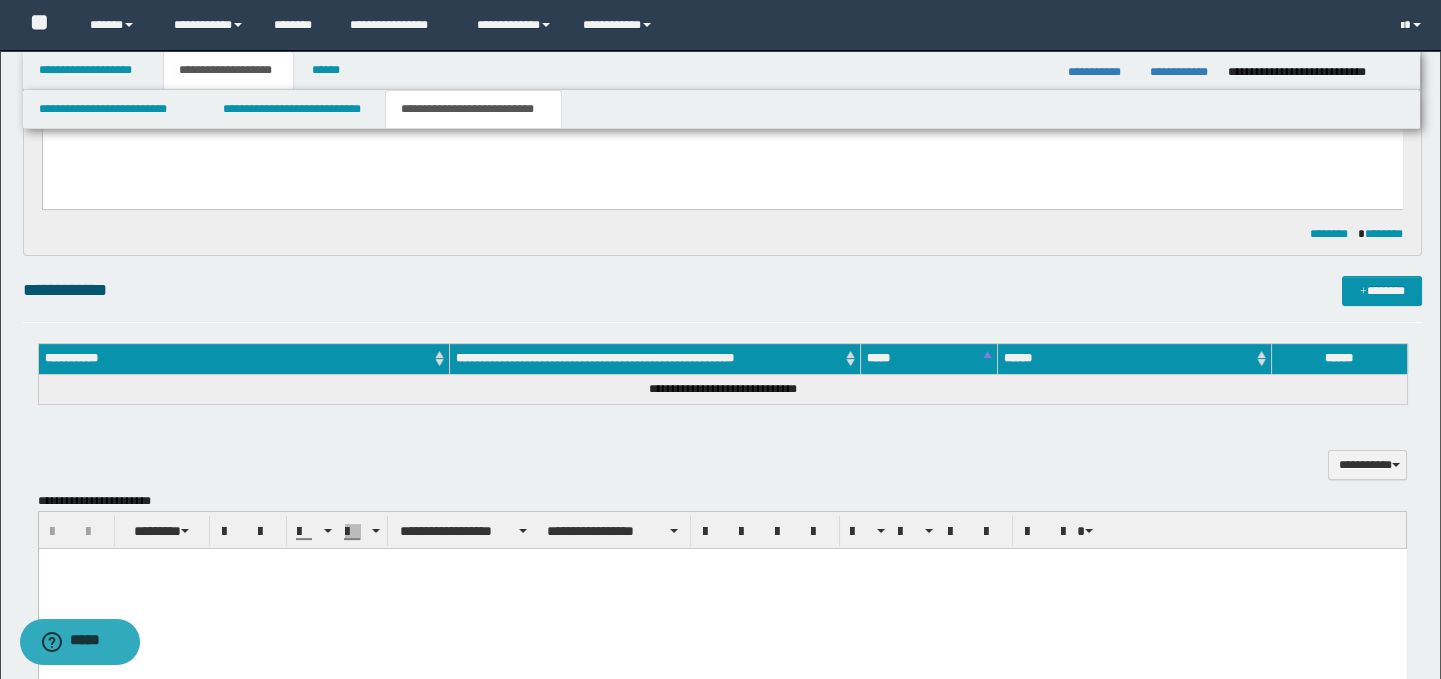 scroll, scrollTop: 872, scrollLeft: 0, axis: vertical 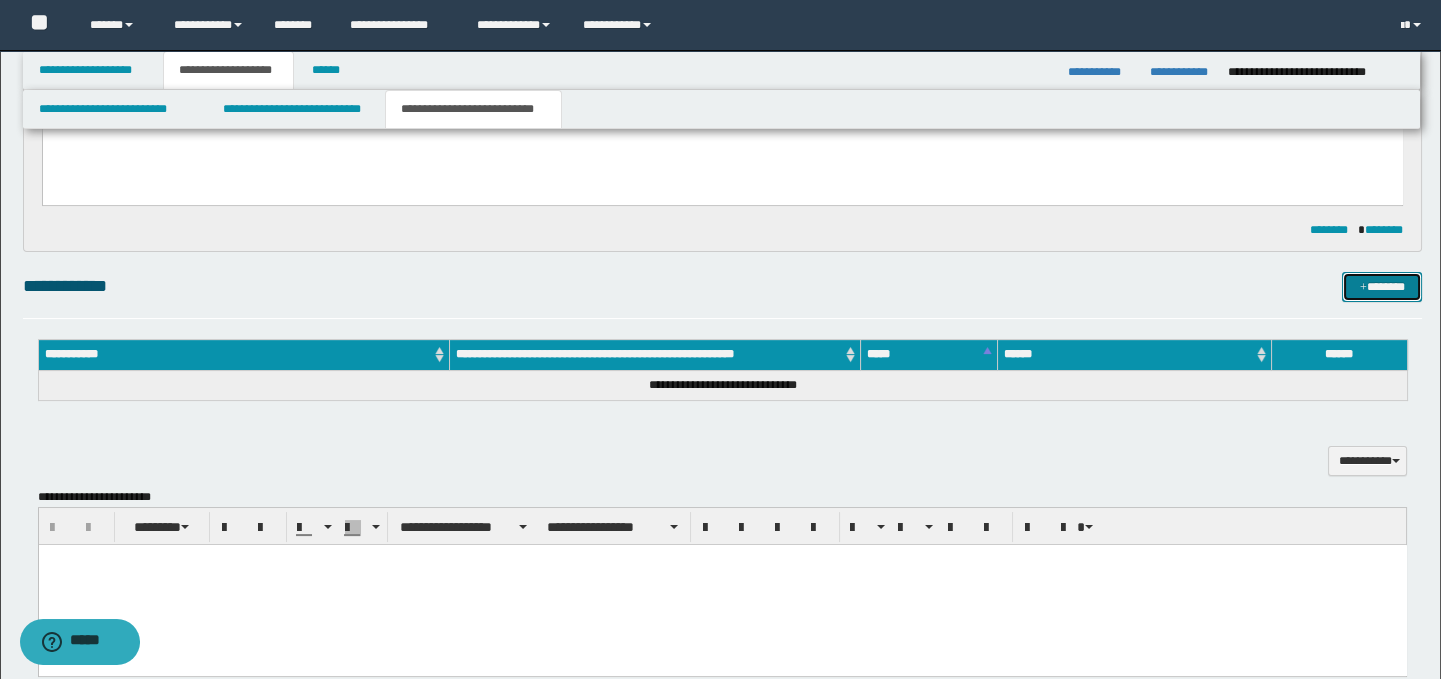 click on "*******" at bounding box center (1382, 287) 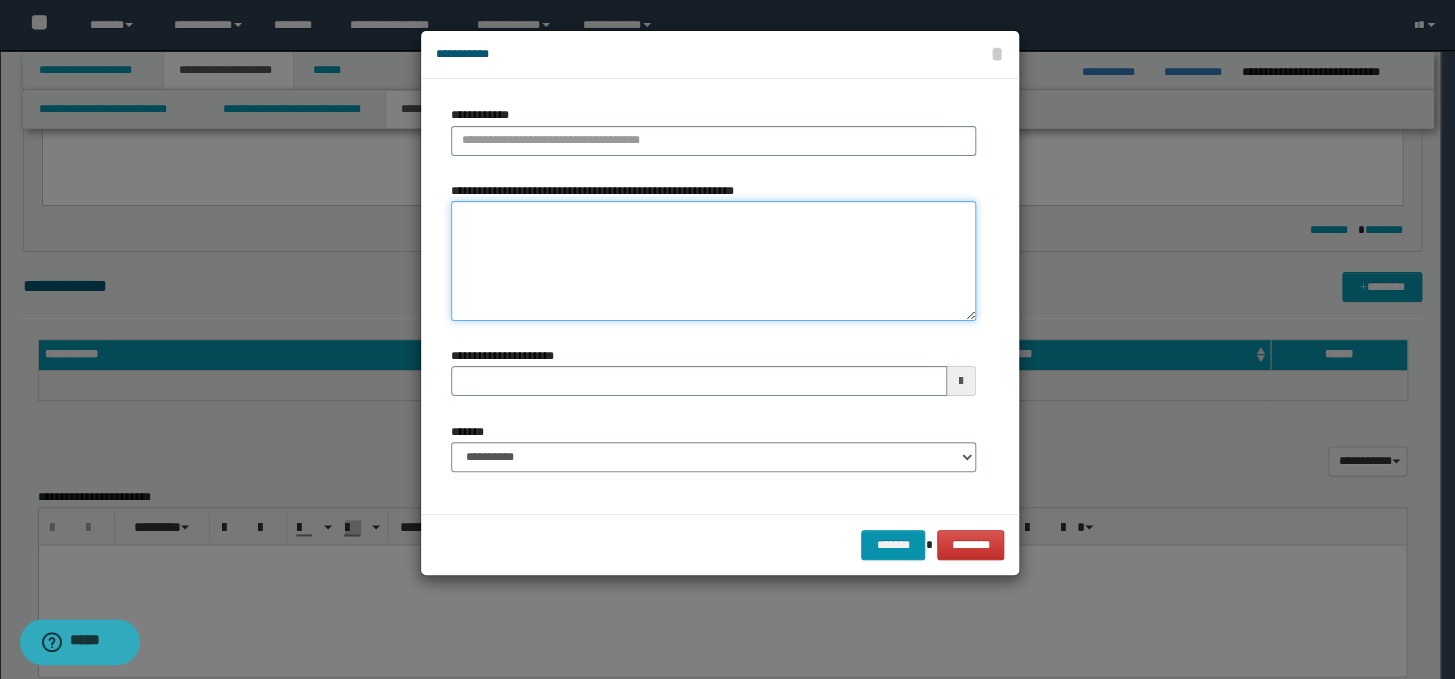 click on "**********" at bounding box center (713, 261) 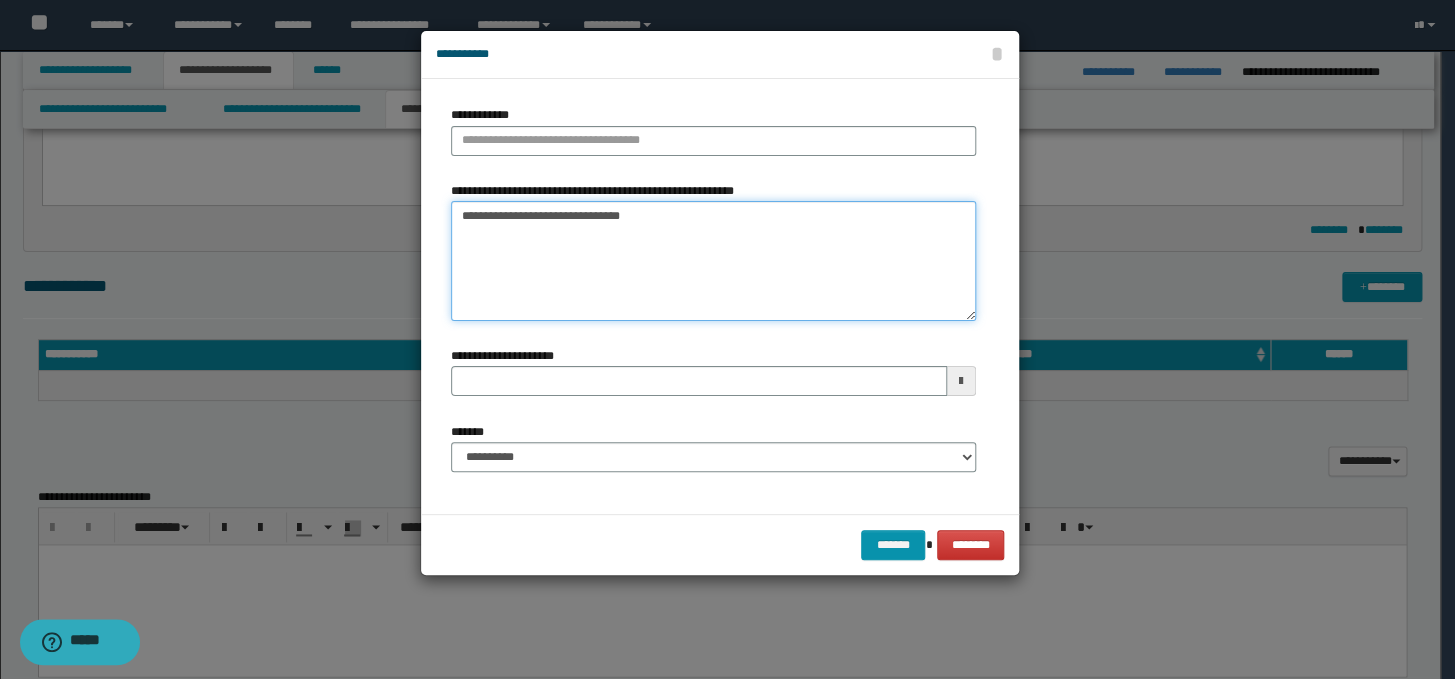 drag, startPoint x: 590, startPoint y: 213, endPoint x: 479, endPoint y: 211, distance: 111.01801 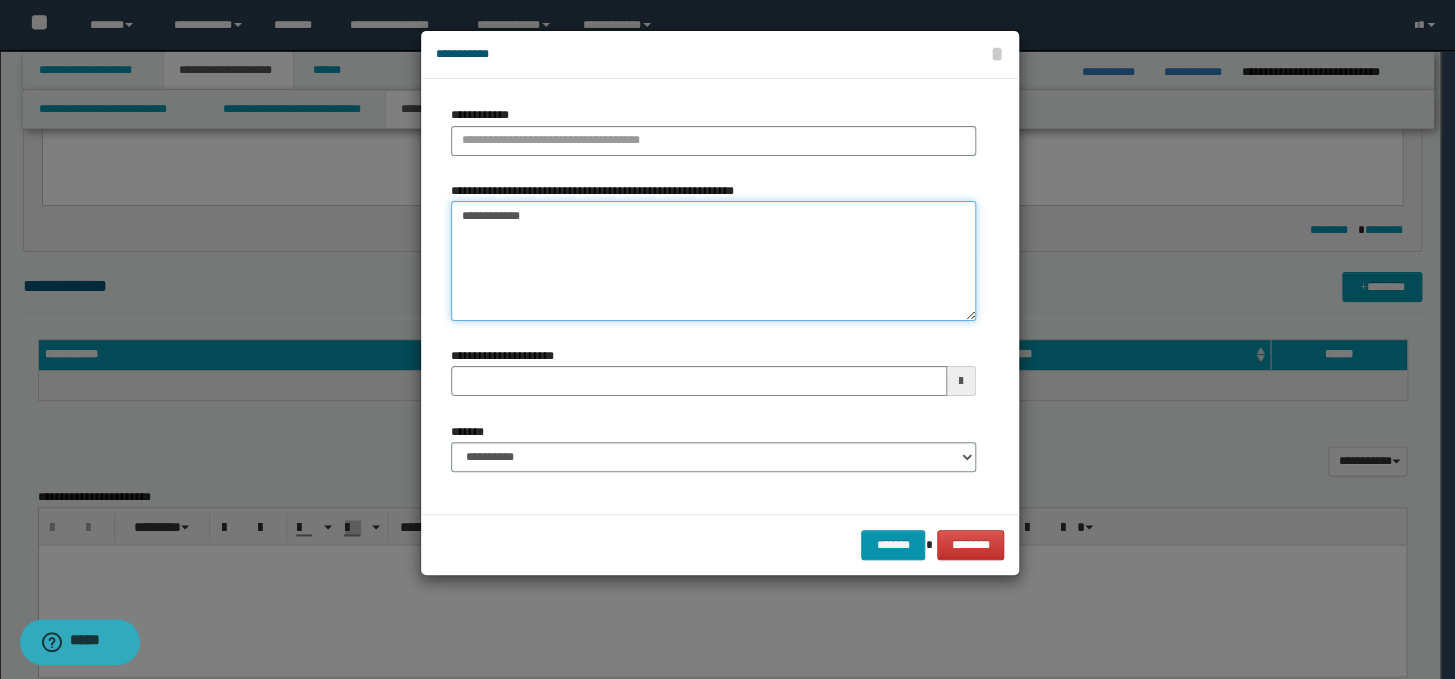 type on "**********" 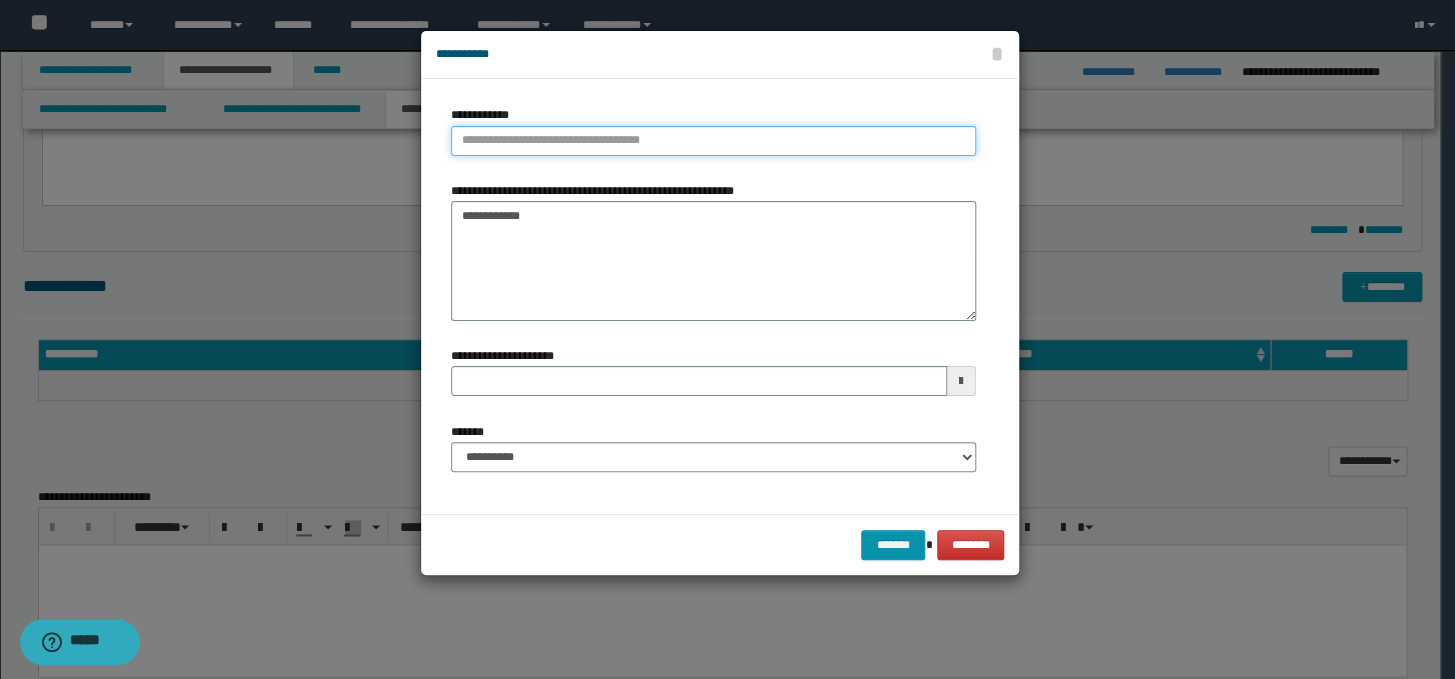 click on "**********" at bounding box center (713, 141) 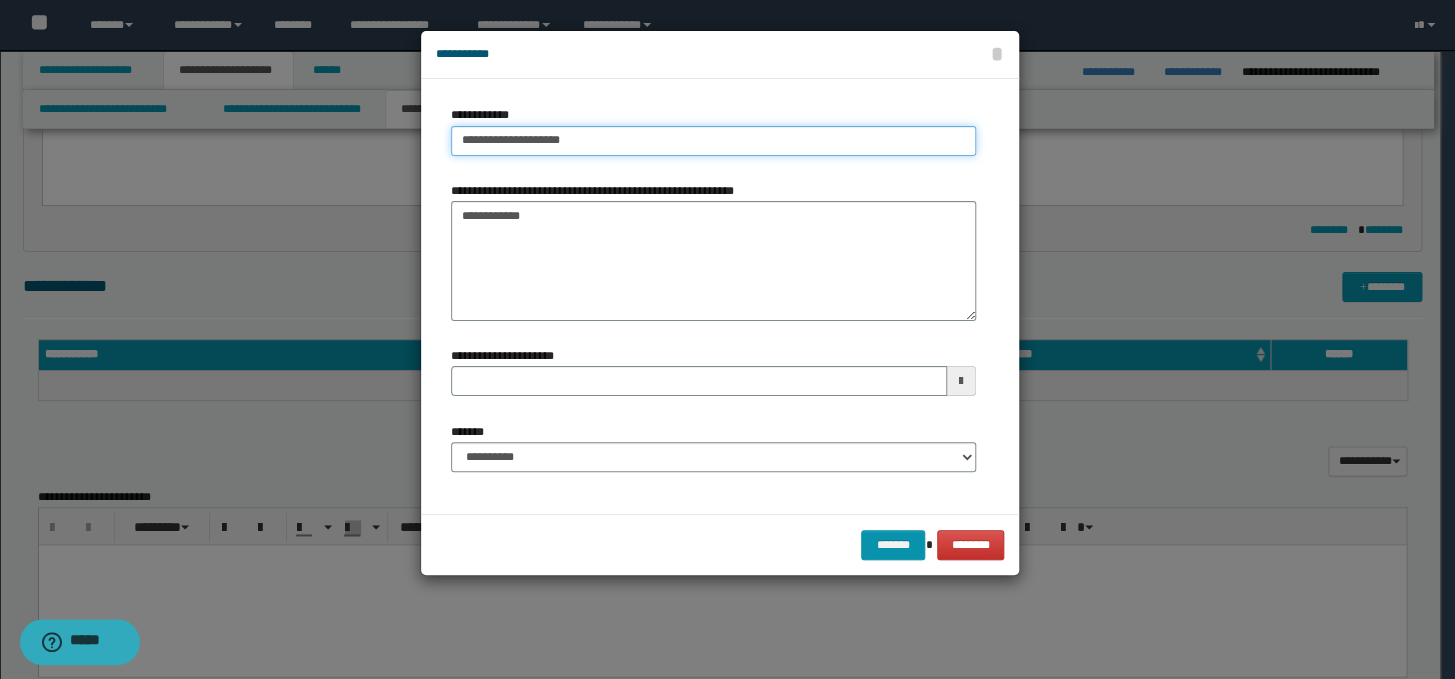 click on "**********" at bounding box center [713, 141] 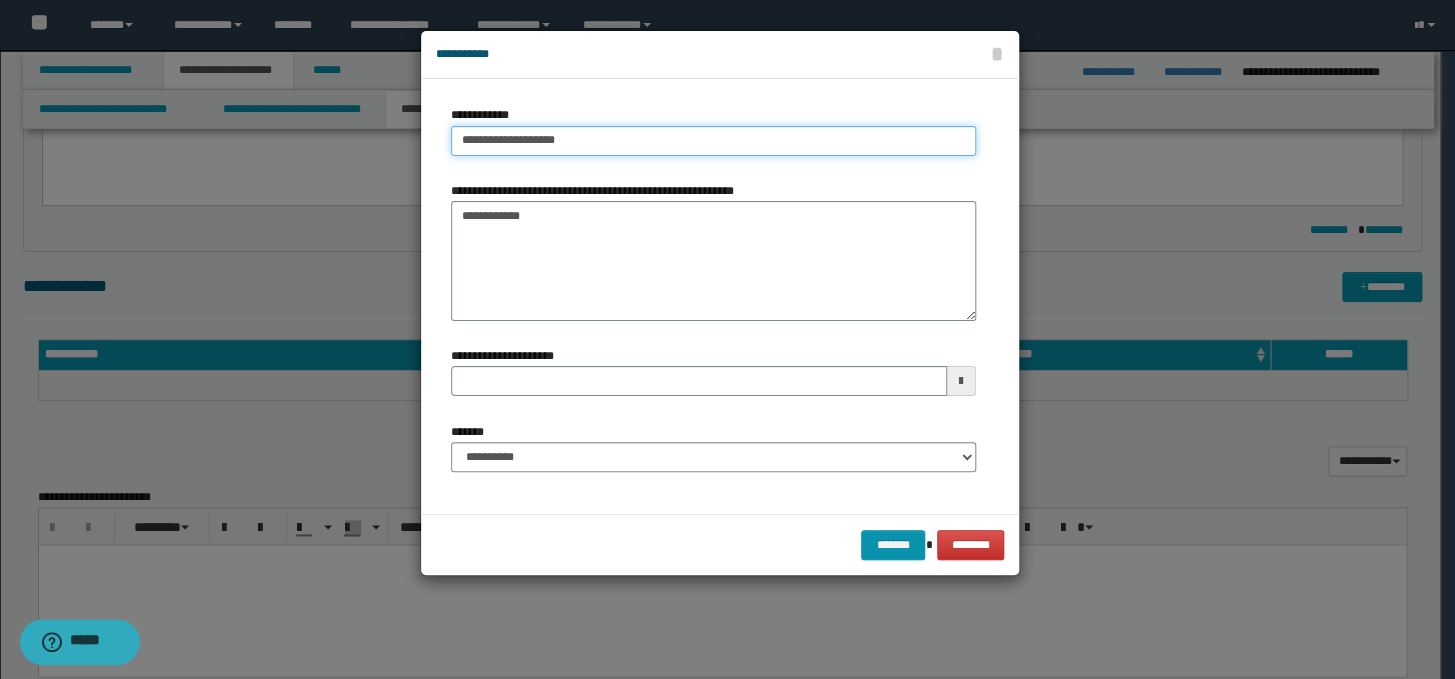 click on "**********" at bounding box center (713, 141) 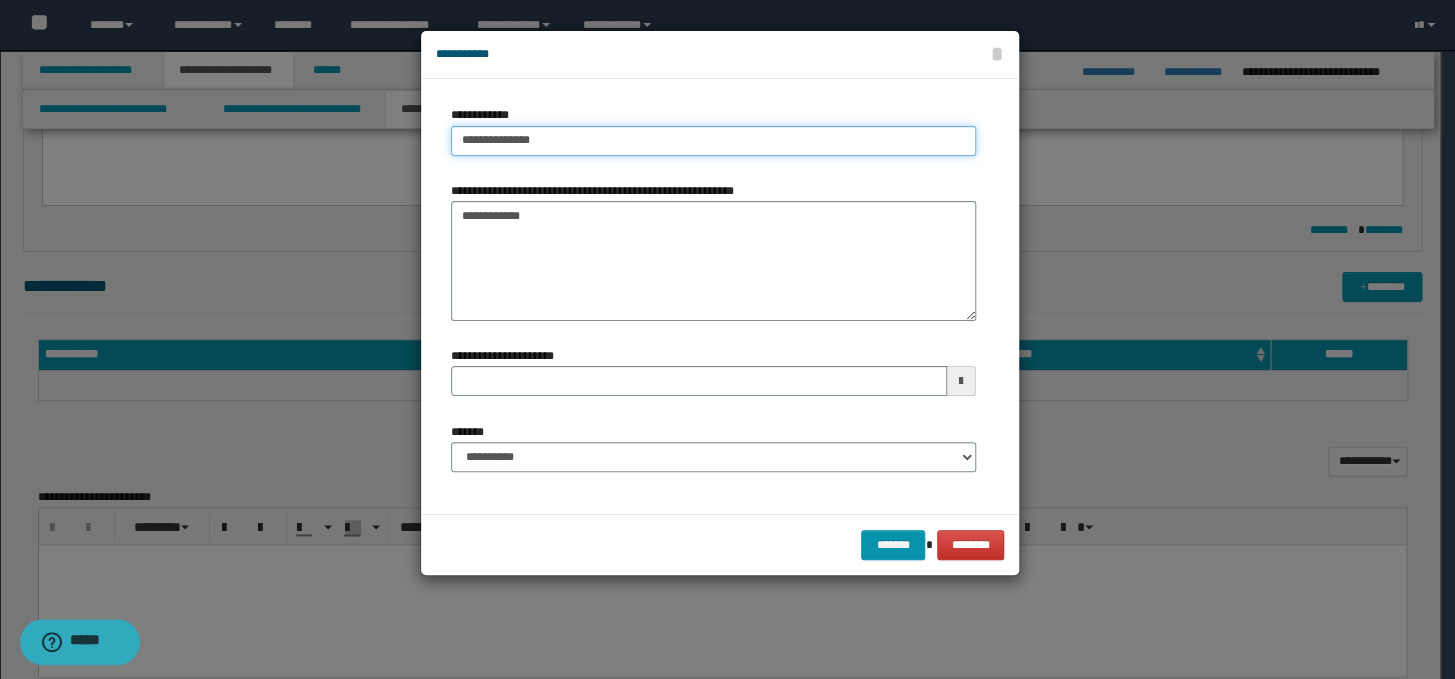 type on "**********" 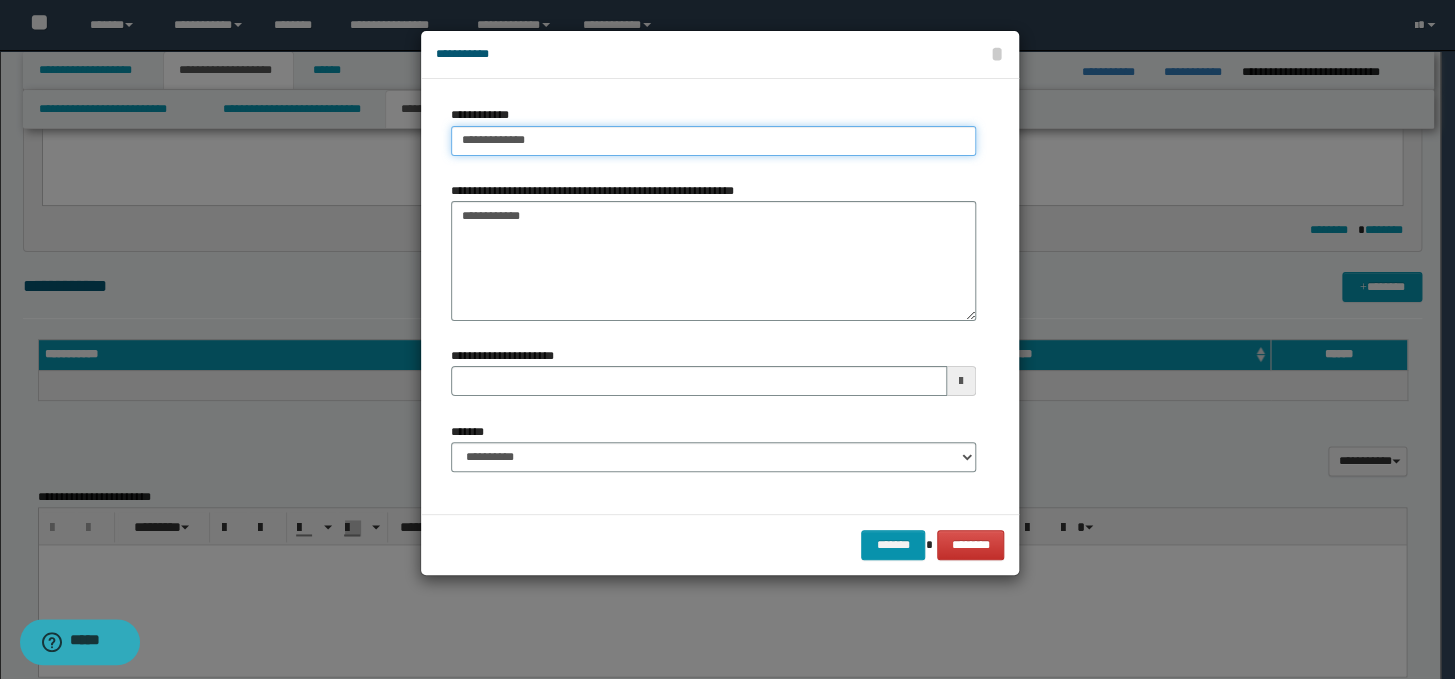 type on "**********" 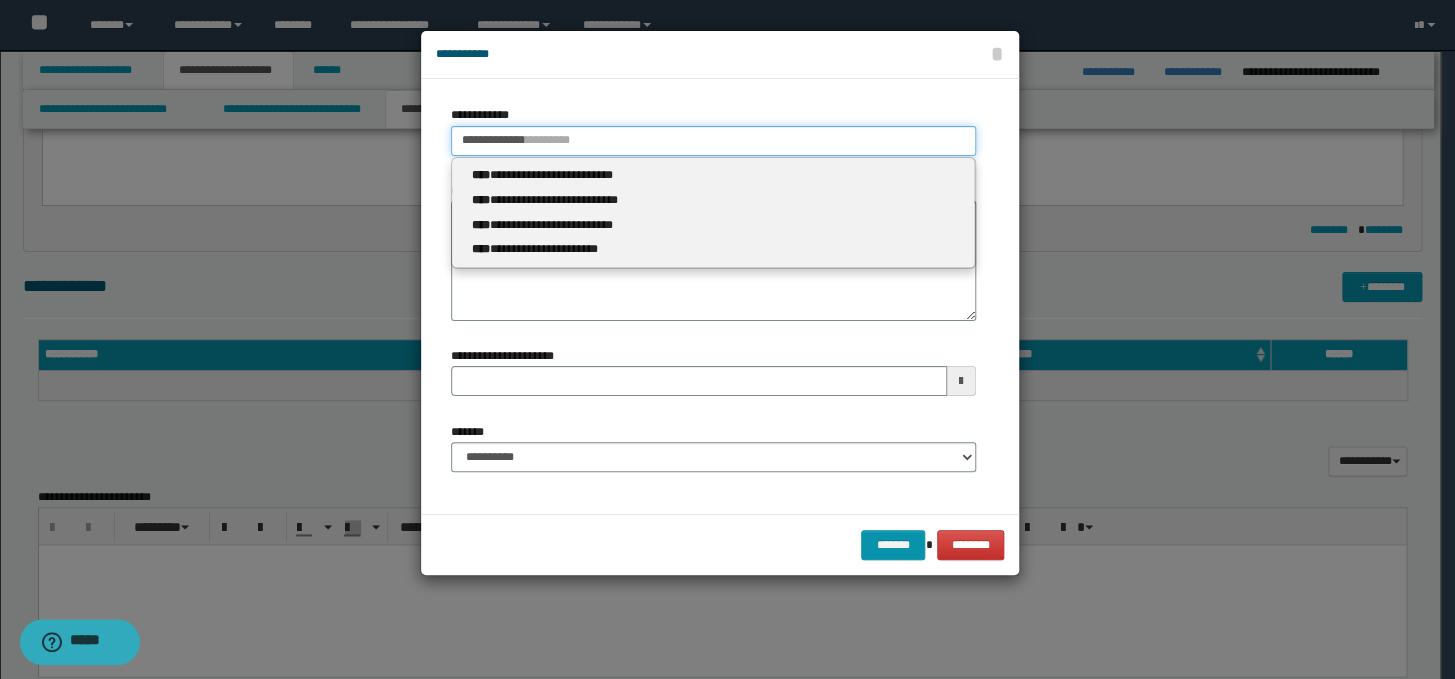 type 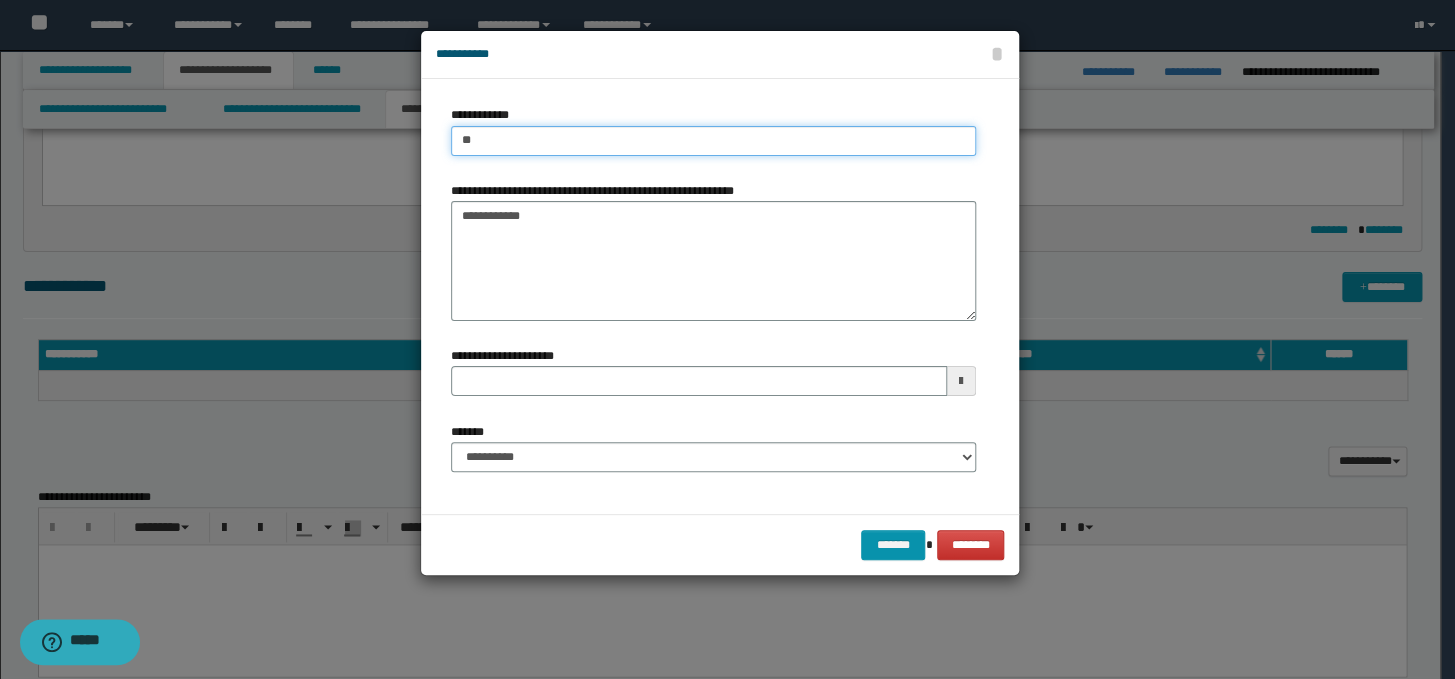 type on "*" 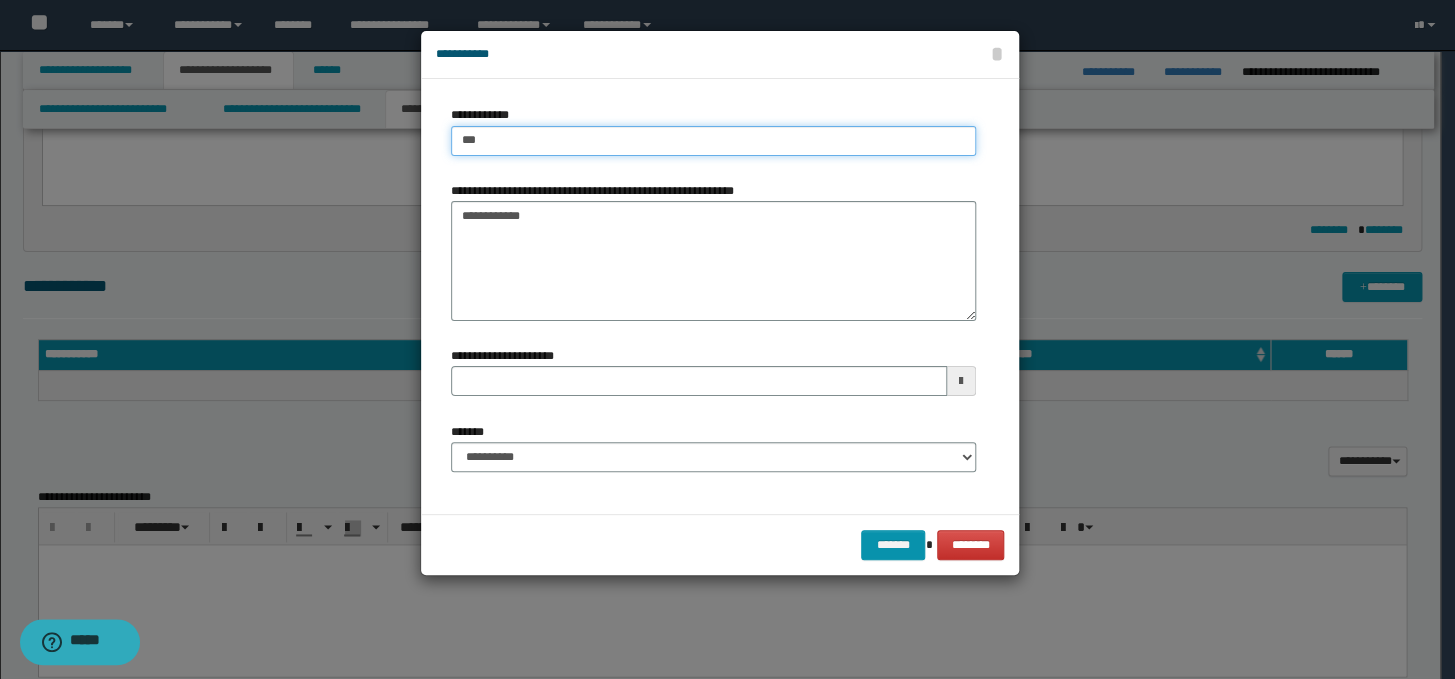 type on "****" 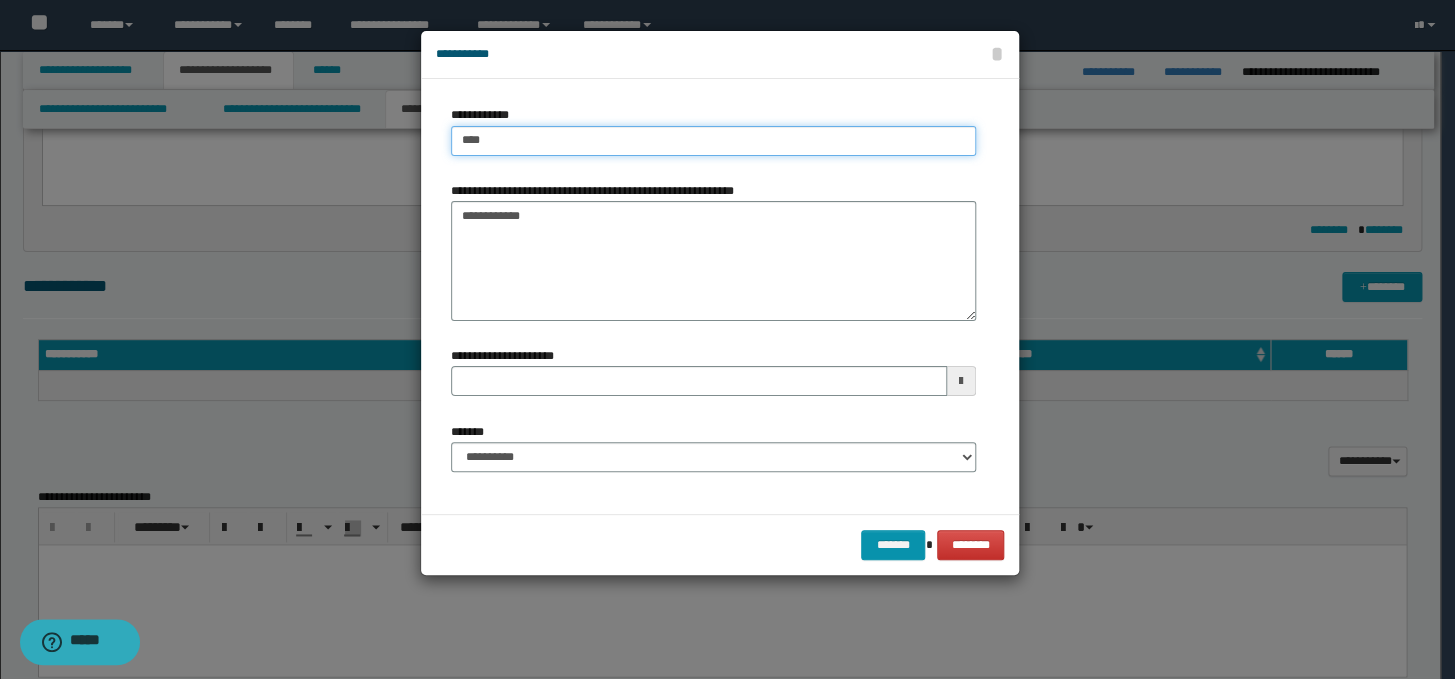 type on "**********" 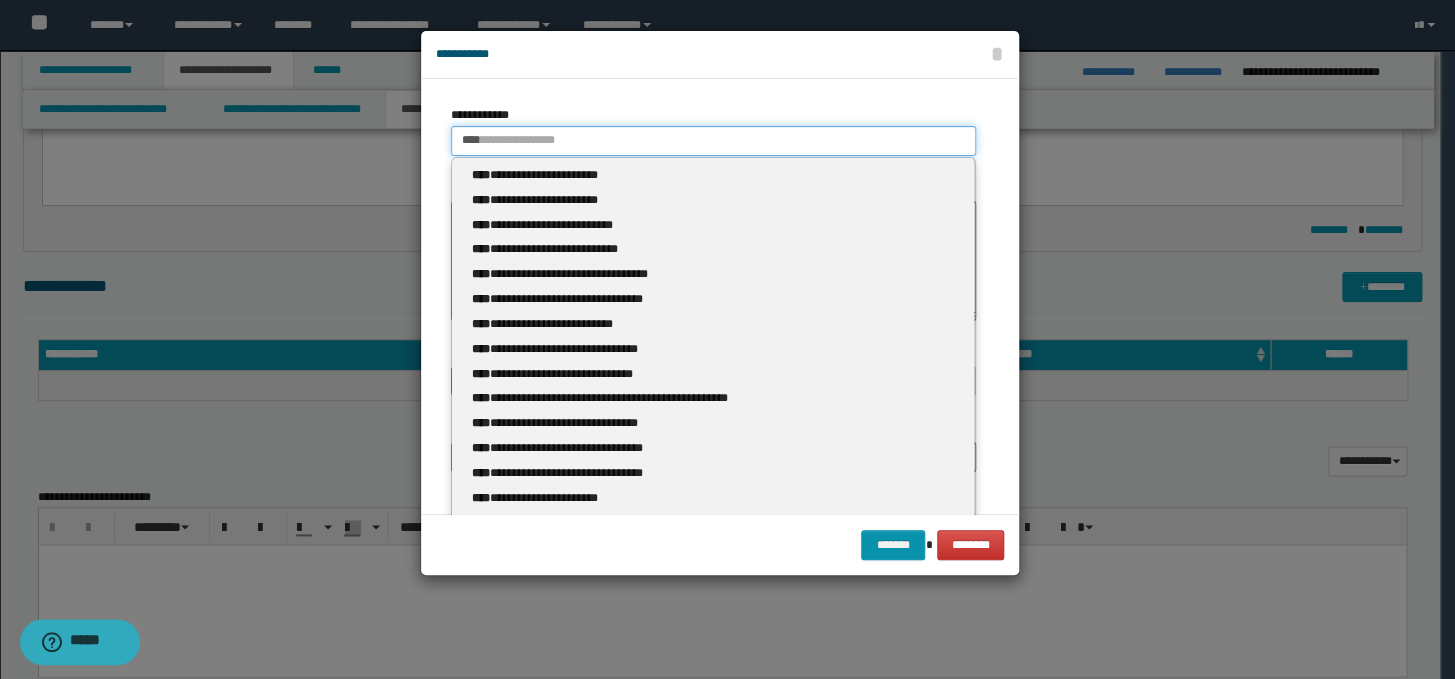 type 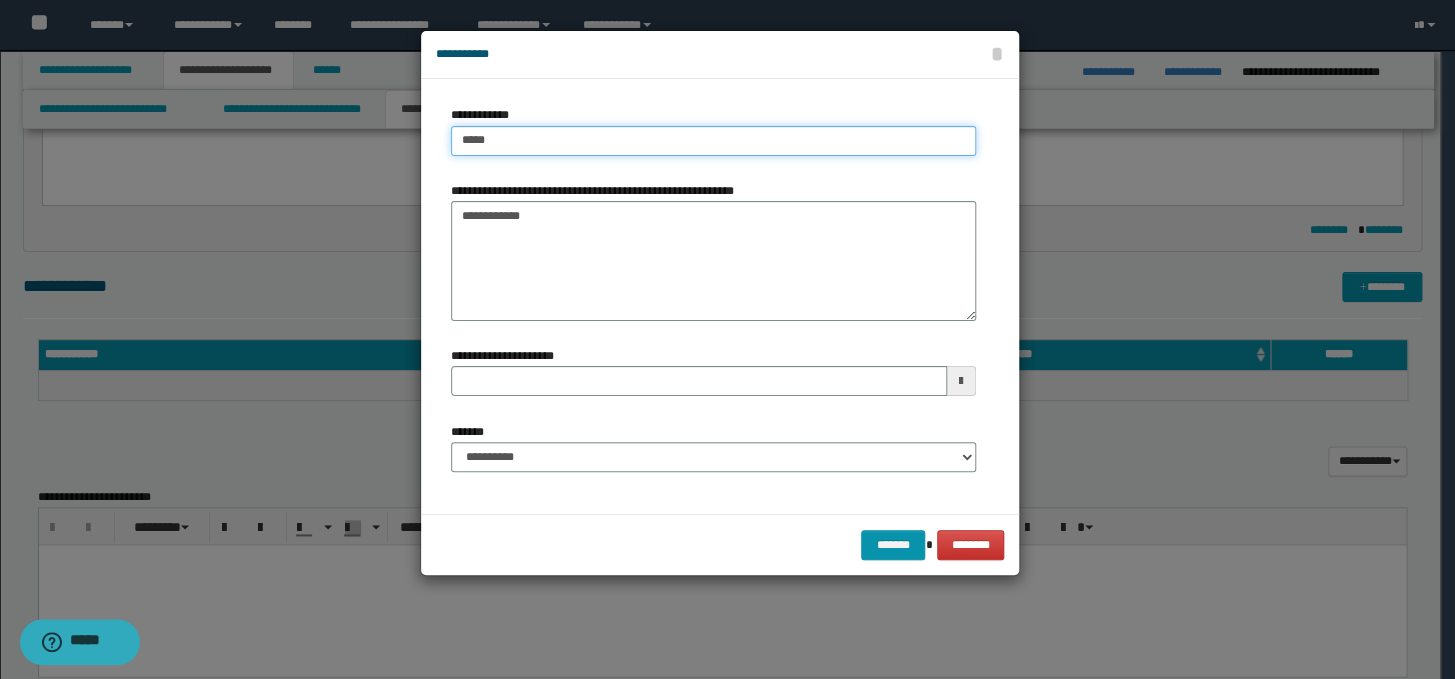 type on "**********" 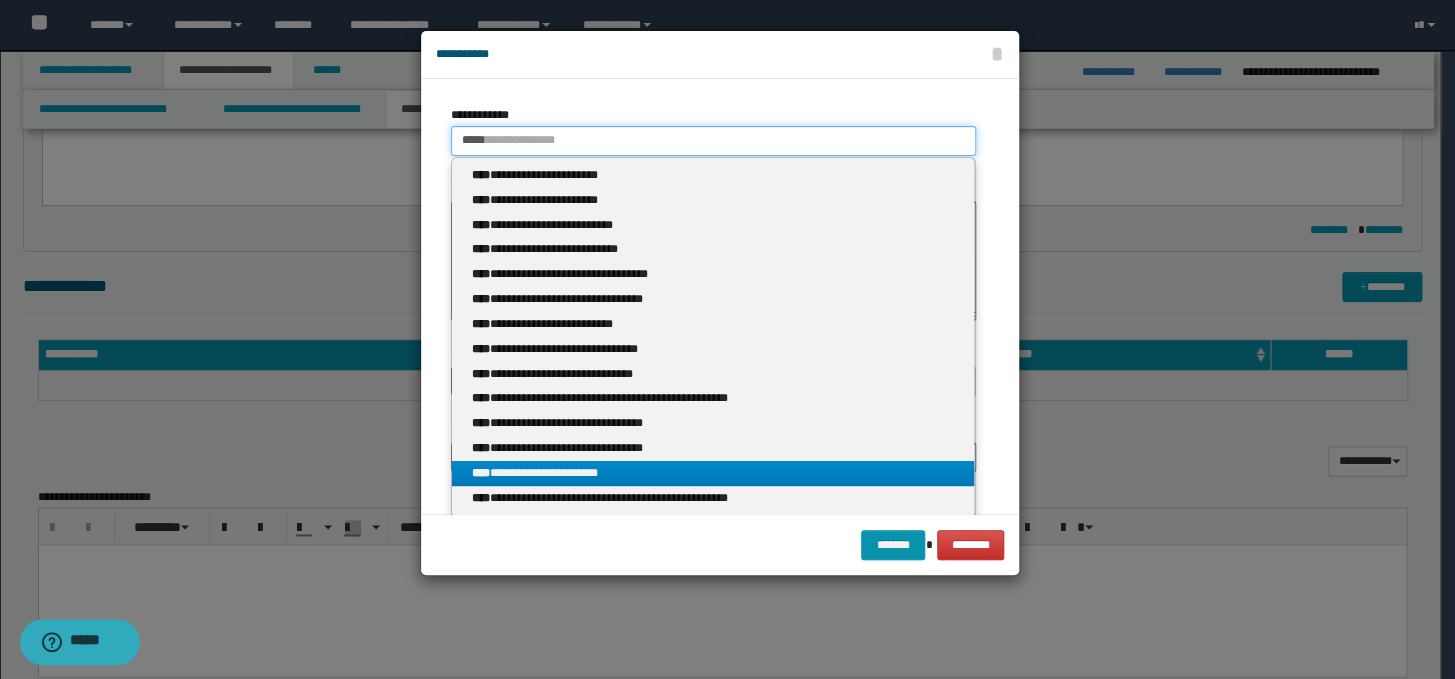 type on "*****" 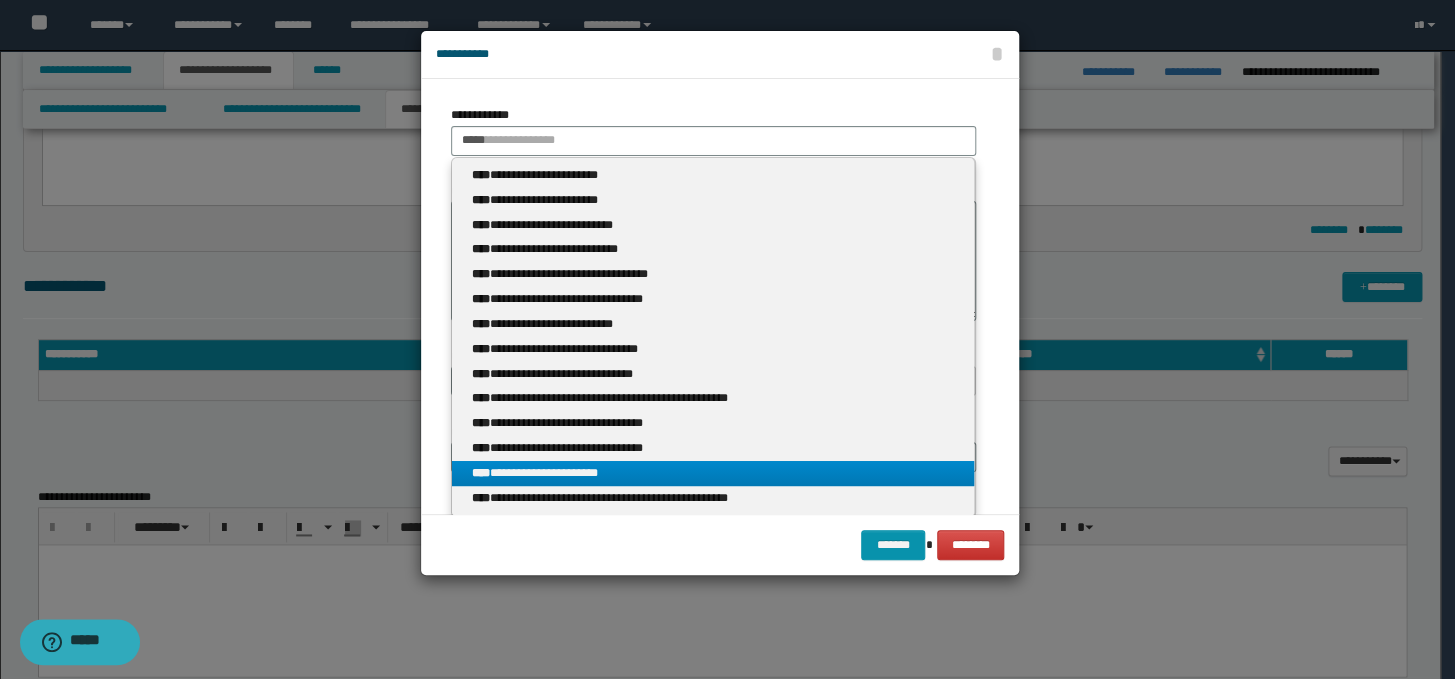 click on "**********" at bounding box center (713, 473) 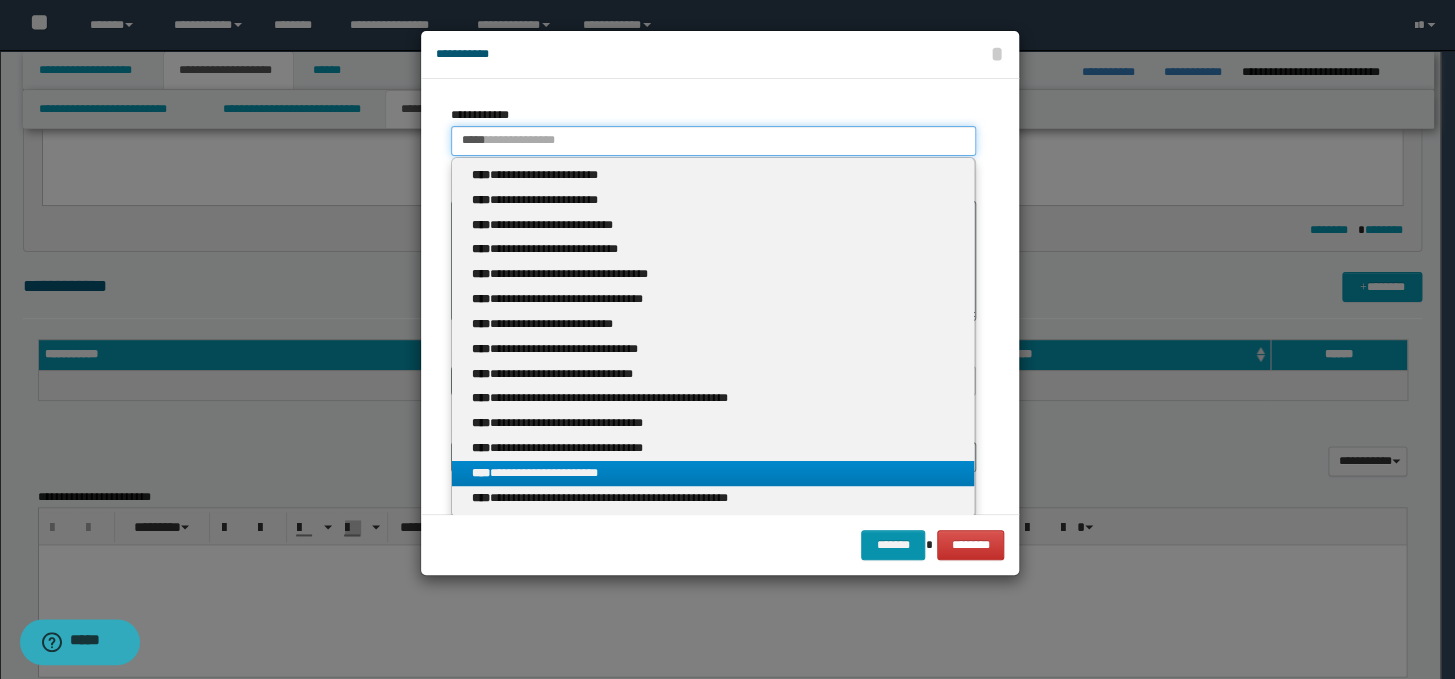 type 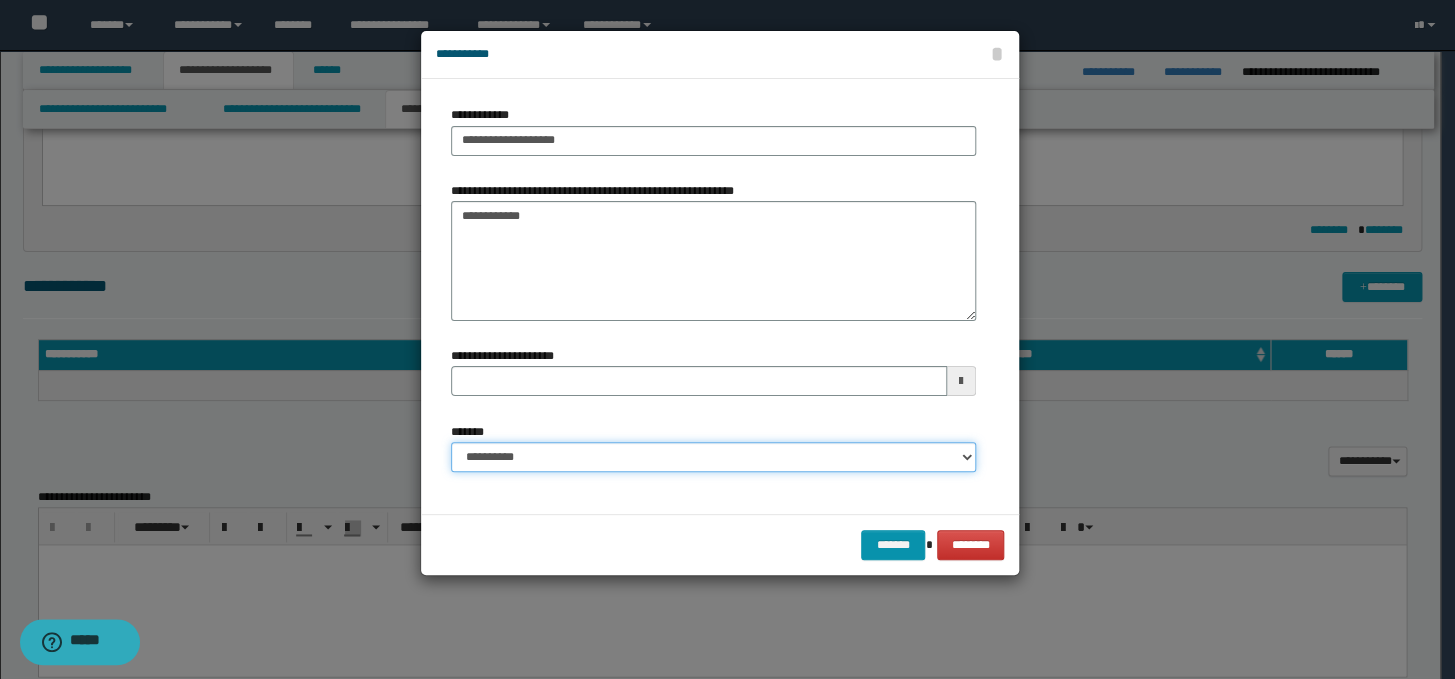 click on "**********" at bounding box center (713, 457) 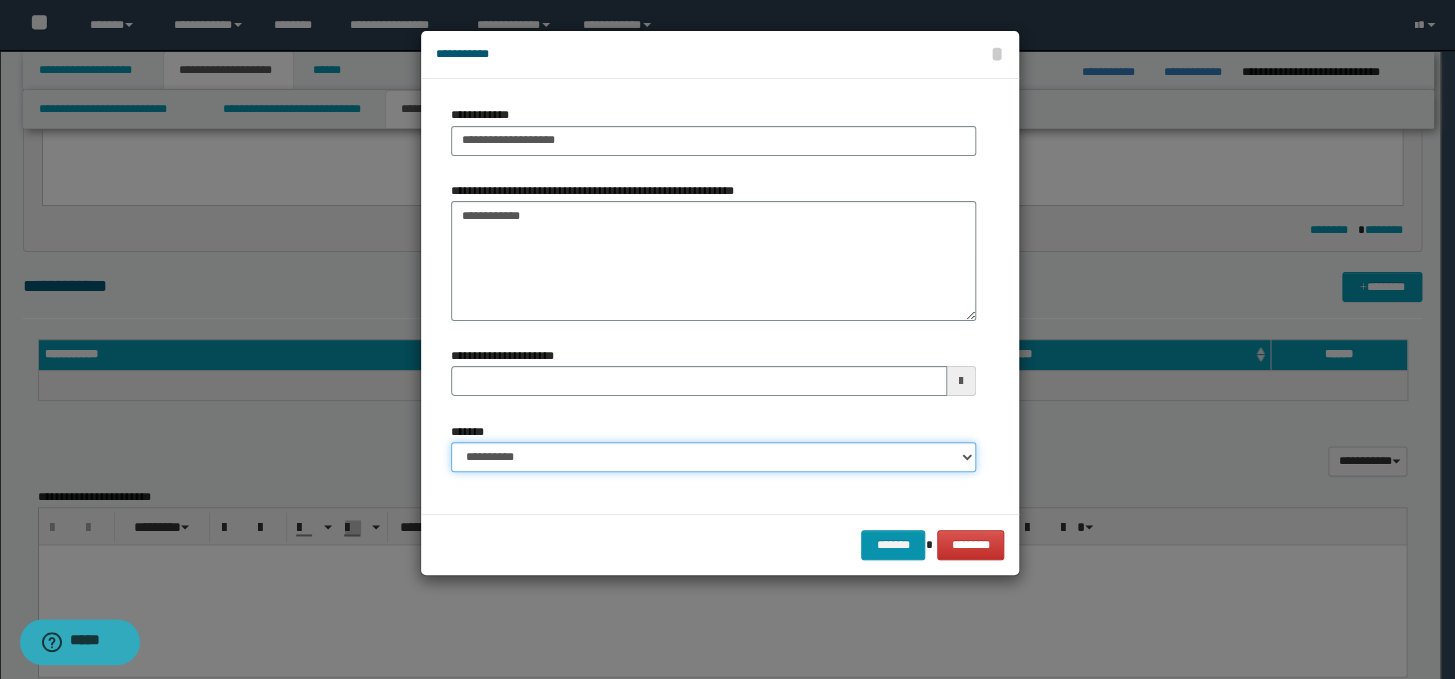 select on "*" 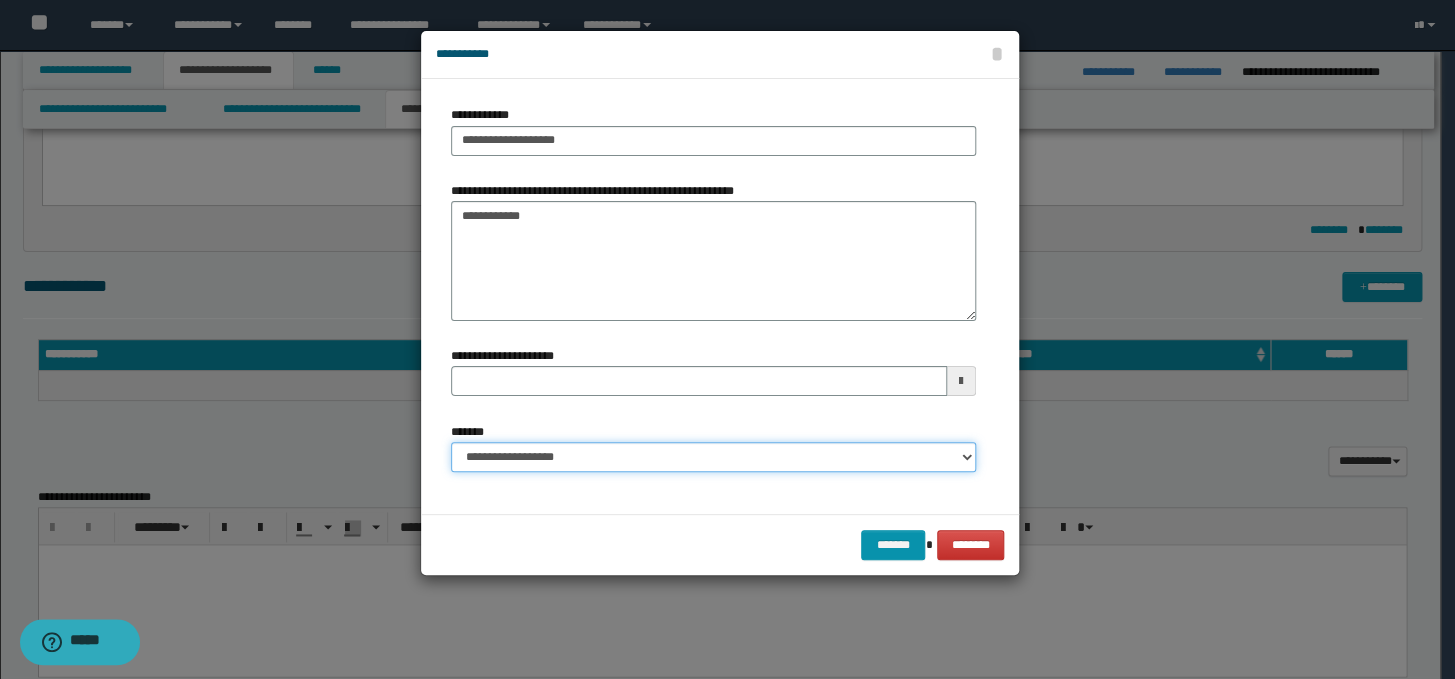 click on "**********" at bounding box center (713, 457) 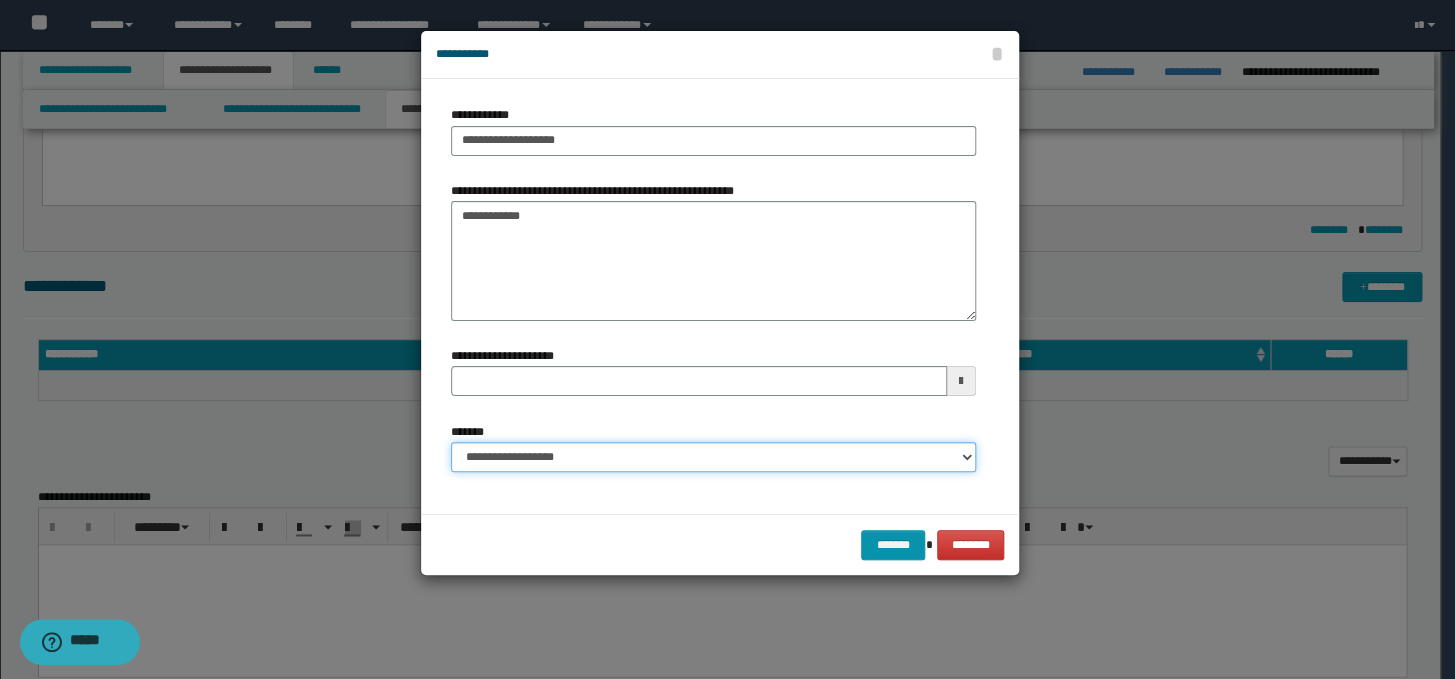 type 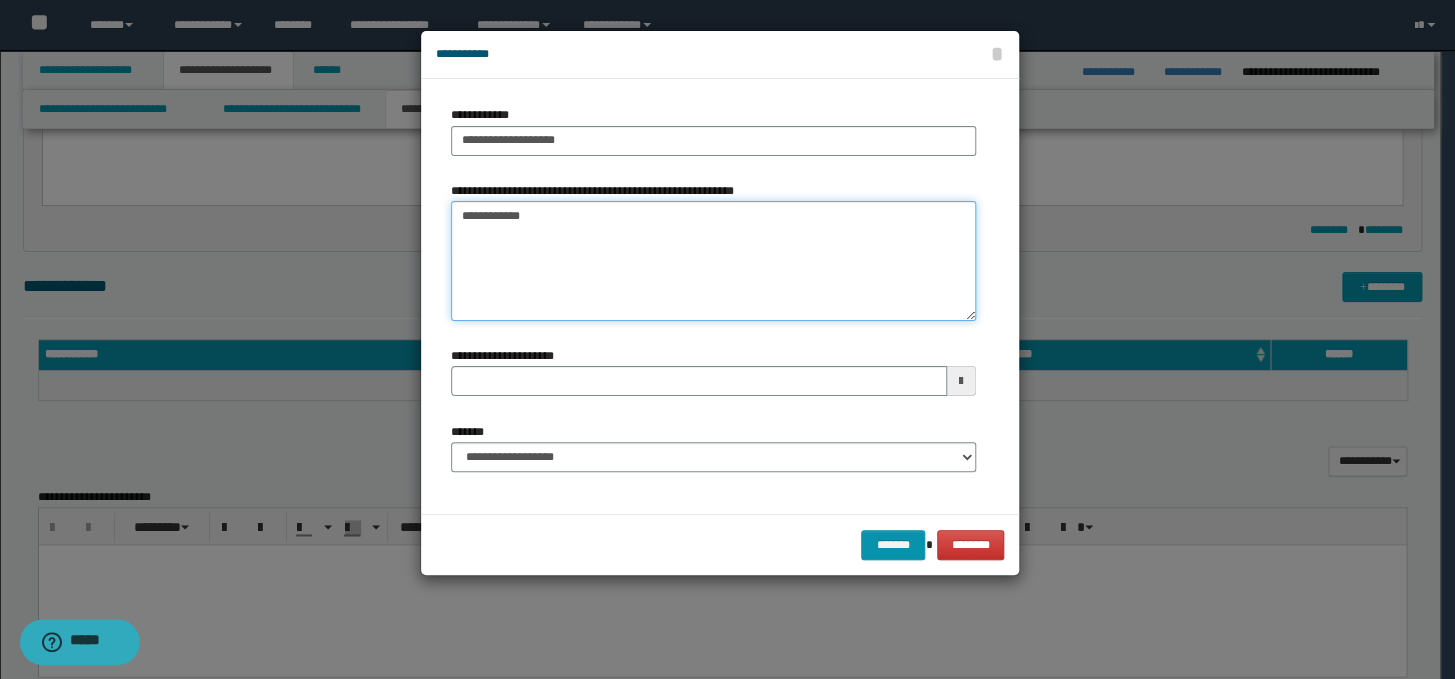 click on "**********" at bounding box center (713, 261) 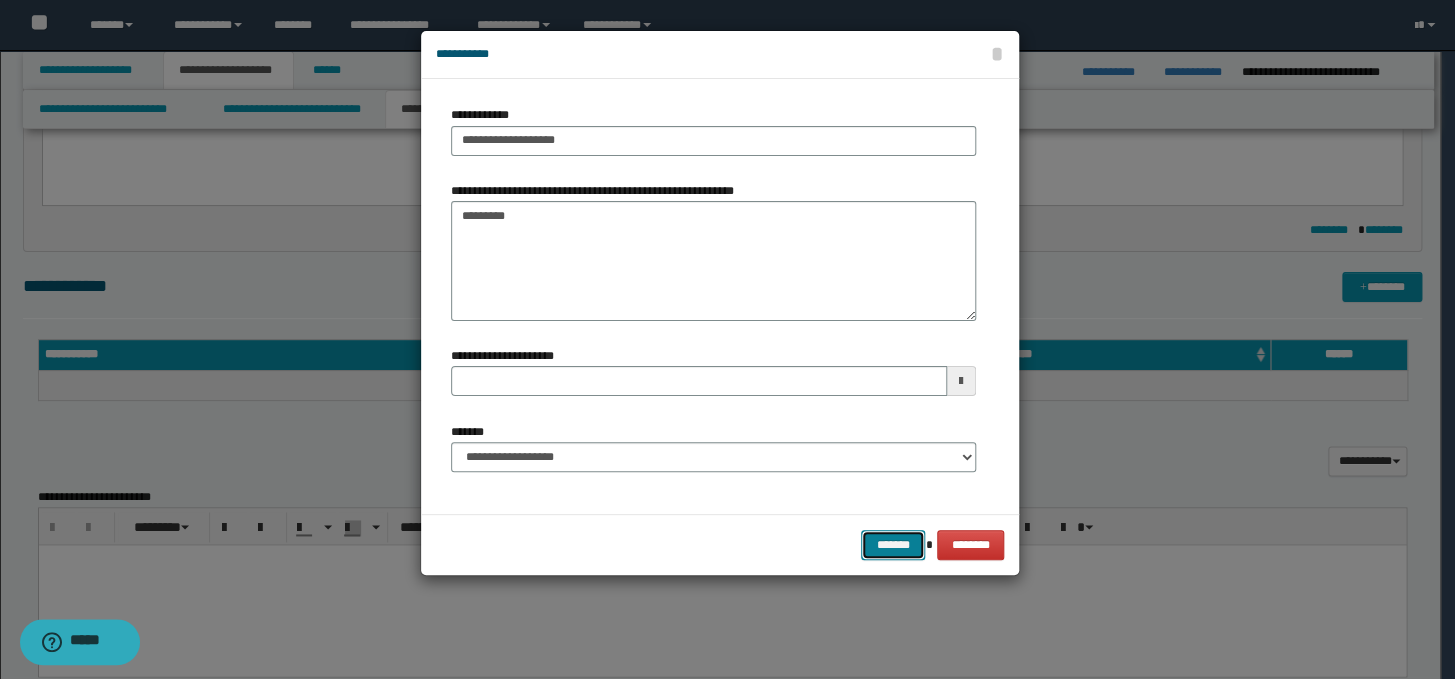 click on "*******" at bounding box center (893, 545) 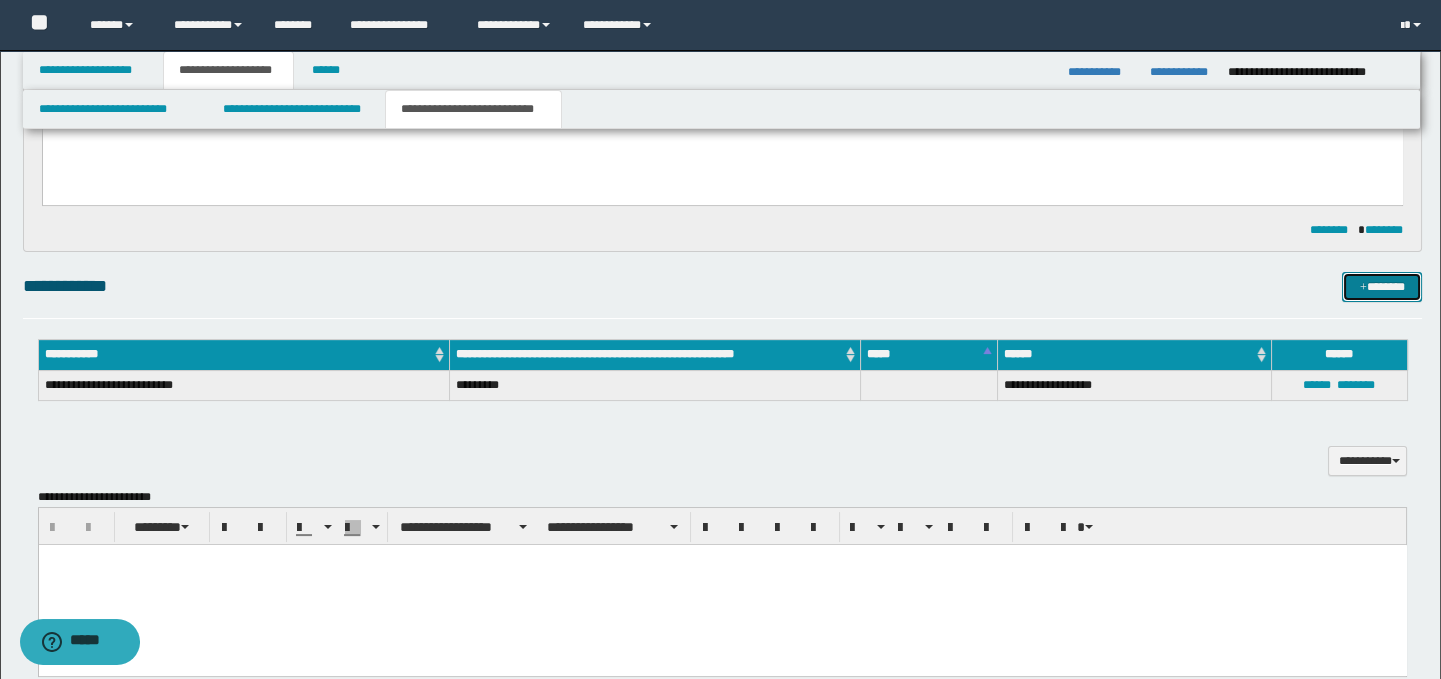 click on "*******" at bounding box center [1382, 287] 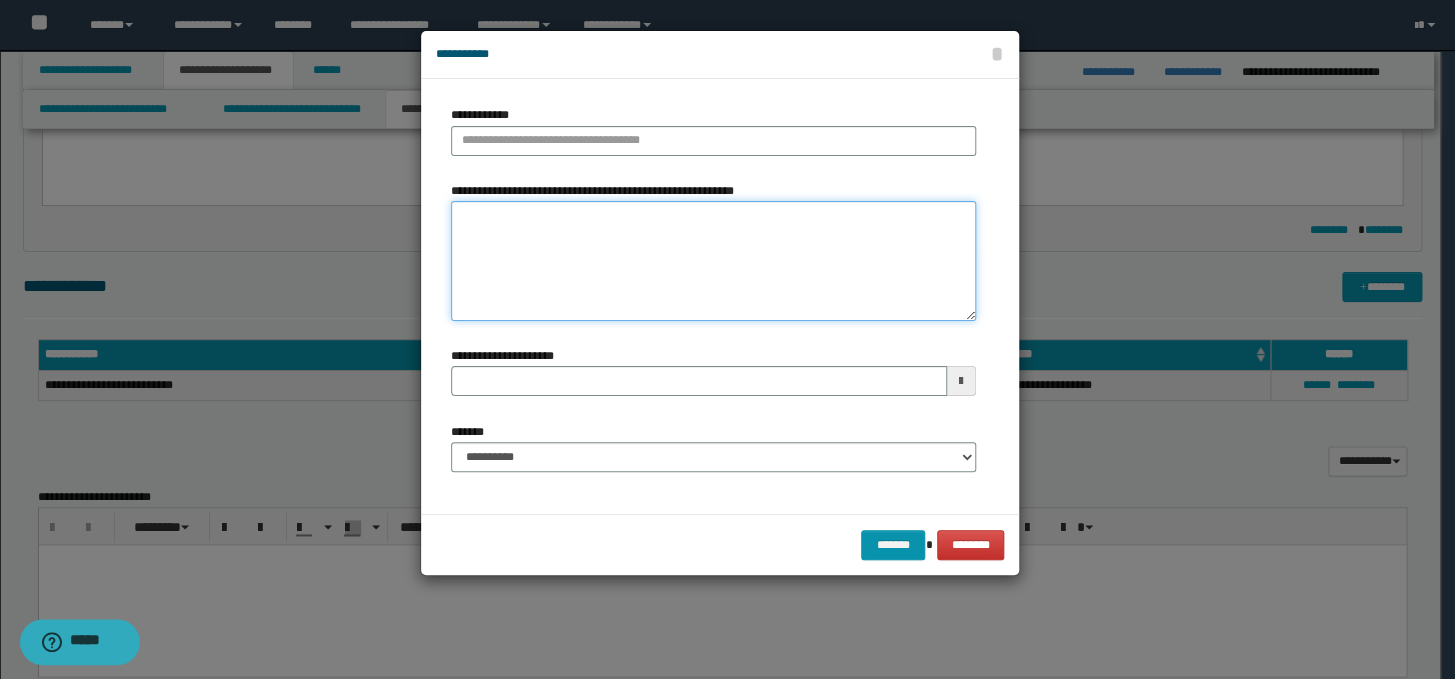 click on "**********" at bounding box center [713, 261] 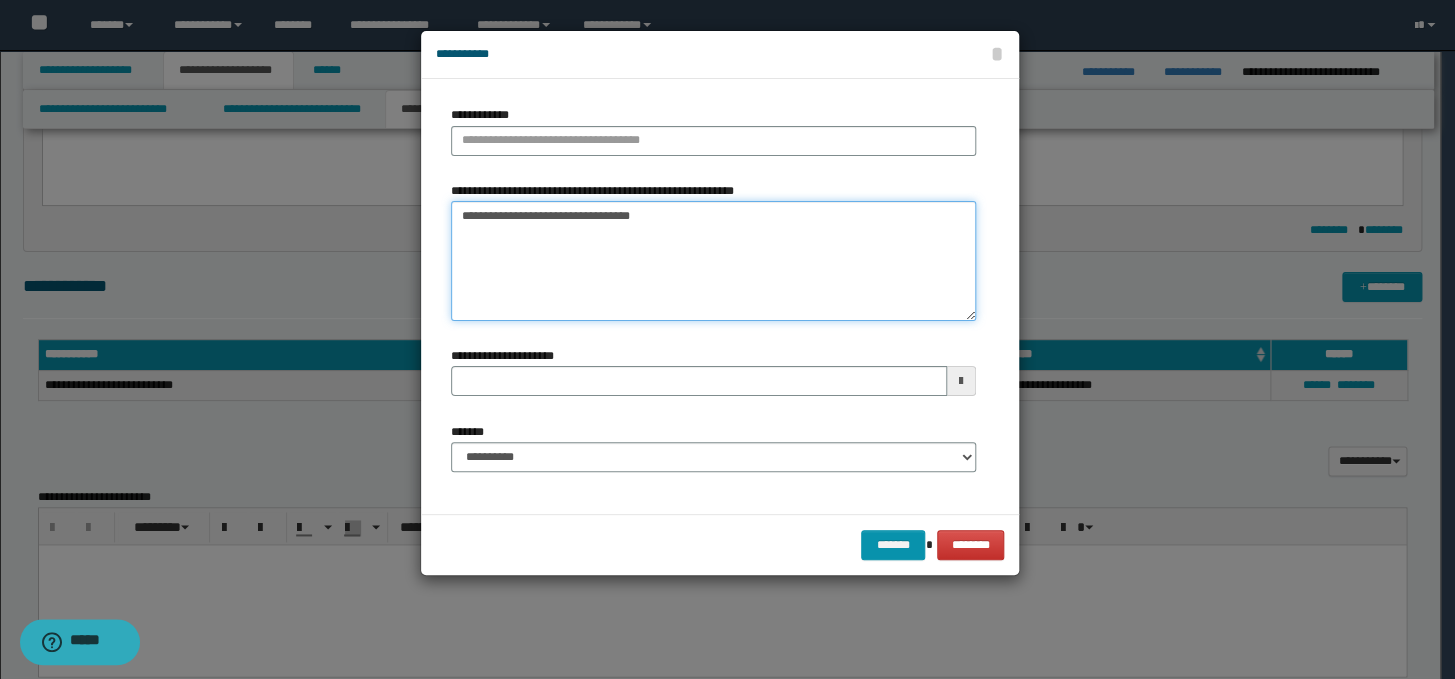 drag, startPoint x: 588, startPoint y: 216, endPoint x: 489, endPoint y: 211, distance: 99.12618 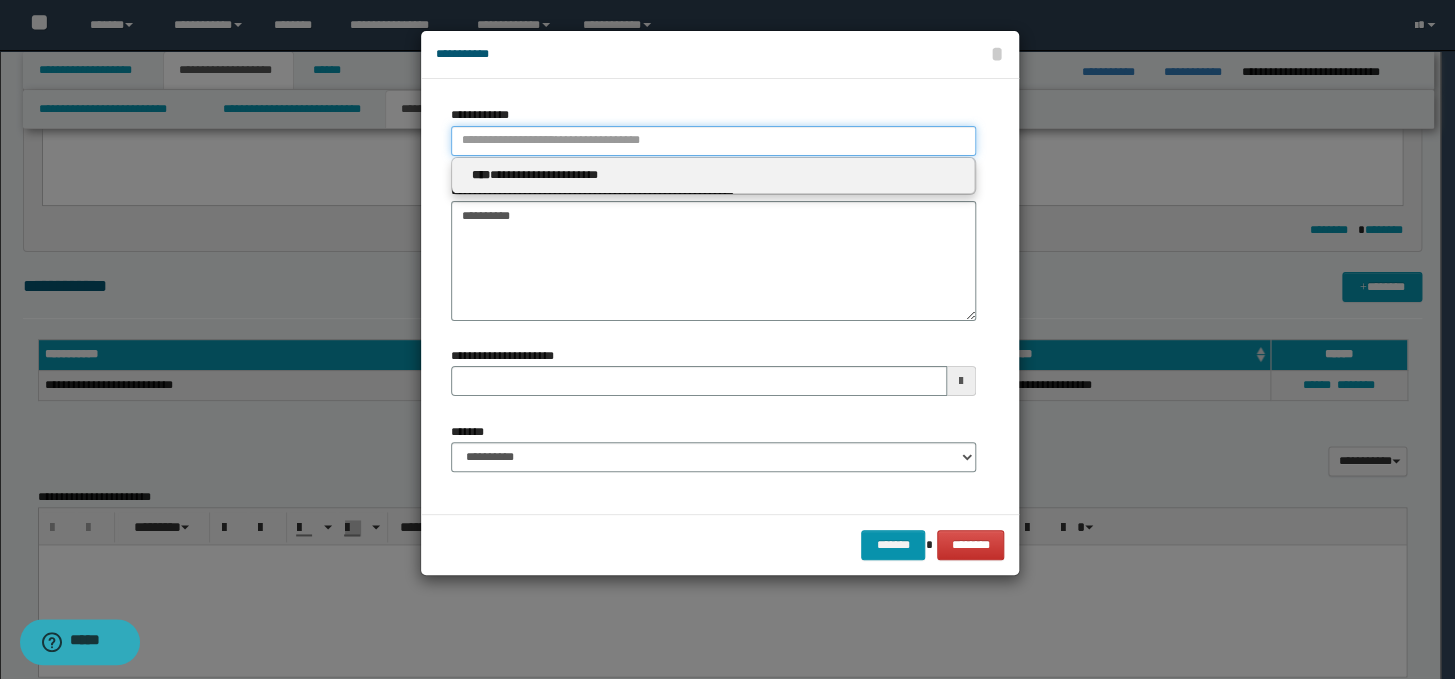 click on "**********" at bounding box center (713, 141) 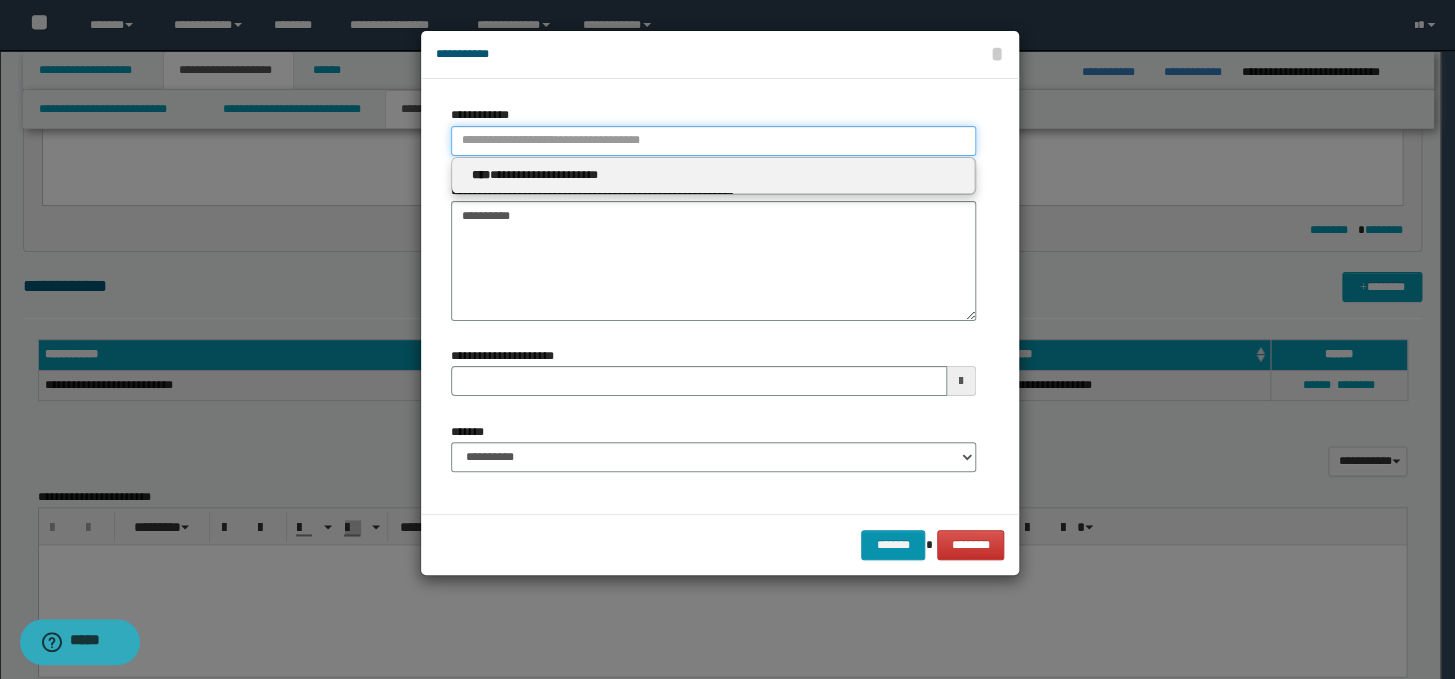 paste on "**********" 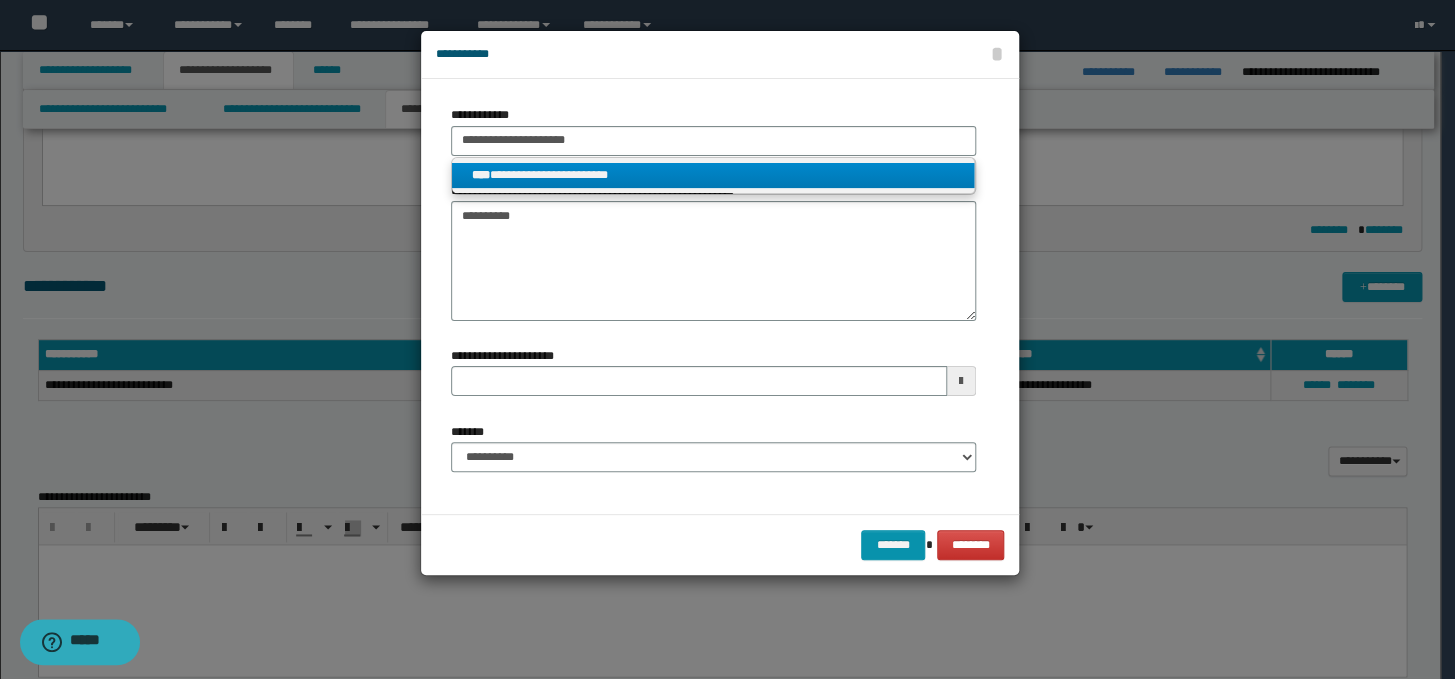 click on "**********" at bounding box center (713, 175) 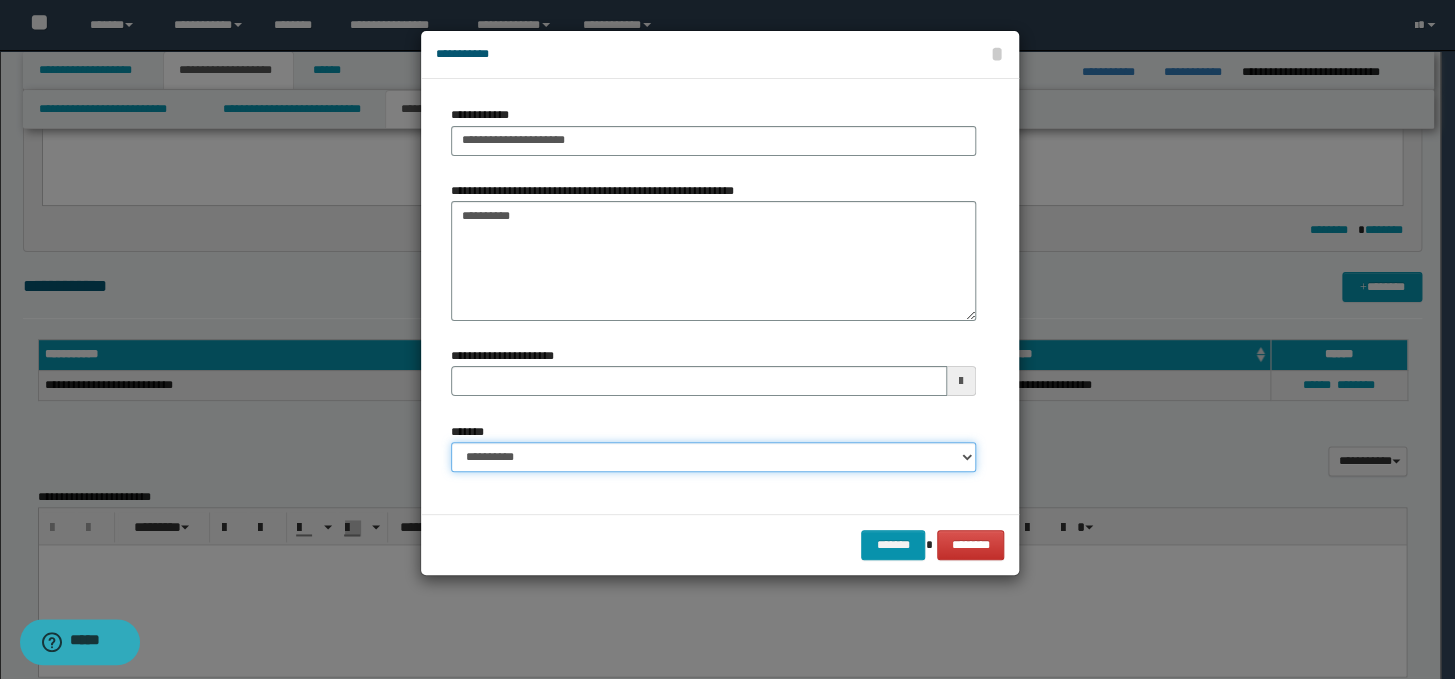 click on "**********" at bounding box center [713, 457] 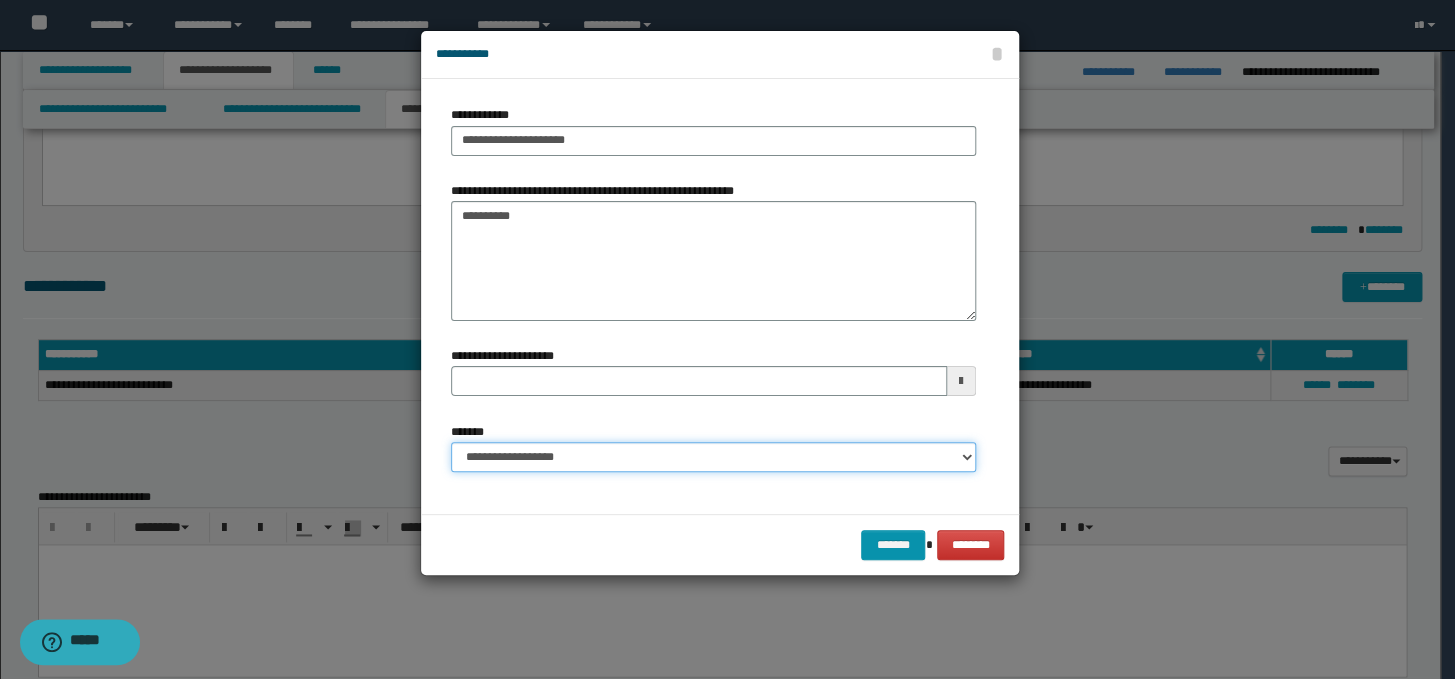 click on "**********" at bounding box center (713, 457) 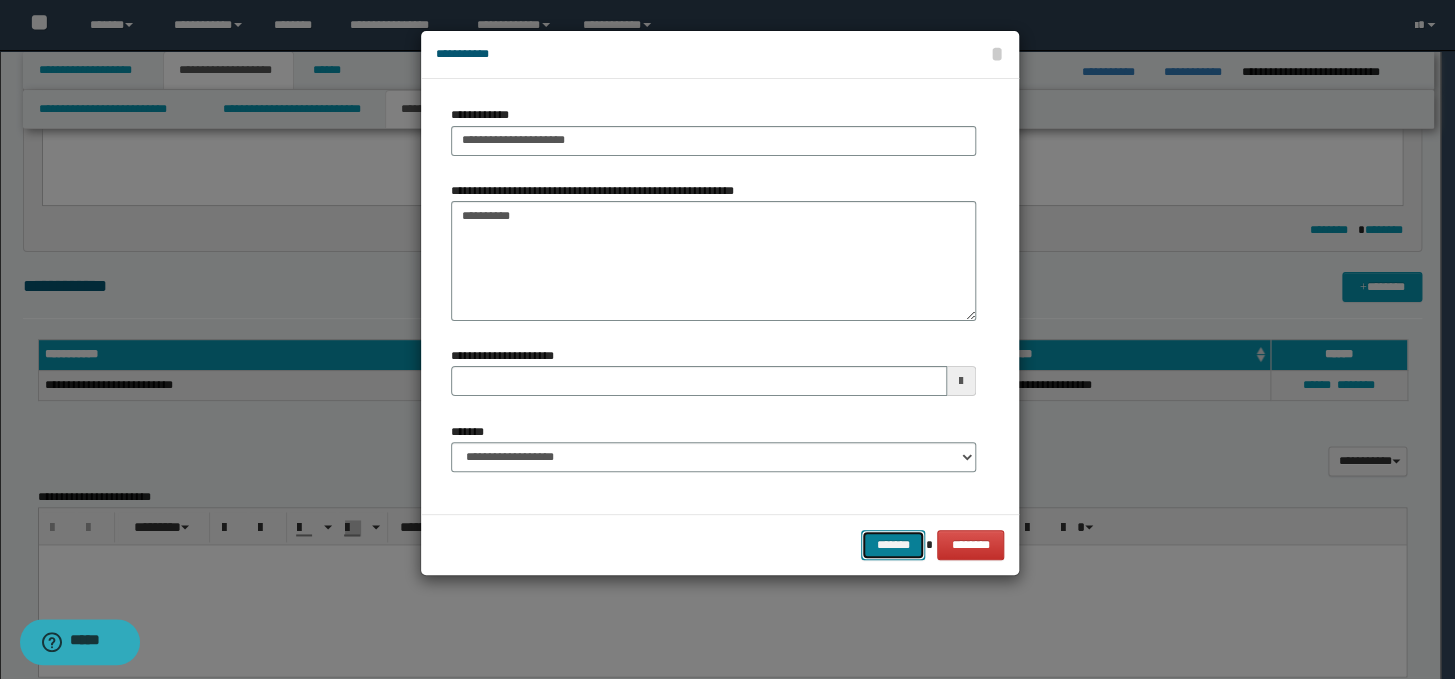 click on "*******" at bounding box center (893, 545) 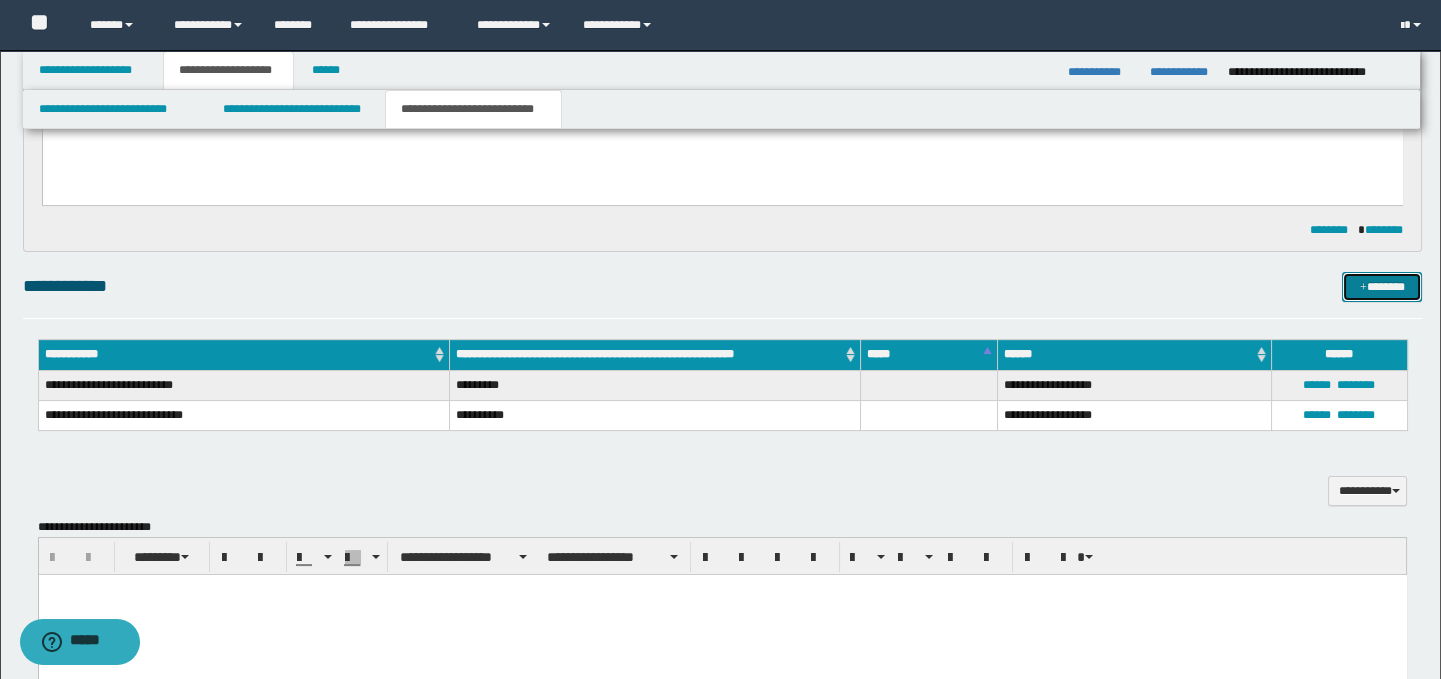 click on "*******" at bounding box center (1382, 287) 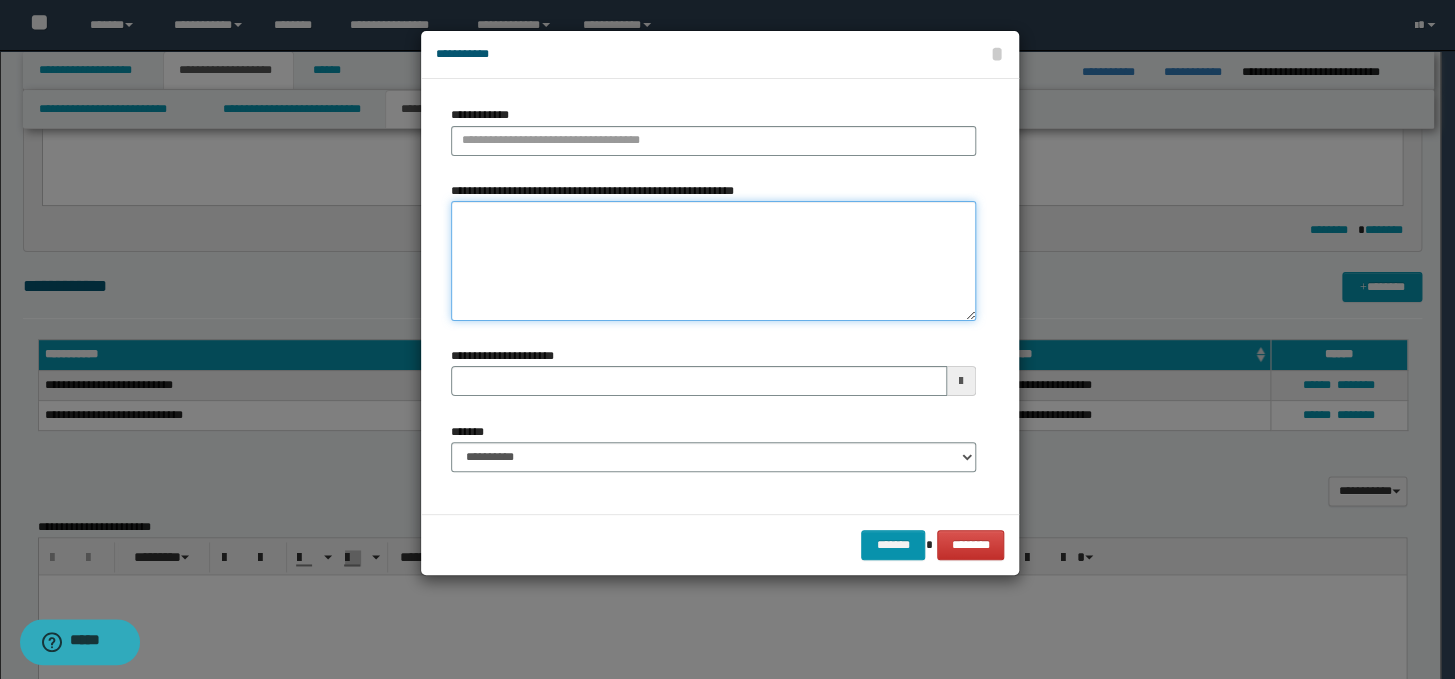click on "**********" at bounding box center [713, 261] 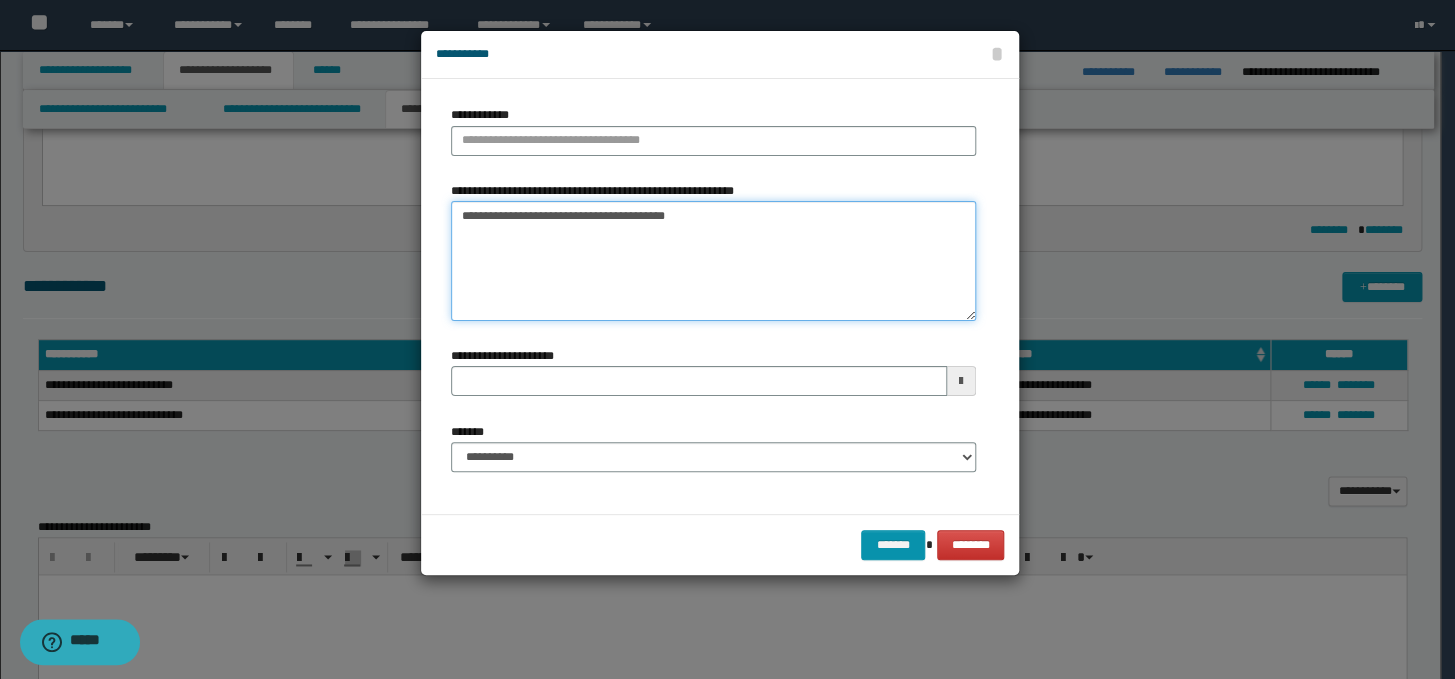 drag, startPoint x: 660, startPoint y: 214, endPoint x: 489, endPoint y: 211, distance: 171.0263 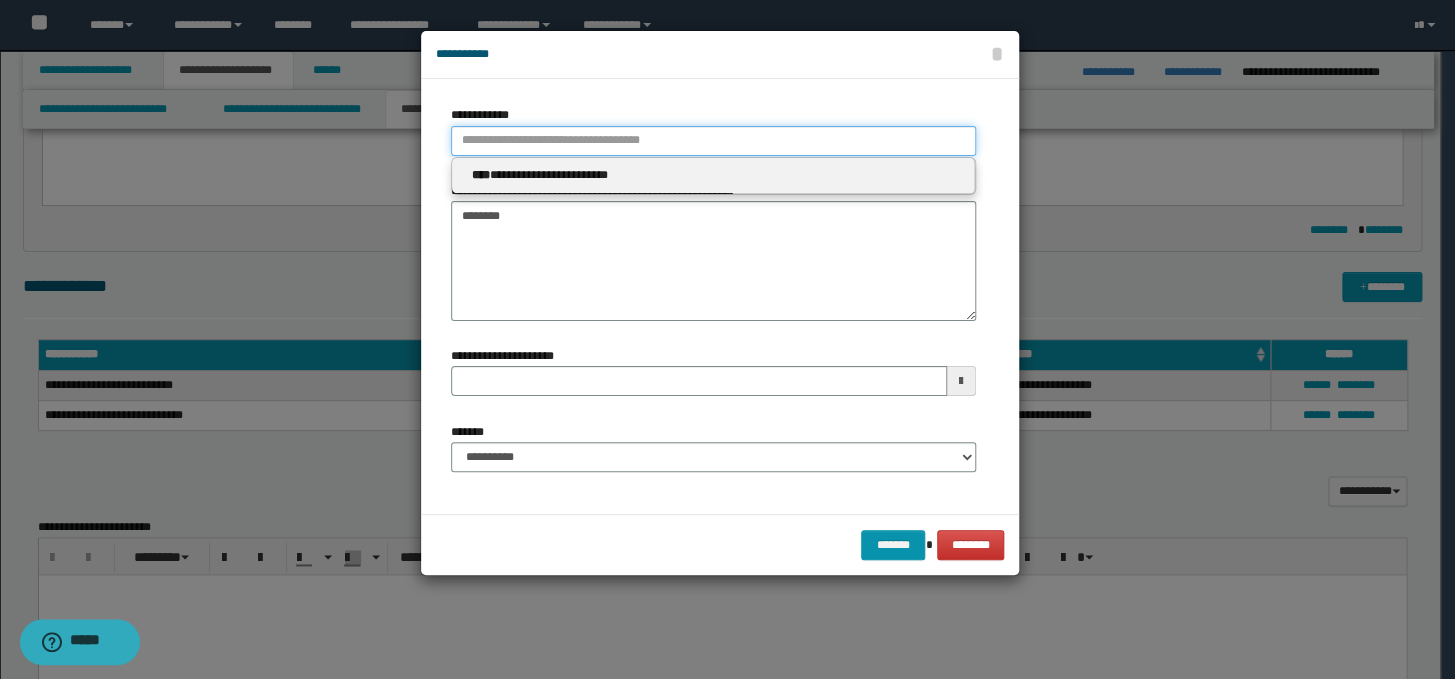 click on "**********" at bounding box center (713, 141) 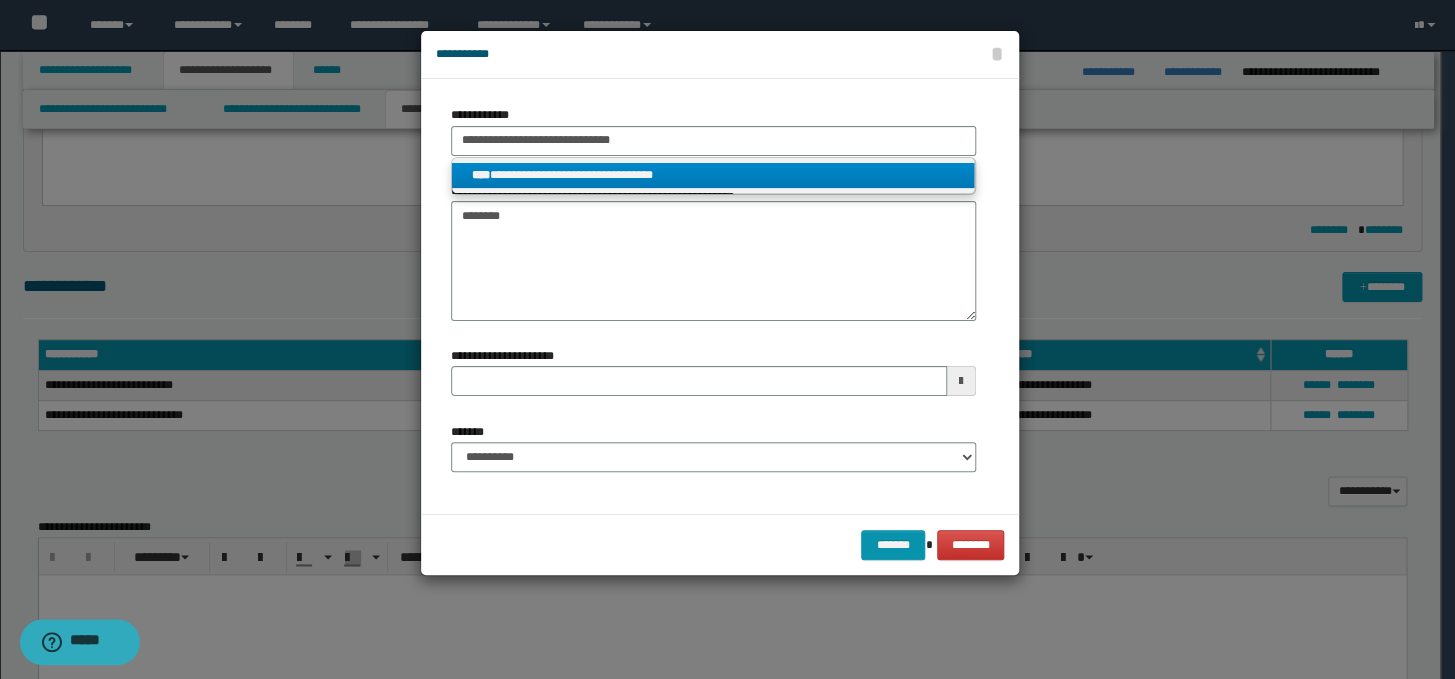 click on "**********" at bounding box center (713, 175) 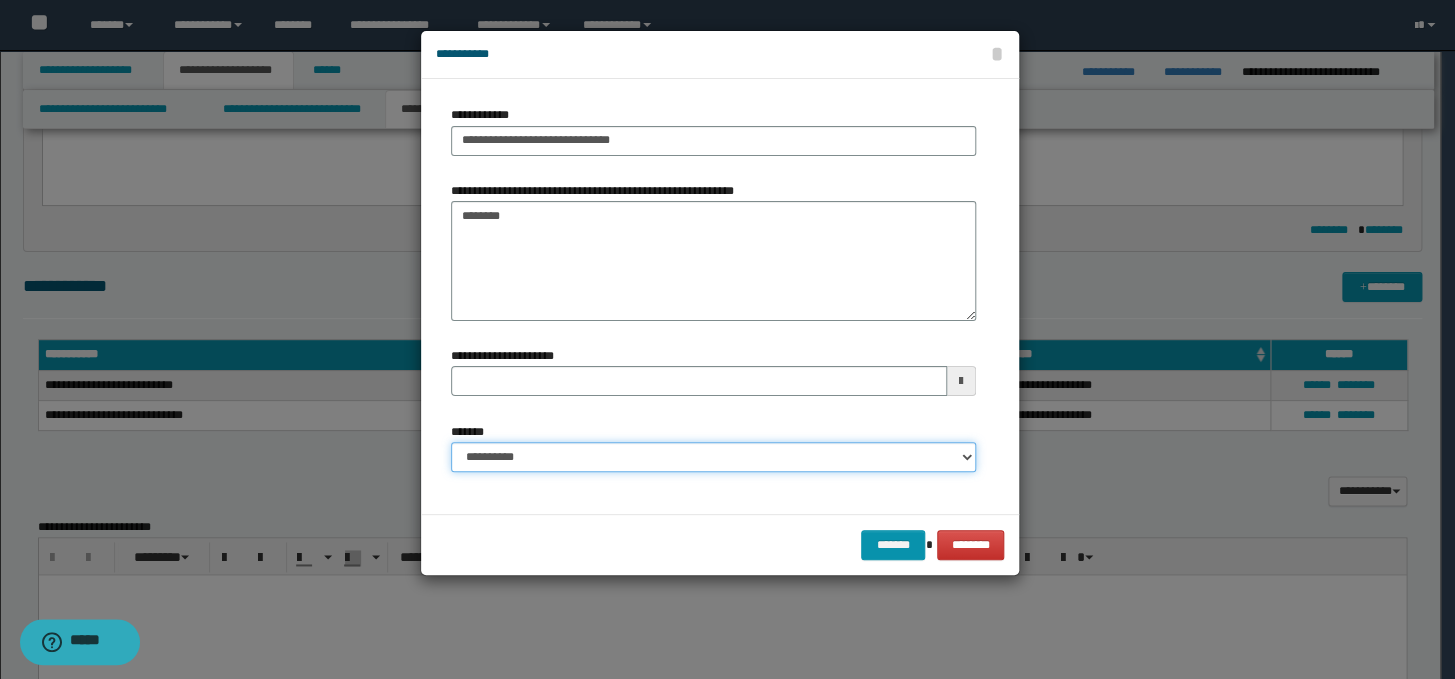 click on "**********" at bounding box center [713, 457] 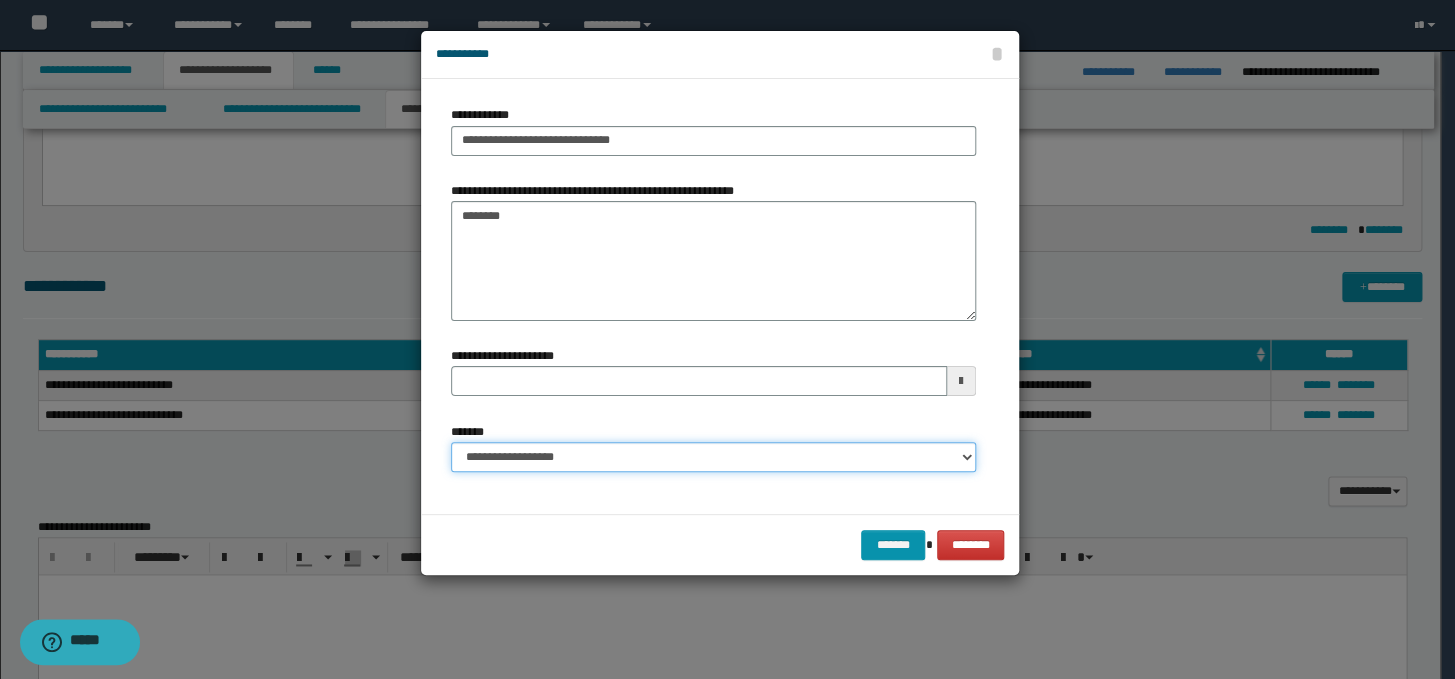 click on "**********" at bounding box center [713, 457] 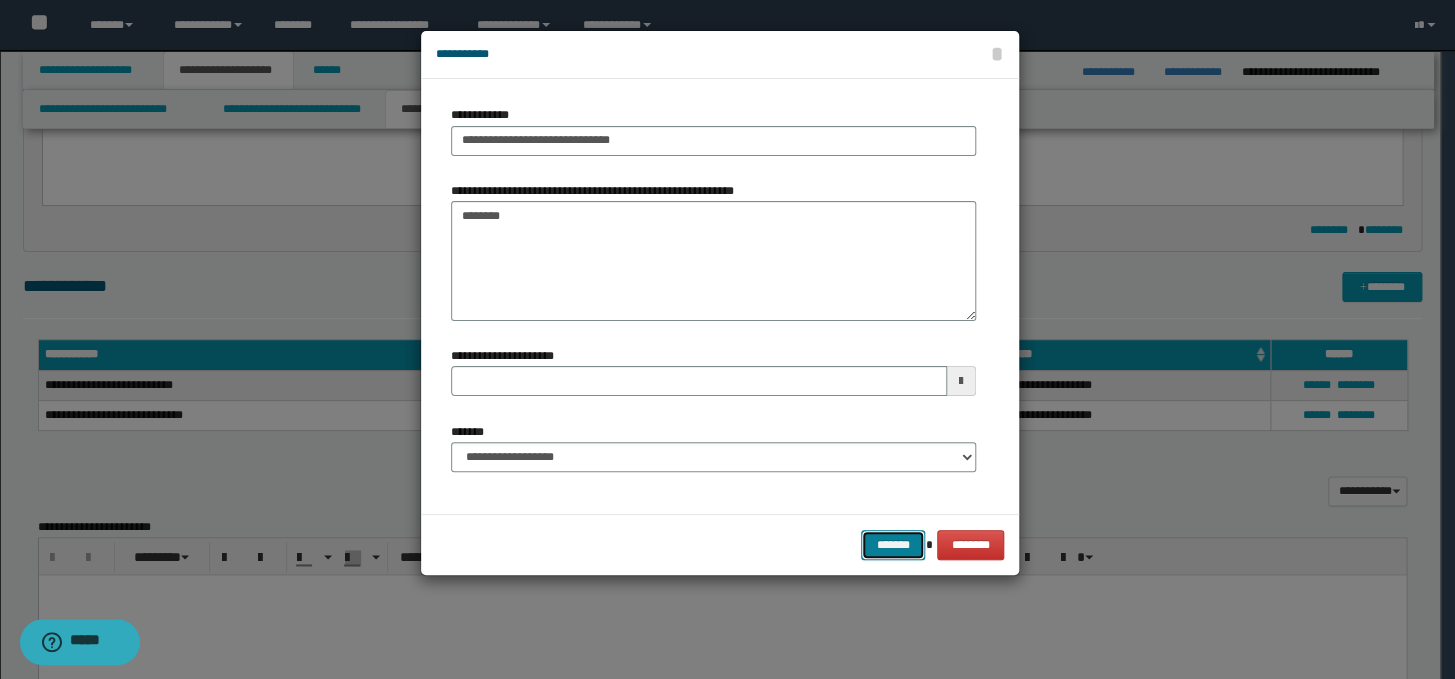 click on "*******" at bounding box center (893, 545) 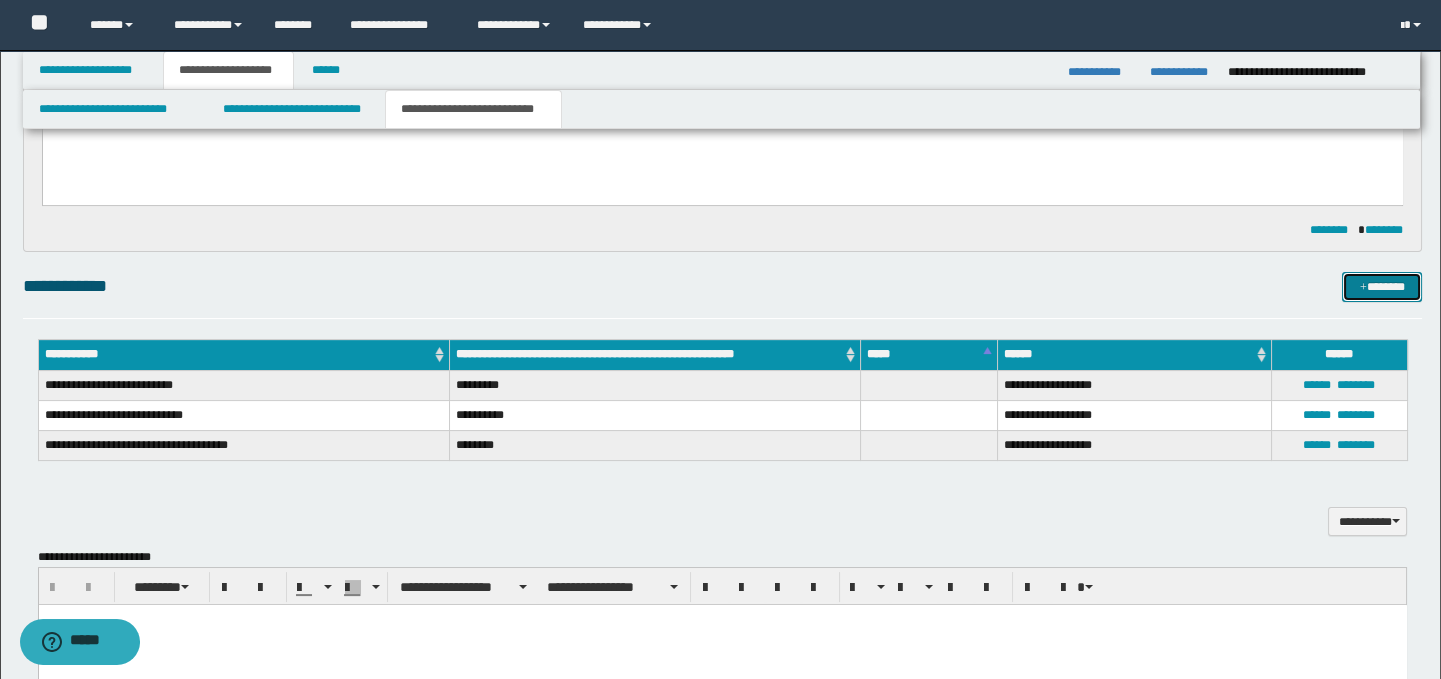 click on "*******" at bounding box center [1382, 287] 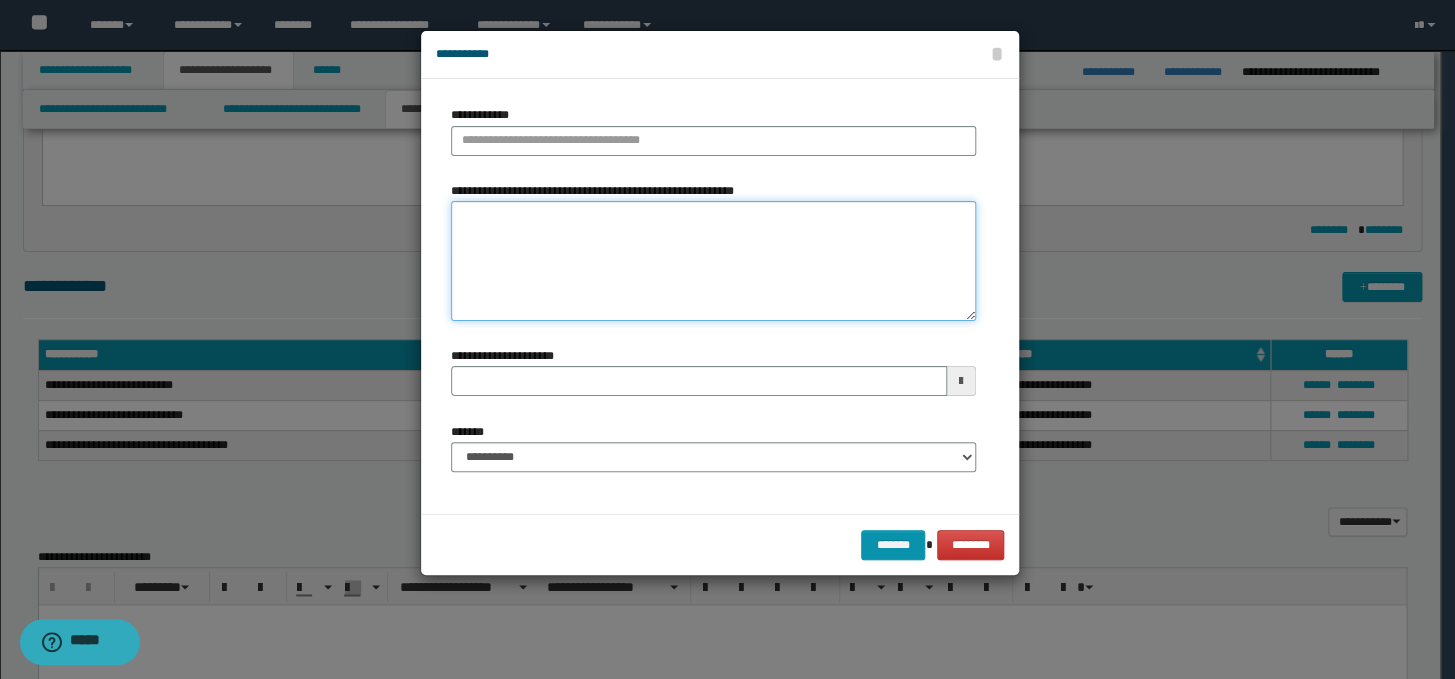 click on "**********" at bounding box center (713, 261) 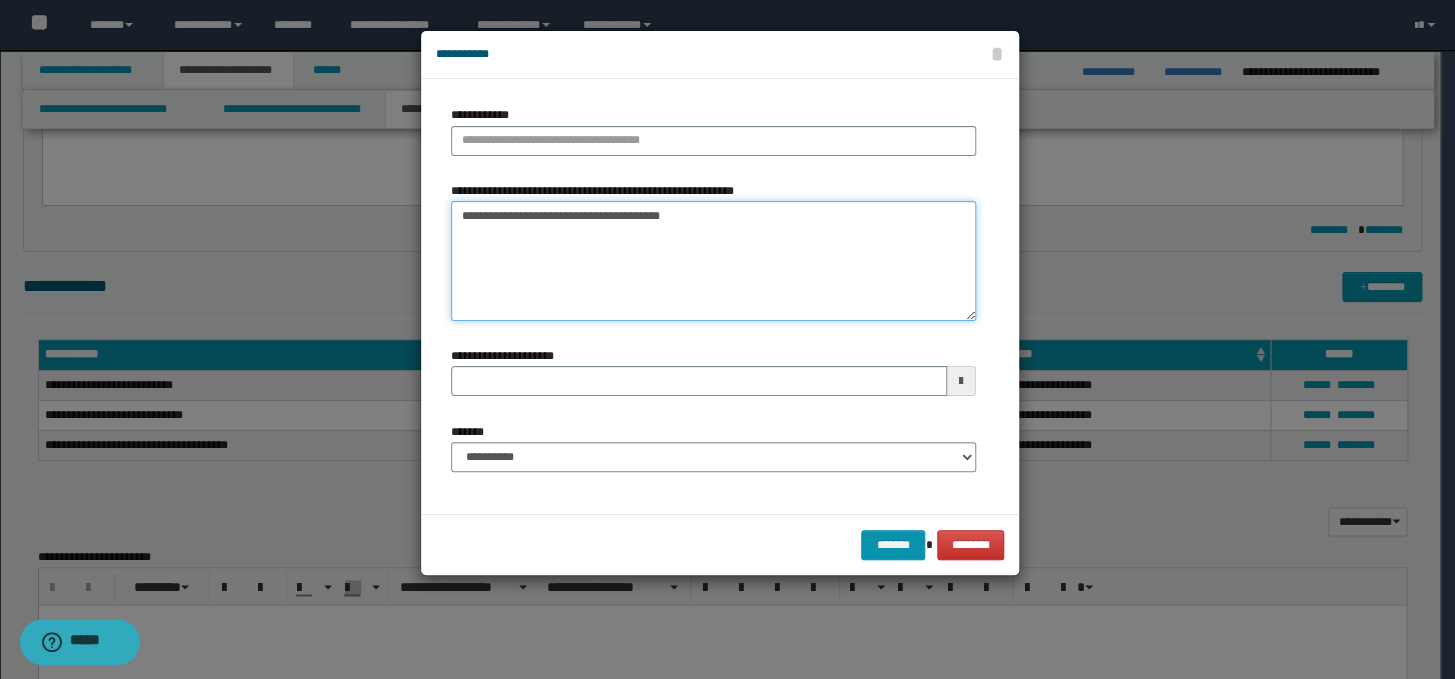 drag, startPoint x: 634, startPoint y: 211, endPoint x: 489, endPoint y: 220, distance: 145.27904 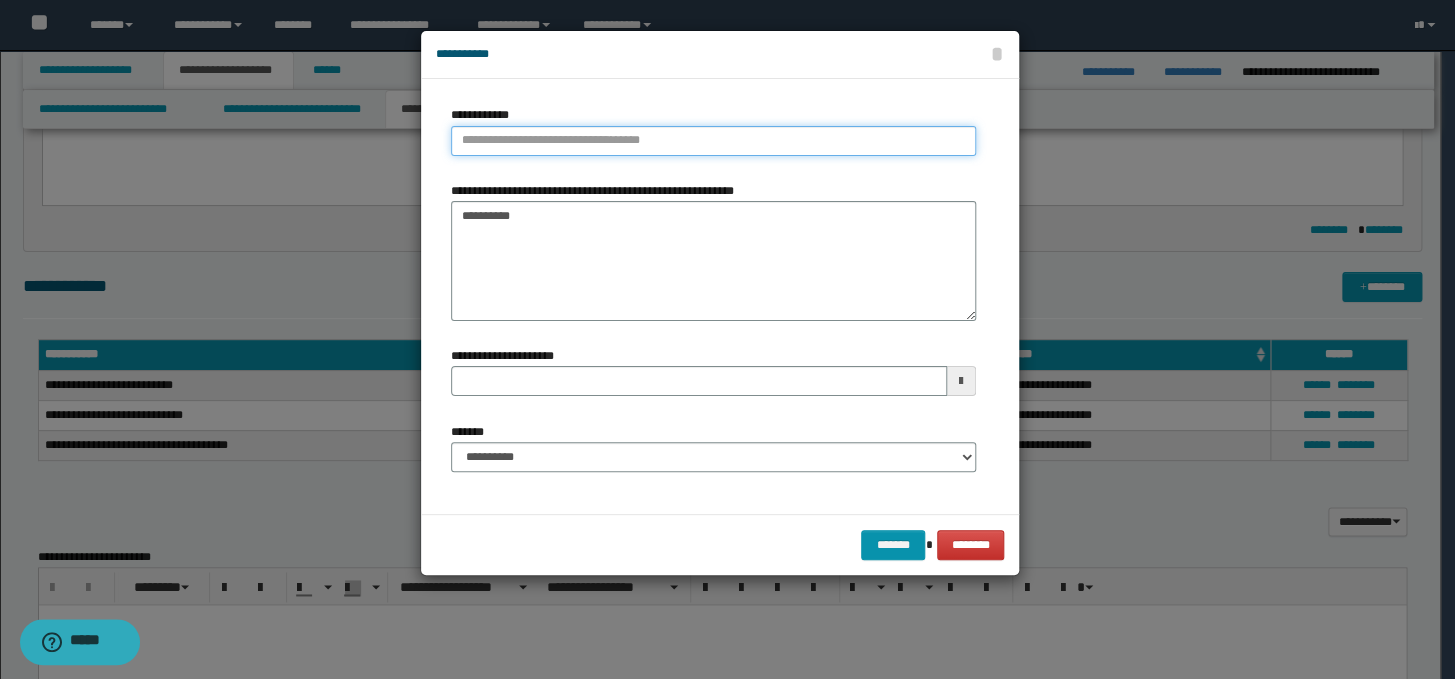 click on "**********" at bounding box center (713, 141) 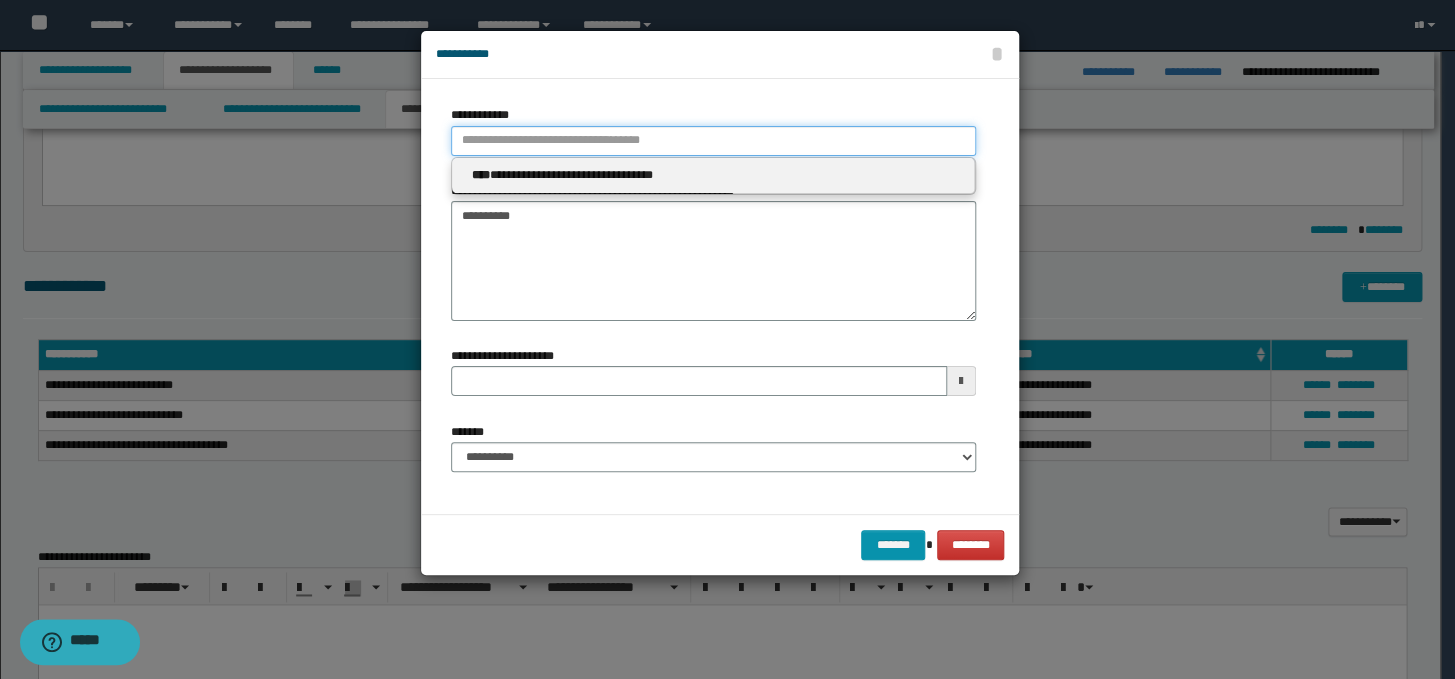 paste on "**********" 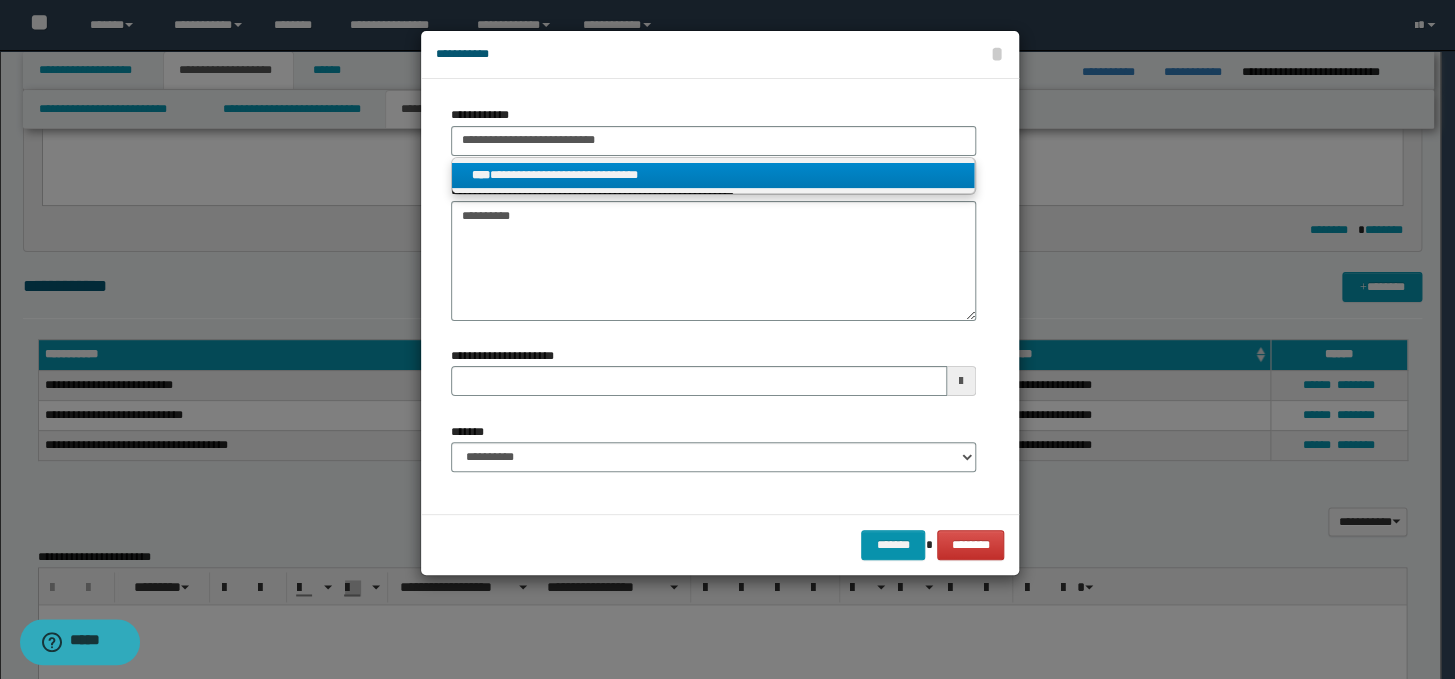 click on "**********" at bounding box center [713, 175] 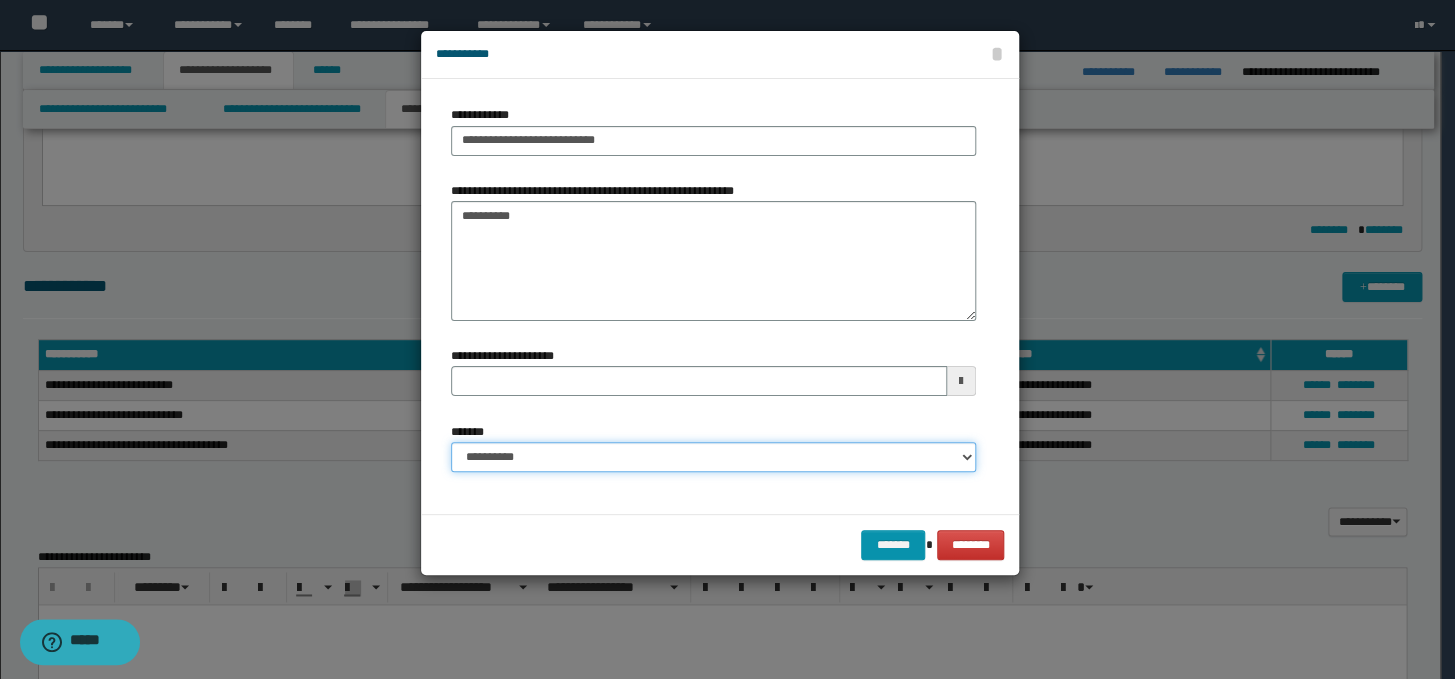 click on "**********" at bounding box center (713, 457) 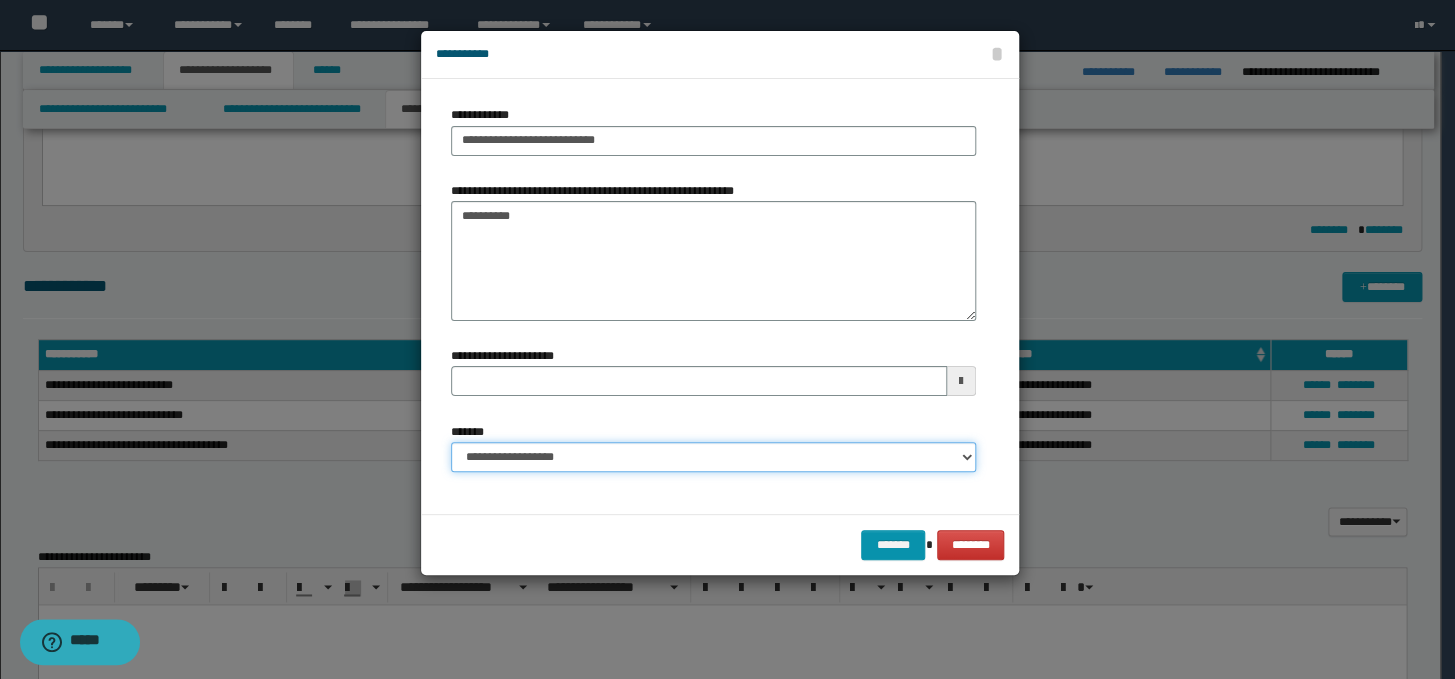 click on "**********" at bounding box center (713, 457) 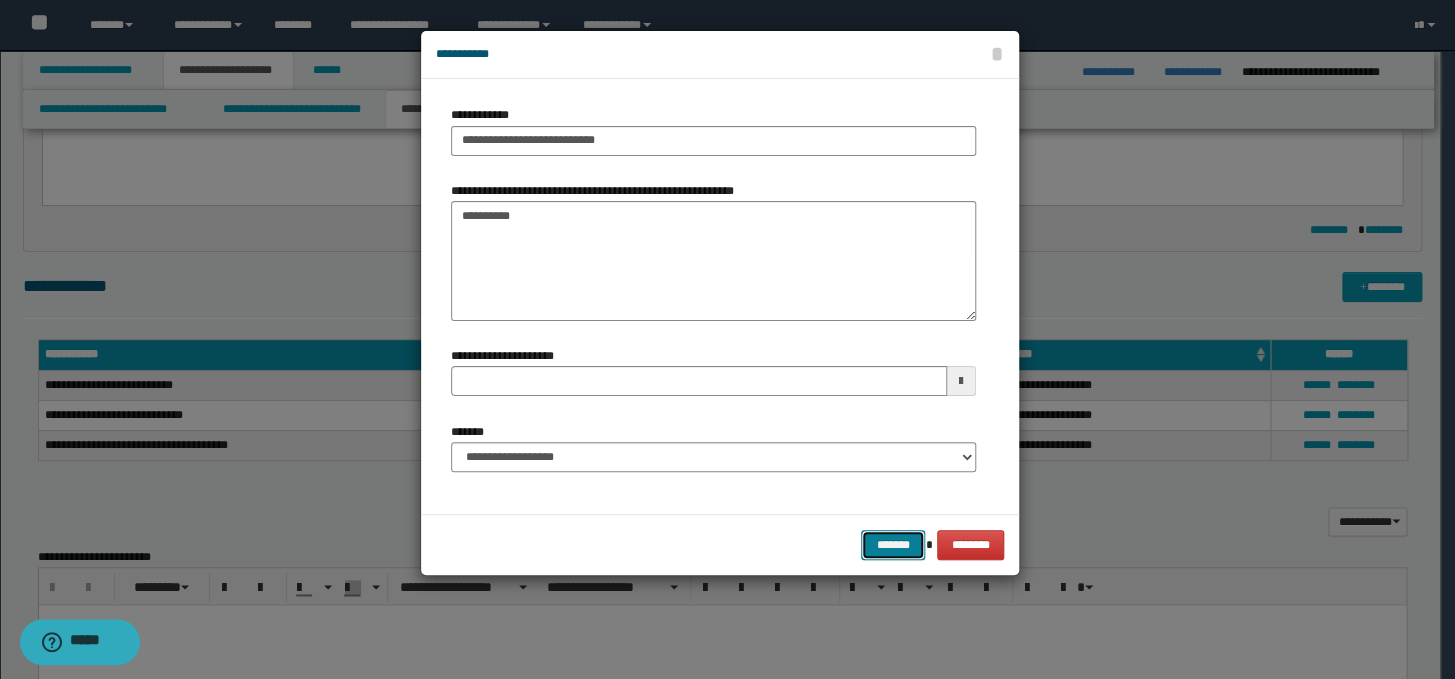 click on "*******" at bounding box center (893, 545) 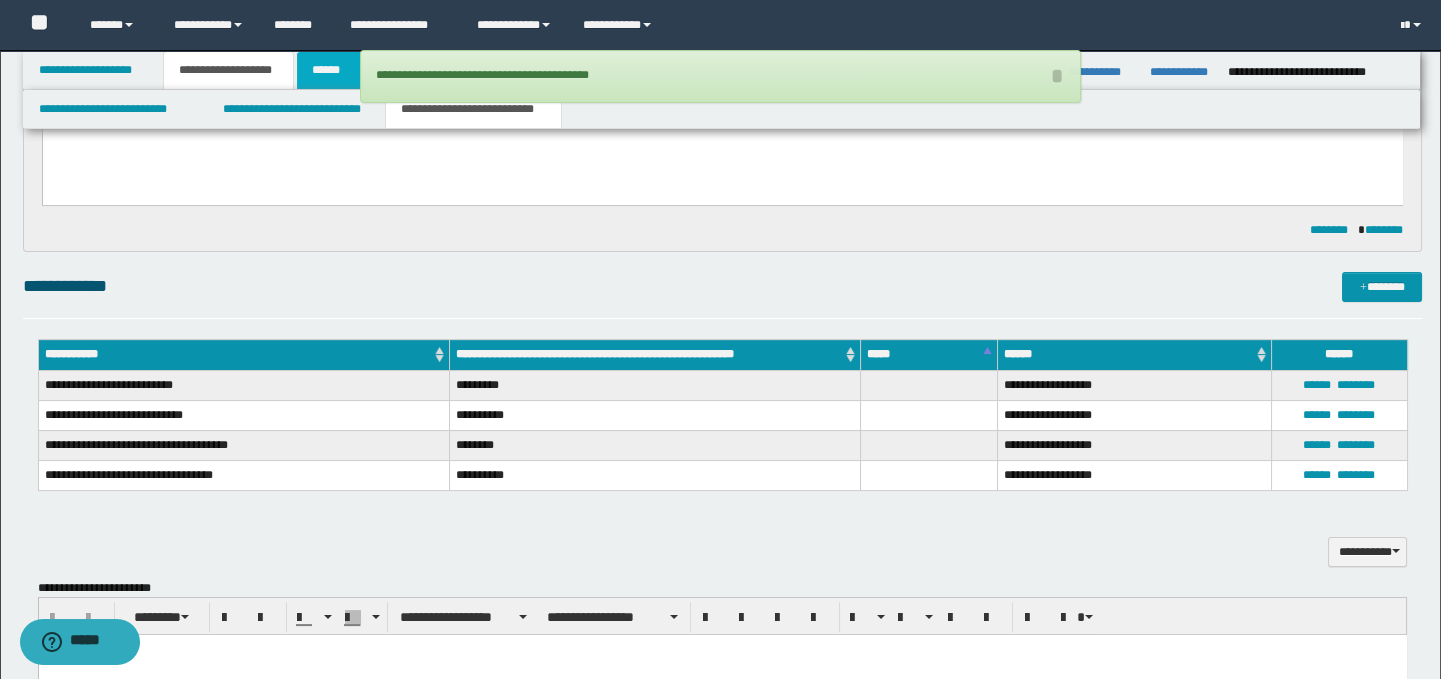click on "******" at bounding box center (330, 70) 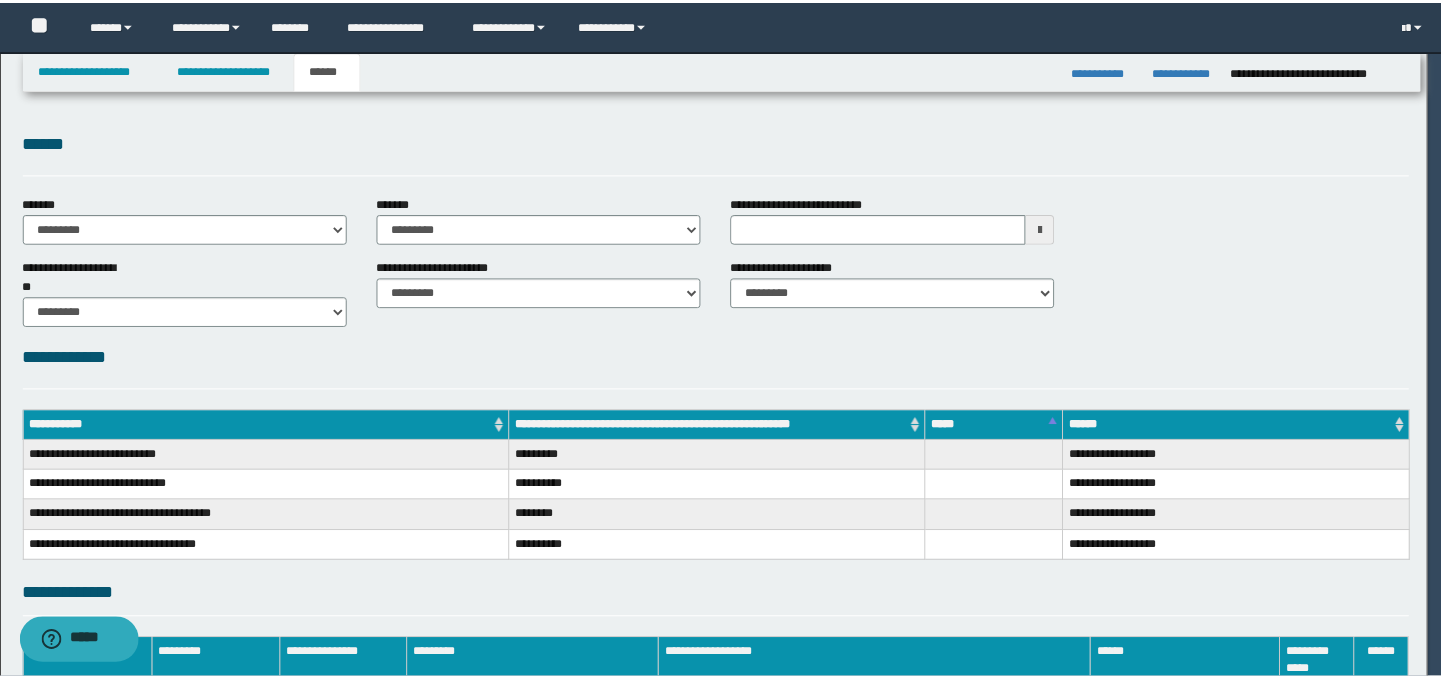 scroll, scrollTop: 0, scrollLeft: 0, axis: both 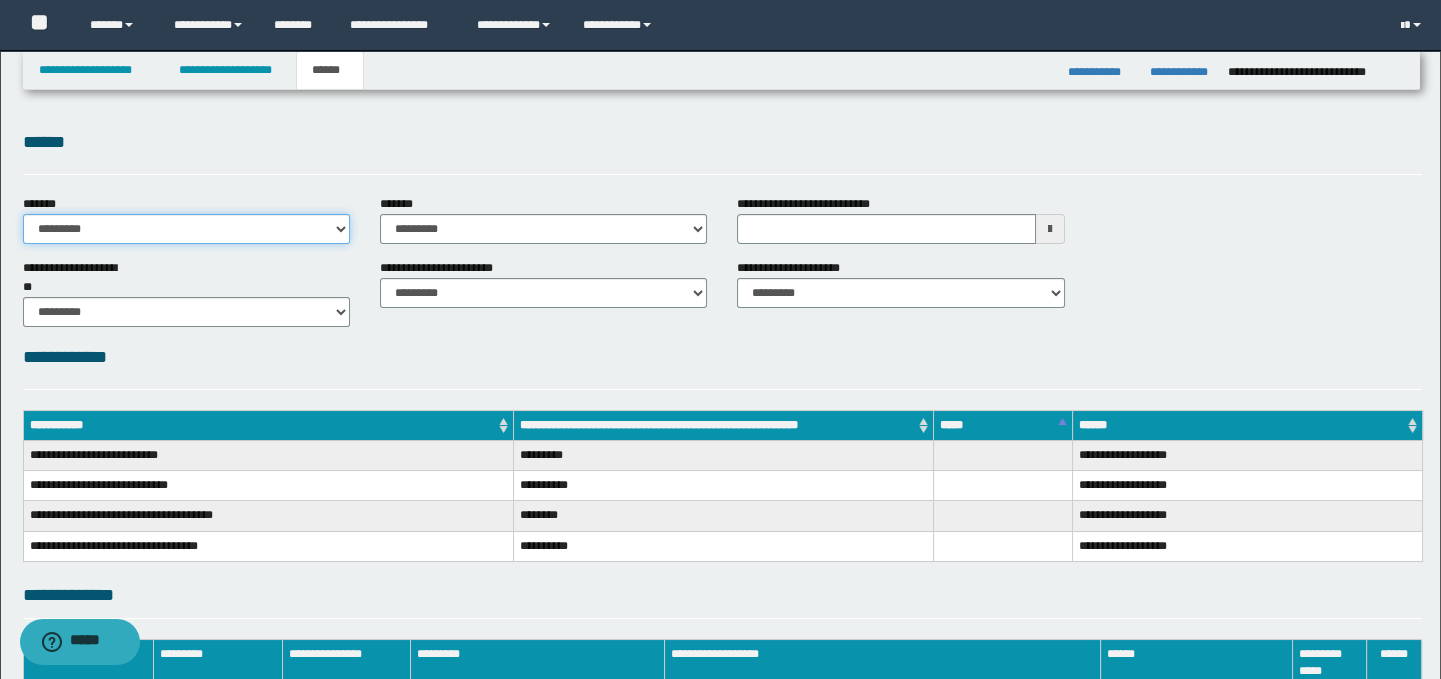 click on "**********" at bounding box center (186, 229) 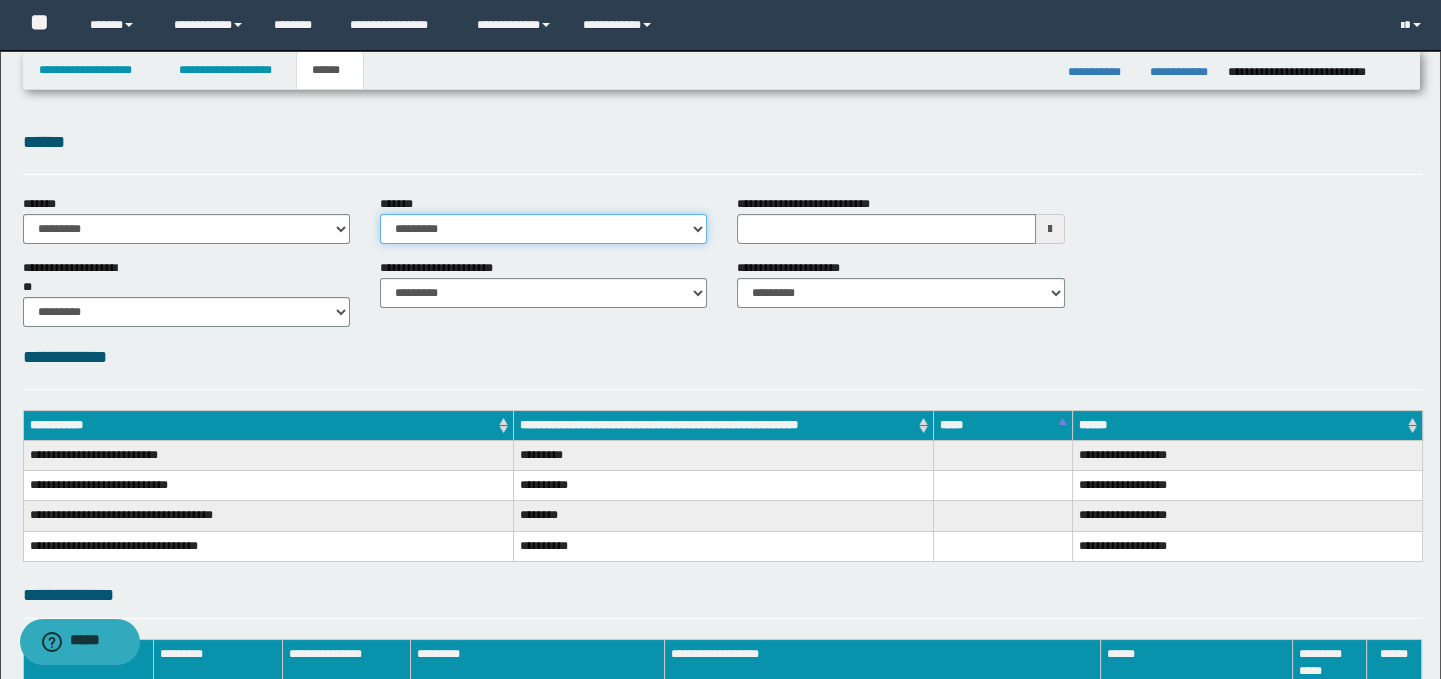 click on "**********" at bounding box center [543, 229] 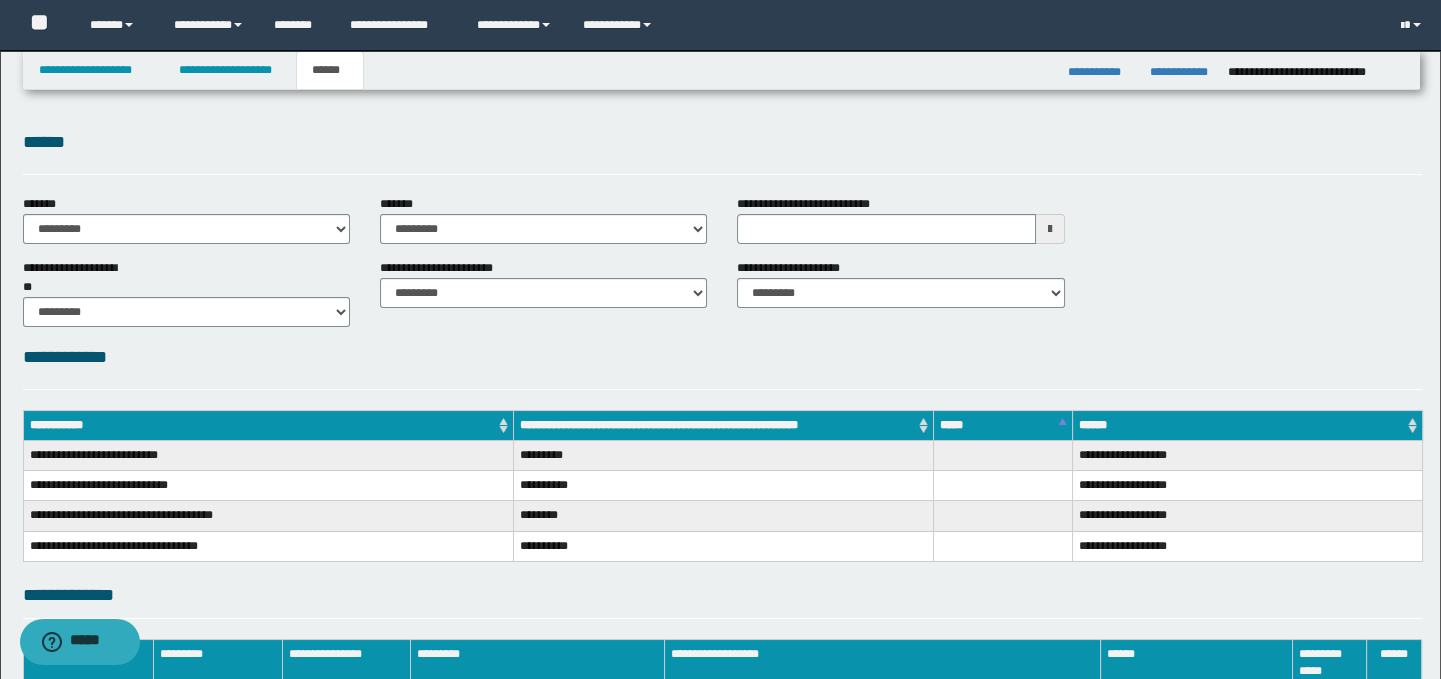 click on "******" at bounding box center [723, 142] 